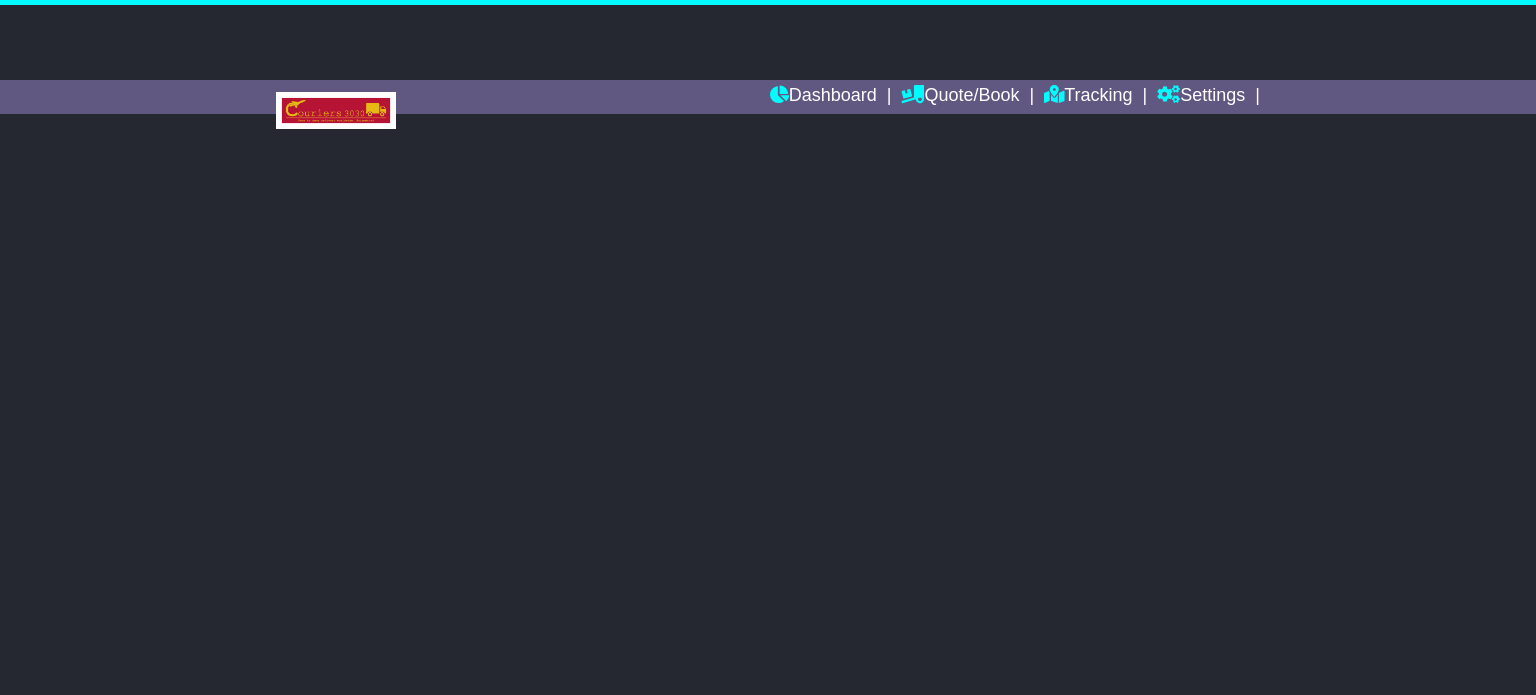 scroll, scrollTop: 0, scrollLeft: 0, axis: both 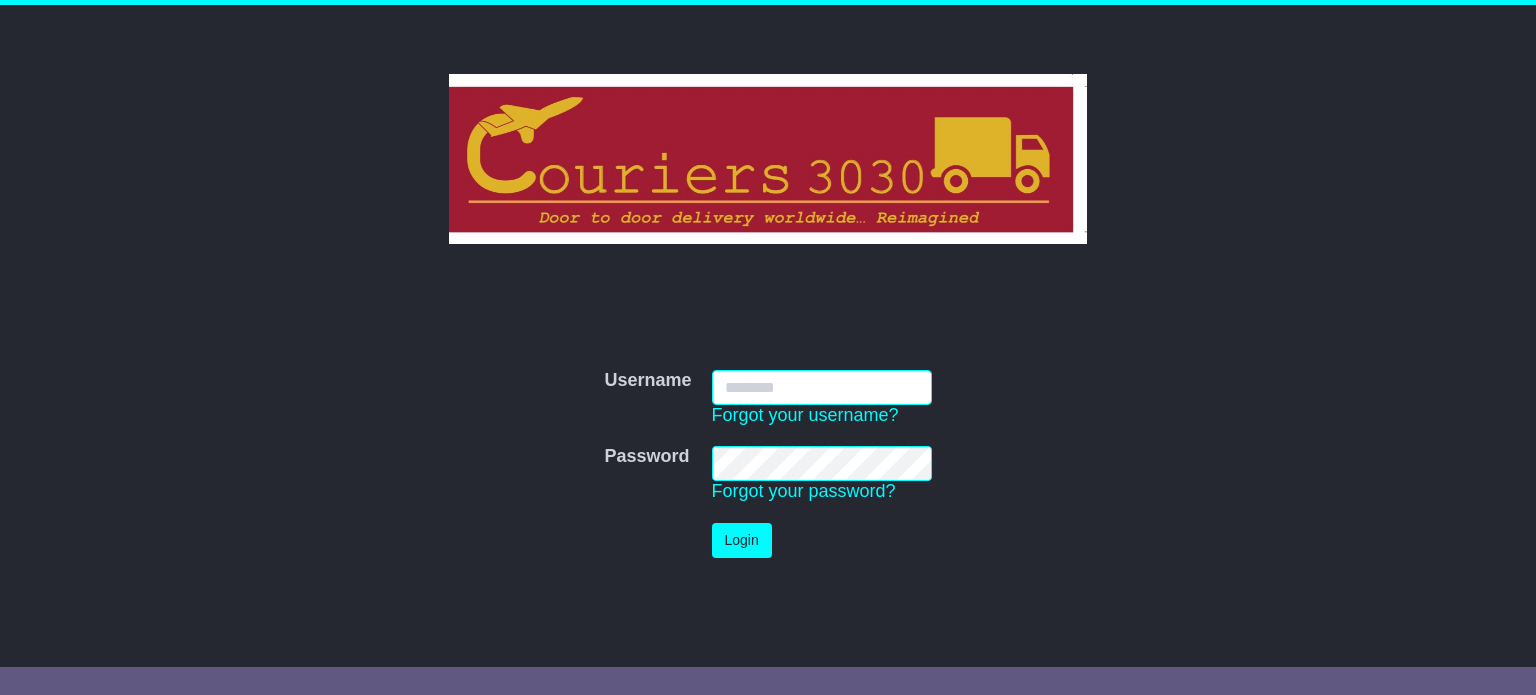 type on "**********" 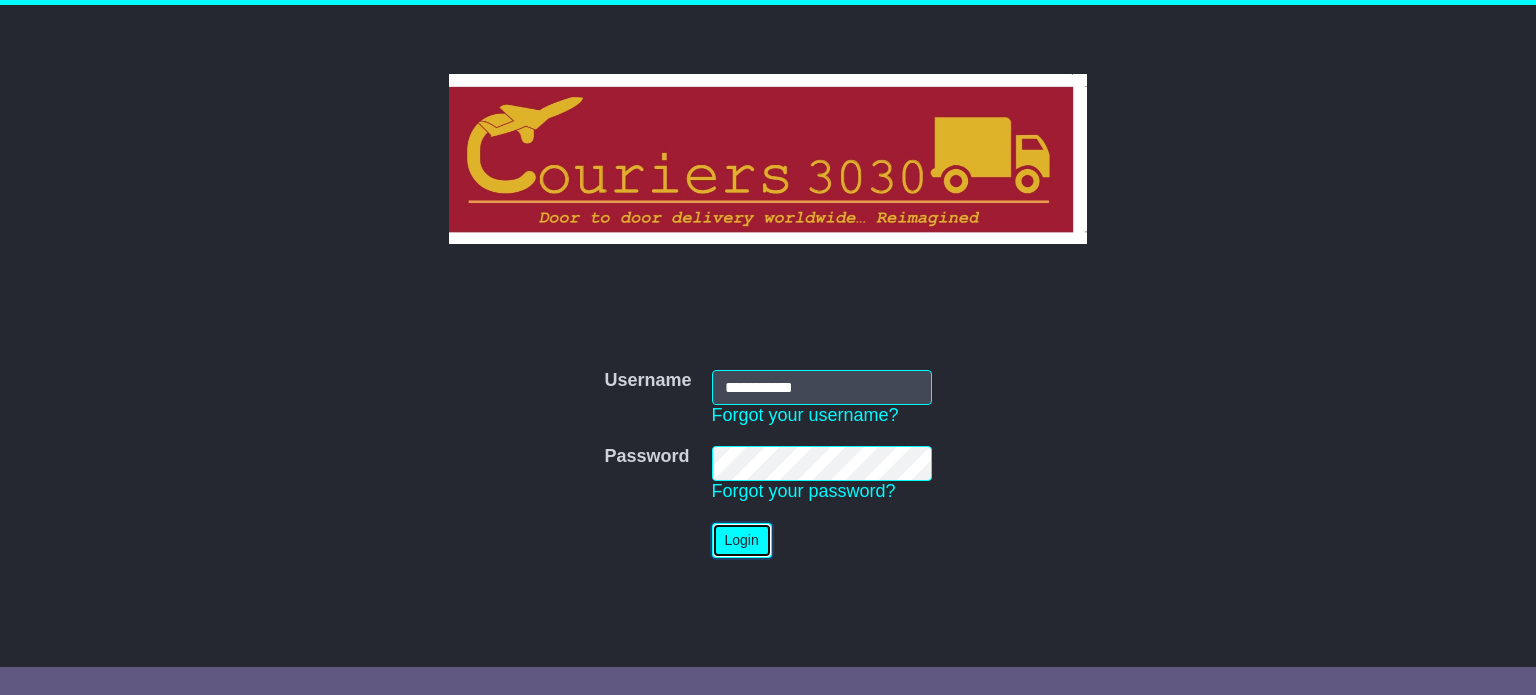 click on "Login" at bounding box center [742, 540] 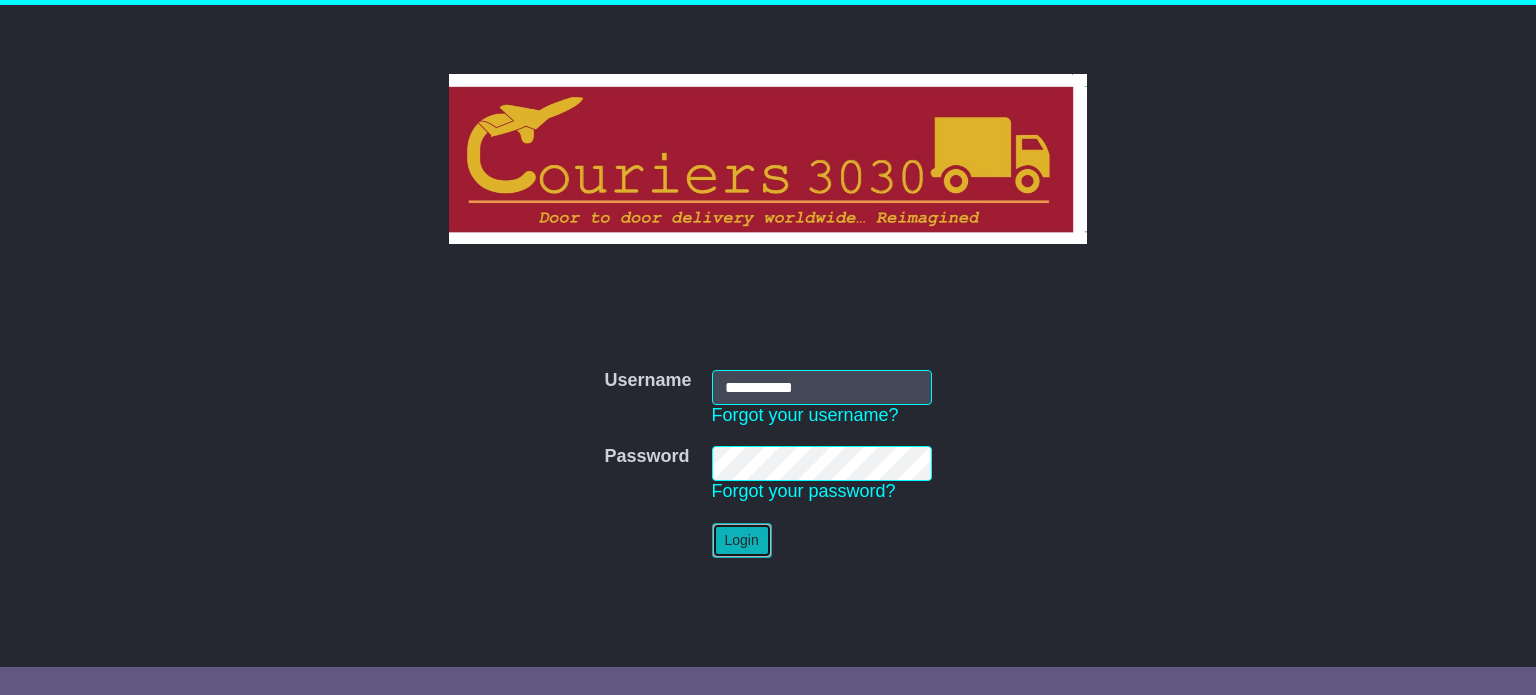 click on "Login" at bounding box center (742, 540) 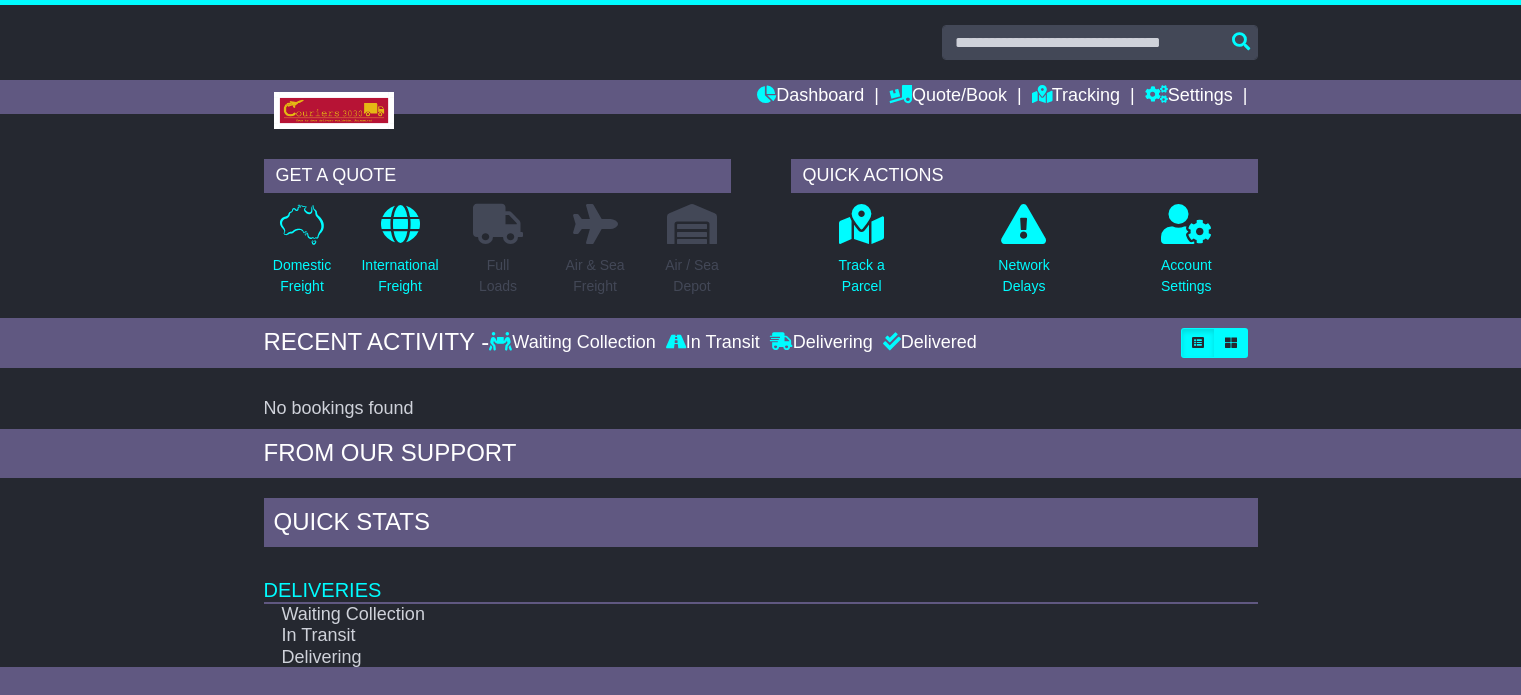 scroll, scrollTop: 0, scrollLeft: 0, axis: both 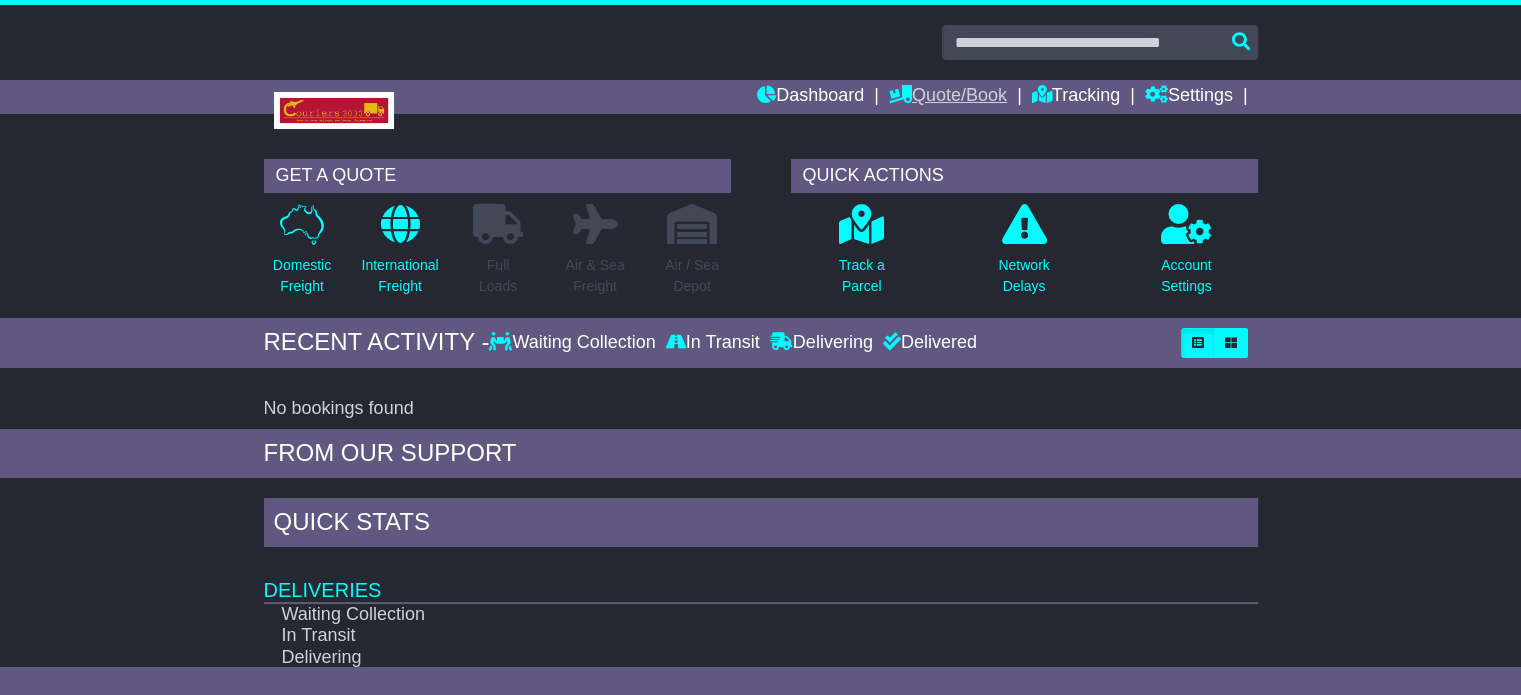 click on "Quote/Book" at bounding box center [948, 97] 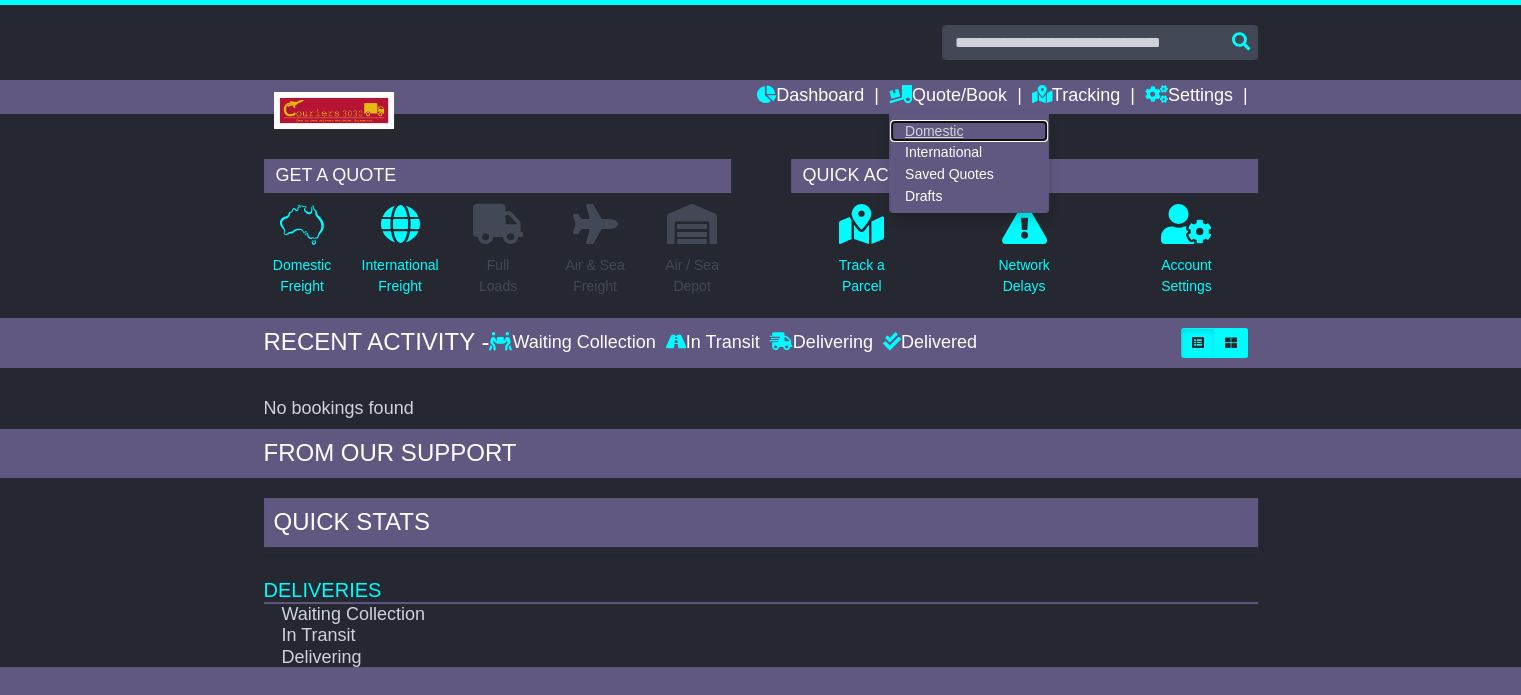 click on "Domestic" at bounding box center [969, 131] 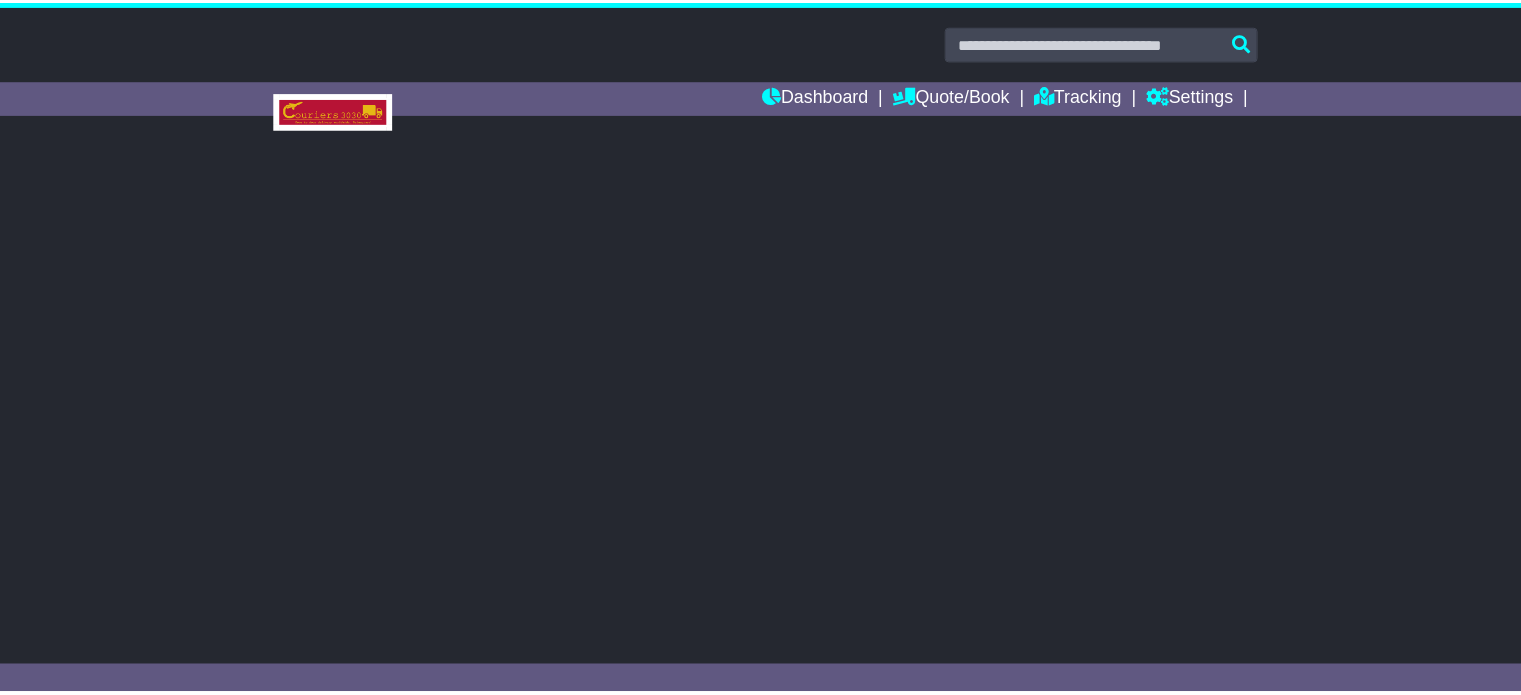 scroll, scrollTop: 0, scrollLeft: 0, axis: both 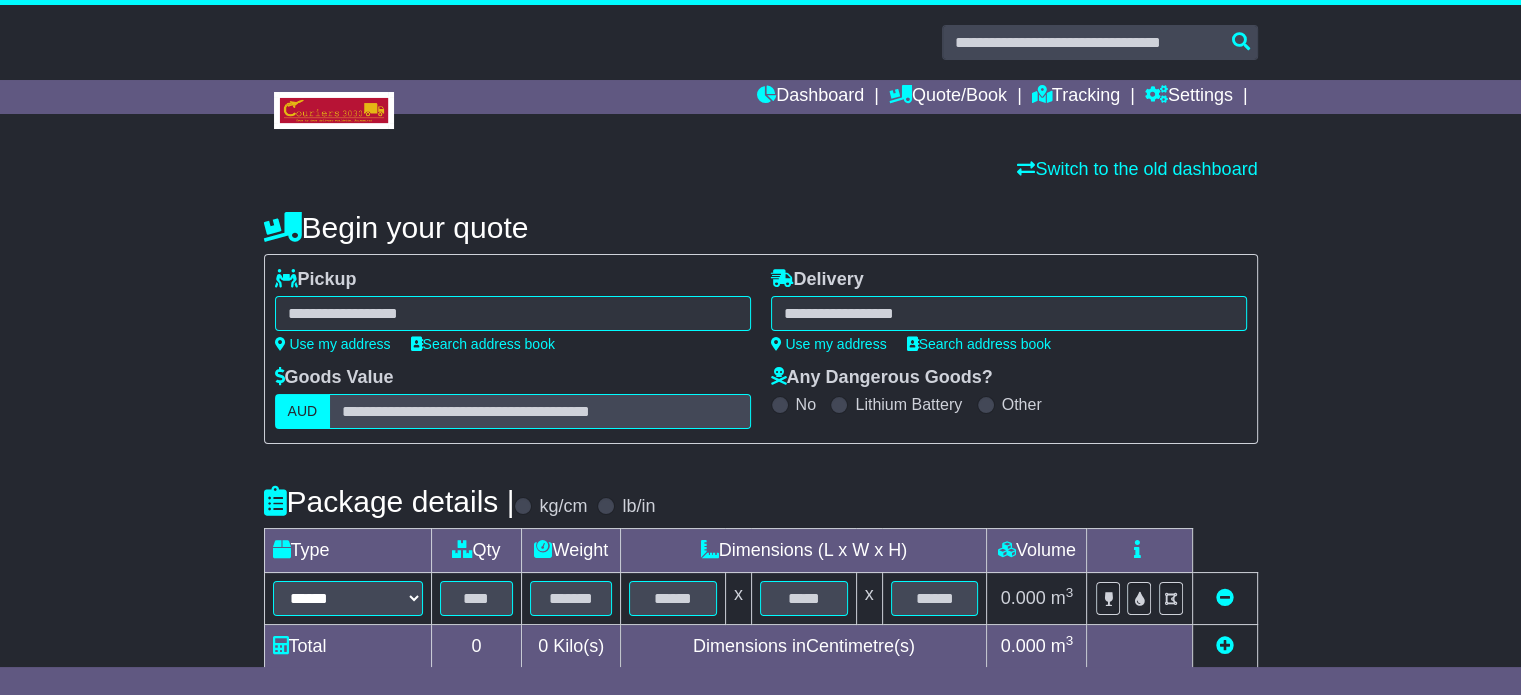 click on "Switch to the old dashboard" at bounding box center (761, 170) 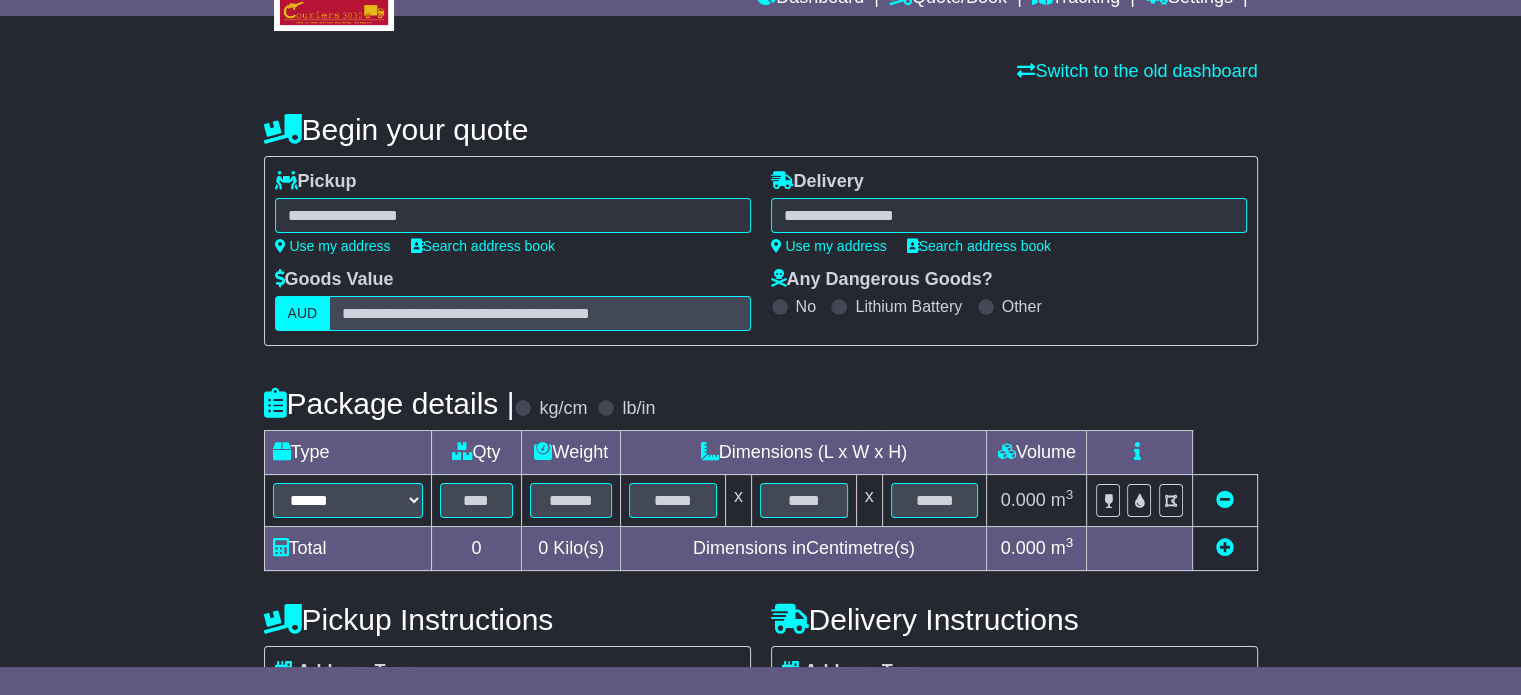 scroll, scrollTop: 0, scrollLeft: 0, axis: both 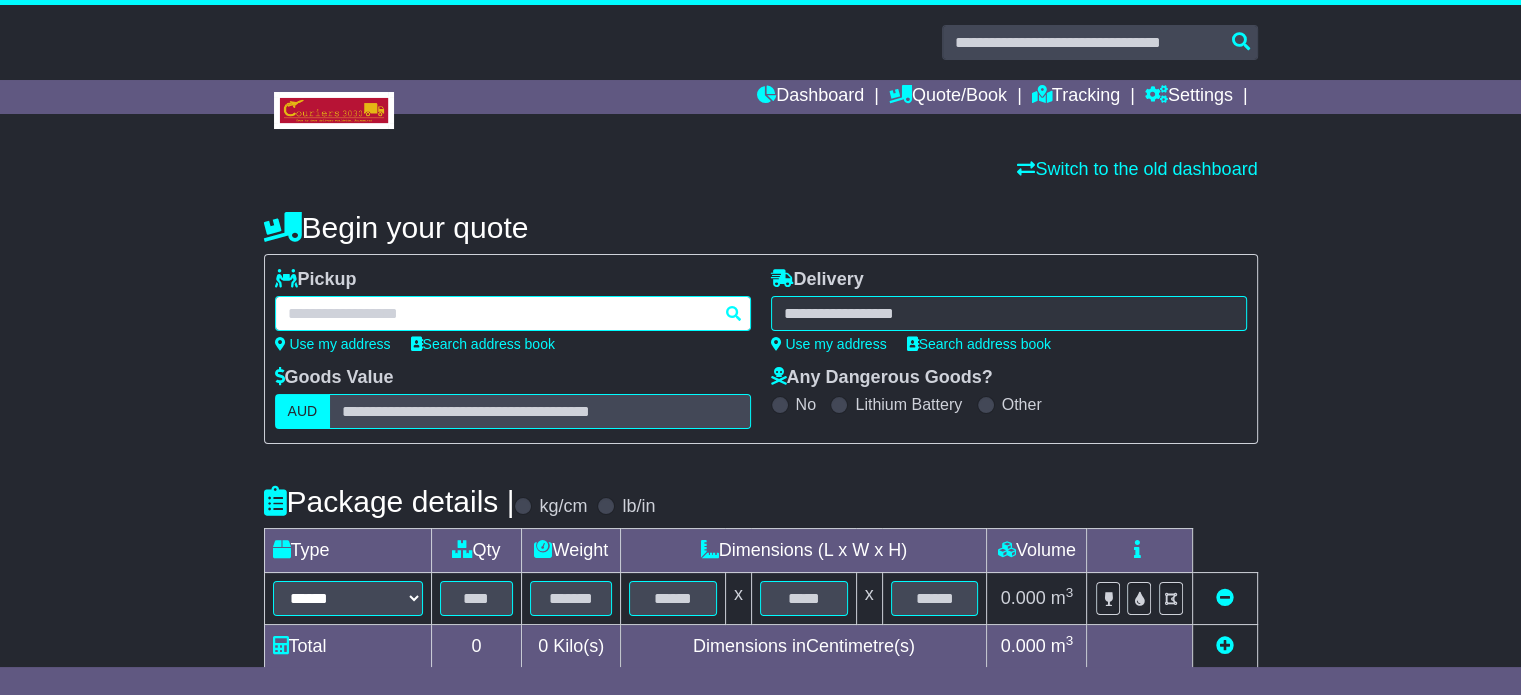 click at bounding box center (513, 313) 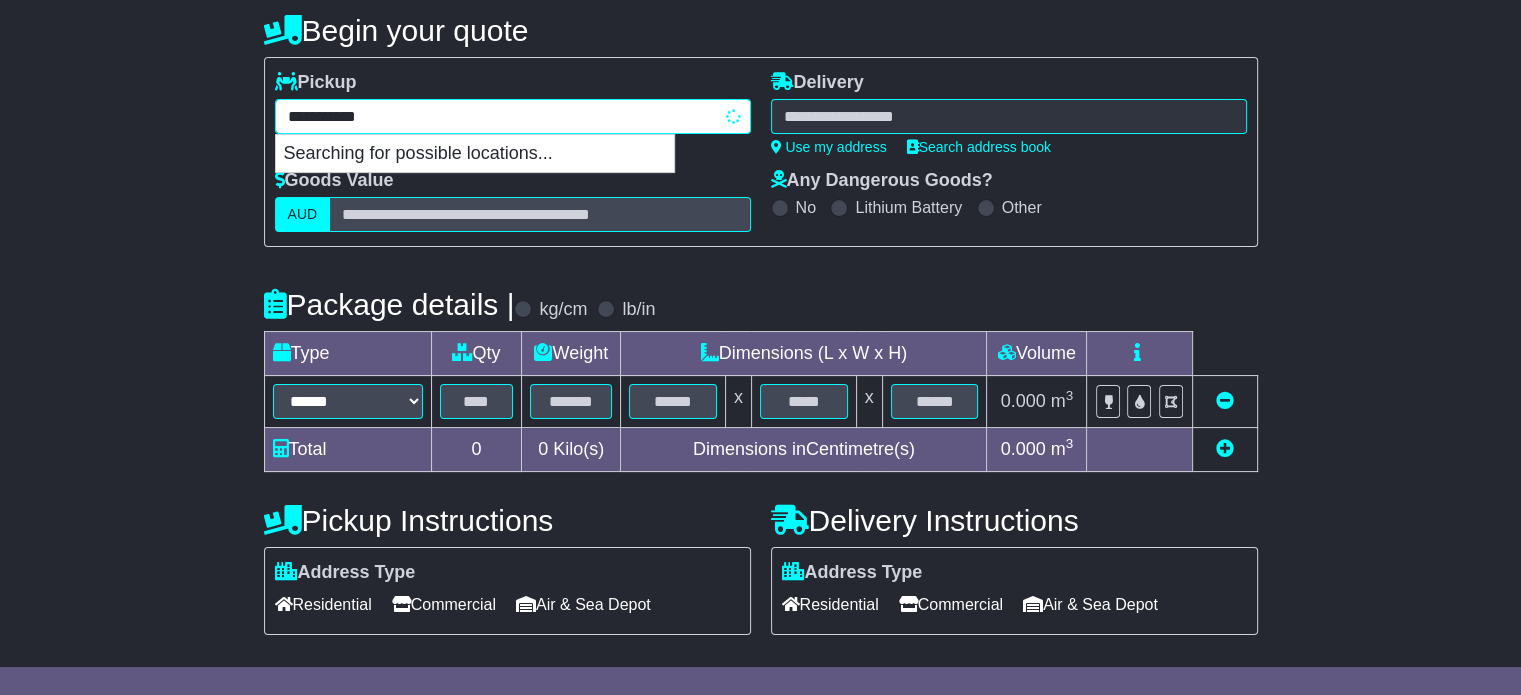 scroll, scrollTop: 200, scrollLeft: 0, axis: vertical 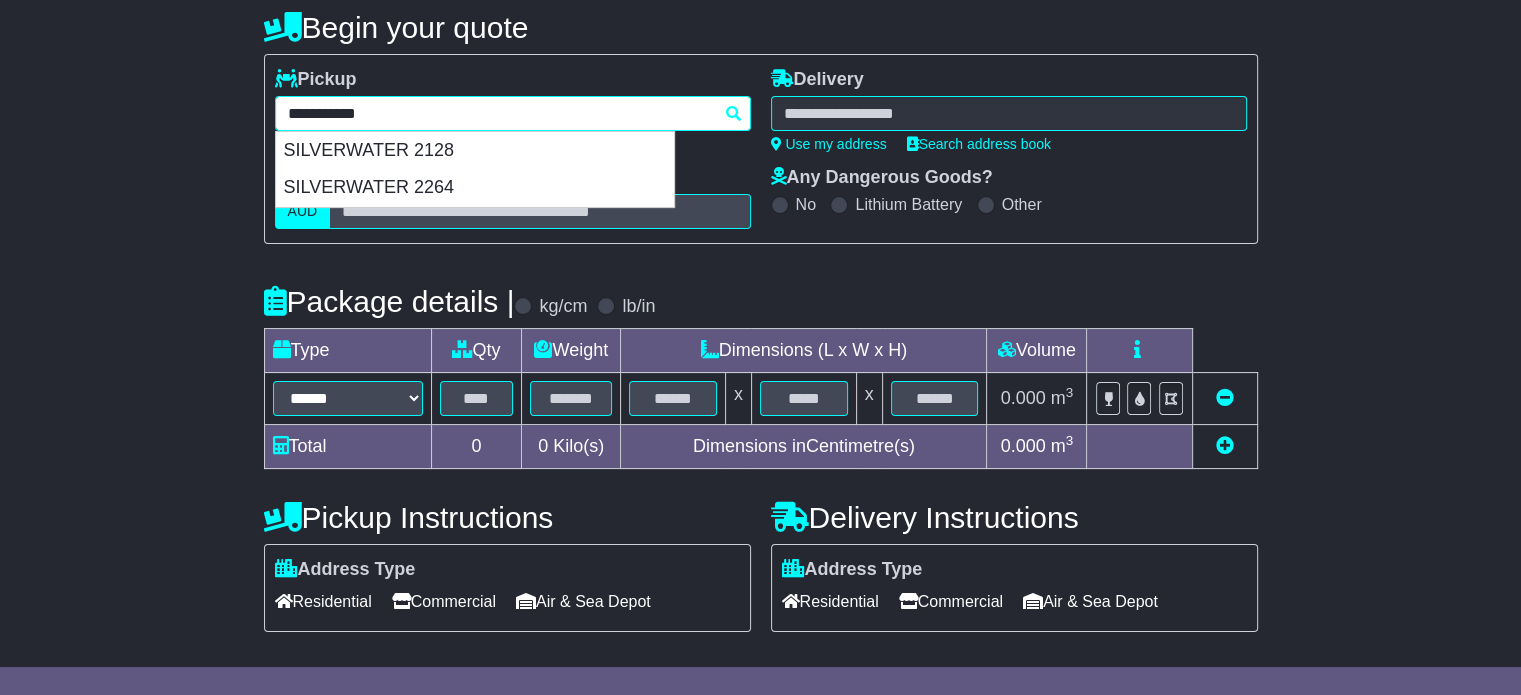 click on "SILVERWATER 2128" at bounding box center [475, 151] 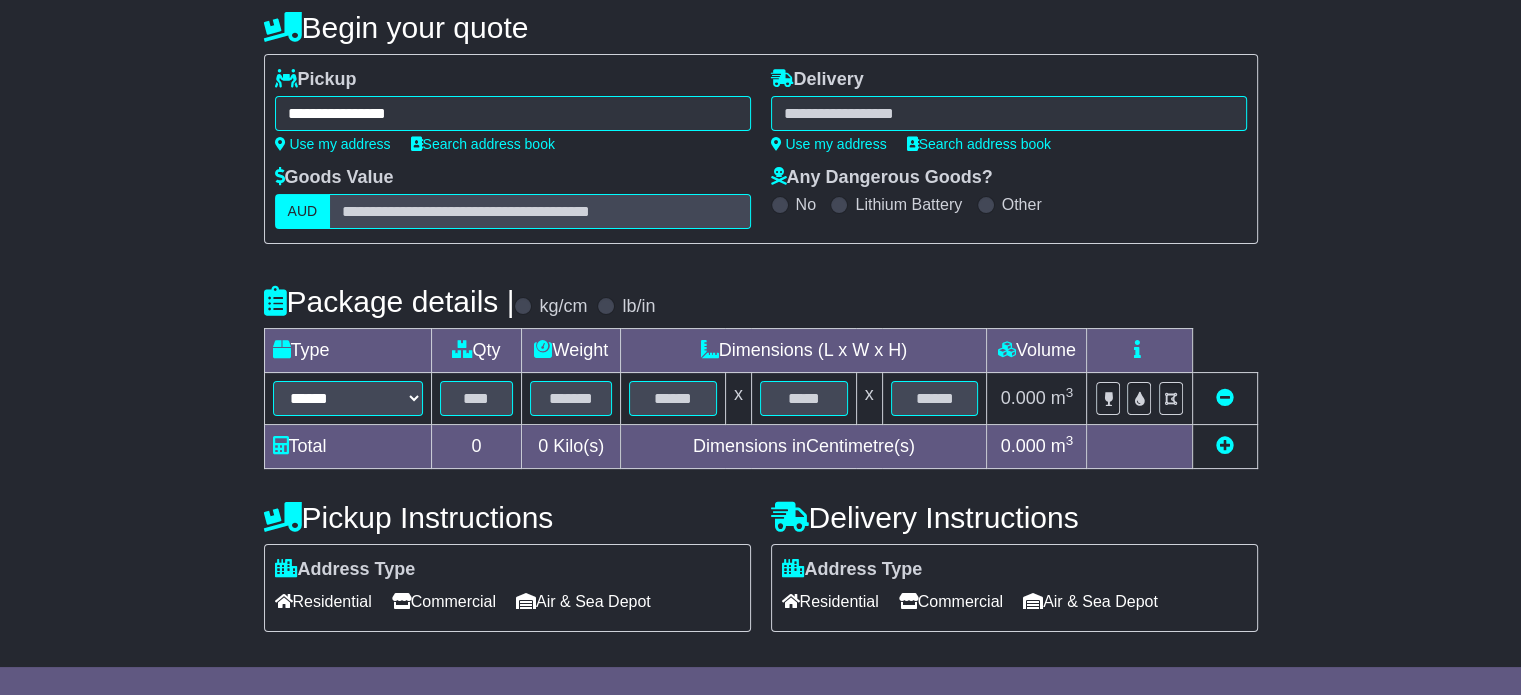 type on "**********" 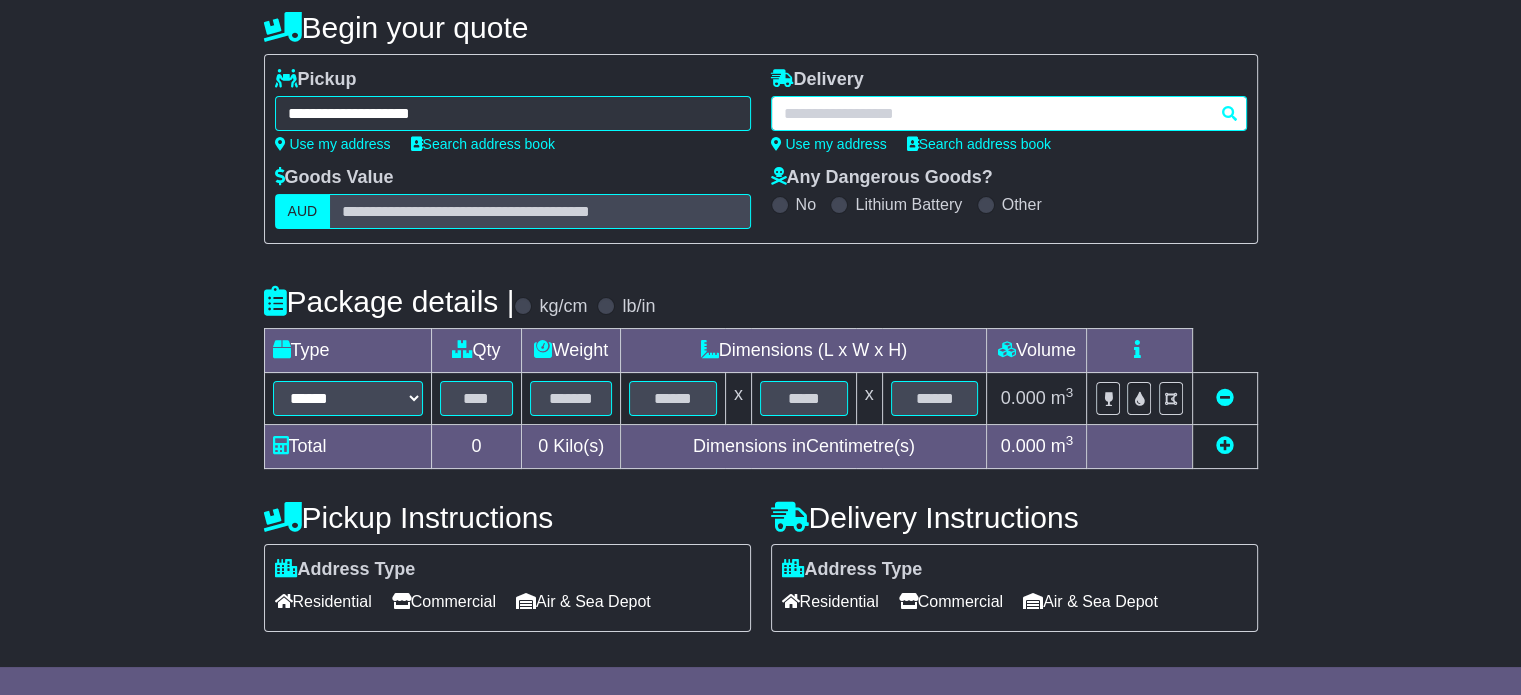 click at bounding box center [1009, 113] 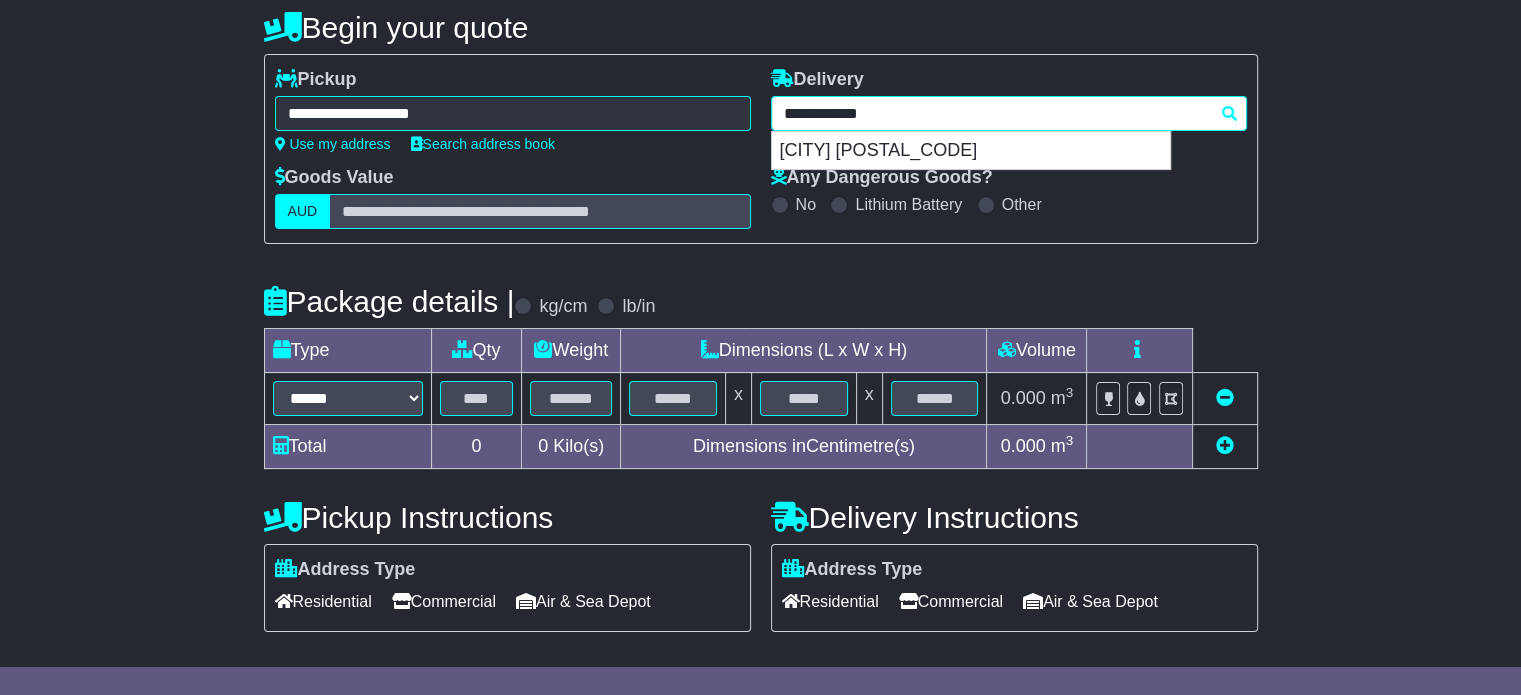 click on "FORRESTFIELD 6058" at bounding box center (971, 151) 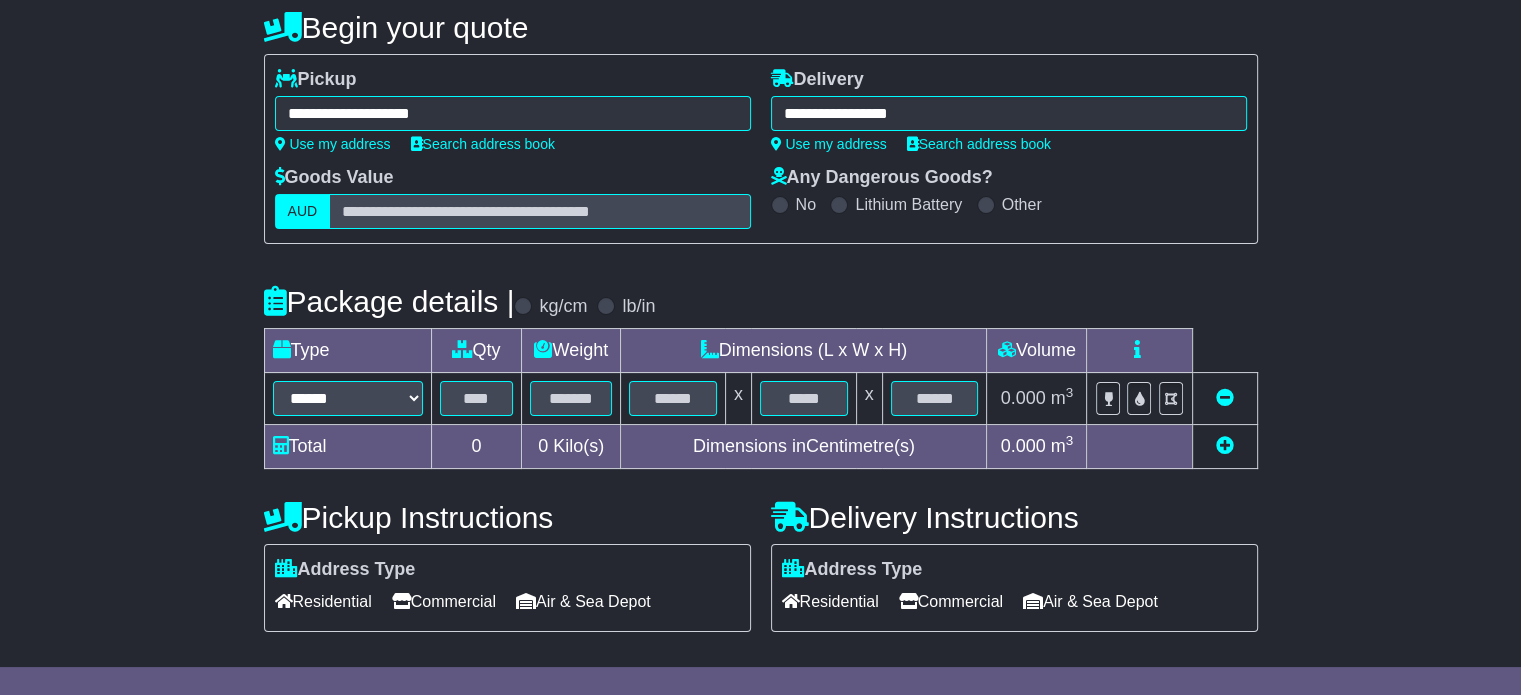 type on "**********" 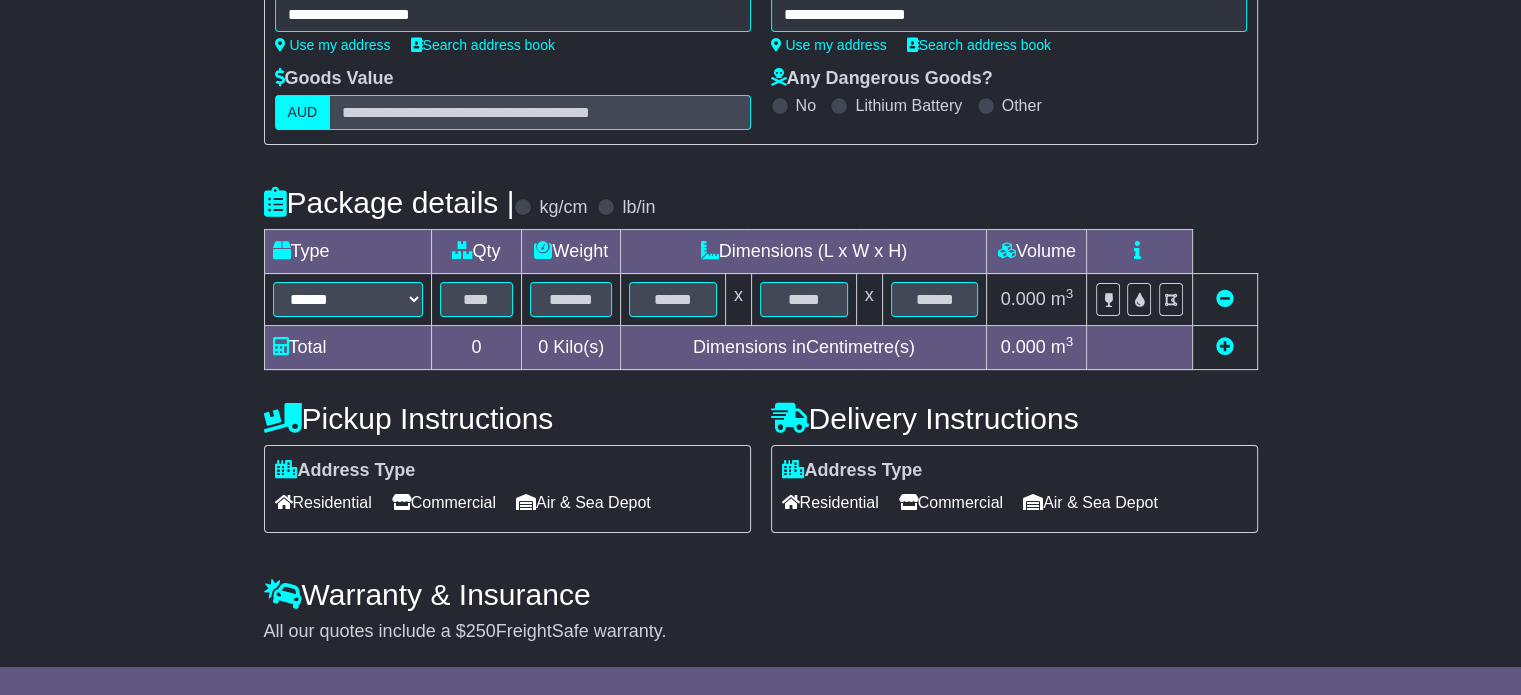 scroll, scrollTop: 300, scrollLeft: 0, axis: vertical 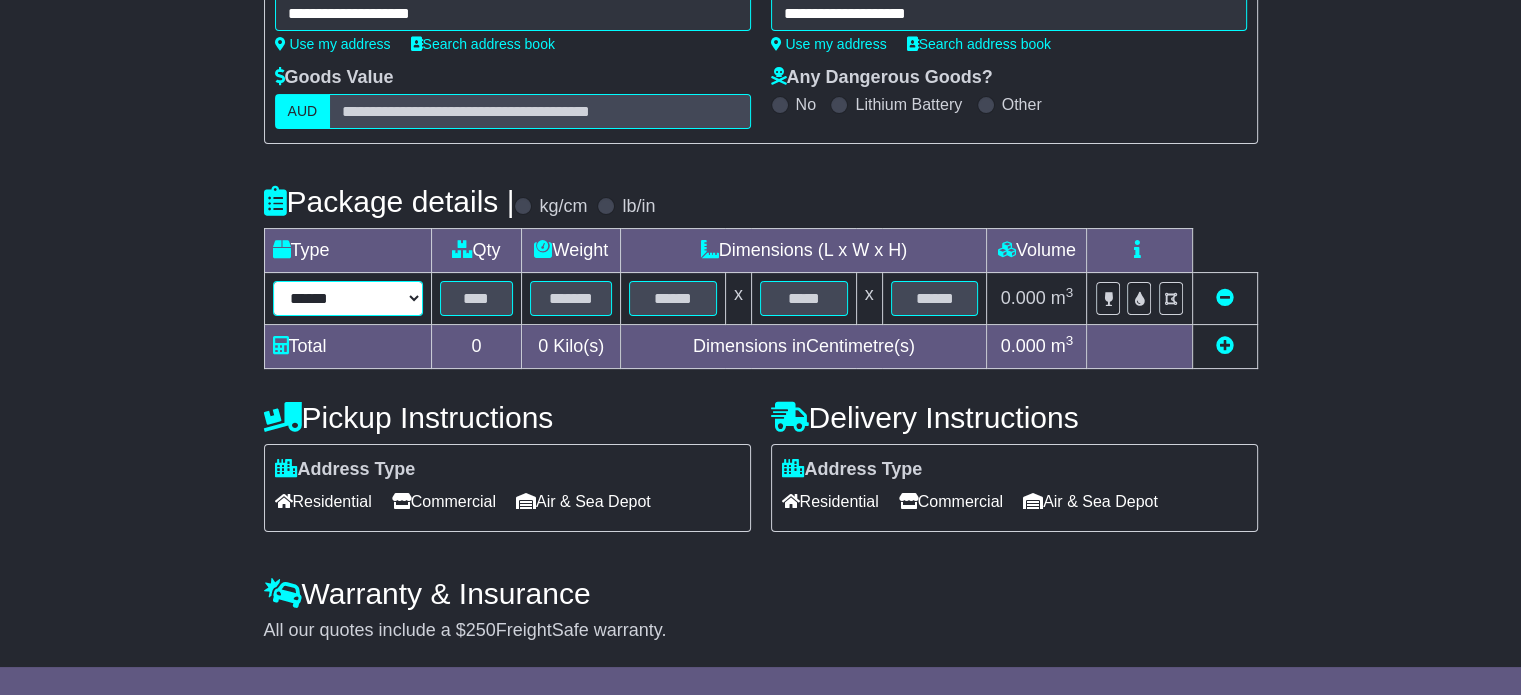 click on "****** ****** *** ******** ***** **** **** ****** *** *******" at bounding box center (348, 298) 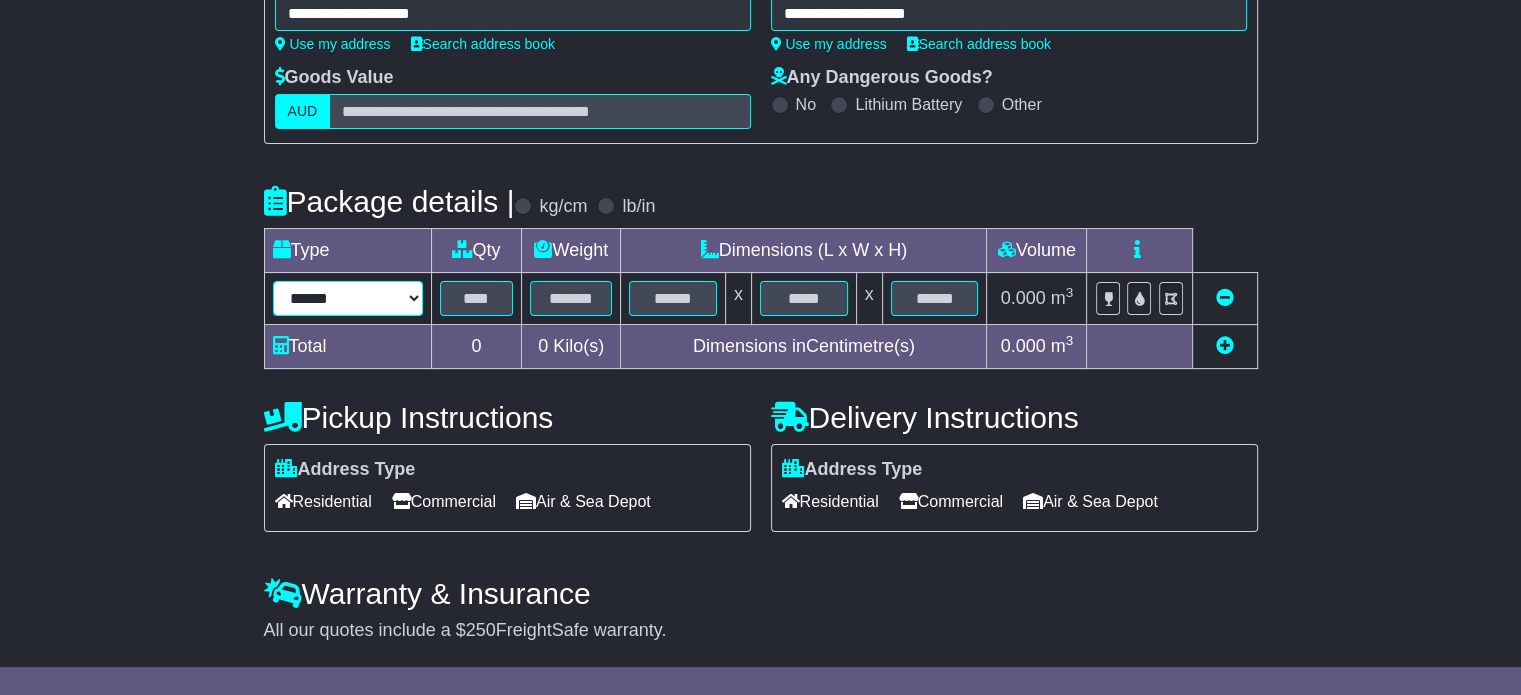 select on "*****" 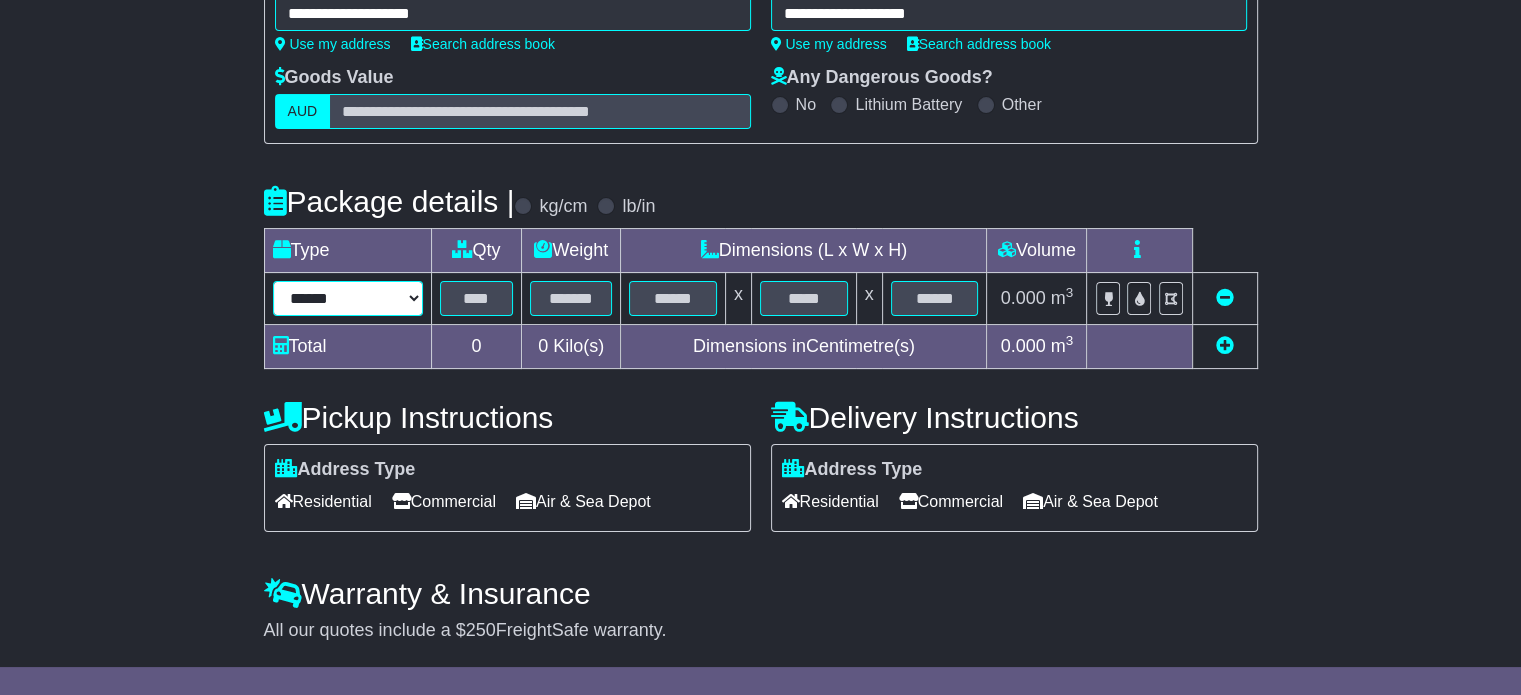 click on "****** ****** *** ******** ***** **** **** ****** *** *******" at bounding box center (348, 298) 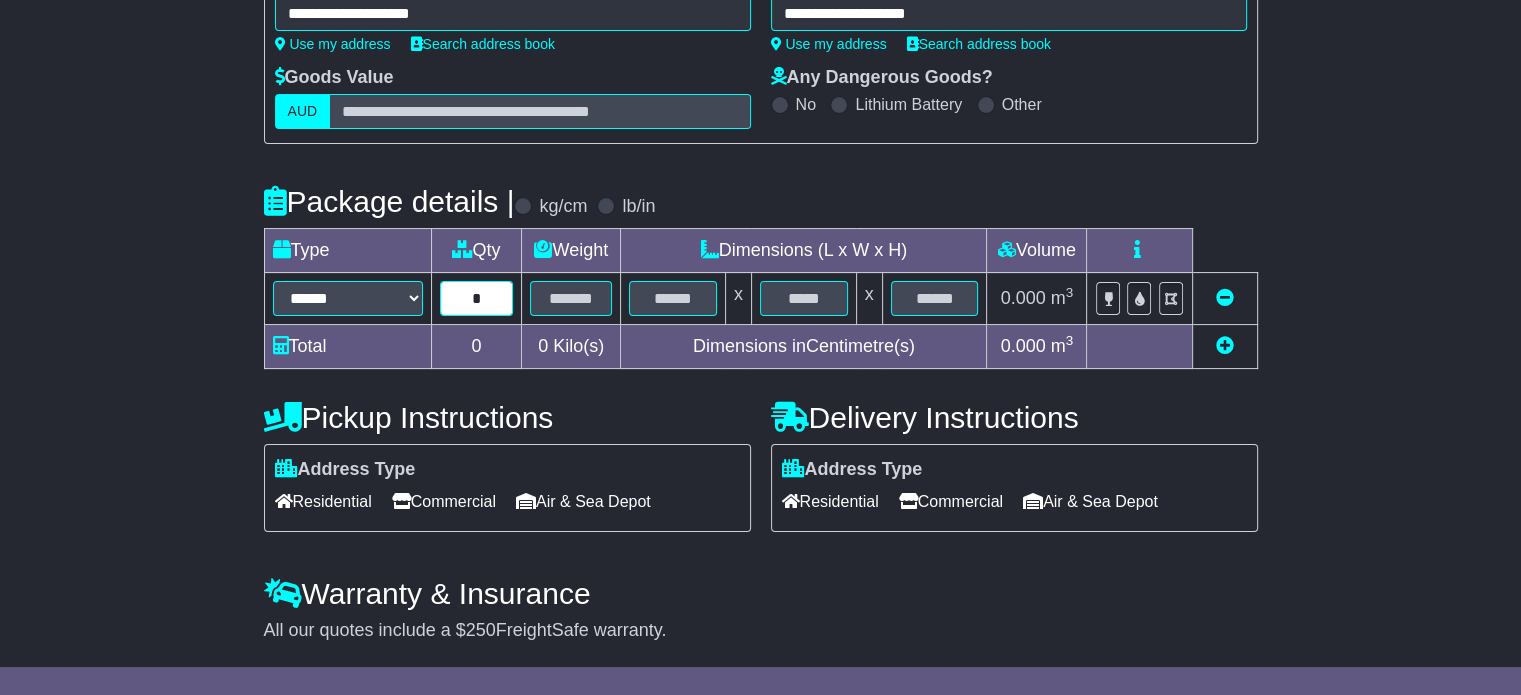 type on "*" 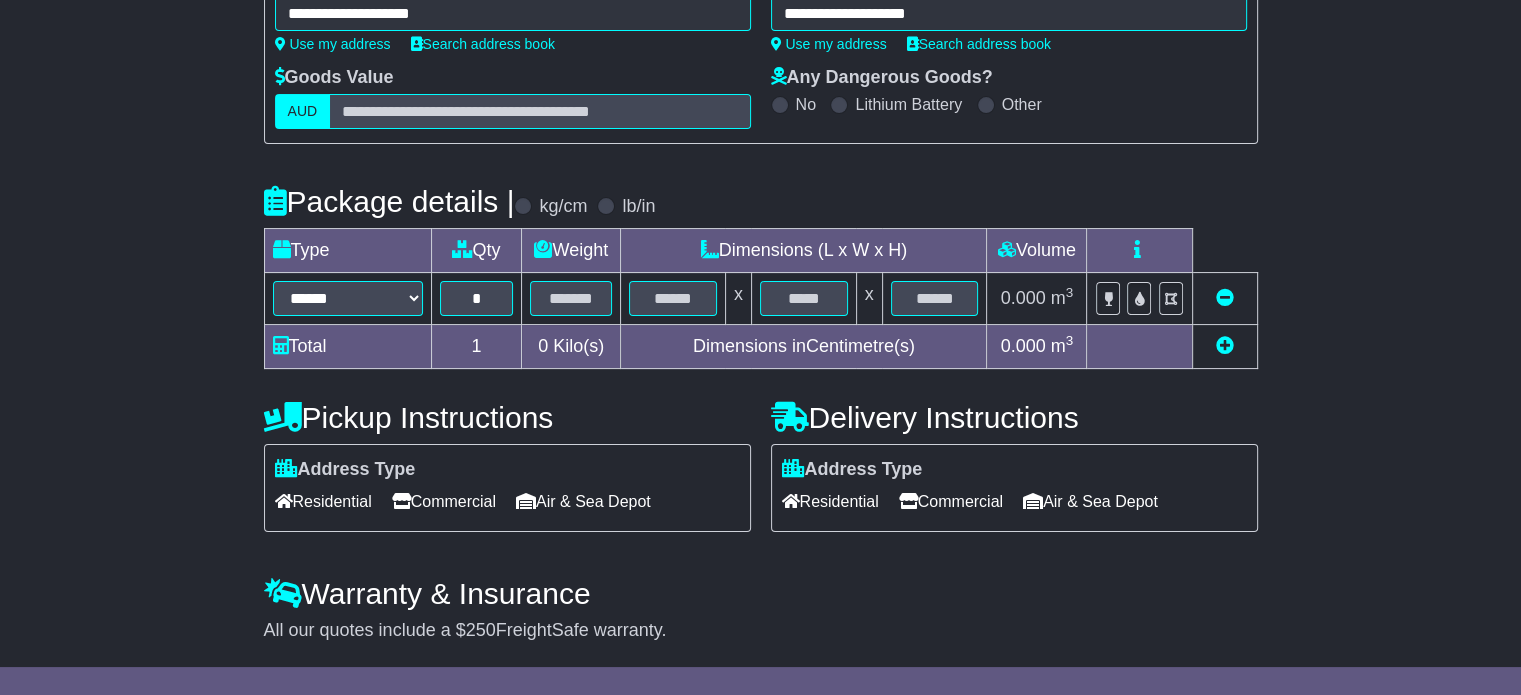 click on "****** ****** *** ******** ***** **** **** ****** *** *******" at bounding box center [347, 299] 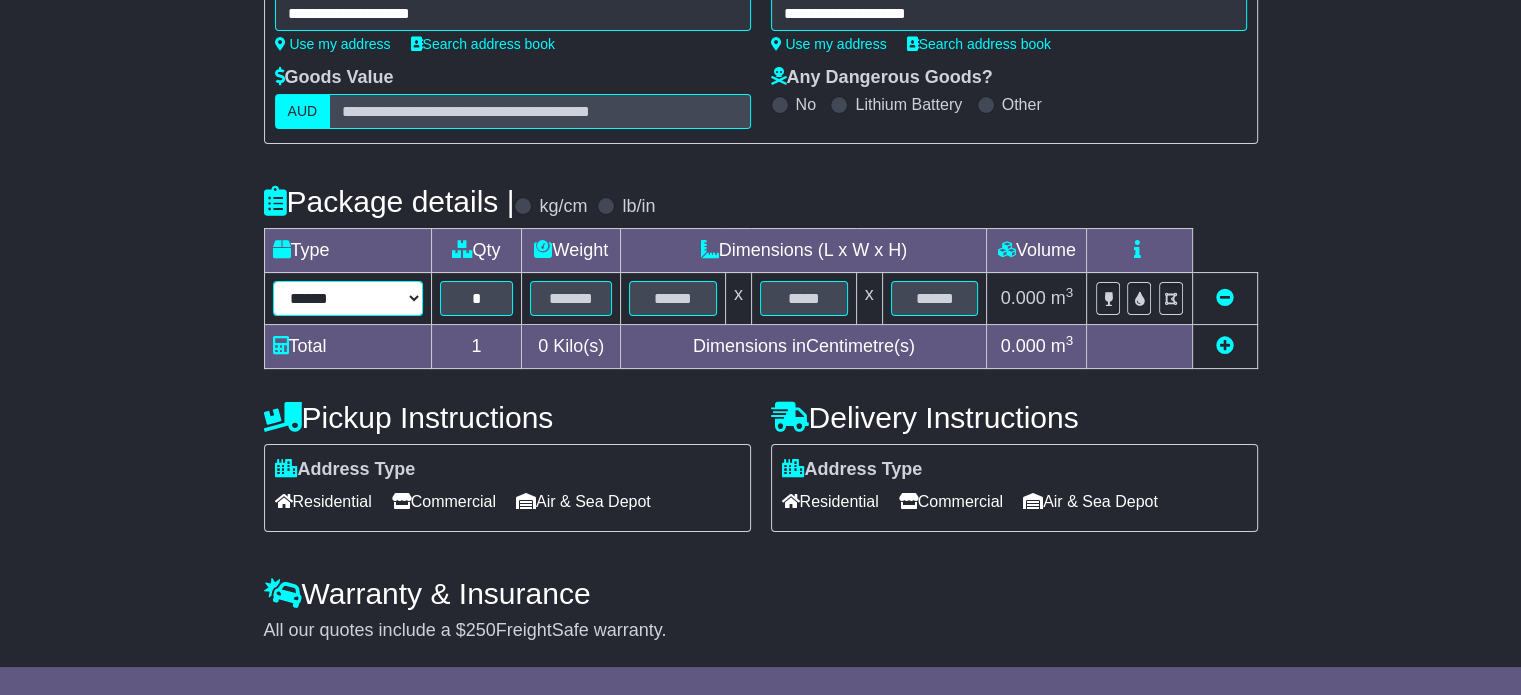 click on "****** ****** *** ******** ***** **** **** ****** *** *******" at bounding box center [348, 298] 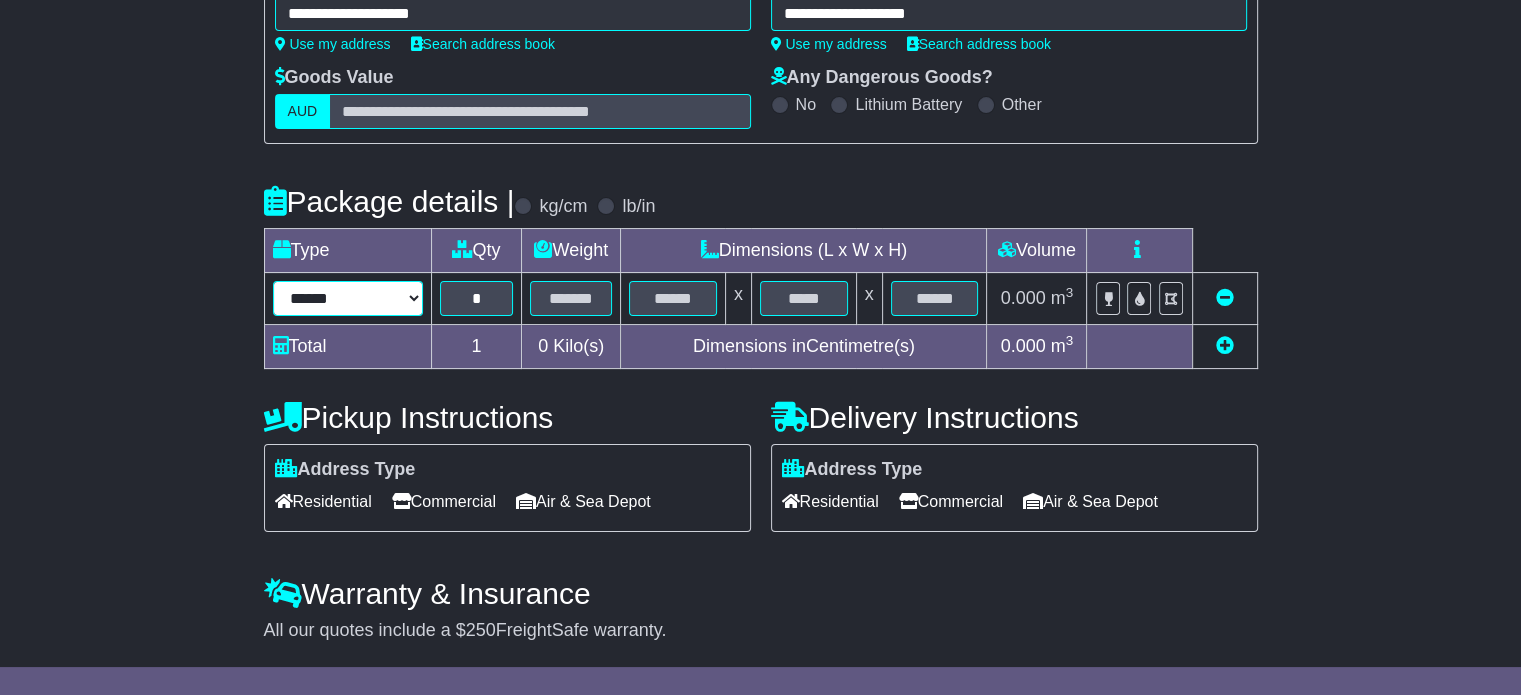 select on "*****" 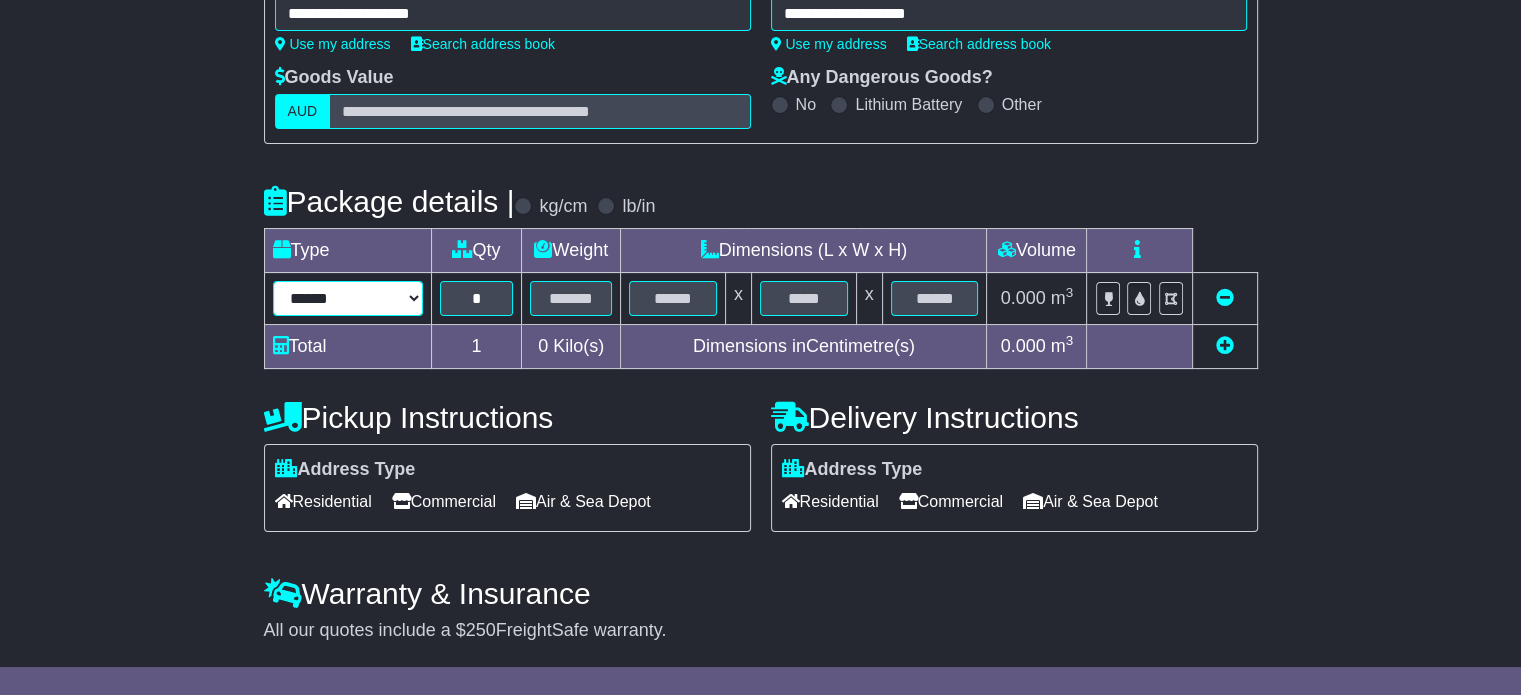 click on "****** ****** *** ******** ***** **** **** ****** *** *******" at bounding box center [348, 298] 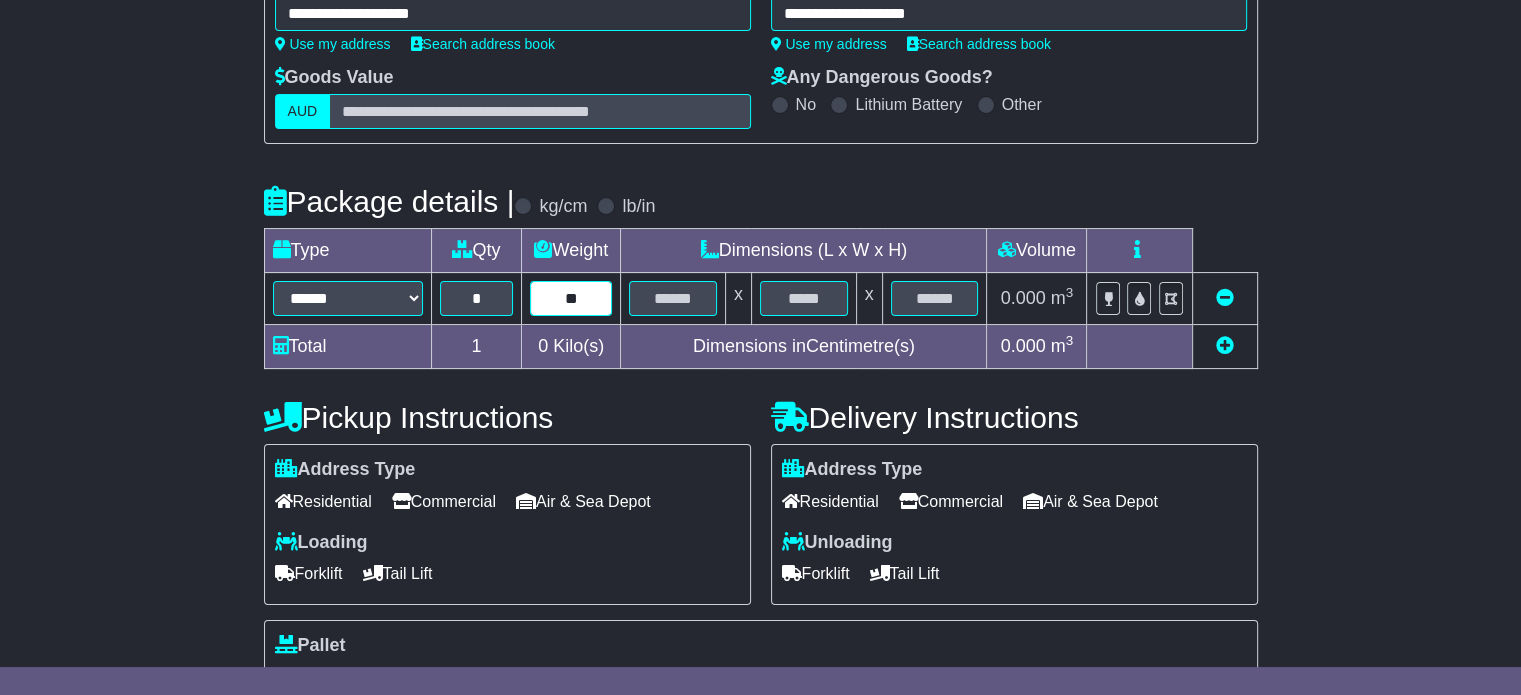 type on "**" 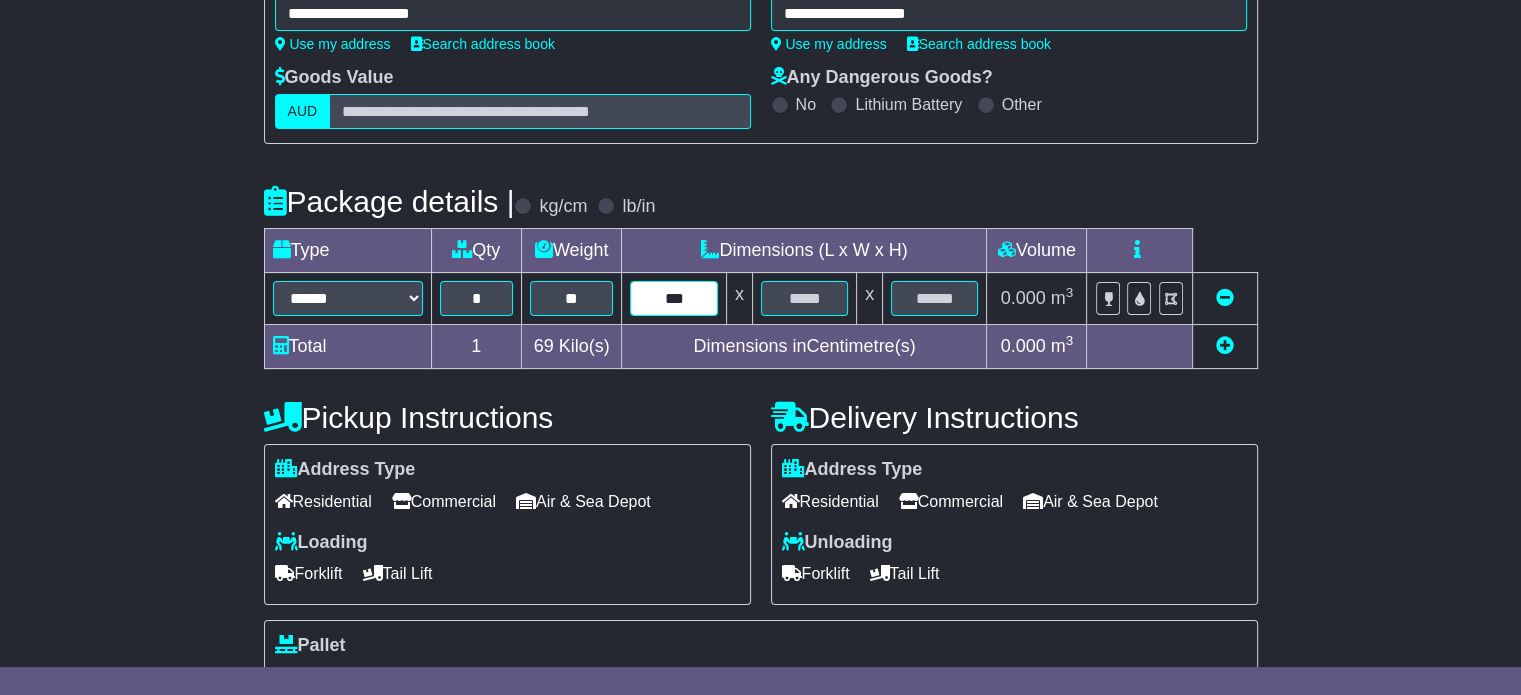 type on "***" 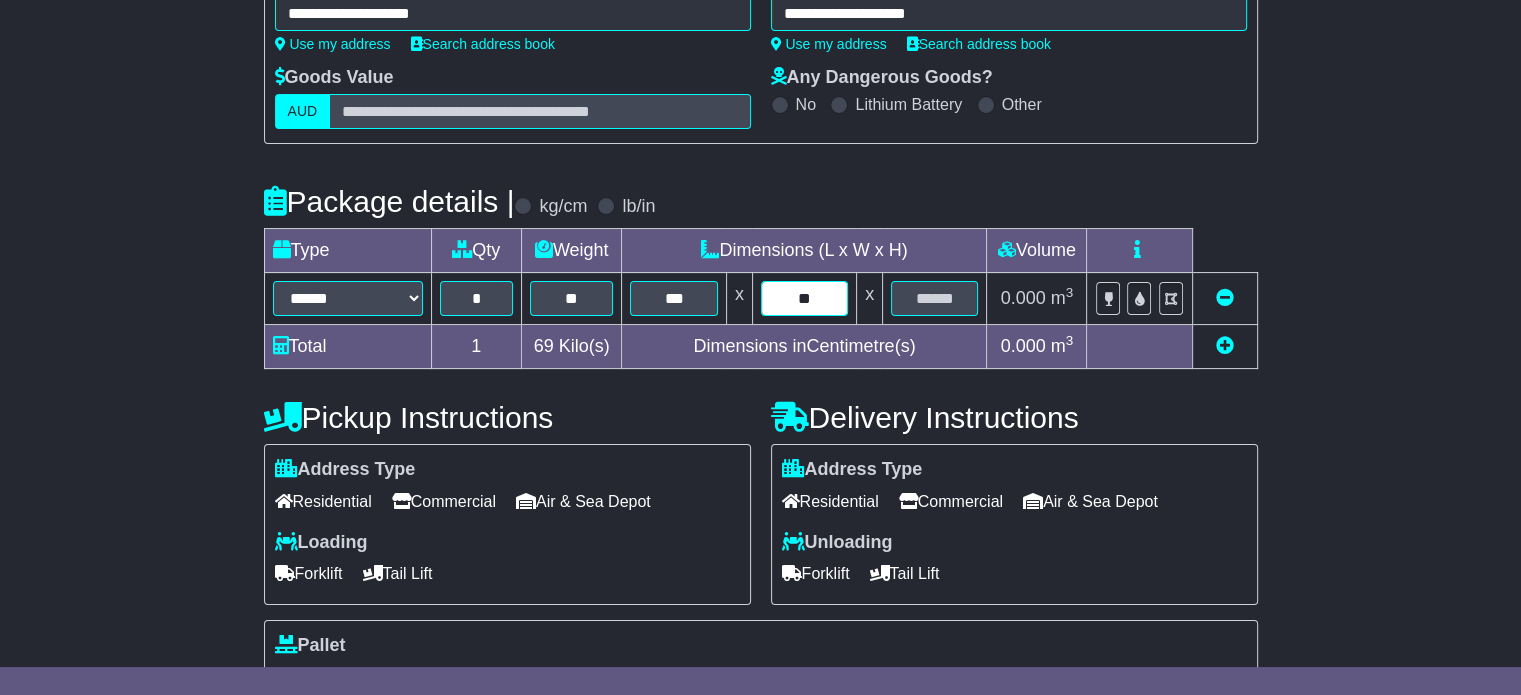 type on "**" 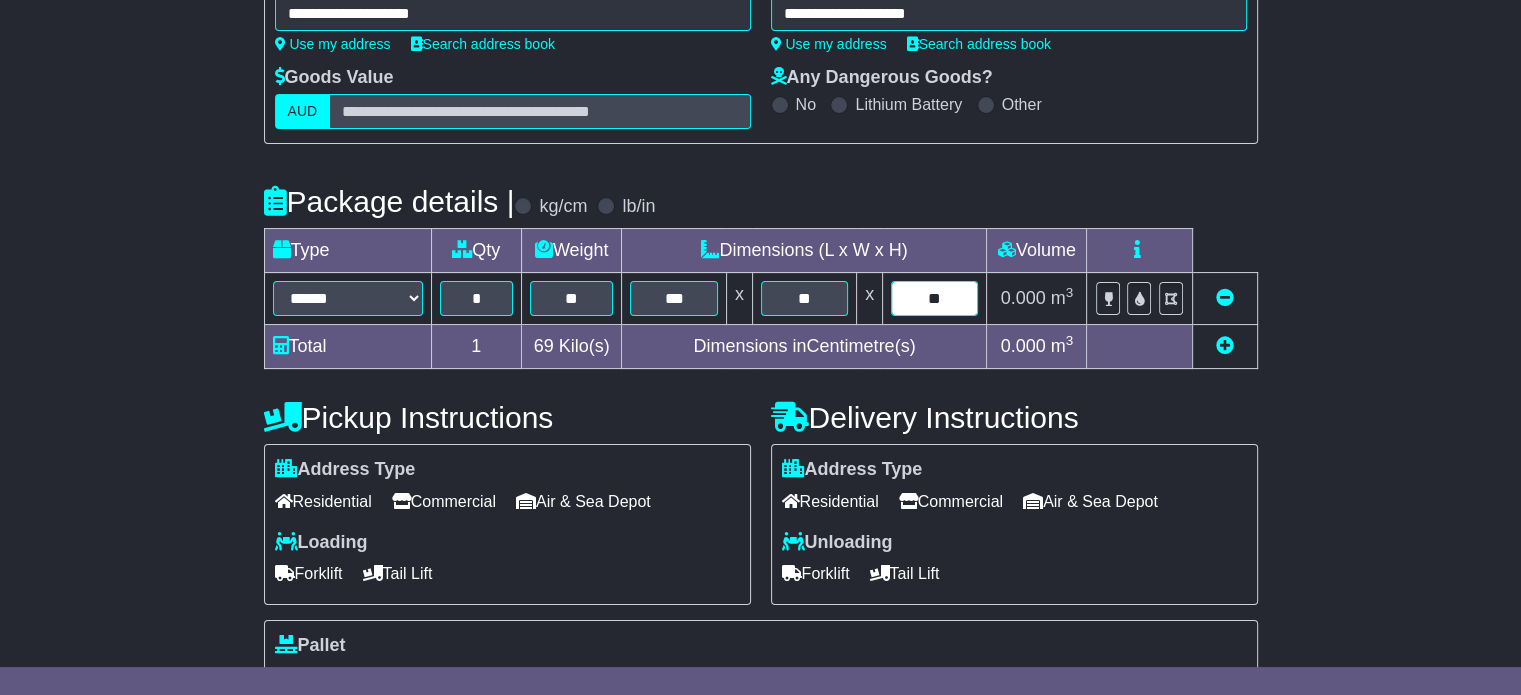 type on "**" 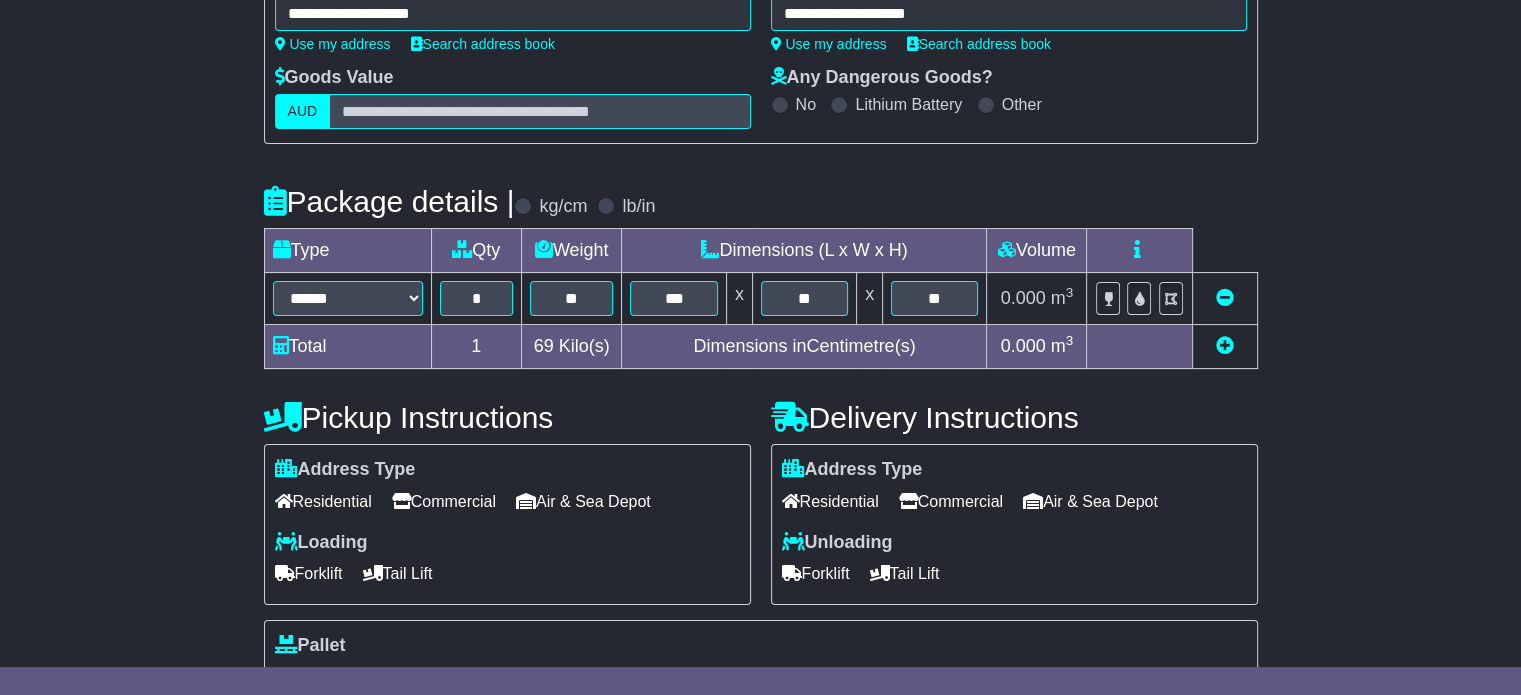 type 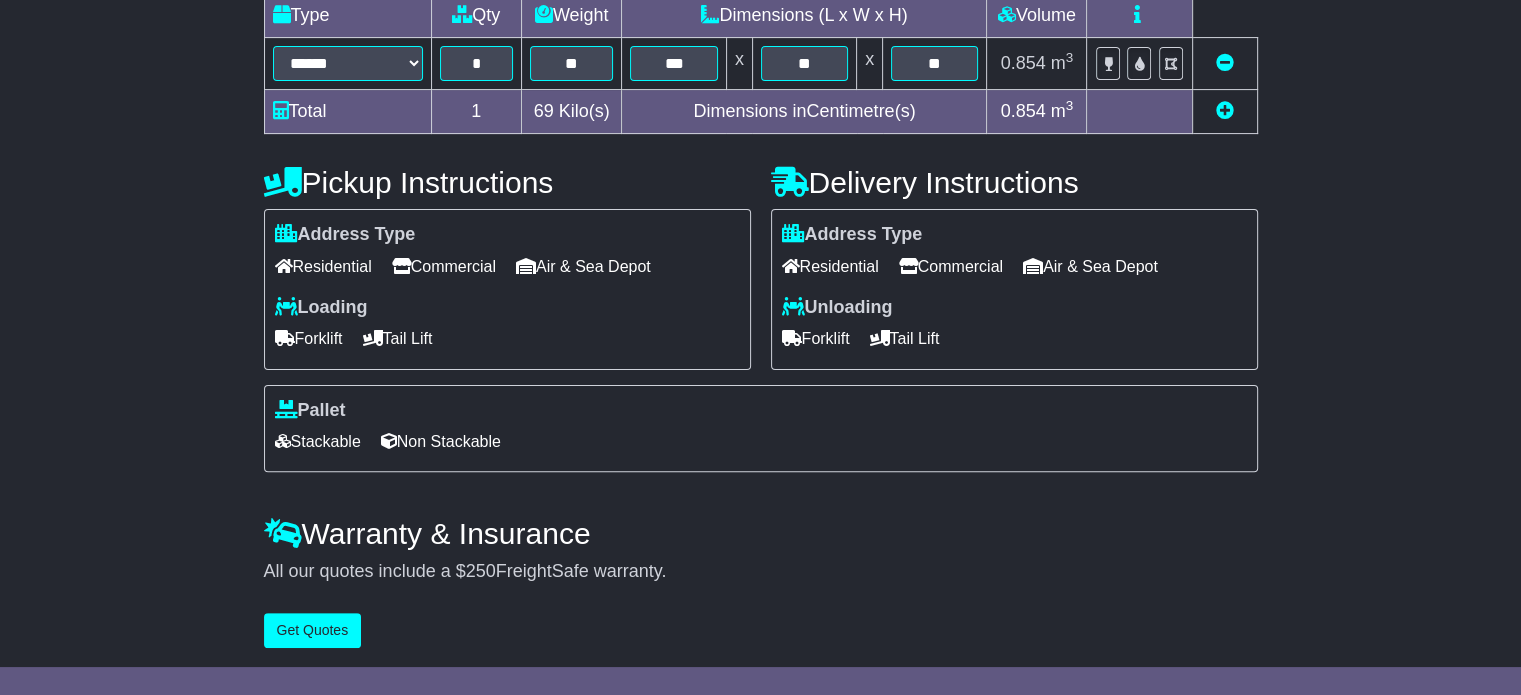 click on "Commercial" at bounding box center [444, 266] 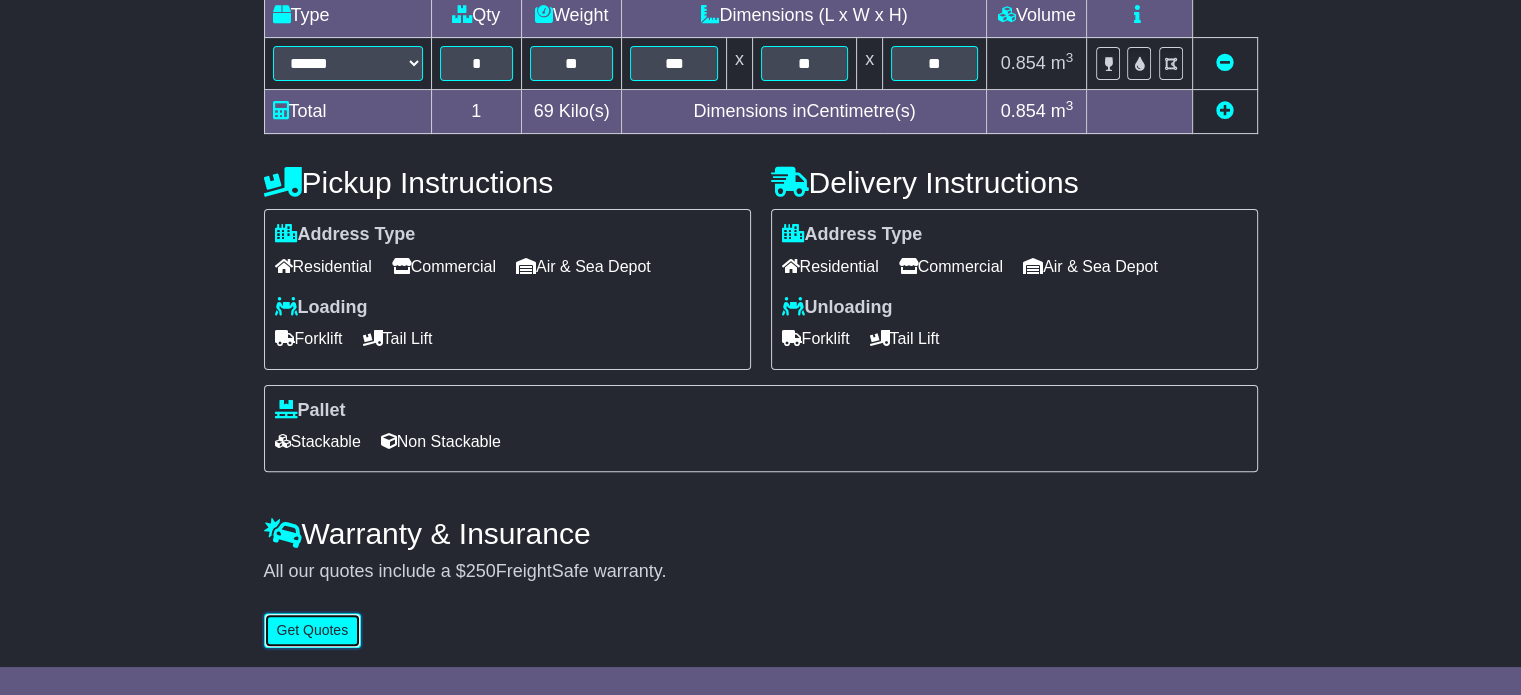 click on "Get Quotes" at bounding box center (313, 630) 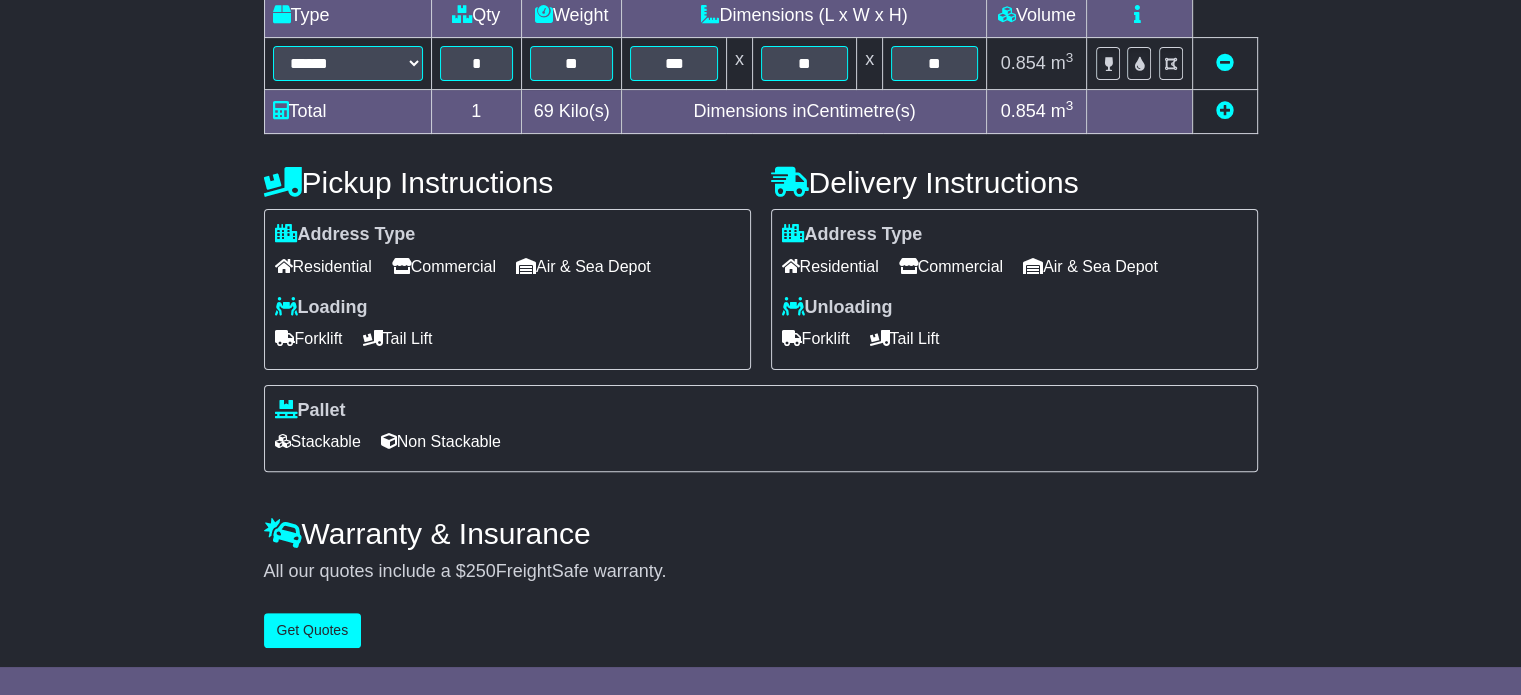 scroll, scrollTop: 0, scrollLeft: 0, axis: both 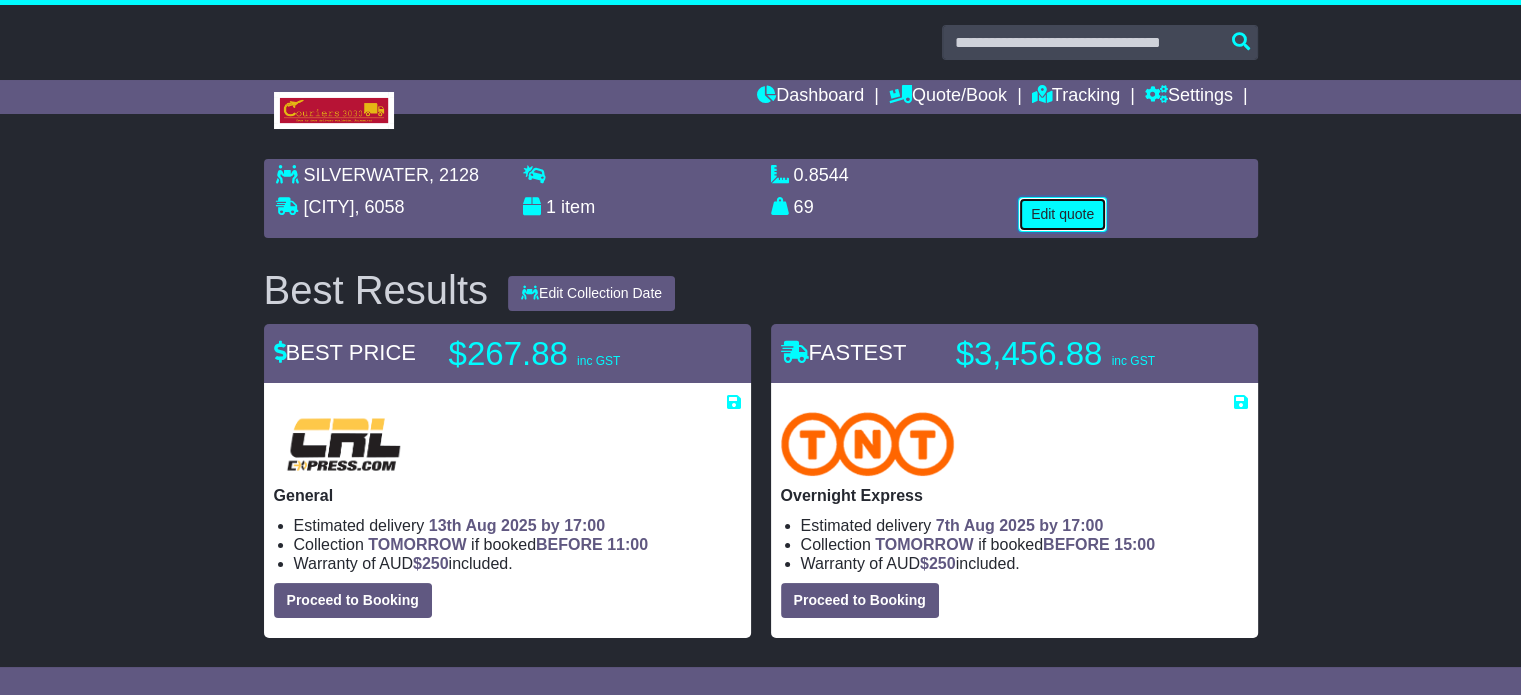 click on "Edit quote" at bounding box center [1062, 214] 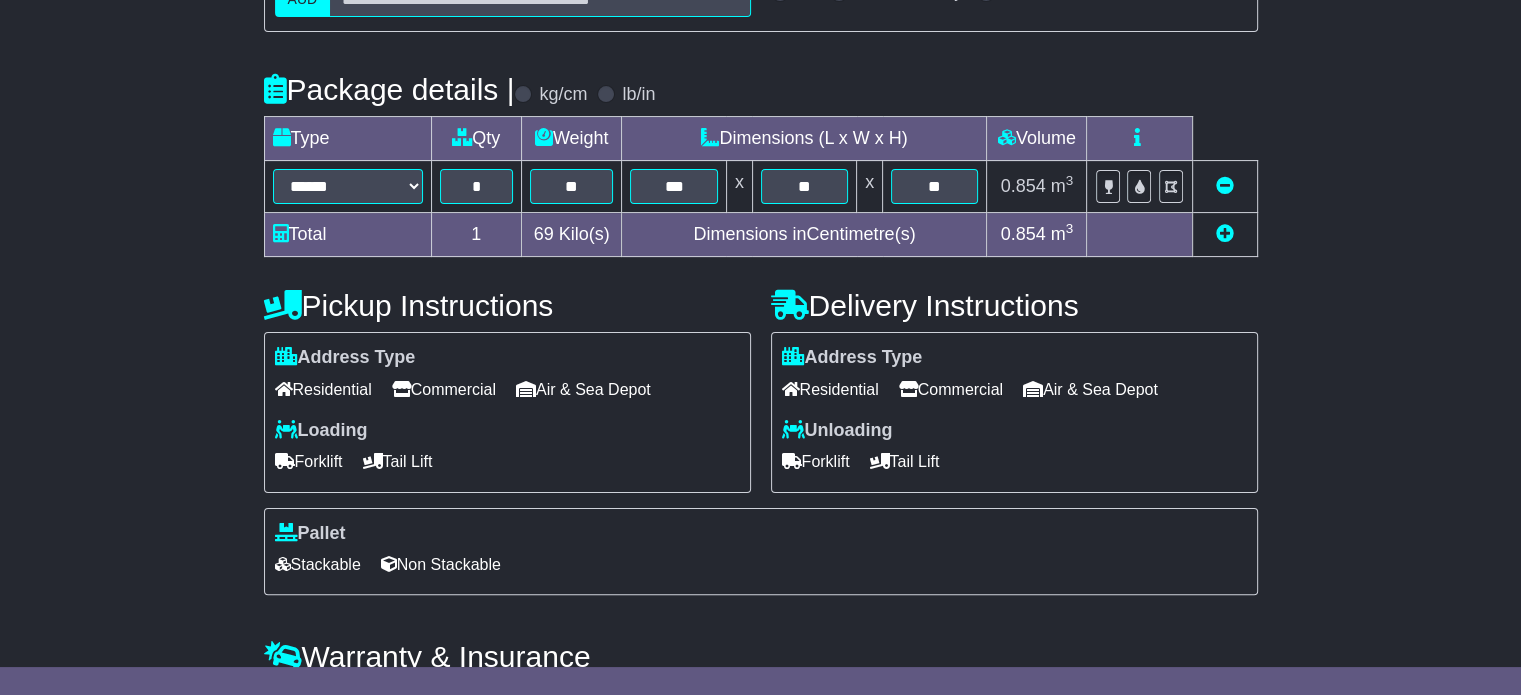 scroll, scrollTop: 540, scrollLeft: 0, axis: vertical 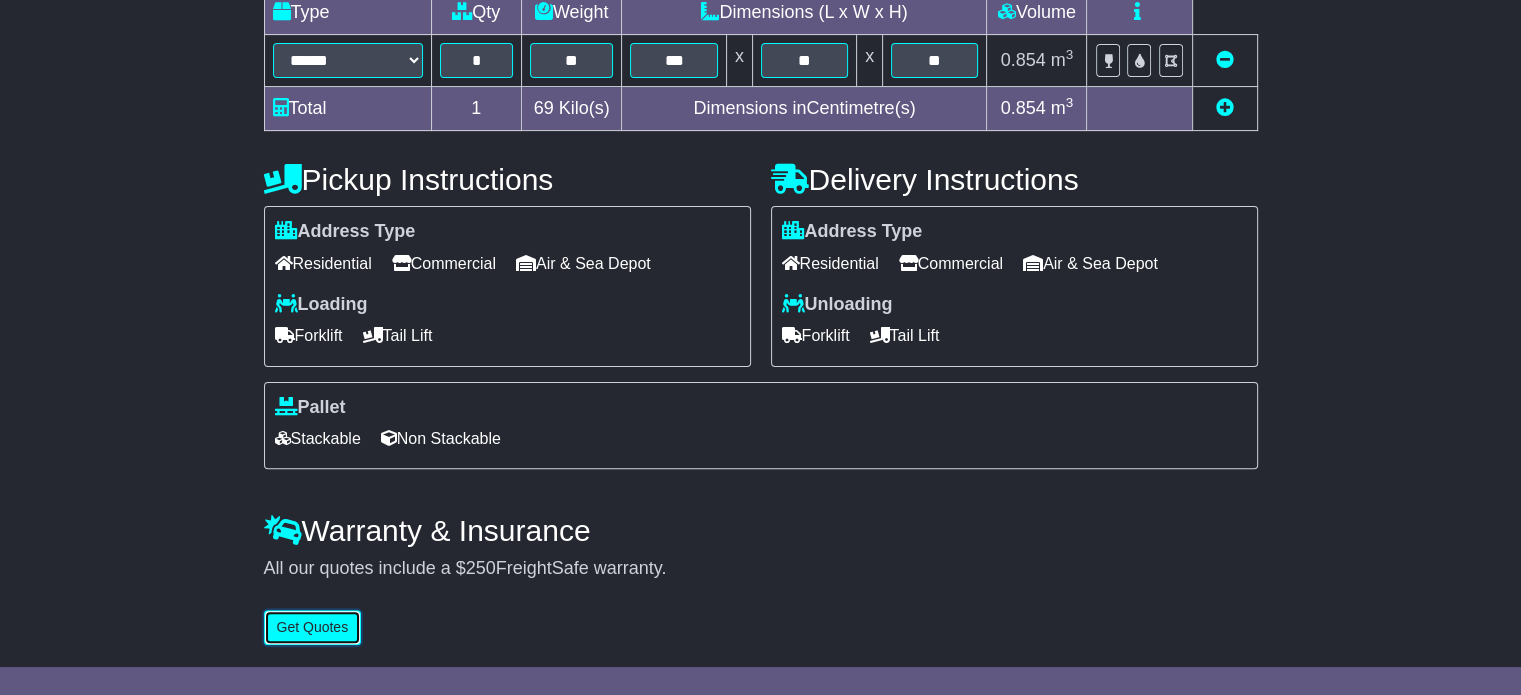 drag, startPoint x: 320, startPoint y: 632, endPoint x: 381, endPoint y: 608, distance: 65.551506 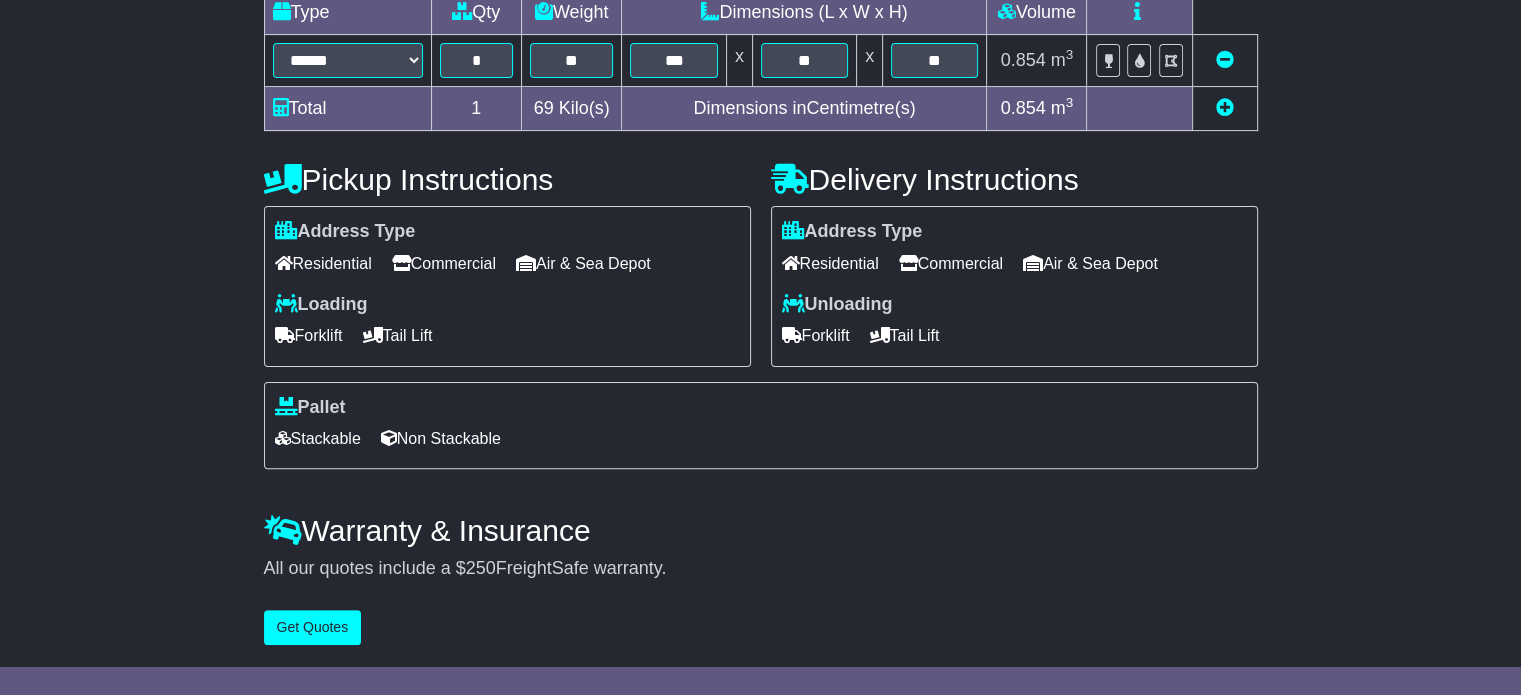 scroll, scrollTop: 0, scrollLeft: 0, axis: both 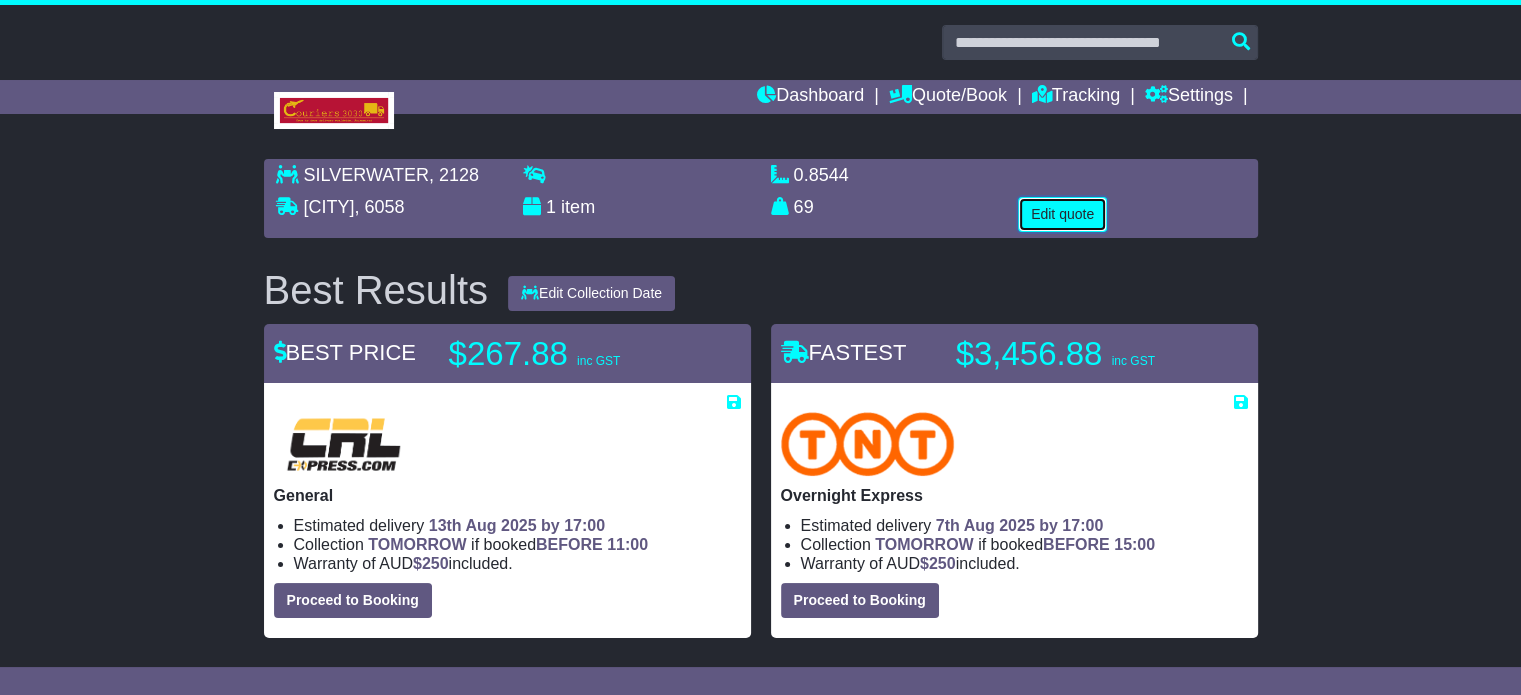 click on "Edit quote" at bounding box center [1062, 214] 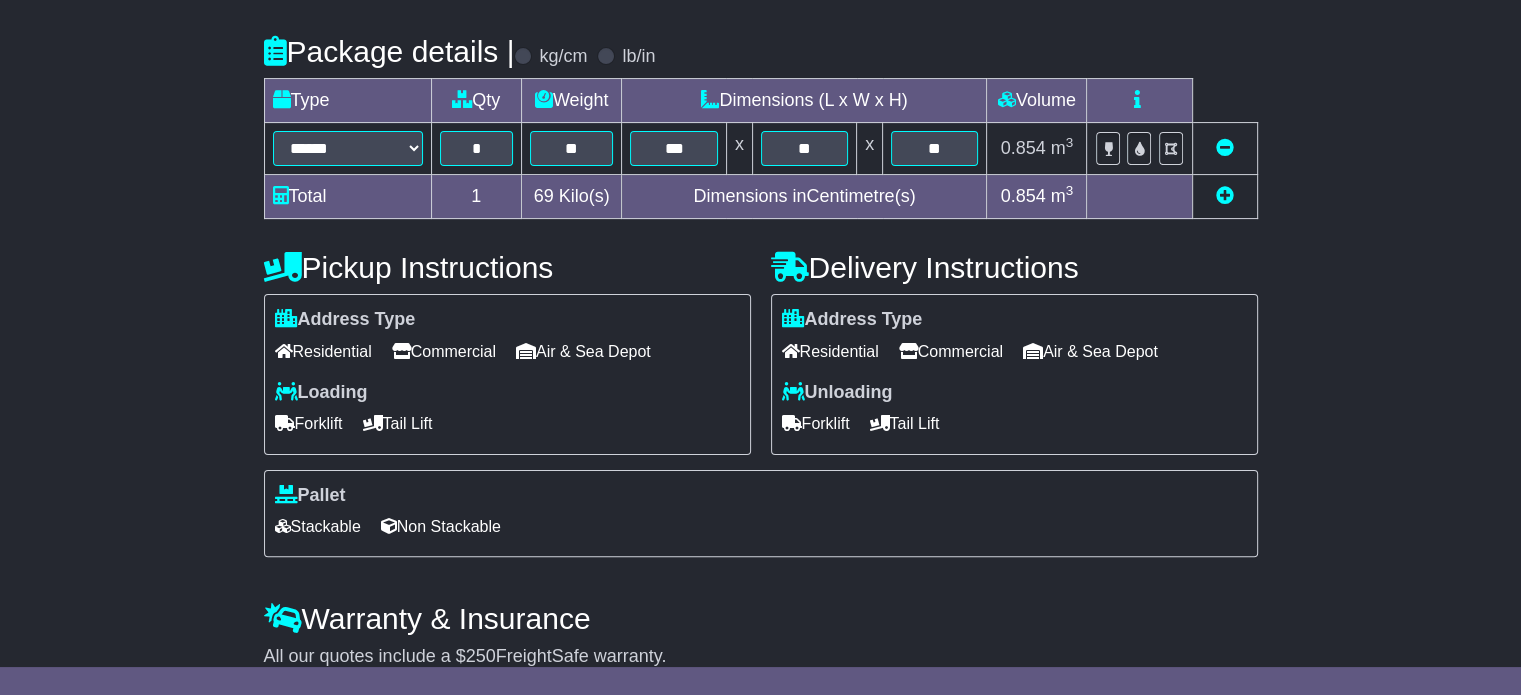 scroll, scrollTop: 500, scrollLeft: 0, axis: vertical 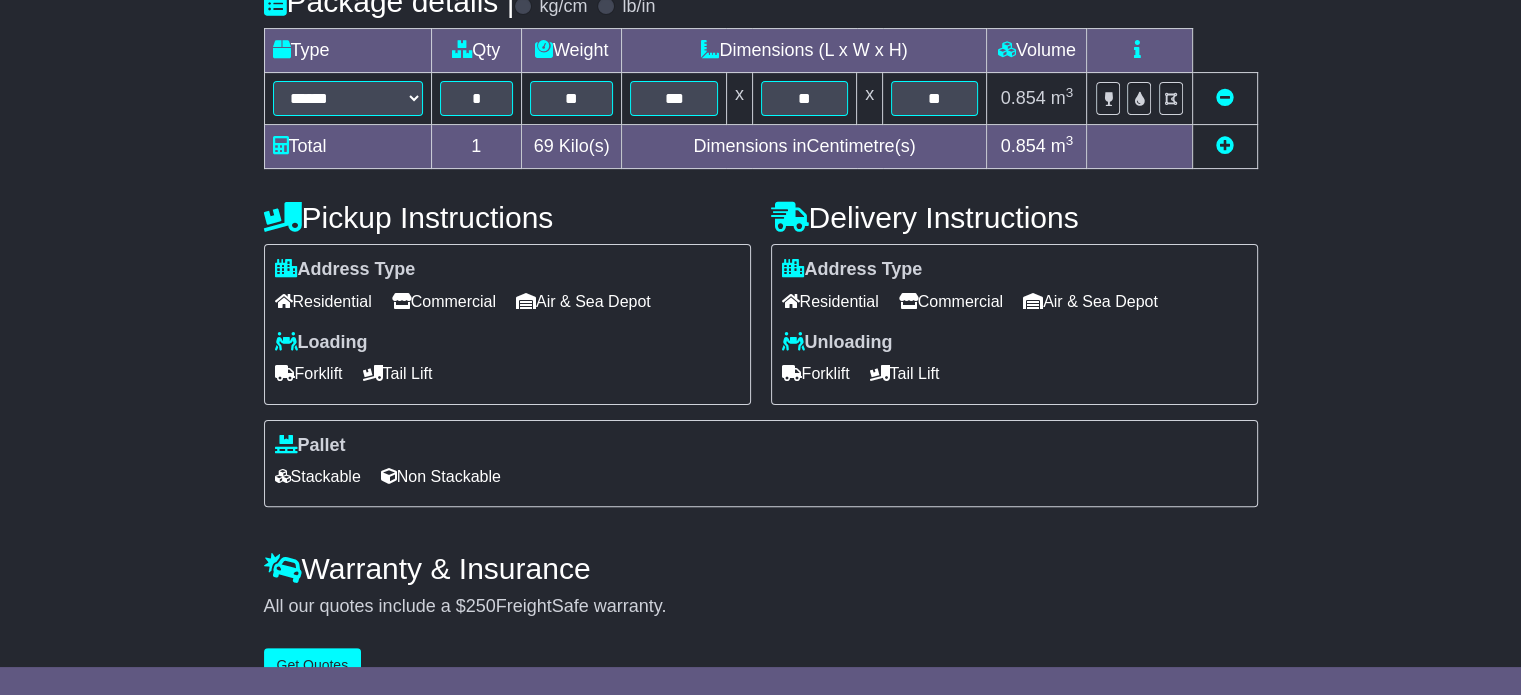 click on "Tail Lift" at bounding box center (398, 373) 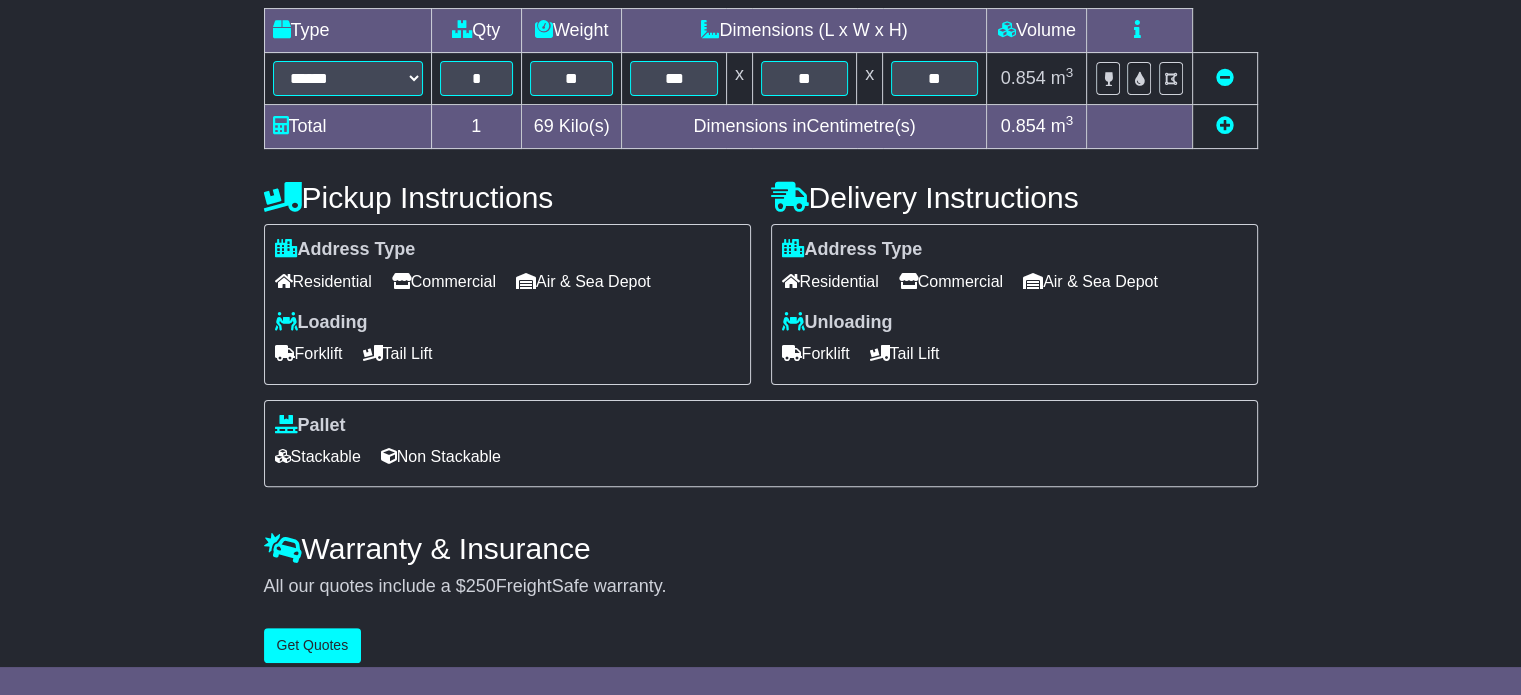 scroll, scrollTop: 540, scrollLeft: 0, axis: vertical 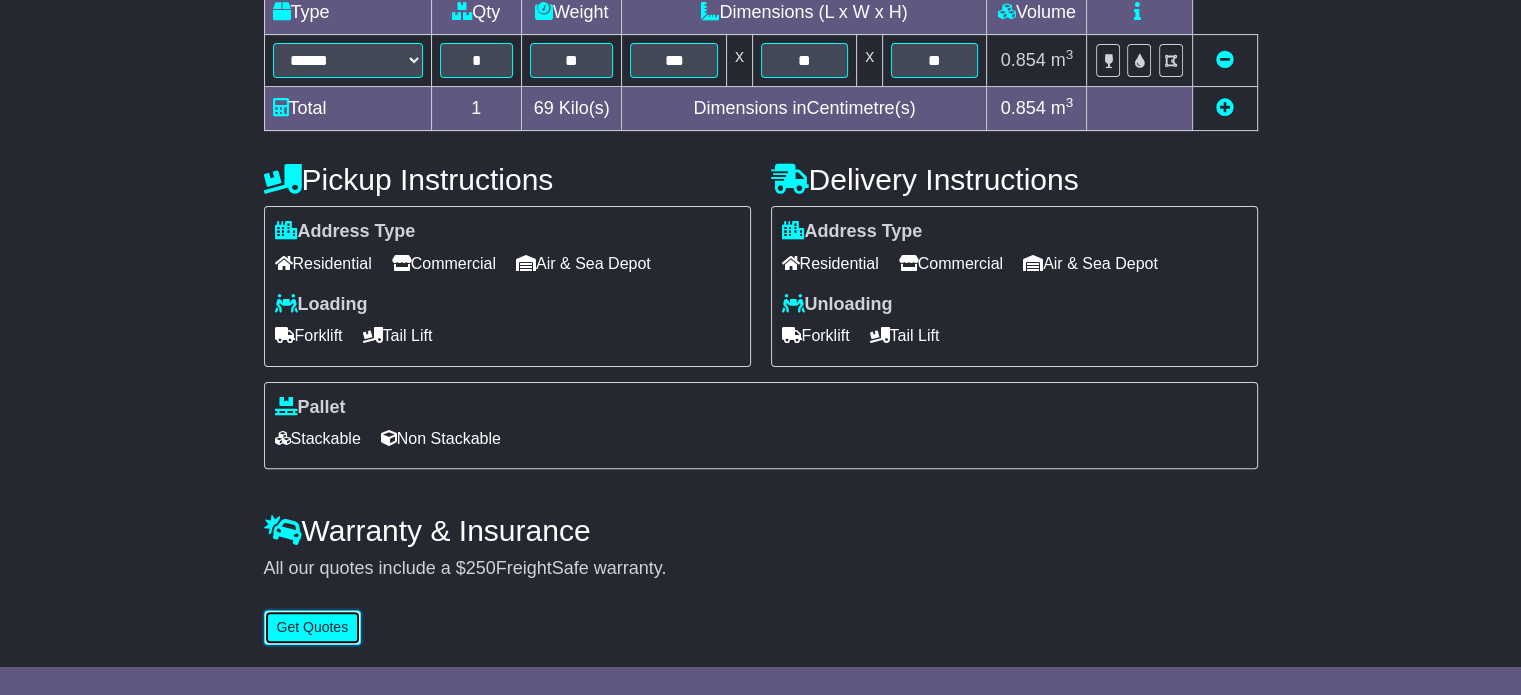 click on "Get Quotes" at bounding box center [313, 627] 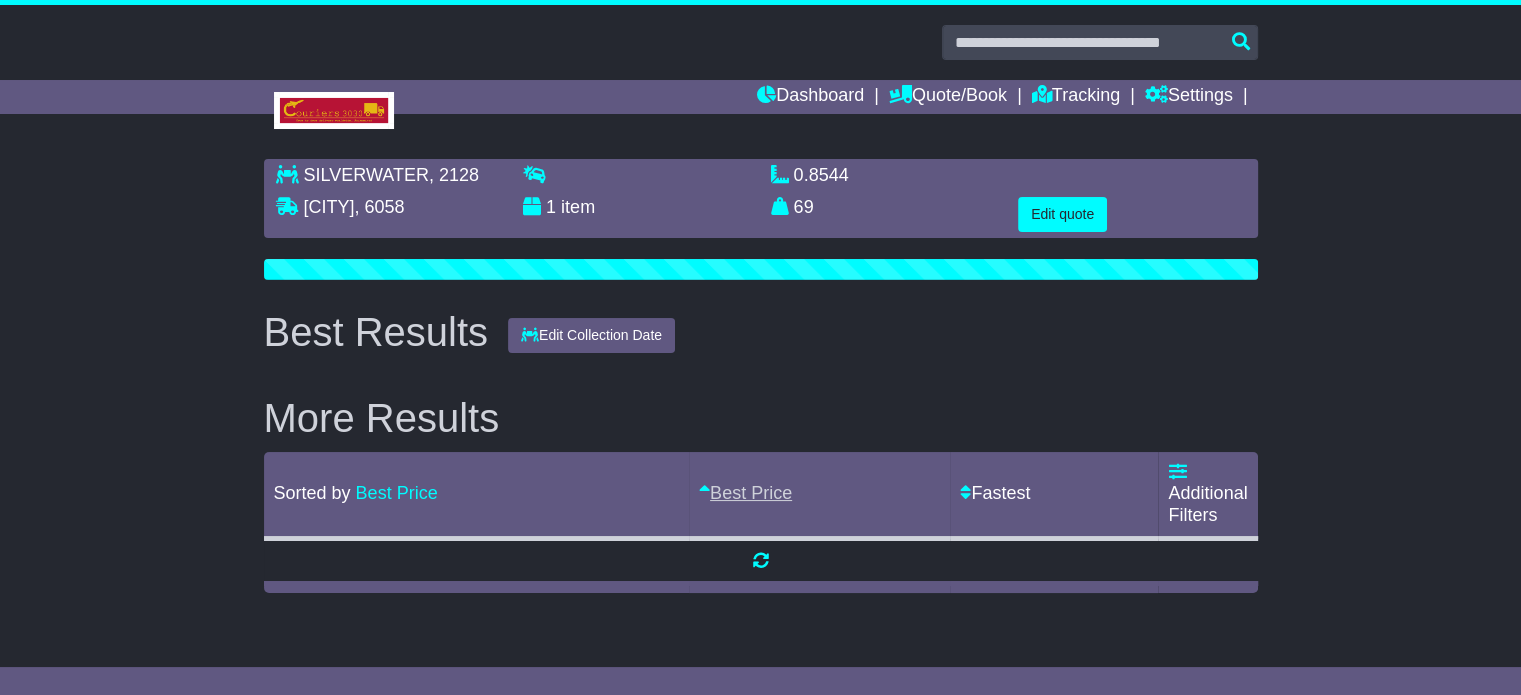scroll, scrollTop: 0, scrollLeft: 0, axis: both 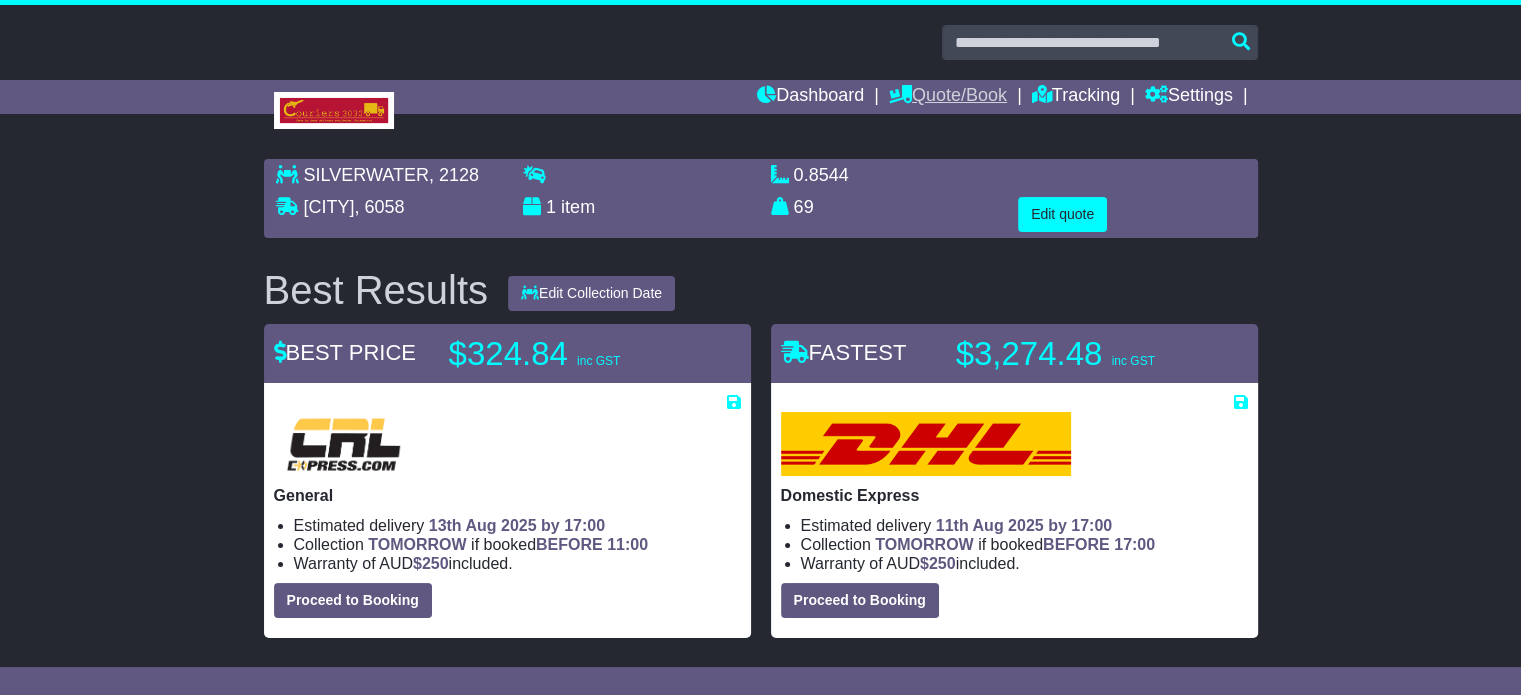 click on "Quote/Book" at bounding box center (948, 97) 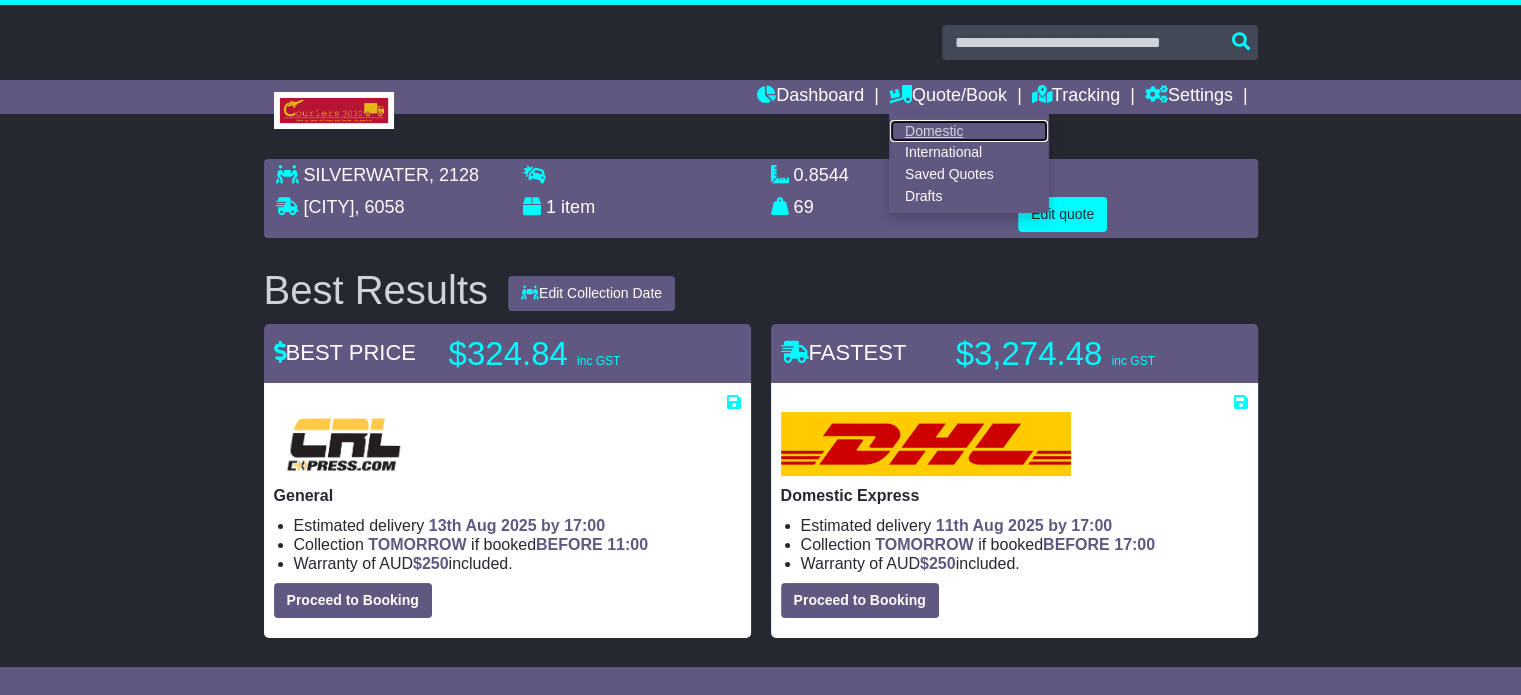 click on "Domestic" at bounding box center [969, 131] 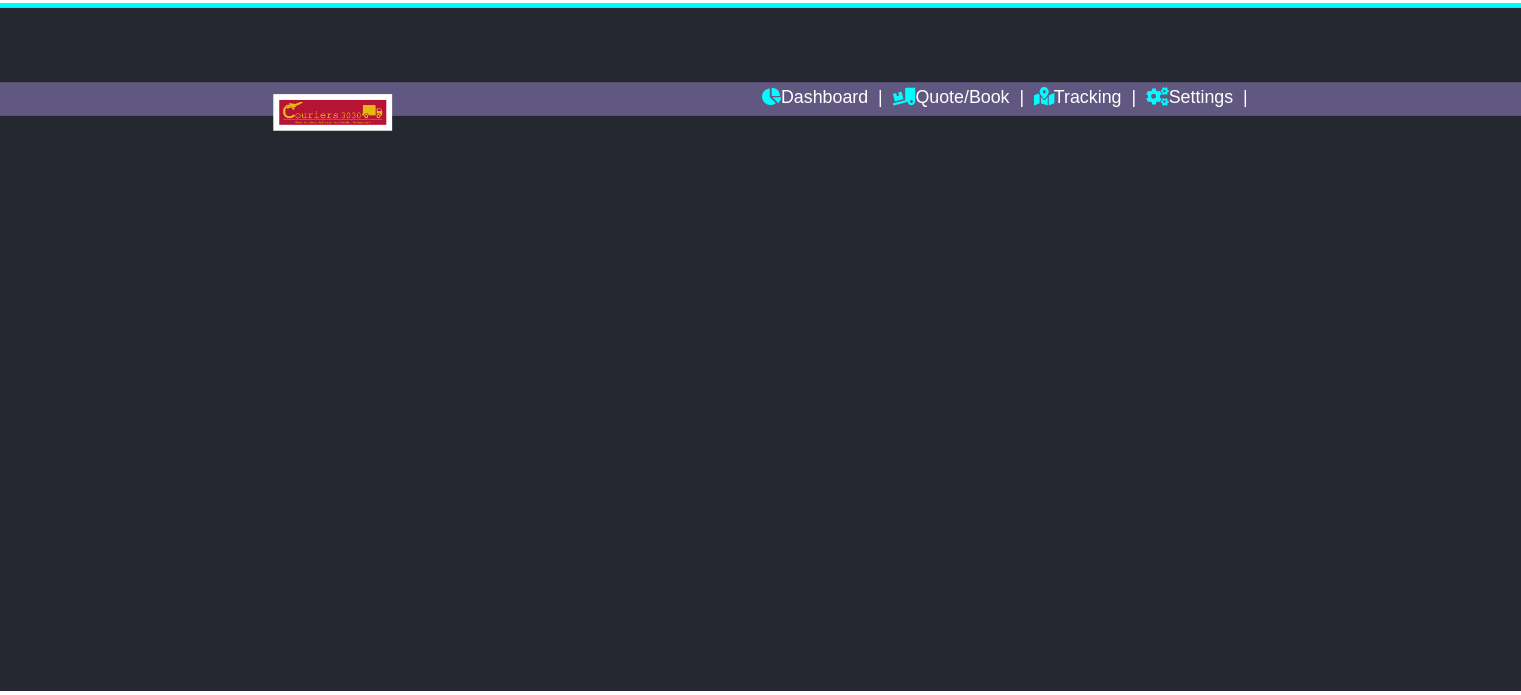 scroll, scrollTop: 0, scrollLeft: 0, axis: both 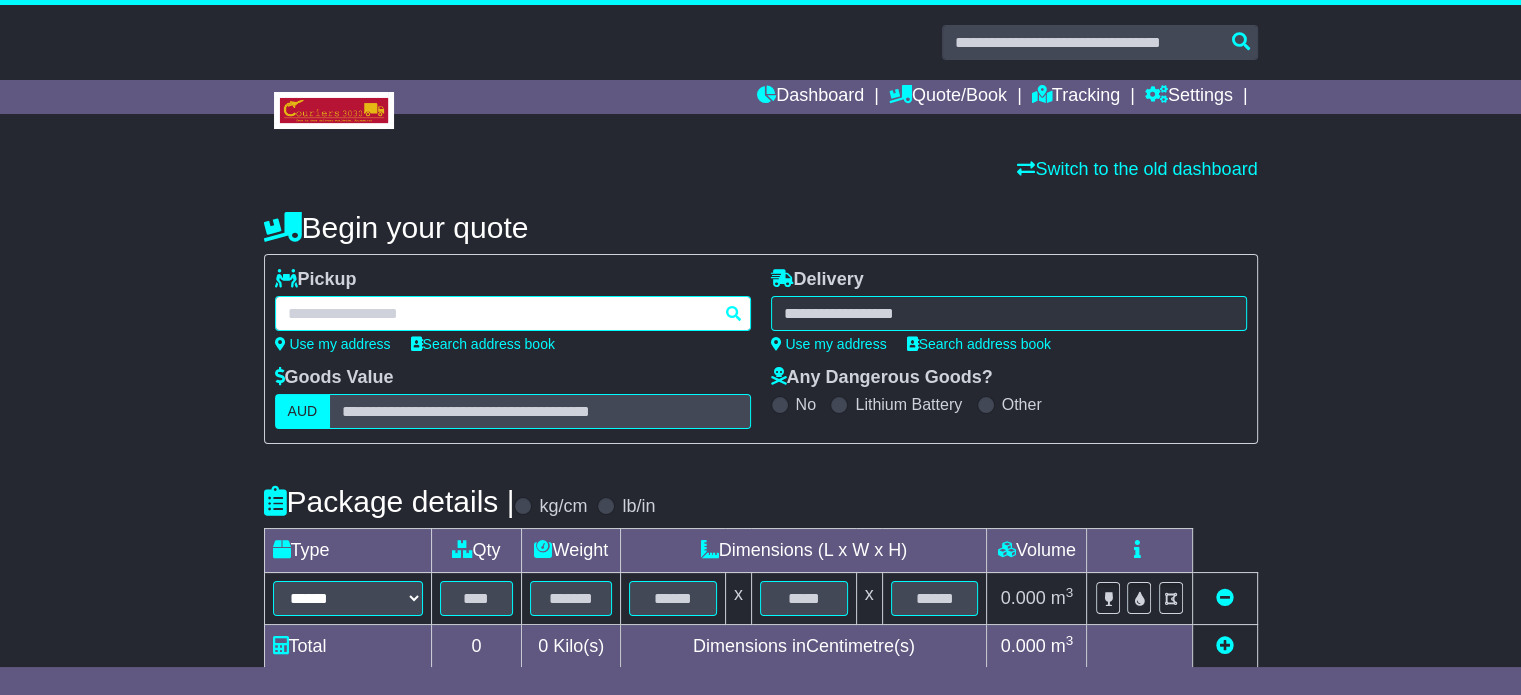 click at bounding box center (513, 313) 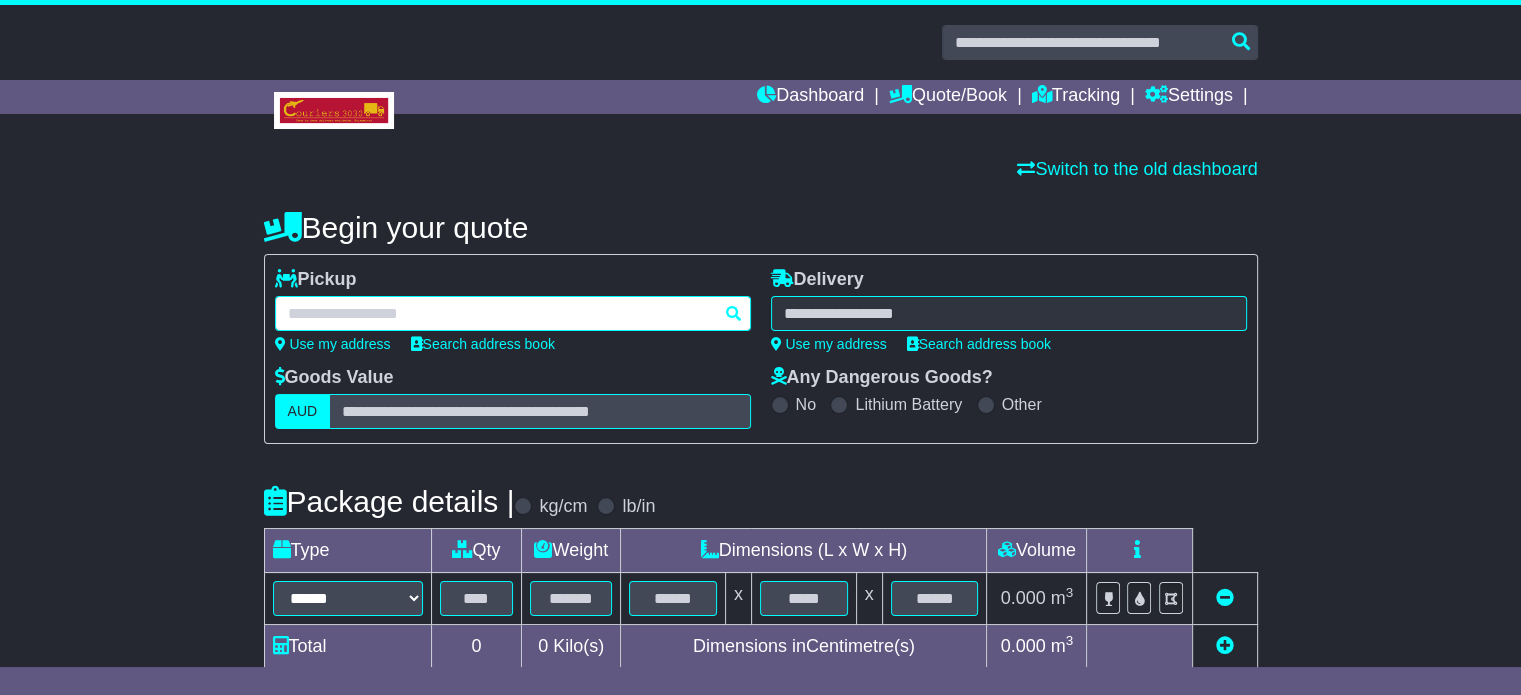 paste on "******" 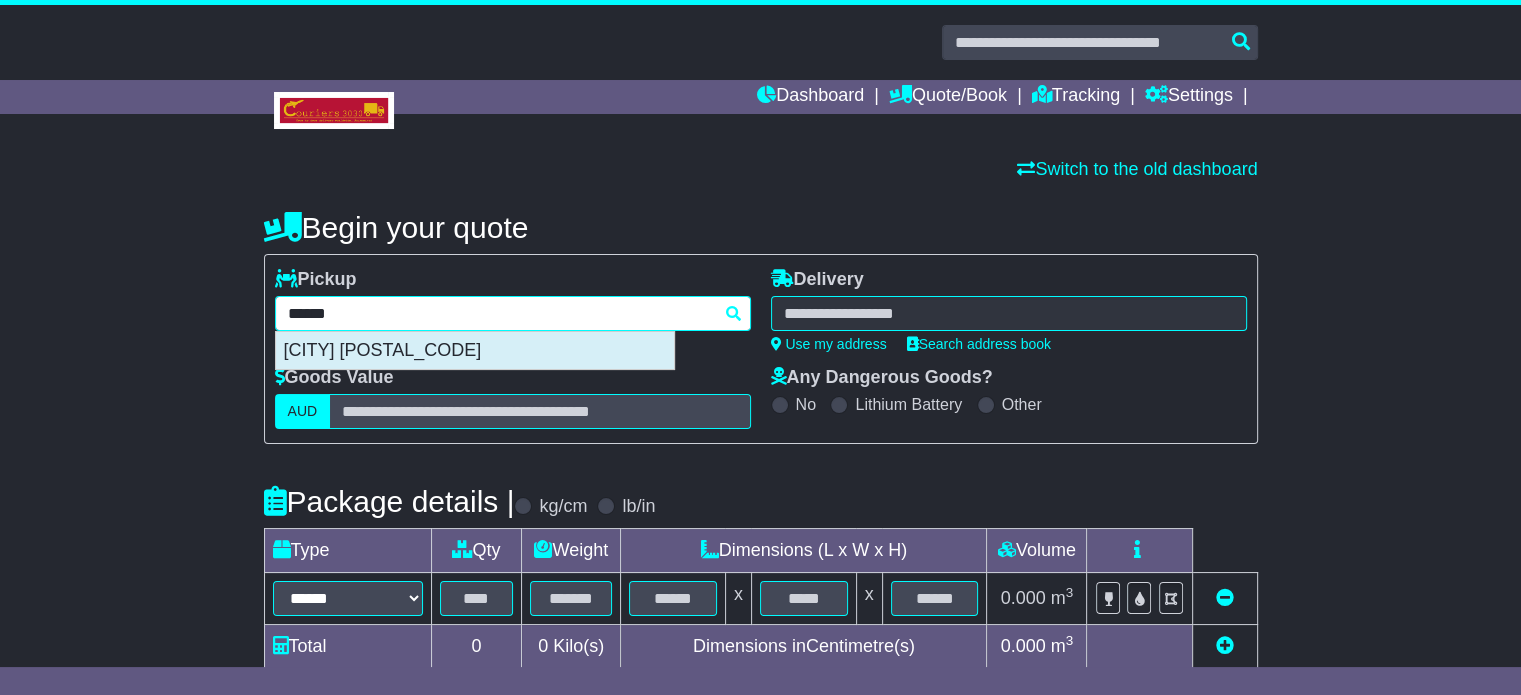 click on "BOWRAL 2576" at bounding box center (475, 351) 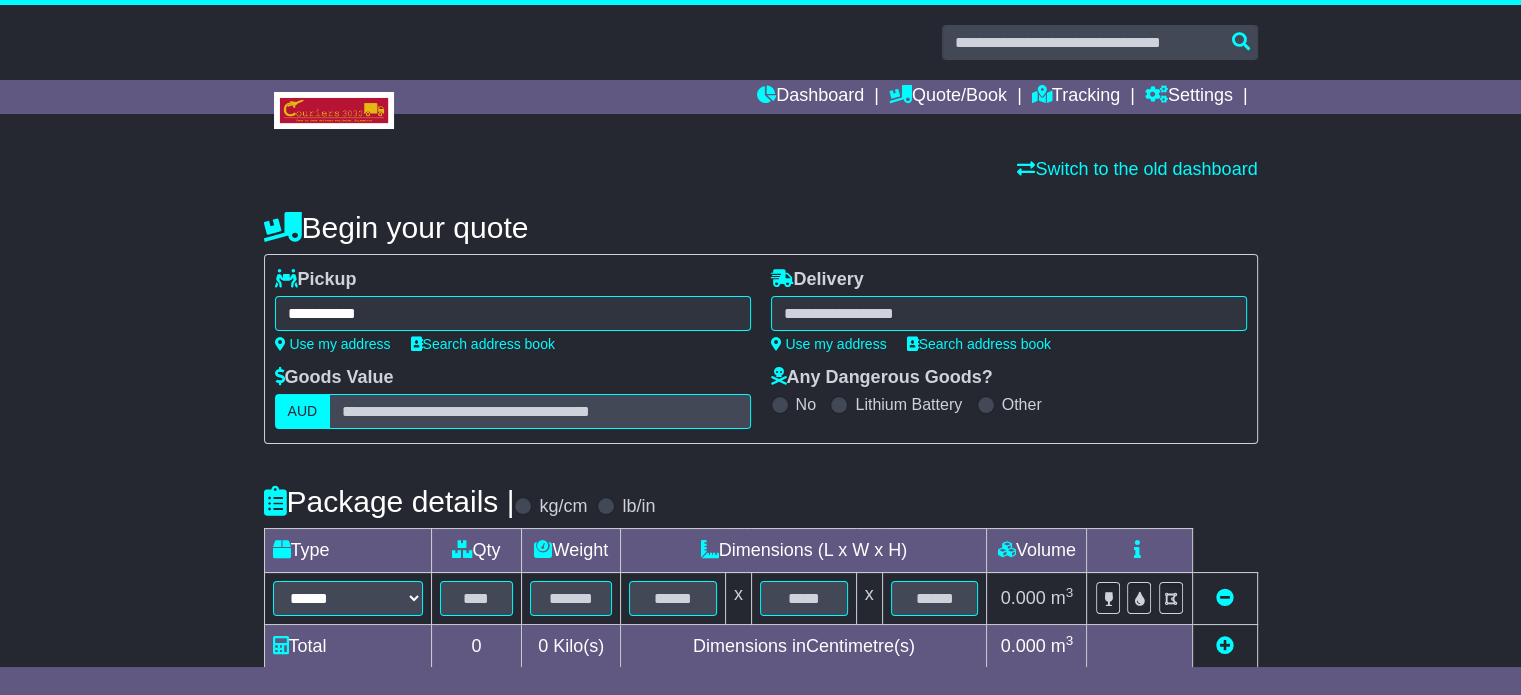 type on "**********" 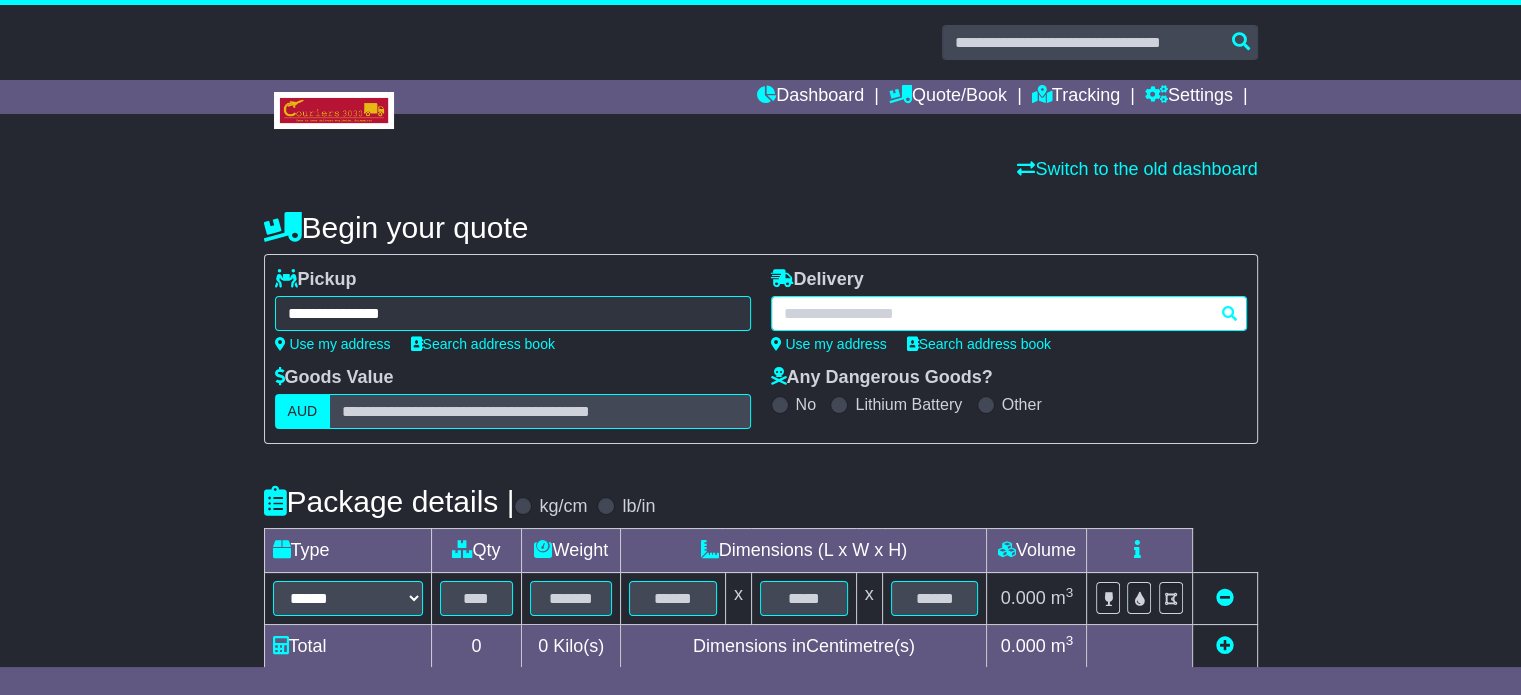click at bounding box center (1009, 313) 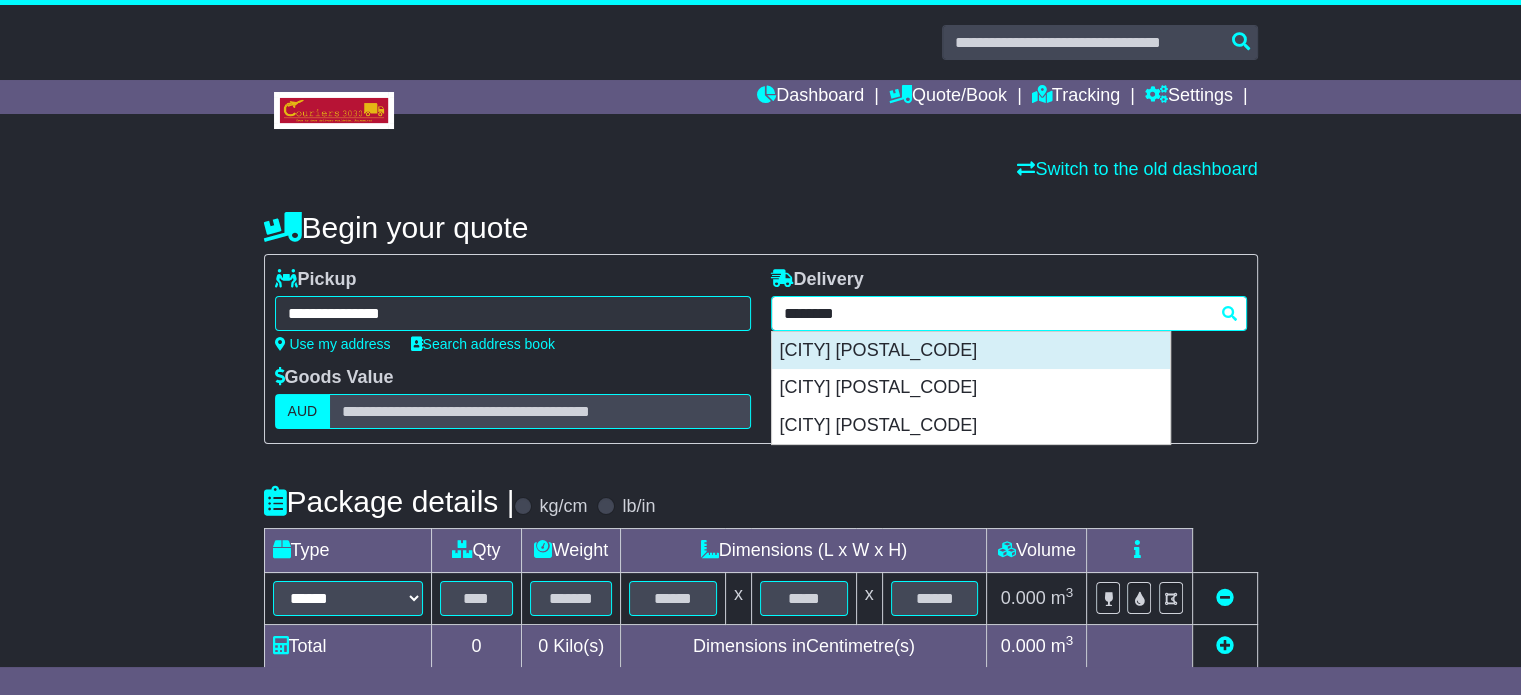 click on "WALLSEND 2287" at bounding box center [971, 351] 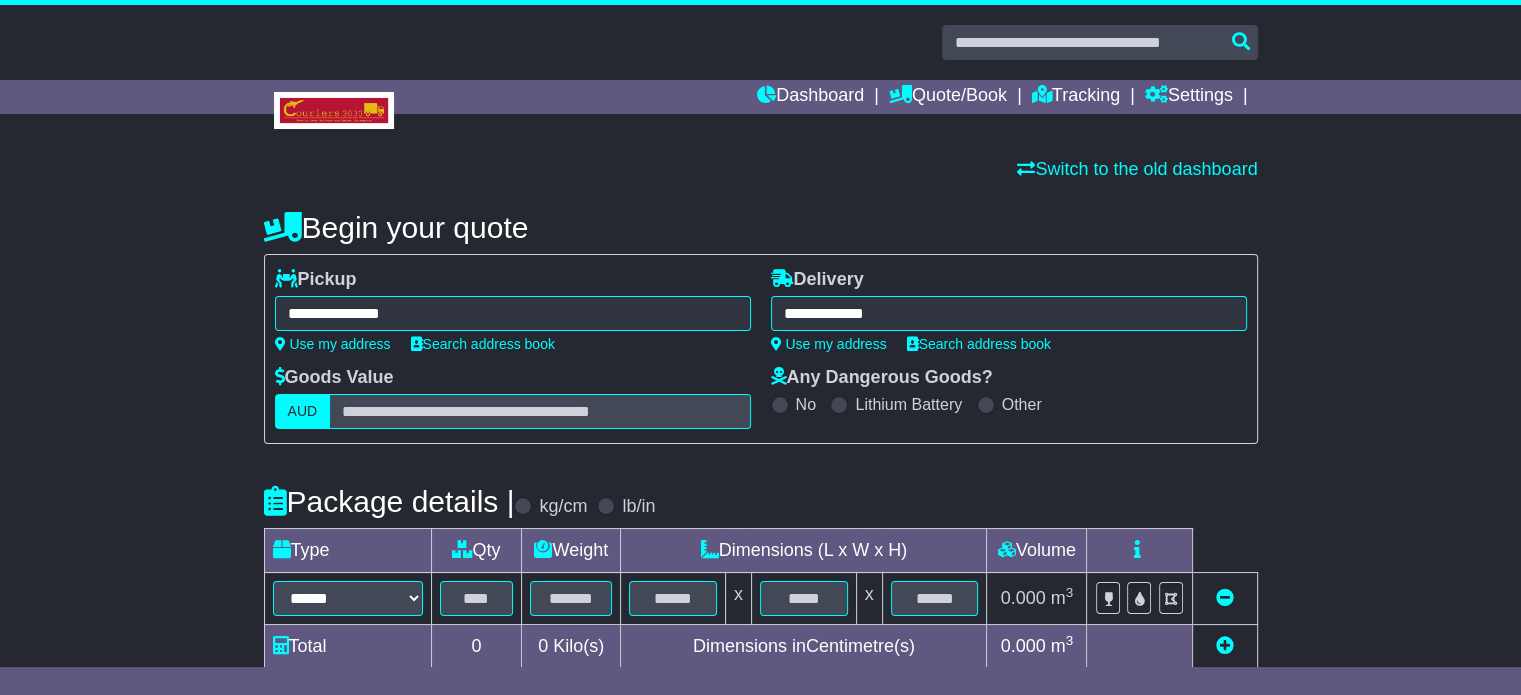 type on "**********" 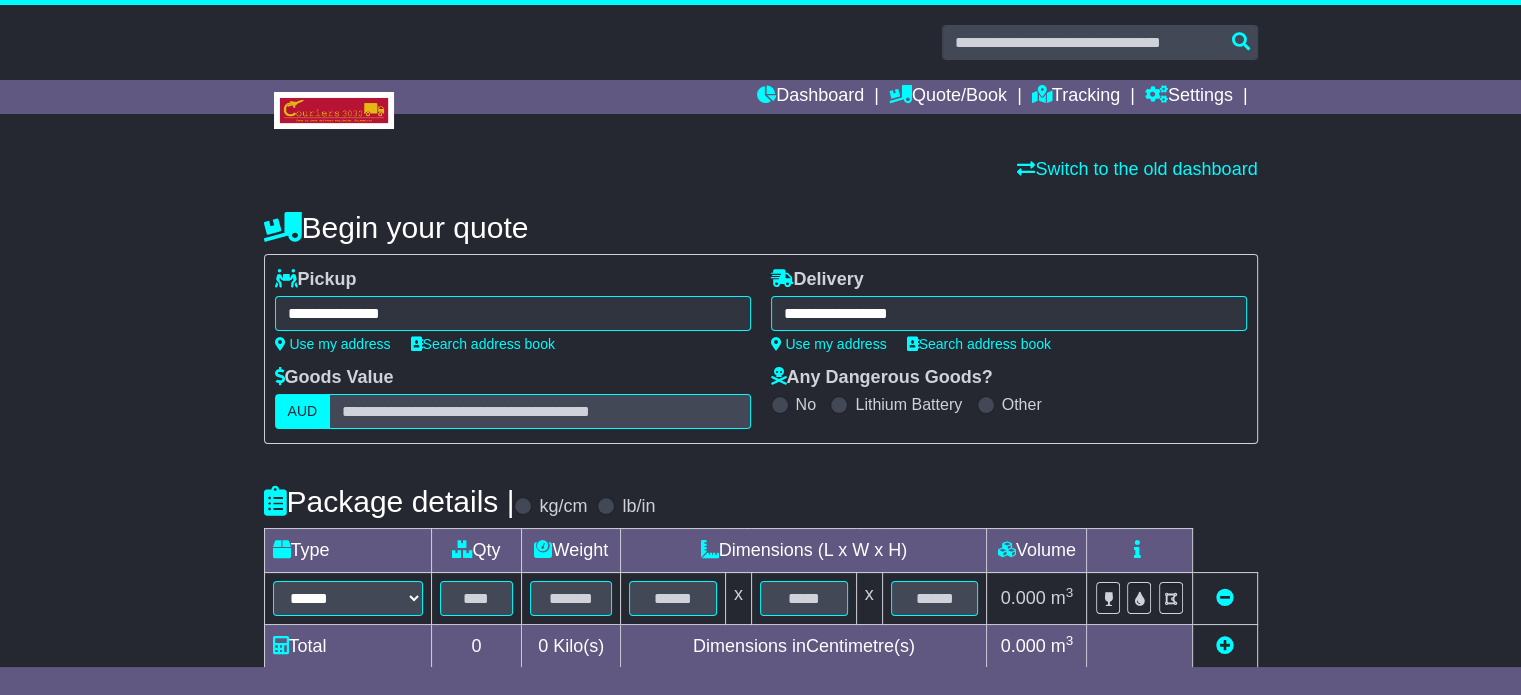 scroll, scrollTop: 360, scrollLeft: 0, axis: vertical 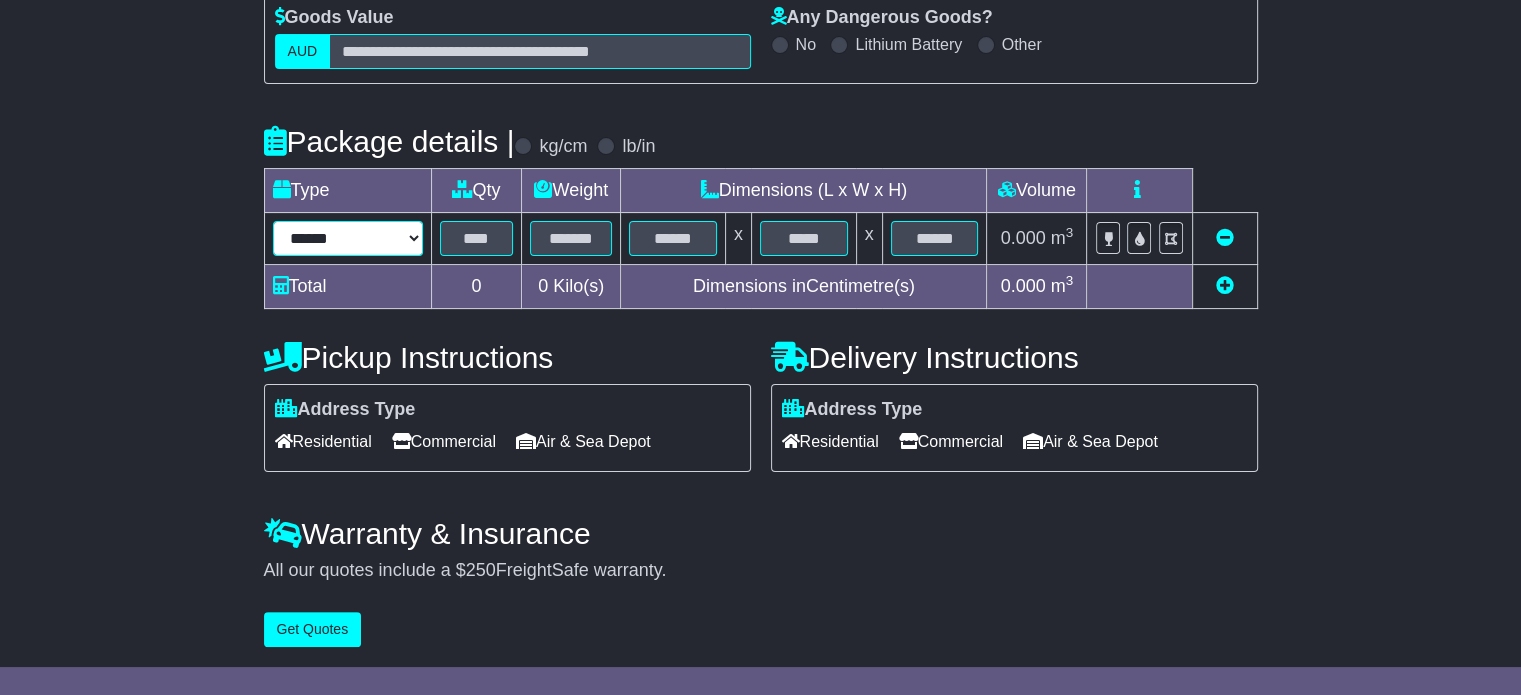 click on "****** ****** *** ******** ***** **** **** ****** *** *******" at bounding box center (348, 238) 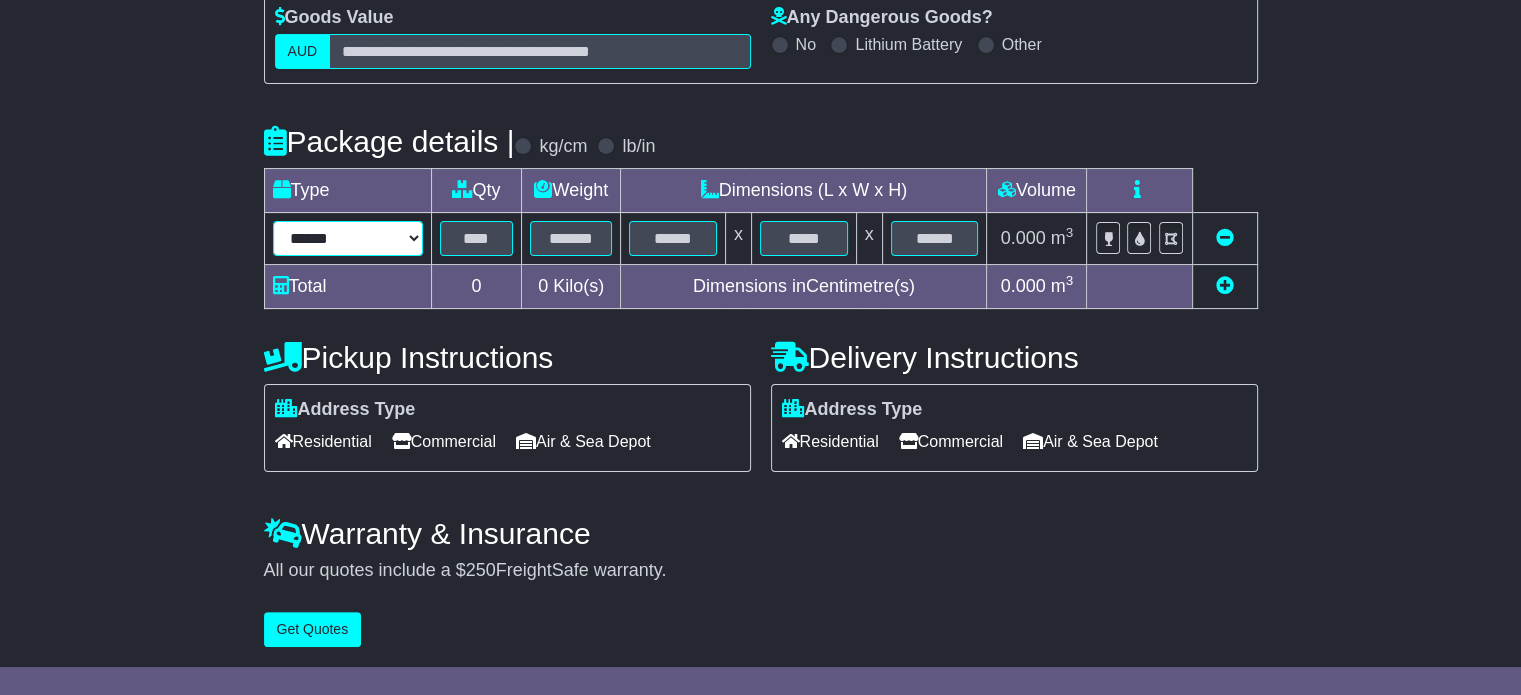 select on "*****" 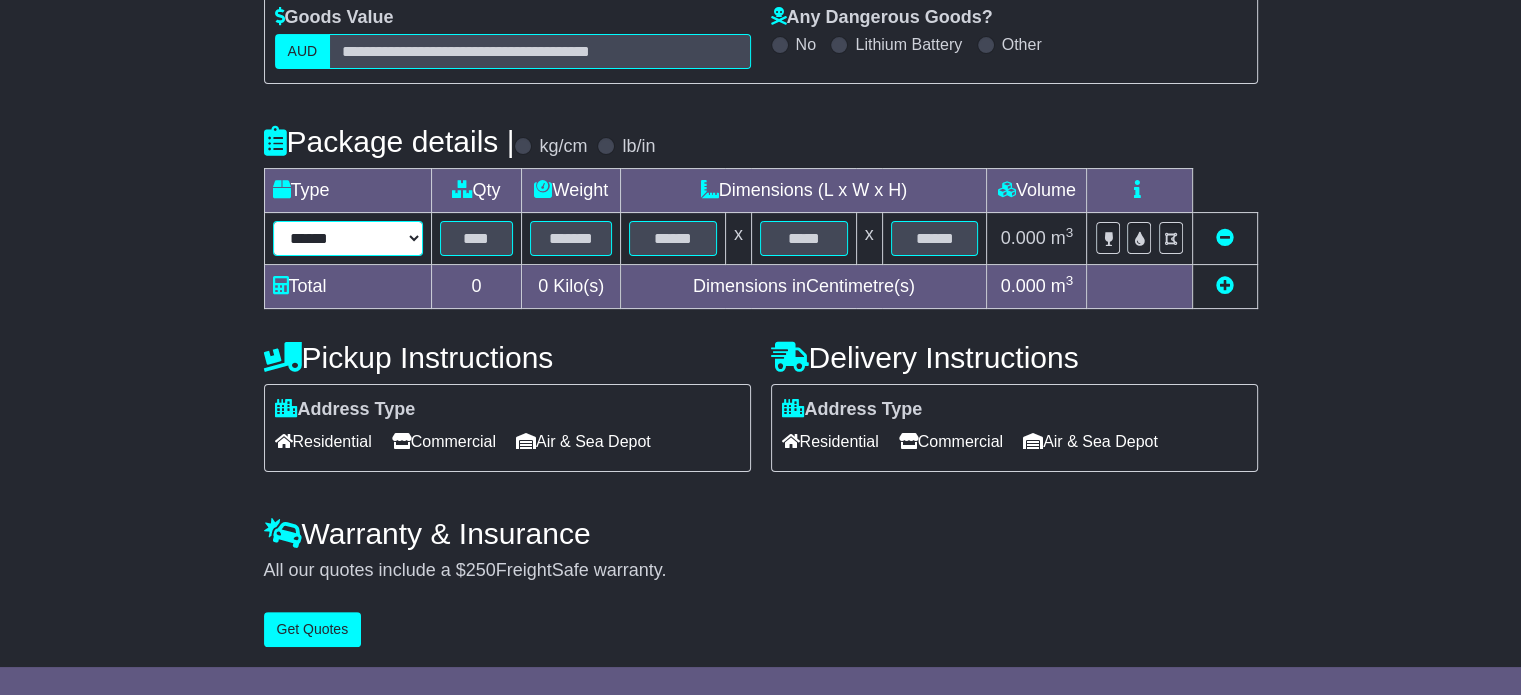 click on "****** ****** *** ******** ***** **** **** ****** *** *******" at bounding box center [348, 238] 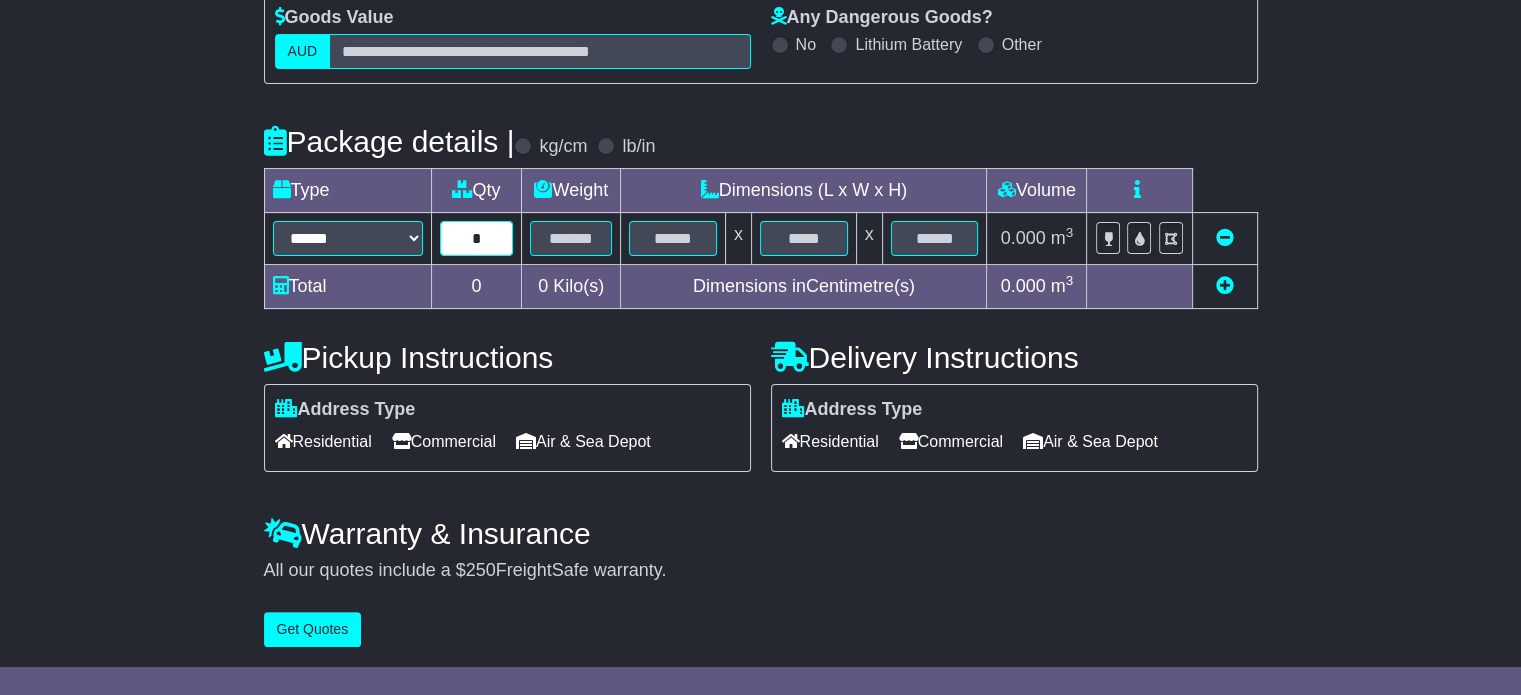 type on "*" 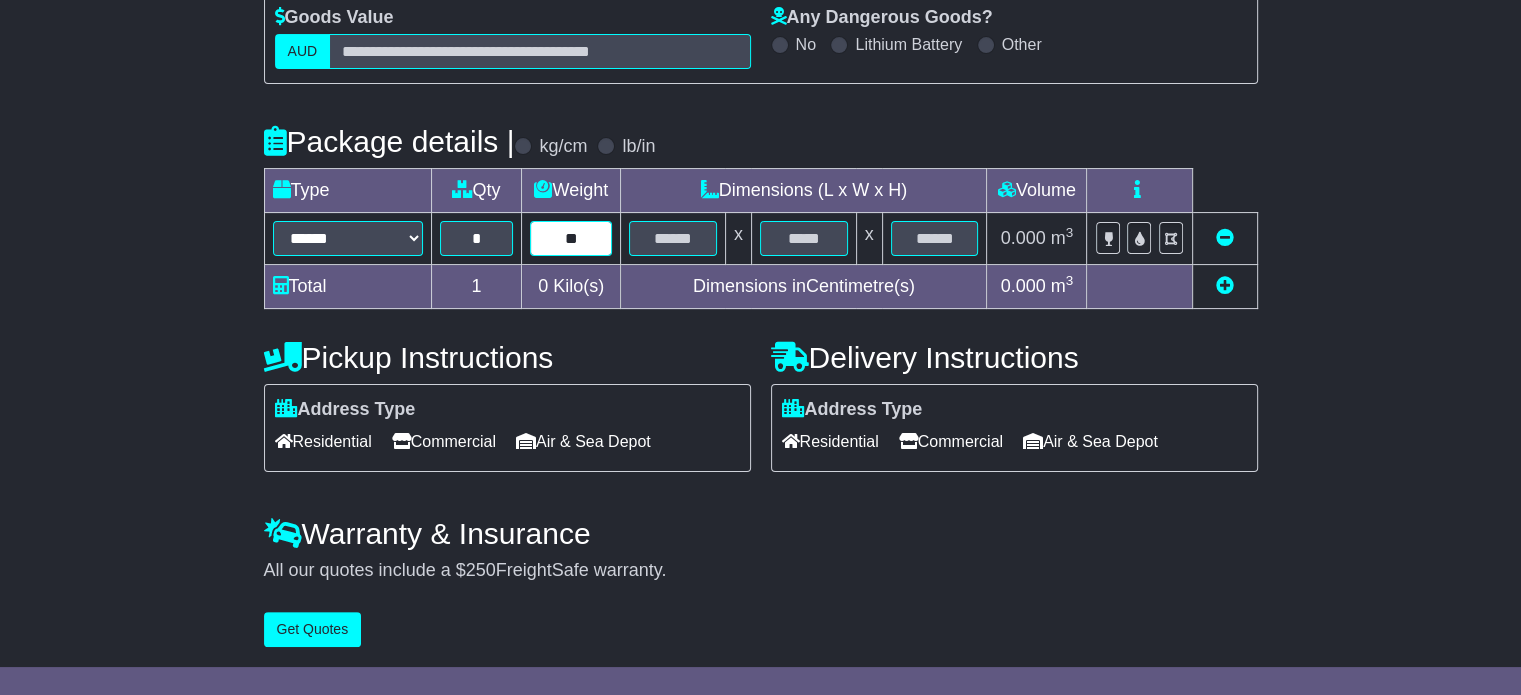 type on "**" 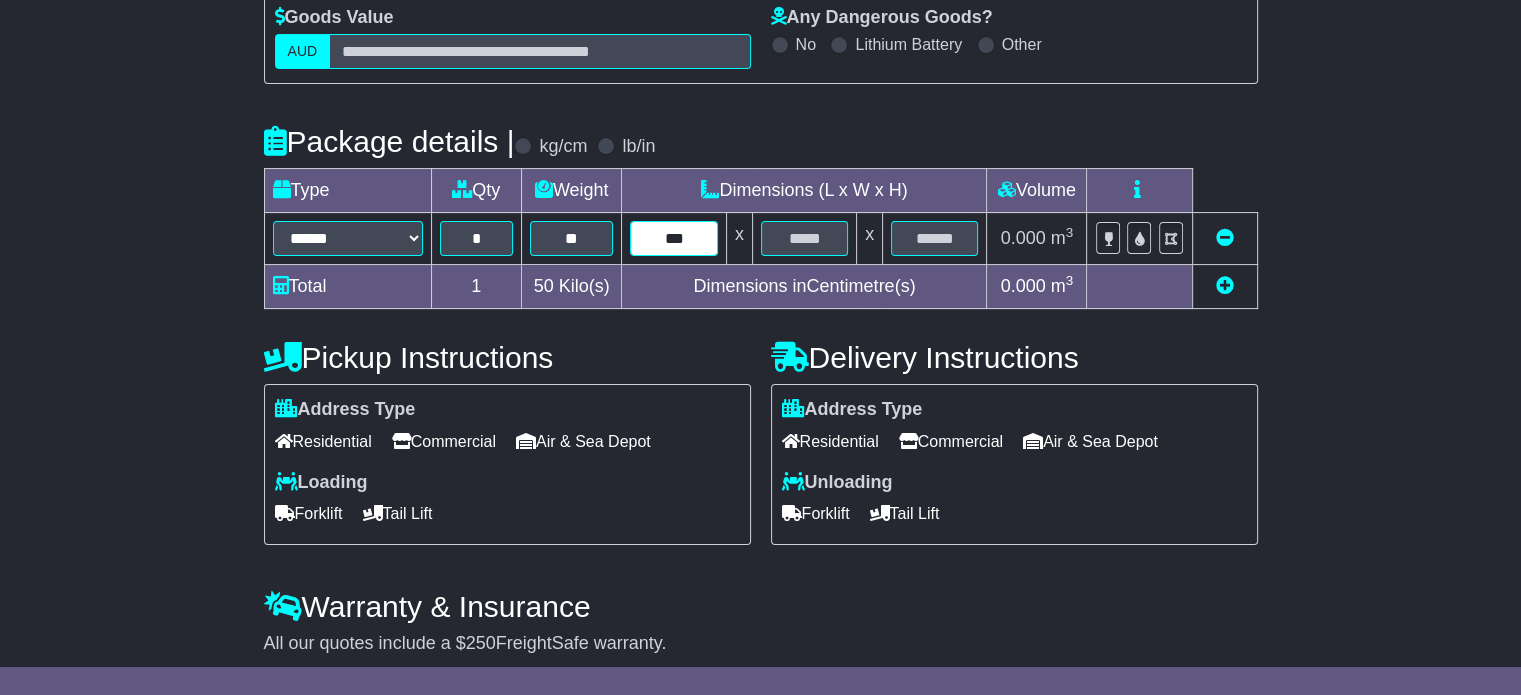 type on "***" 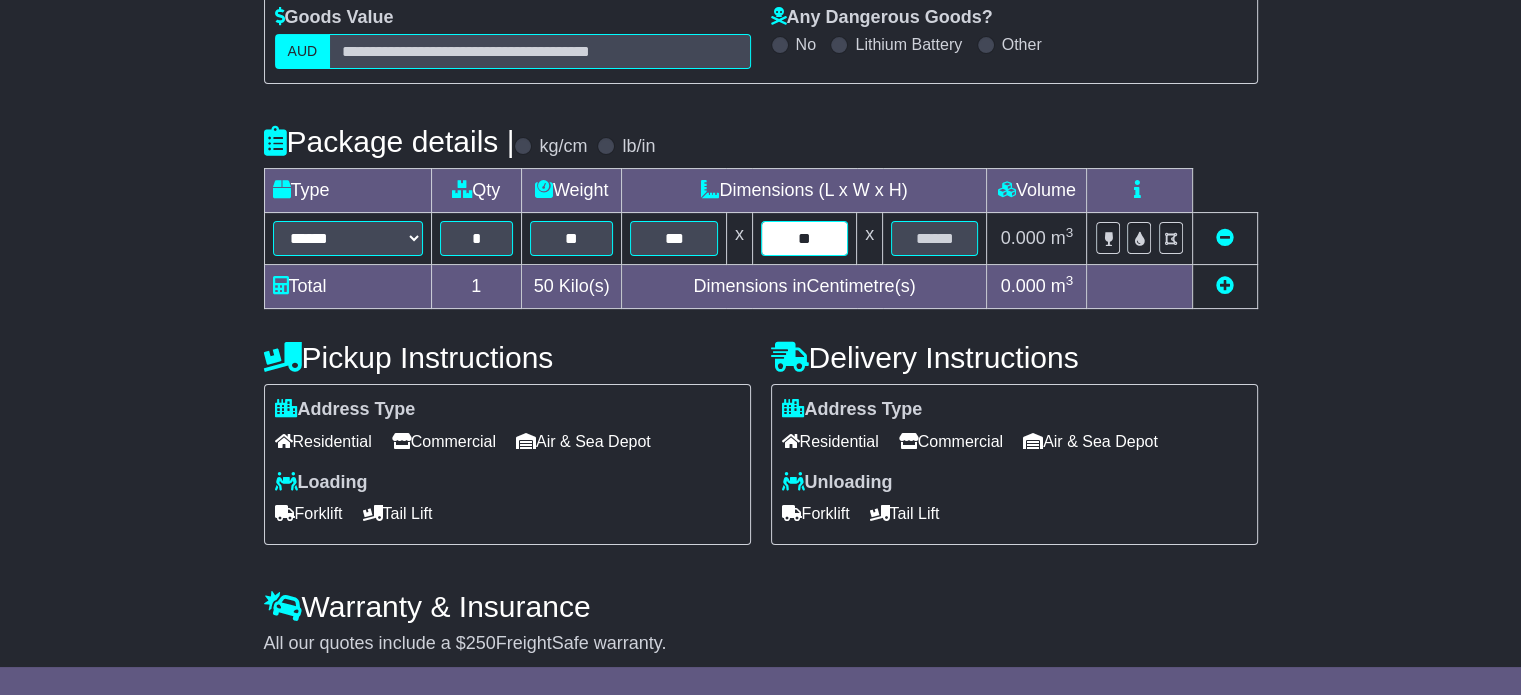 type on "**" 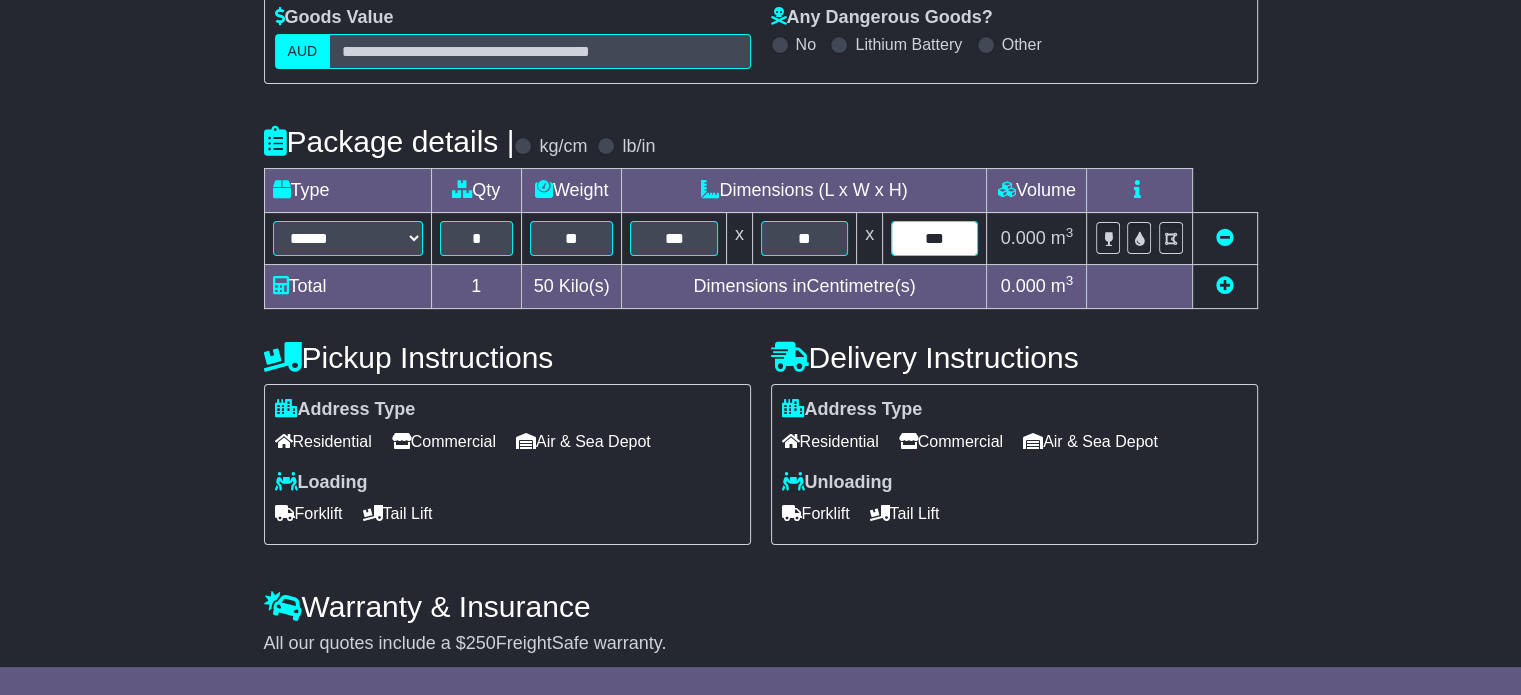 type on "***" 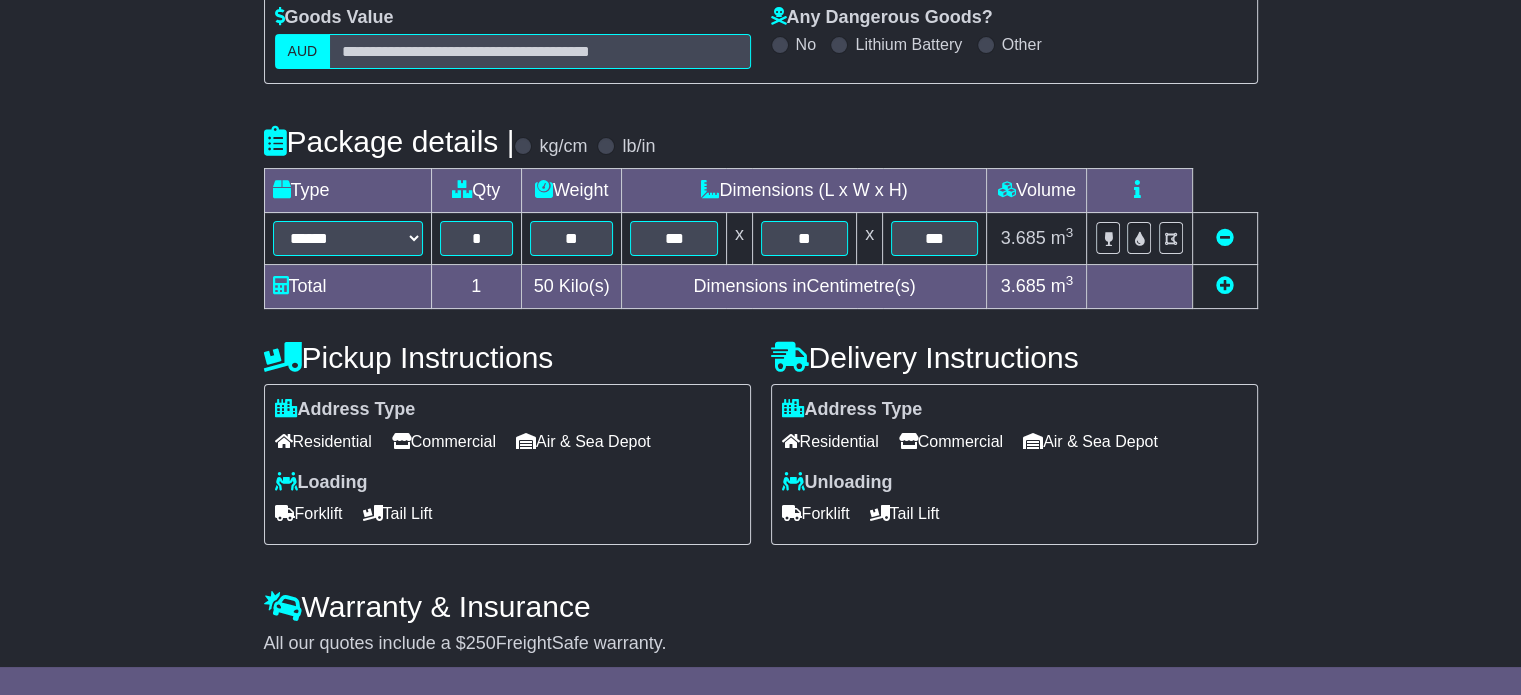 scroll, scrollTop: 382, scrollLeft: 0, axis: vertical 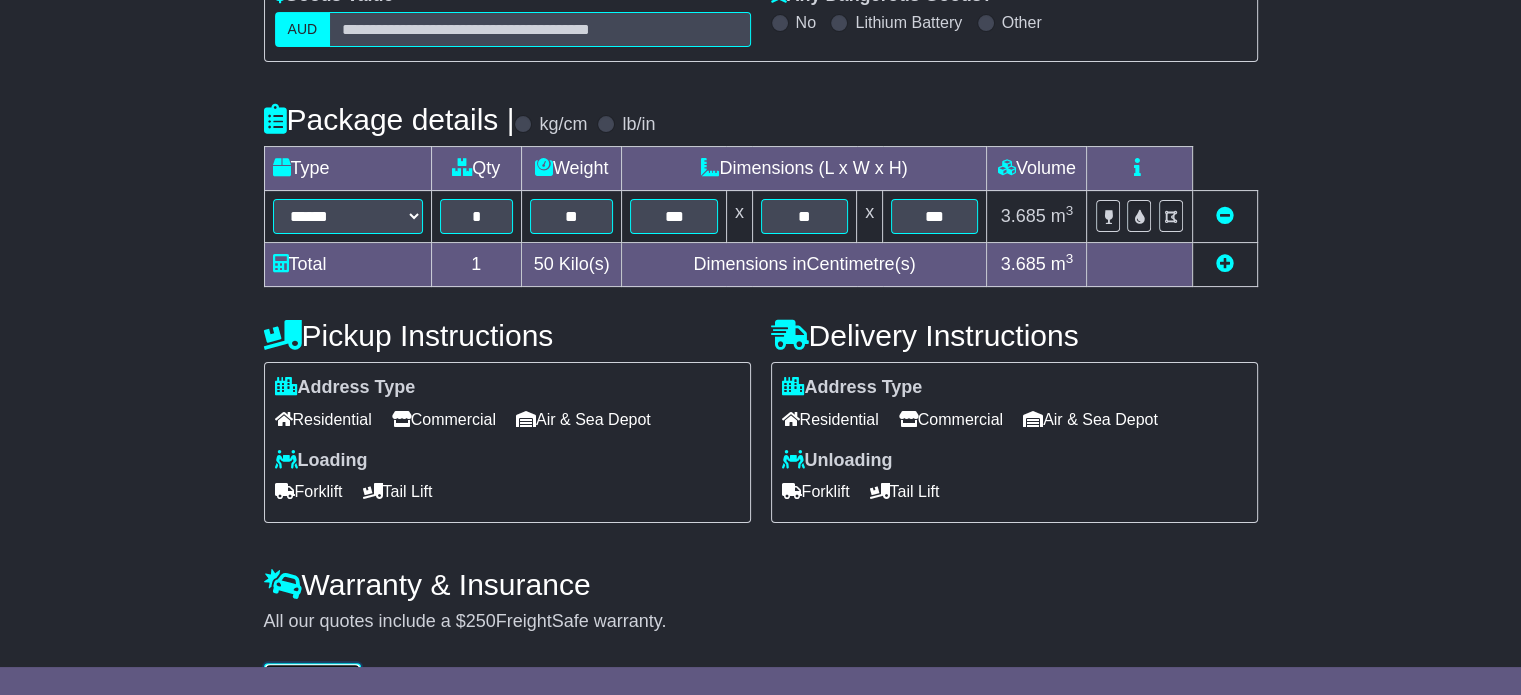 type 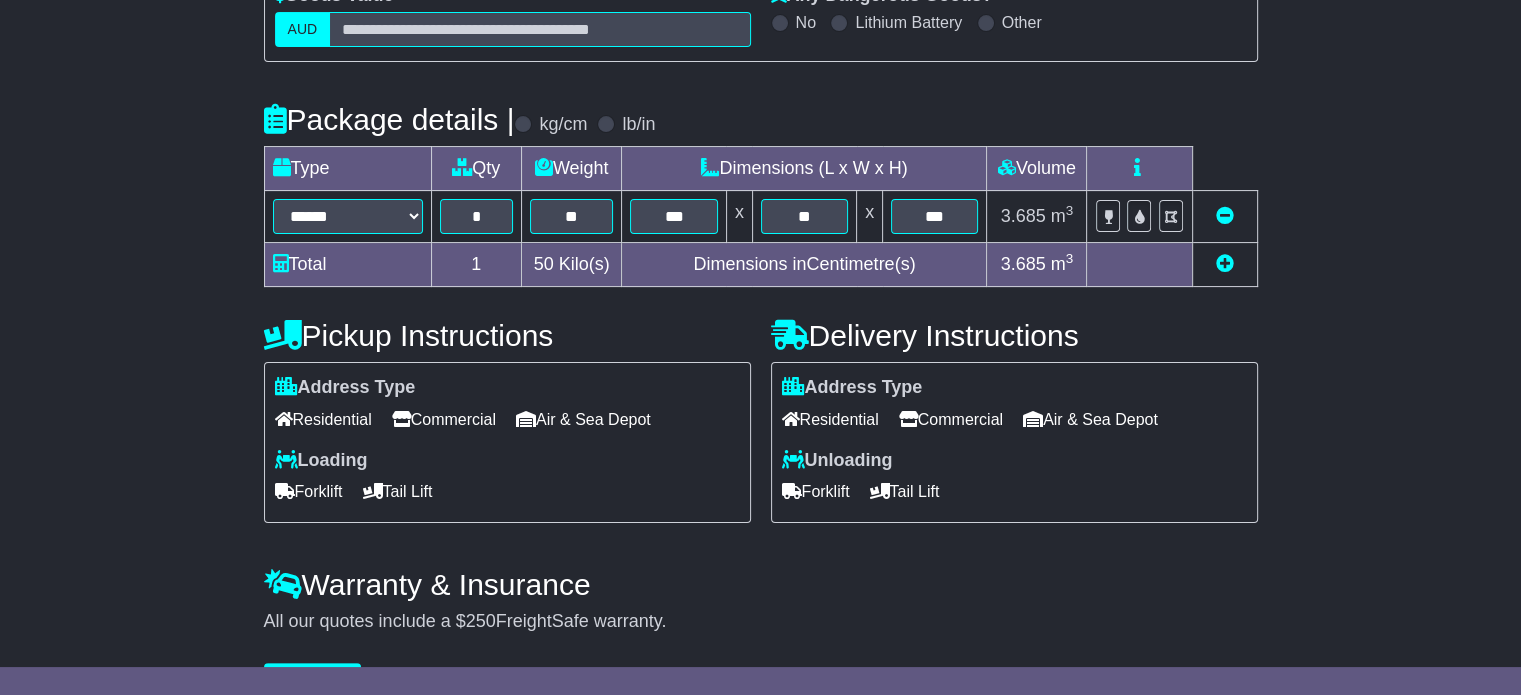 click on "Residential" at bounding box center [323, 419] 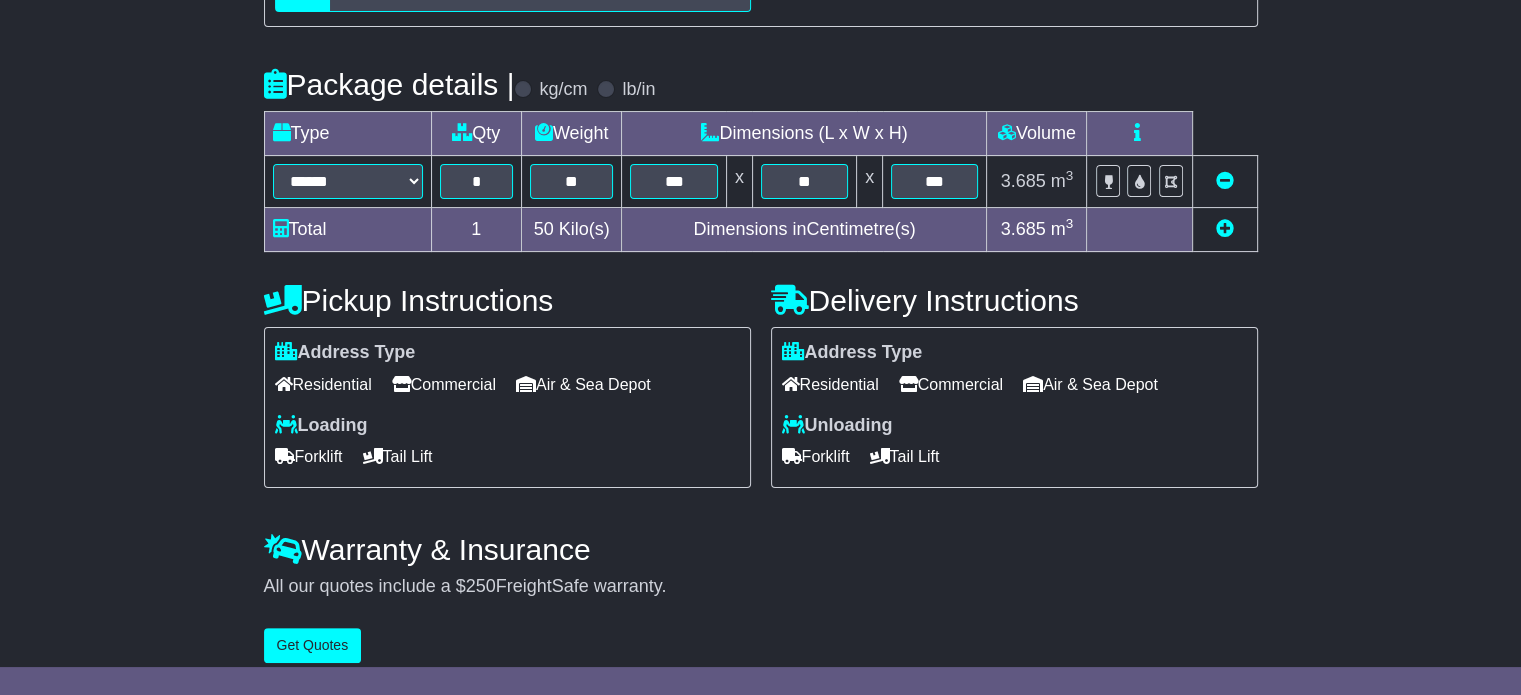 scroll, scrollTop: 434, scrollLeft: 0, axis: vertical 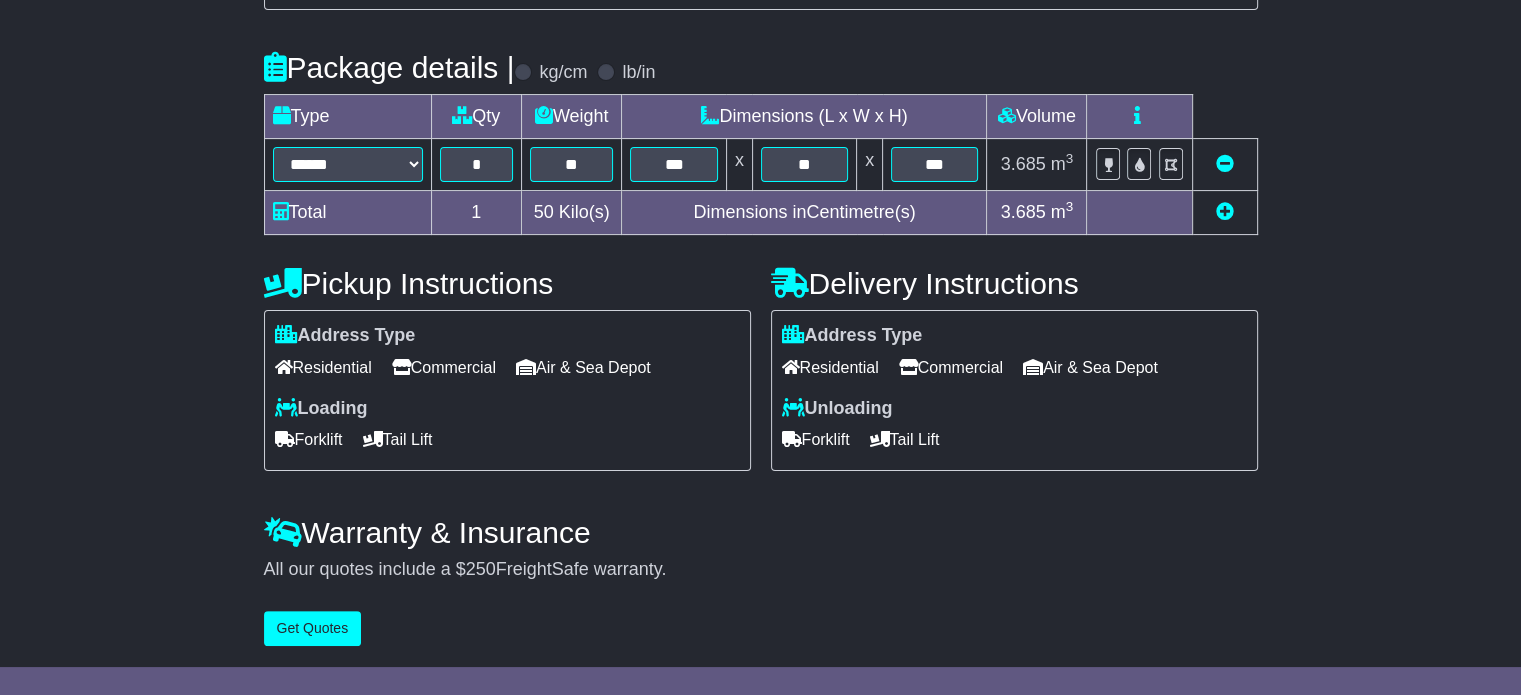click at bounding box center (793, 407) 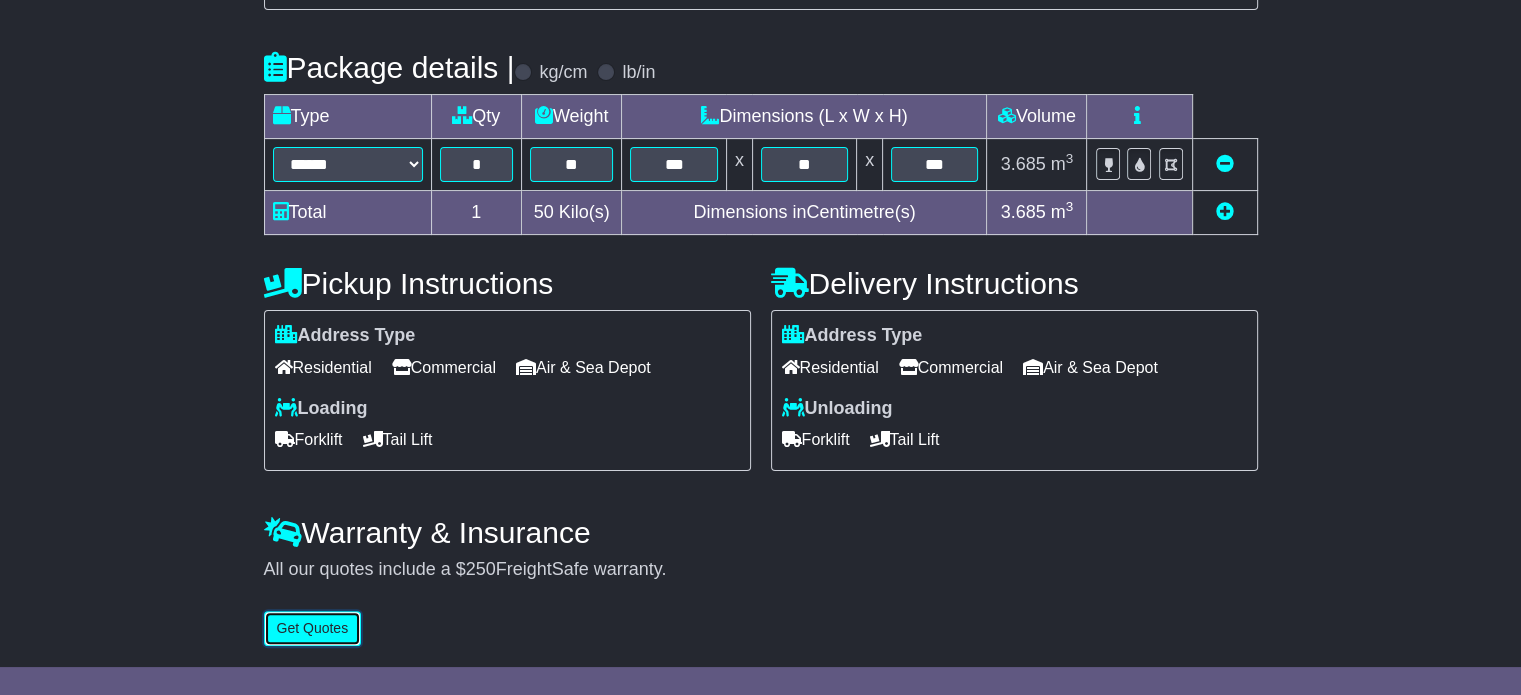 click on "Get Quotes" at bounding box center [313, 628] 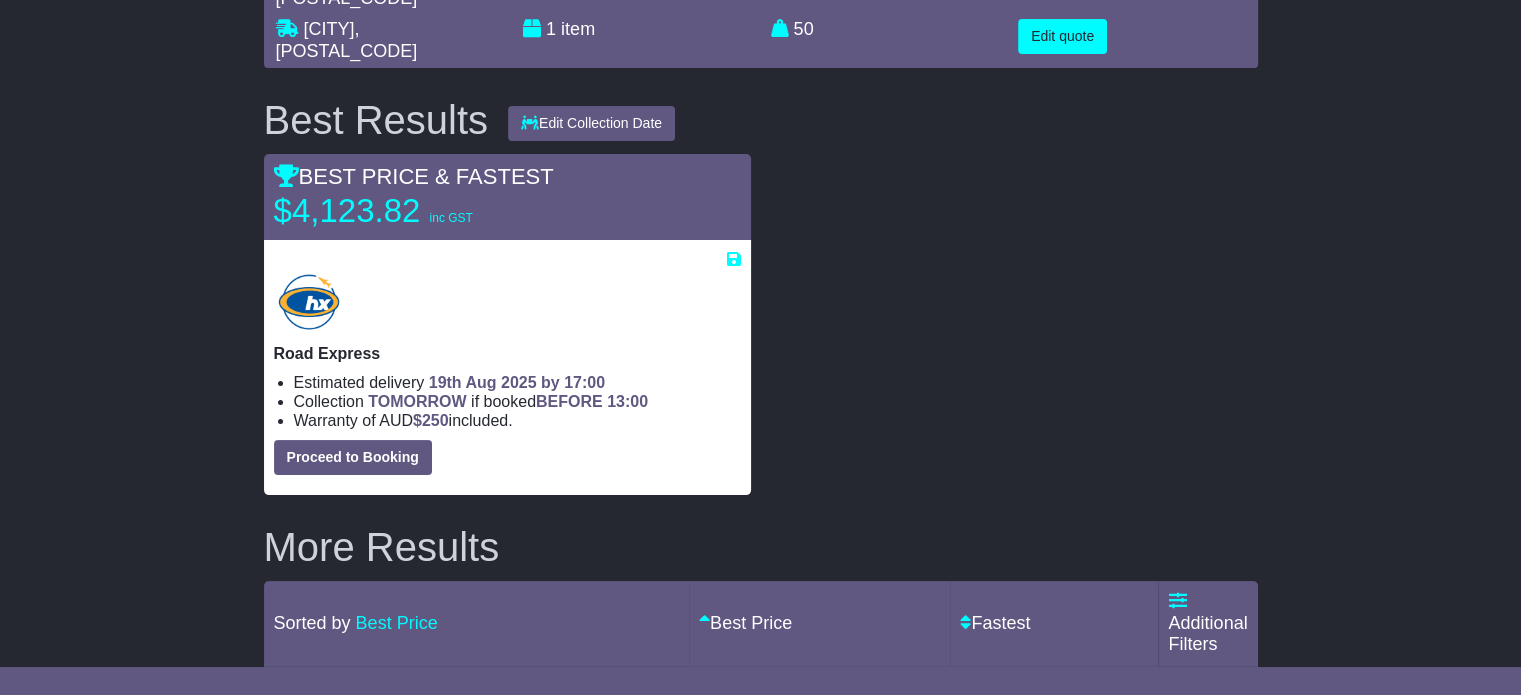 scroll, scrollTop: 0, scrollLeft: 0, axis: both 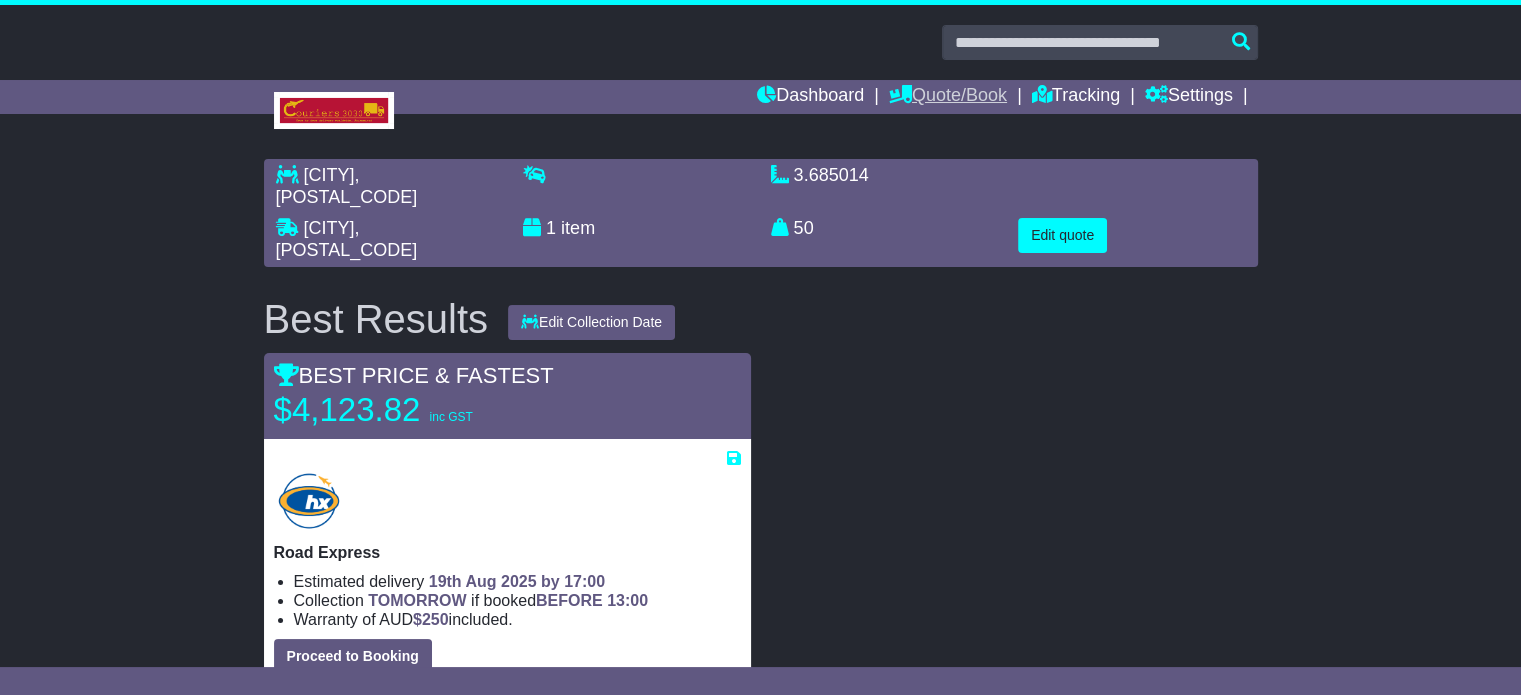 click on "Quote/Book" at bounding box center (948, 97) 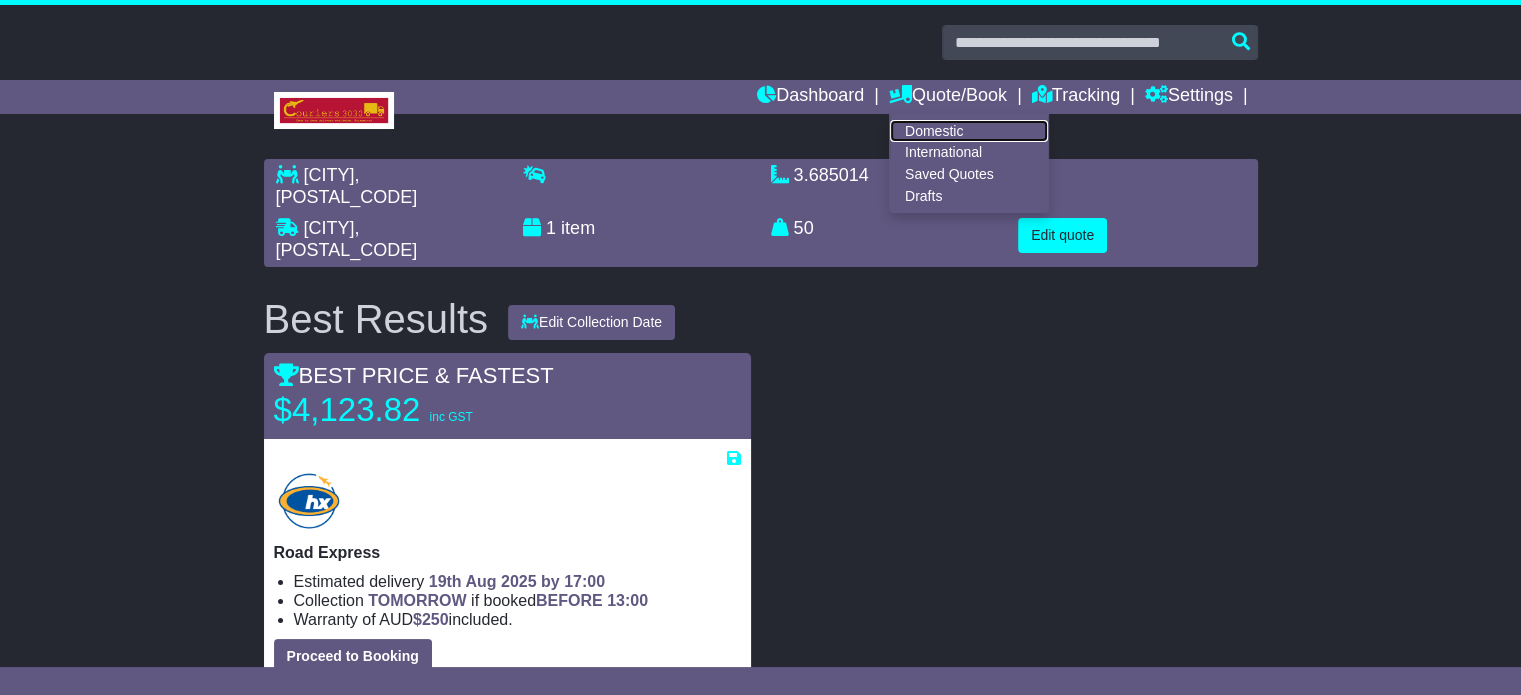 drag, startPoint x: 921, startPoint y: 127, endPoint x: 920, endPoint y: 139, distance: 12.0415945 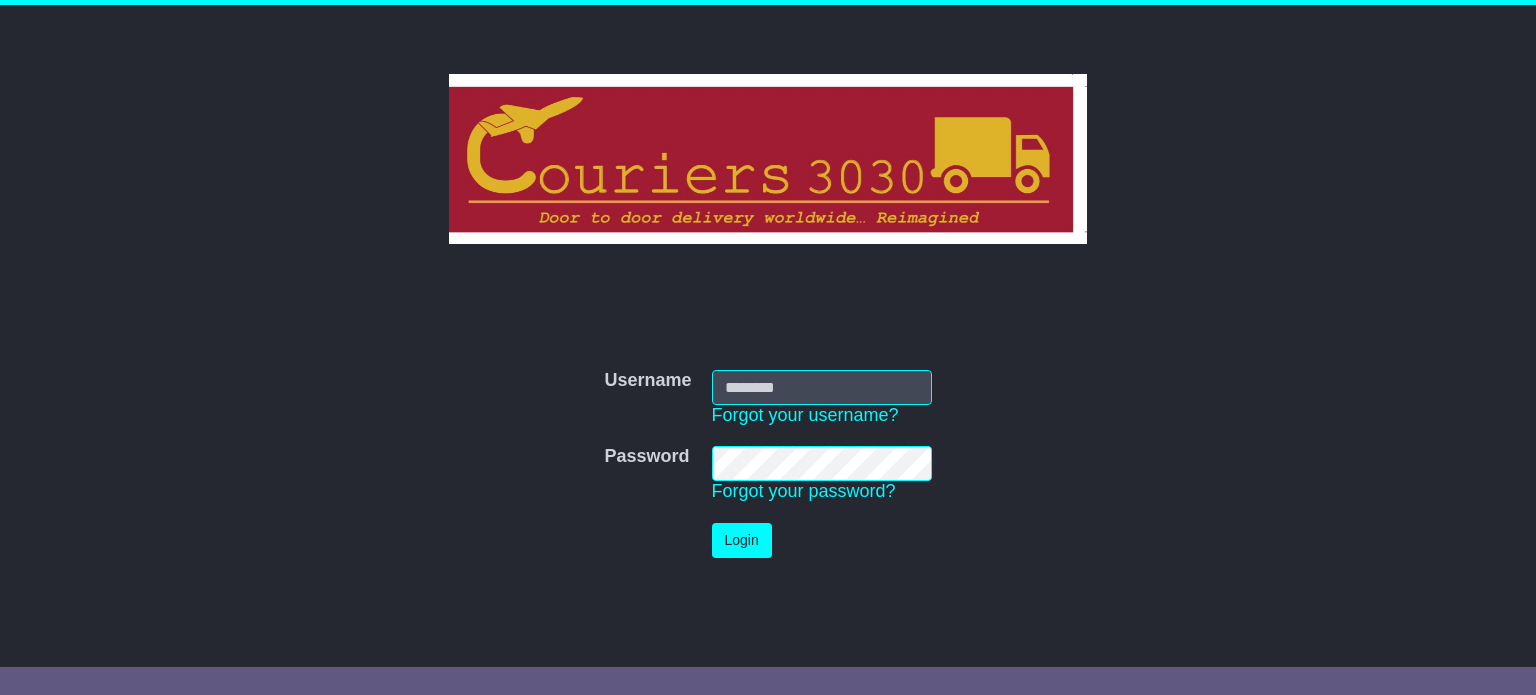 scroll, scrollTop: 0, scrollLeft: 0, axis: both 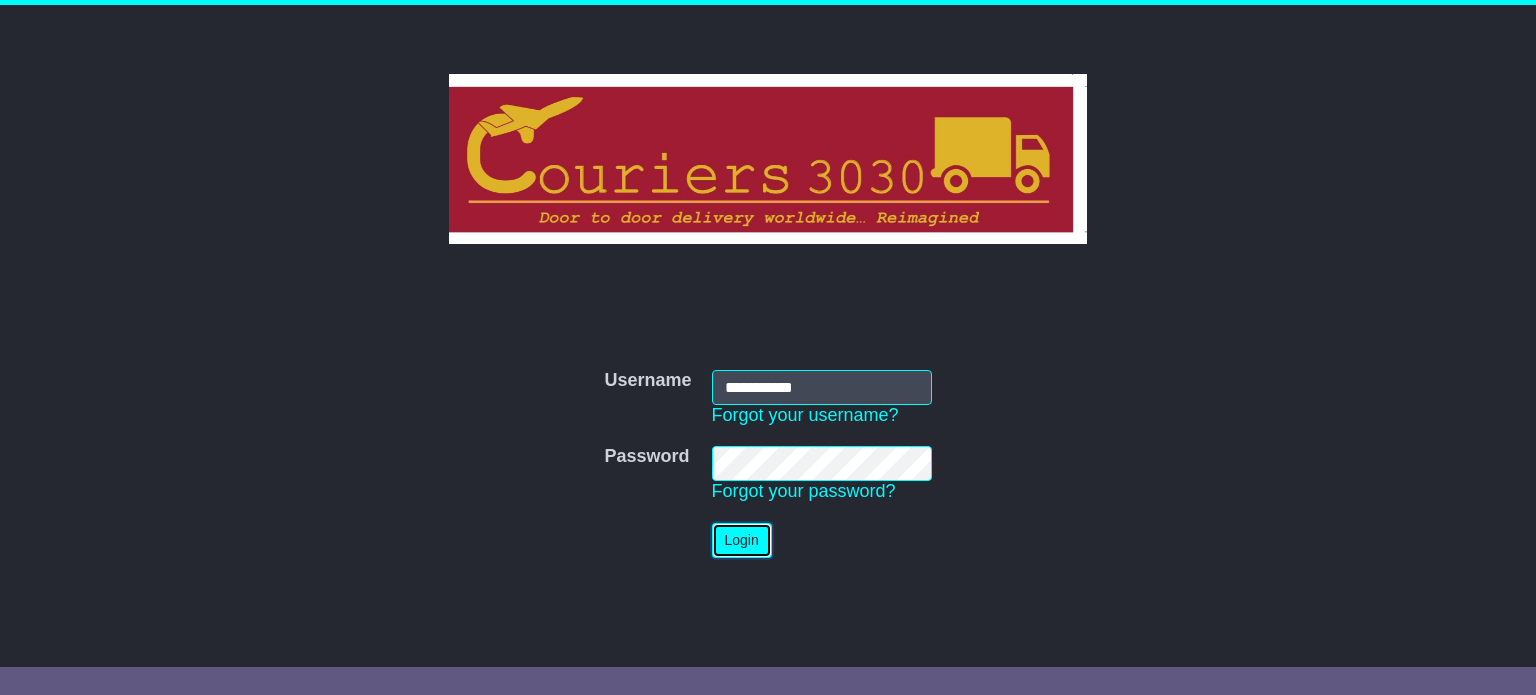 click on "Login" at bounding box center (742, 540) 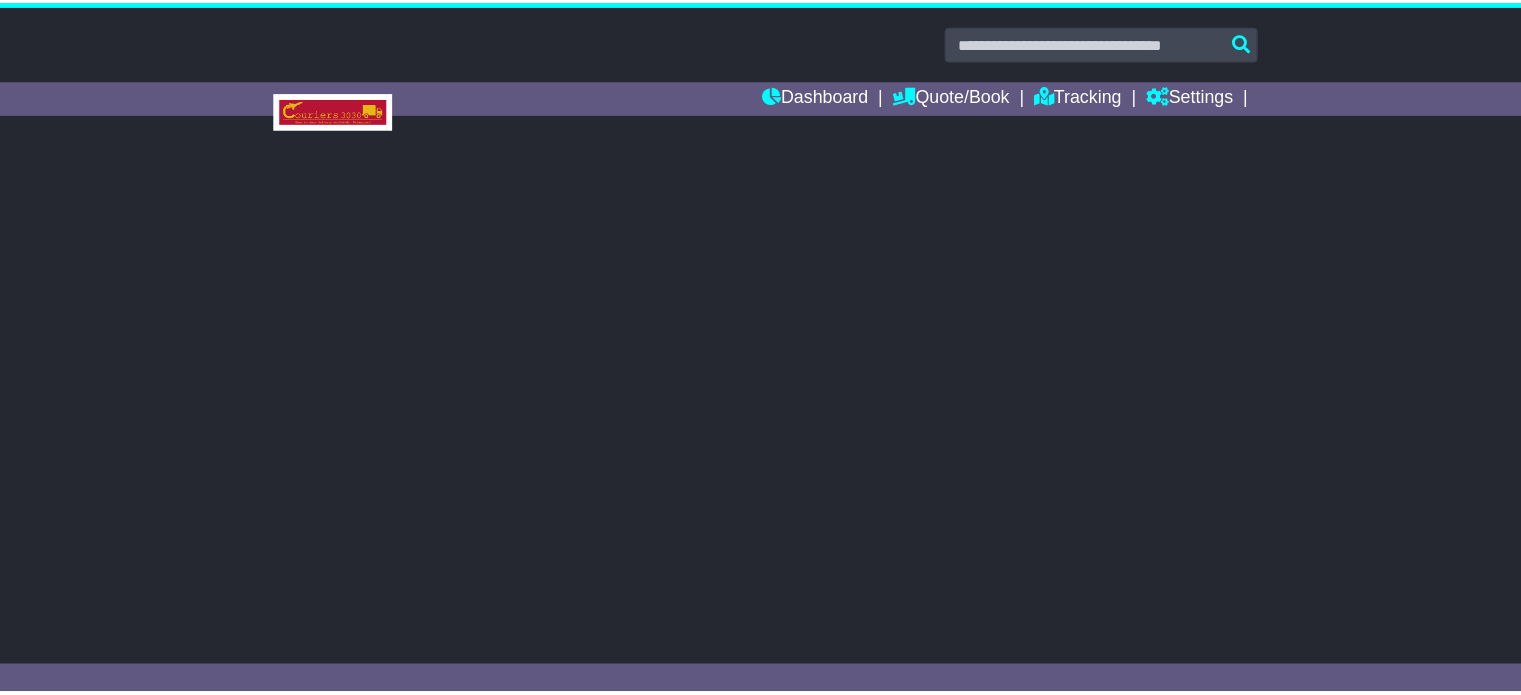 scroll, scrollTop: 0, scrollLeft: 0, axis: both 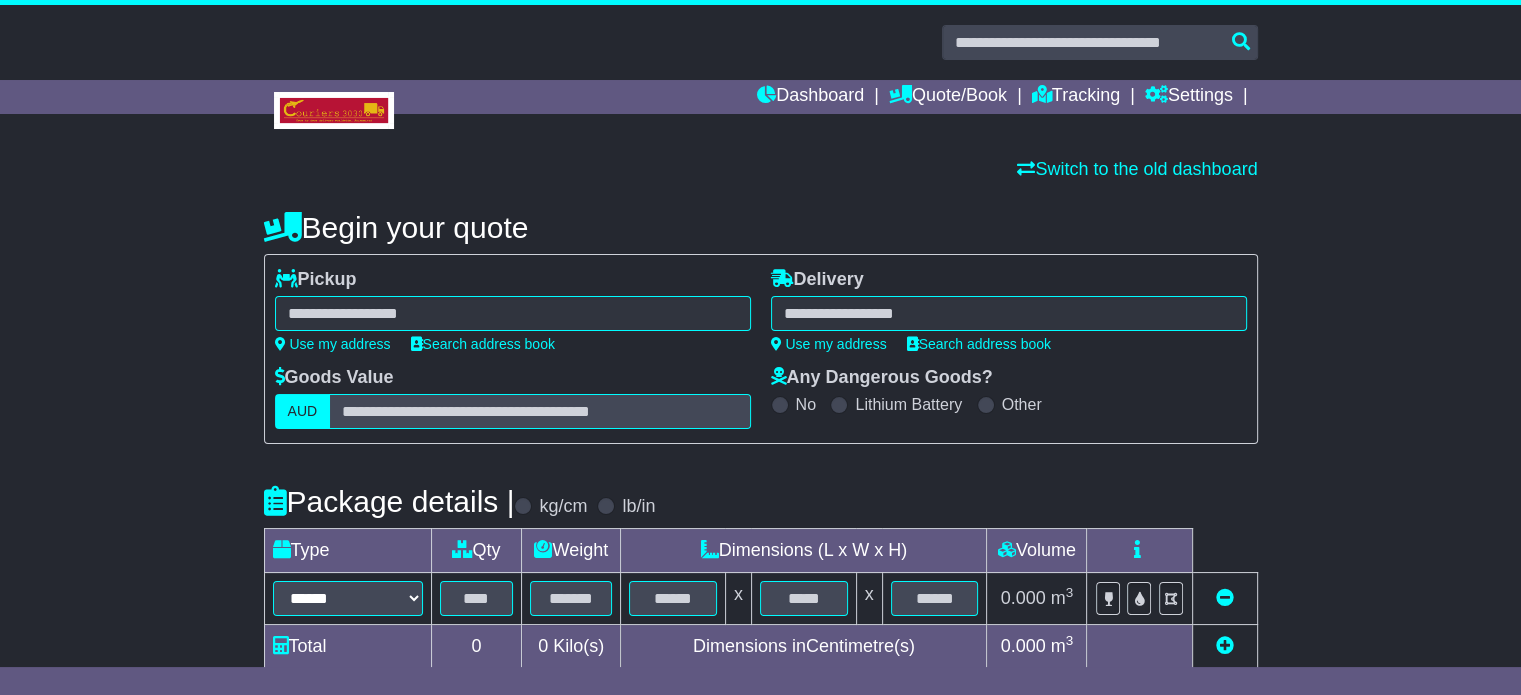 click at bounding box center (513, 313) 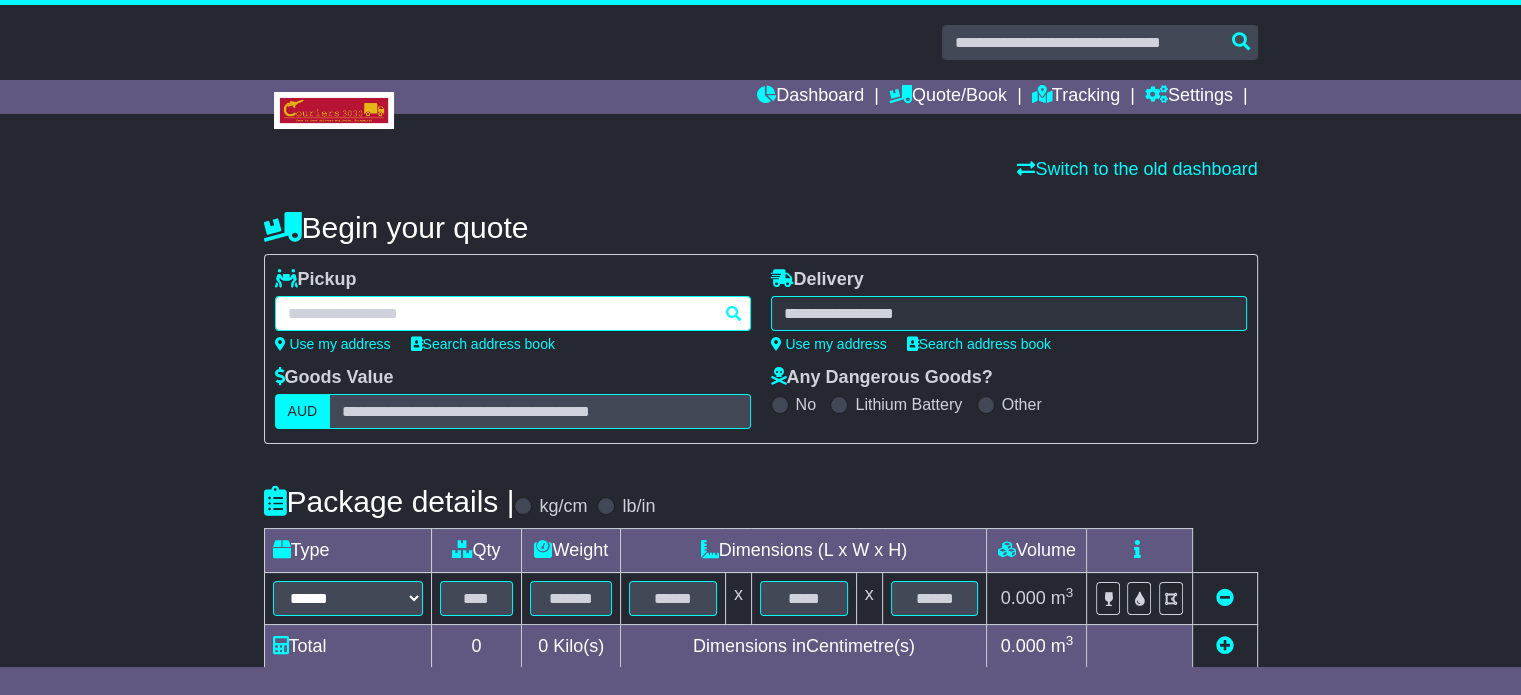 paste on "**********" 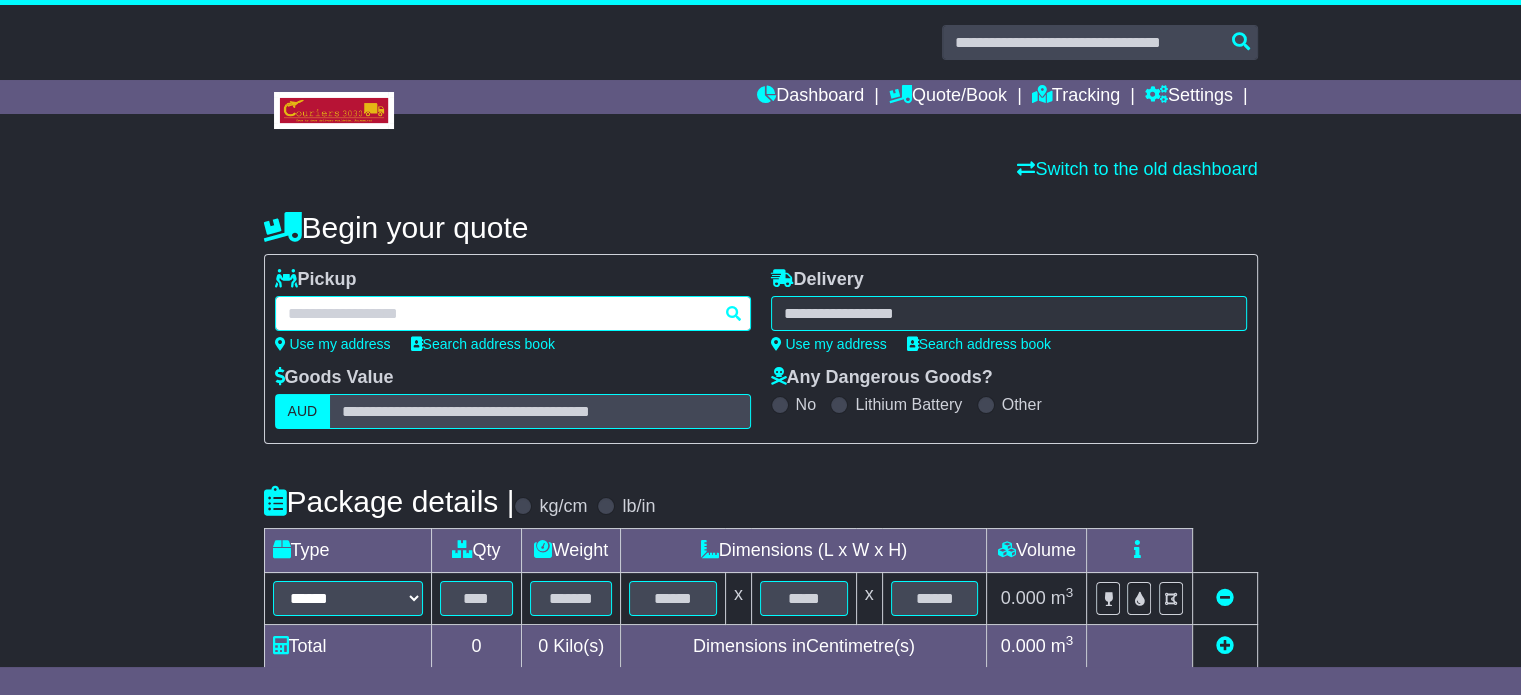 type on "**********" 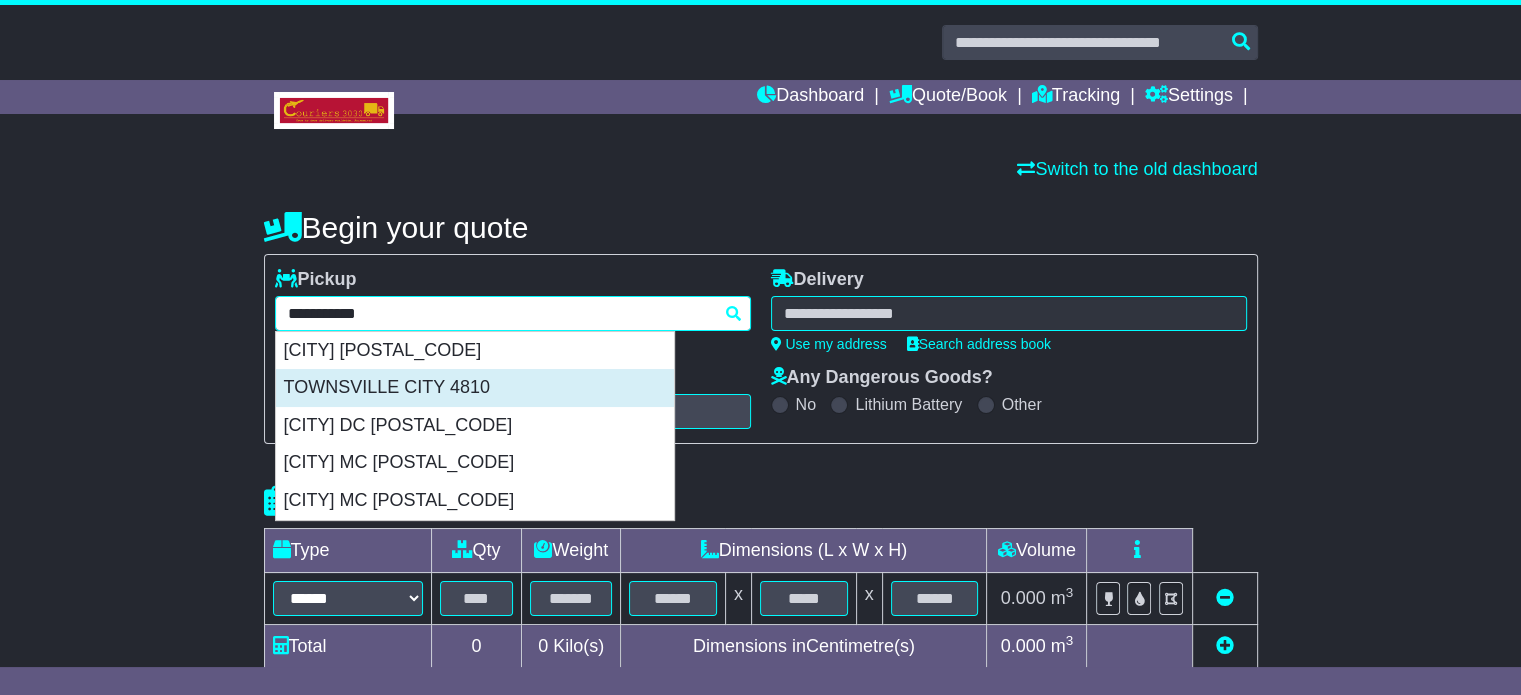click on "TOWNSVILLE CITY 4810" at bounding box center (475, 388) 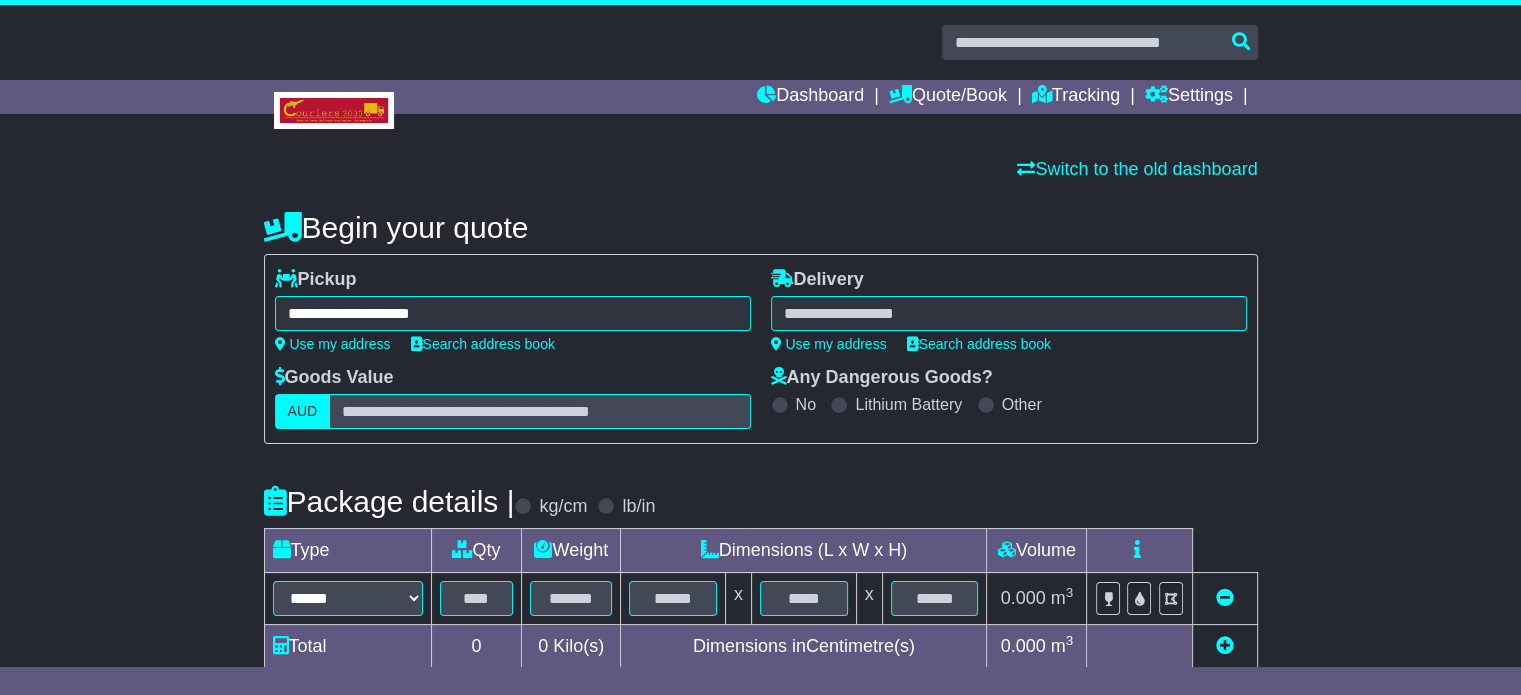type on "**********" 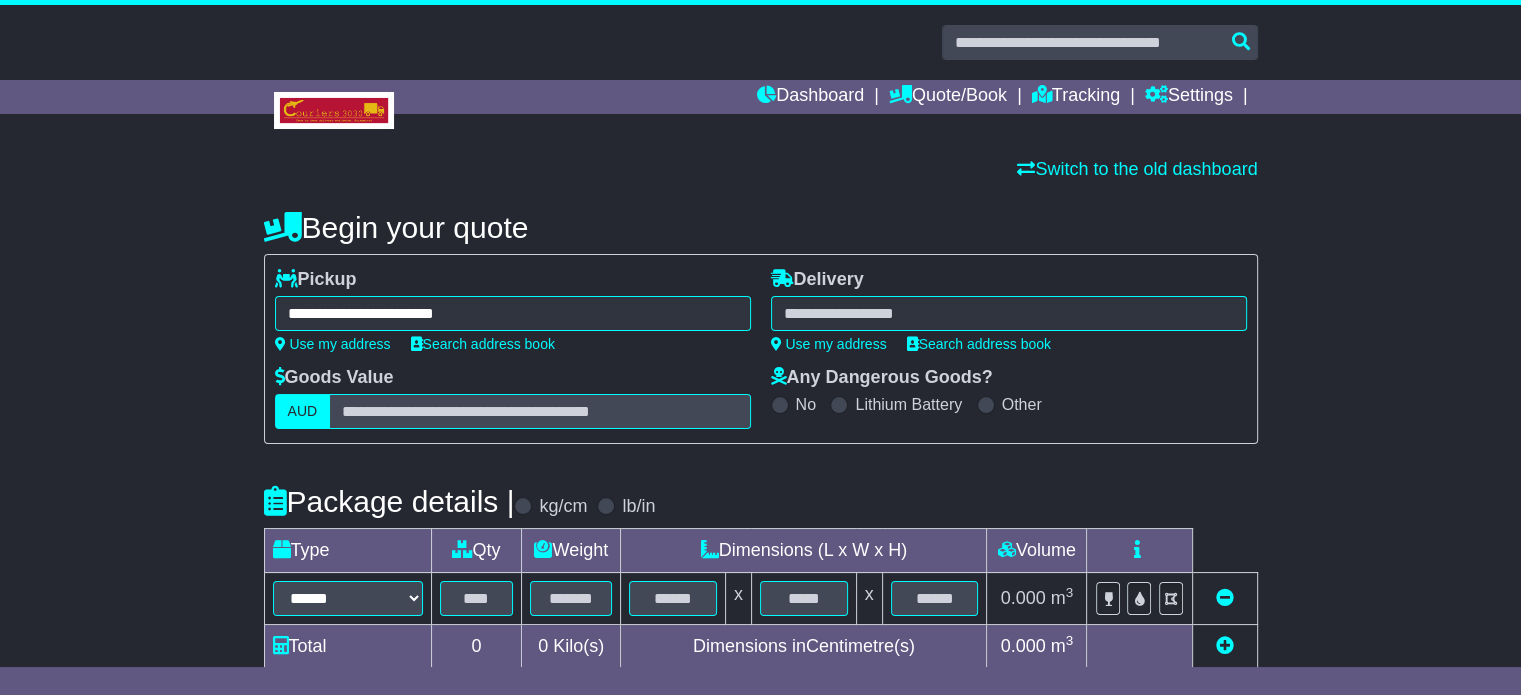 click on "**********" at bounding box center (1009, 310) 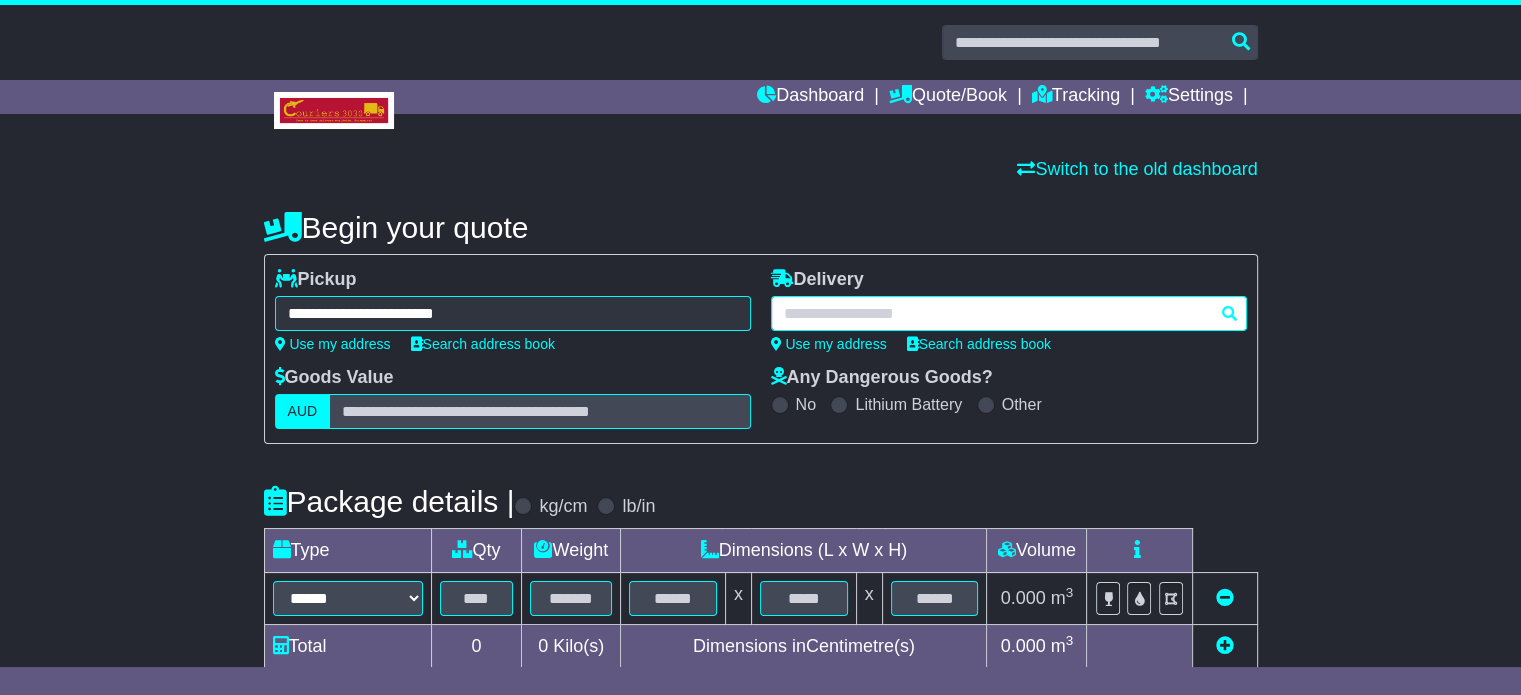 paste on "******" 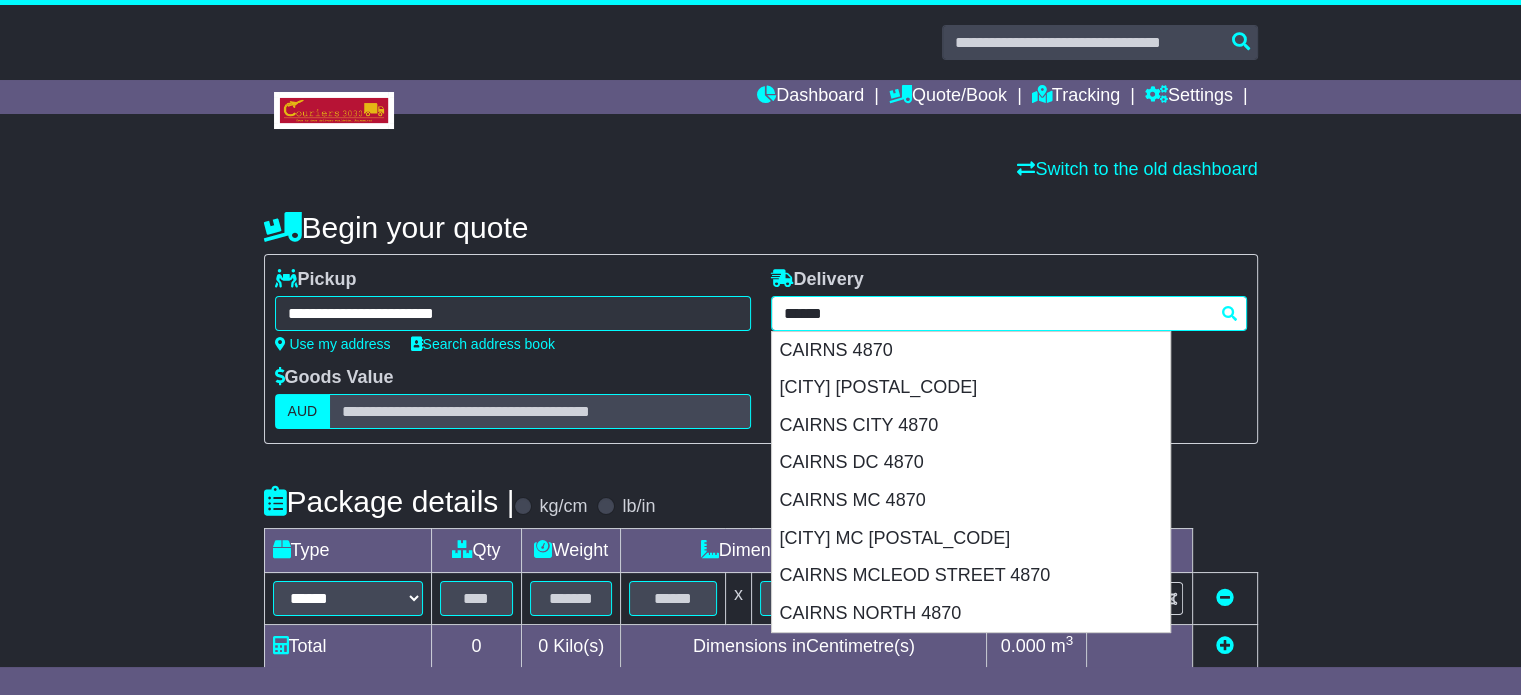 click on "CAIRNS 4870" at bounding box center (971, 351) 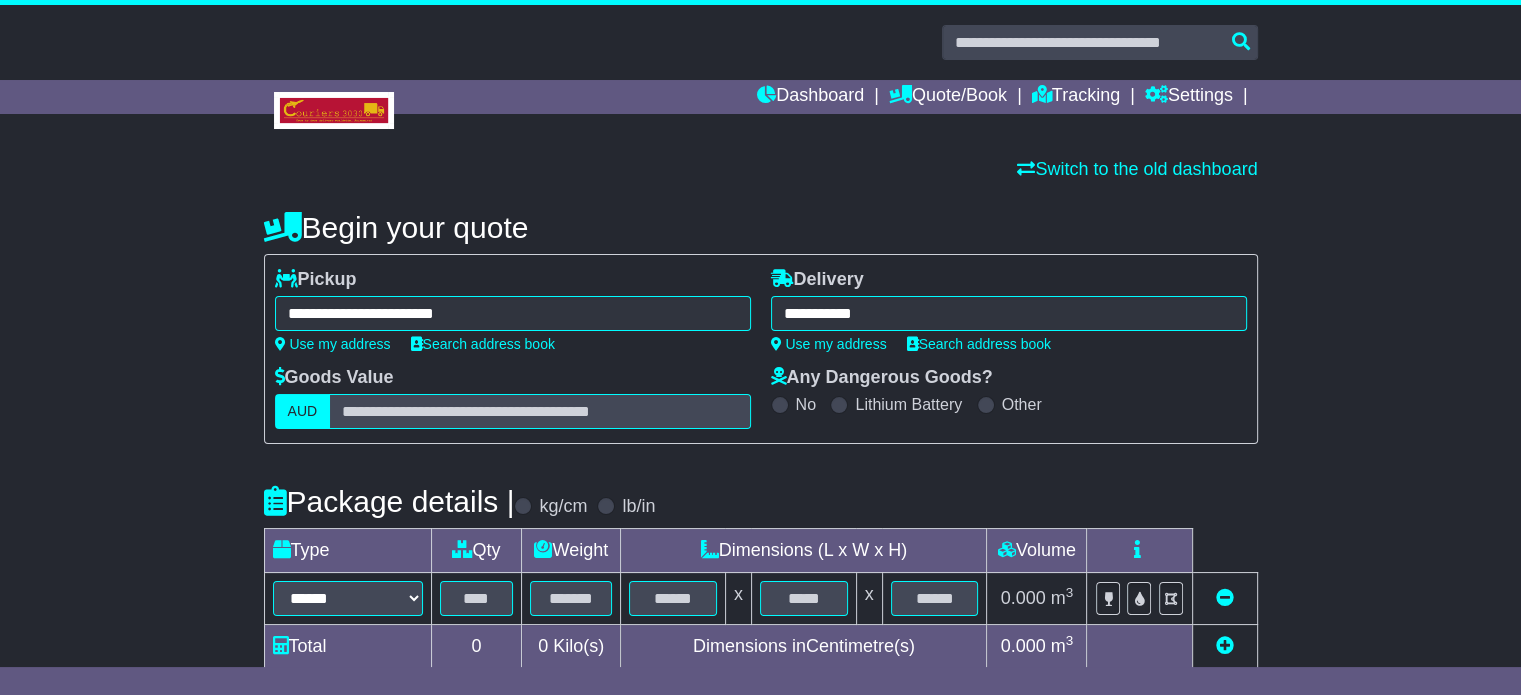type on "**********" 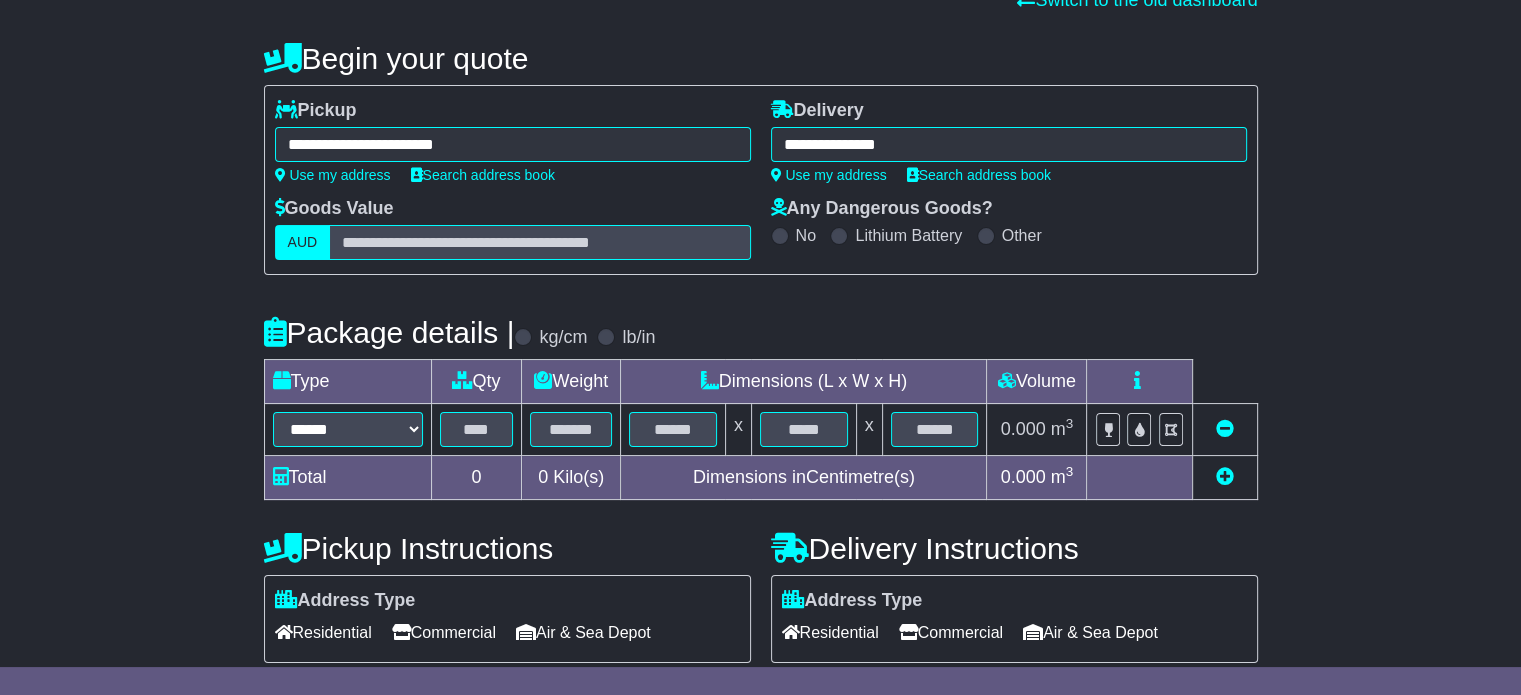 scroll, scrollTop: 360, scrollLeft: 0, axis: vertical 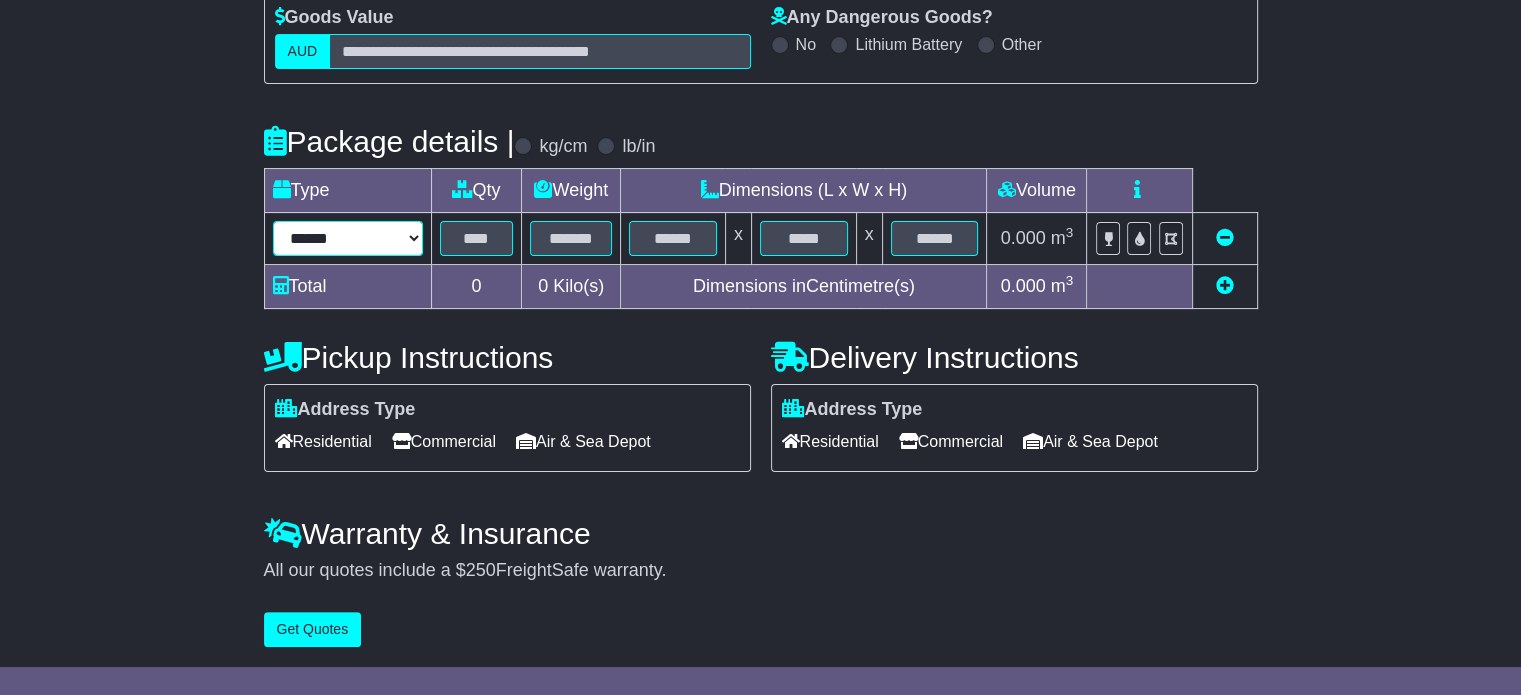click on "****** ****** *** ******** ***** **** **** ****** *** *******" at bounding box center (348, 238) 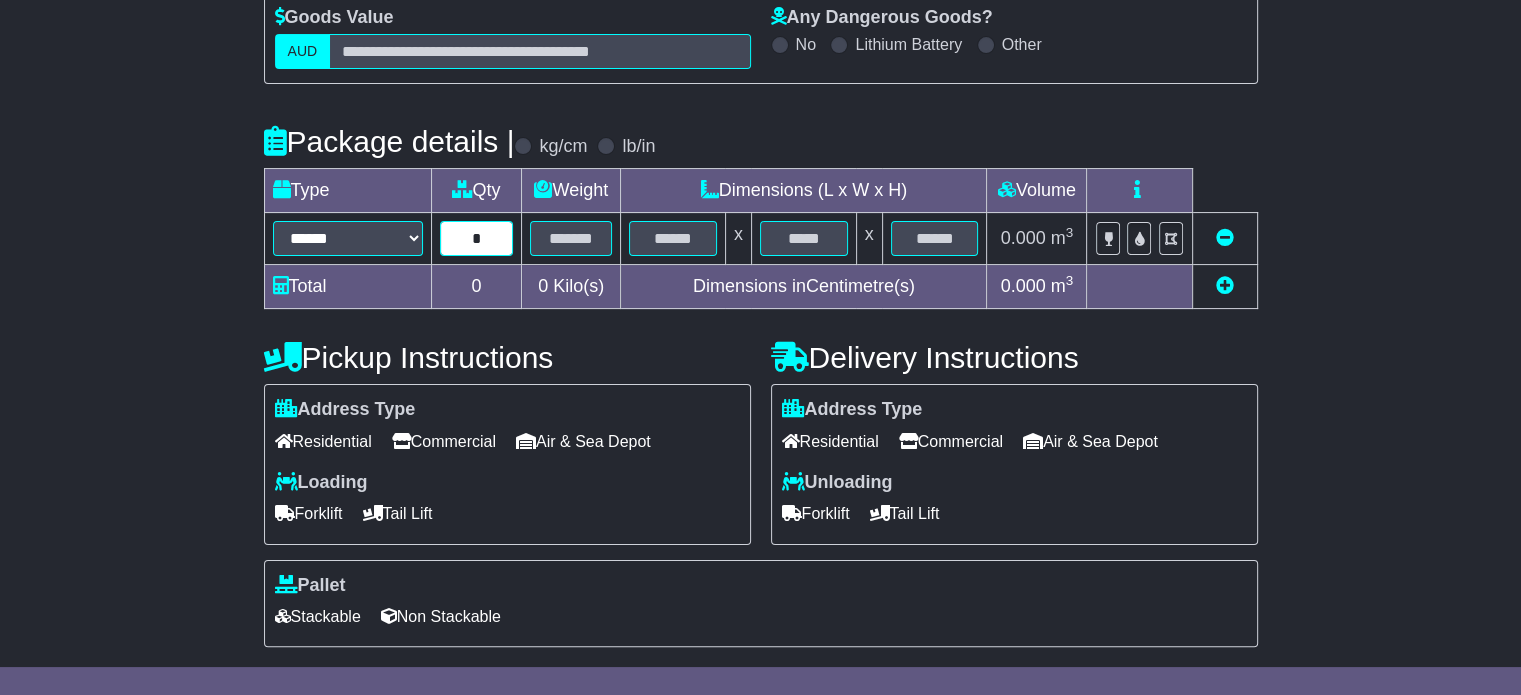 type on "*" 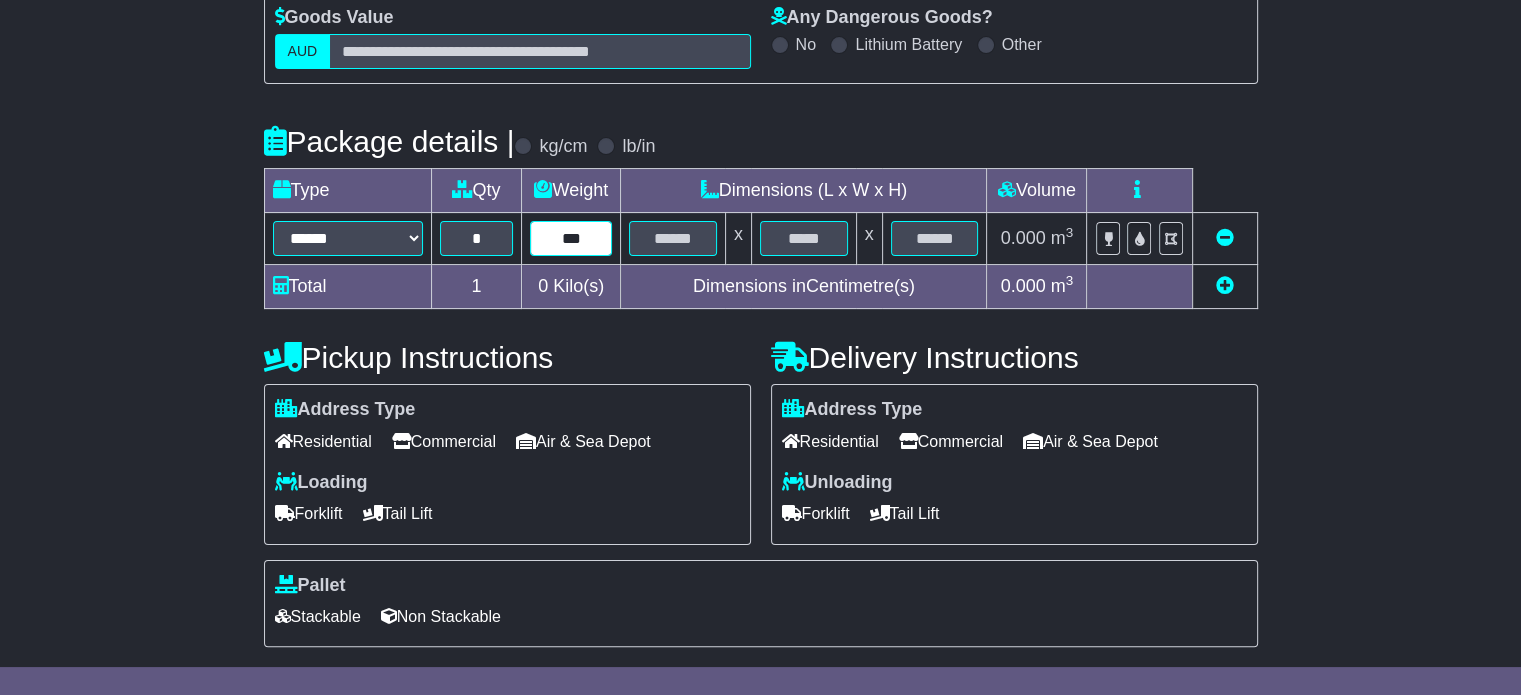 type on "***" 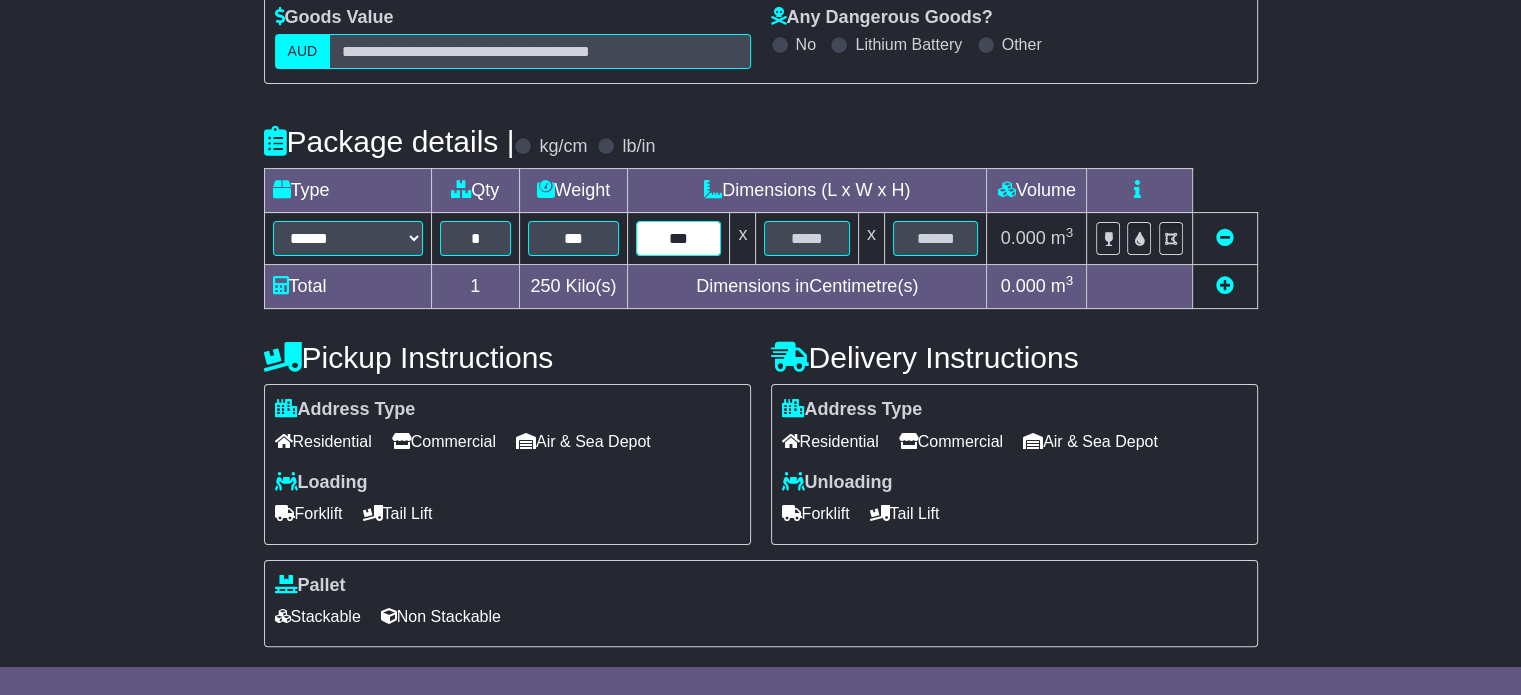 type on "***" 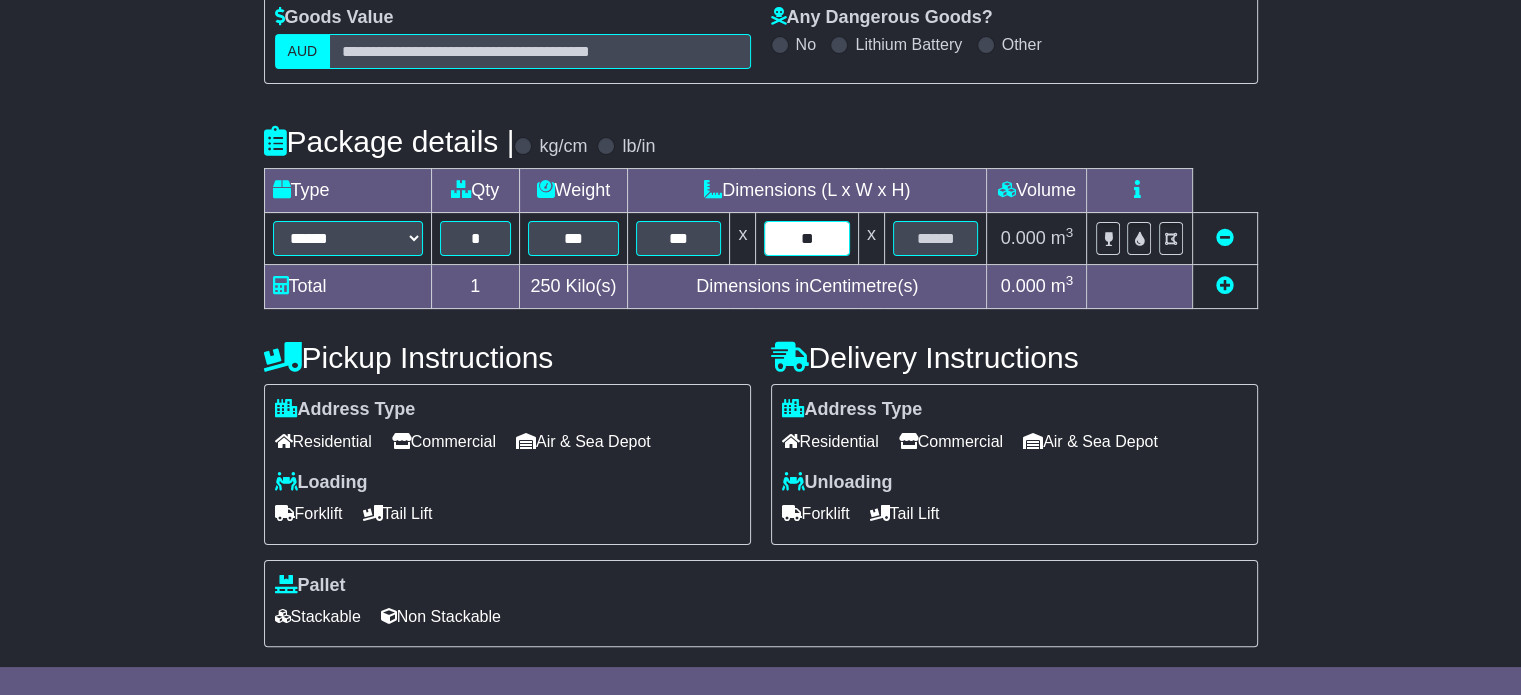 type on "**" 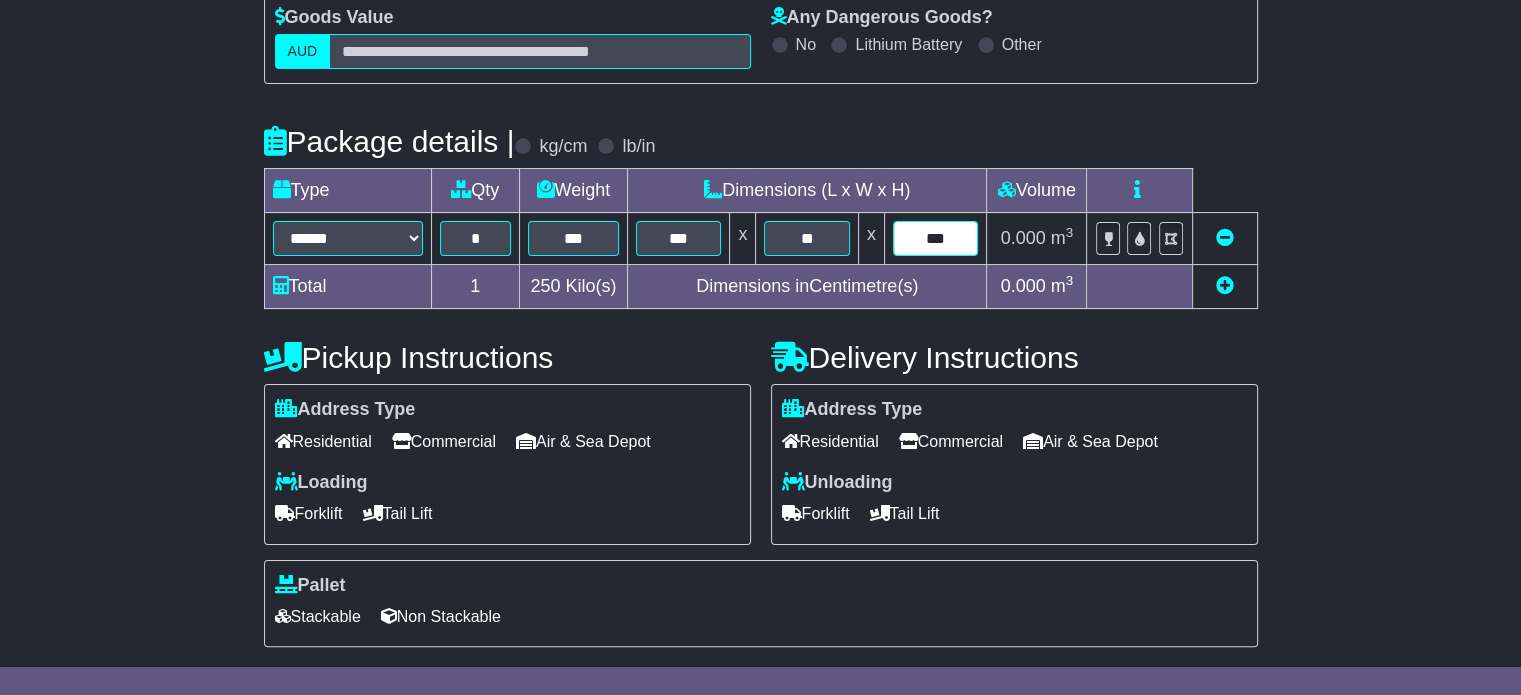type on "***" 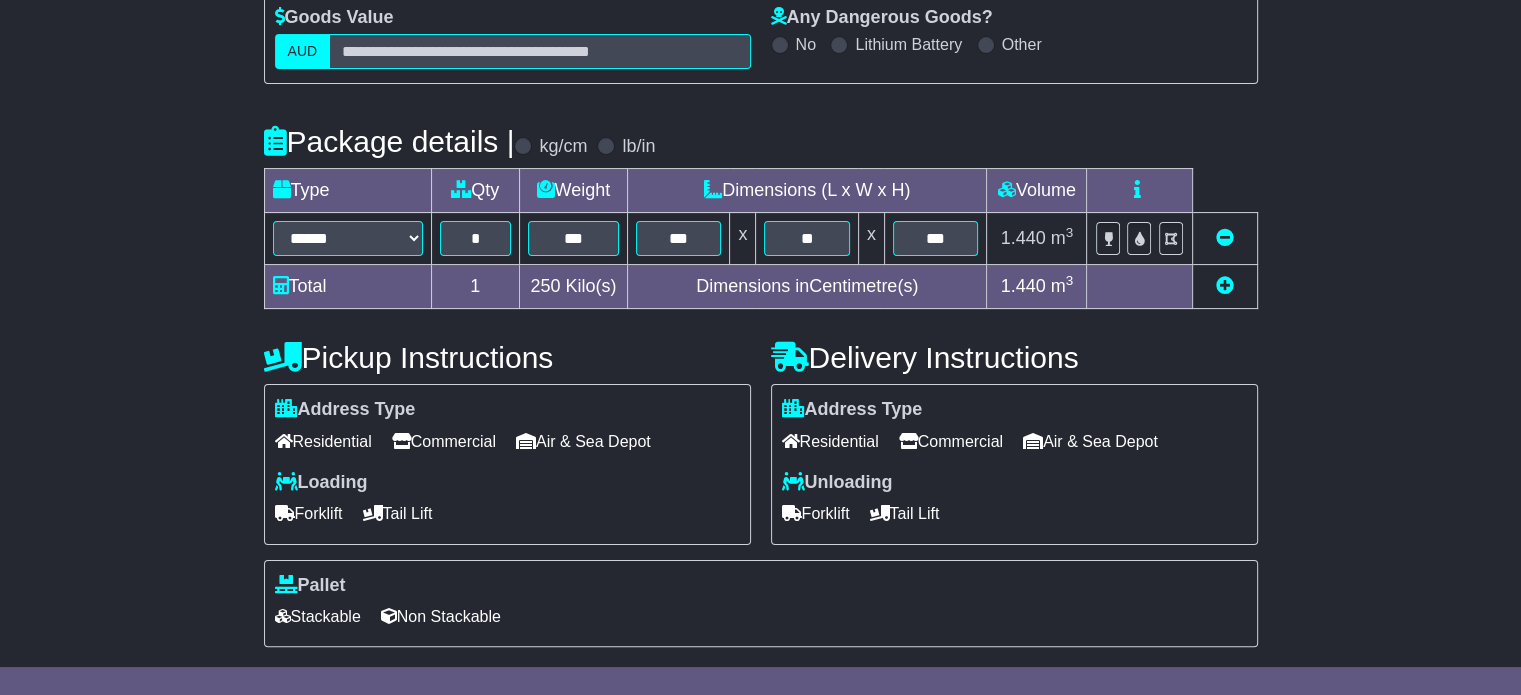 scroll, scrollTop: 535, scrollLeft: 0, axis: vertical 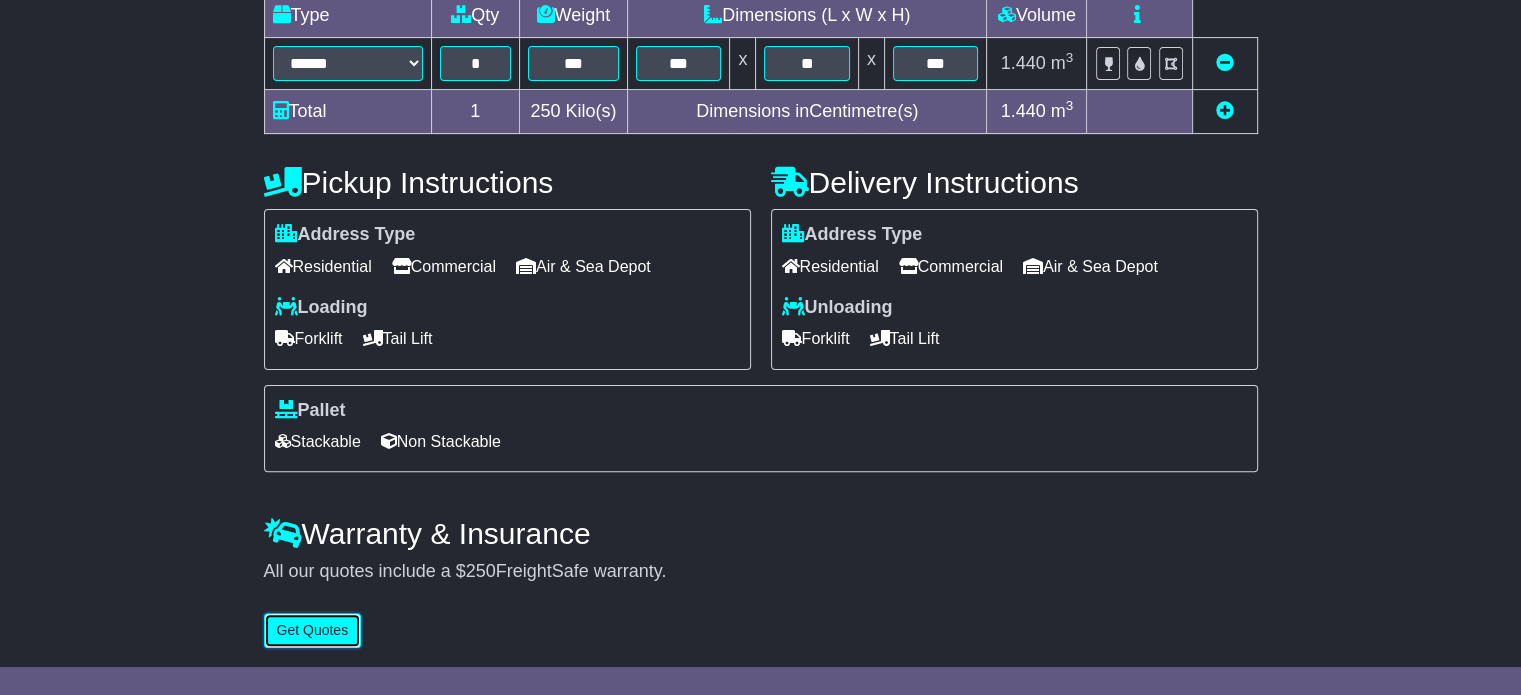 type 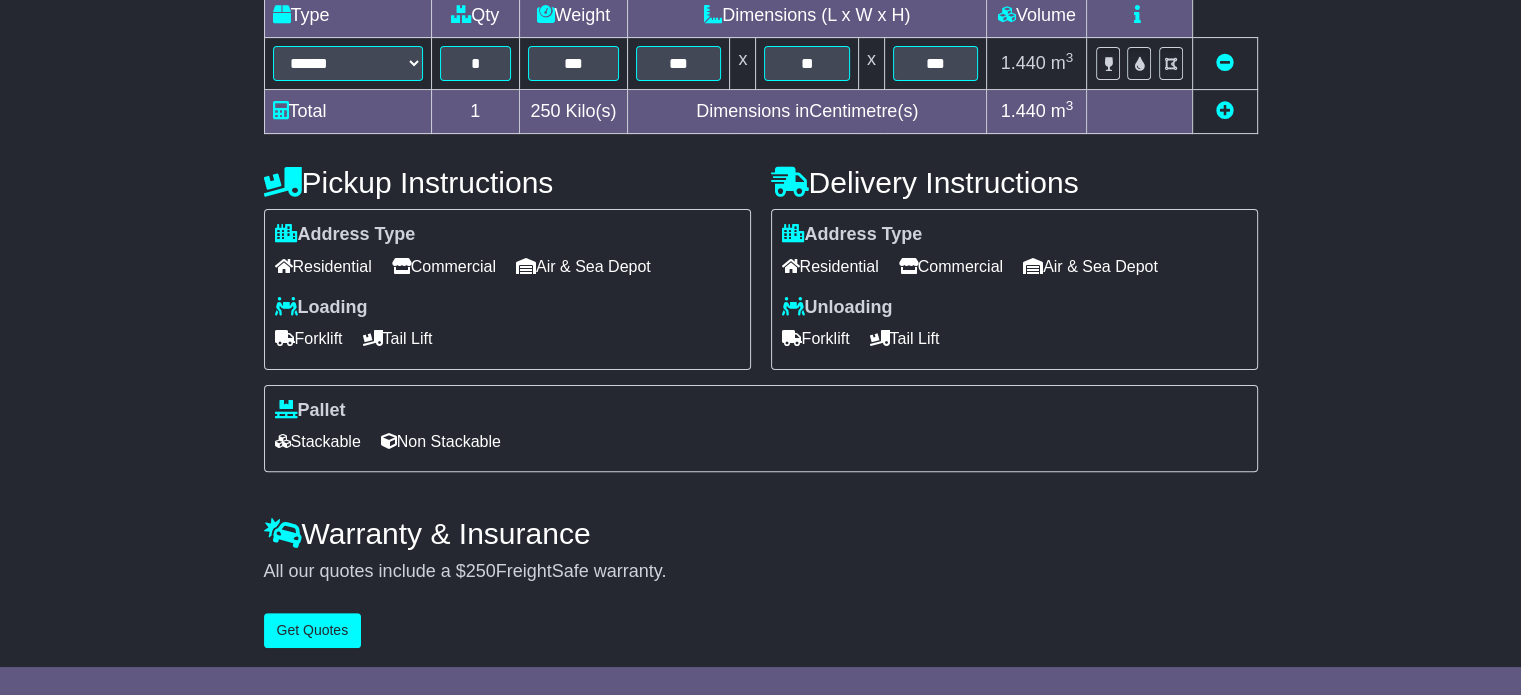 drag, startPoint x: 422, startPoint y: 267, endPoint x: 620, endPoint y: 266, distance: 198.00252 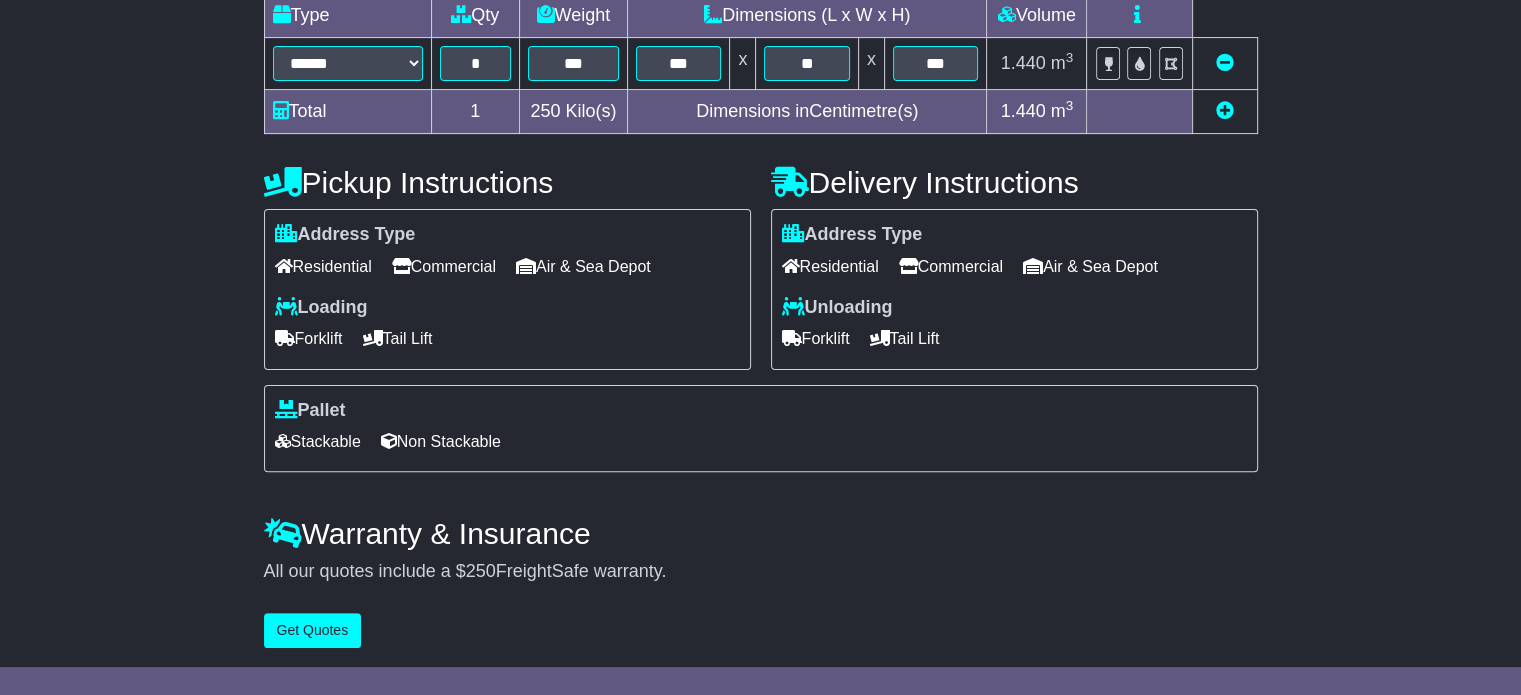 click on "Forklift" at bounding box center [309, 338] 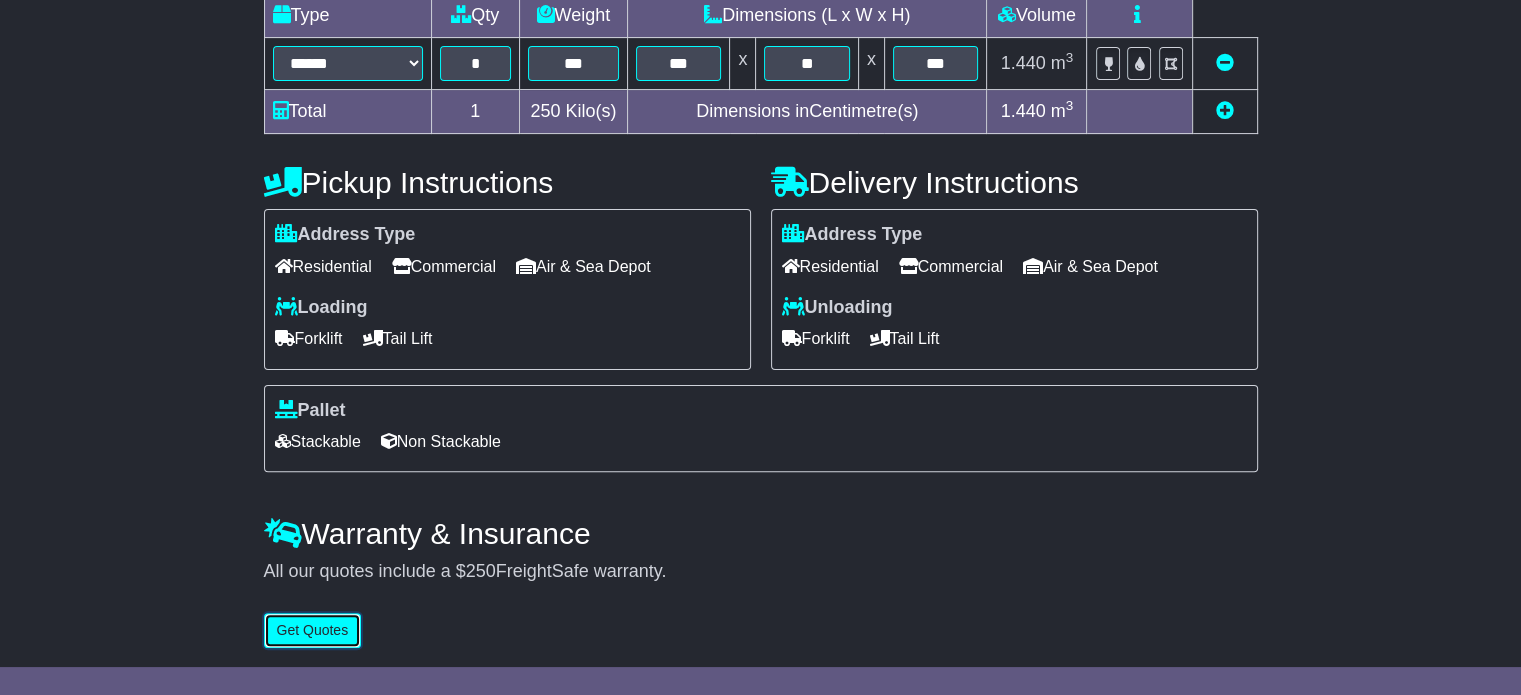 click on "Get Quotes" at bounding box center (313, 630) 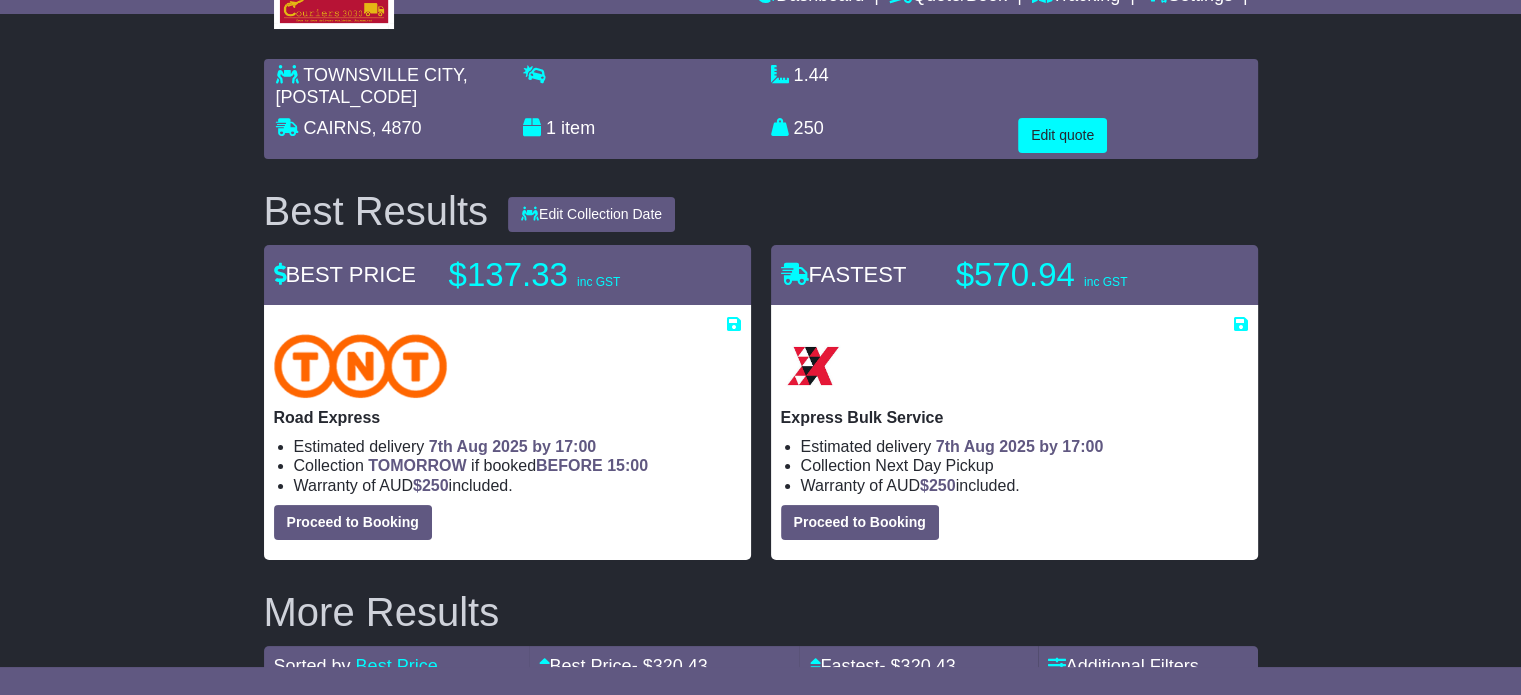 scroll, scrollTop: 0, scrollLeft: 0, axis: both 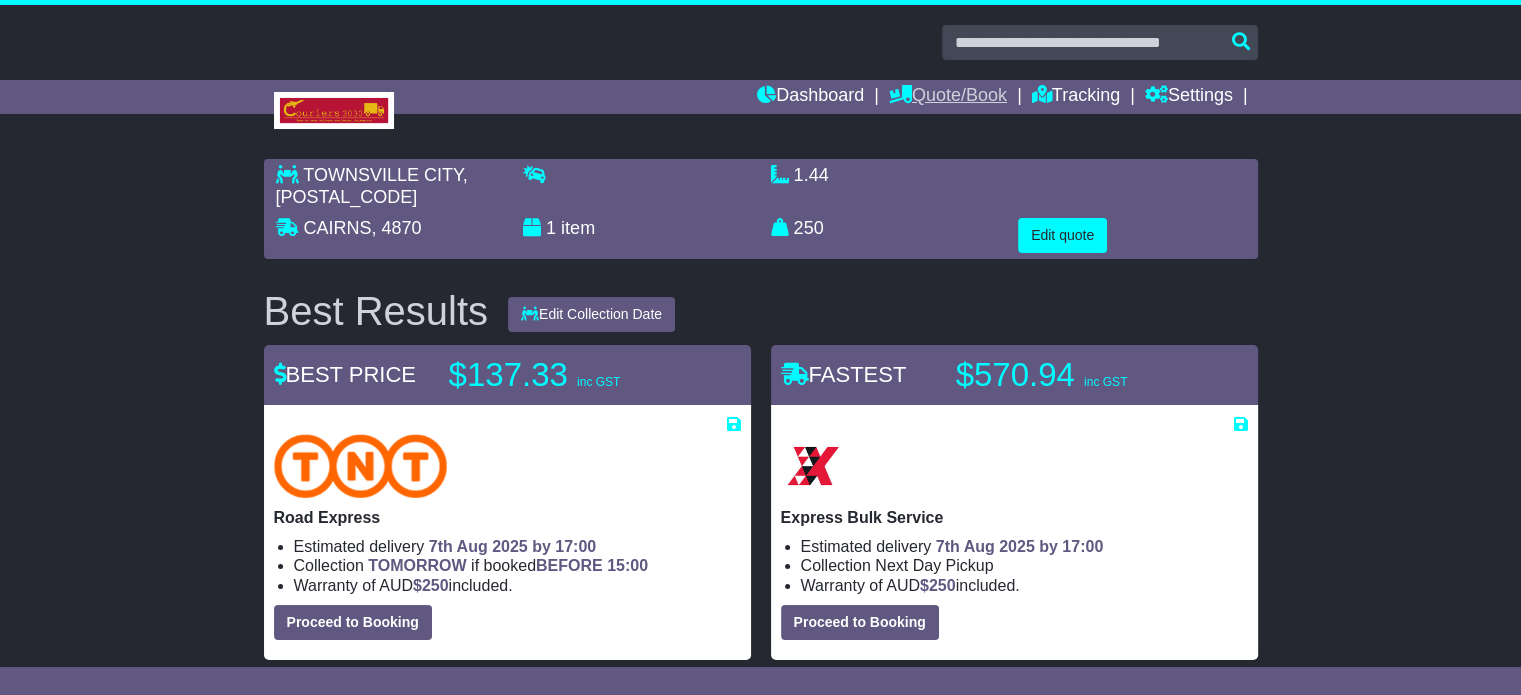 click on "Quote/Book" at bounding box center [948, 97] 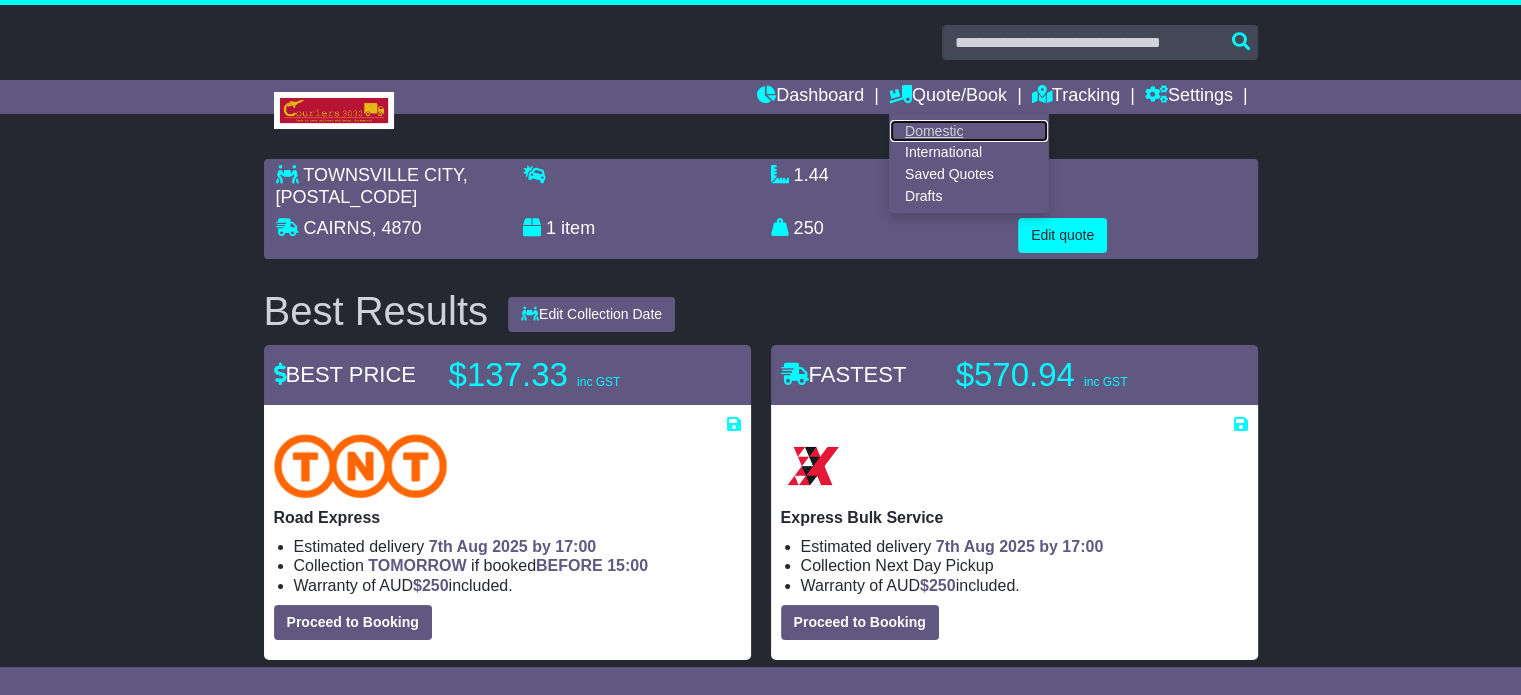 click on "Domestic" at bounding box center [969, 131] 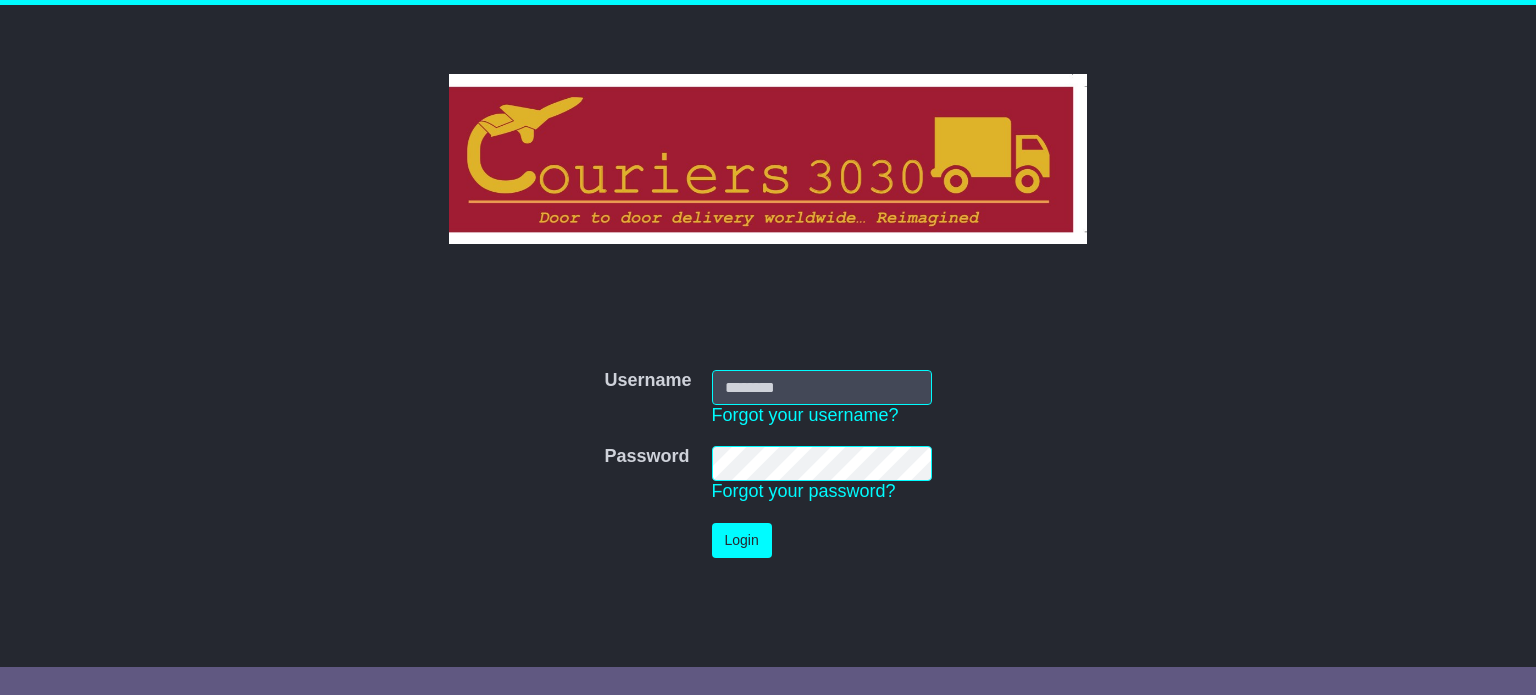scroll, scrollTop: 0, scrollLeft: 0, axis: both 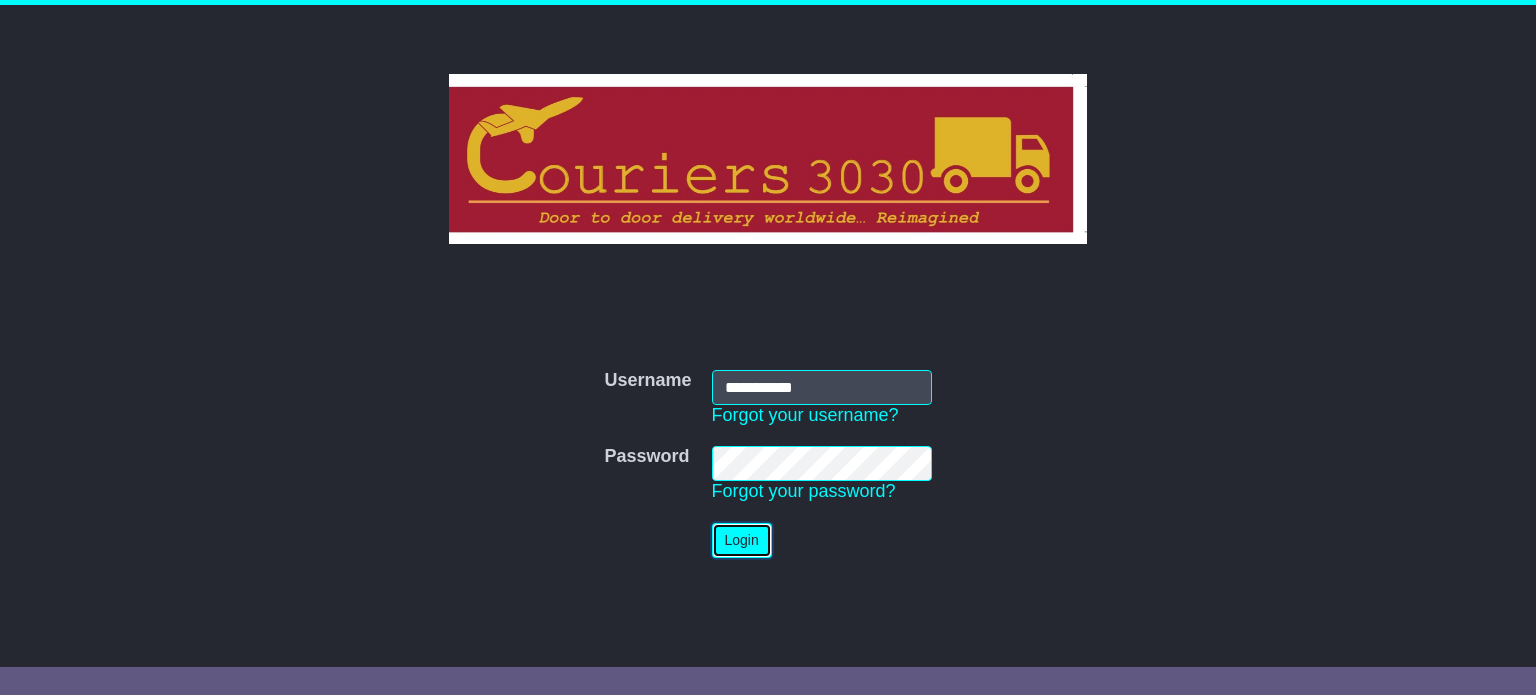 click on "Login" at bounding box center (742, 540) 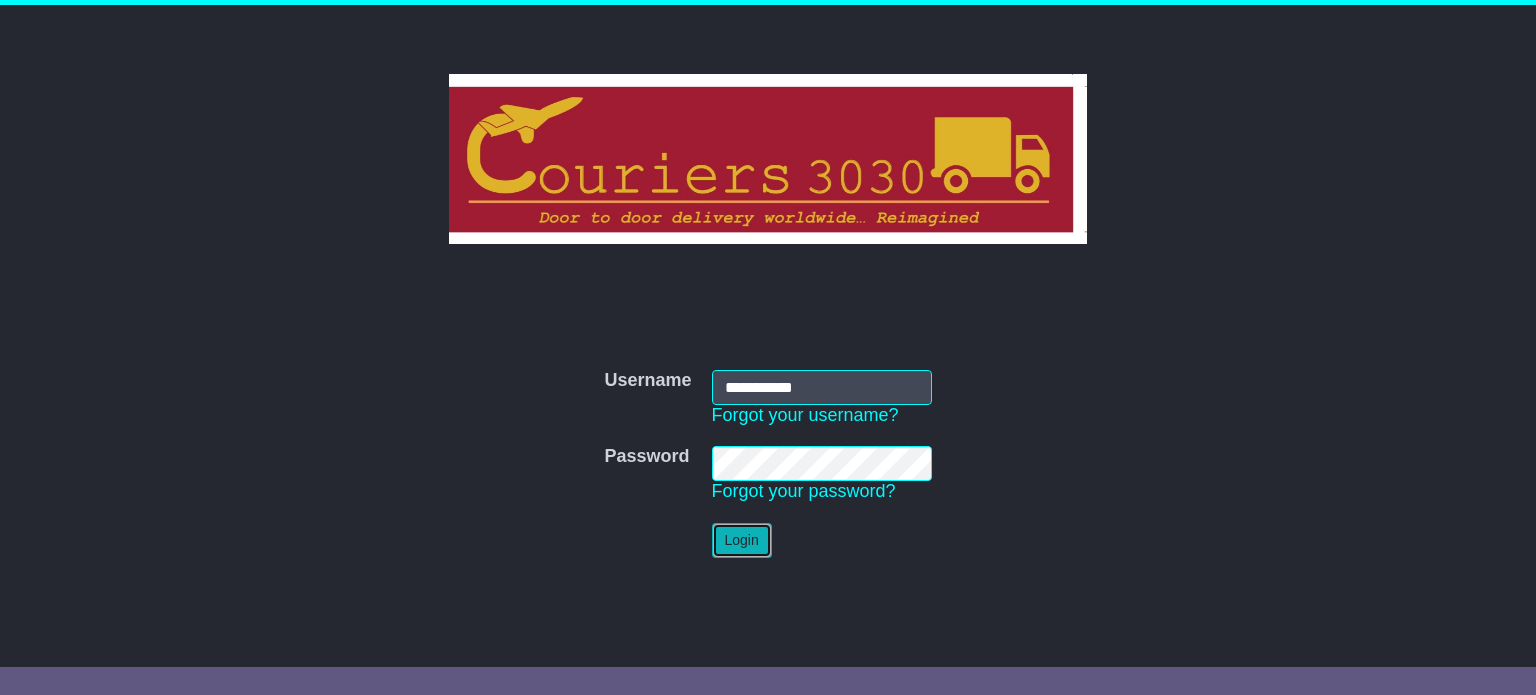 type 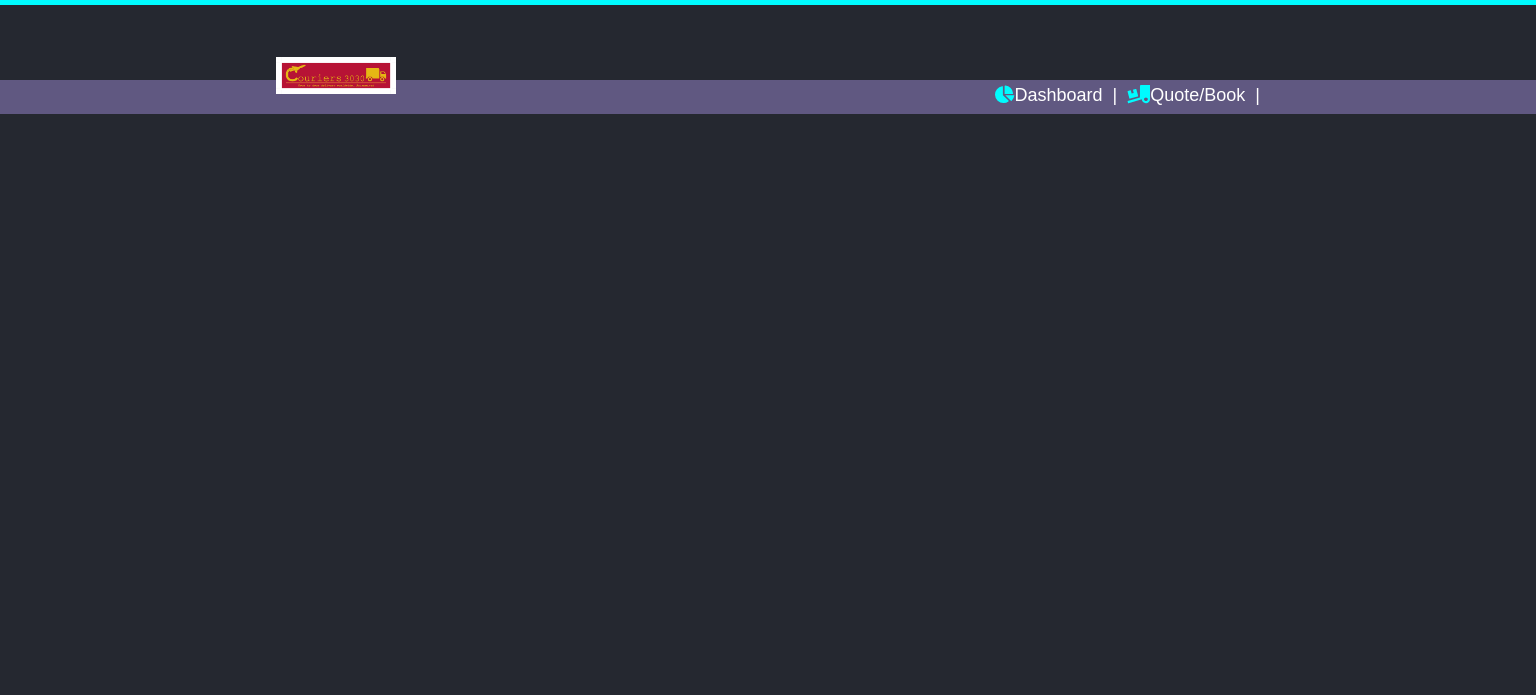 scroll, scrollTop: 0, scrollLeft: 0, axis: both 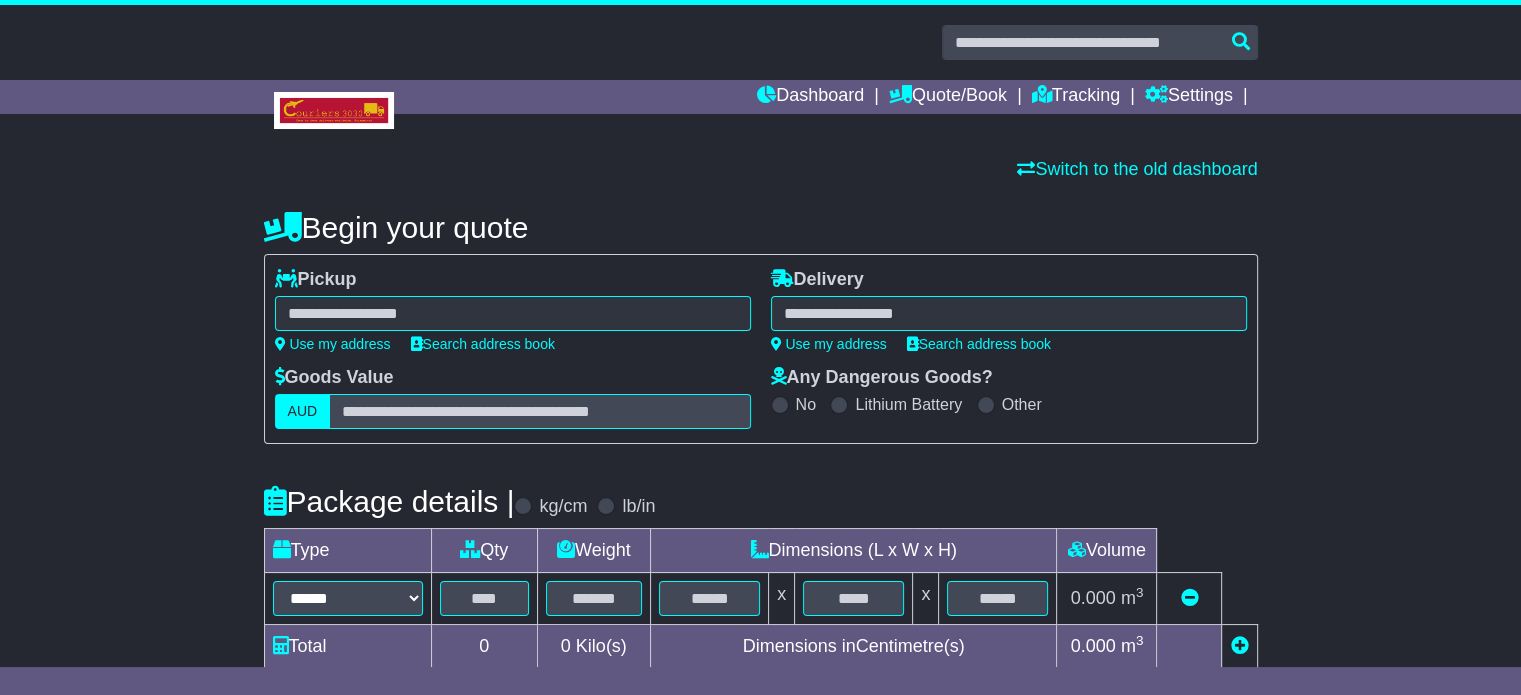 select 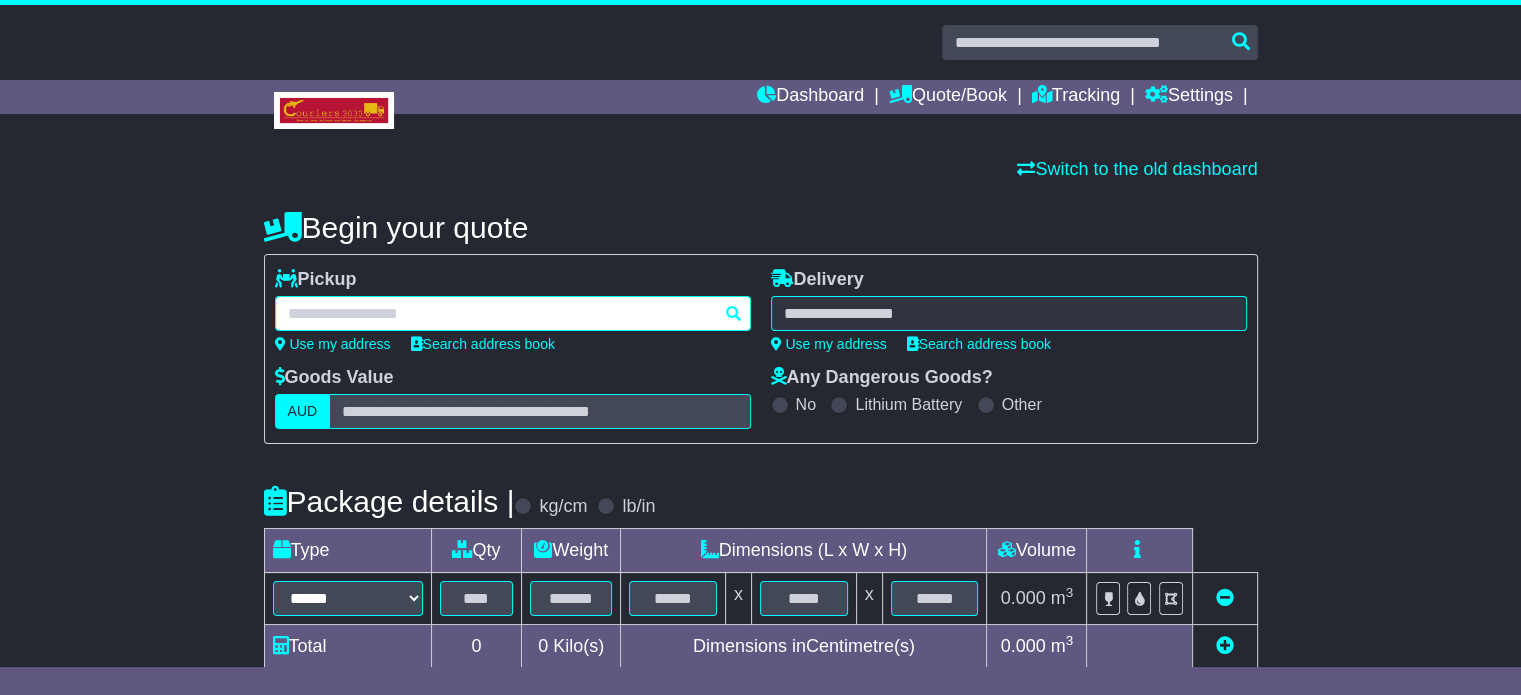 click at bounding box center [513, 313] 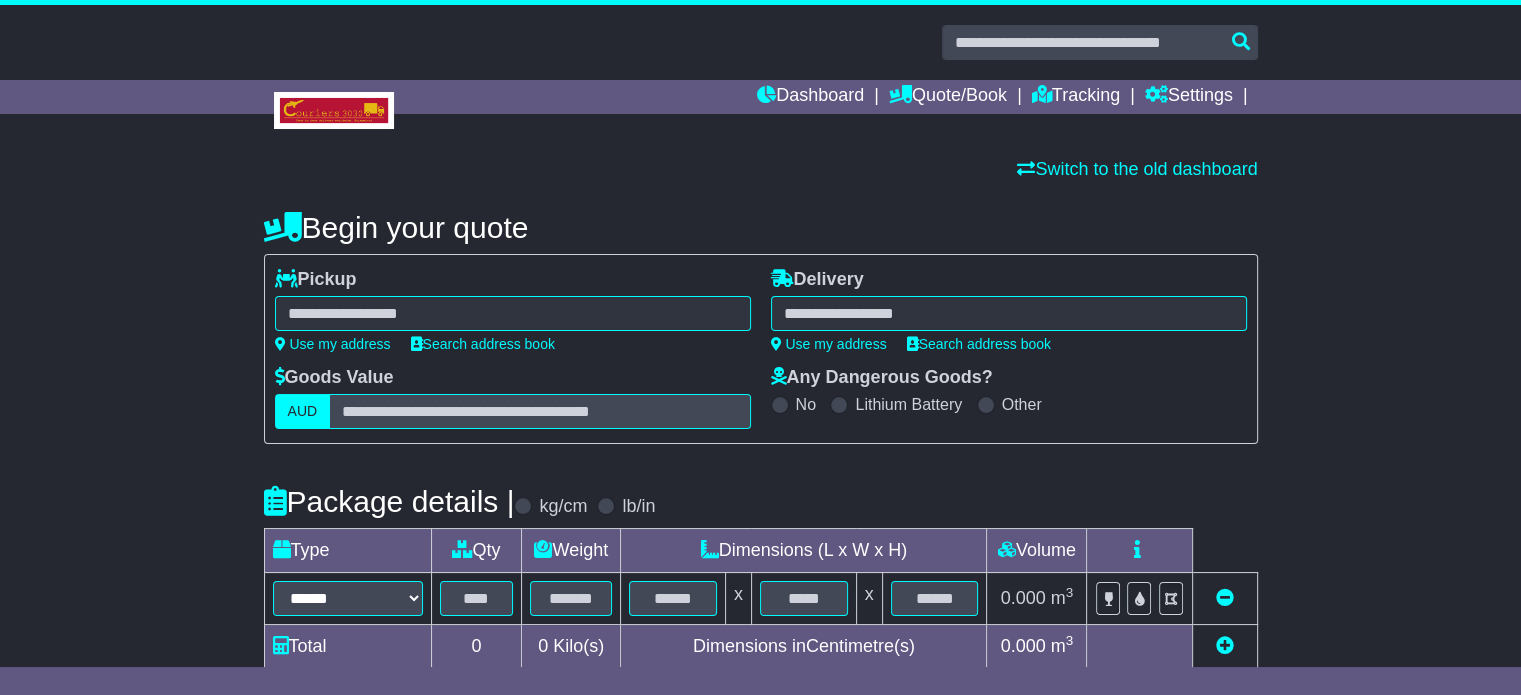 click on "****** YATALA YATALA 4207 YATALA DC 4207 YATALA VALE 5126" at bounding box center (513, 313) 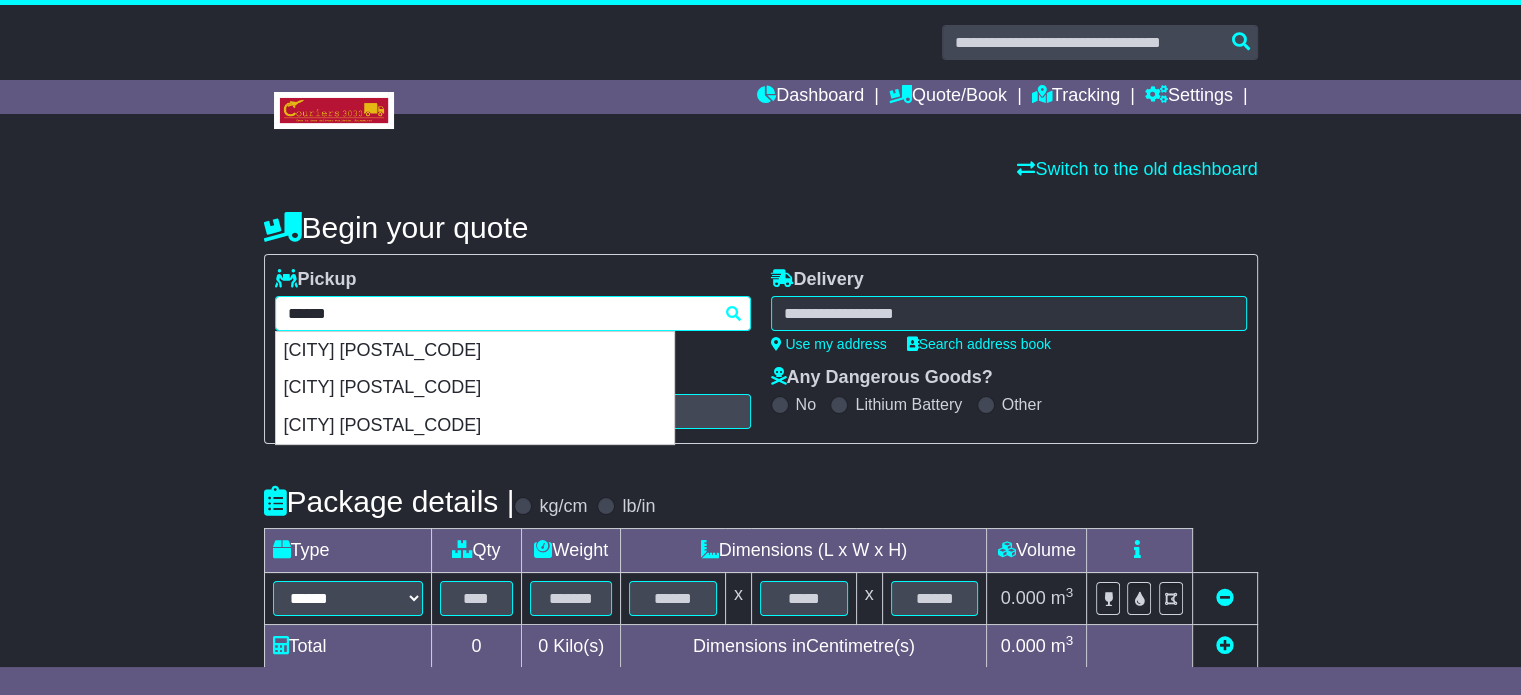 paste on "******" 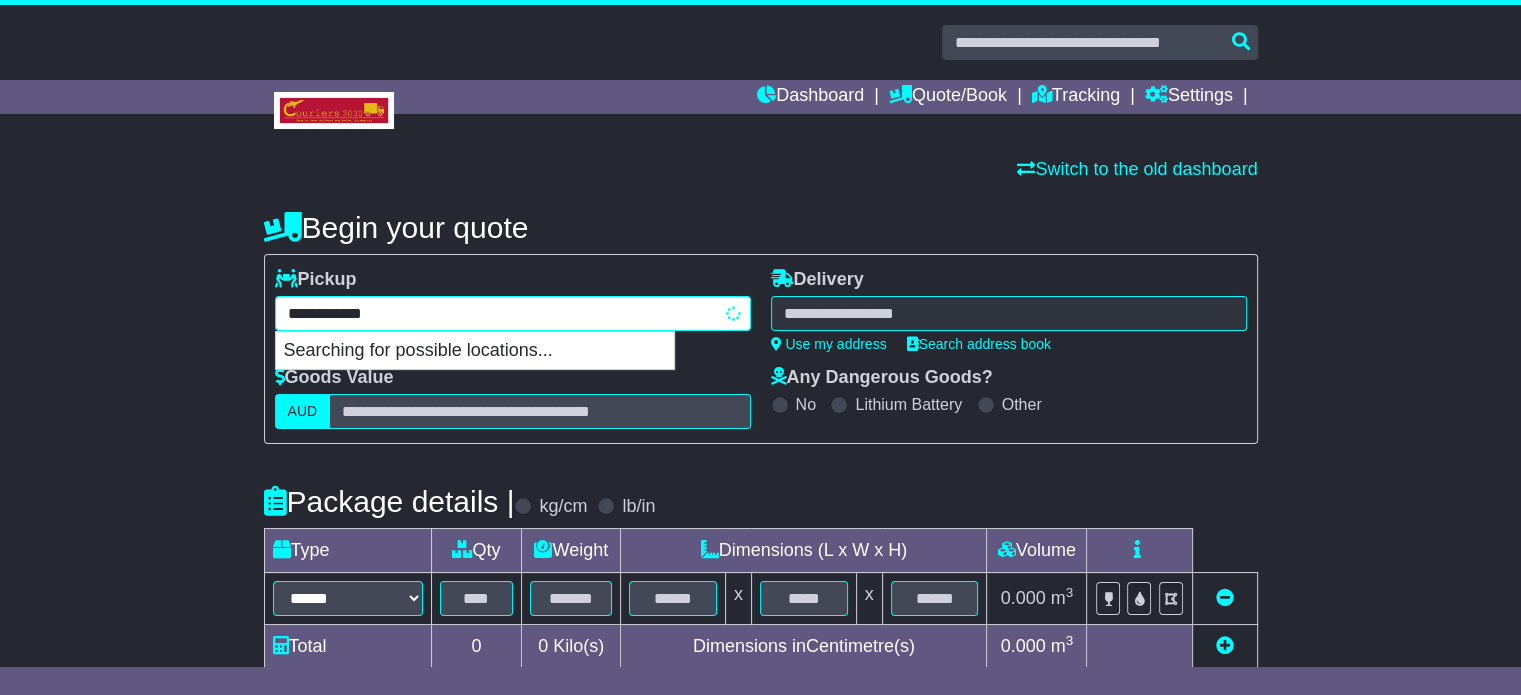 click on "**********" at bounding box center (513, 313) 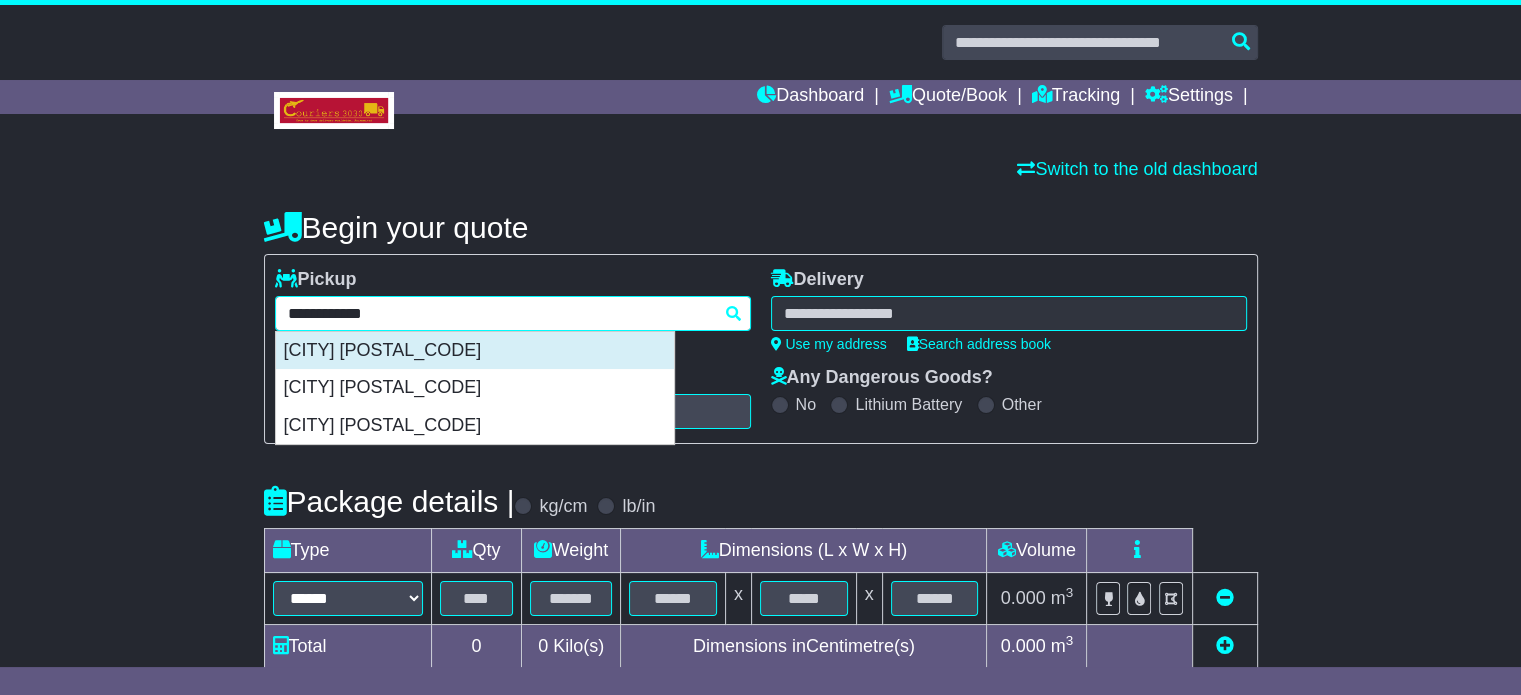 click on "YATALA 4207" at bounding box center (475, 351) 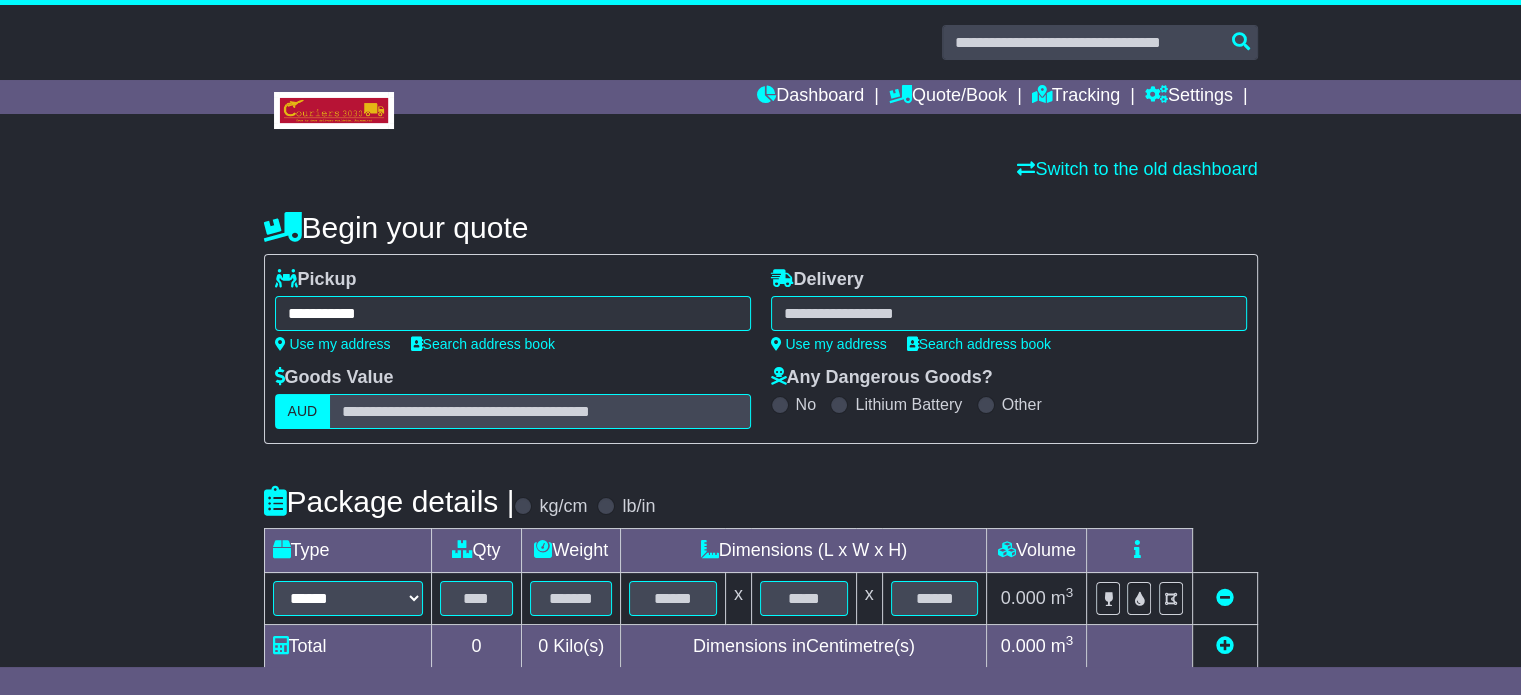 type on "**********" 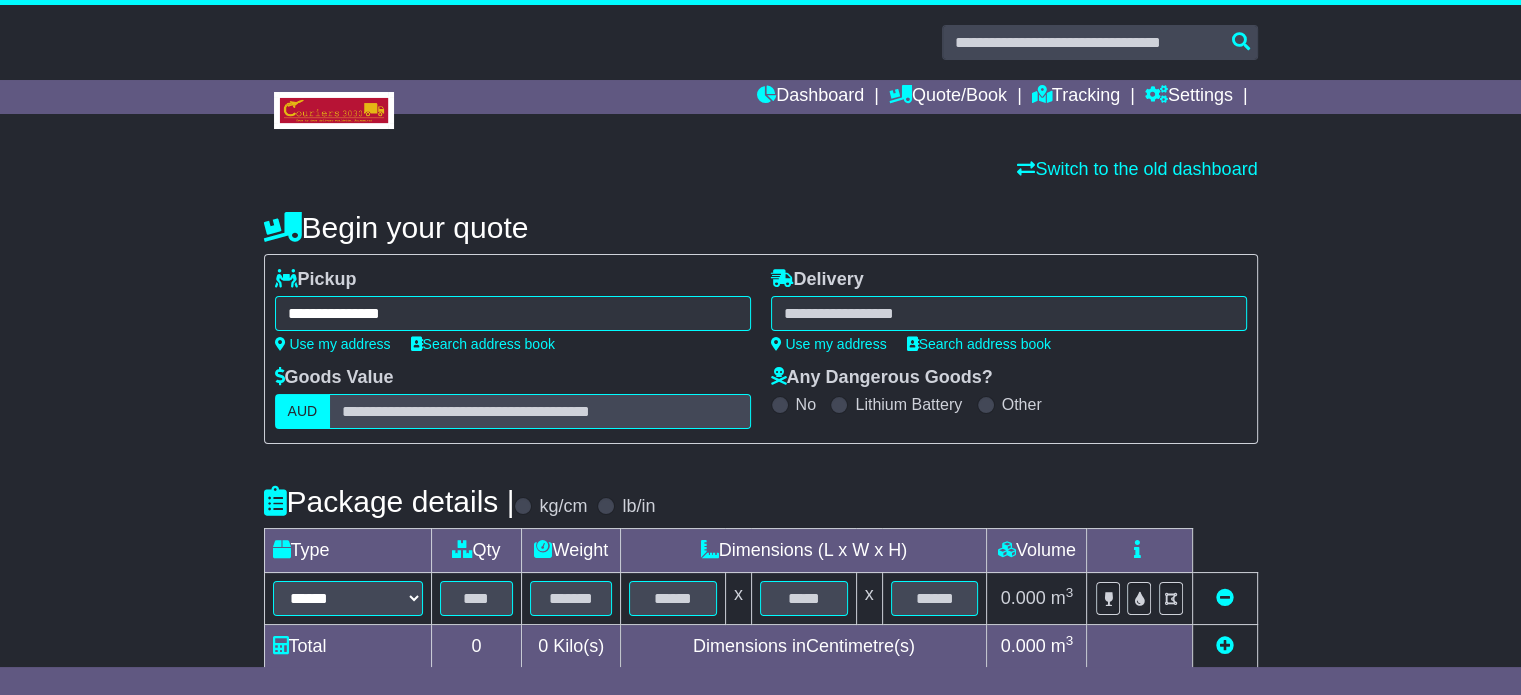 click at bounding box center [1009, 313] 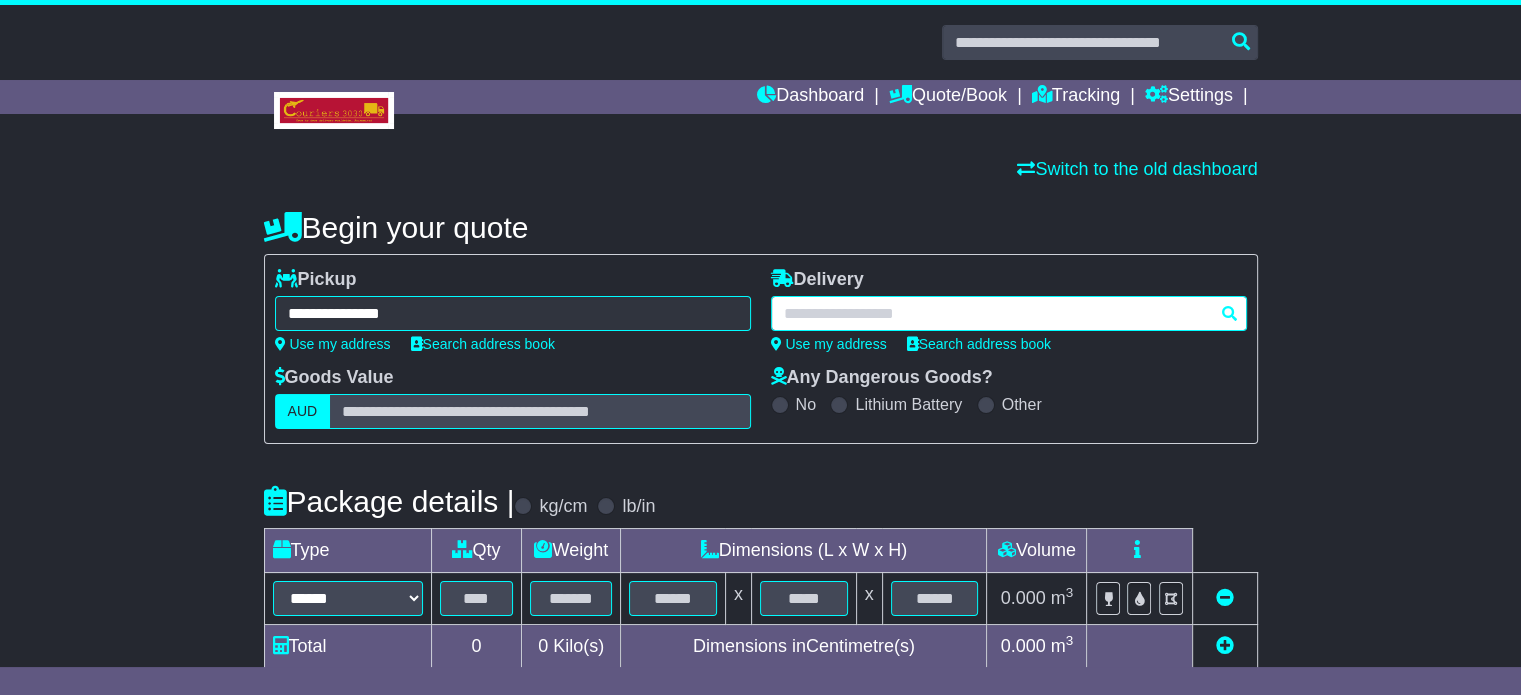 paste on "*******" 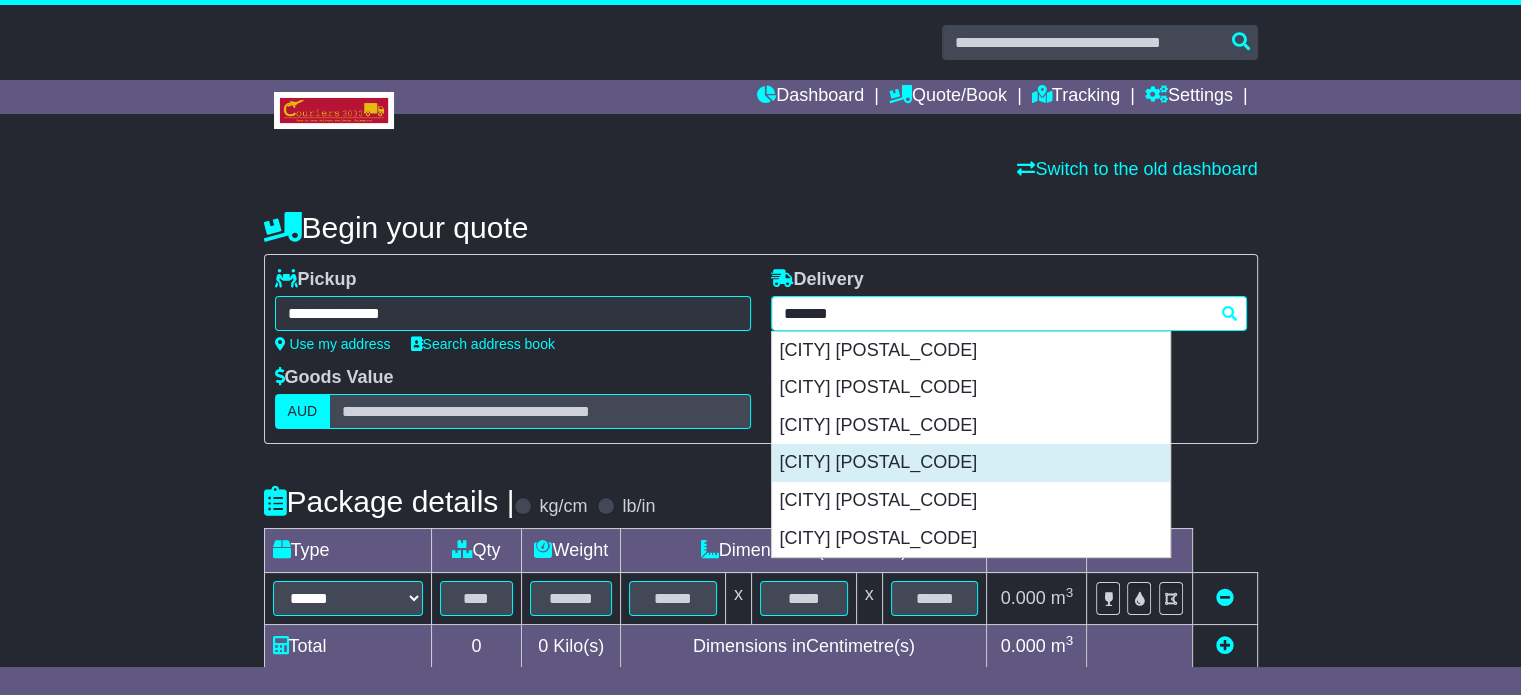 click on "BELMONT 6104" at bounding box center [971, 463] 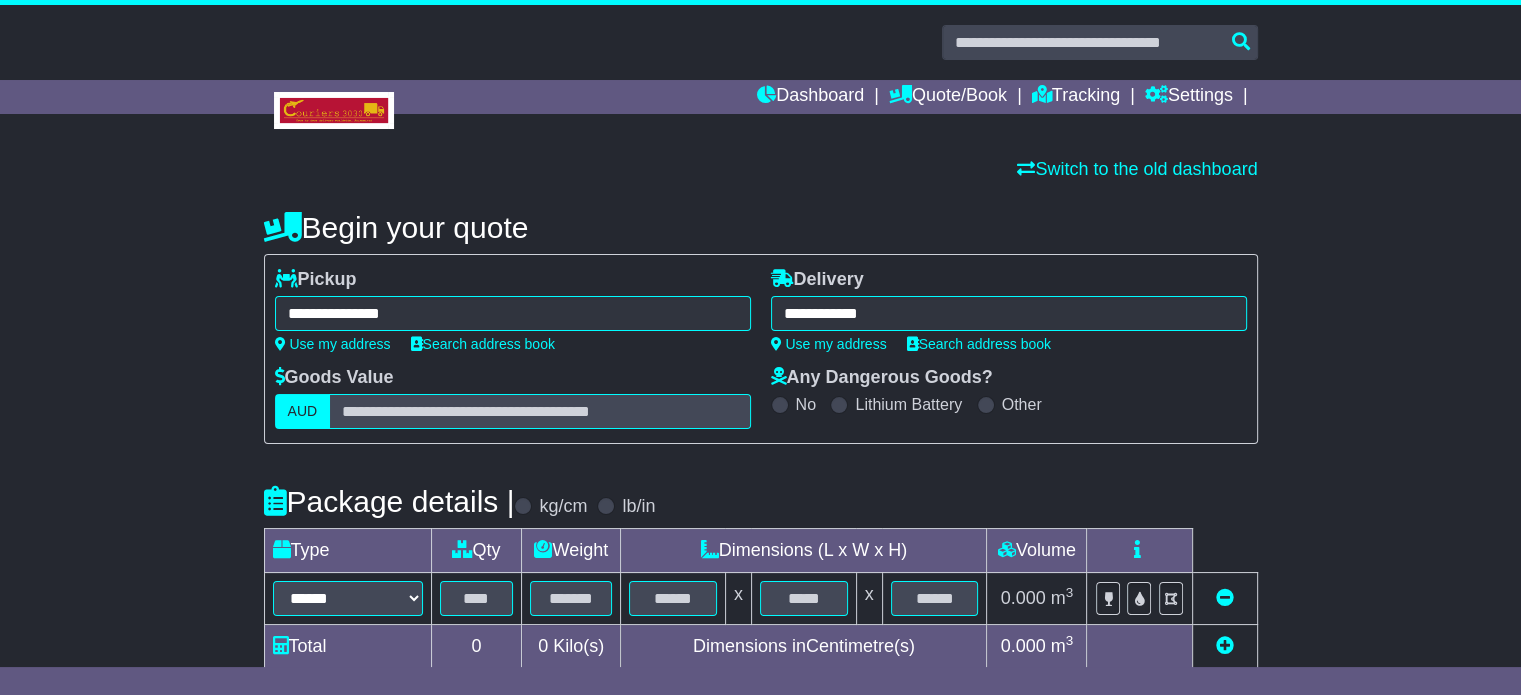 type on "**********" 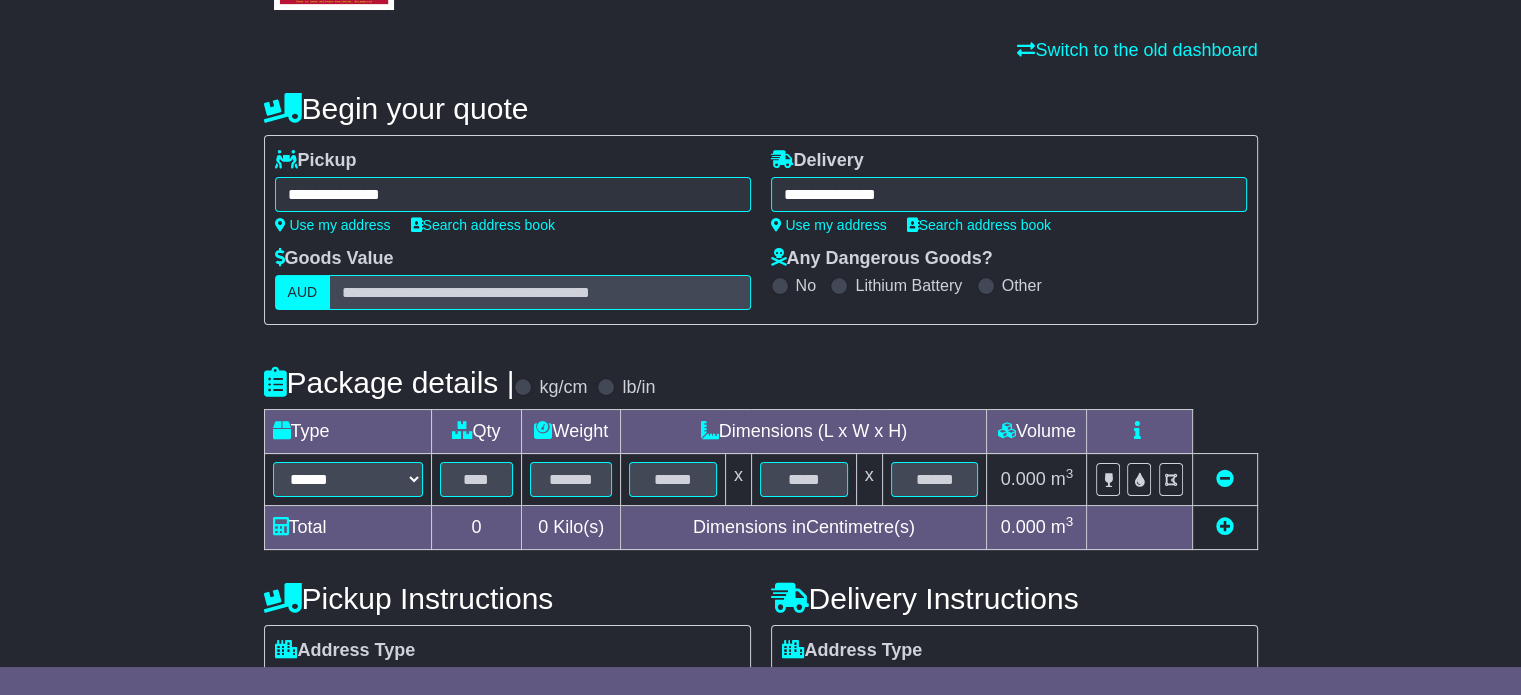 scroll, scrollTop: 360, scrollLeft: 0, axis: vertical 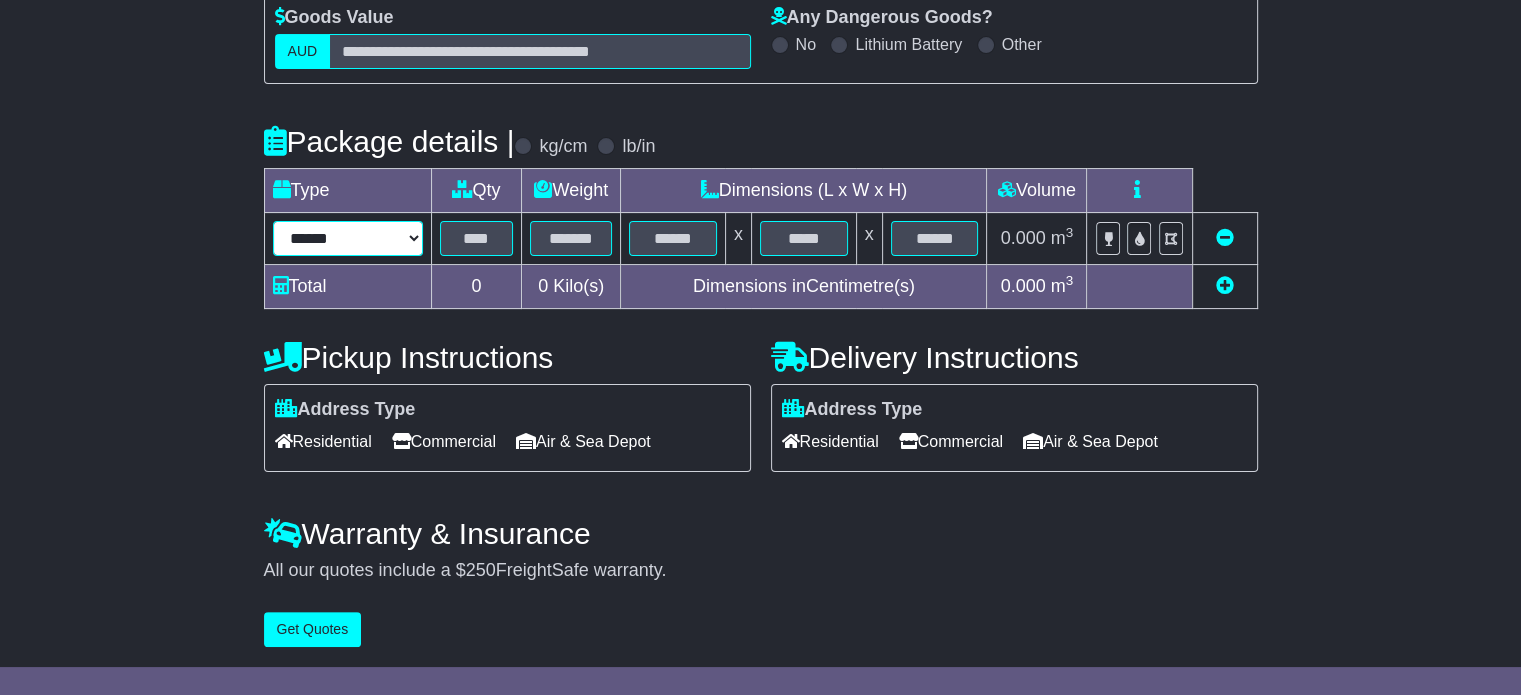 click on "****** ****** *** ******** ***** **** **** ****** *** *******" at bounding box center [348, 238] 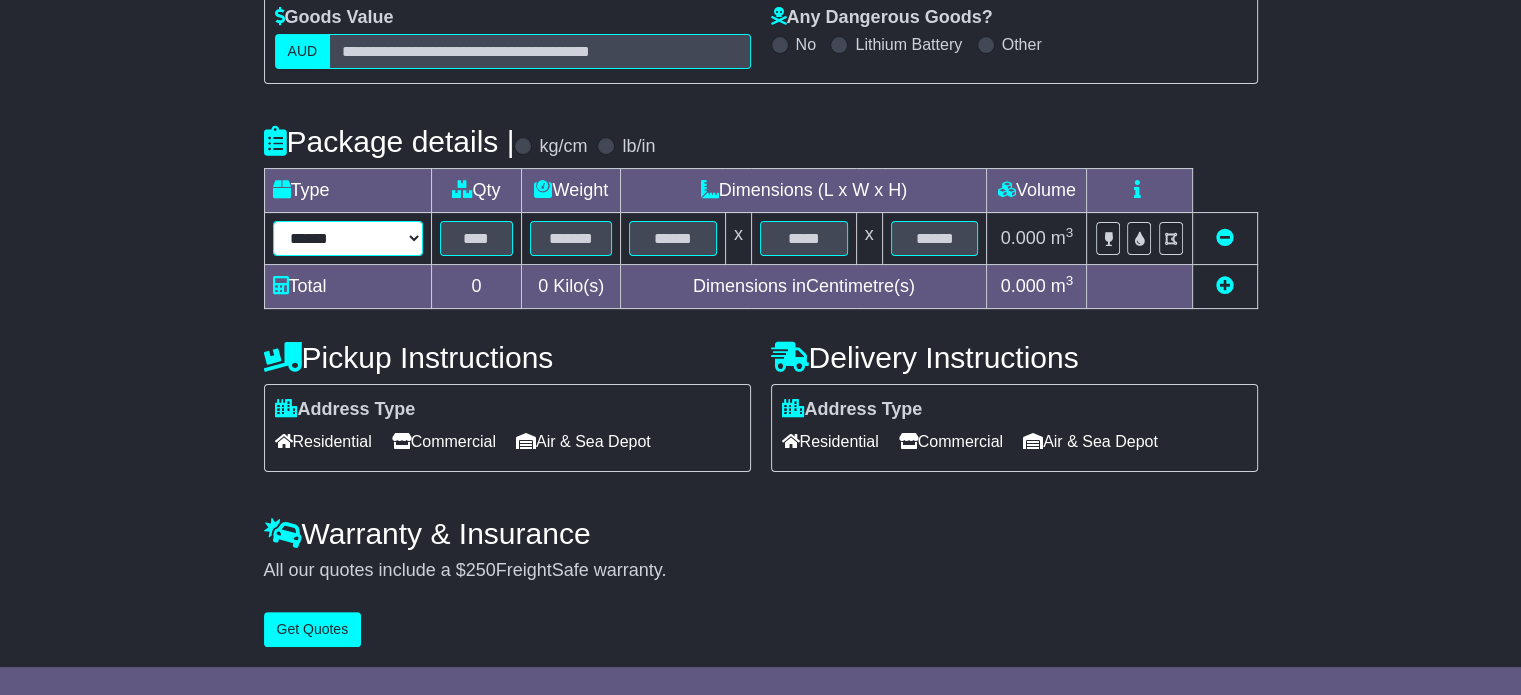 select on "*****" 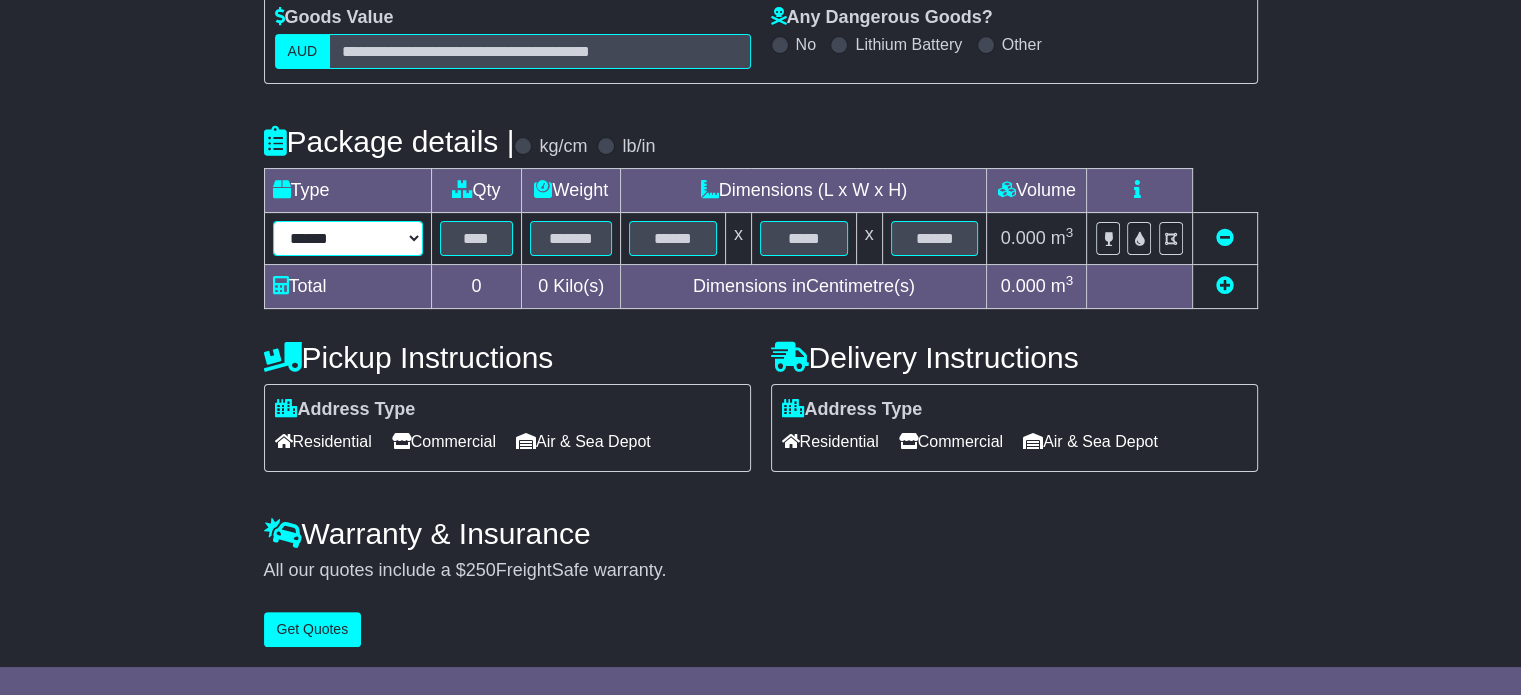 click on "****** ****** *** ******** ***** **** **** ****** *** *******" at bounding box center [348, 238] 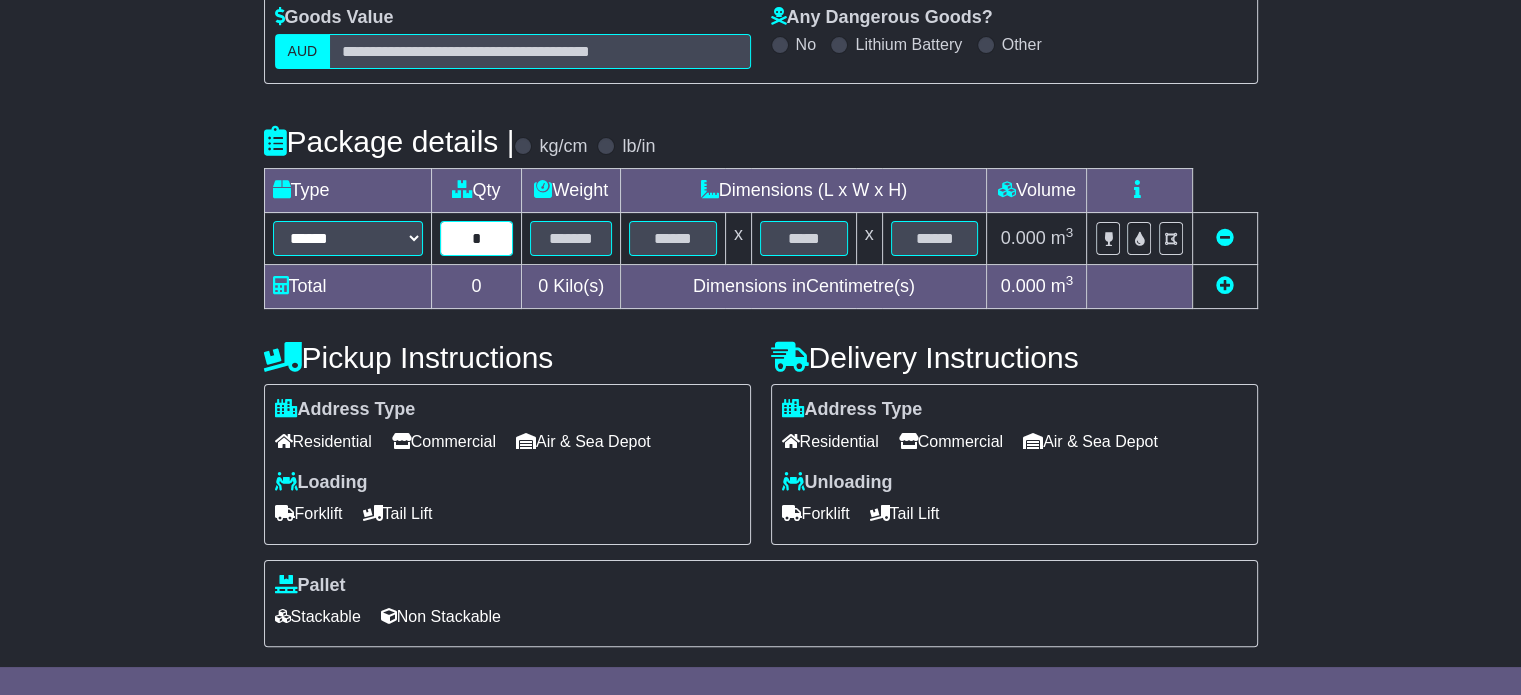 type on "*" 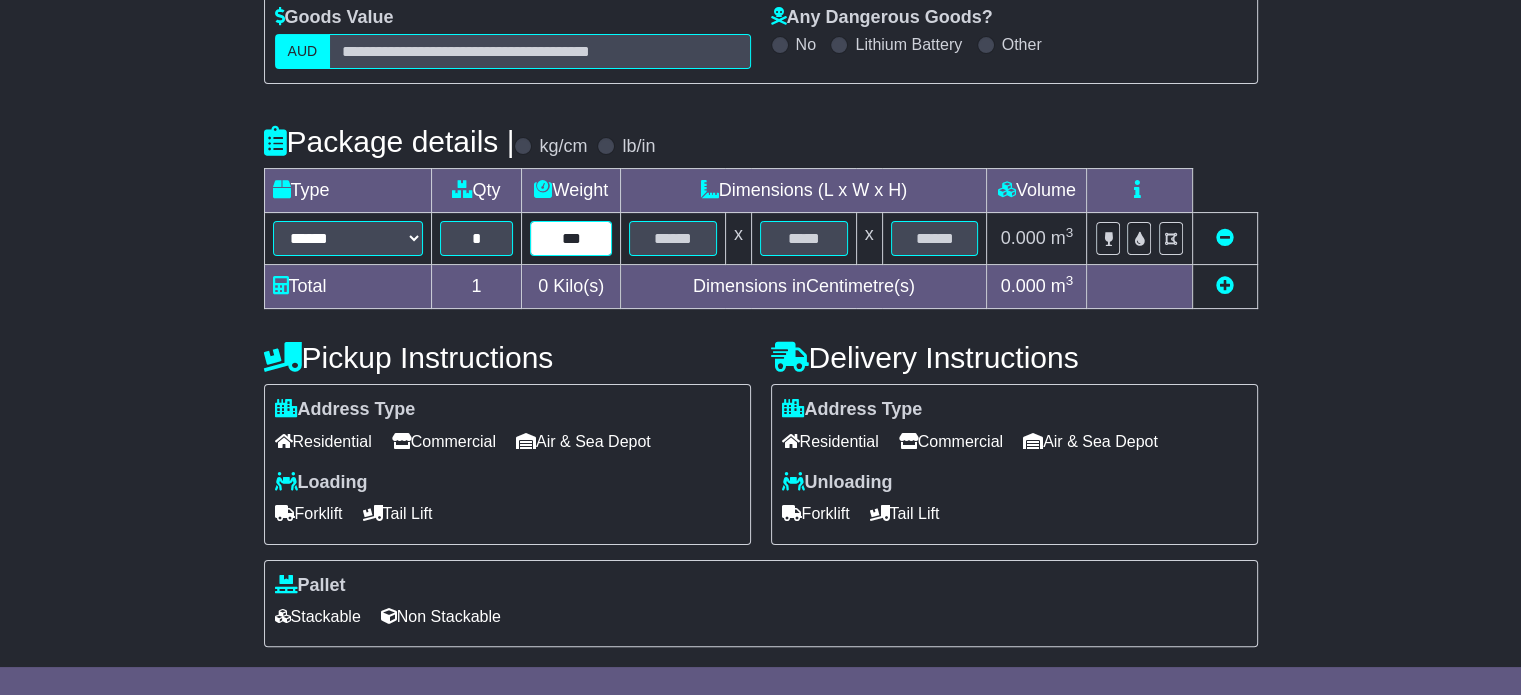 type on "***" 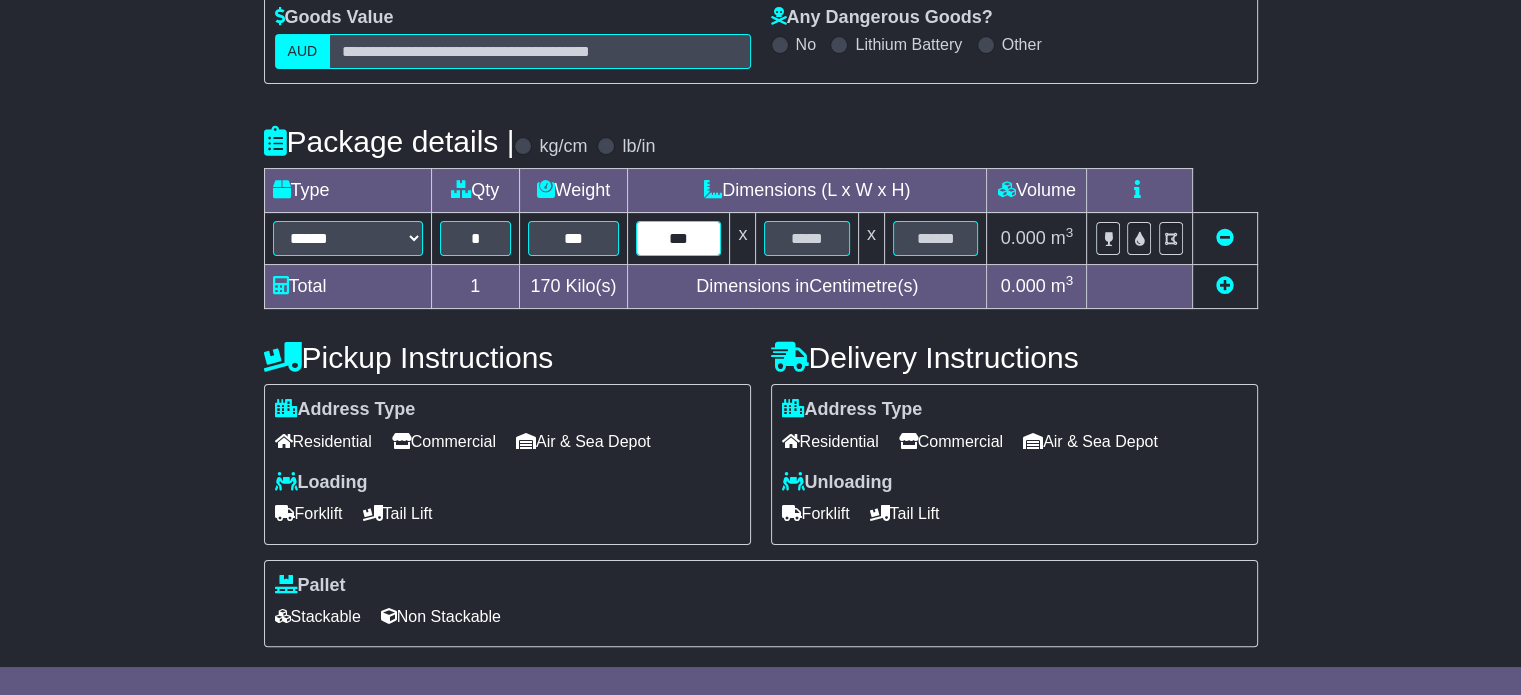 type on "***" 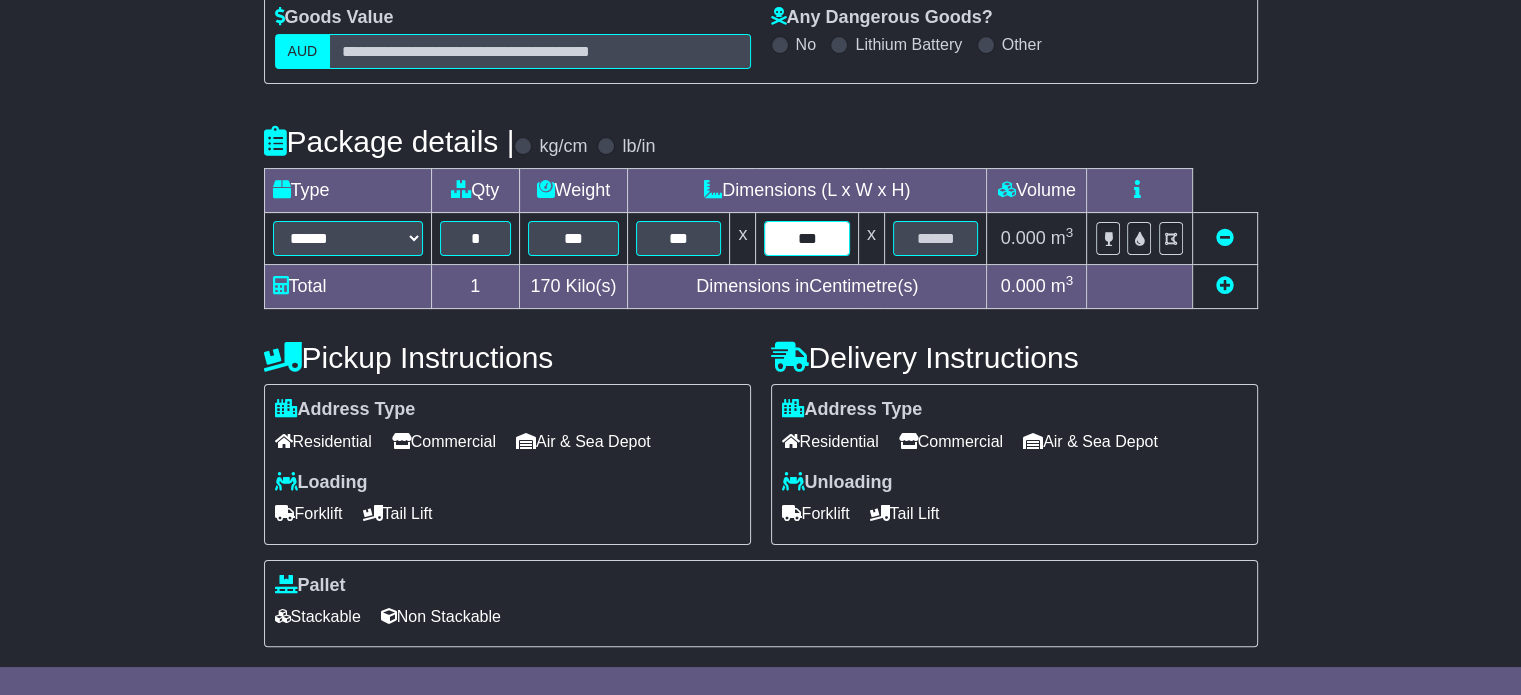 type on "***" 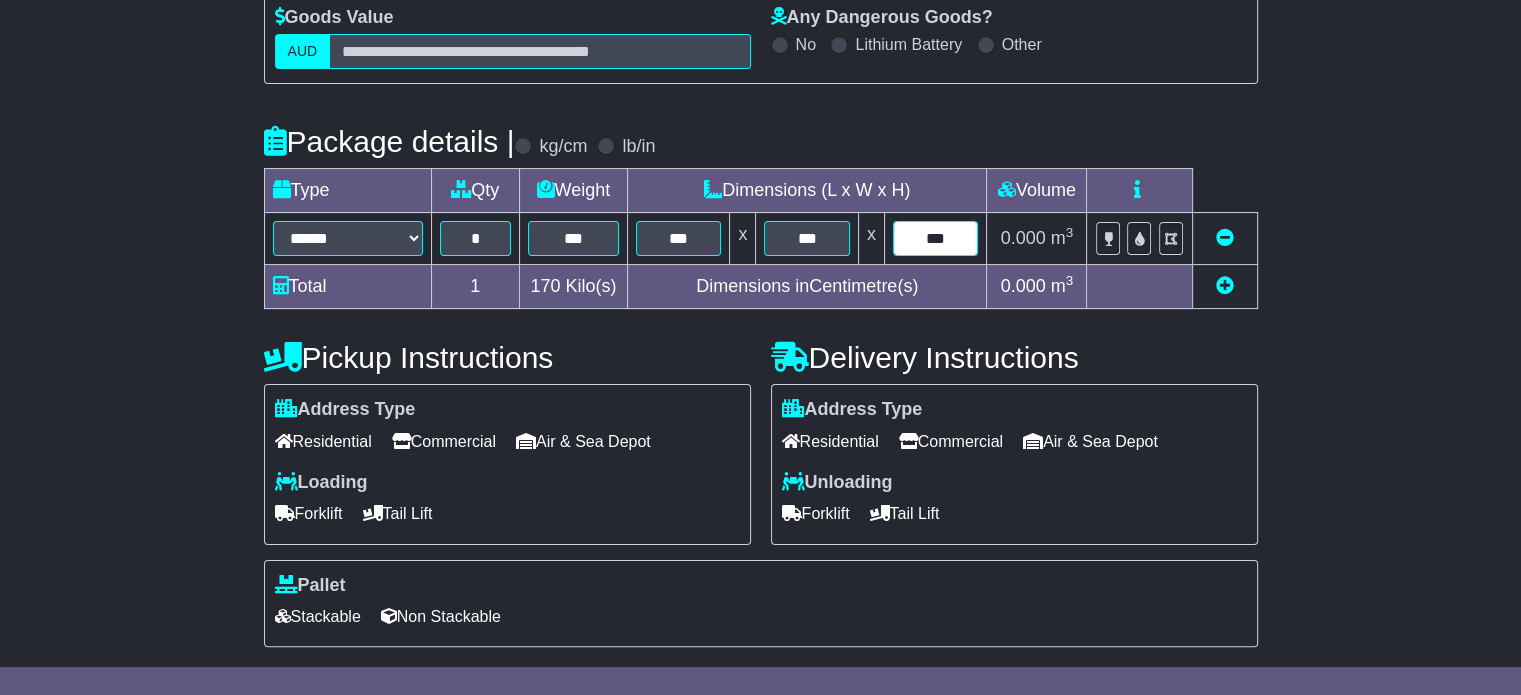 type on "***" 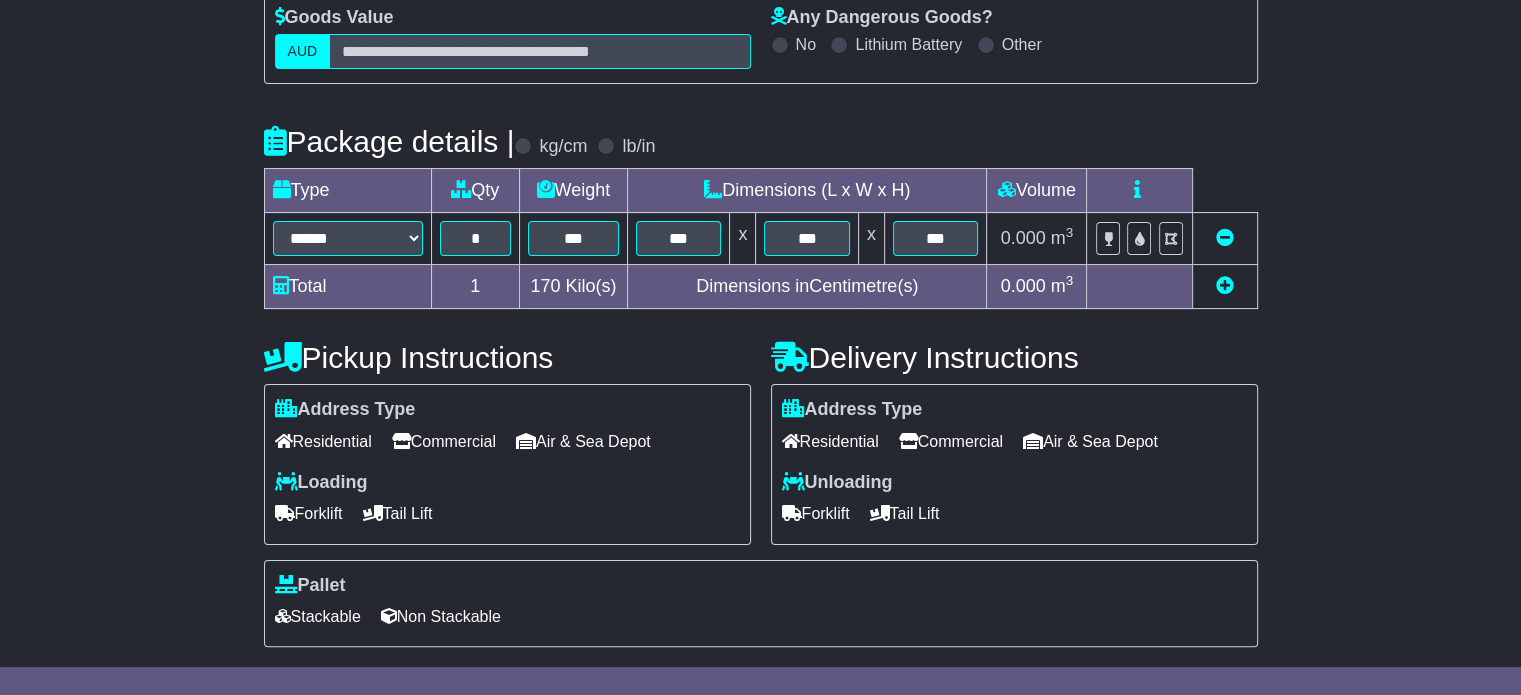 type 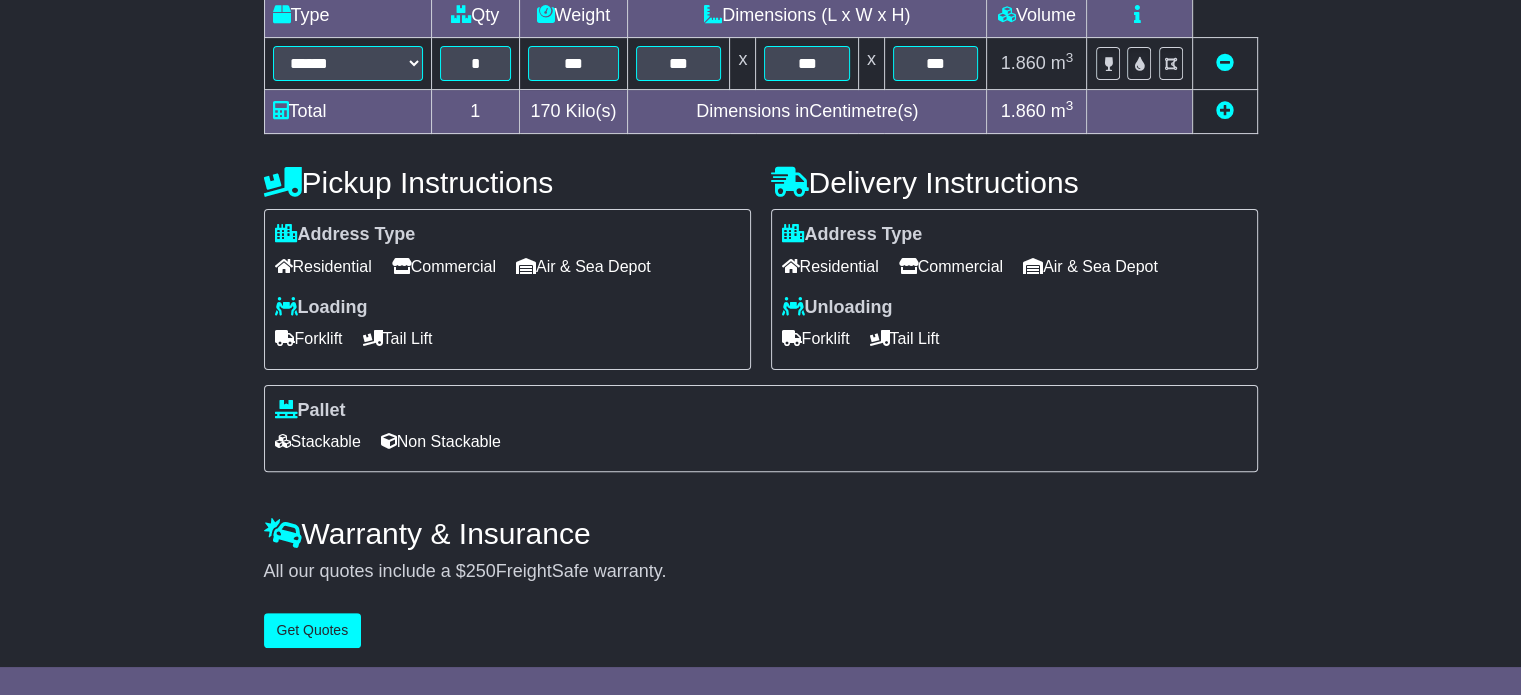 click at bounding box center (1225, 110) 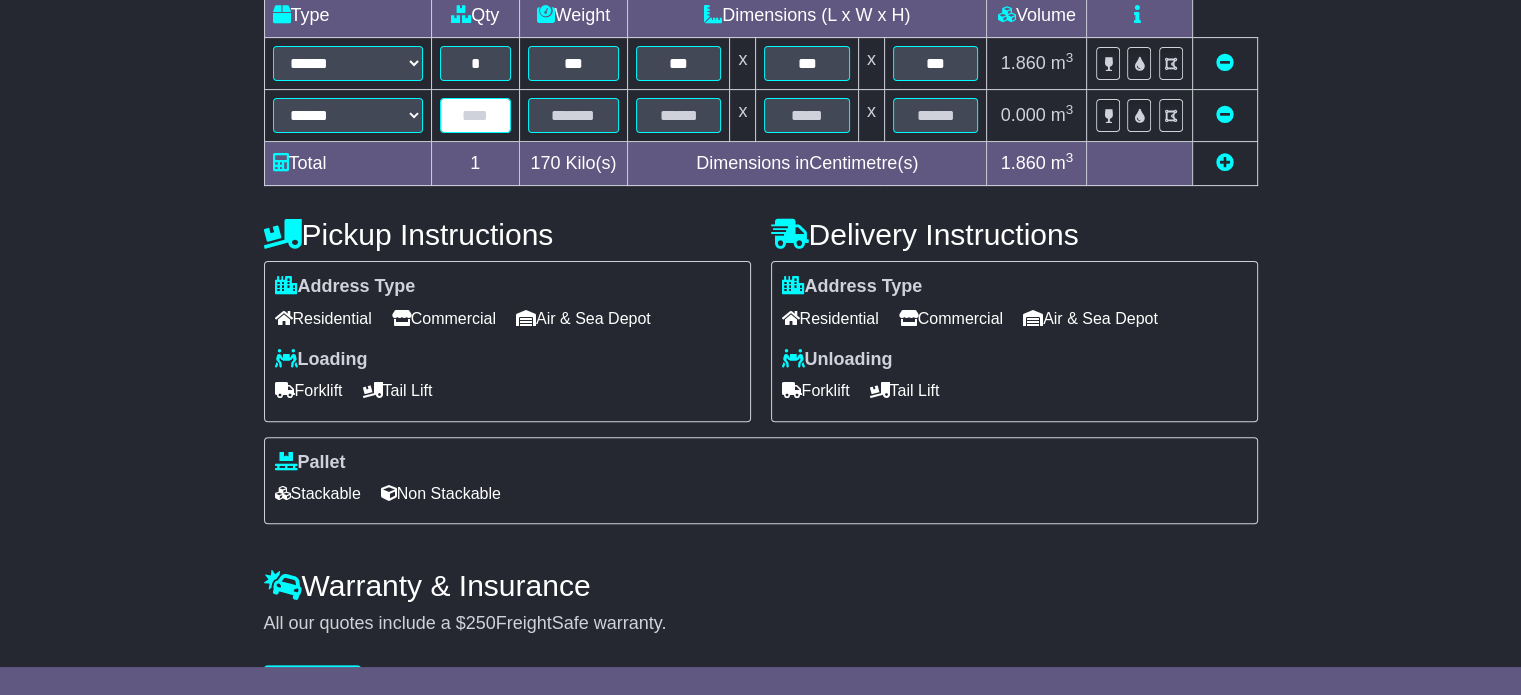 click at bounding box center (475, 115) 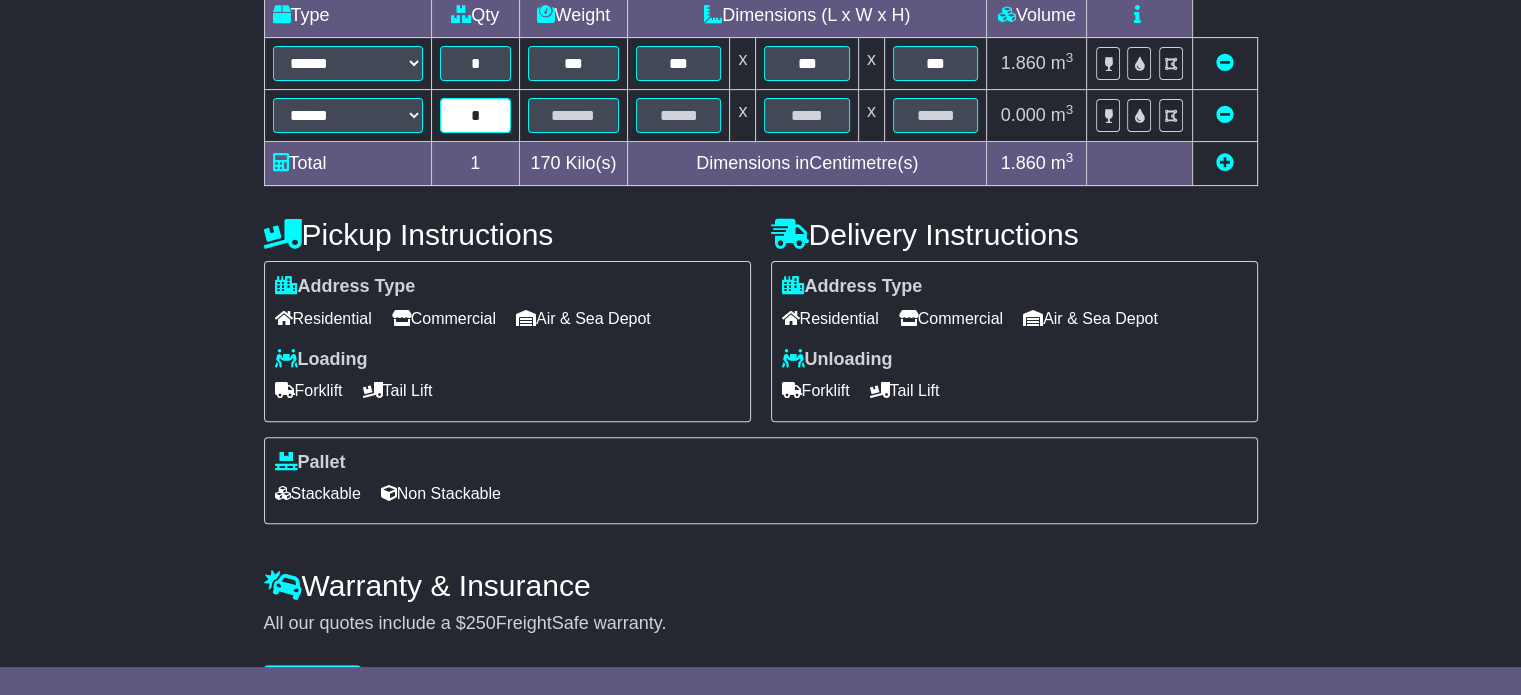 type on "*" 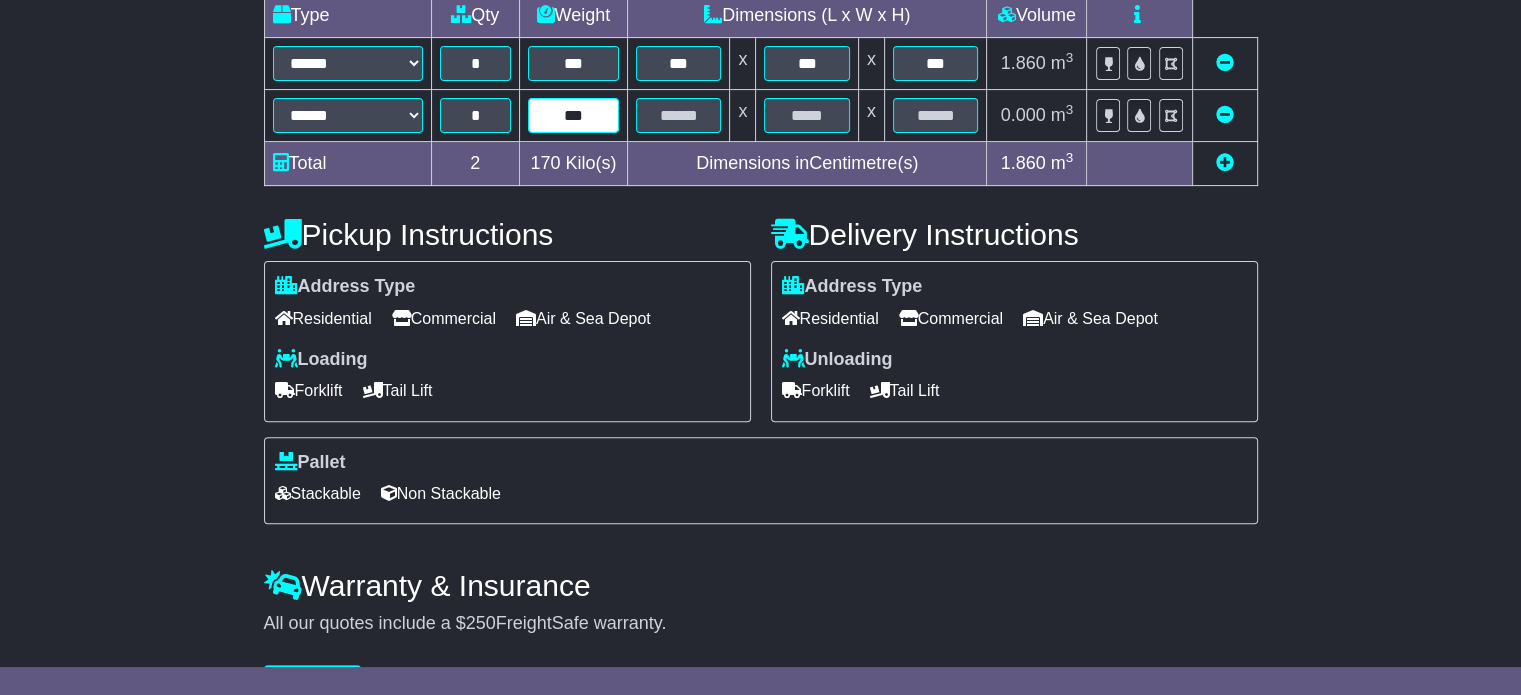 type on "***" 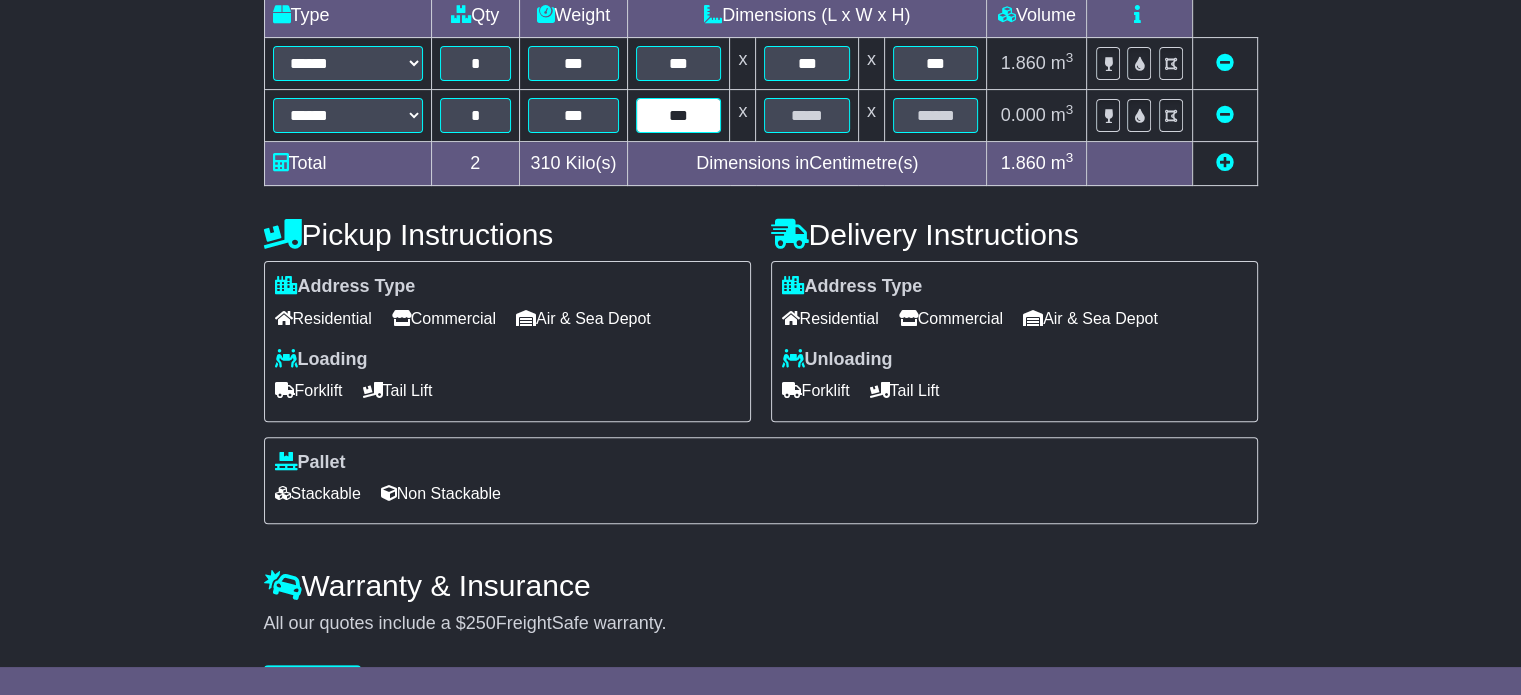 type on "***" 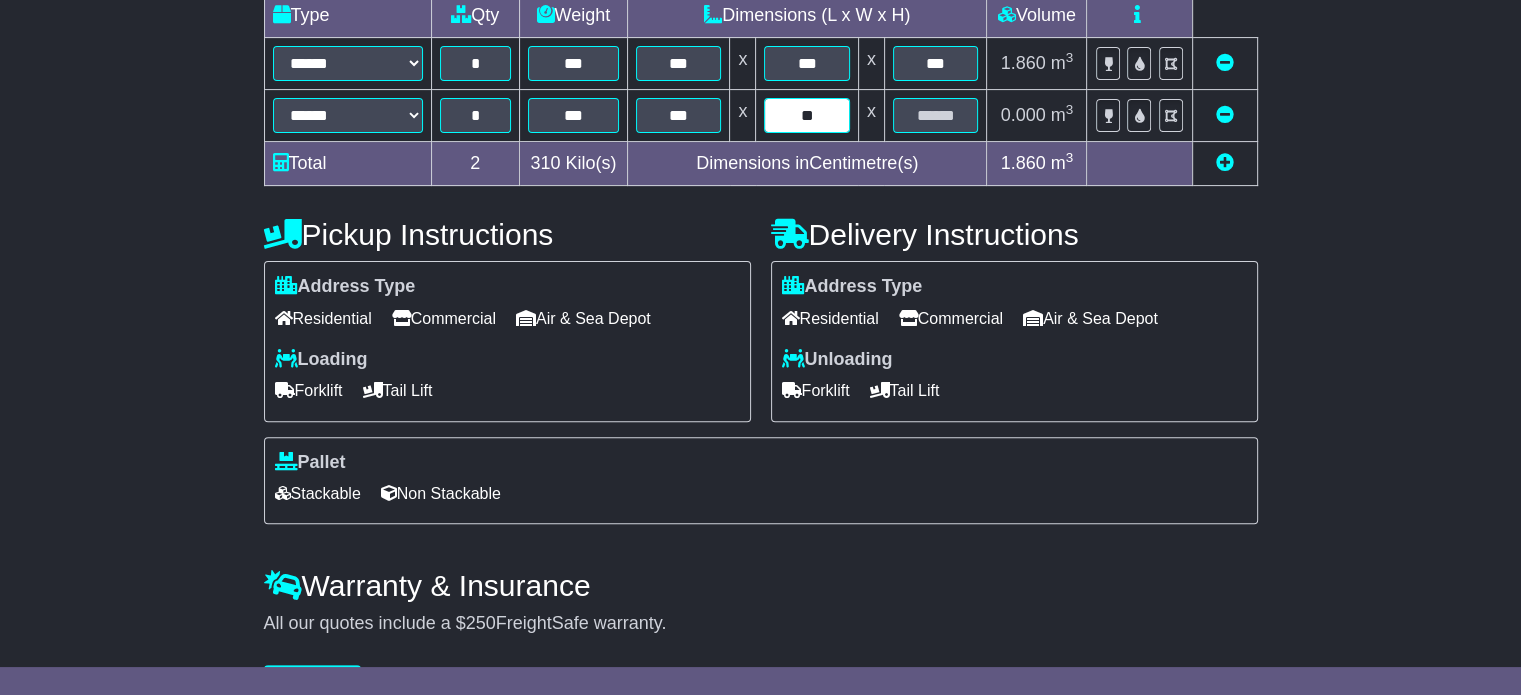 type on "**" 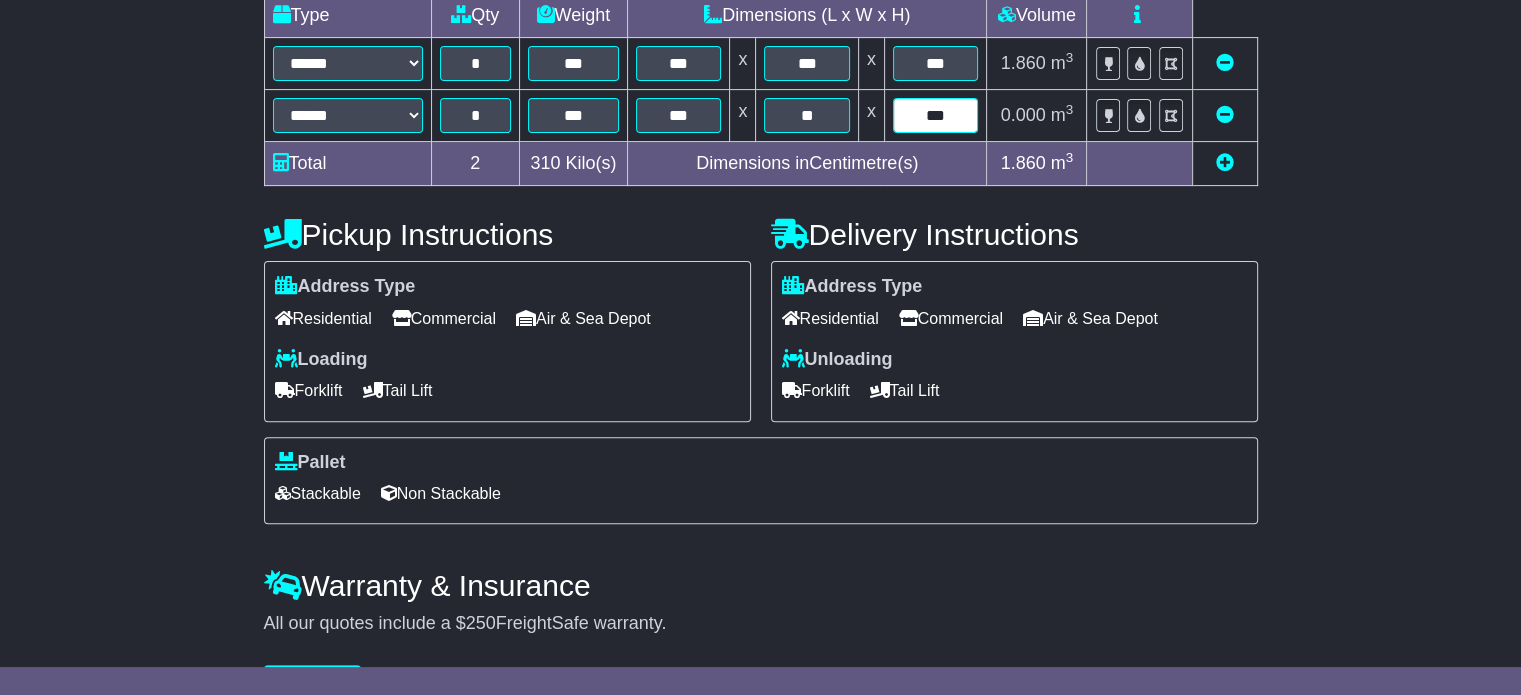 type on "***" 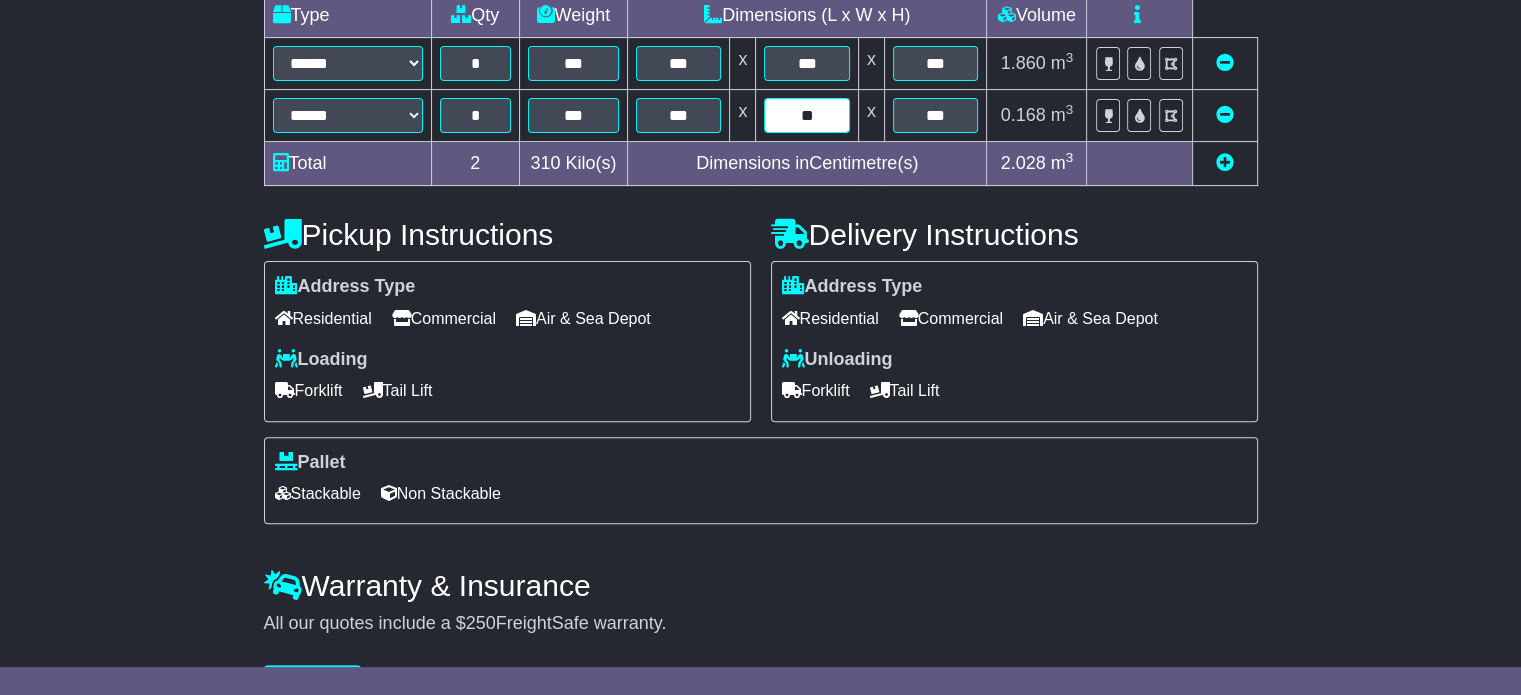 click on "**" at bounding box center [806, 115] 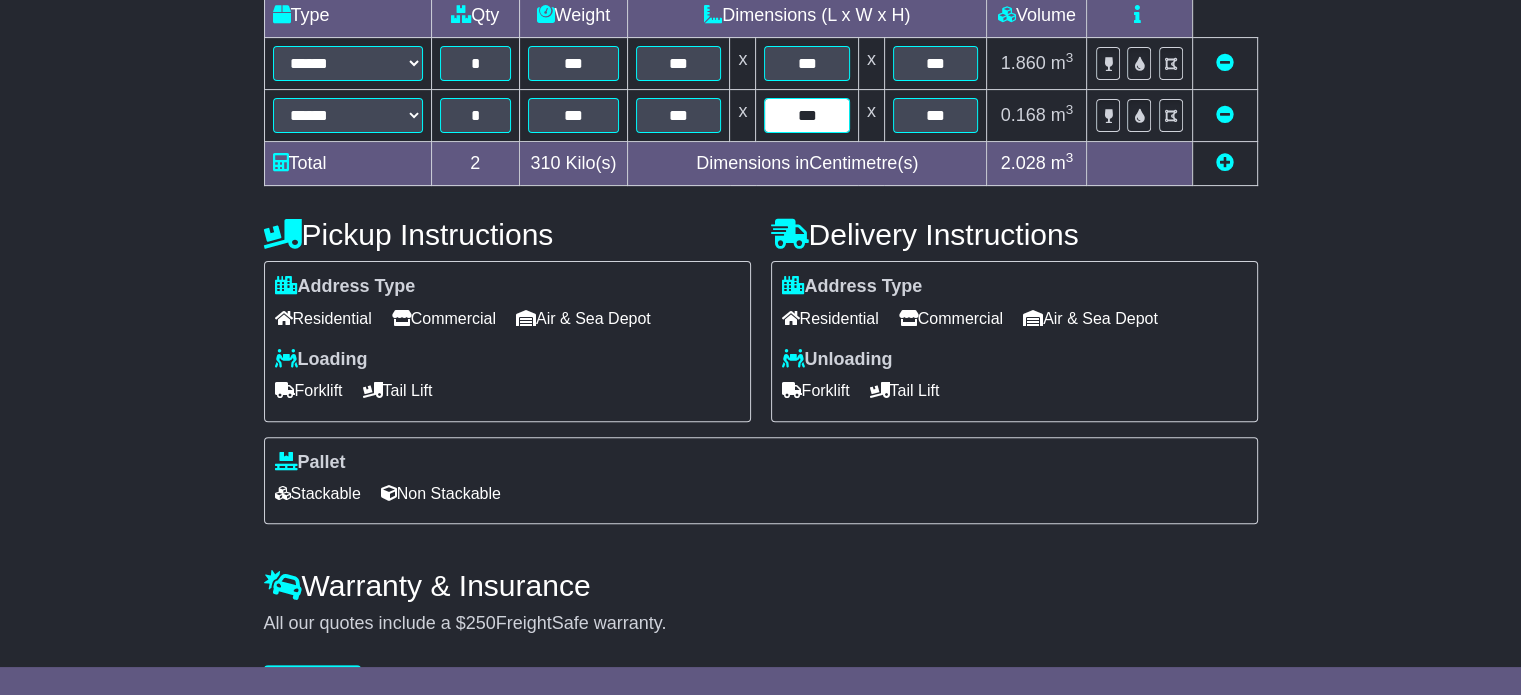 type on "***" 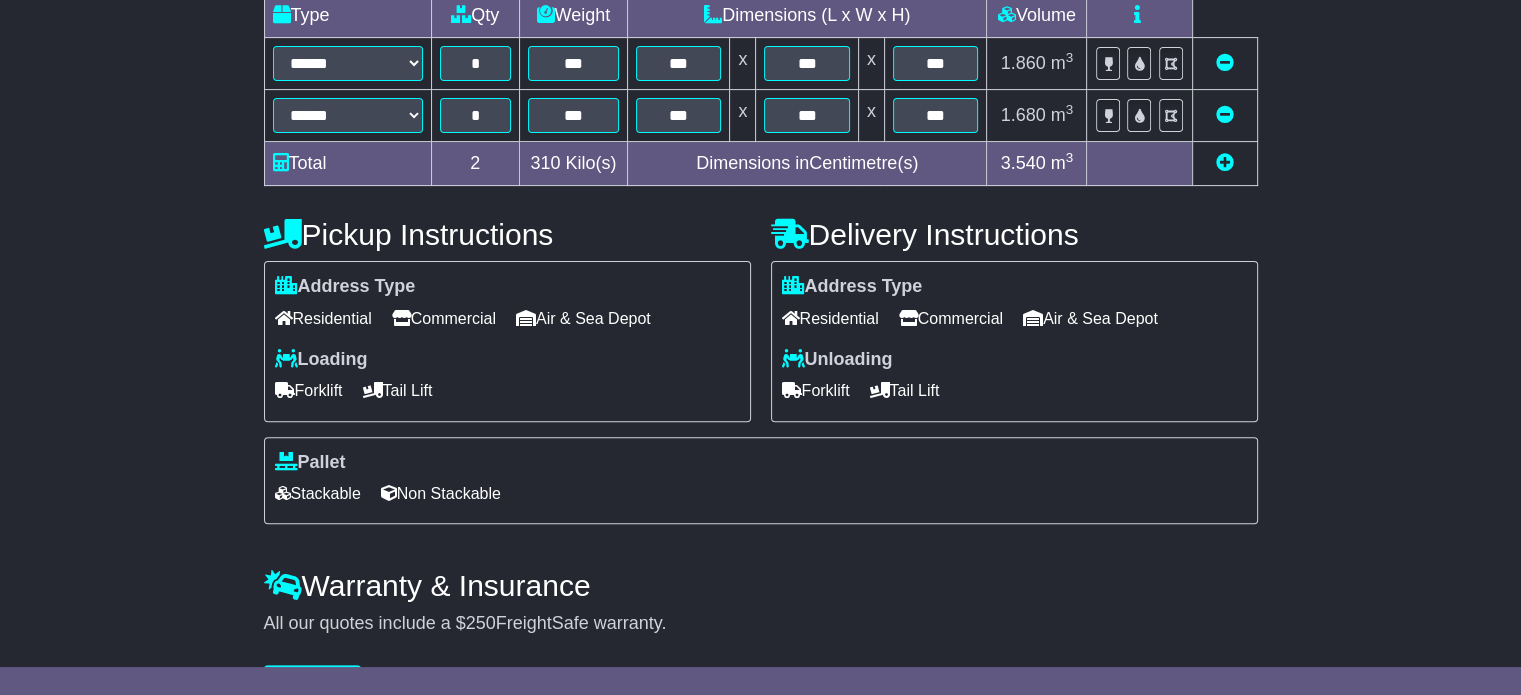 drag, startPoint x: 475, startPoint y: 403, endPoint x: 468, endPoint y: 387, distance: 17.464249 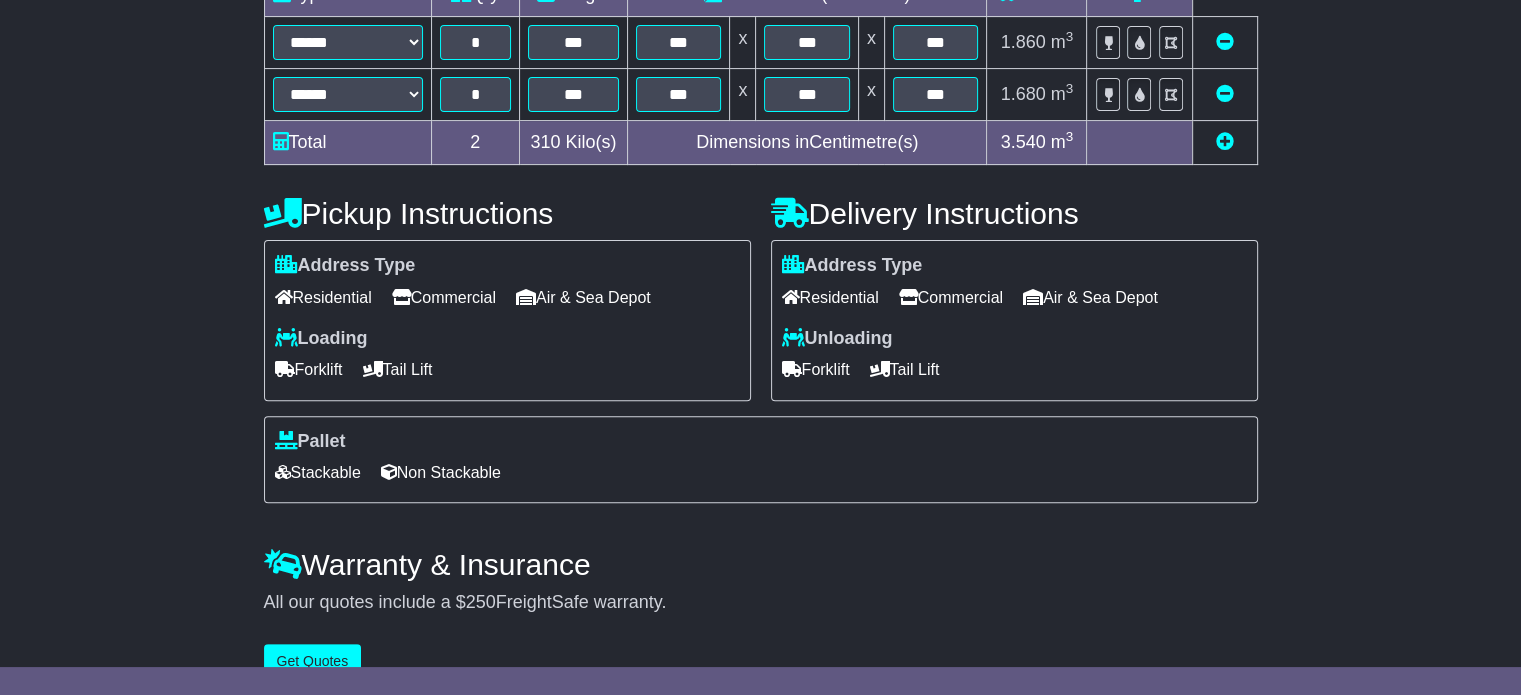 scroll, scrollTop: 591, scrollLeft: 0, axis: vertical 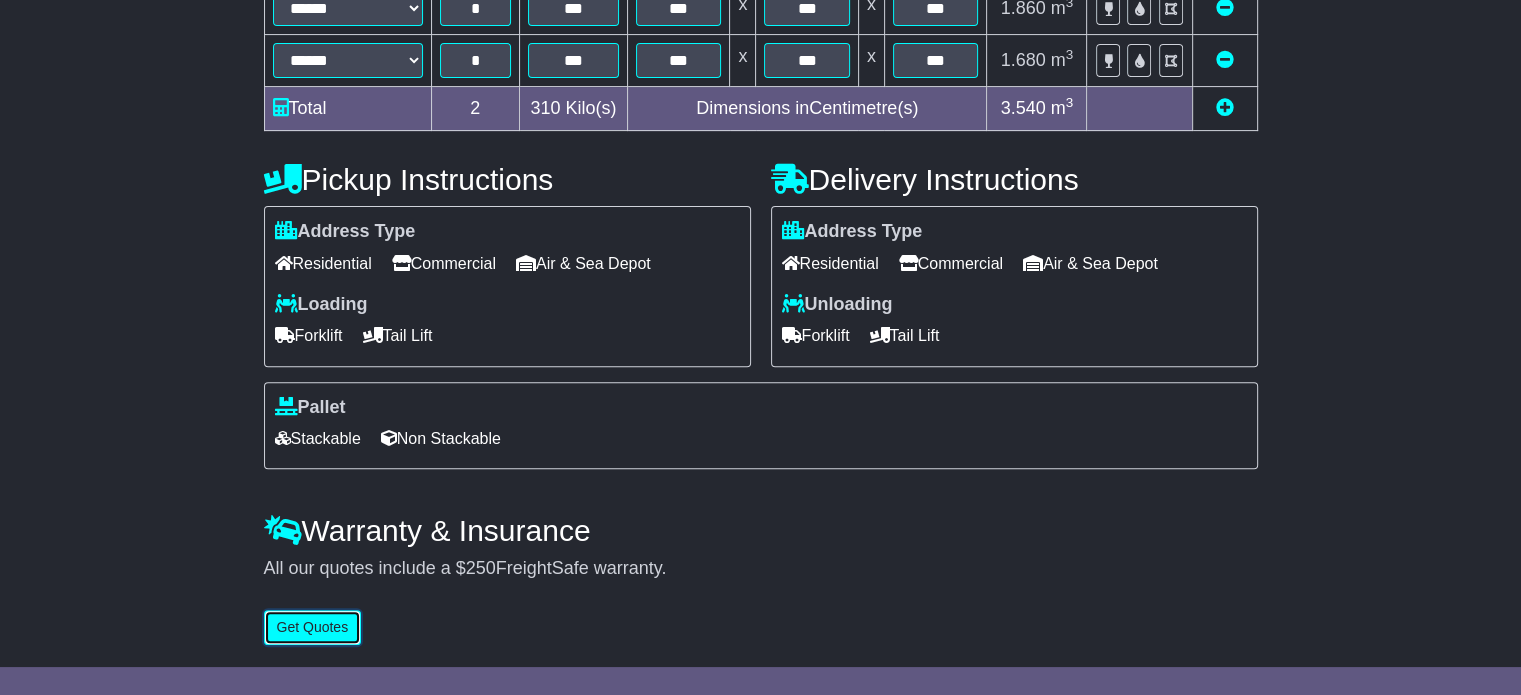 click on "Get Quotes" at bounding box center (313, 627) 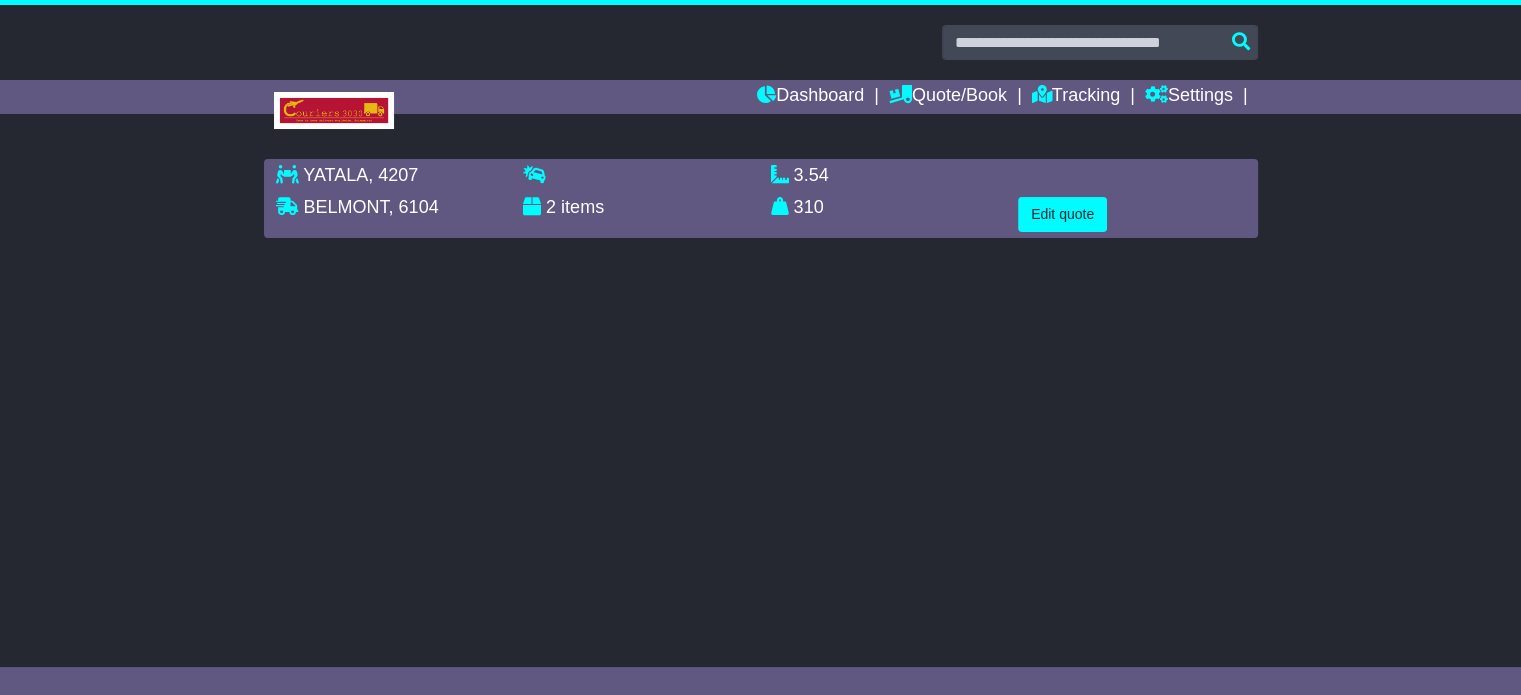 scroll, scrollTop: 0, scrollLeft: 0, axis: both 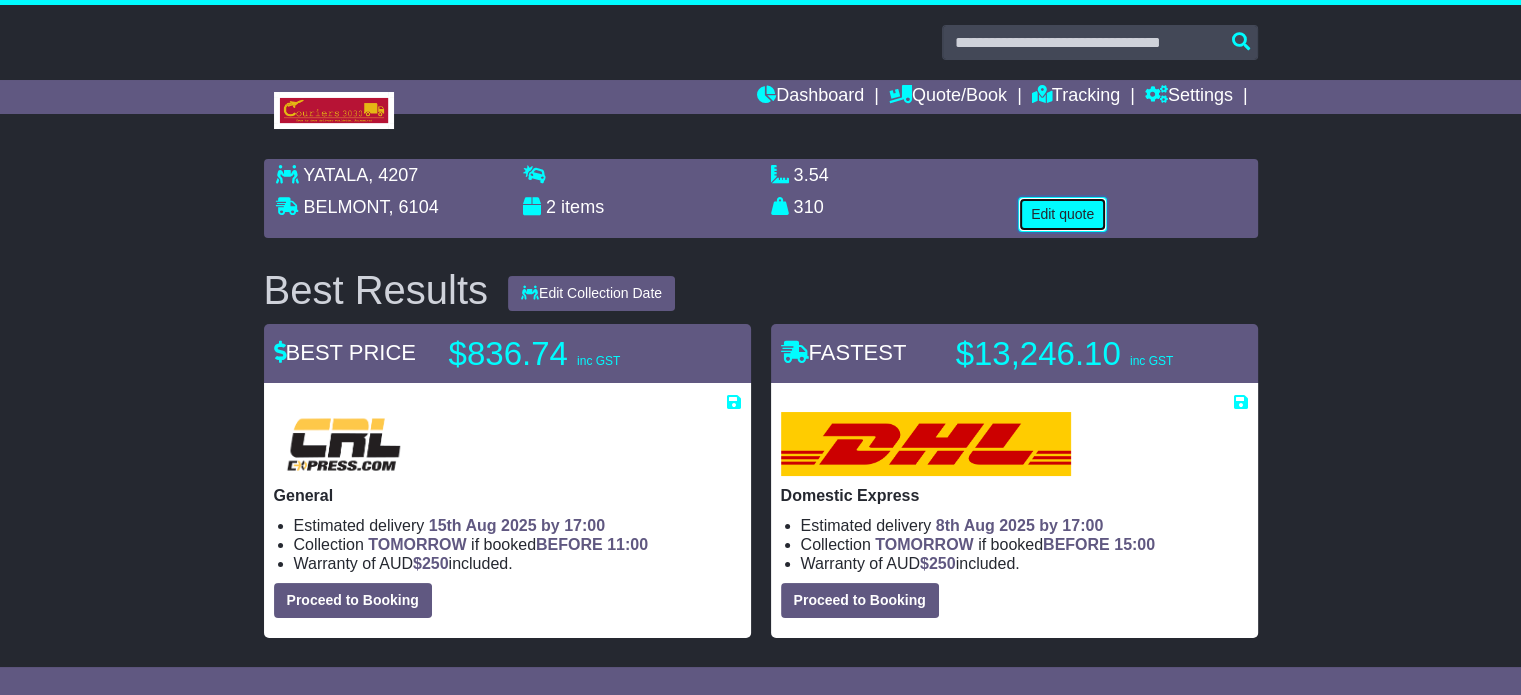click on "Edit quote" at bounding box center (1062, 214) 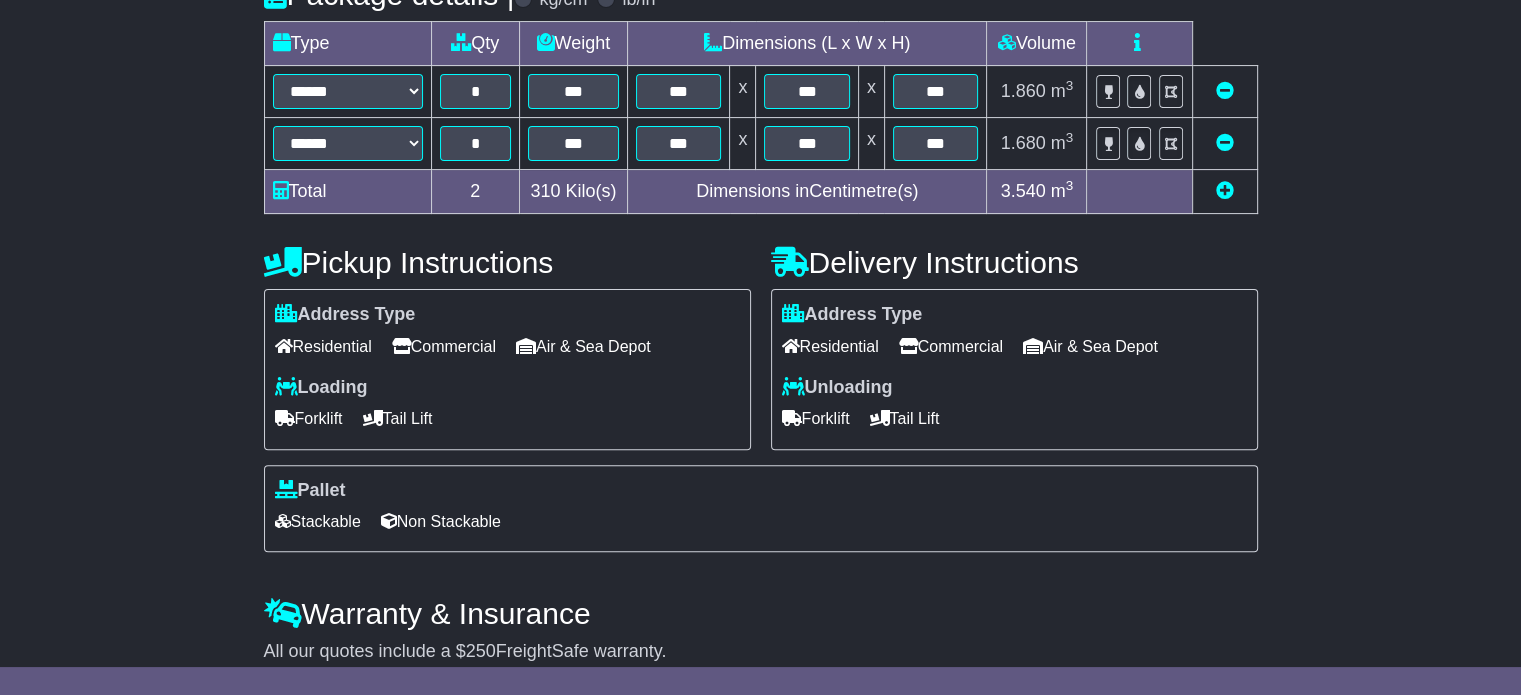 scroll, scrollTop: 591, scrollLeft: 0, axis: vertical 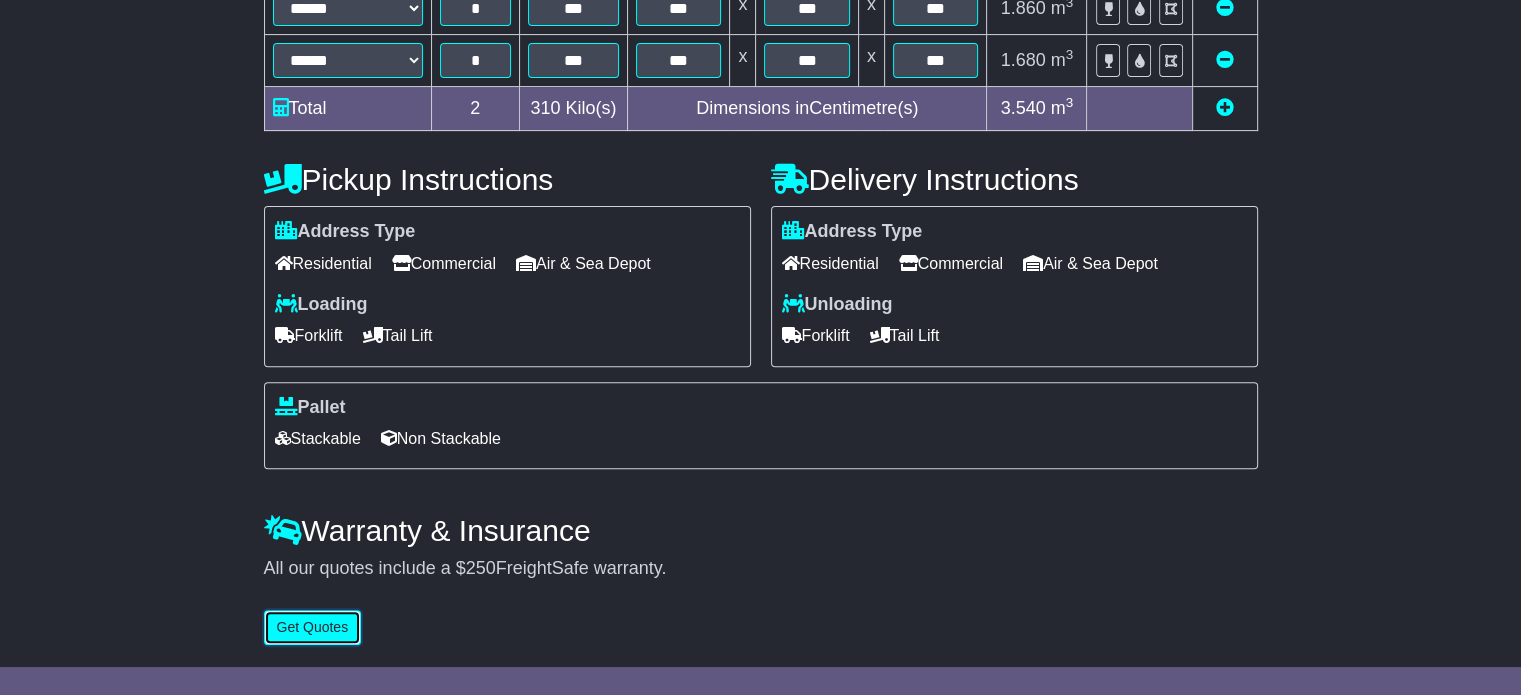 click on "Get Quotes" at bounding box center (313, 627) 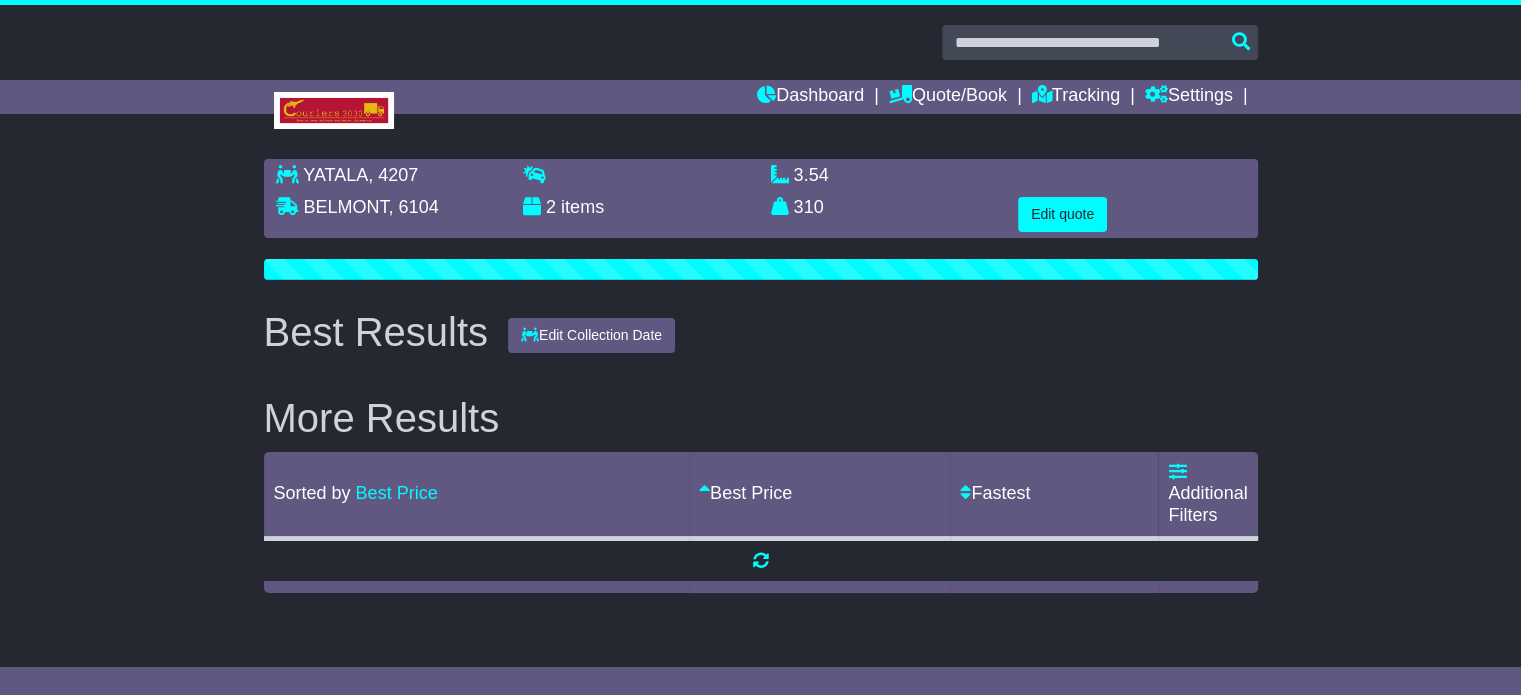 scroll, scrollTop: 0, scrollLeft: 0, axis: both 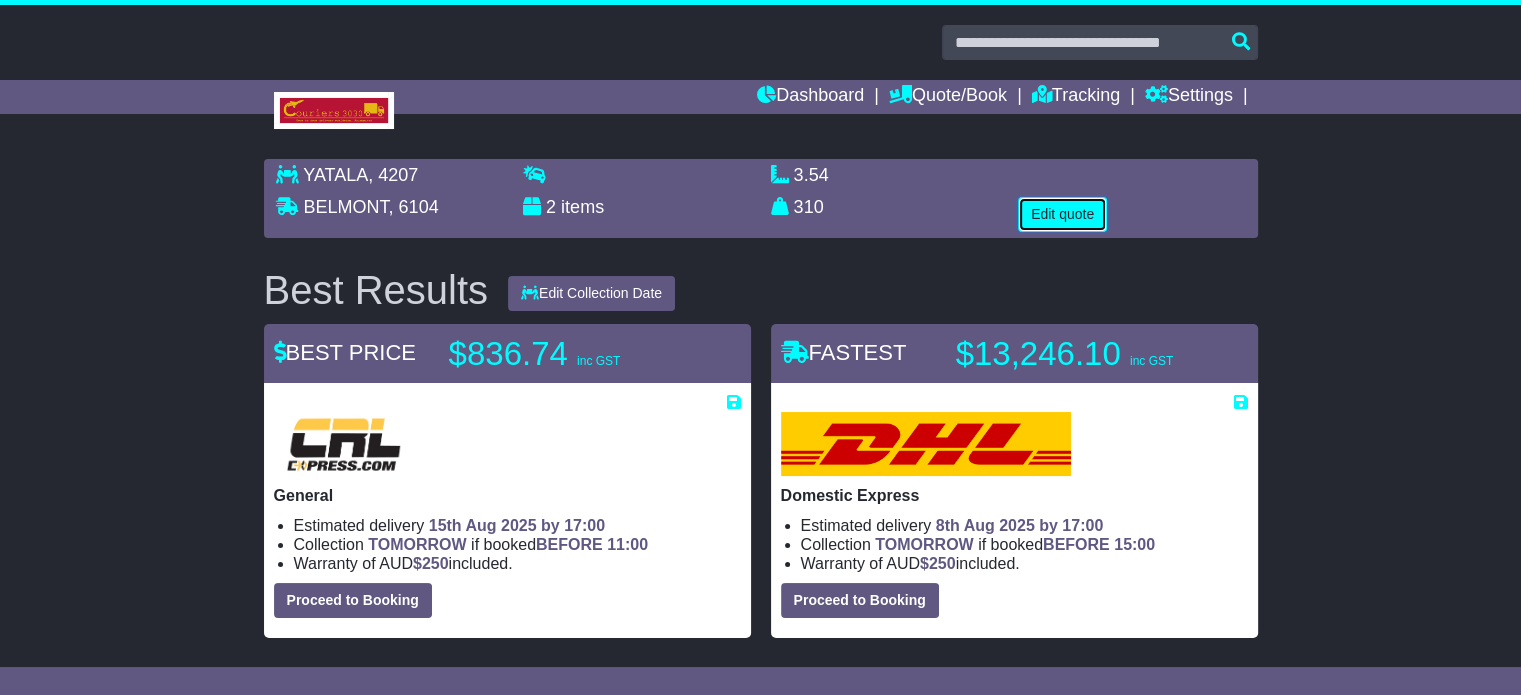 click on "Edit quote" at bounding box center (1062, 214) 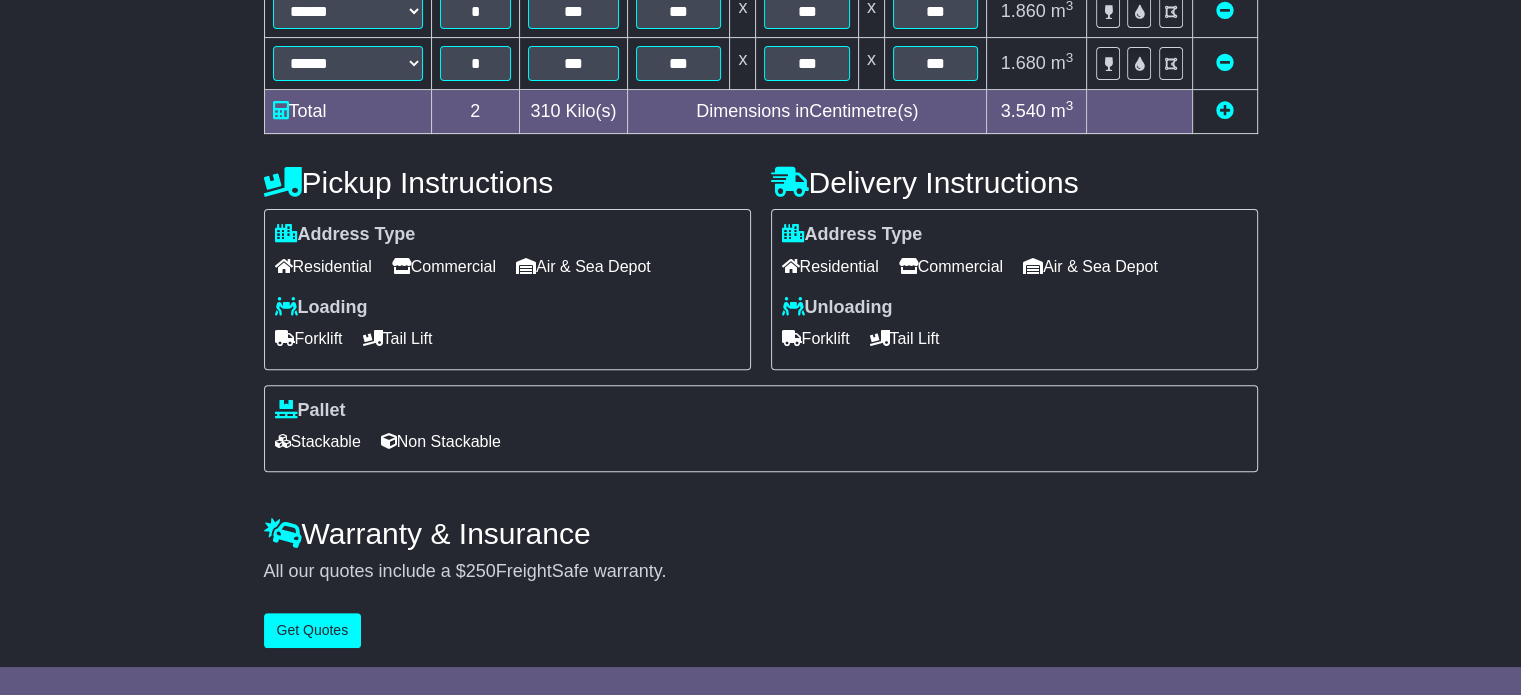 scroll, scrollTop: 591, scrollLeft: 0, axis: vertical 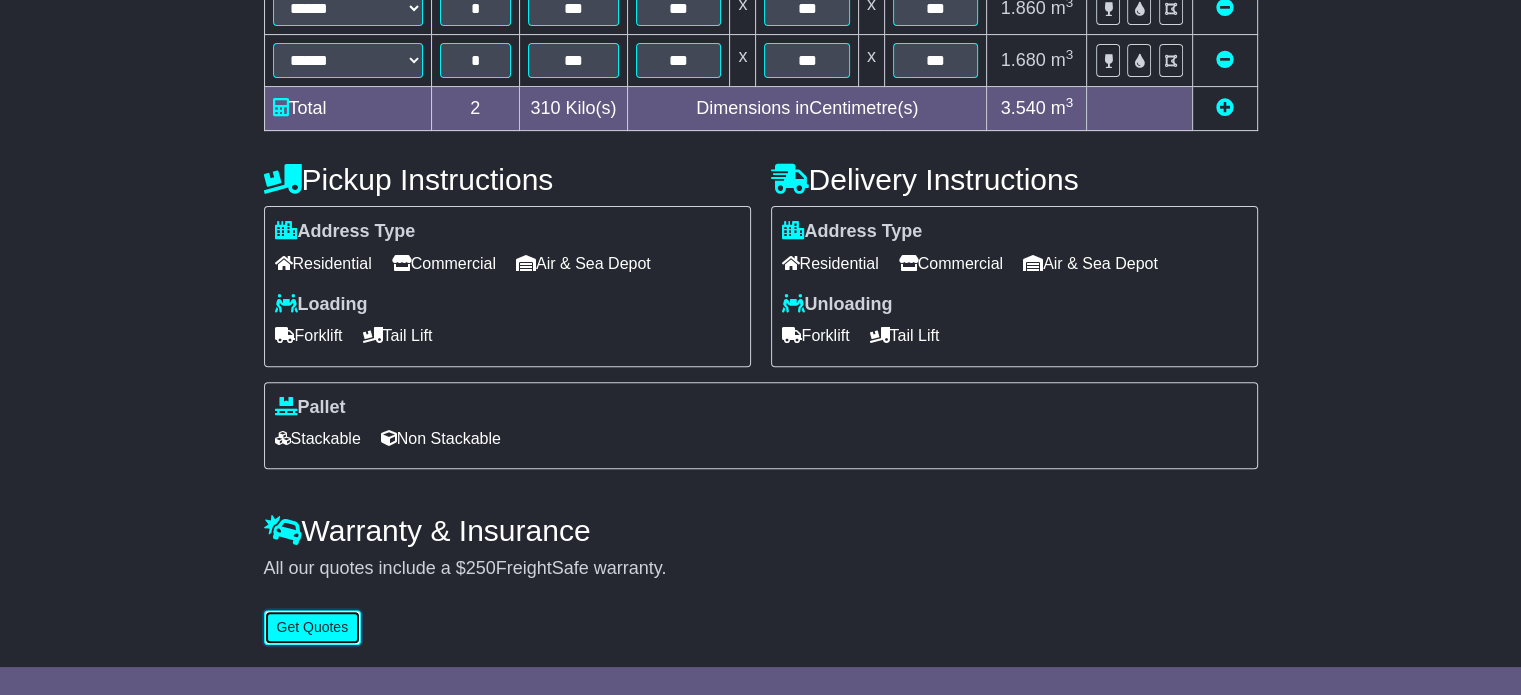 click on "Get Quotes" at bounding box center (313, 627) 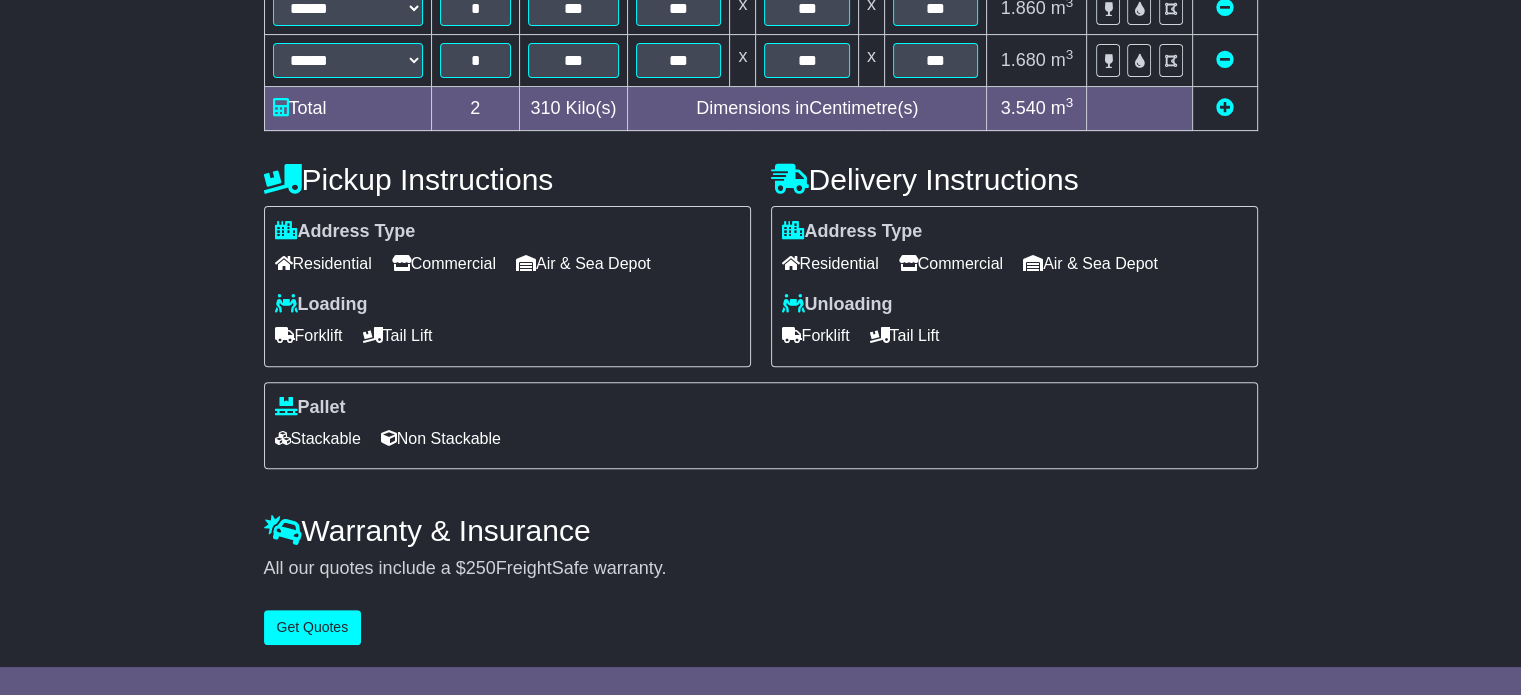 scroll, scrollTop: 0, scrollLeft: 0, axis: both 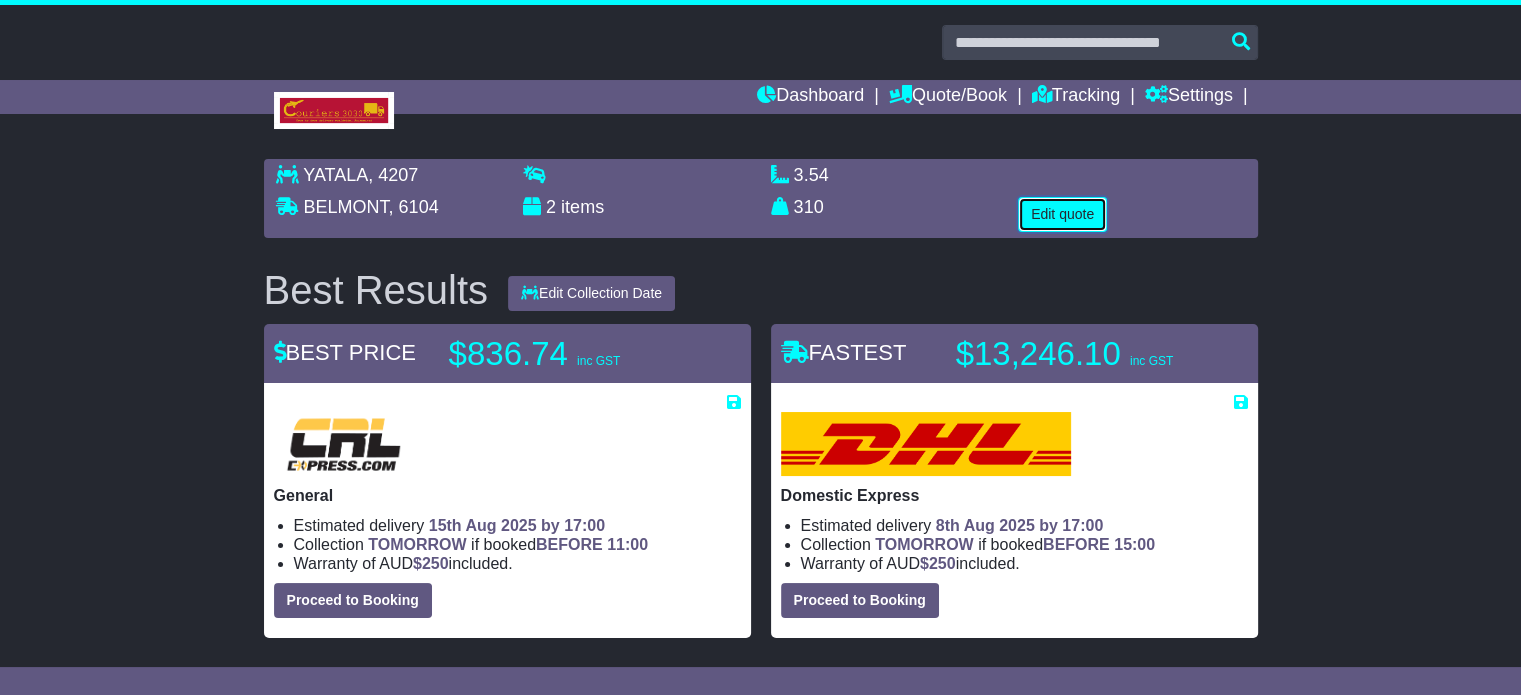click on "Edit quote" at bounding box center [1062, 214] 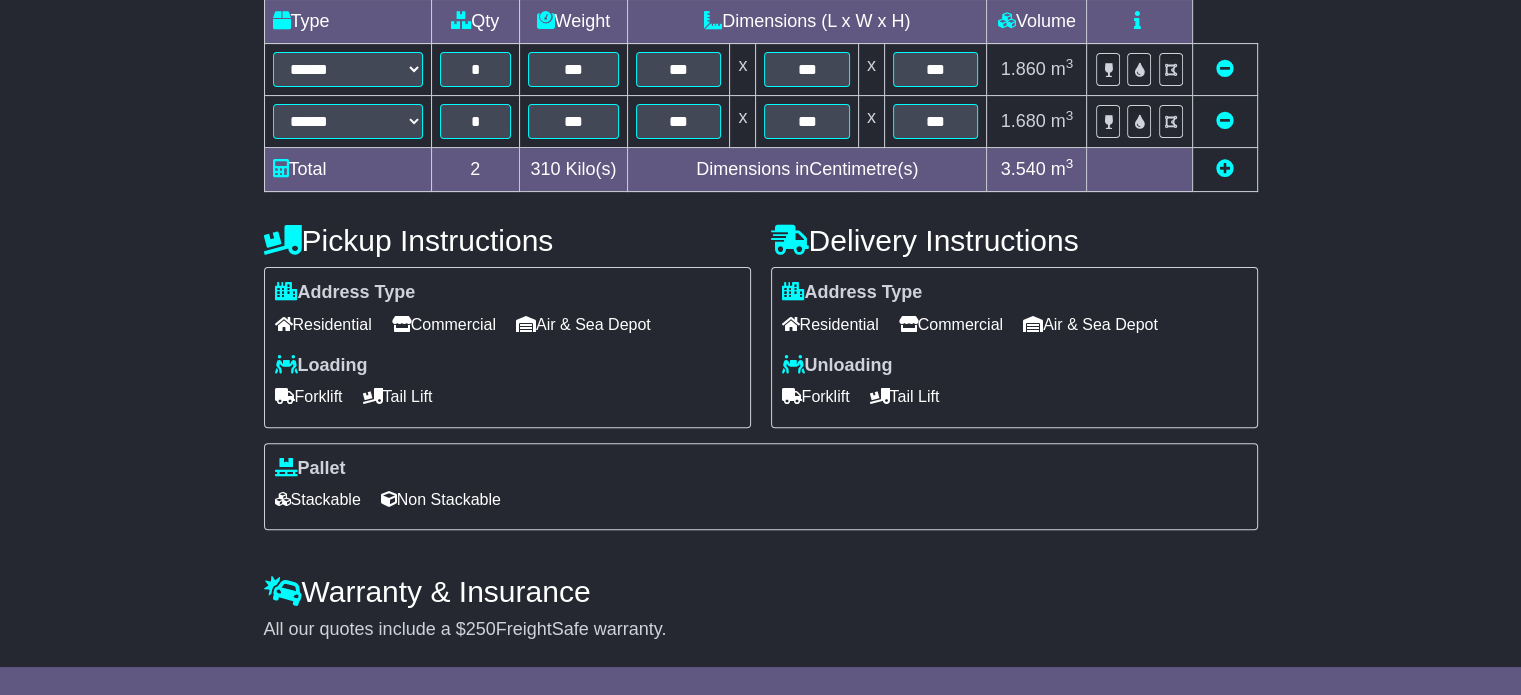 scroll, scrollTop: 591, scrollLeft: 0, axis: vertical 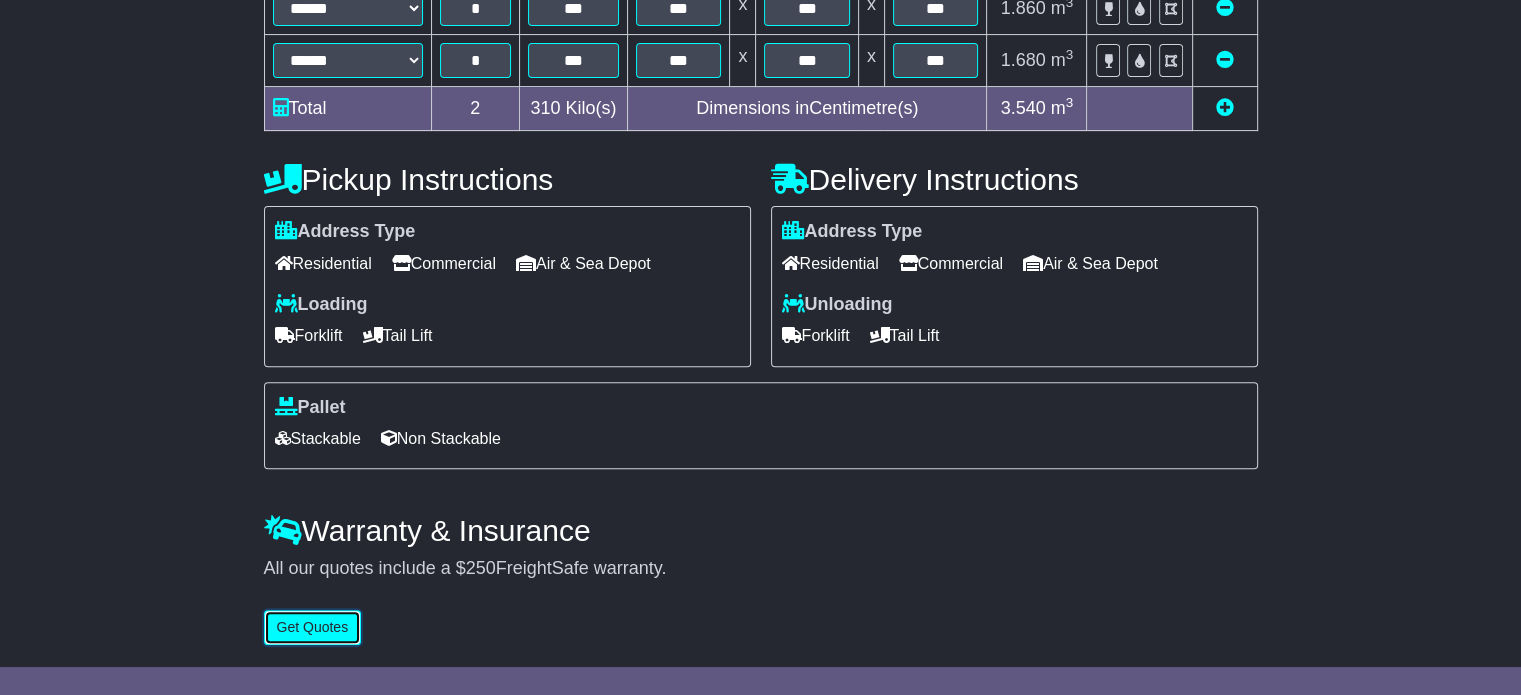 click on "Get Quotes" at bounding box center (313, 627) 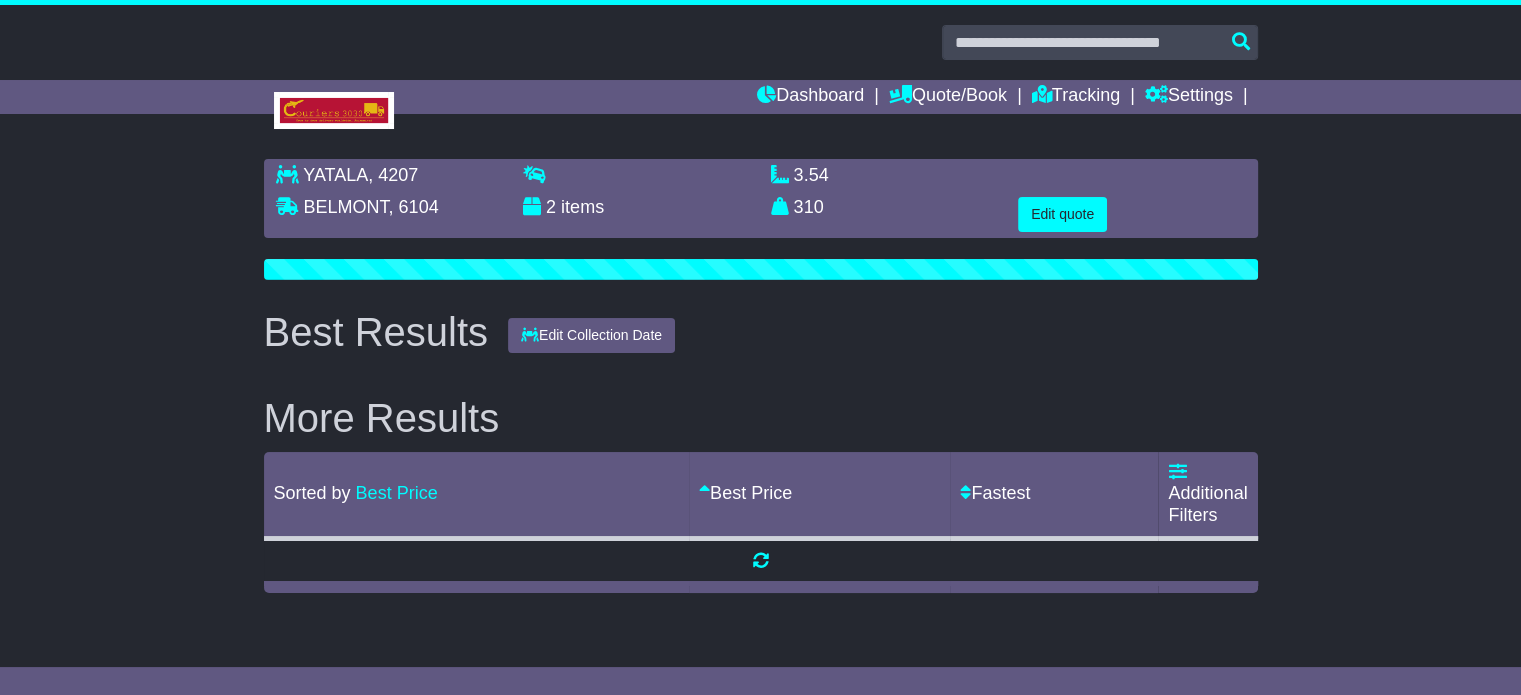 scroll, scrollTop: 0, scrollLeft: 0, axis: both 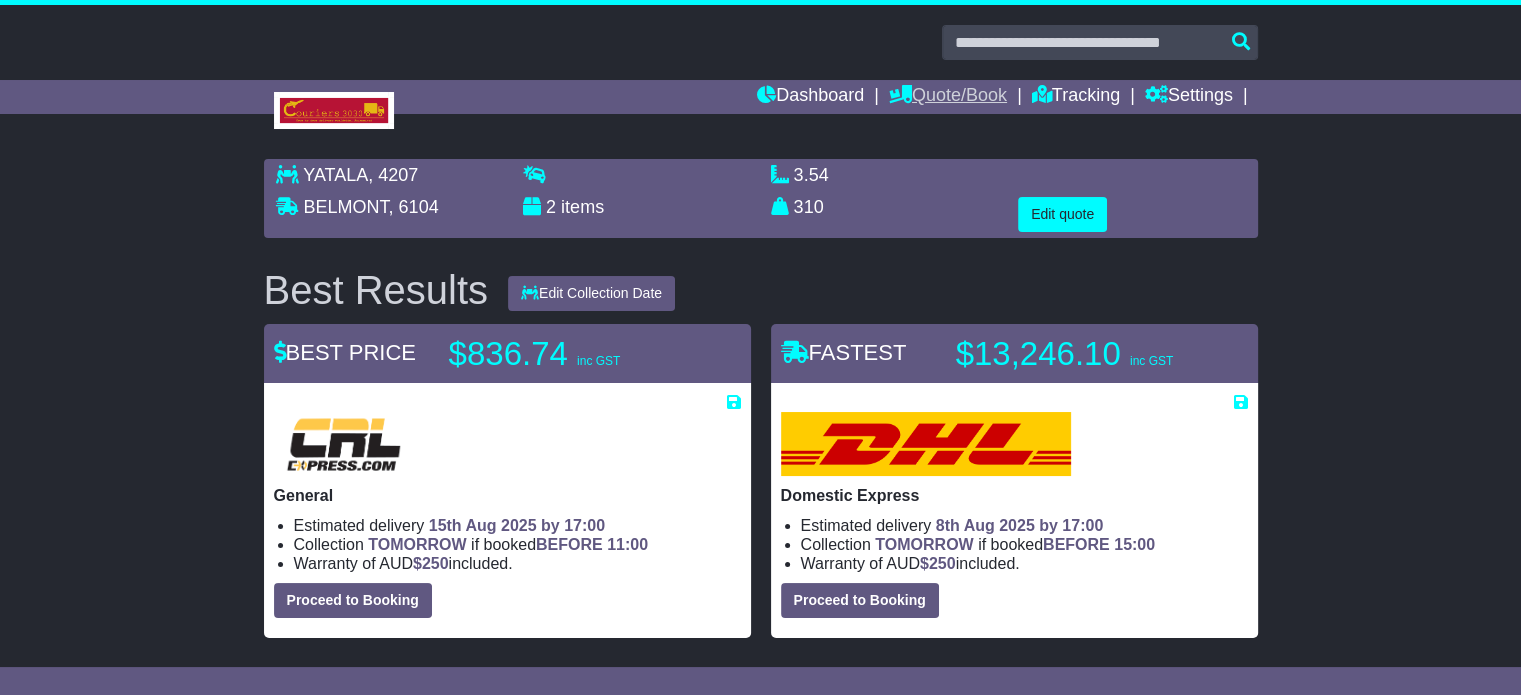 click on "Quote/Book" at bounding box center (948, 97) 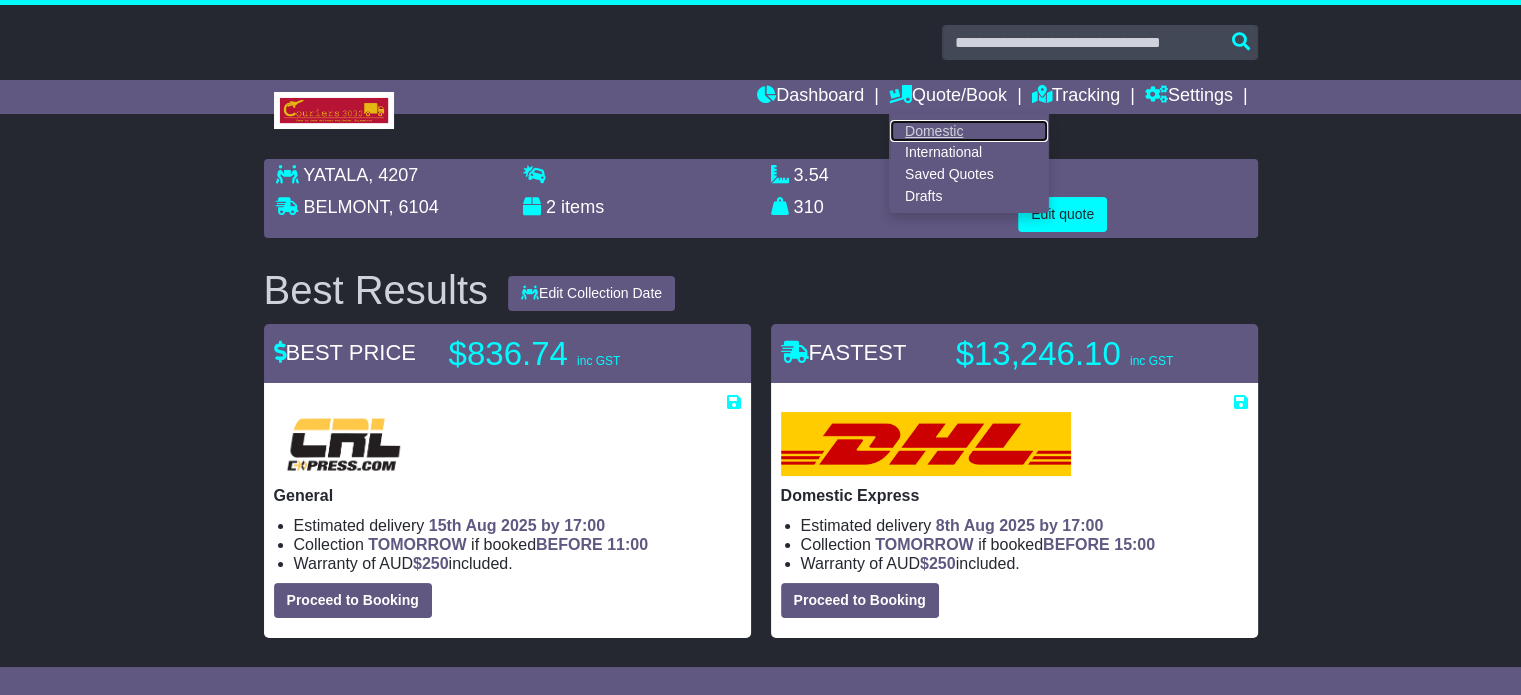 click on "Domestic" at bounding box center (969, 131) 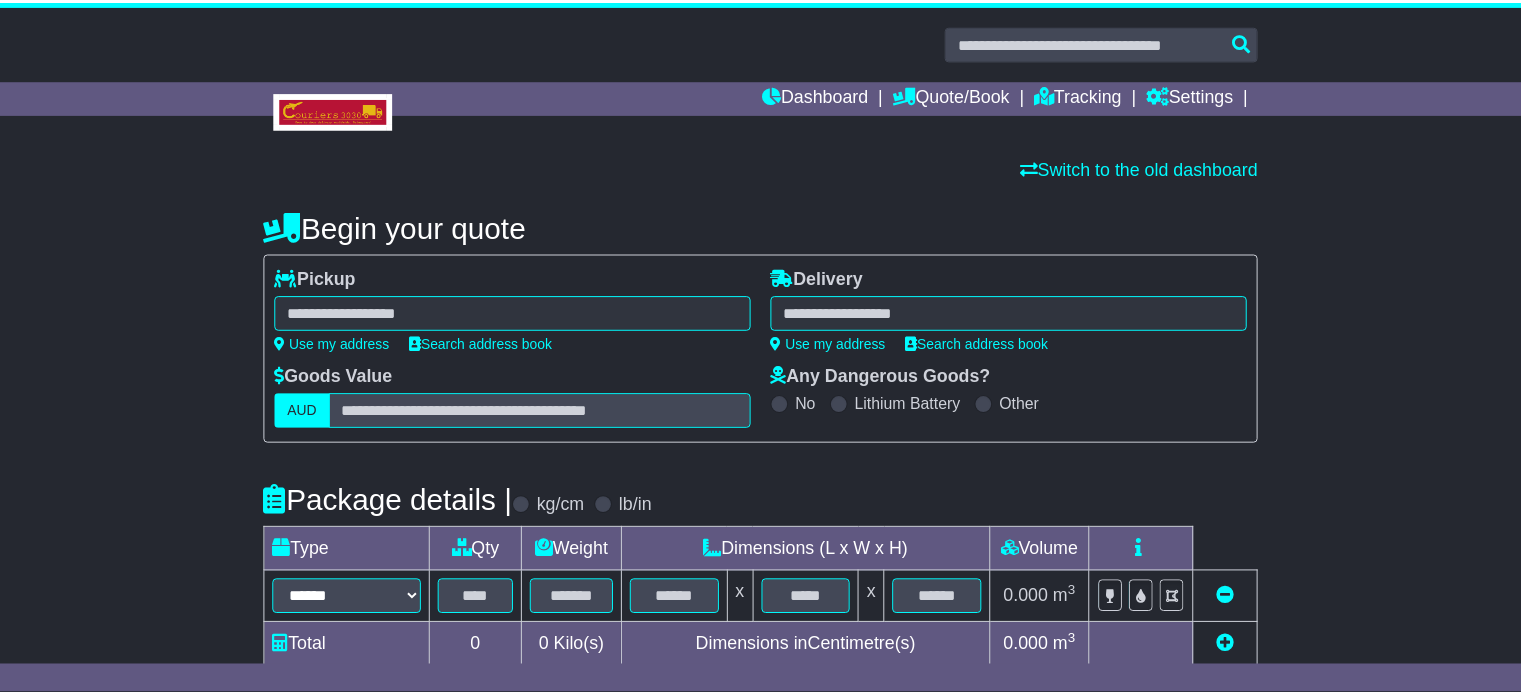 scroll, scrollTop: 0, scrollLeft: 0, axis: both 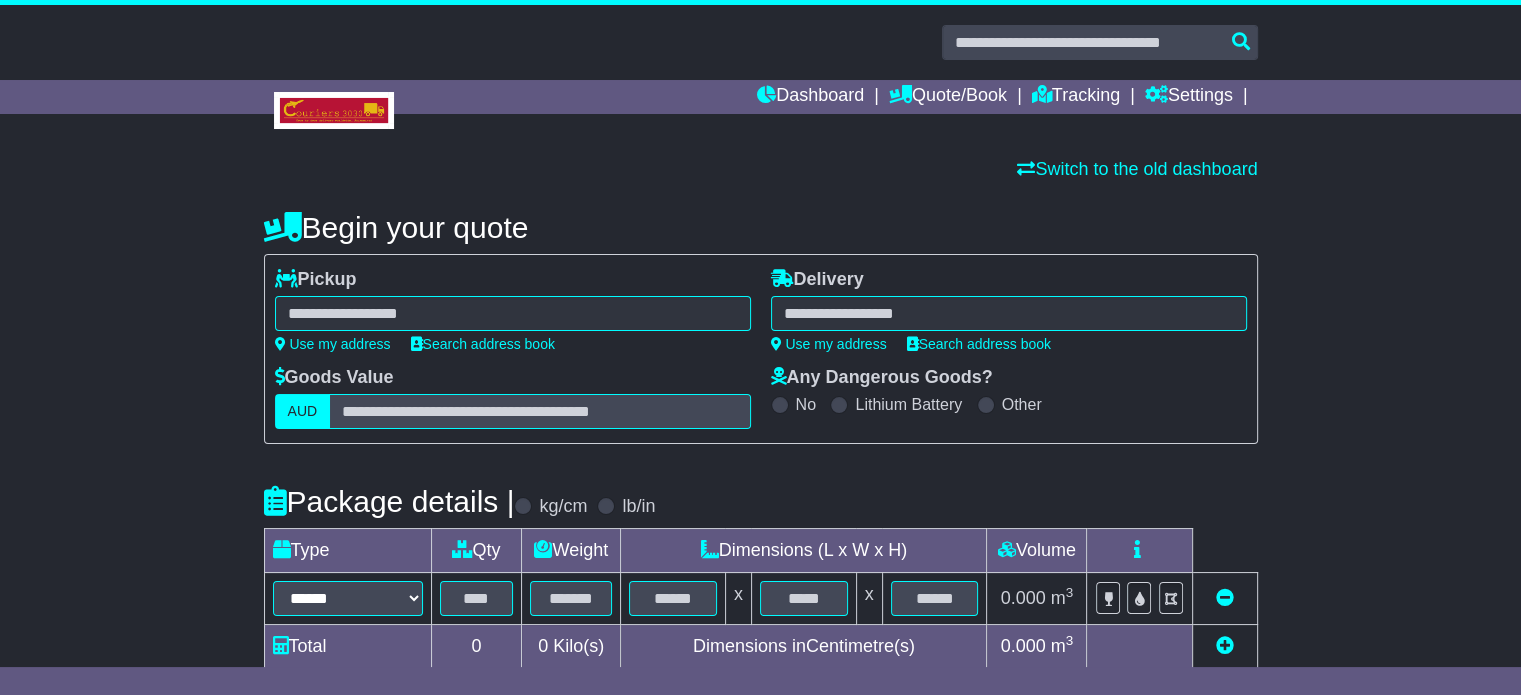 click at bounding box center [513, 313] 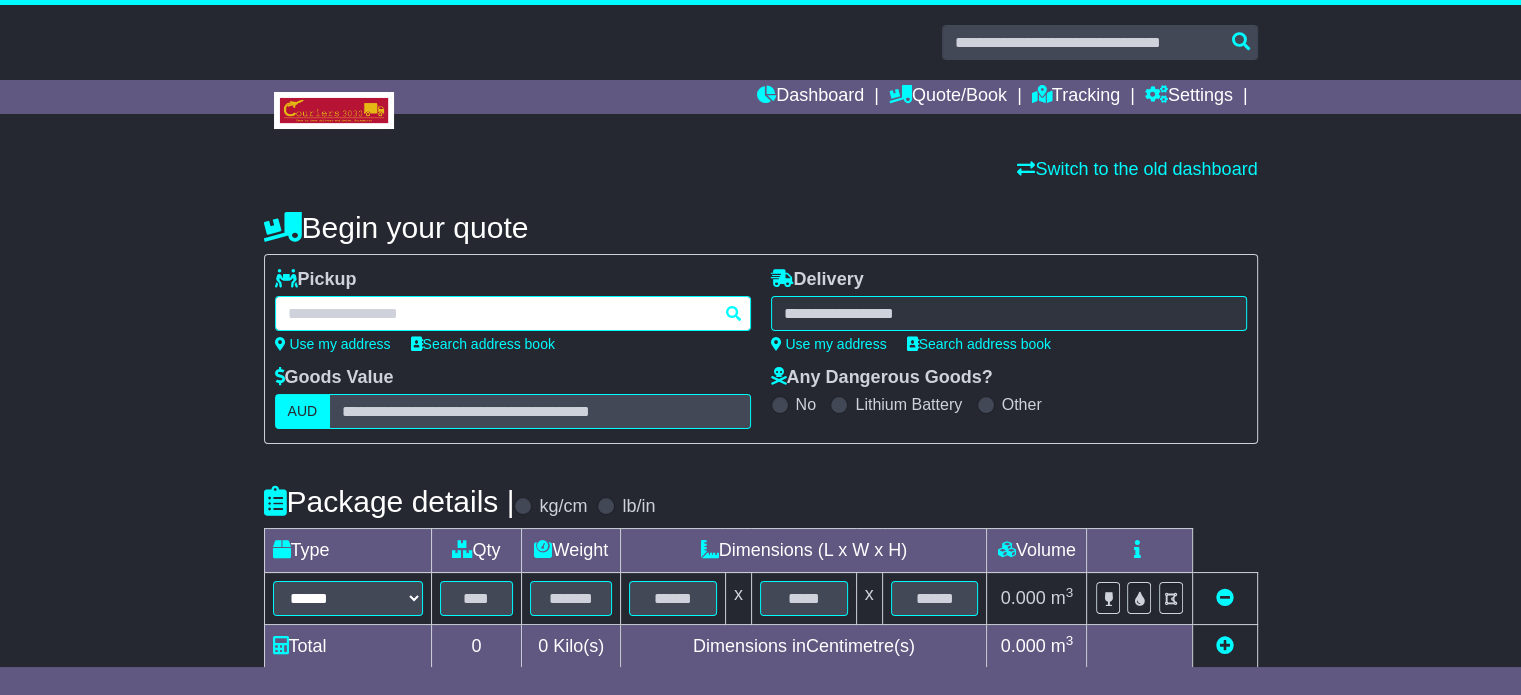 paste on "********" 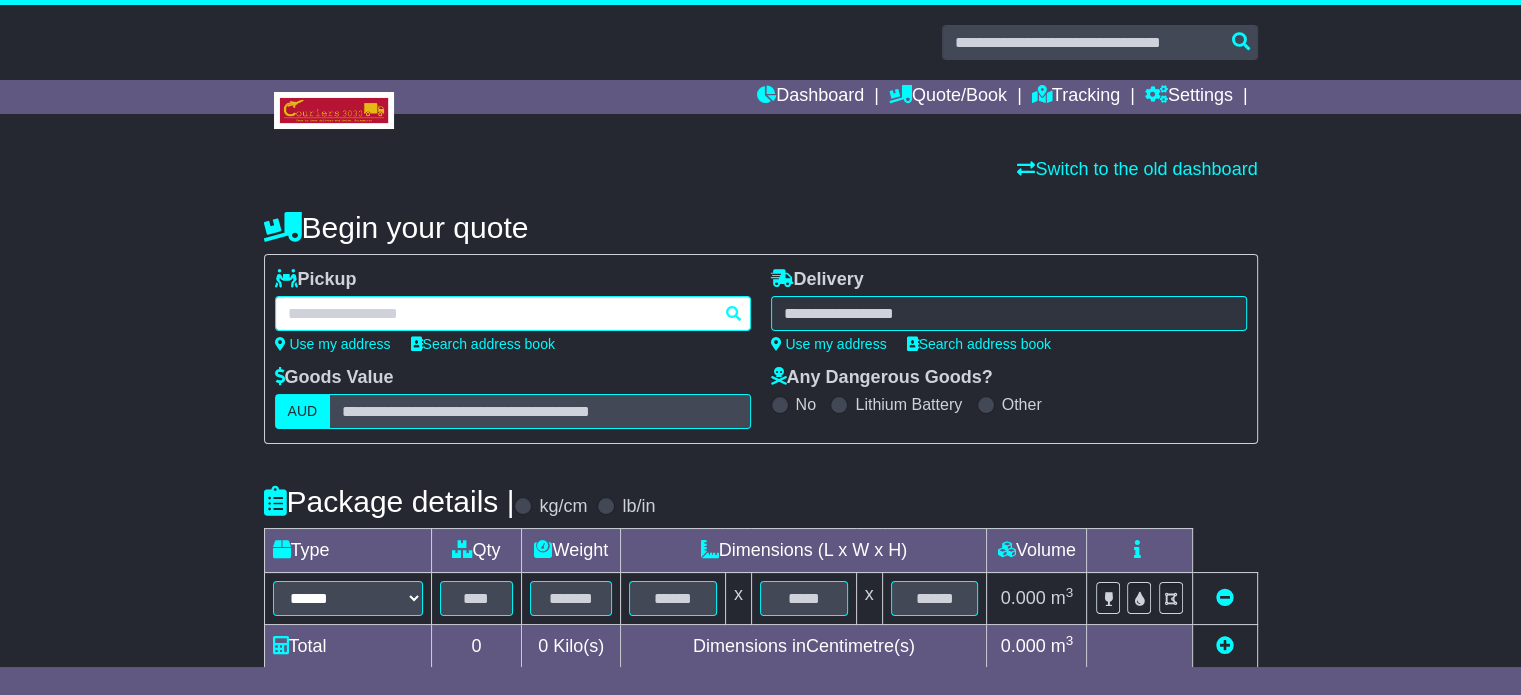 type on "********" 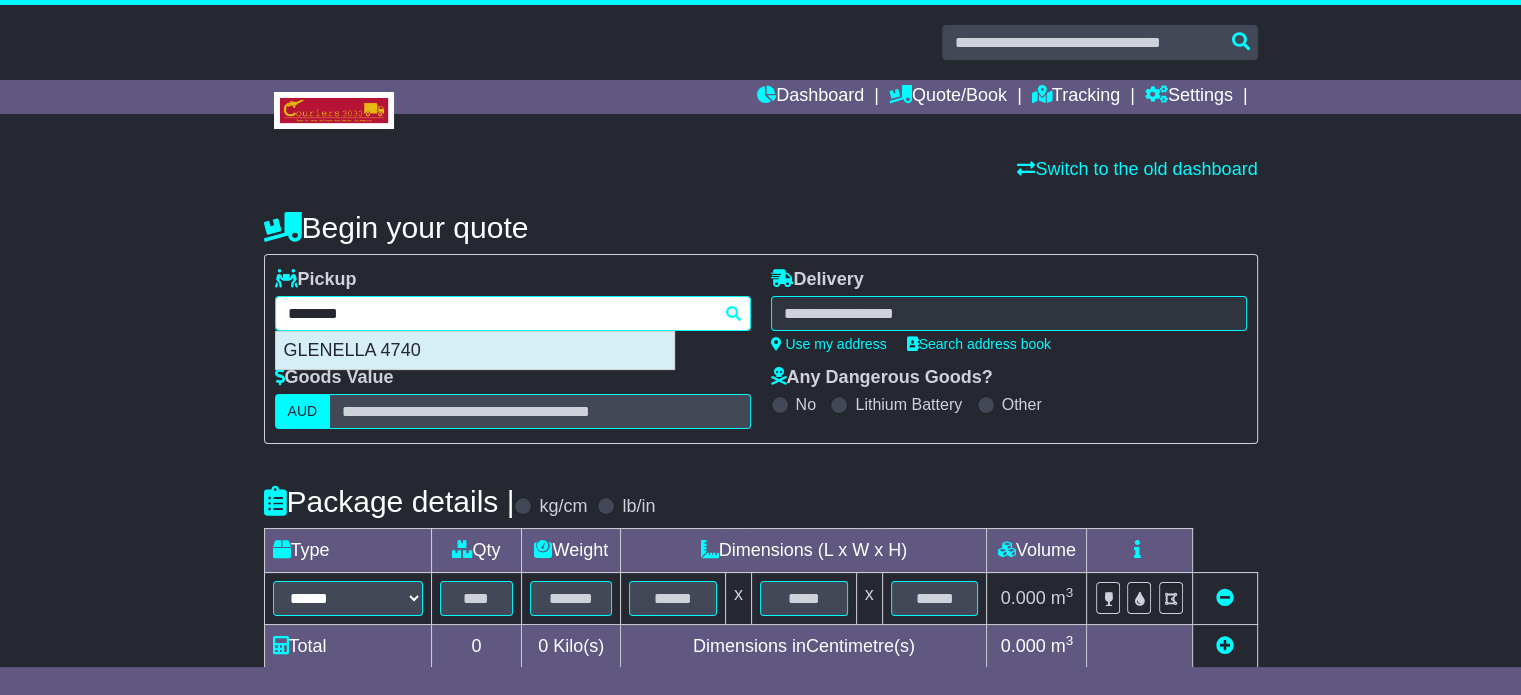 click on "GLENELLA 4740" at bounding box center [475, 351] 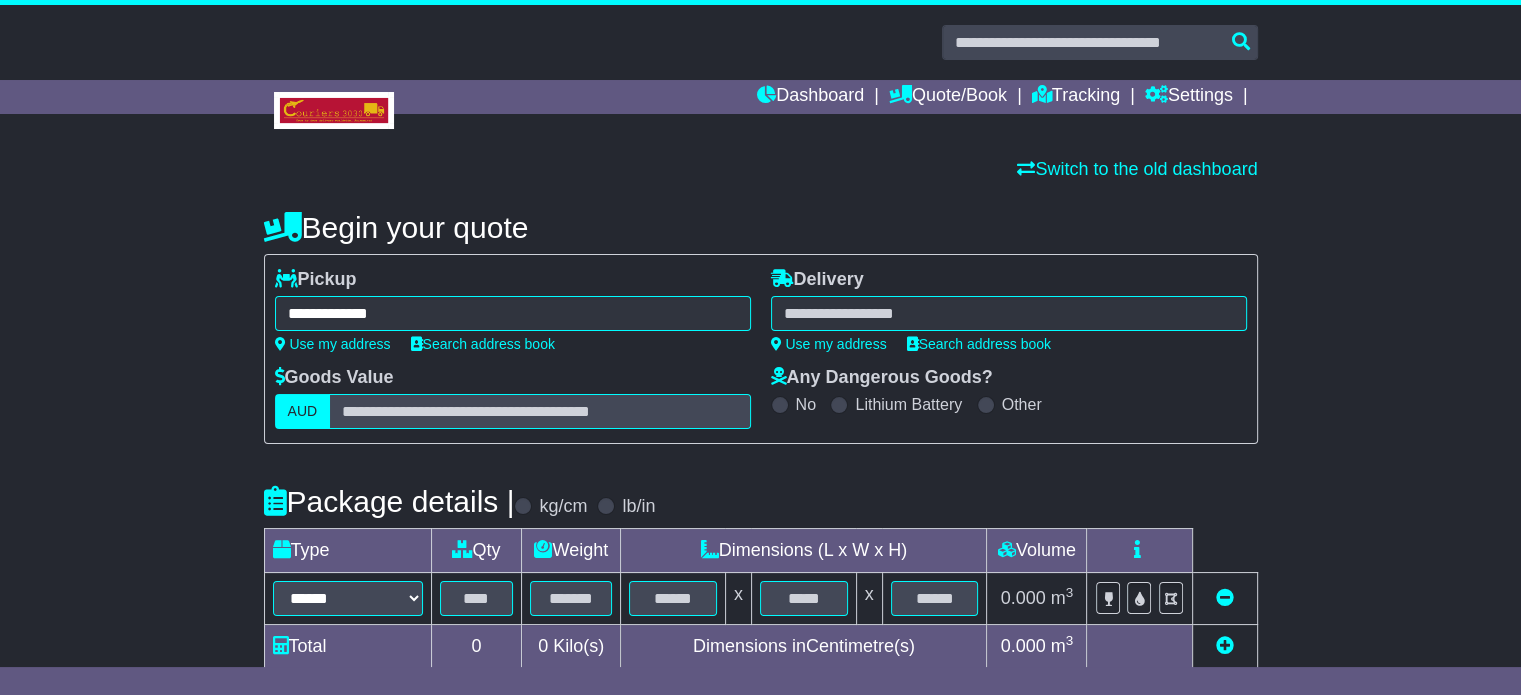 type on "**********" 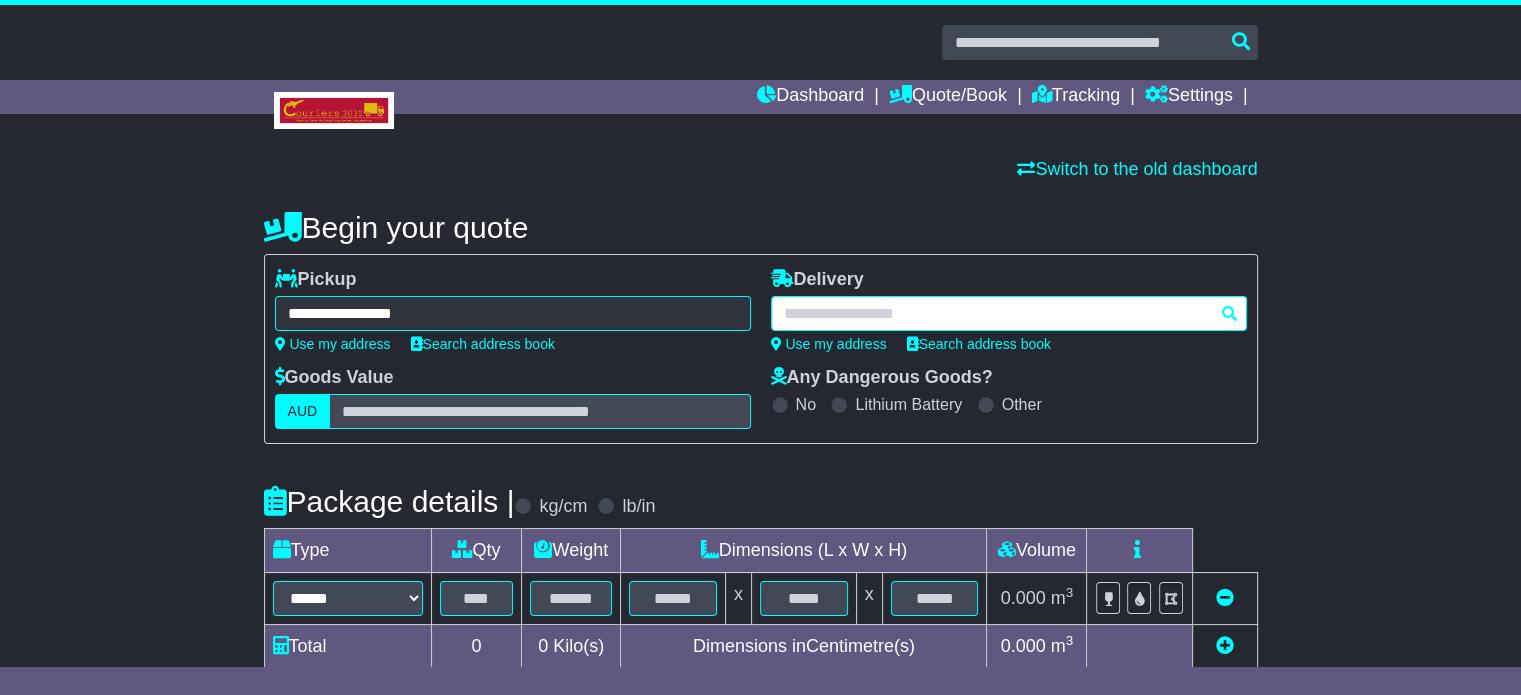 click at bounding box center (1009, 313) 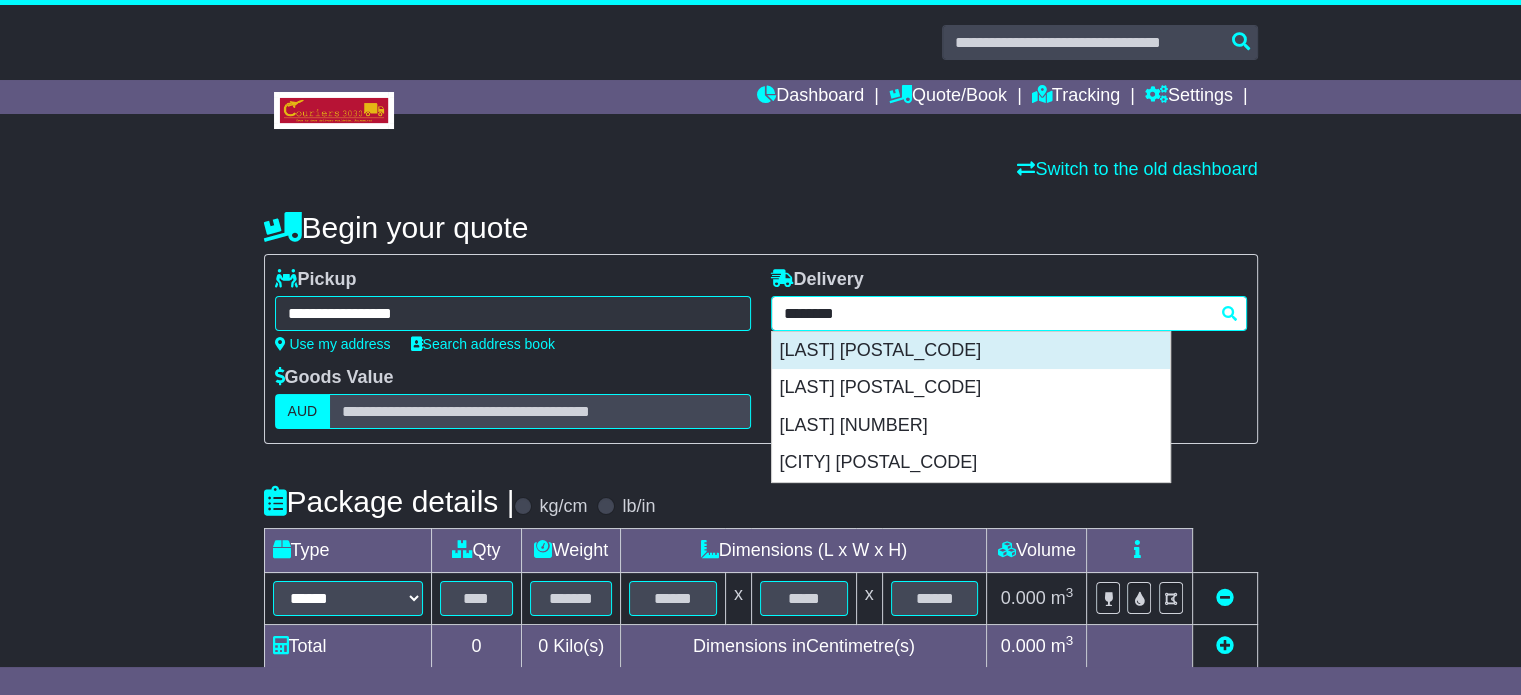 click on "THORNTON 2322" at bounding box center (971, 351) 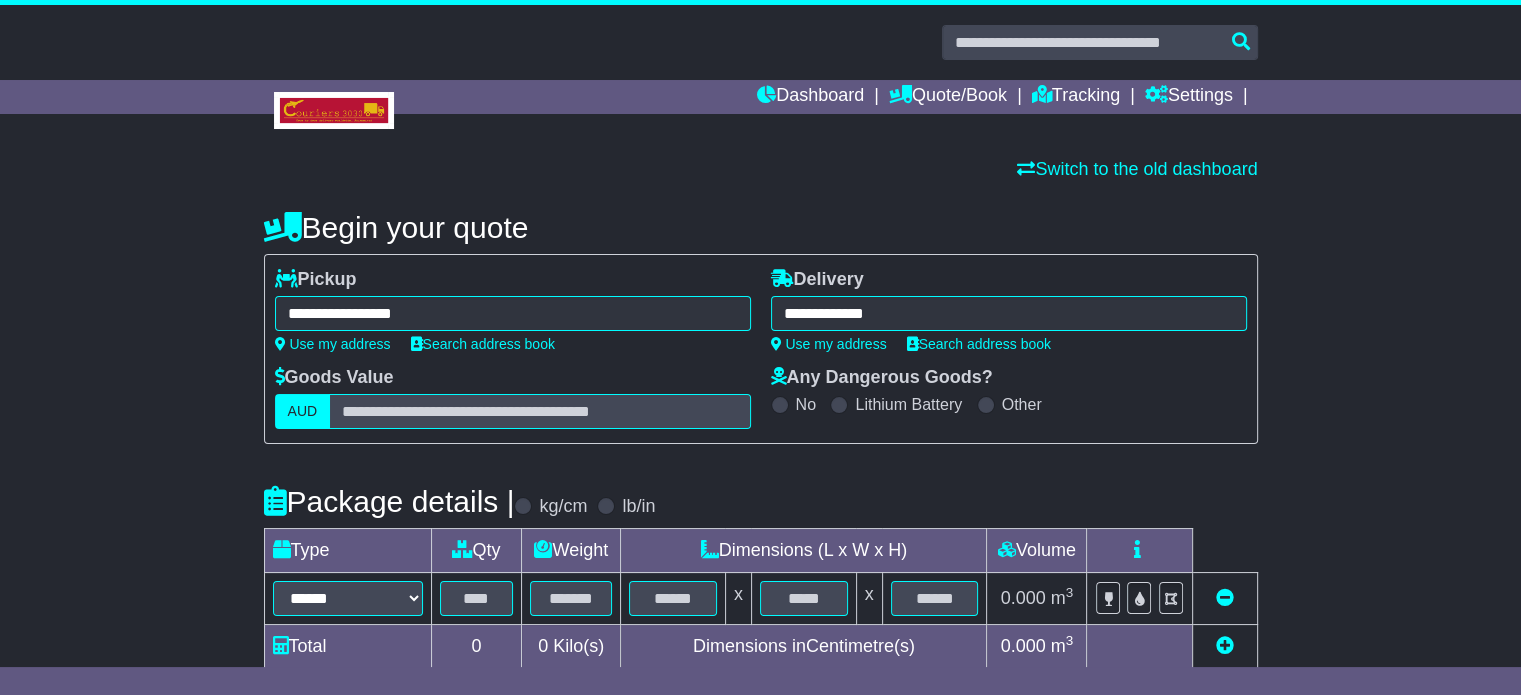 type on "**********" 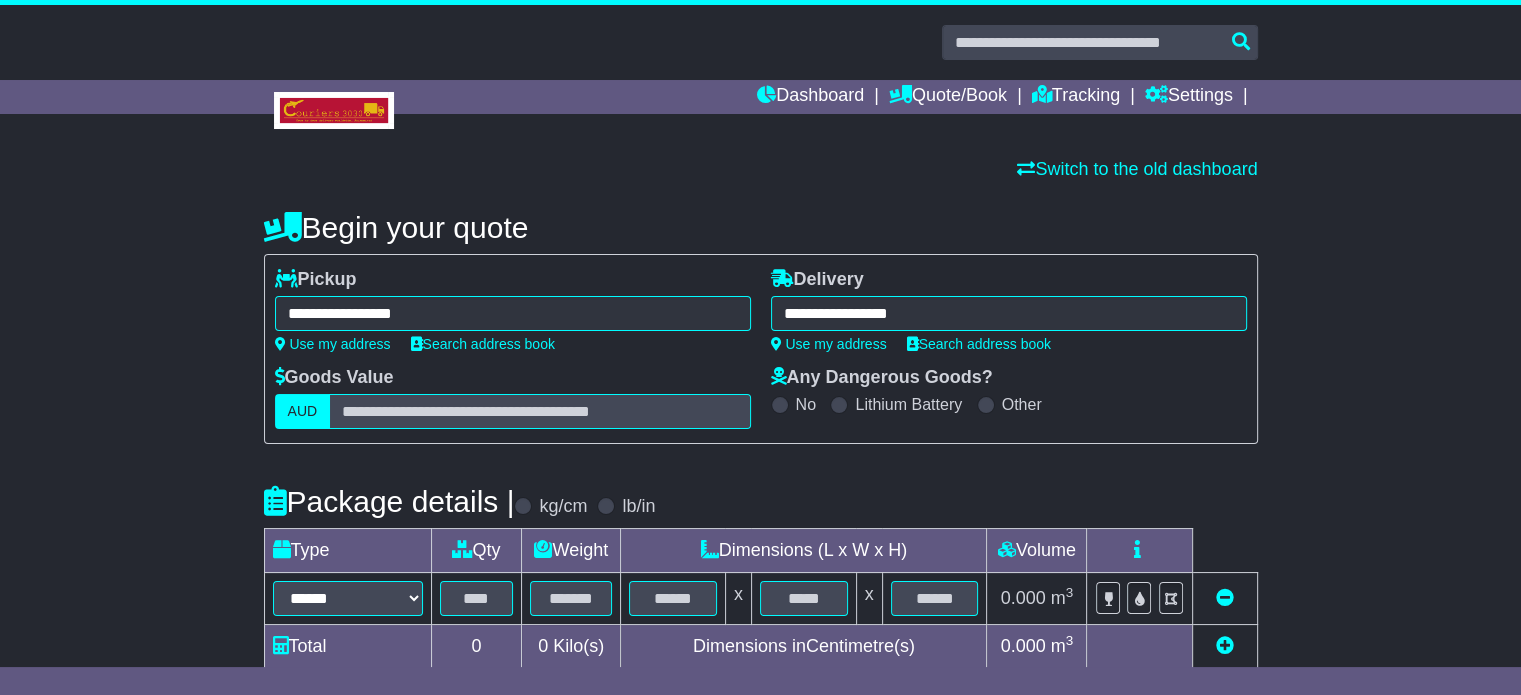 scroll, scrollTop: 300, scrollLeft: 0, axis: vertical 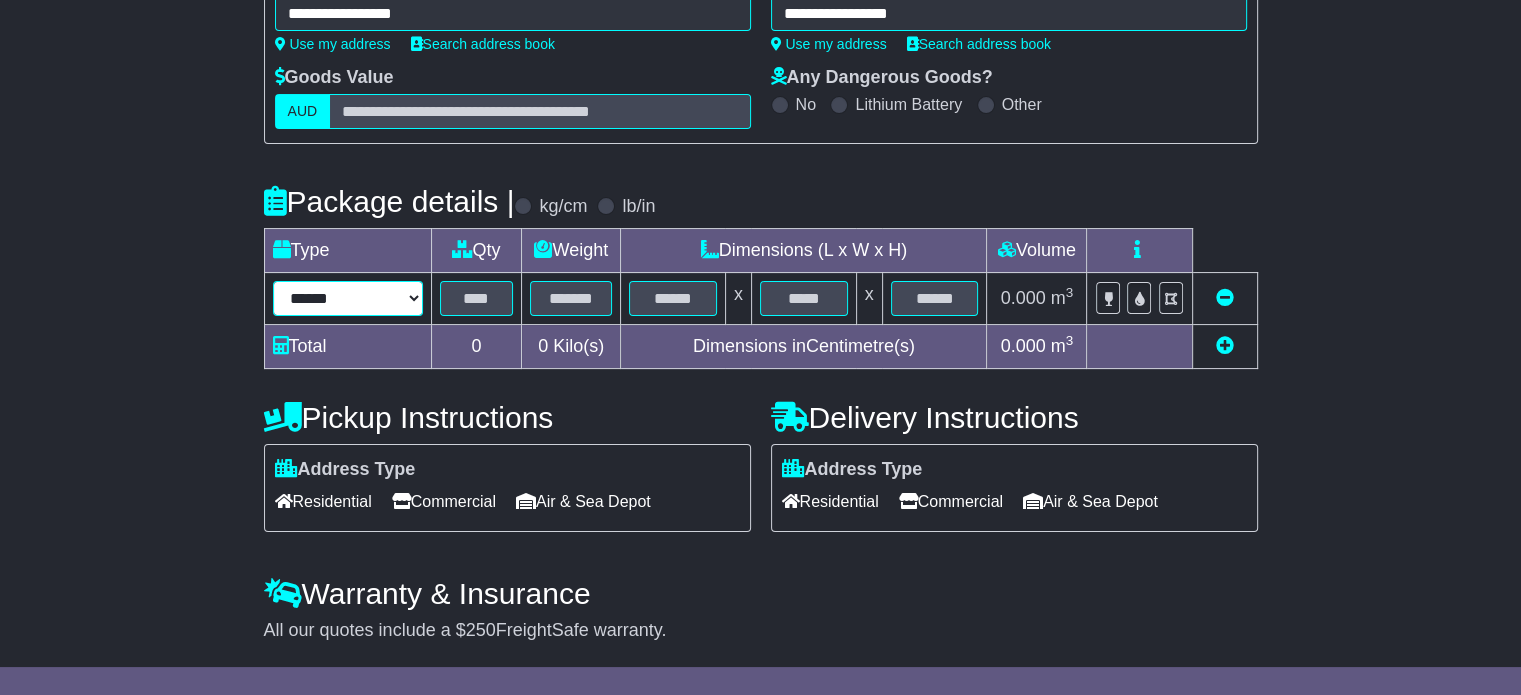 click on "****** ****** *** ******** ***** **** **** ****** *** *******" at bounding box center (348, 298) 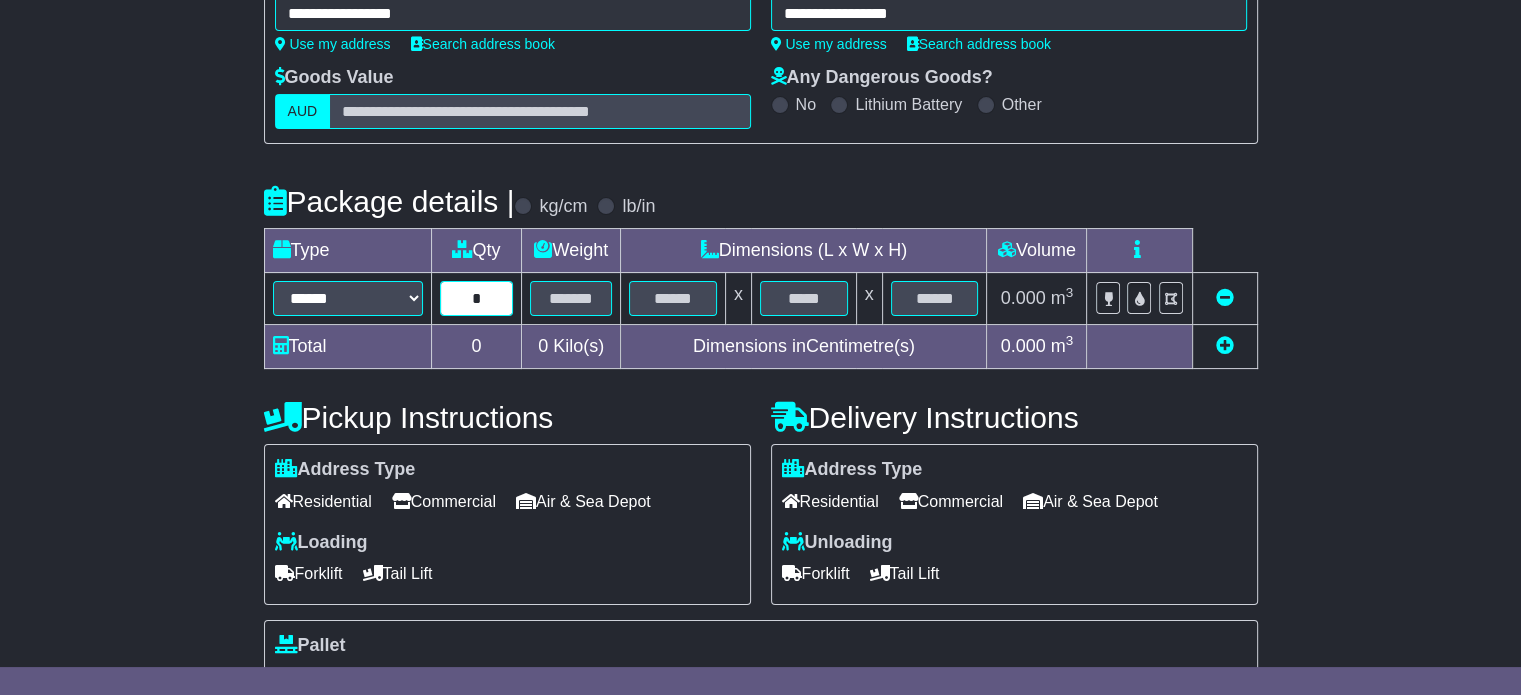 type on "*" 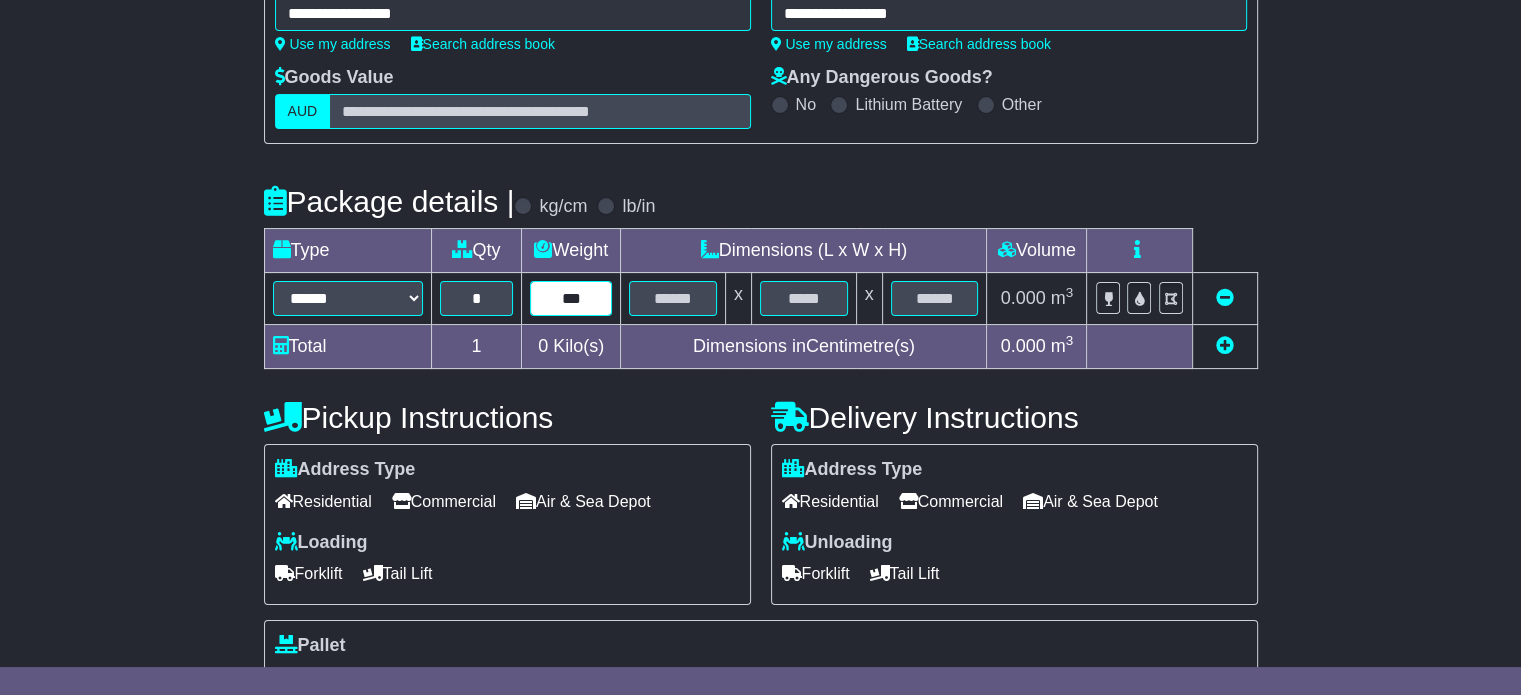 type on "***" 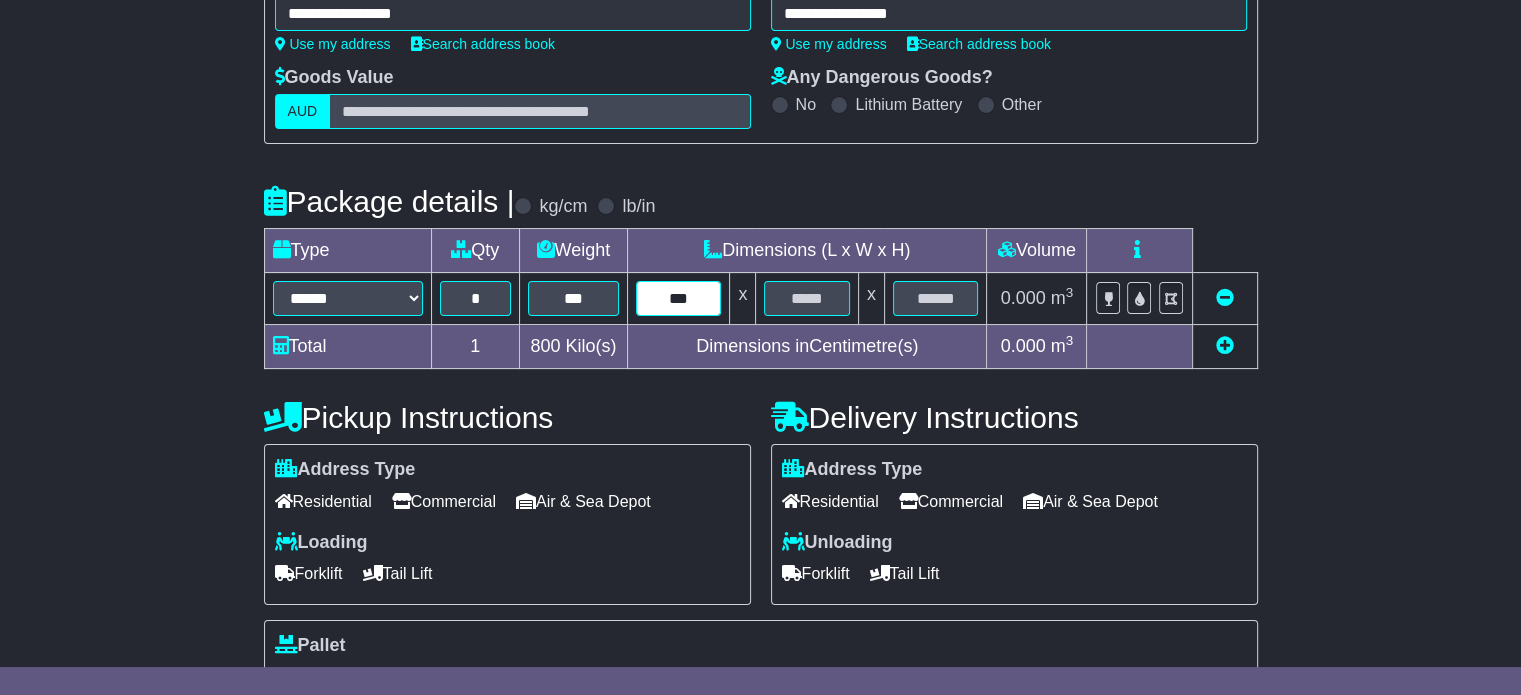 type on "***" 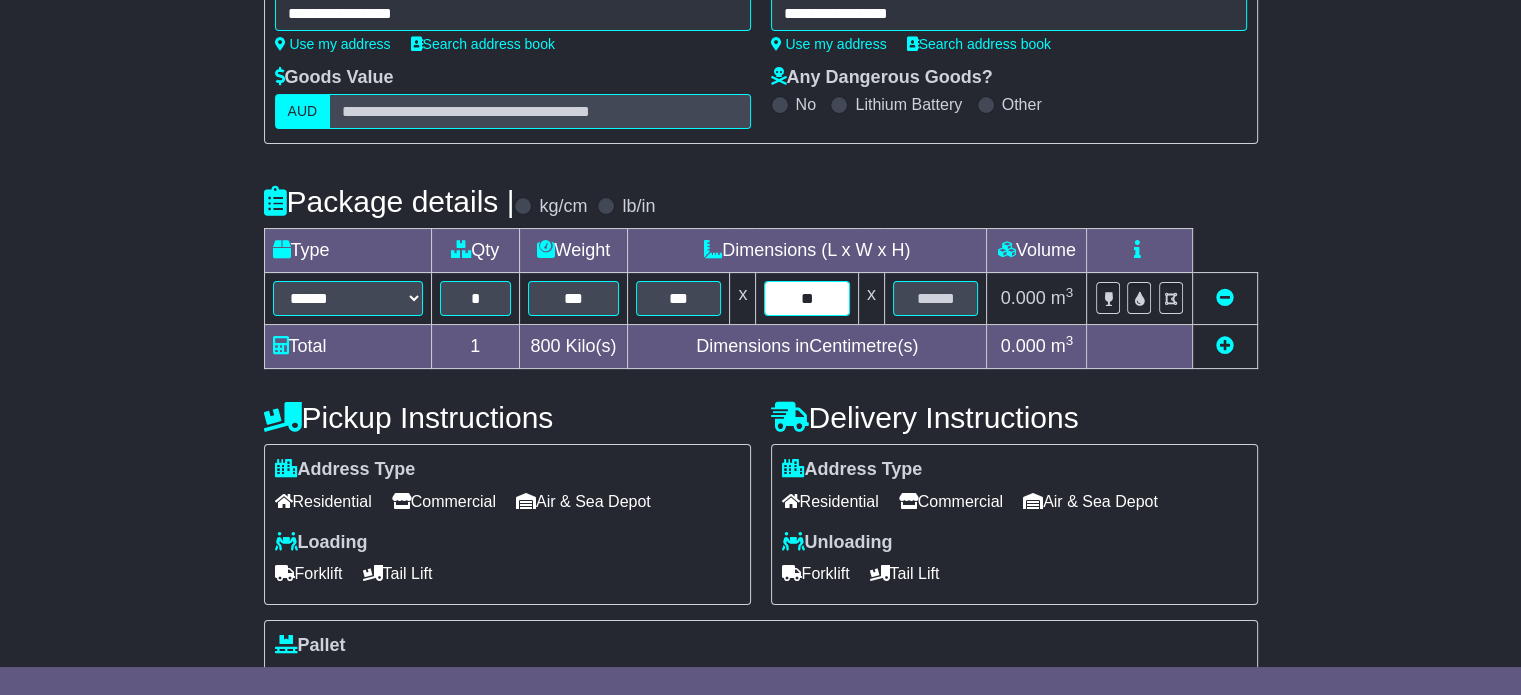 type on "*" 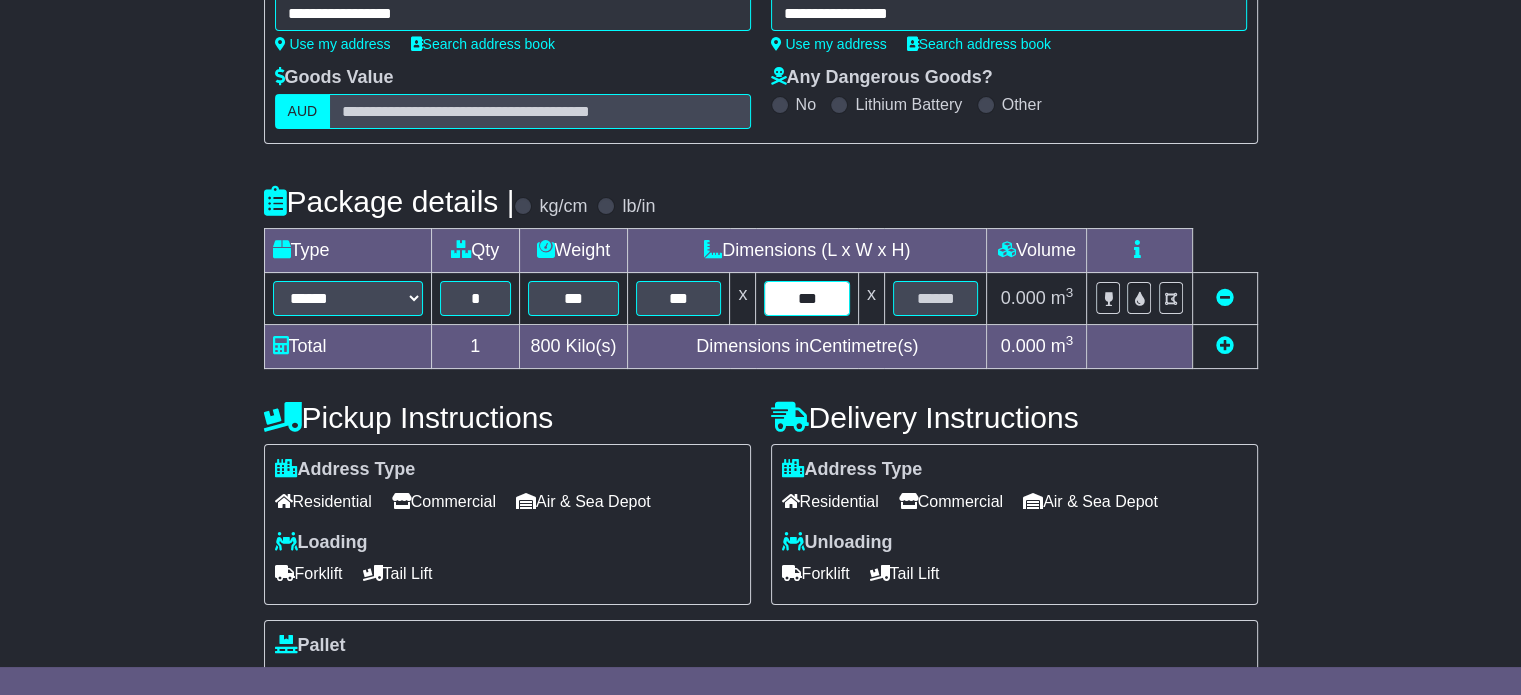 type on "***" 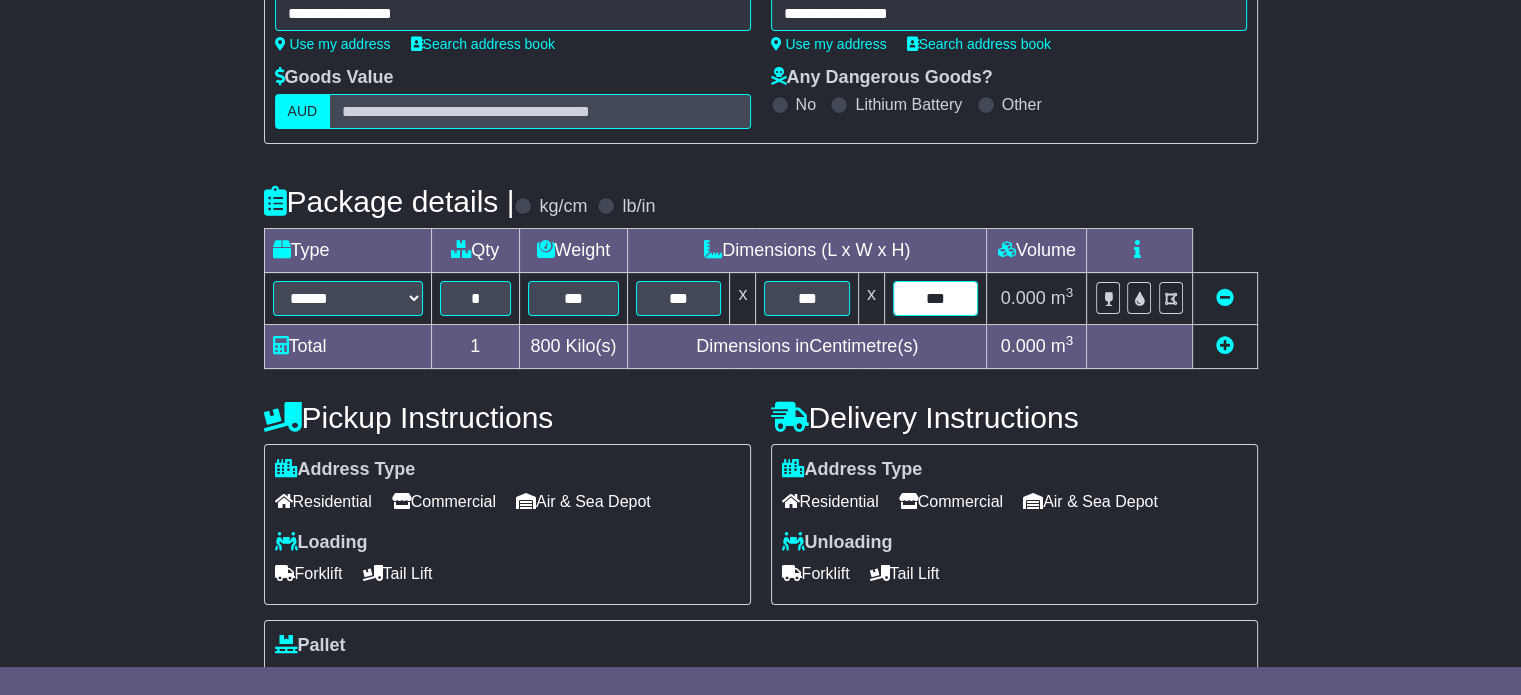 type on "***" 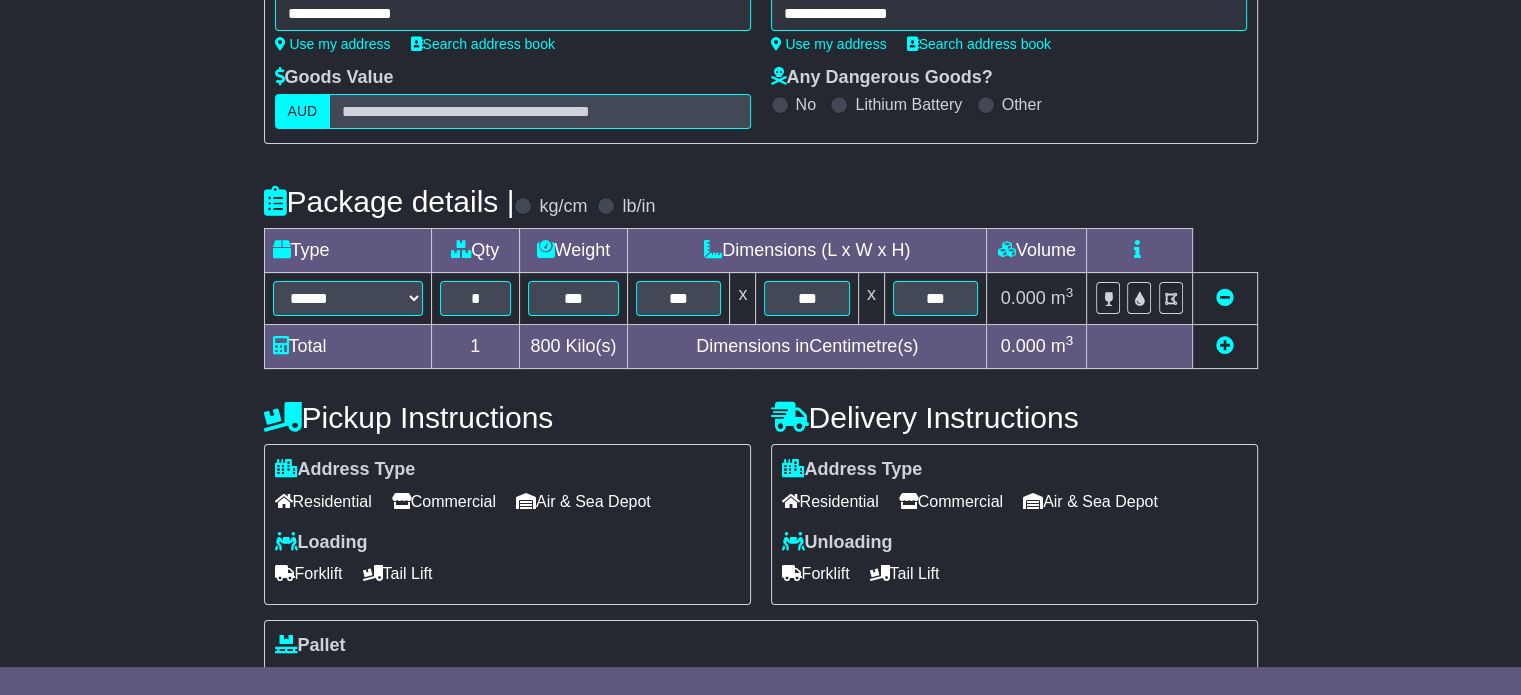 type 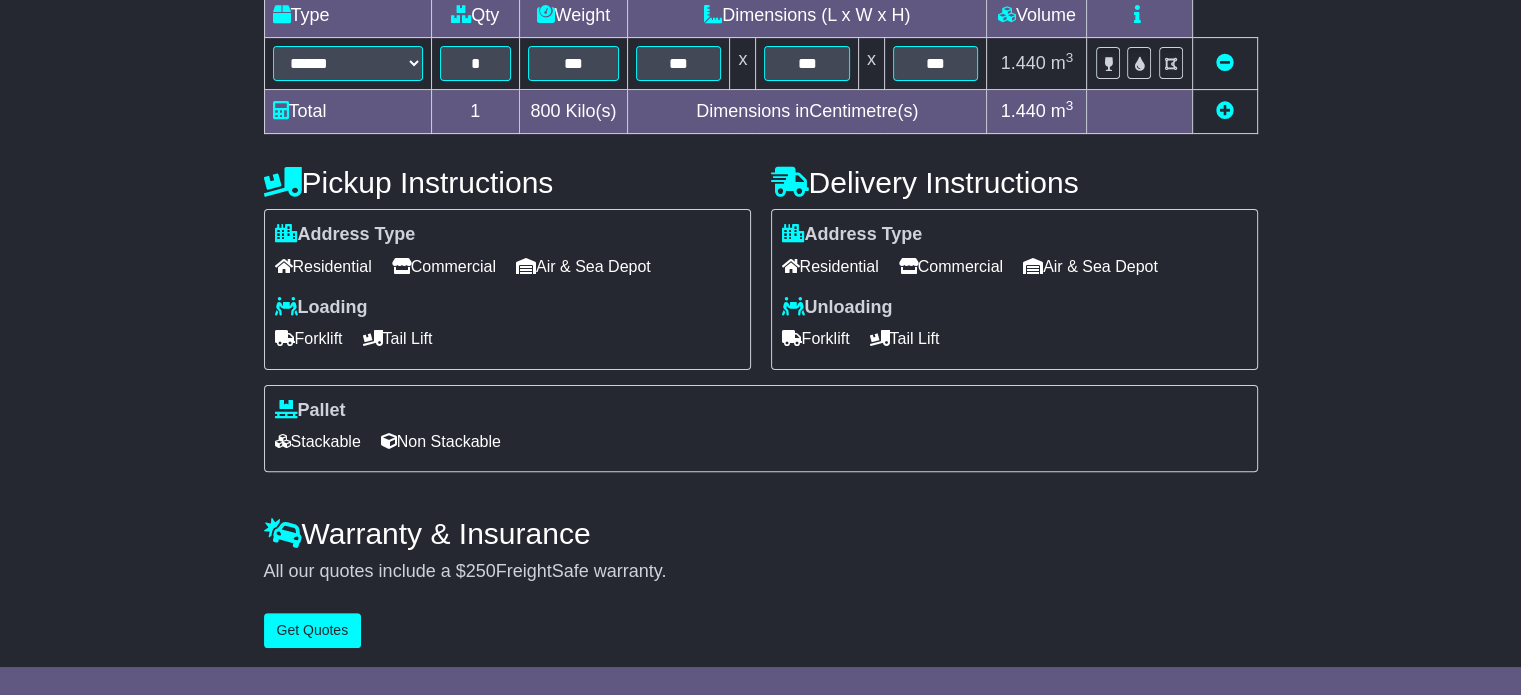 click on "Commercial" at bounding box center (444, 266) 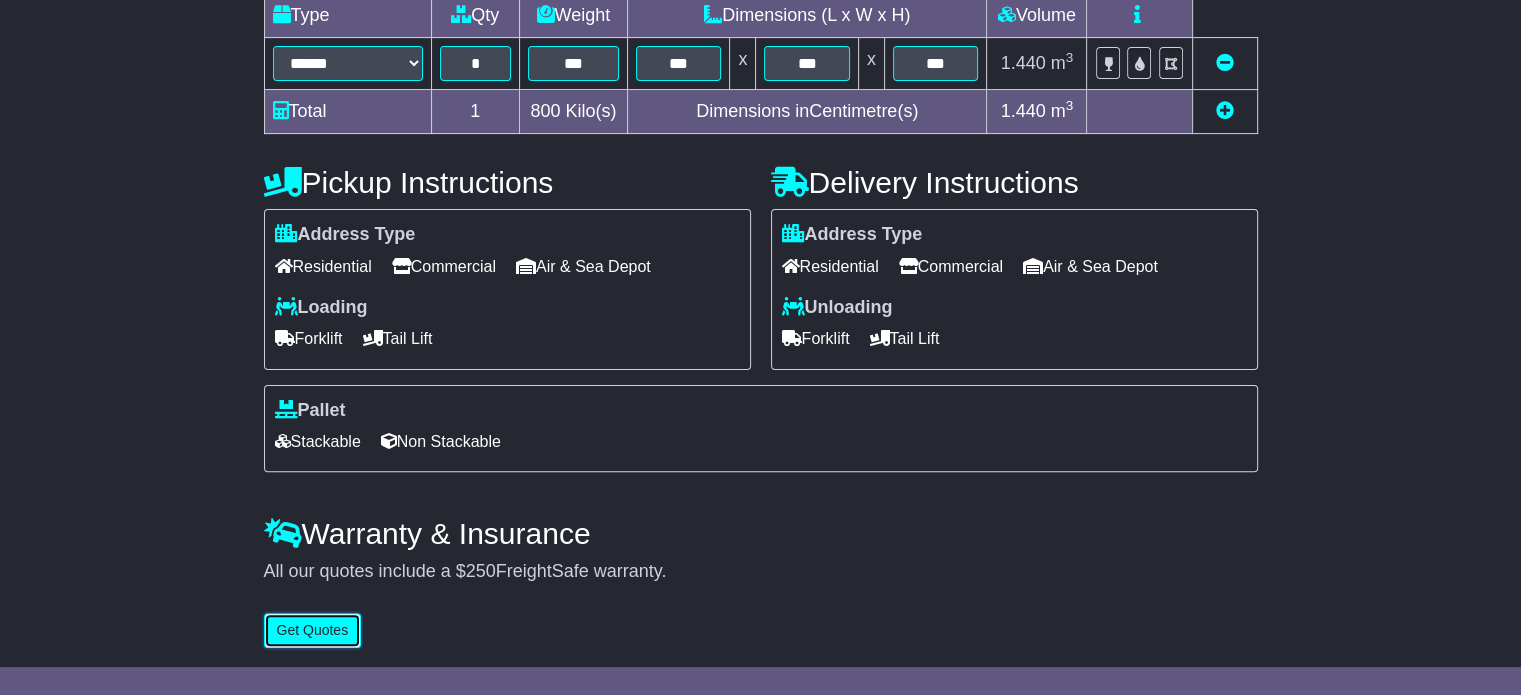 click on "Get Quotes" at bounding box center [313, 630] 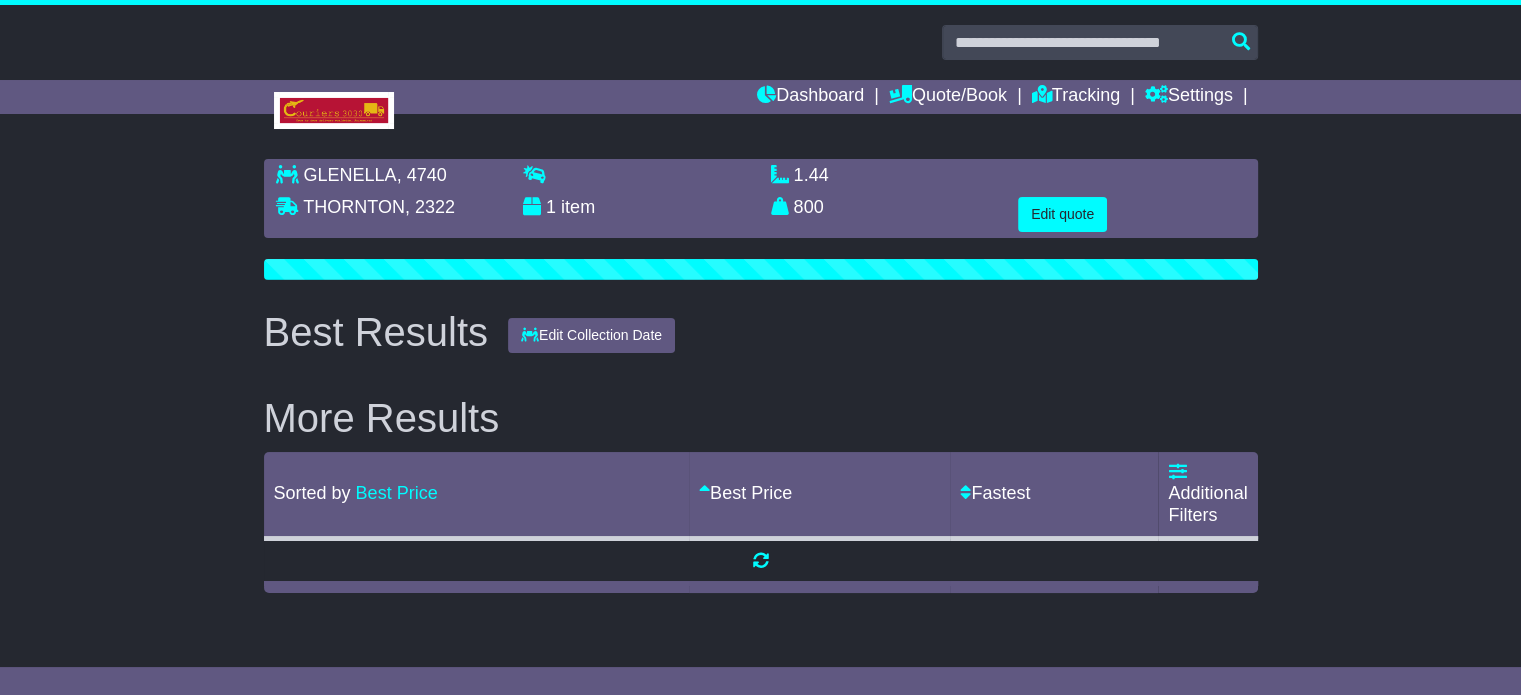 scroll, scrollTop: 0, scrollLeft: 0, axis: both 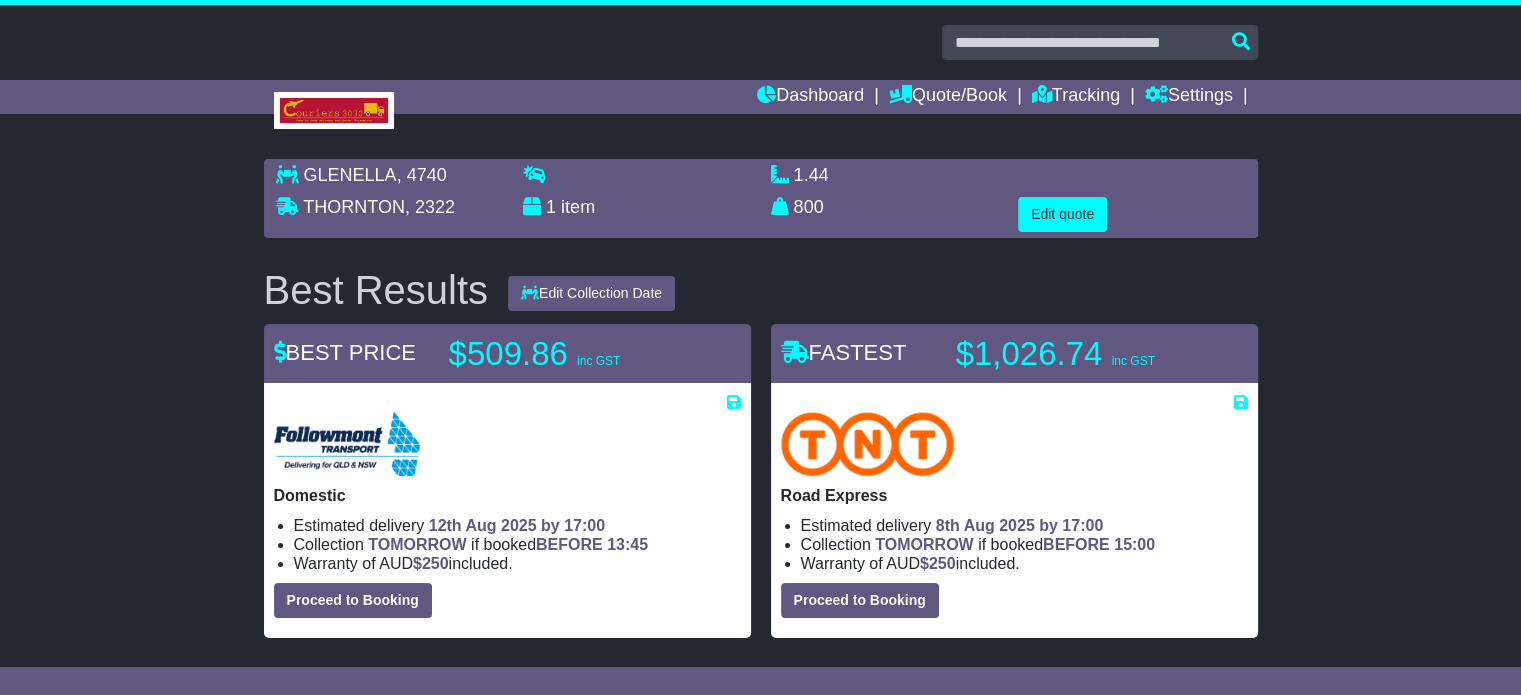 click at bounding box center [1132, 181] 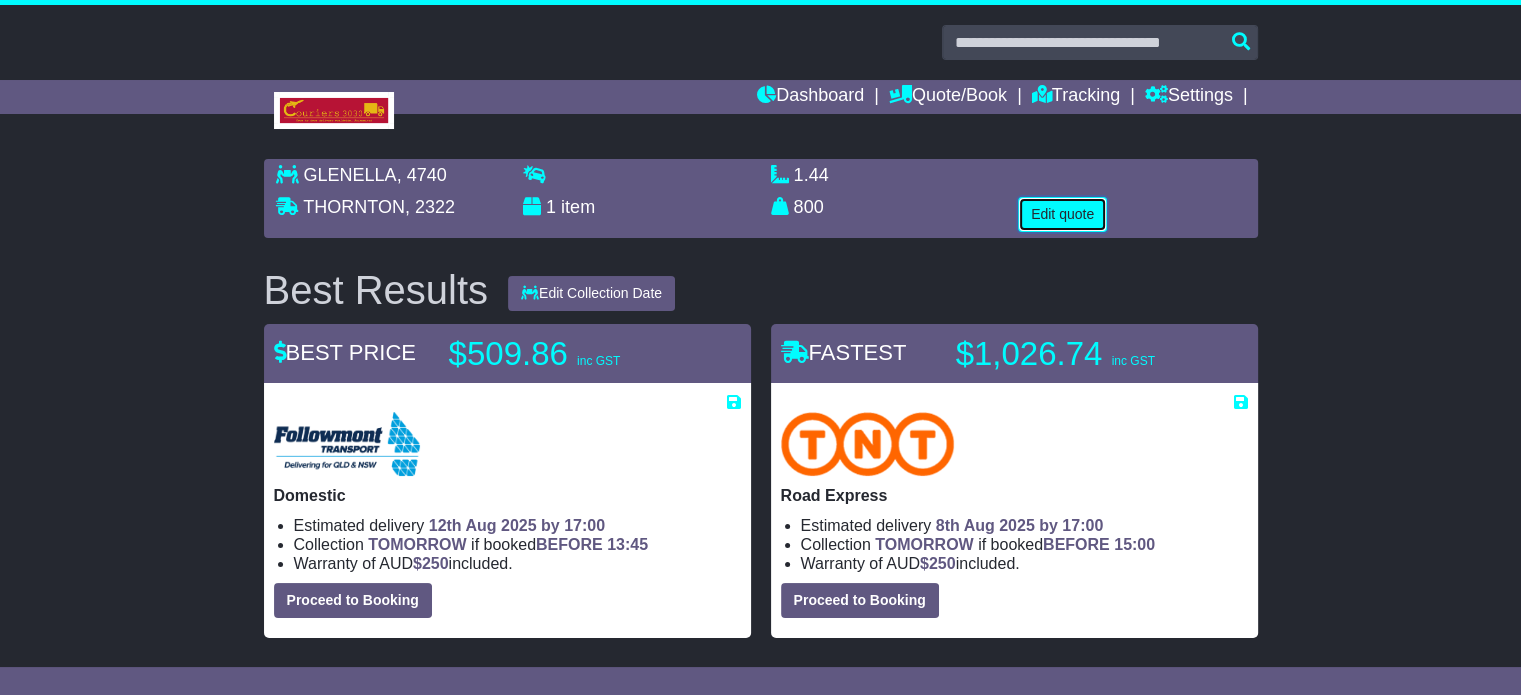 click on "Edit quote" at bounding box center [1062, 214] 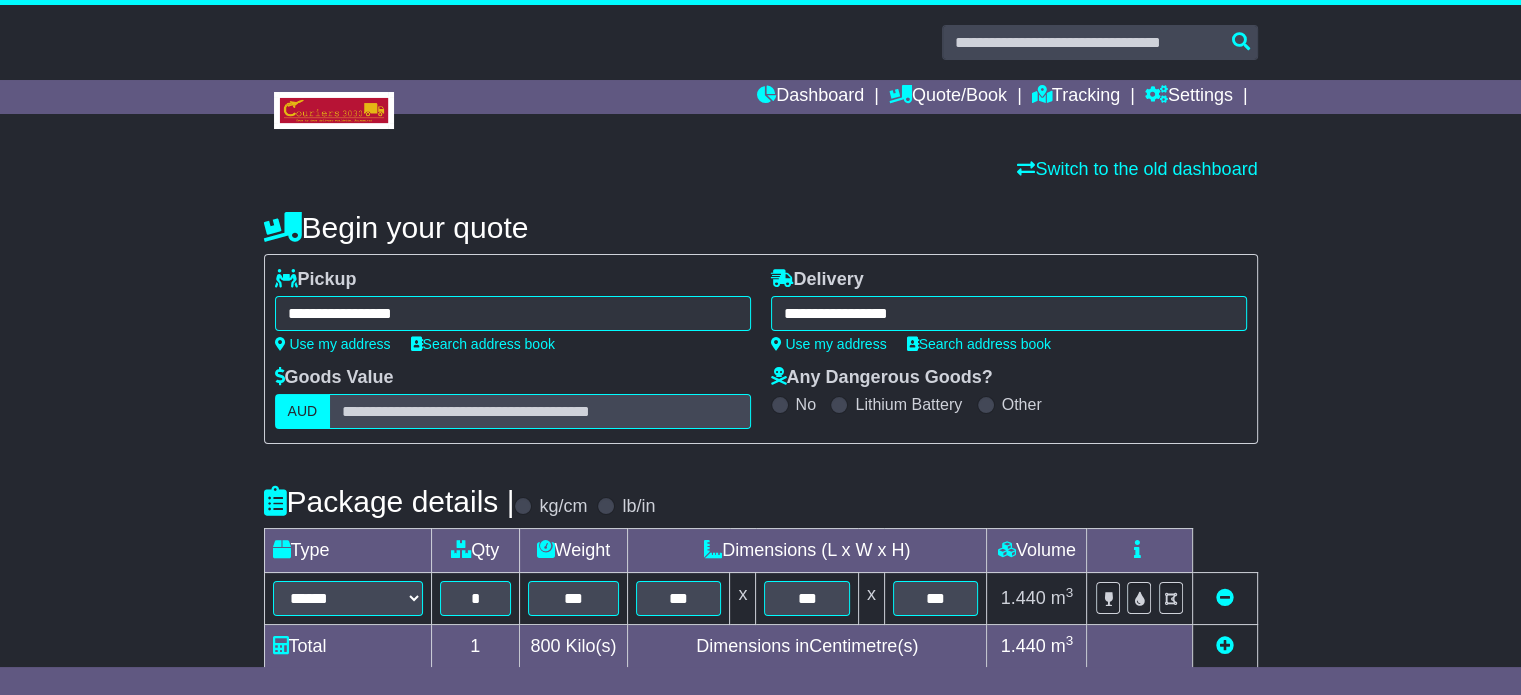 click on "**********" at bounding box center [513, 313] 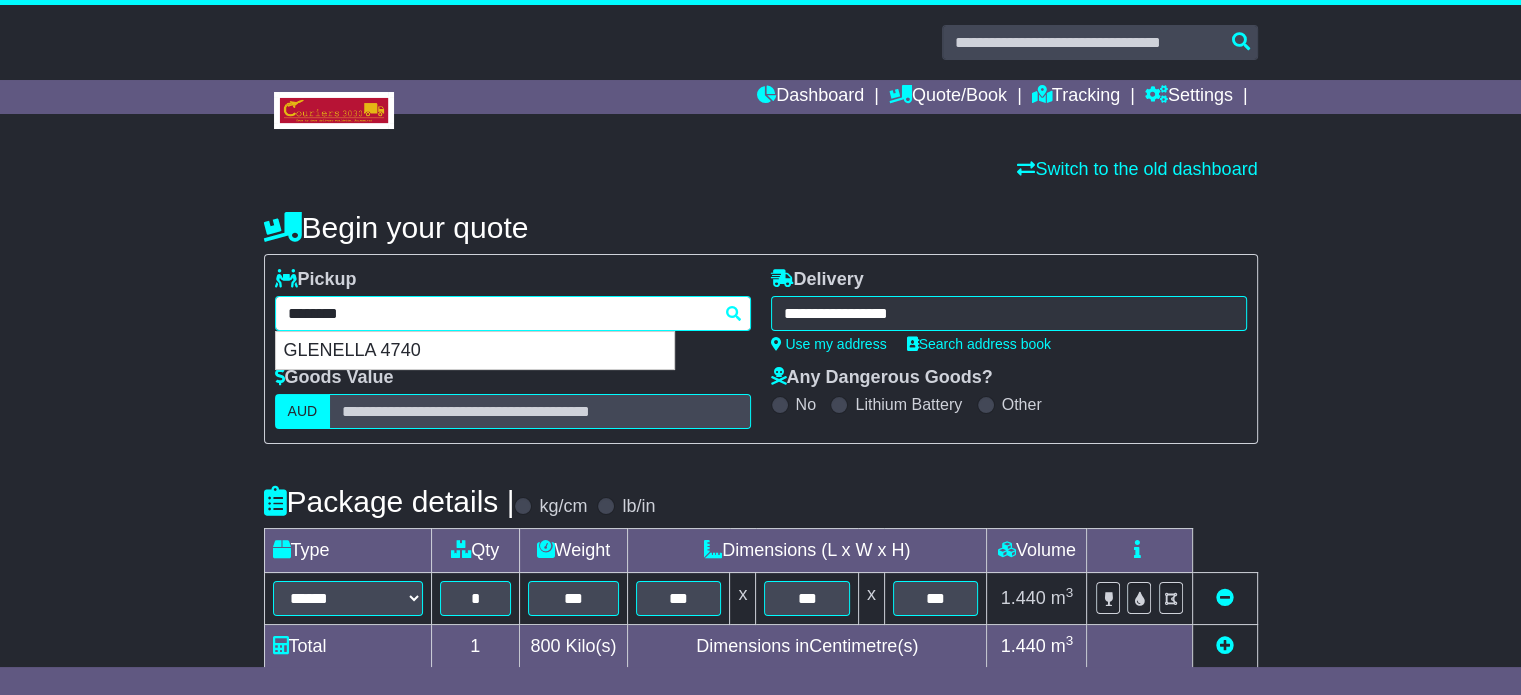 click on "********" at bounding box center (513, 313) 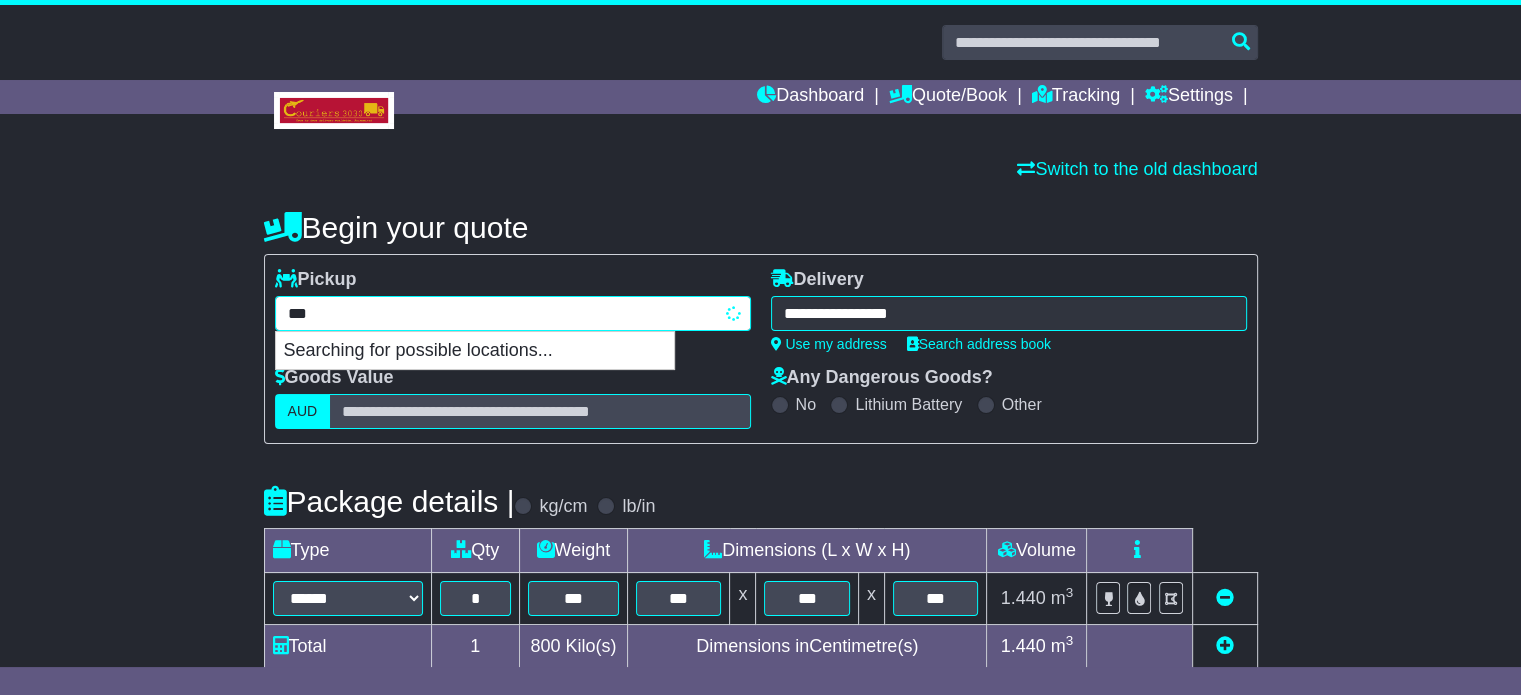 type on "****" 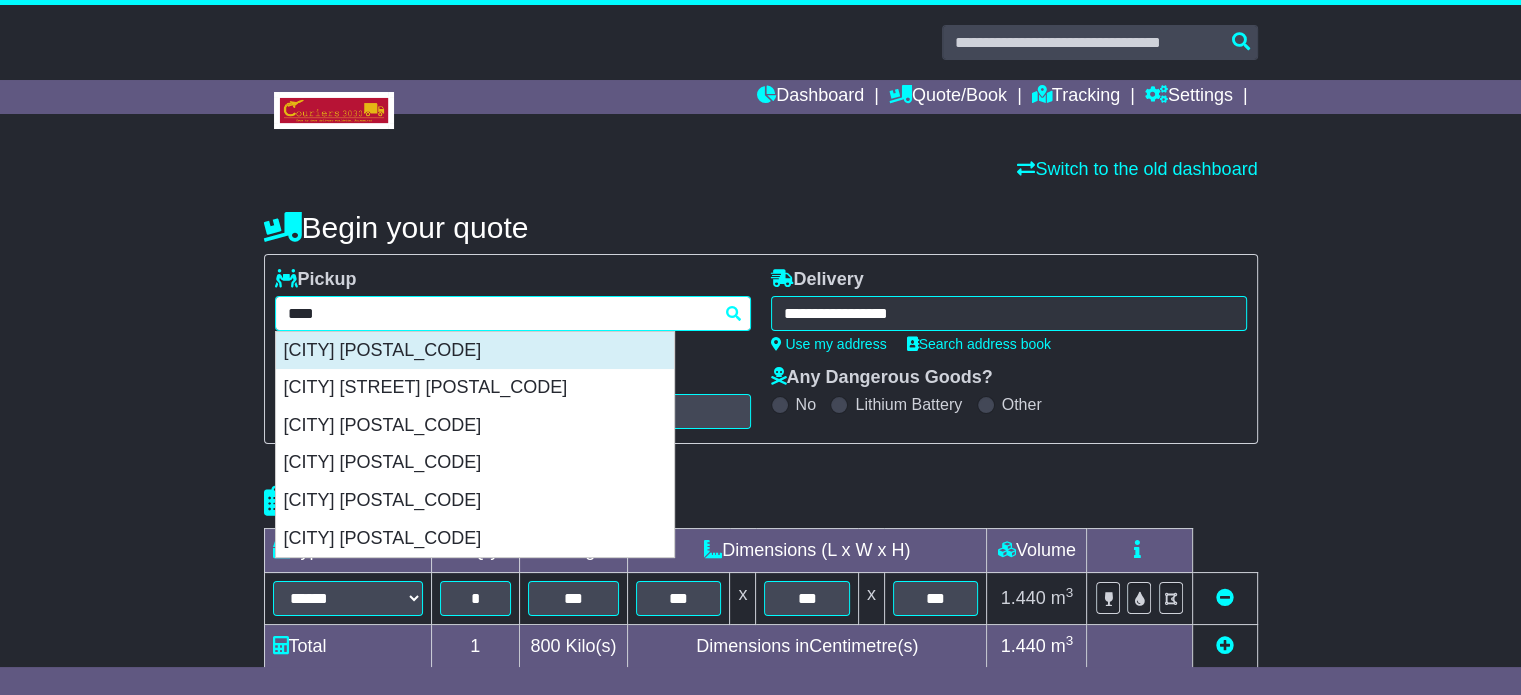 click on "BRISBANE 4000" at bounding box center [475, 351] 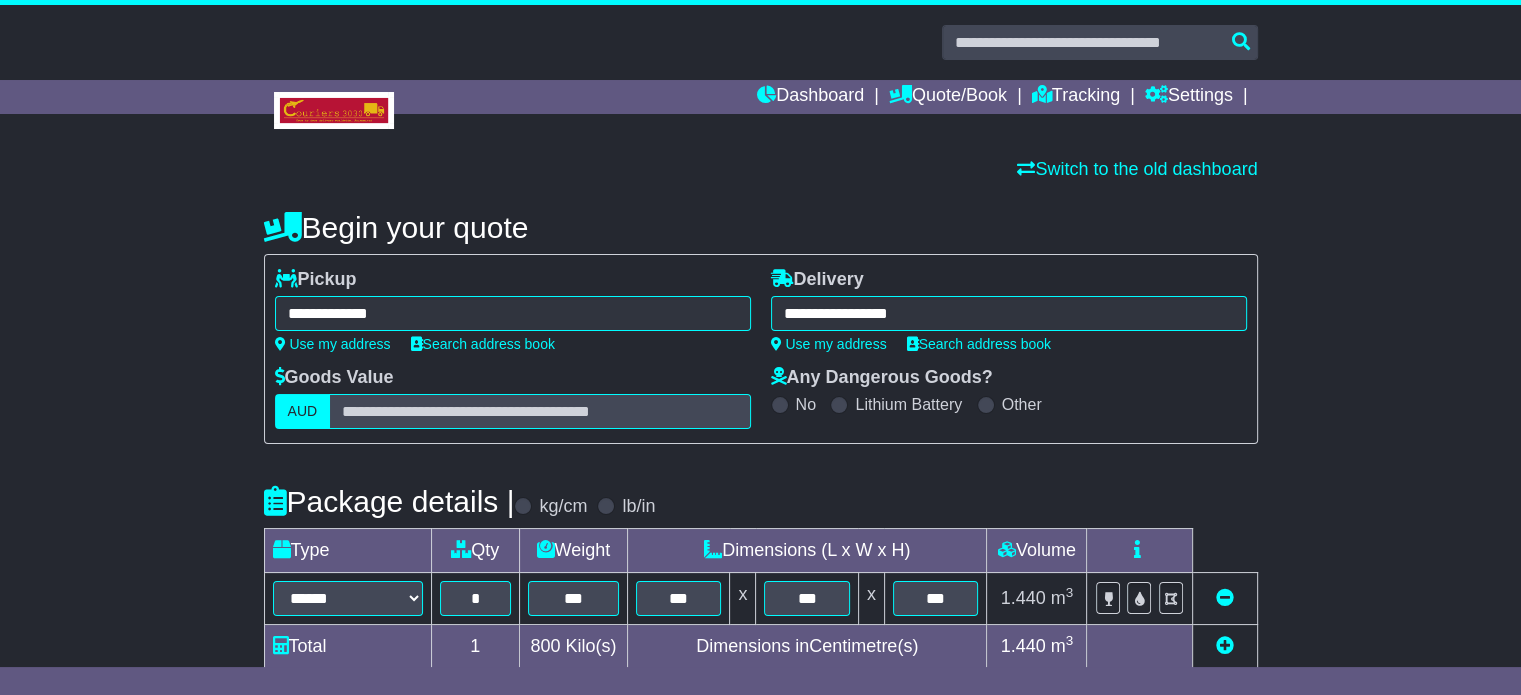type on "**********" 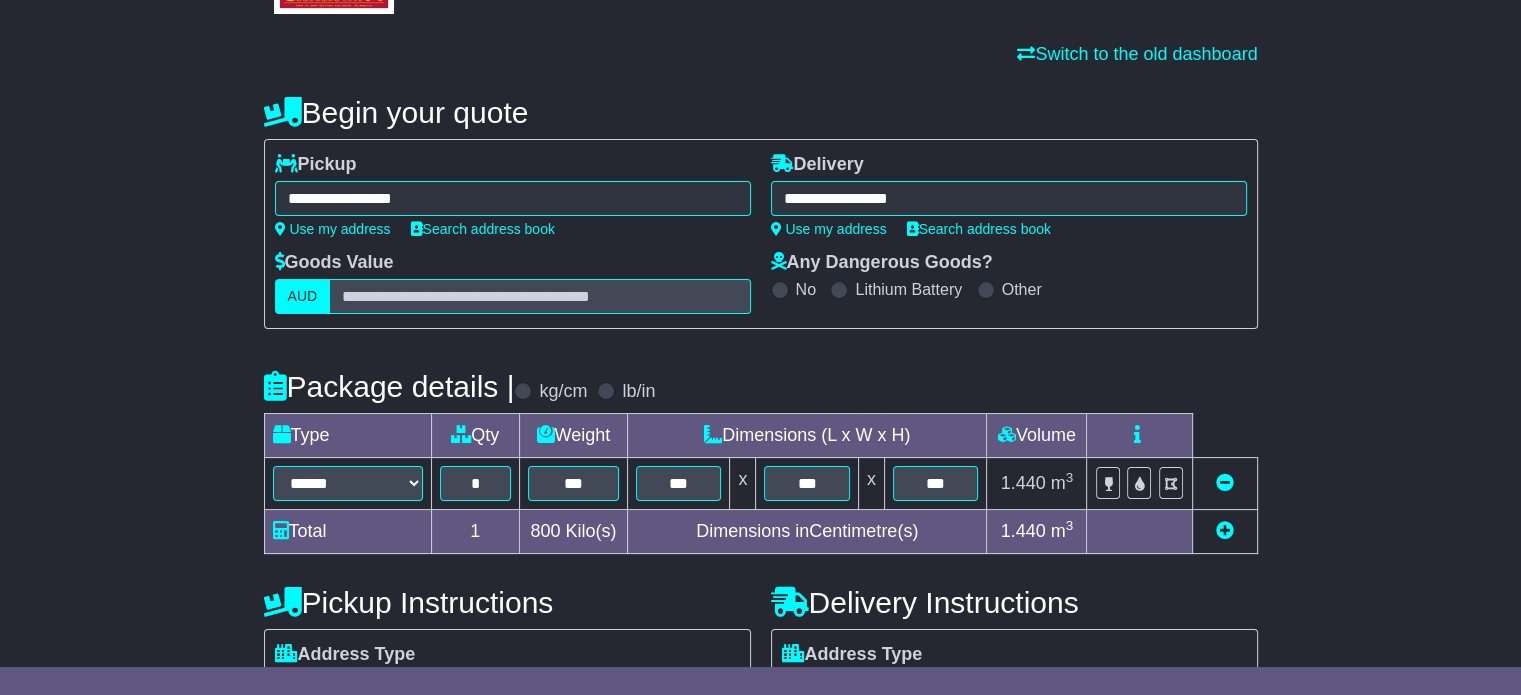scroll, scrollTop: 540, scrollLeft: 0, axis: vertical 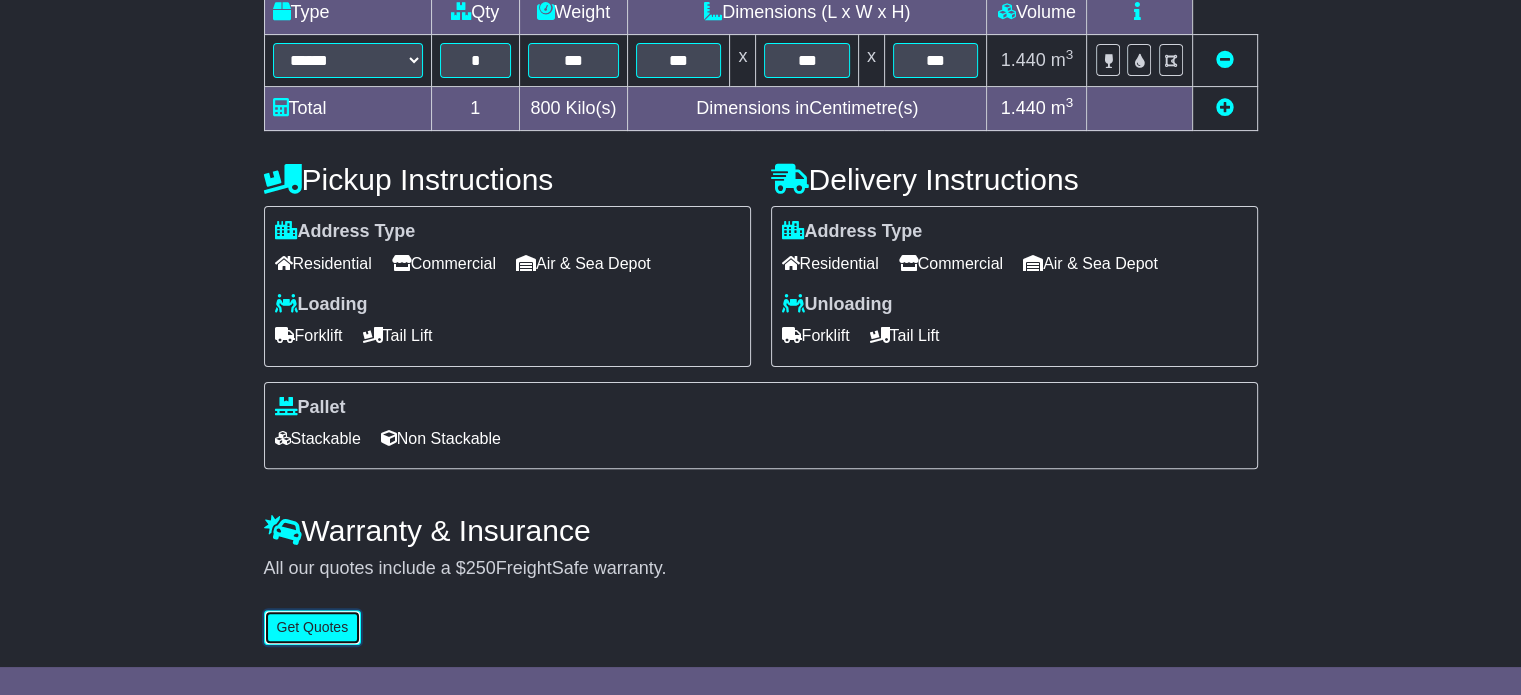 click on "Get Quotes" at bounding box center [313, 627] 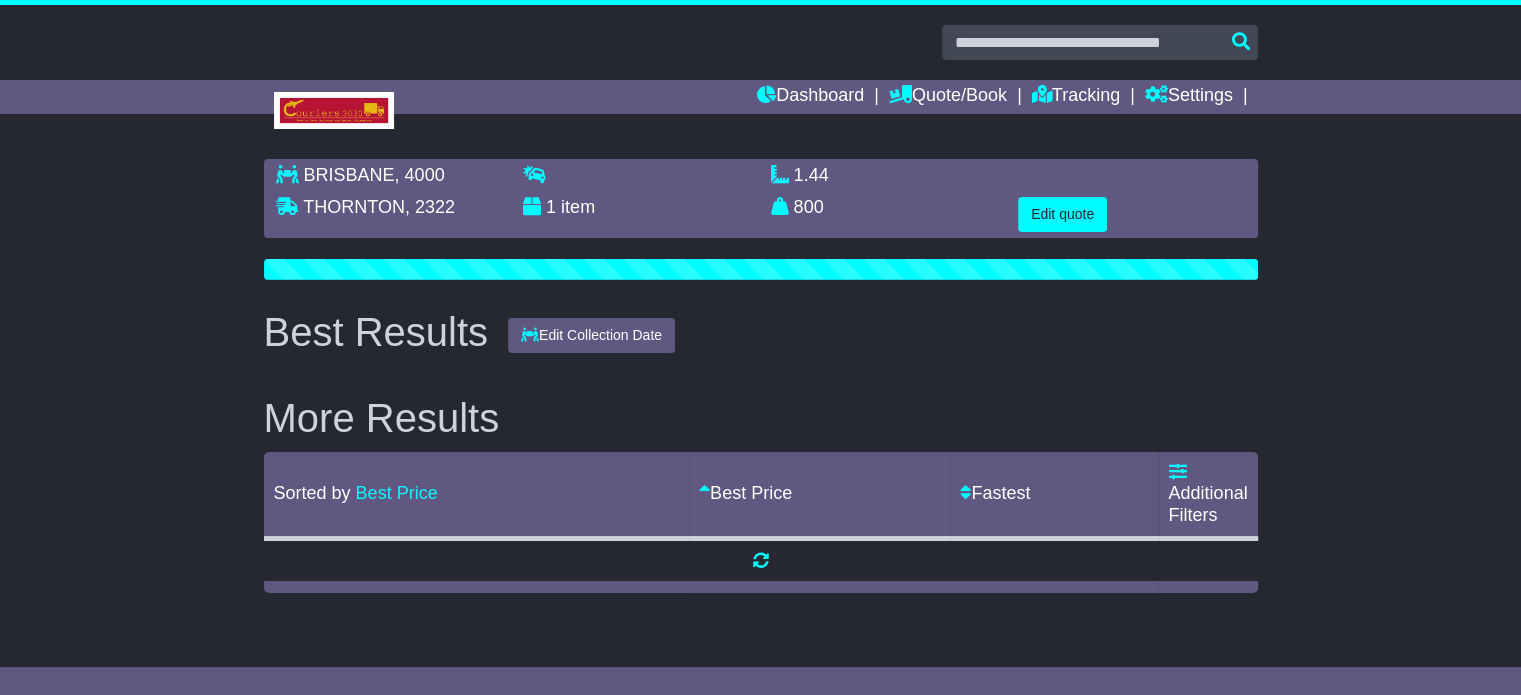 scroll, scrollTop: 0, scrollLeft: 0, axis: both 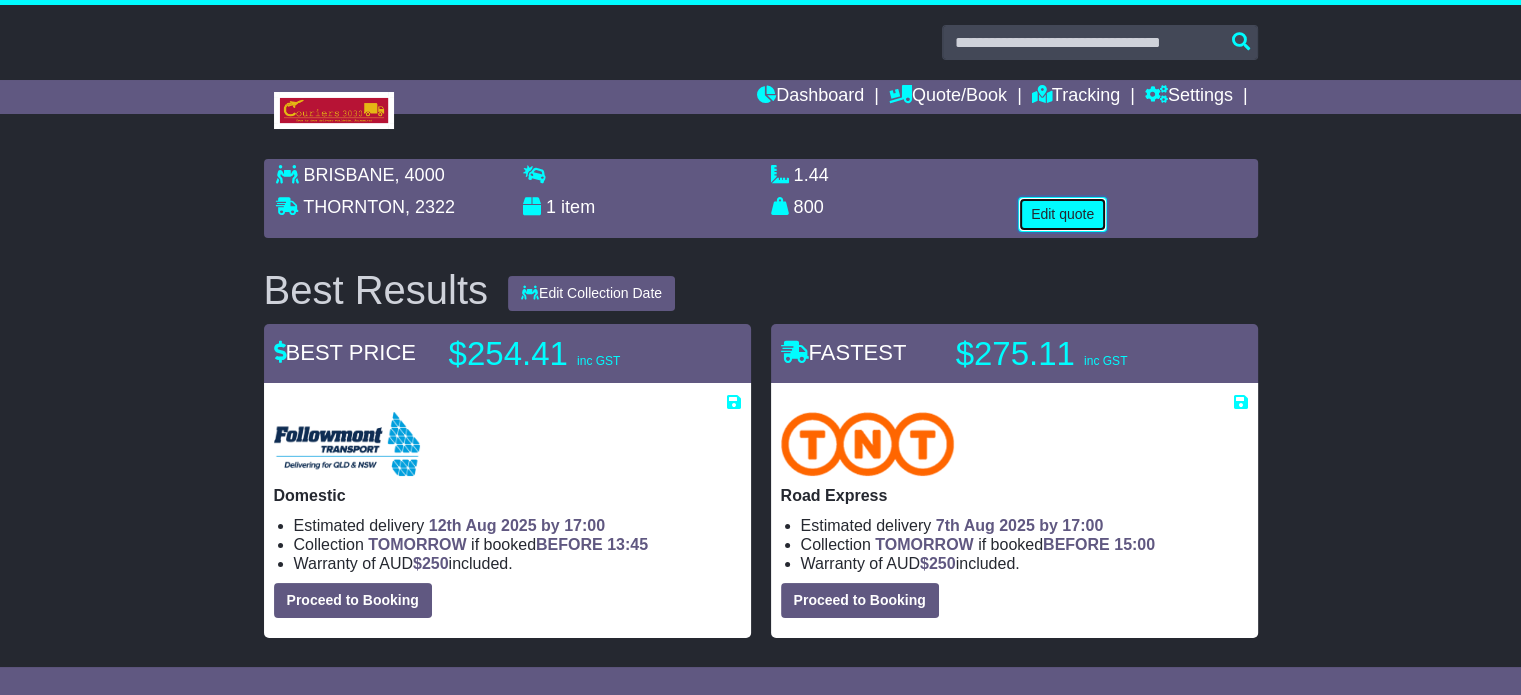 click on "Edit quote" at bounding box center [1062, 214] 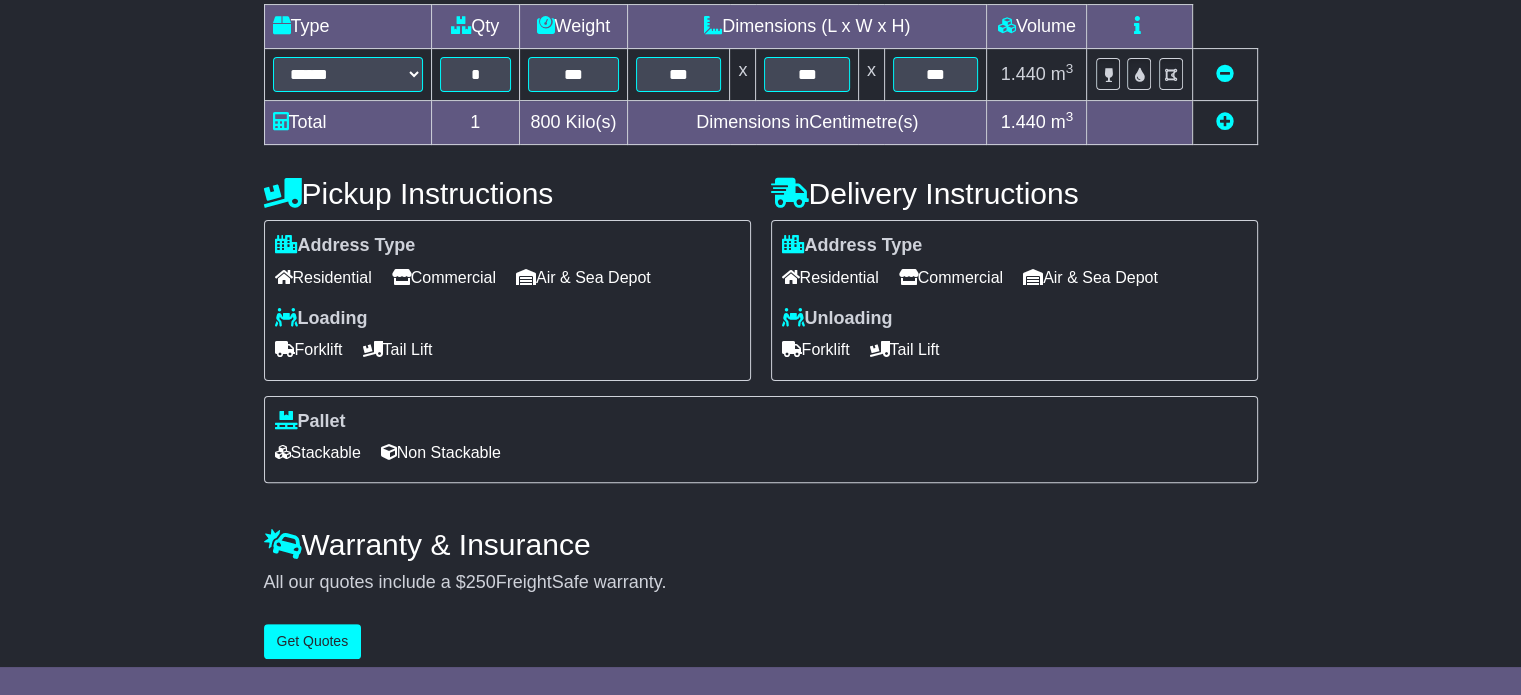 scroll, scrollTop: 540, scrollLeft: 0, axis: vertical 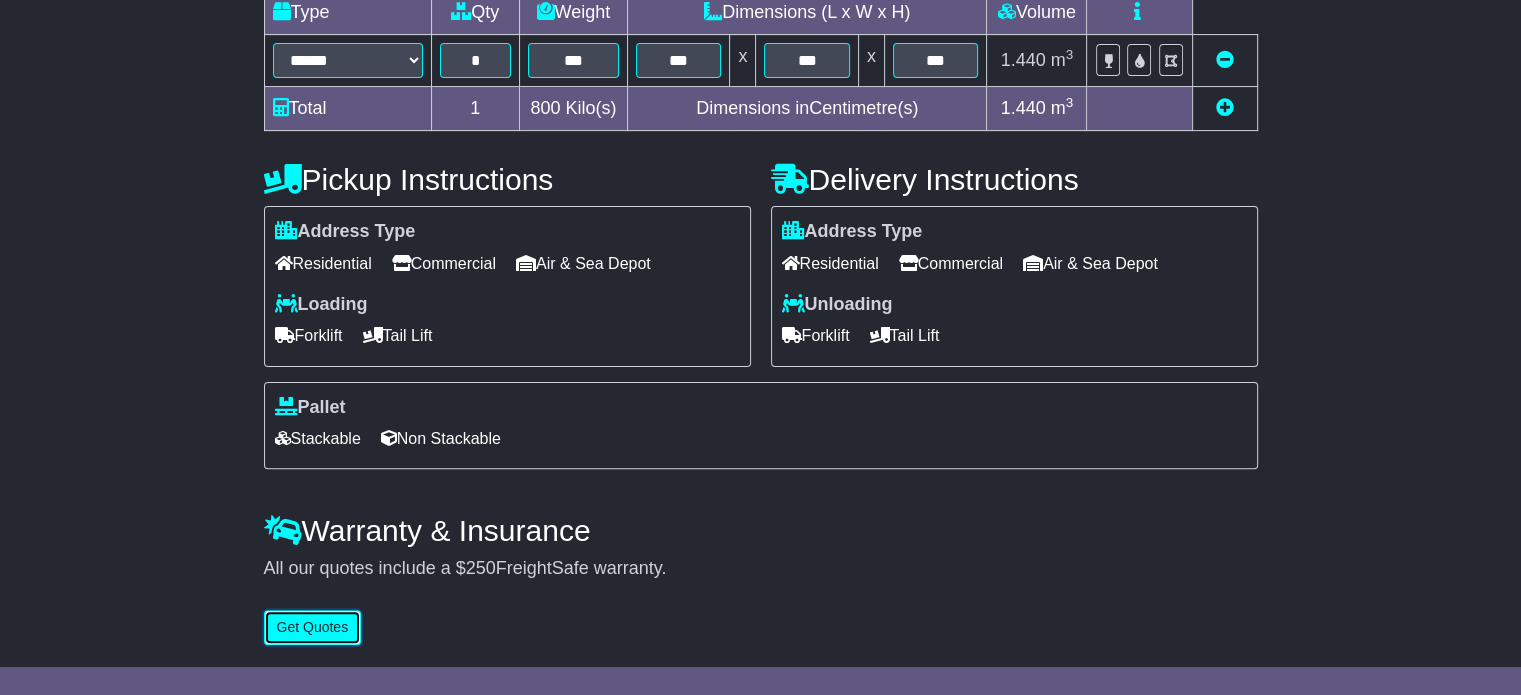 click on "Get Quotes" at bounding box center (313, 627) 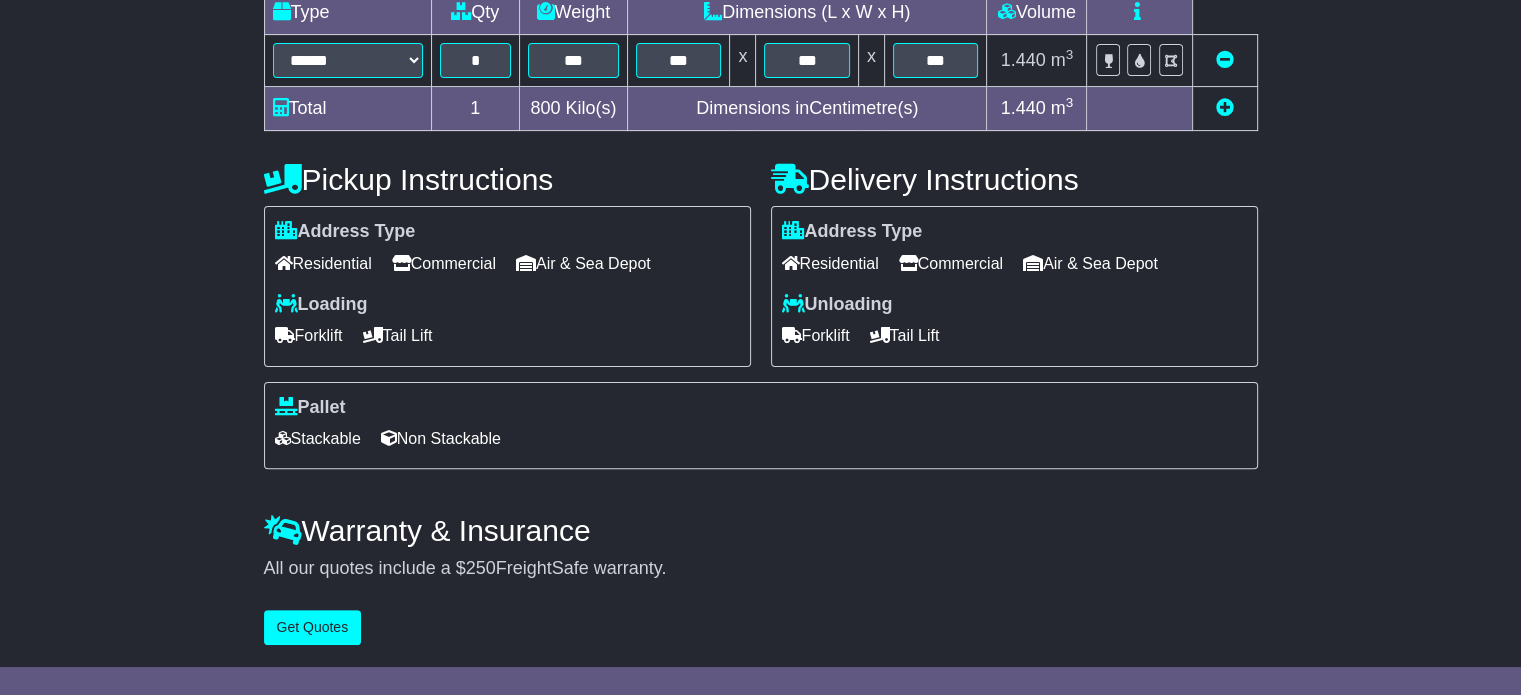 scroll, scrollTop: 0, scrollLeft: 0, axis: both 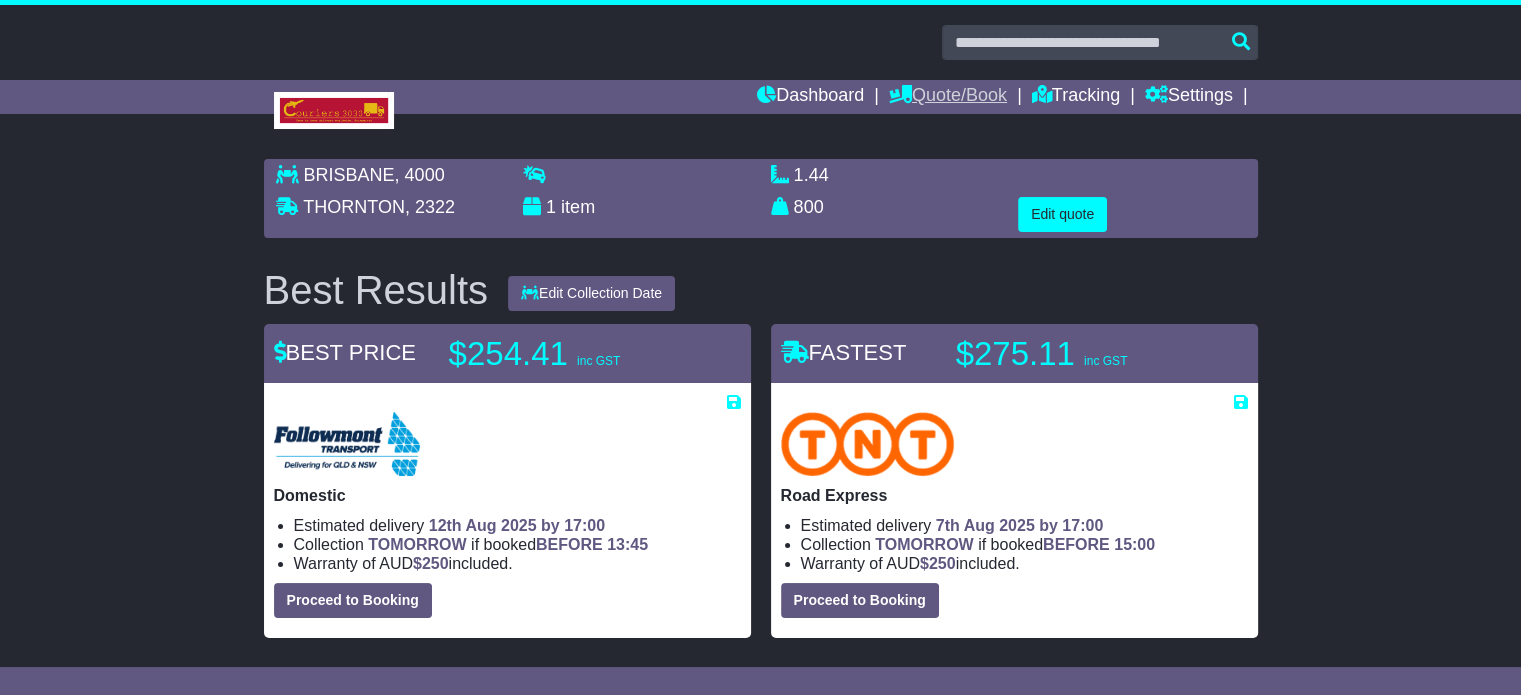 click on "Quote/Book" at bounding box center [948, 97] 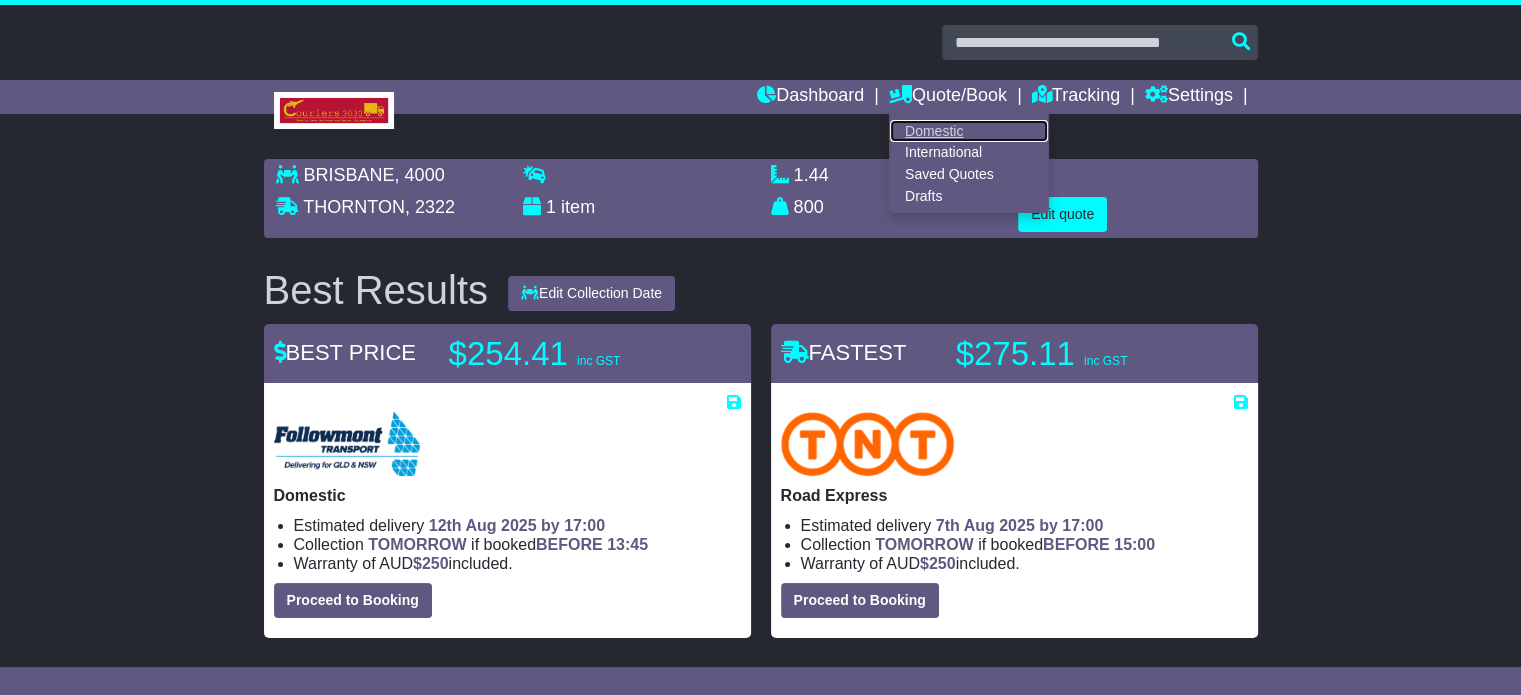 click on "Domestic" at bounding box center [969, 131] 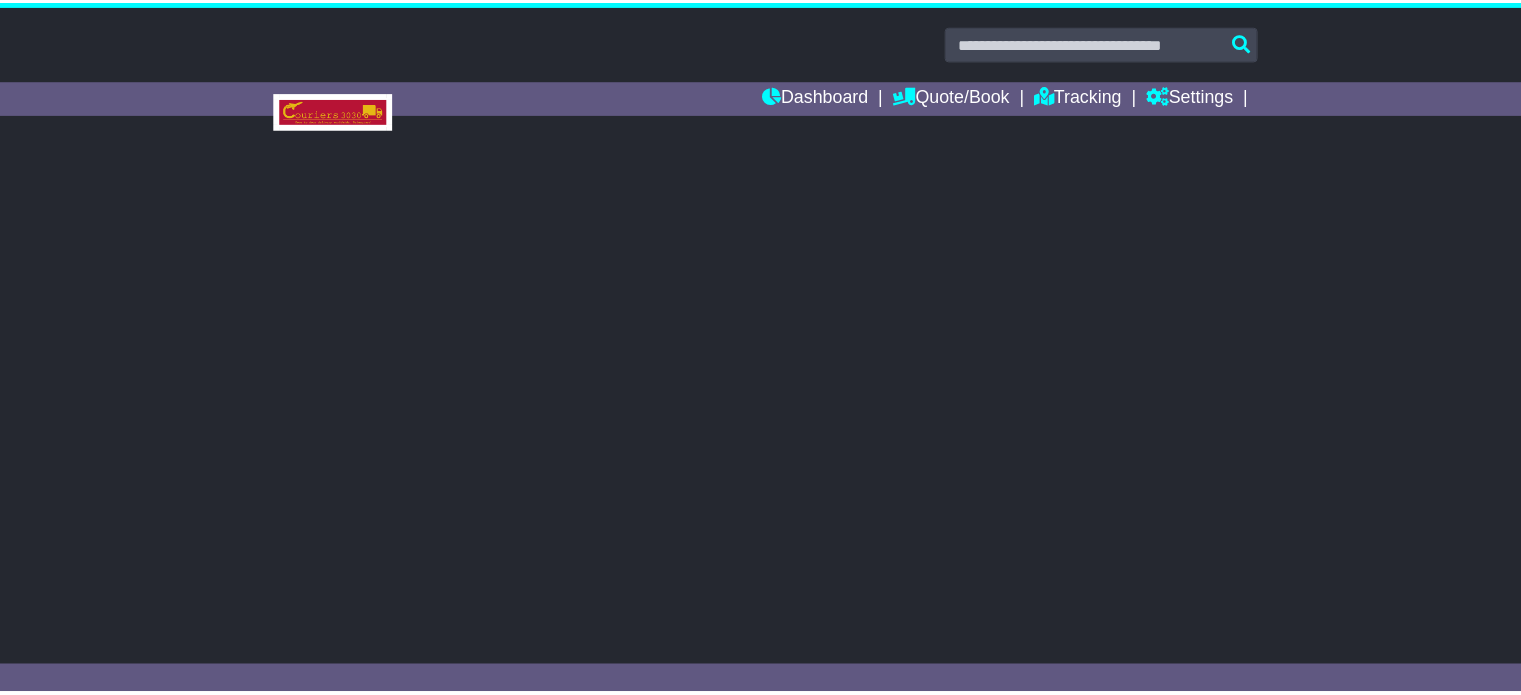 scroll, scrollTop: 0, scrollLeft: 0, axis: both 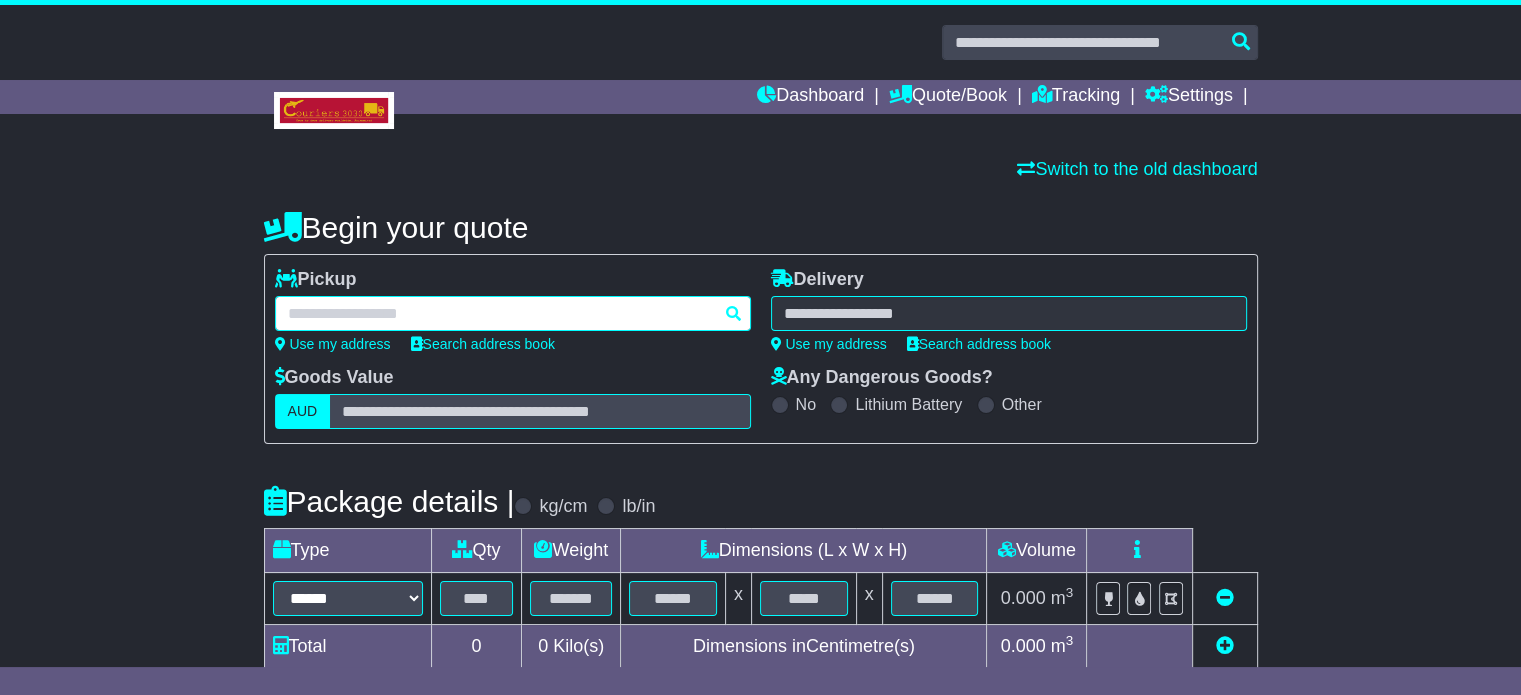 click at bounding box center [513, 313] 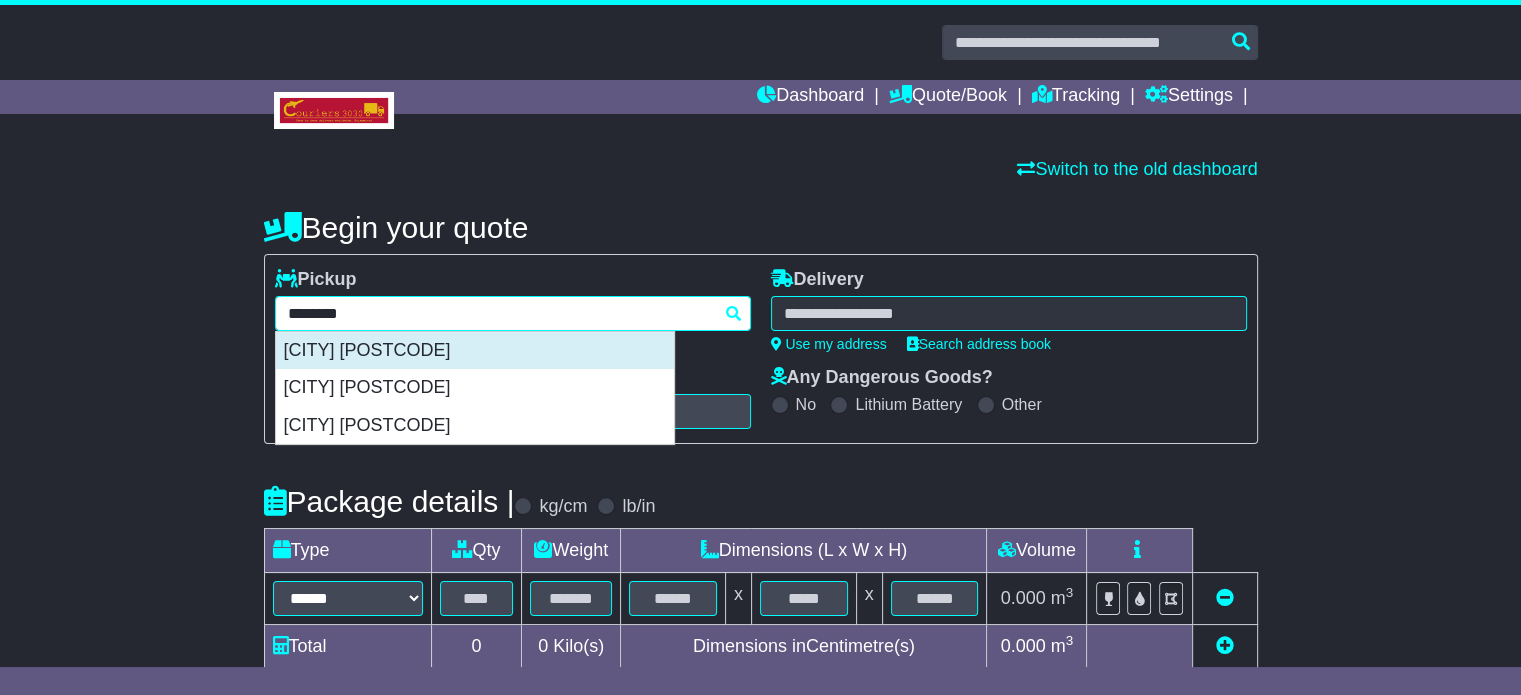 click on "[CITY] [POSTCODE]" at bounding box center (475, 351) 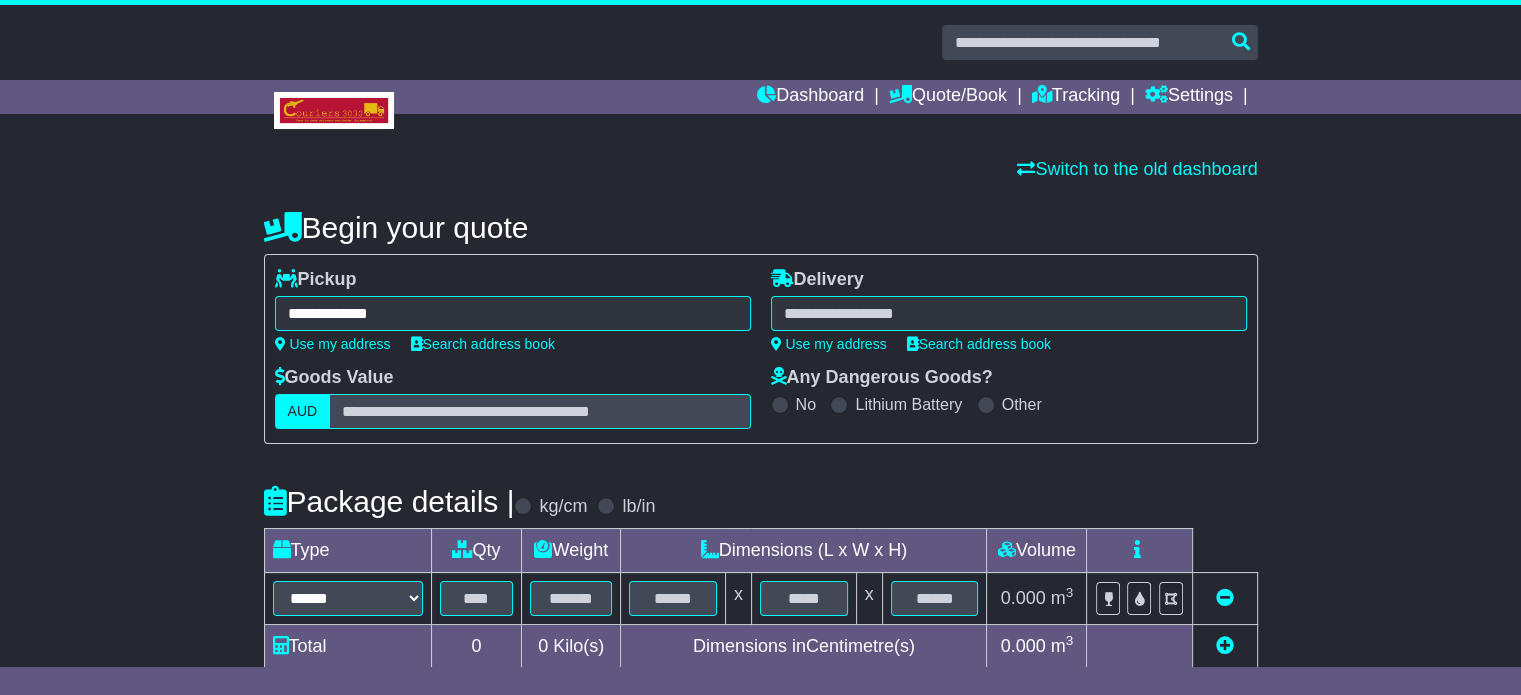 type on "**********" 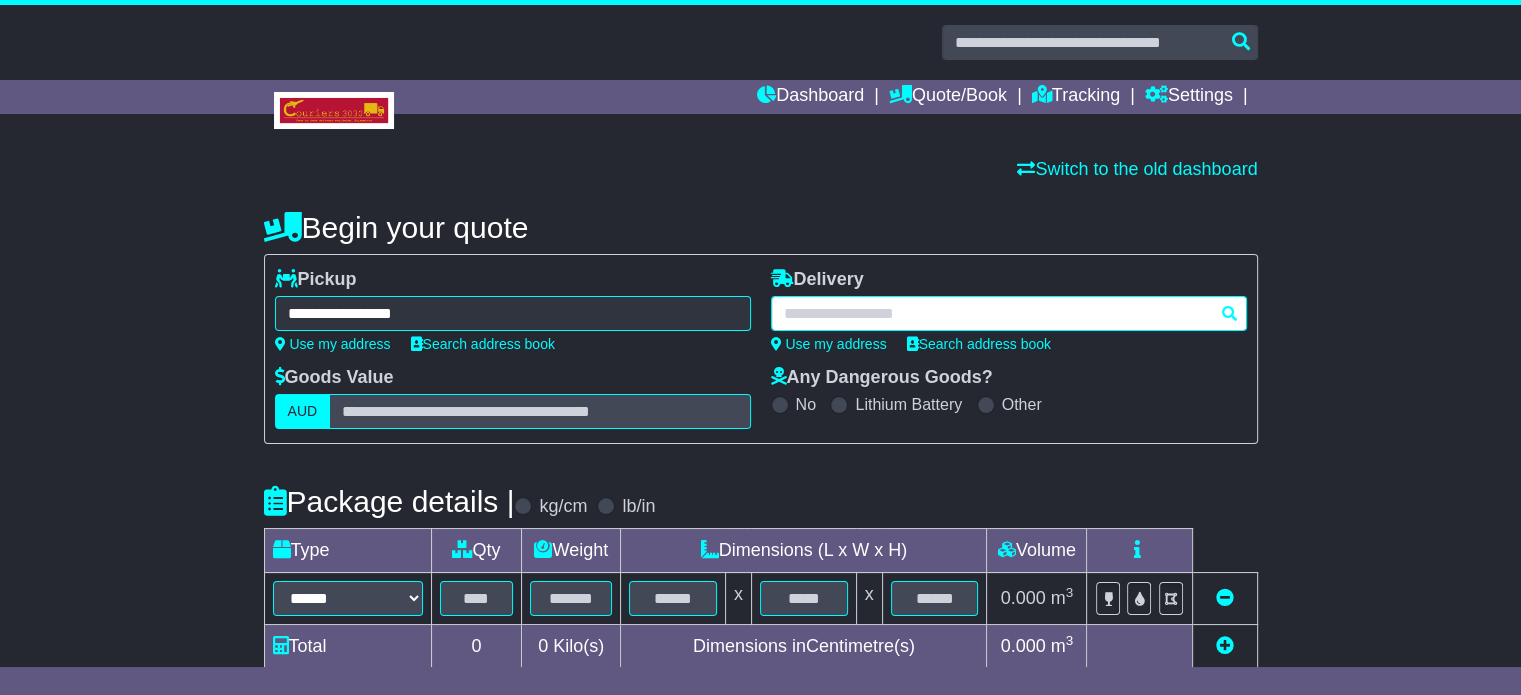 click at bounding box center [1009, 313] 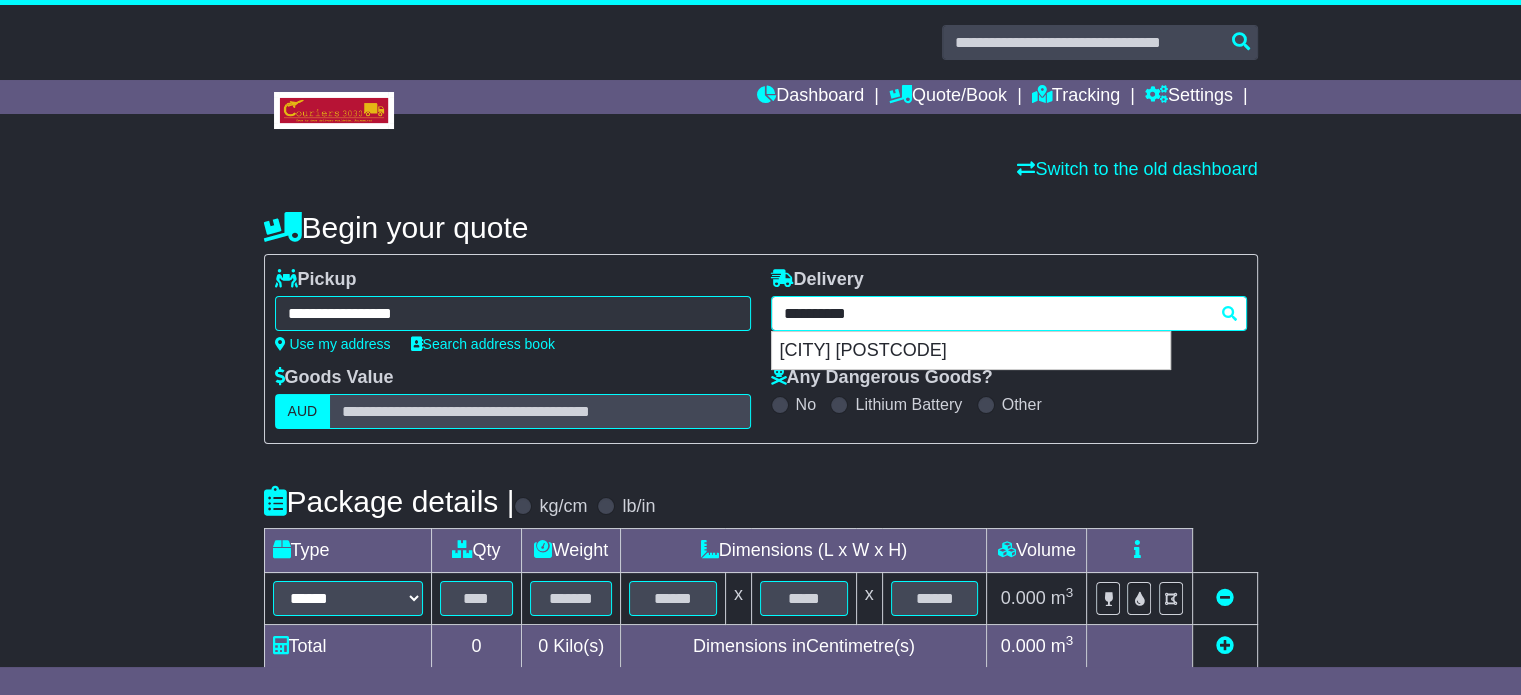 type on "**********" 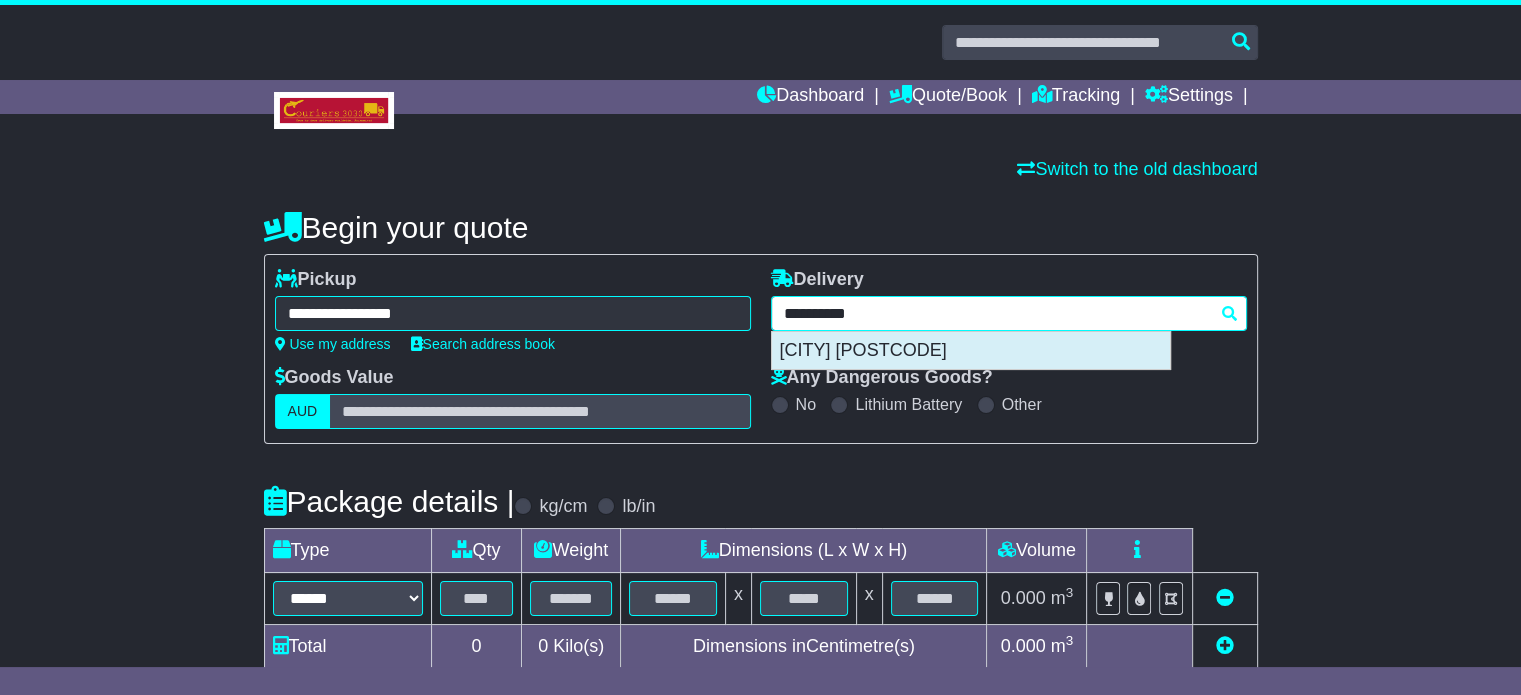 click on "[CITY] [POSTCODE]" at bounding box center [971, 351] 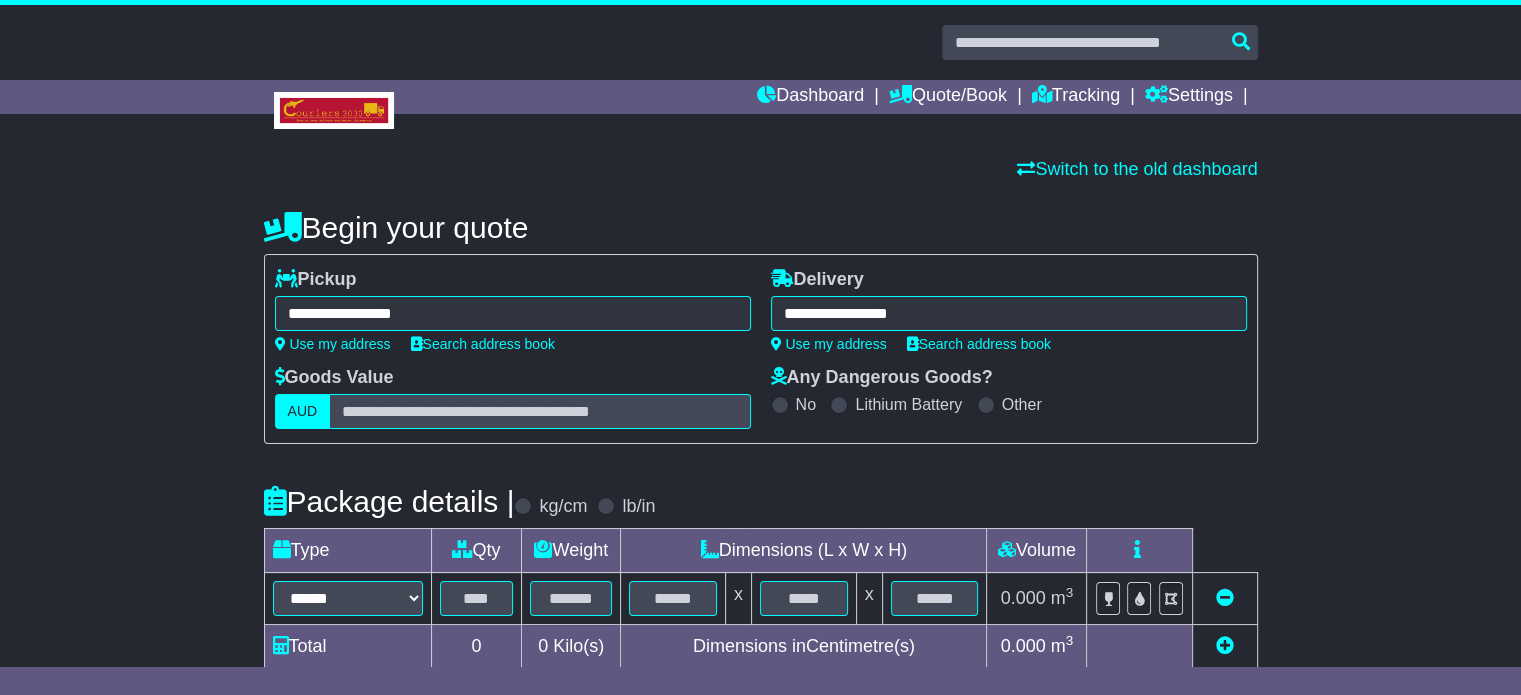 type on "**********" 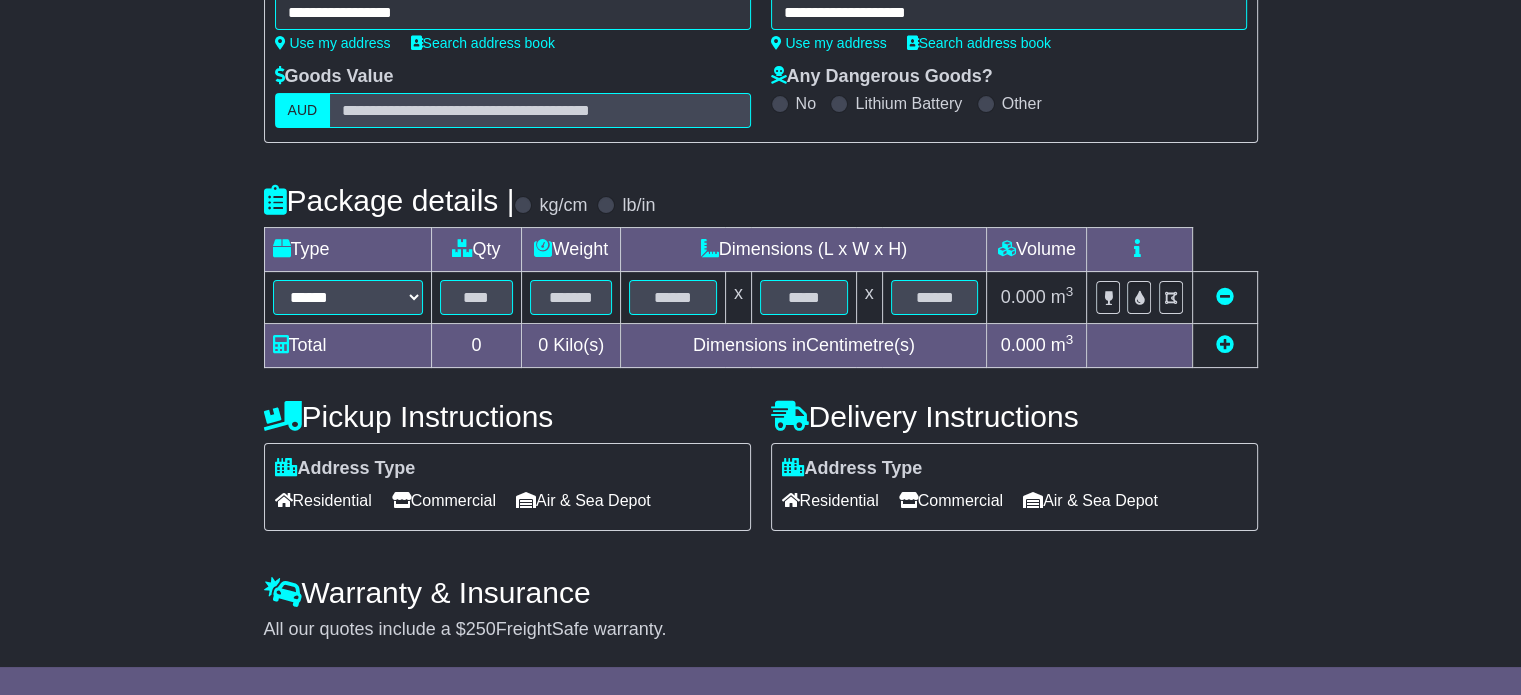 scroll, scrollTop: 360, scrollLeft: 0, axis: vertical 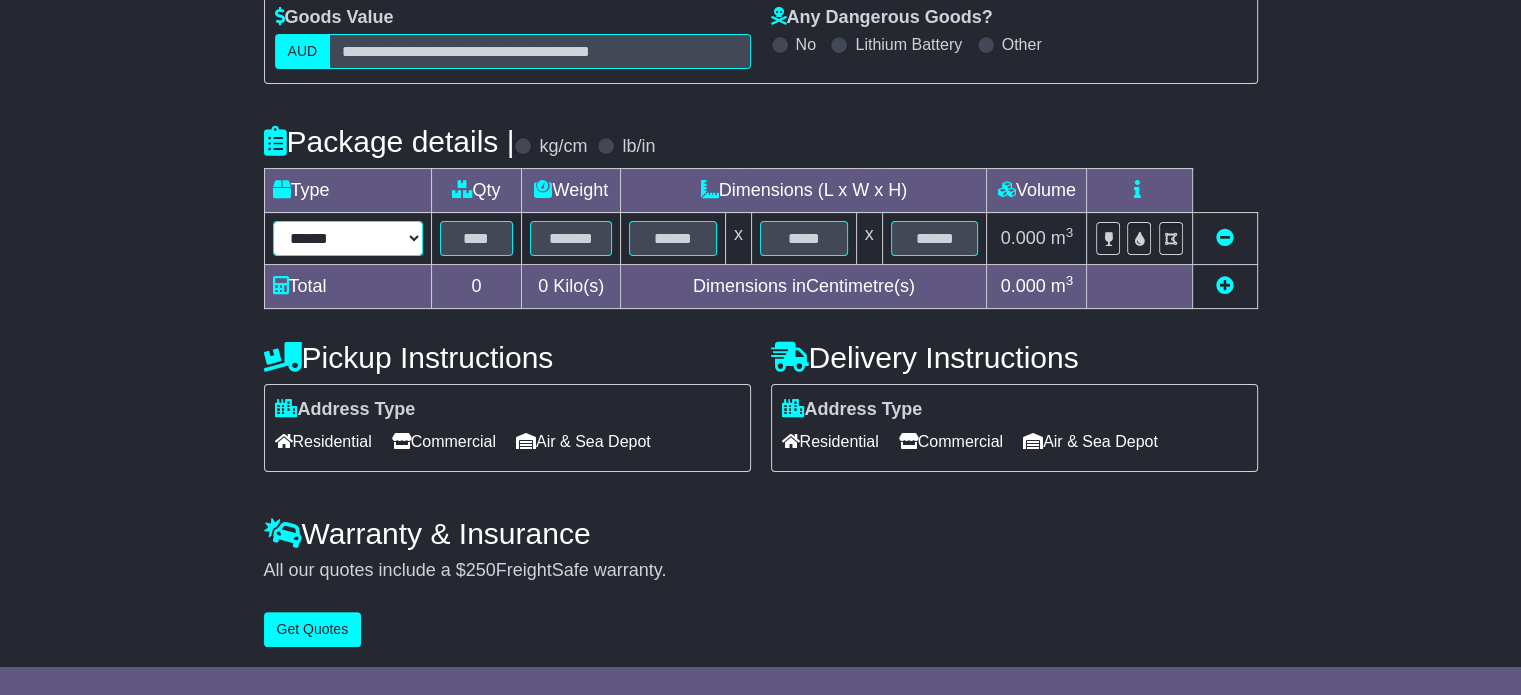 click on "****** ****** *** ******** ***** **** **** ****** *** *******" at bounding box center (348, 238) 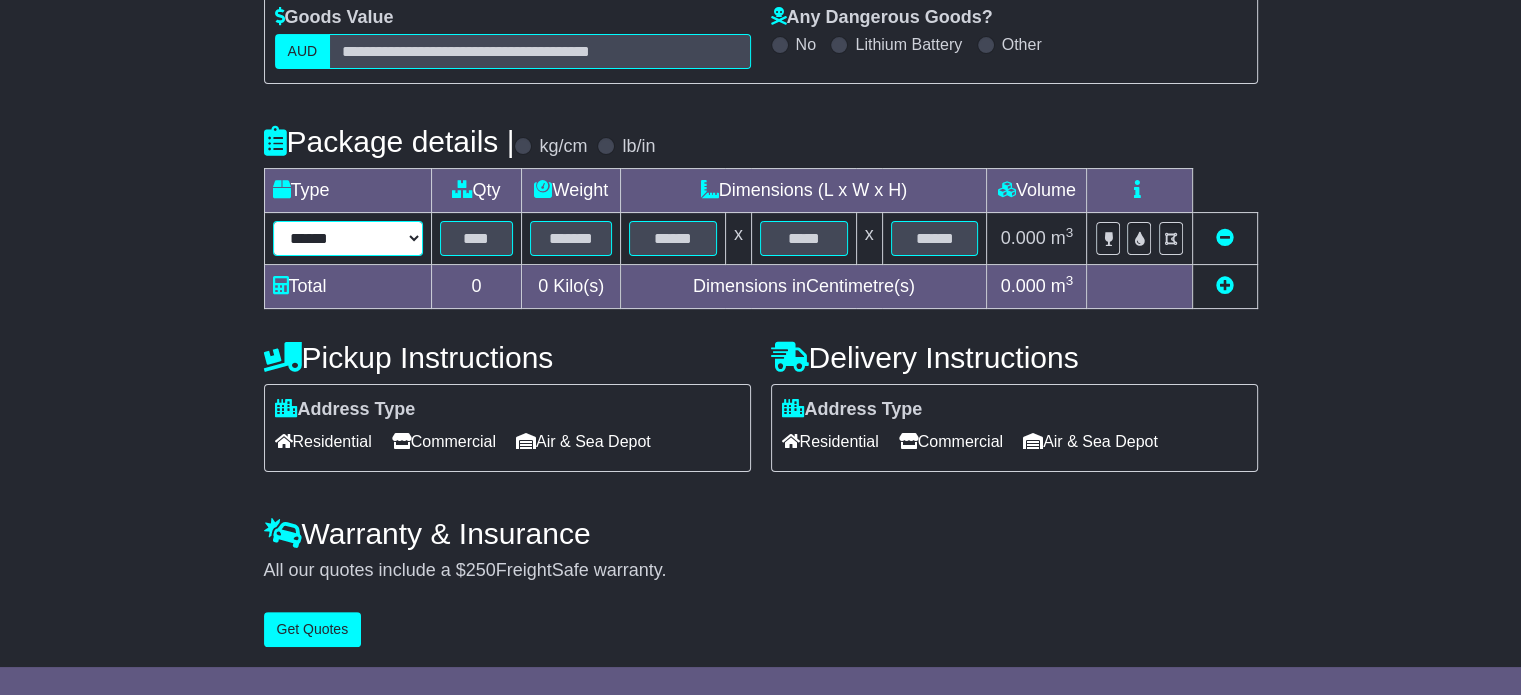 select on "*****" 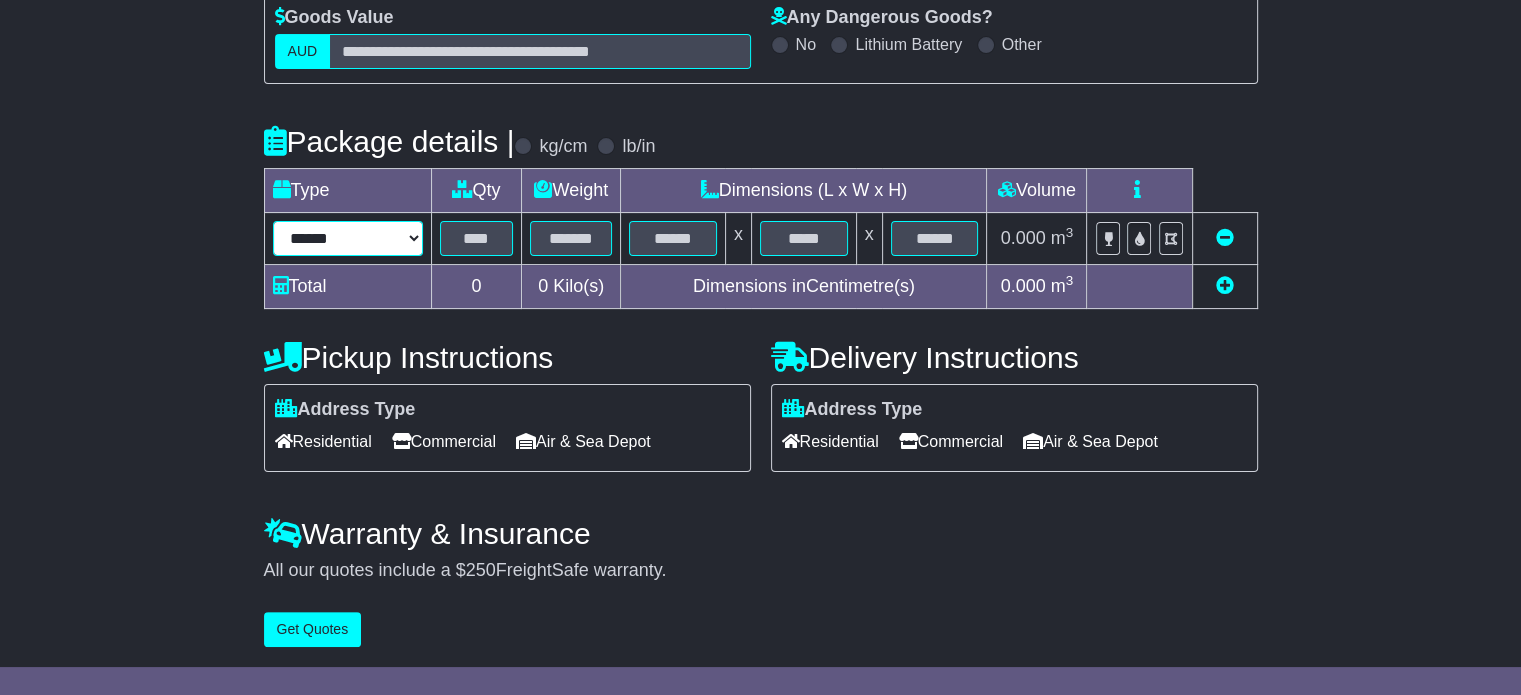 click on "****** ****** *** ******** ***** **** **** ****** *** *******" at bounding box center (348, 238) 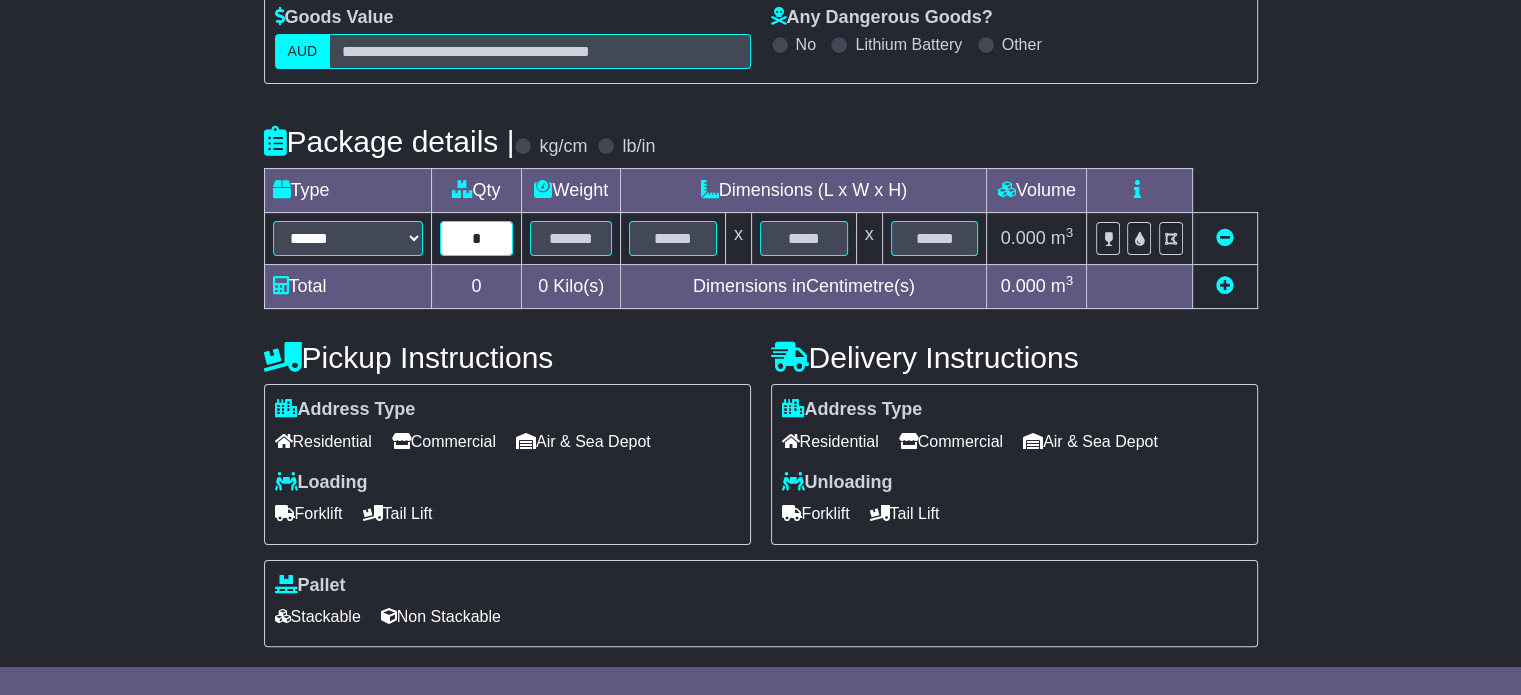 type on "*" 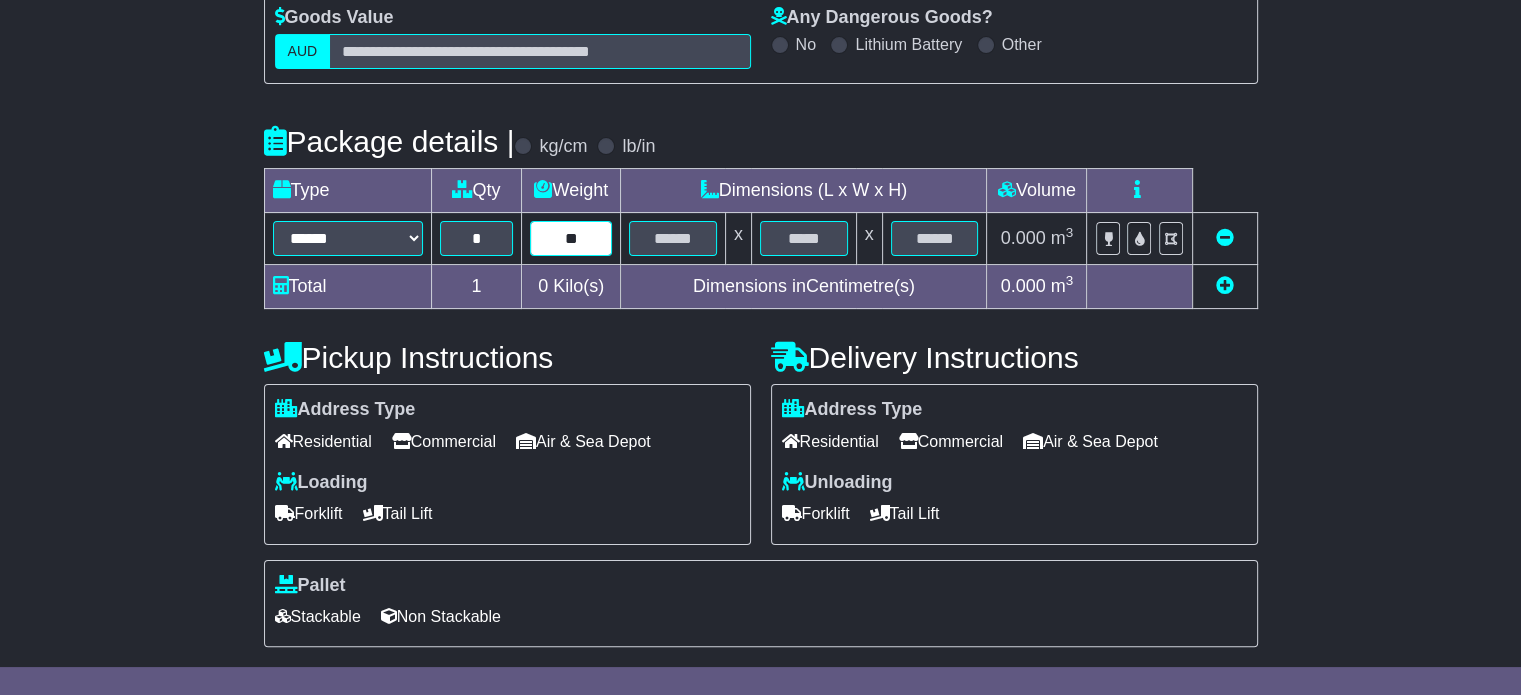 type on "**" 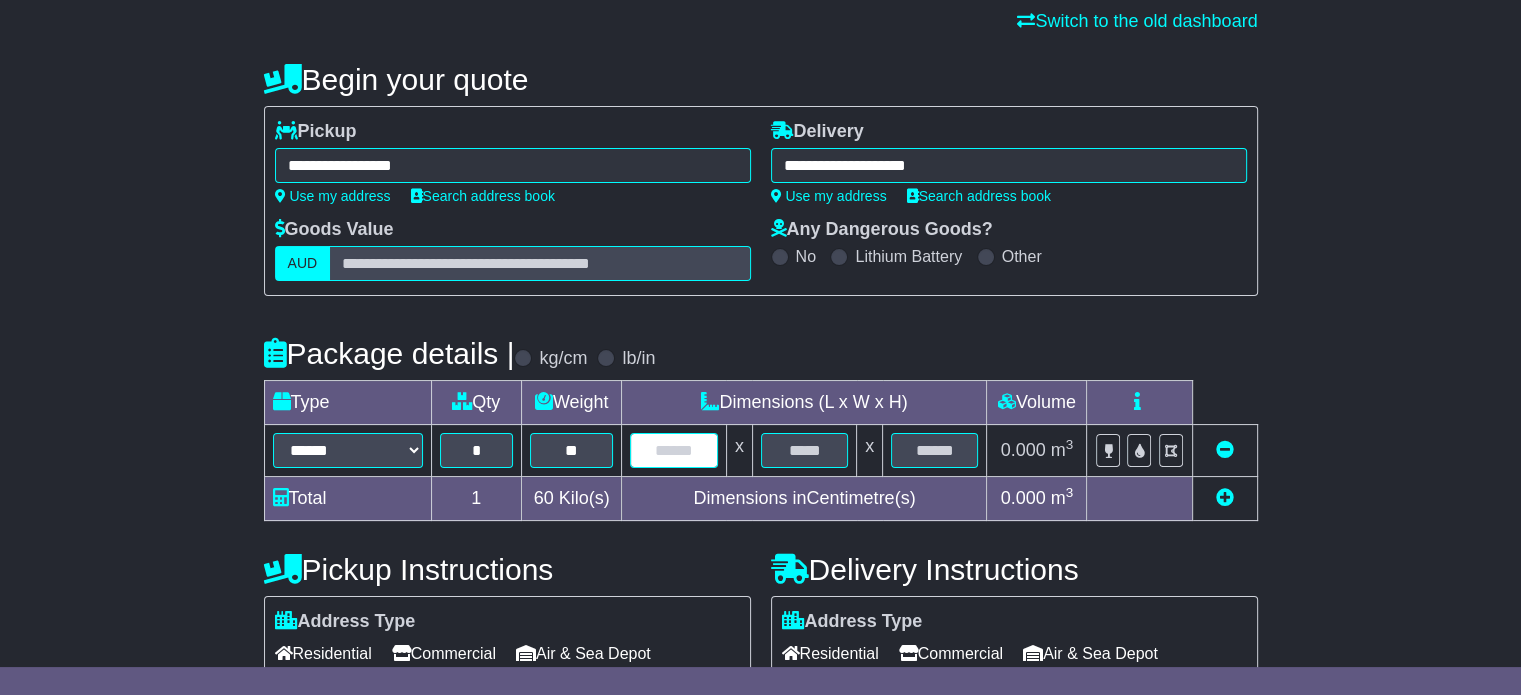 scroll, scrollTop: 0, scrollLeft: 0, axis: both 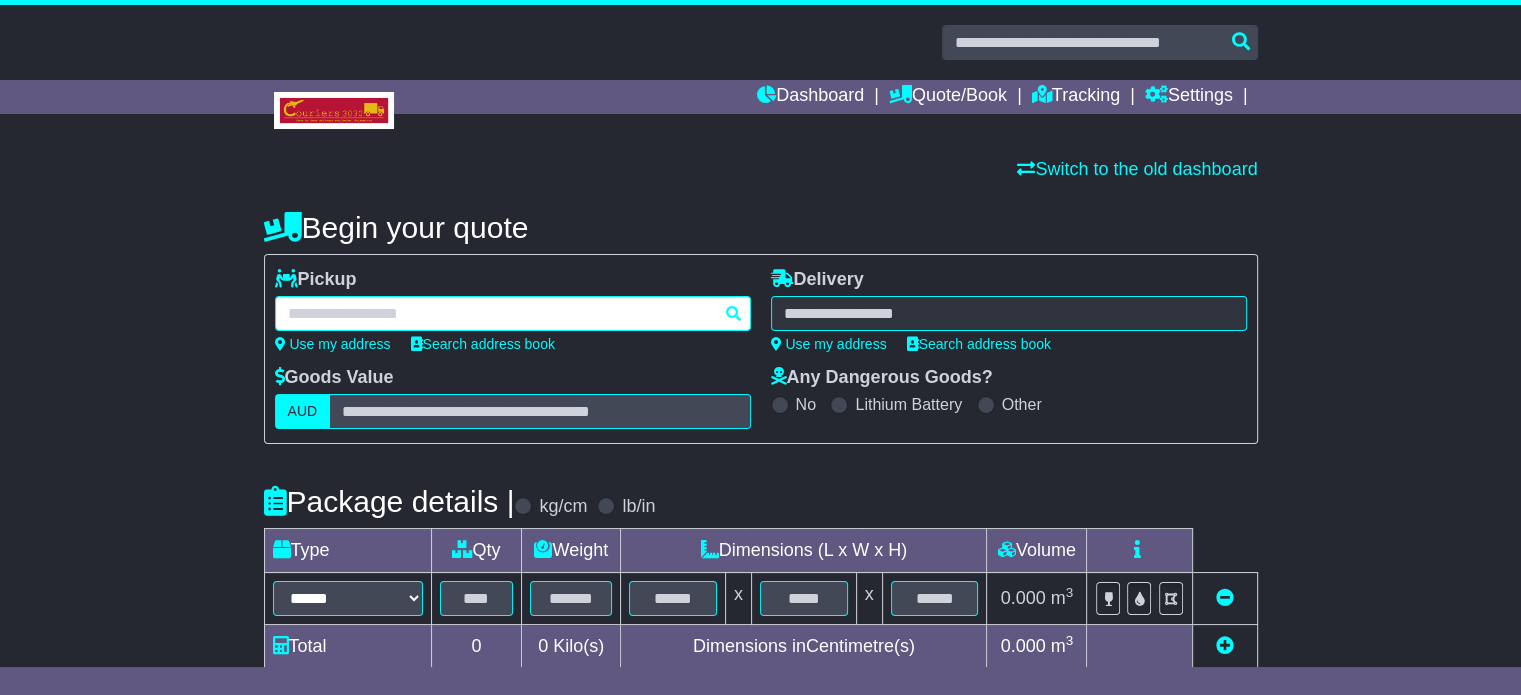 click at bounding box center (513, 313) 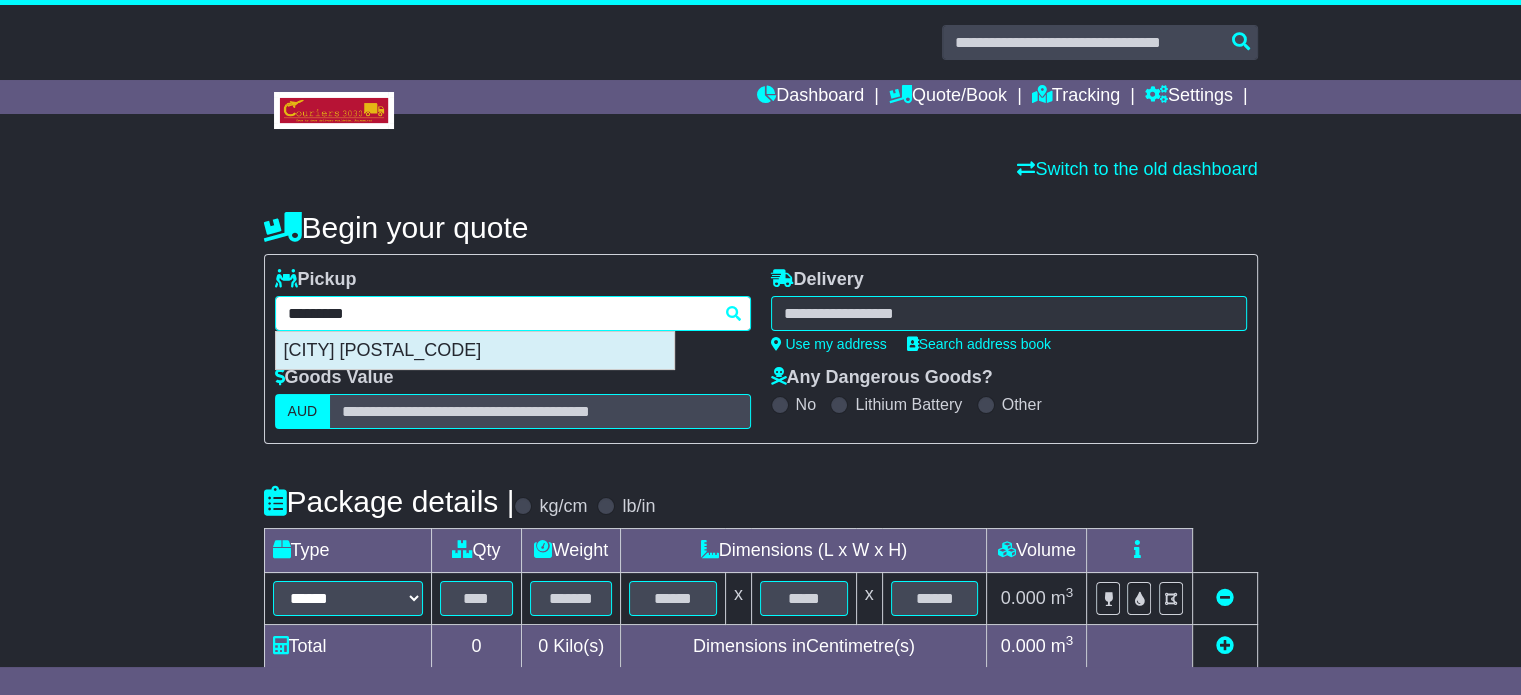 click on "[CITY] [POSTAL_CODE]" at bounding box center [475, 351] 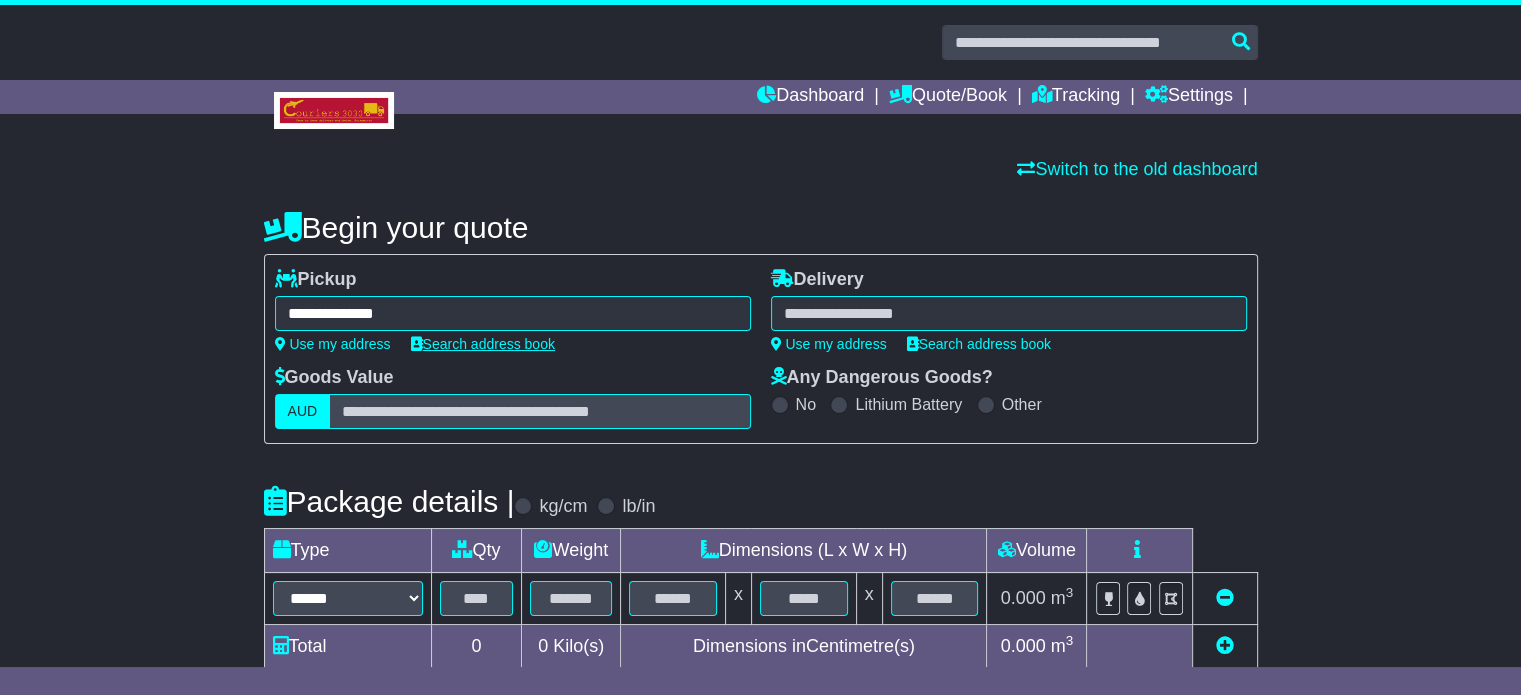 type on "**********" 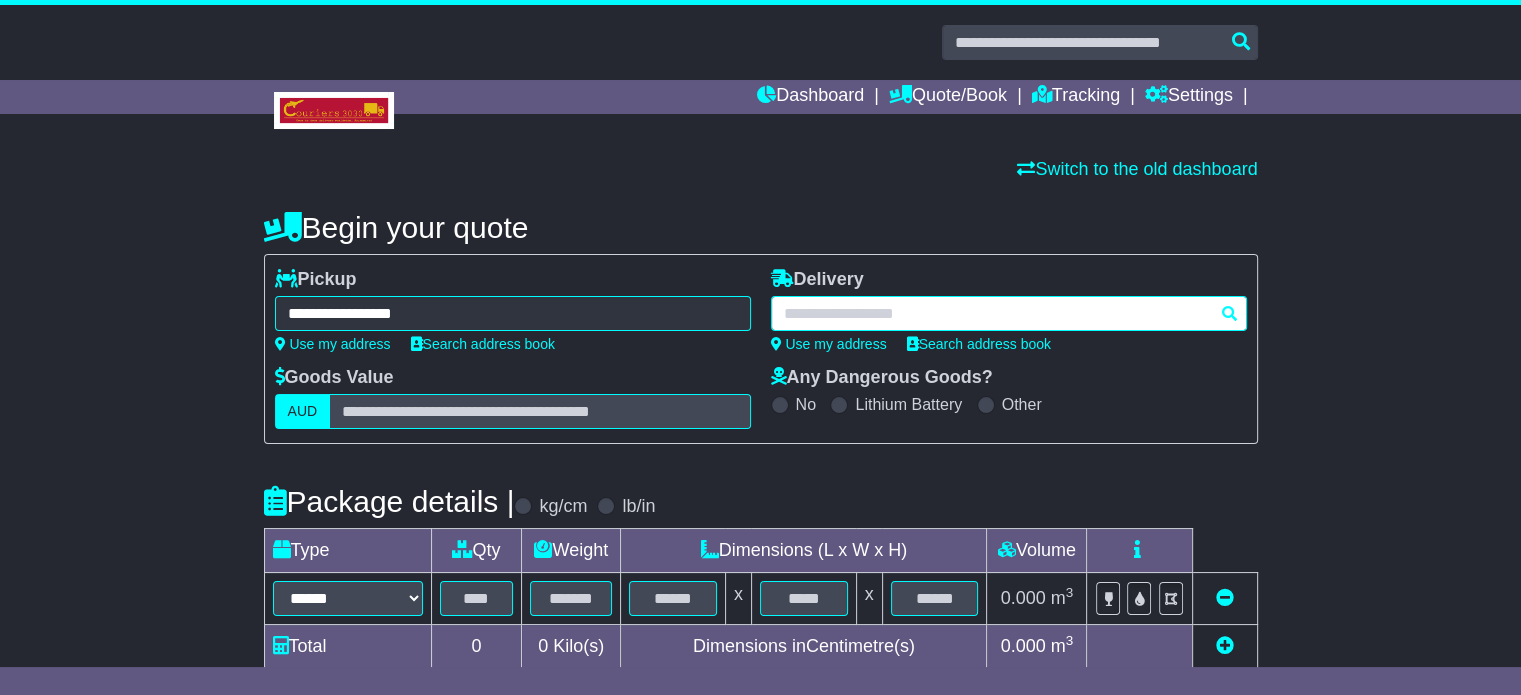 click at bounding box center [1009, 313] 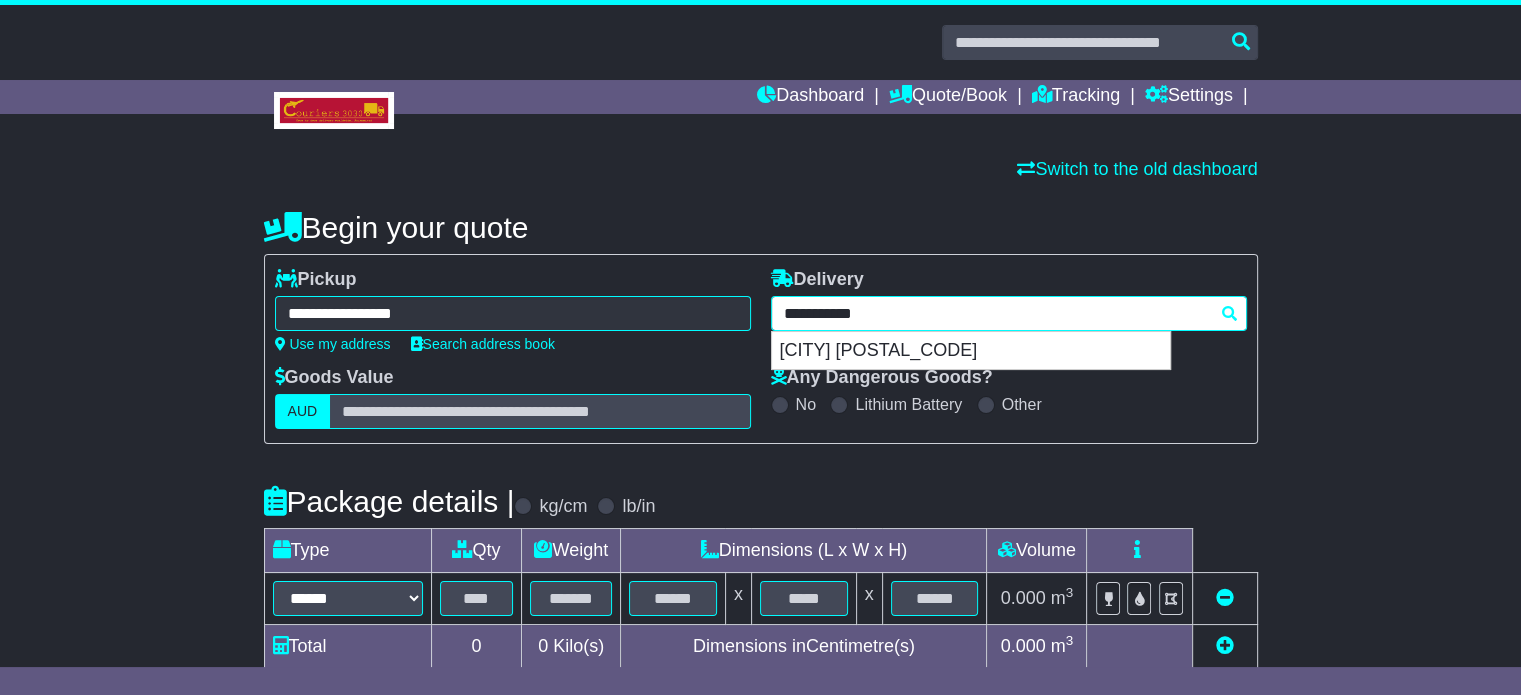 click on "[CITY] [POSTAL_CODE]" at bounding box center (971, 351) 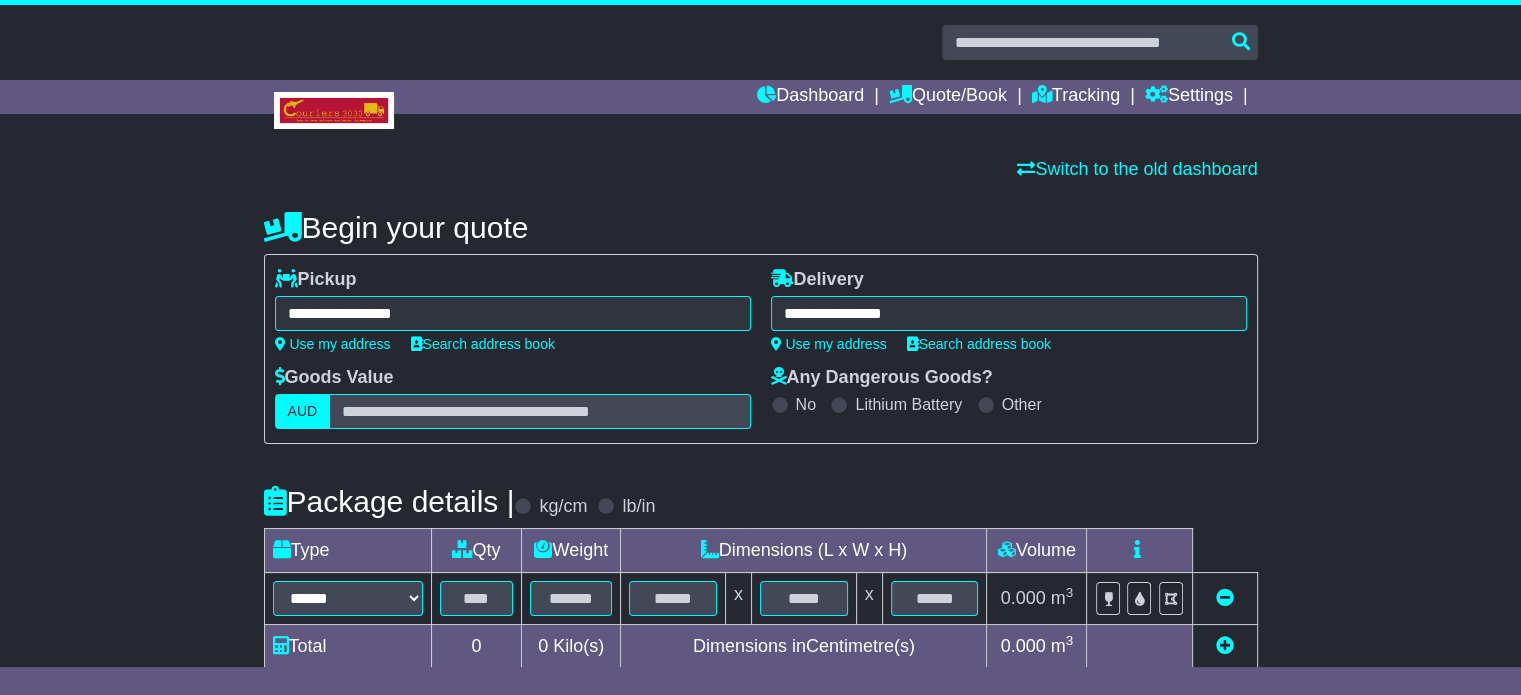 type on "**********" 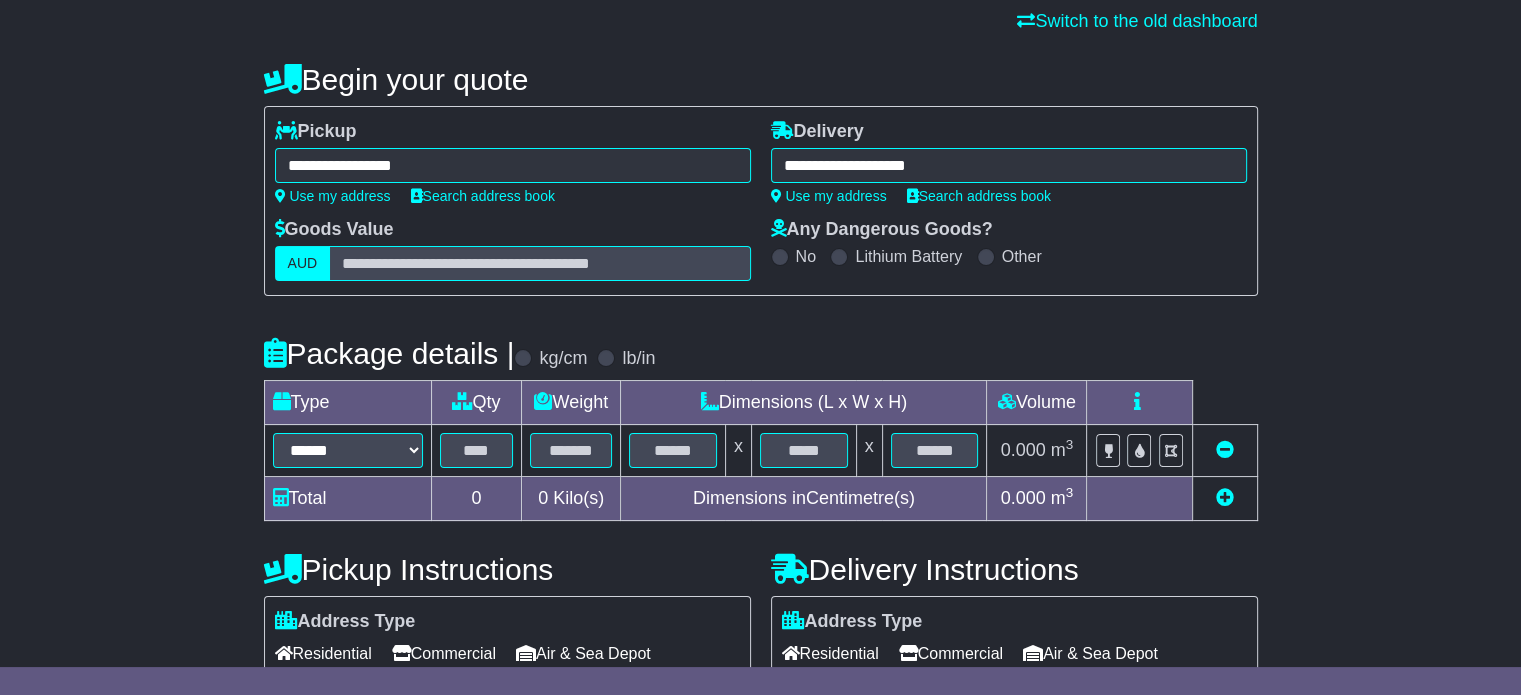 scroll, scrollTop: 300, scrollLeft: 0, axis: vertical 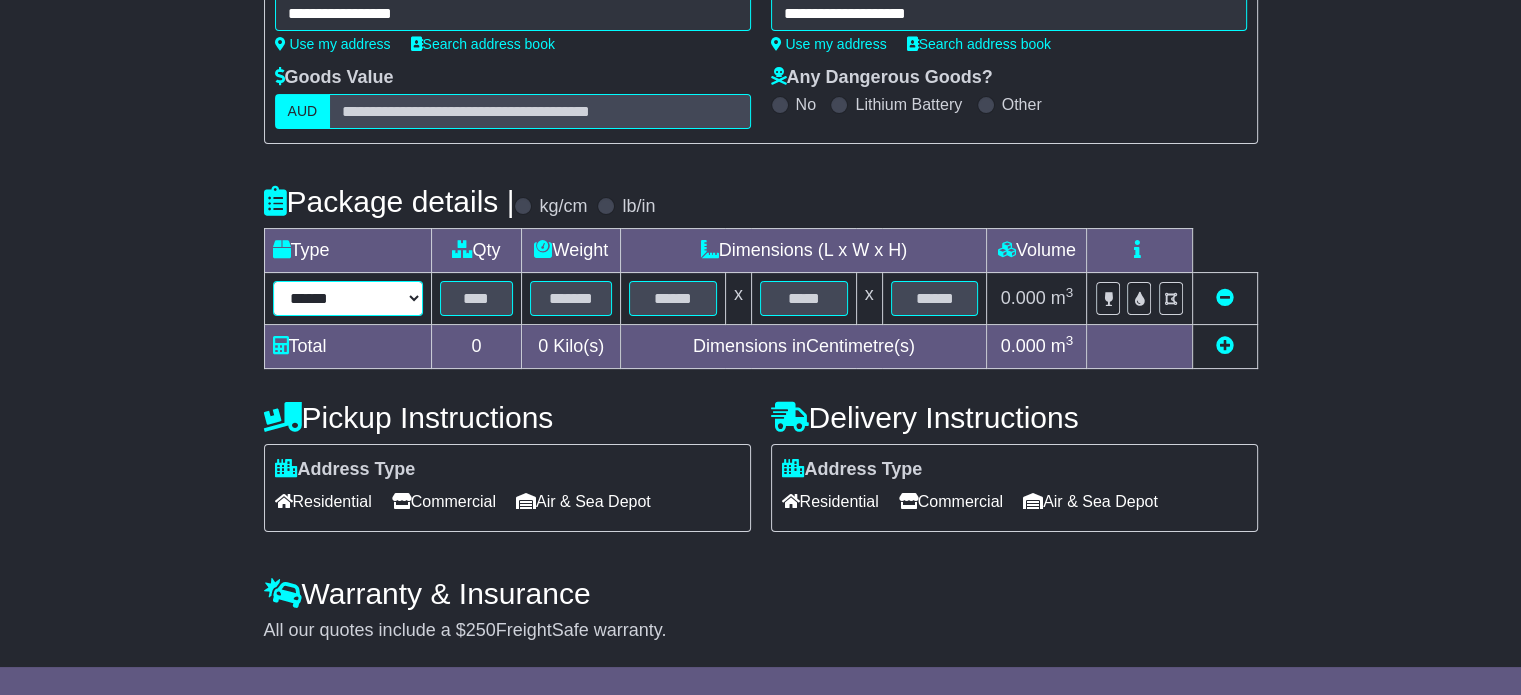 click on "****** ****** *** ******** ***** **** **** ****** *** *******" at bounding box center [348, 298] 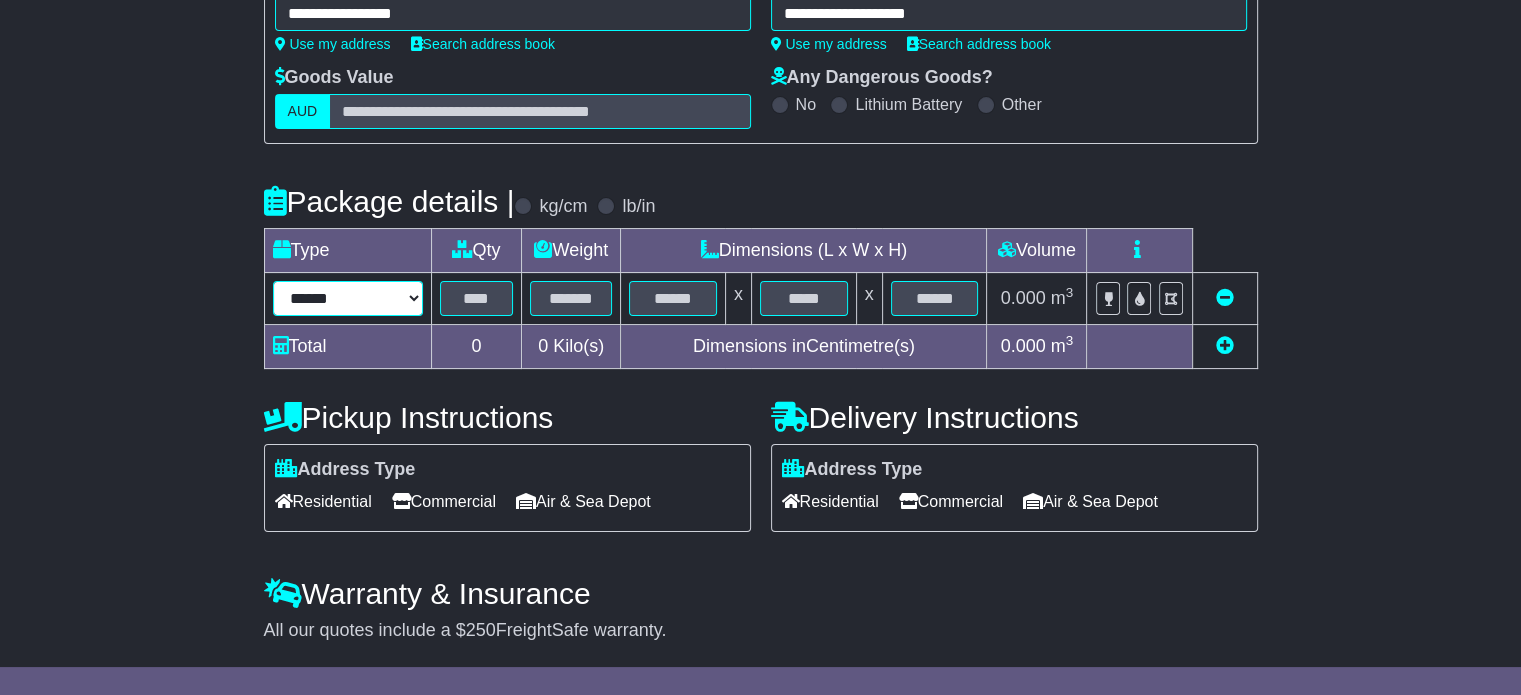 select on "*****" 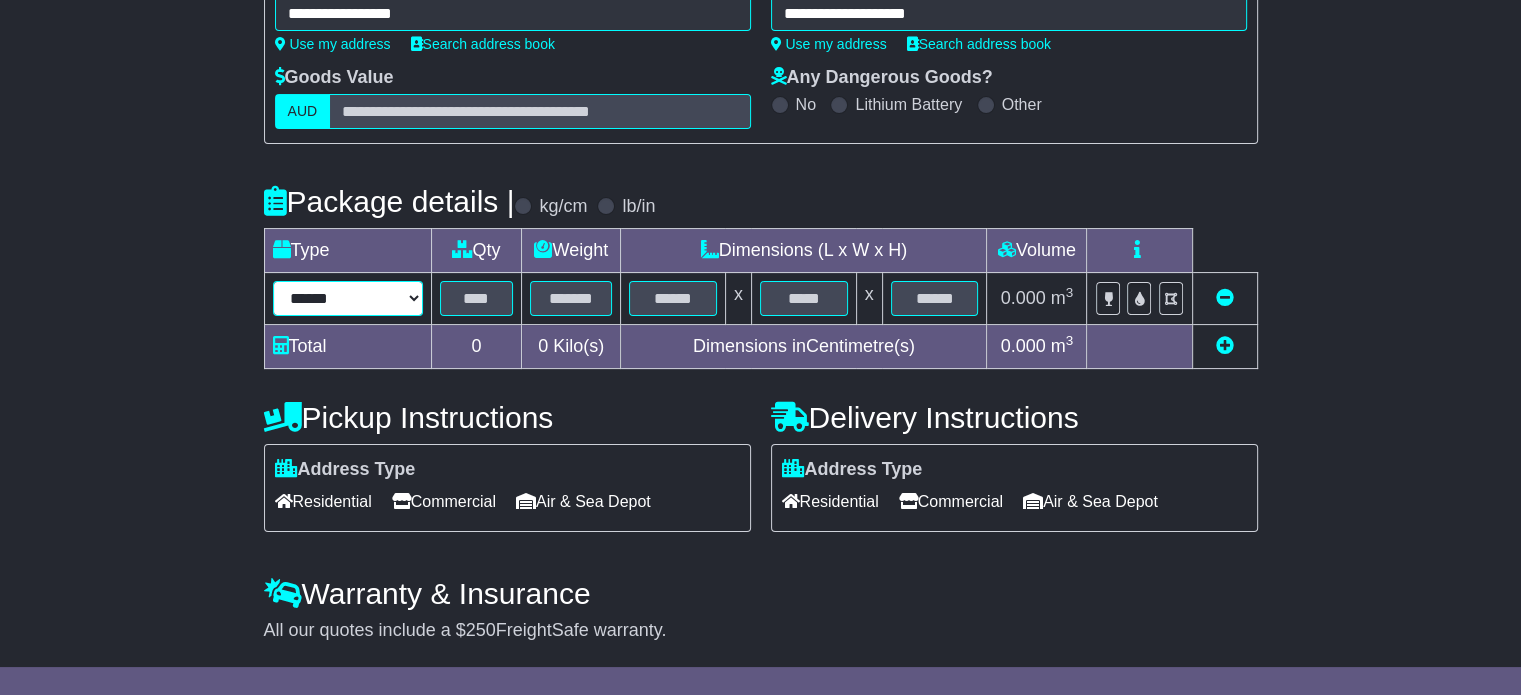 click on "****** ****** *** ******** ***** **** **** ****** *** *******" at bounding box center (348, 298) 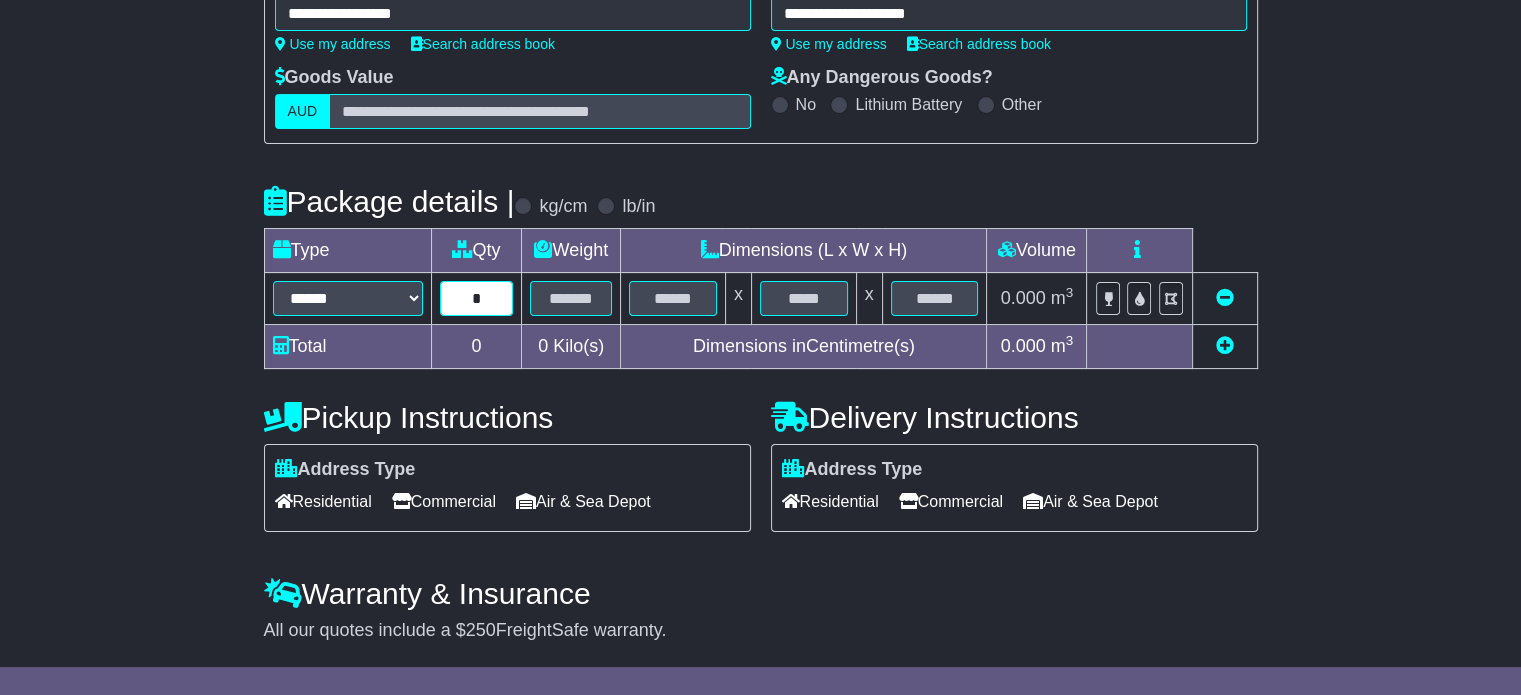 type on "*" 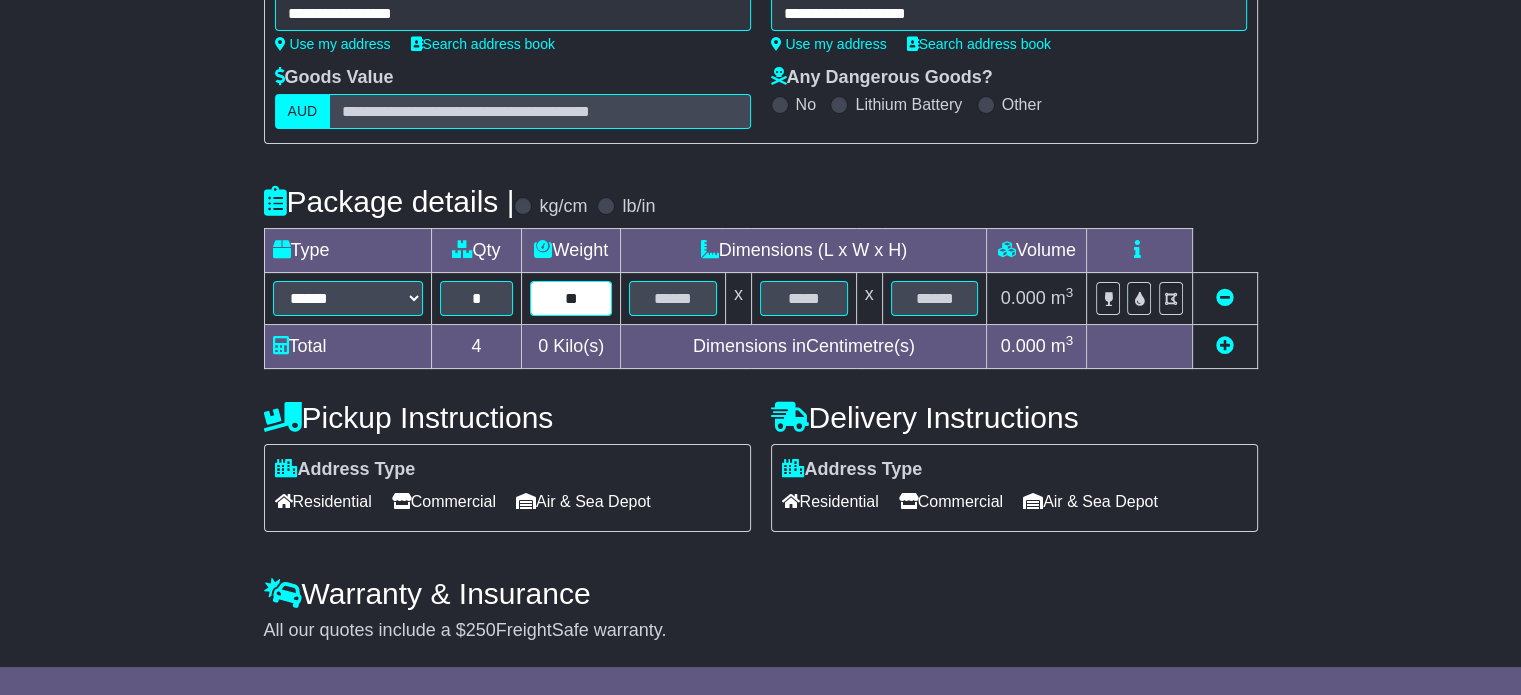 type on "**" 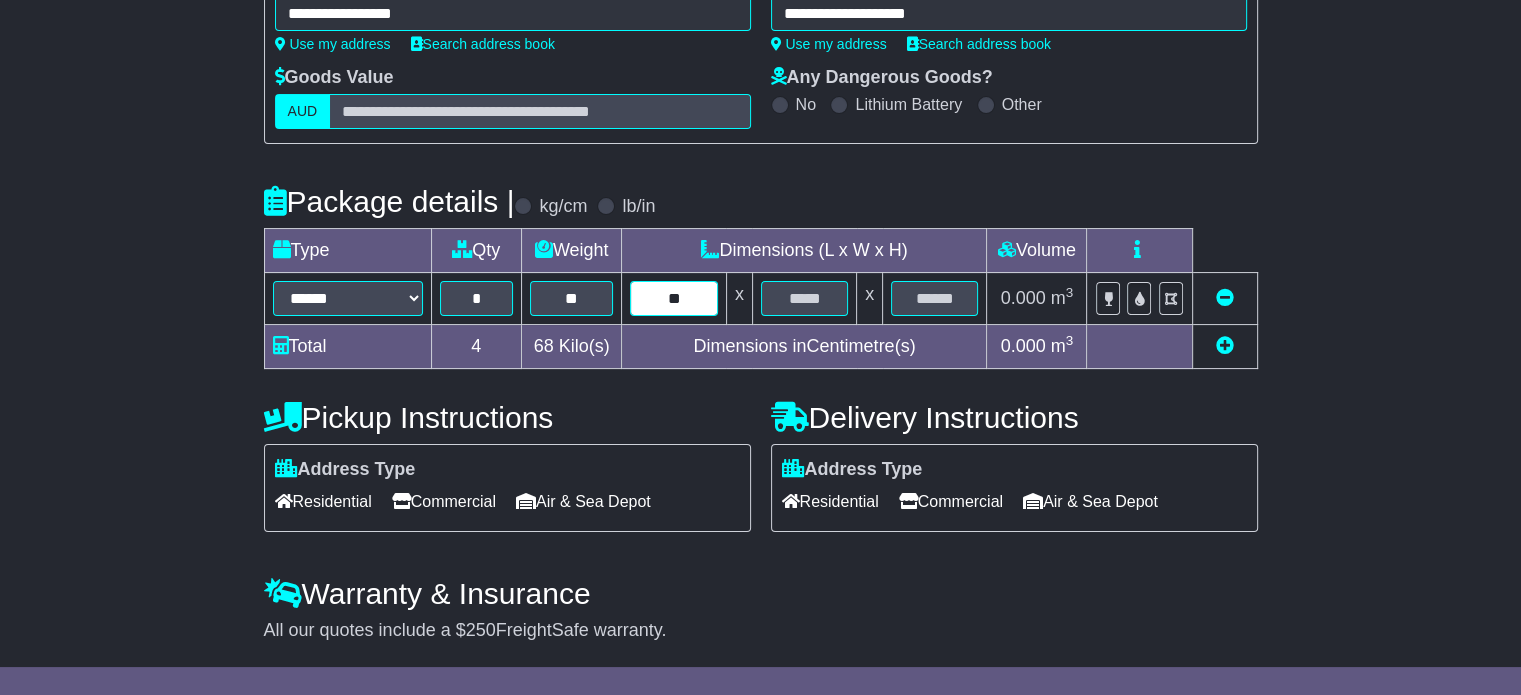 type on "**" 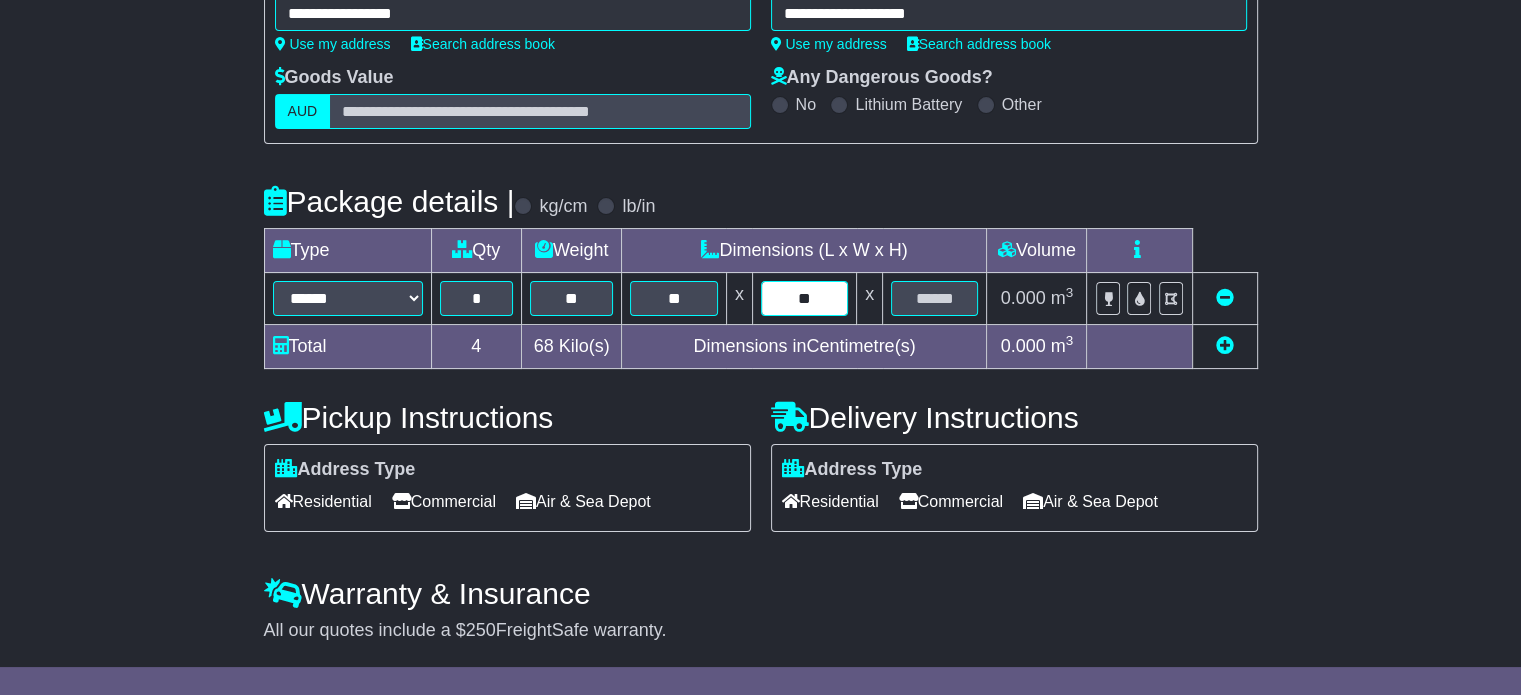 type on "**" 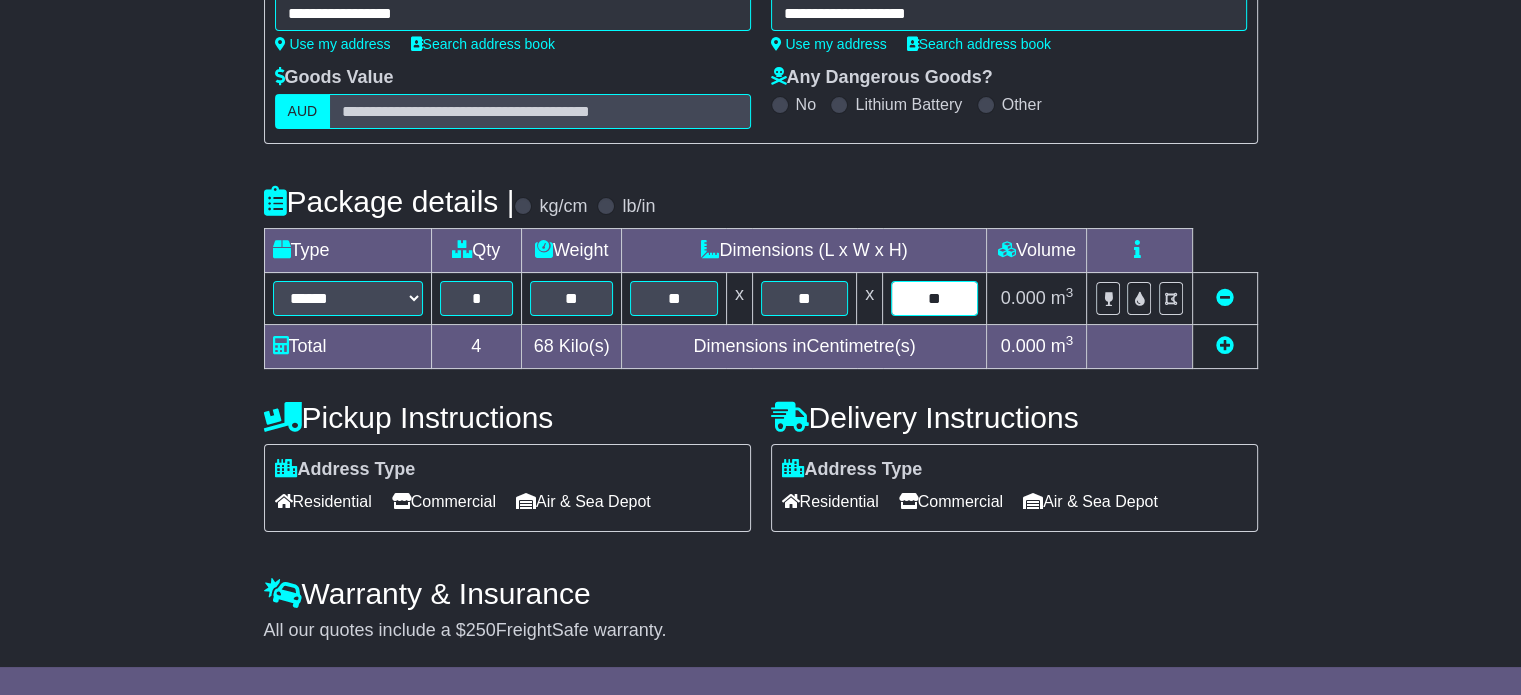 type on "**" 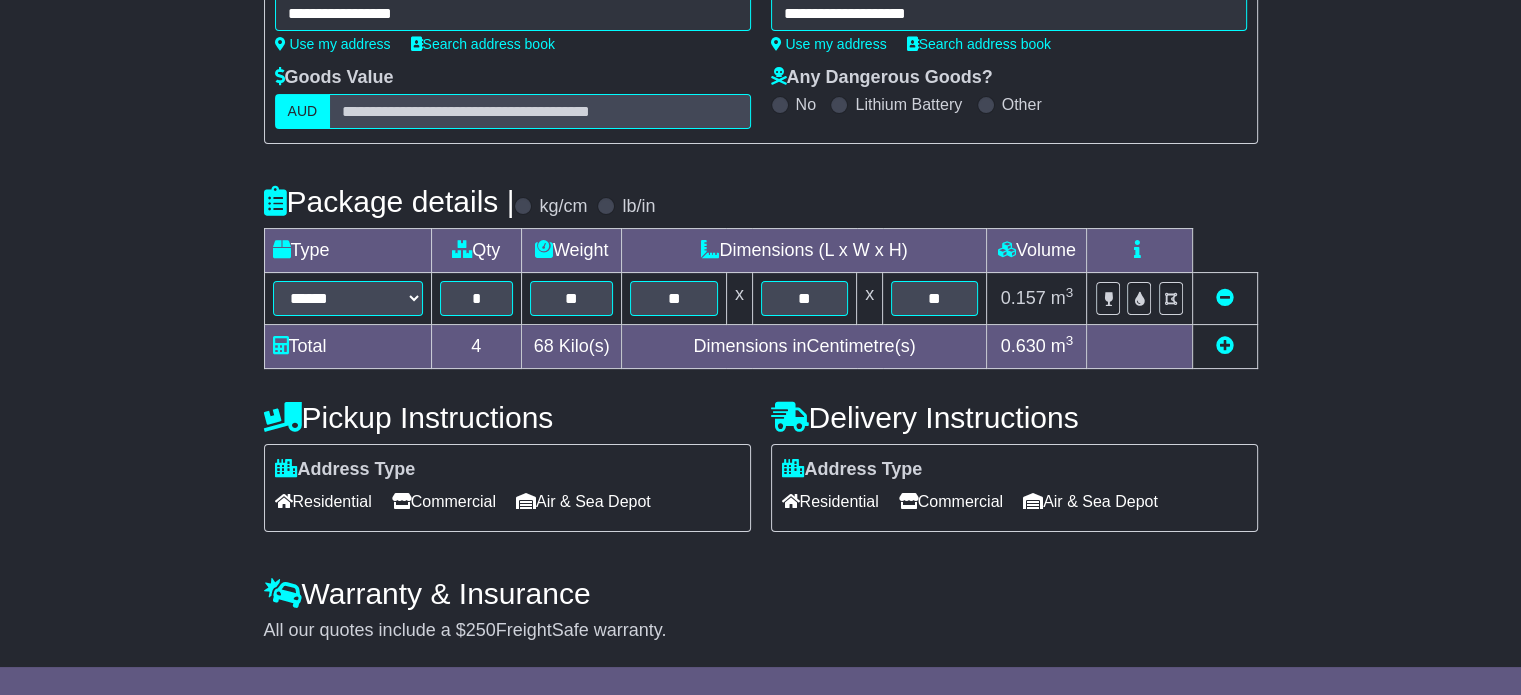 type 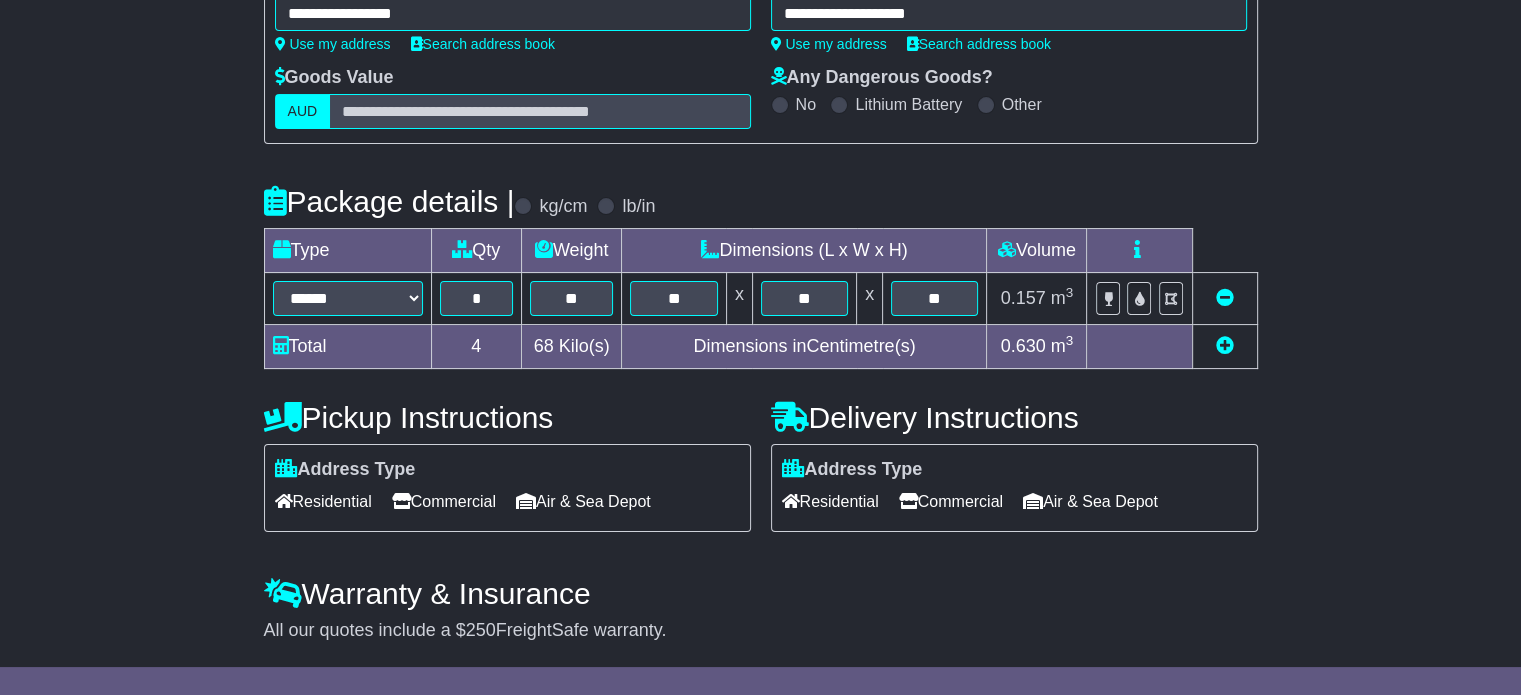 scroll, scrollTop: 309, scrollLeft: 0, axis: vertical 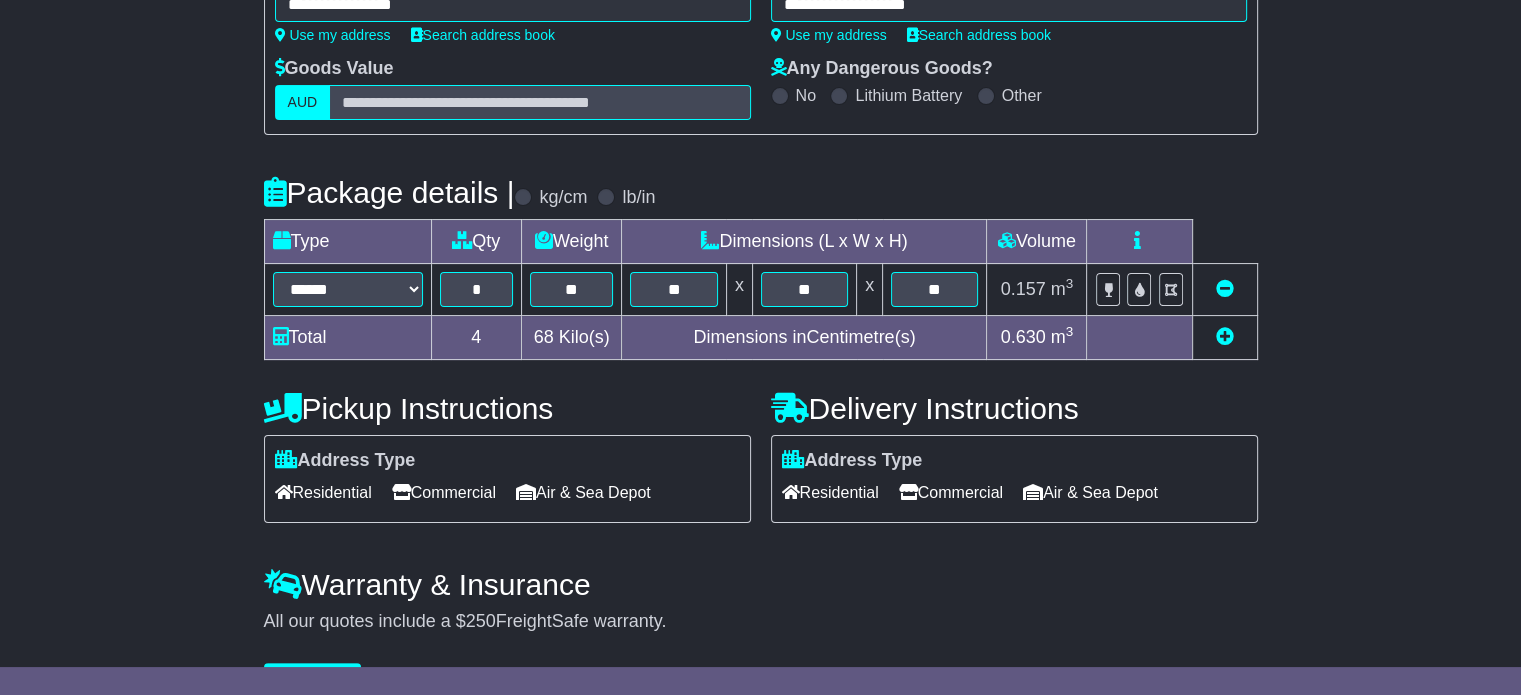 click on "Residential" at bounding box center (323, 492) 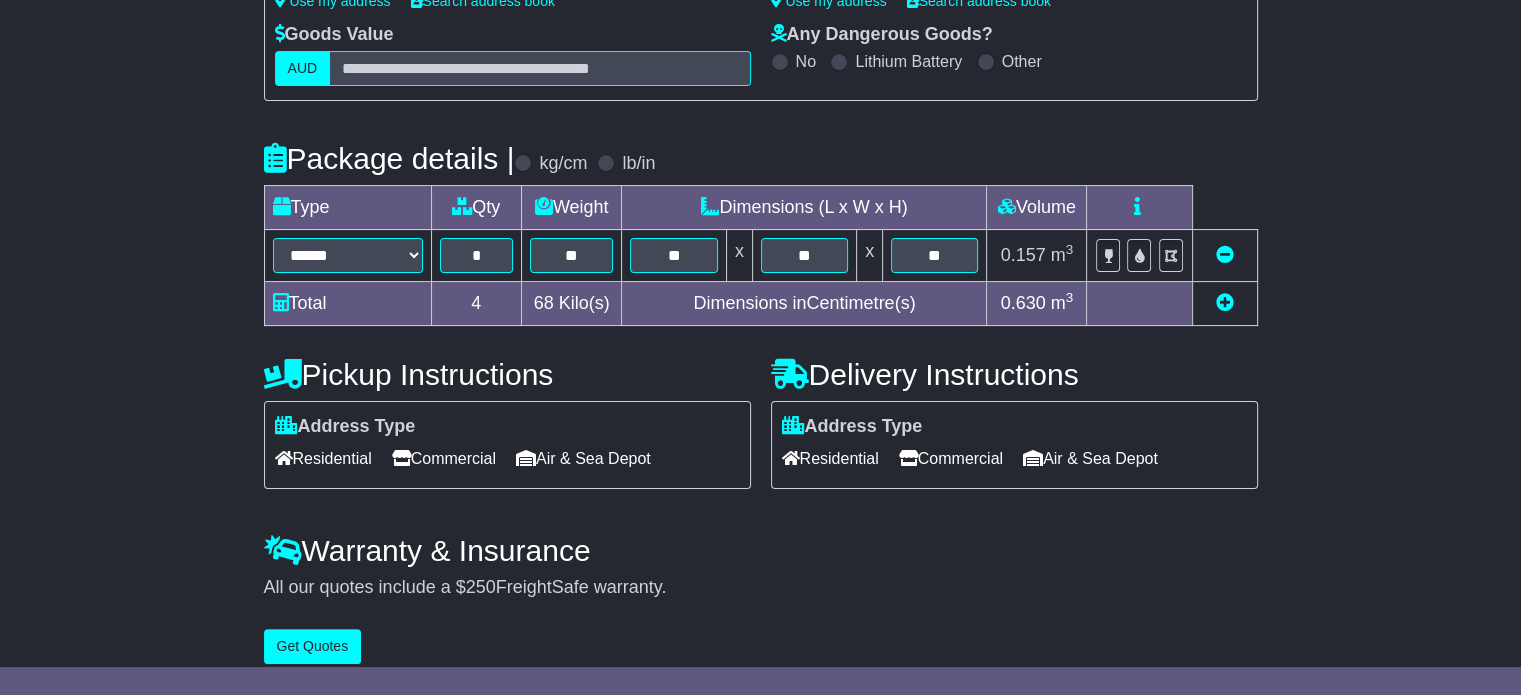 scroll, scrollTop: 361, scrollLeft: 0, axis: vertical 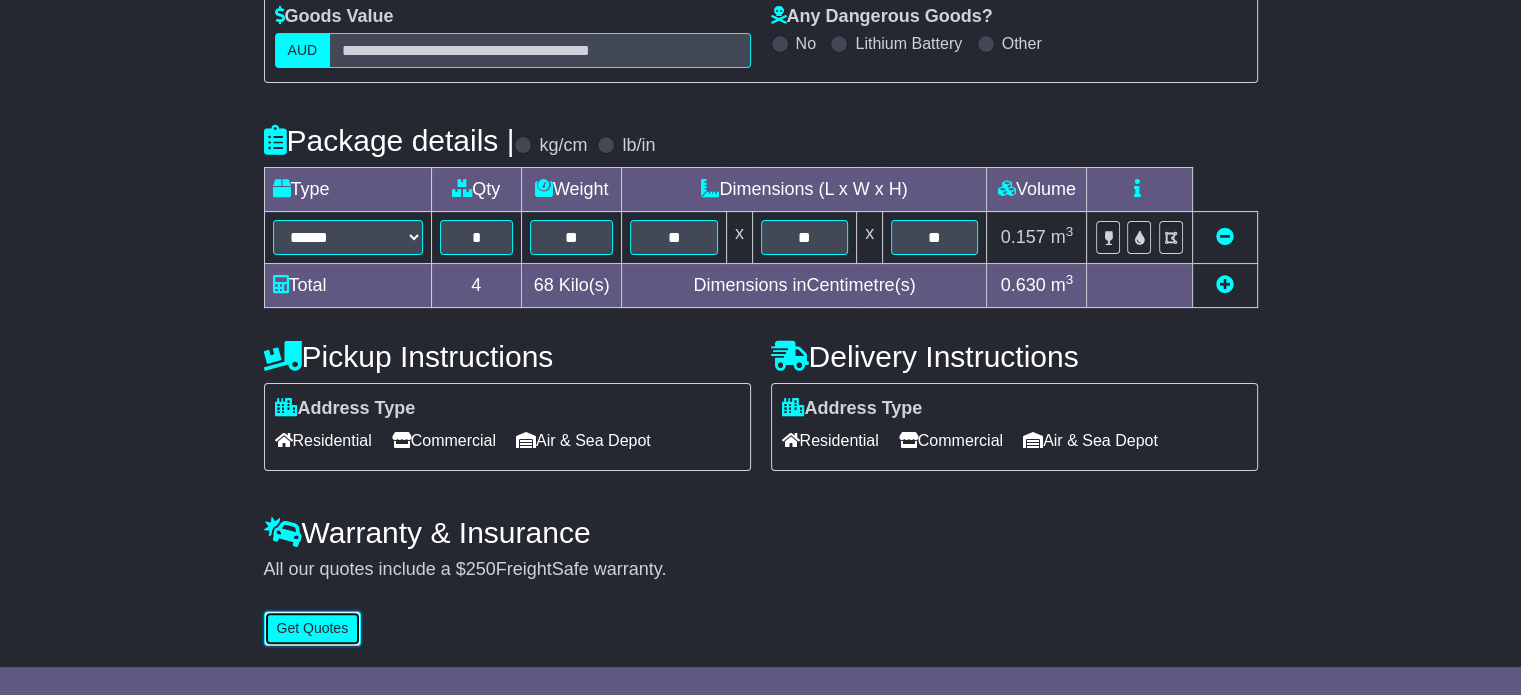 click on "Get Quotes" at bounding box center [313, 628] 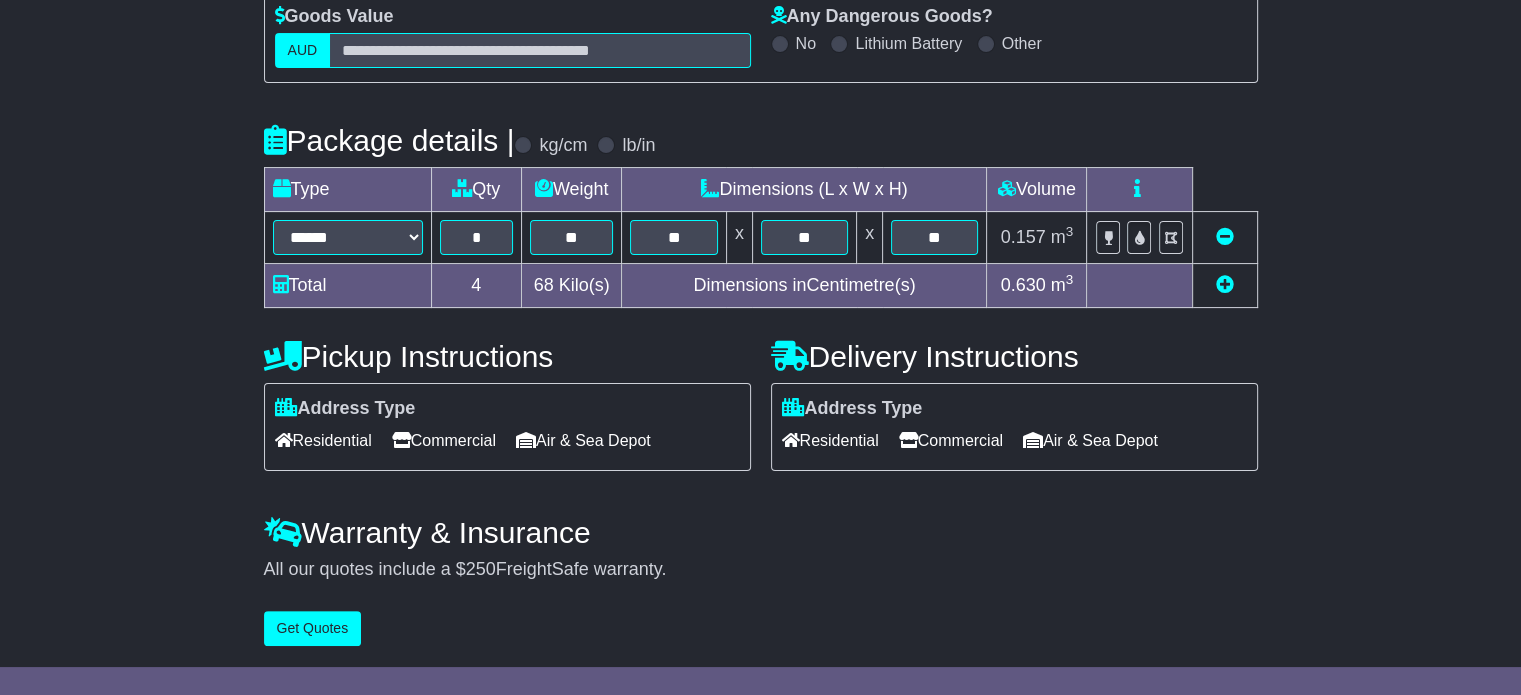 scroll, scrollTop: 0, scrollLeft: 0, axis: both 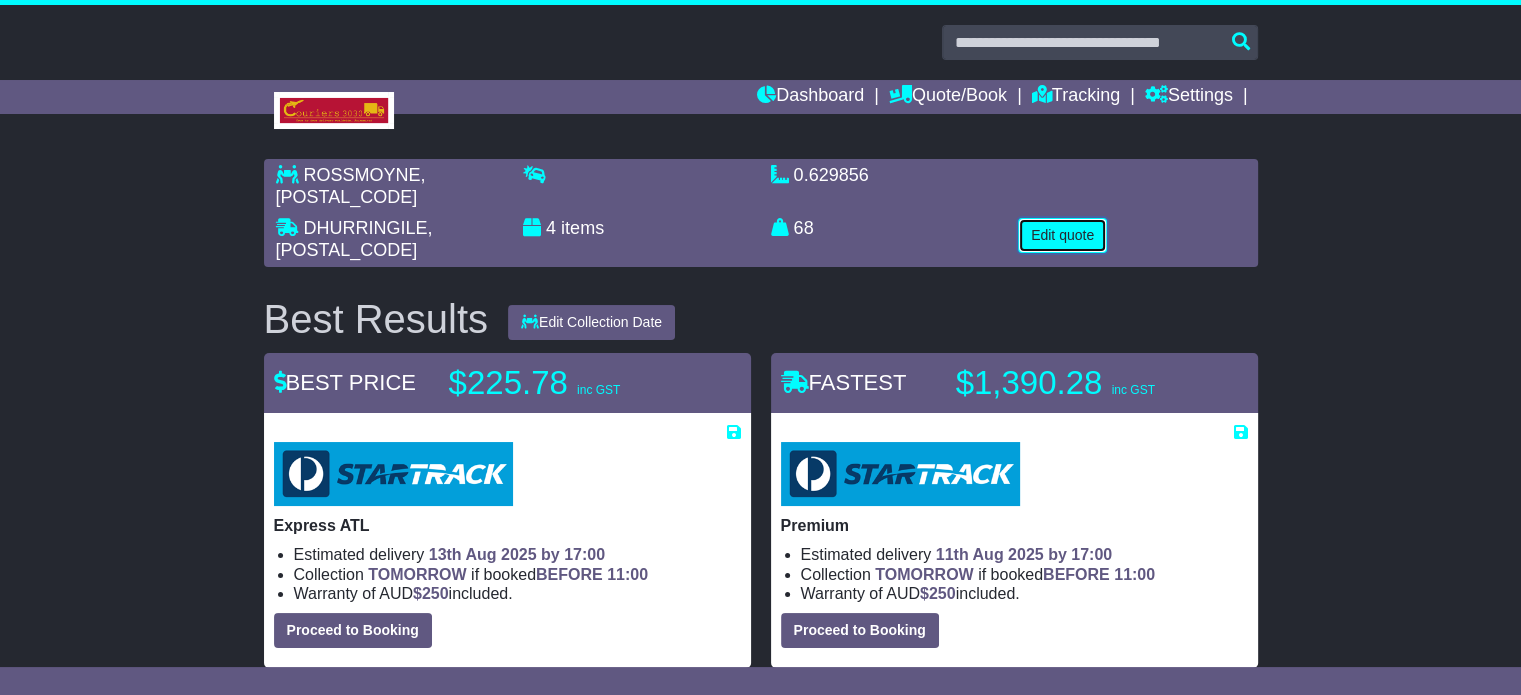 click on "Edit quote" at bounding box center [1062, 235] 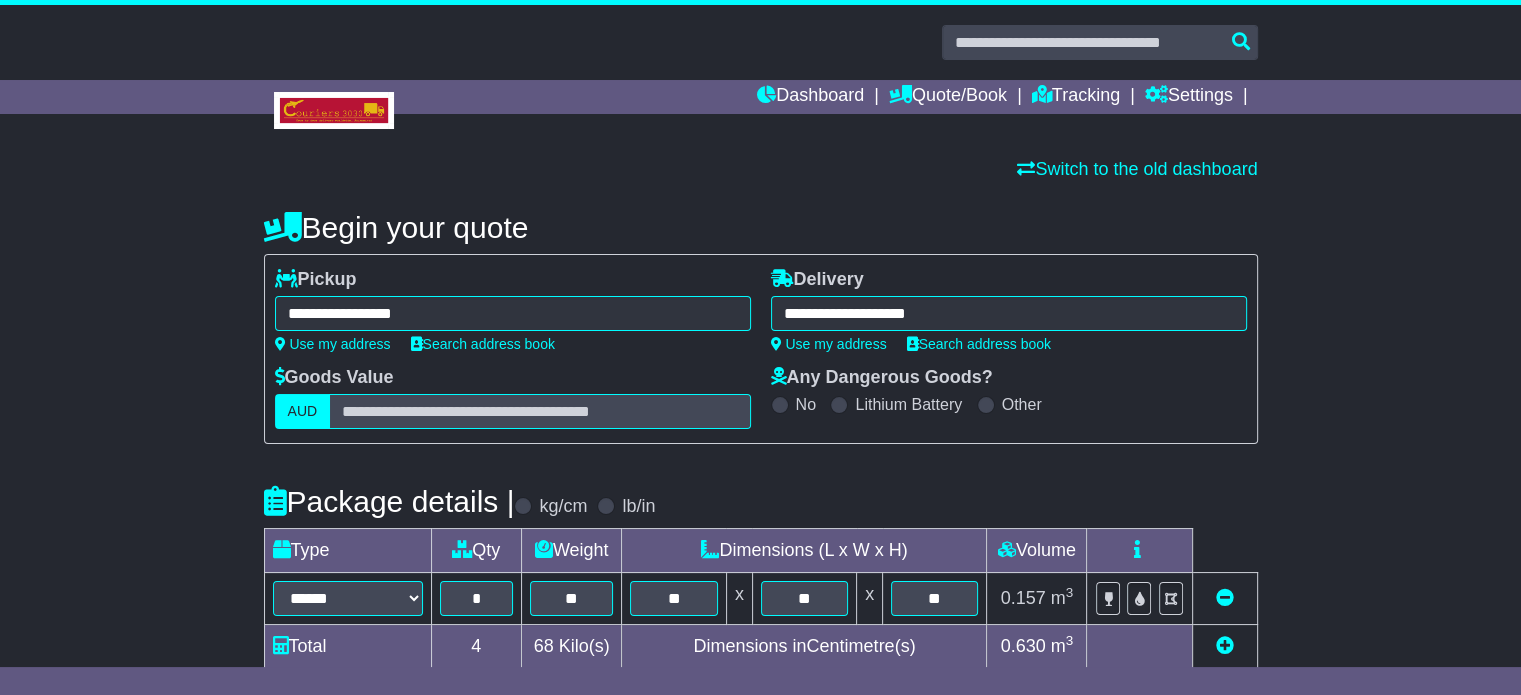 click on "**********" at bounding box center (1009, 313) 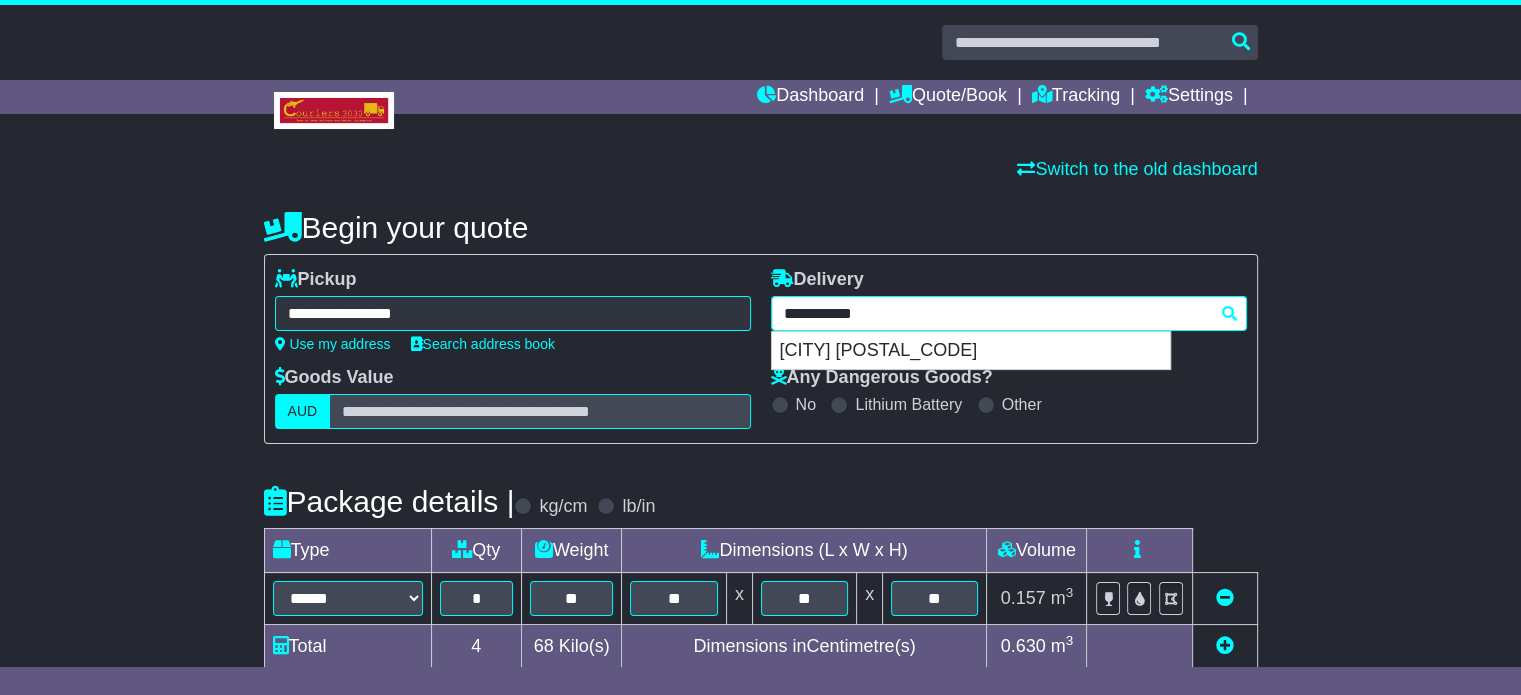click on "**********" at bounding box center (1009, 313) 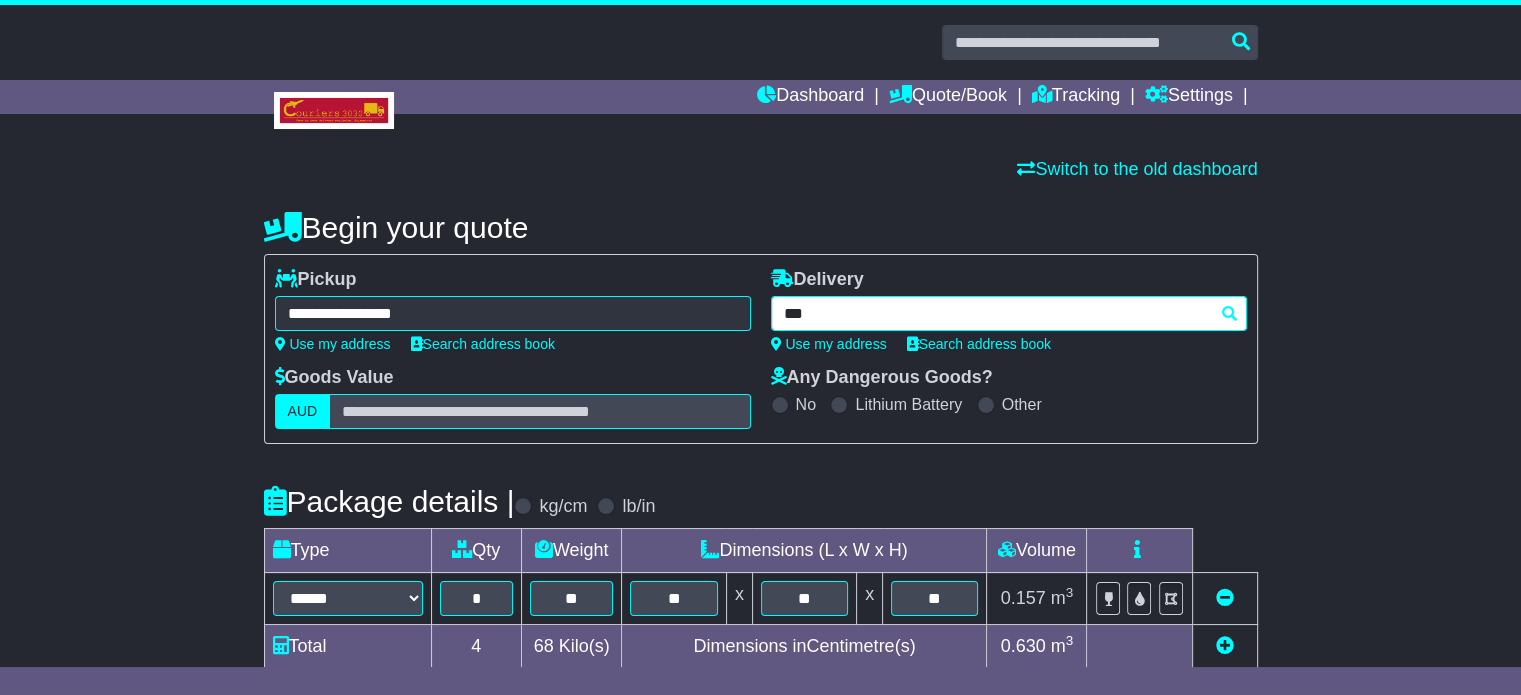 type on "****" 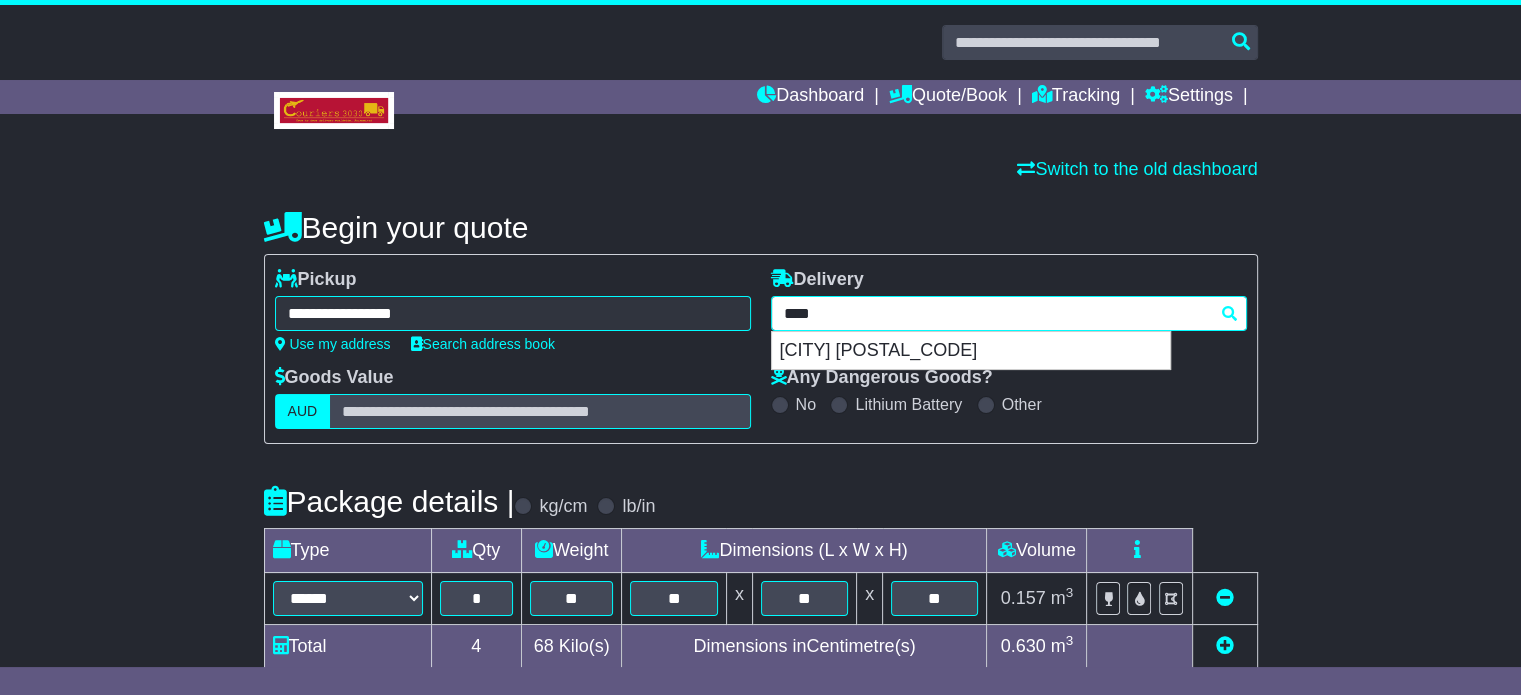 click on "MELBOURNE 3000" at bounding box center (971, 351) 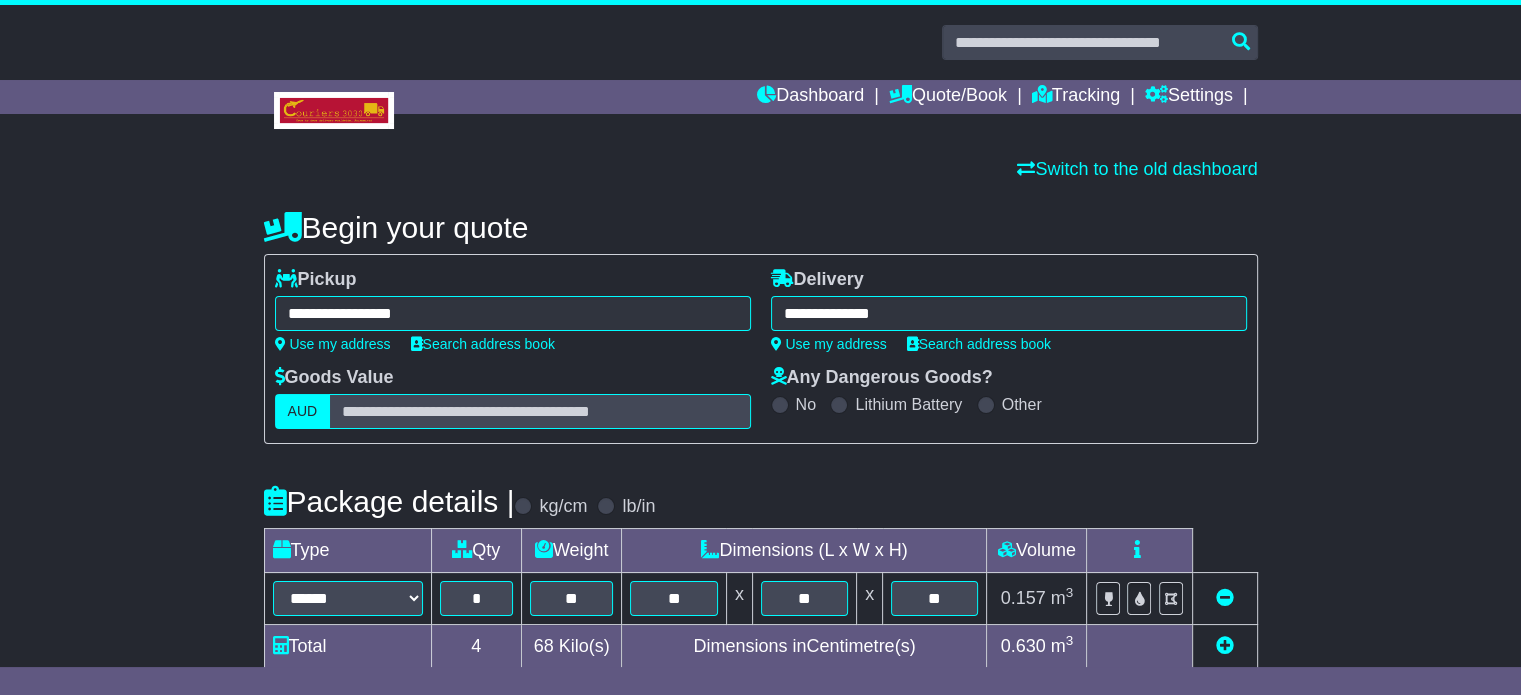 type on "**********" 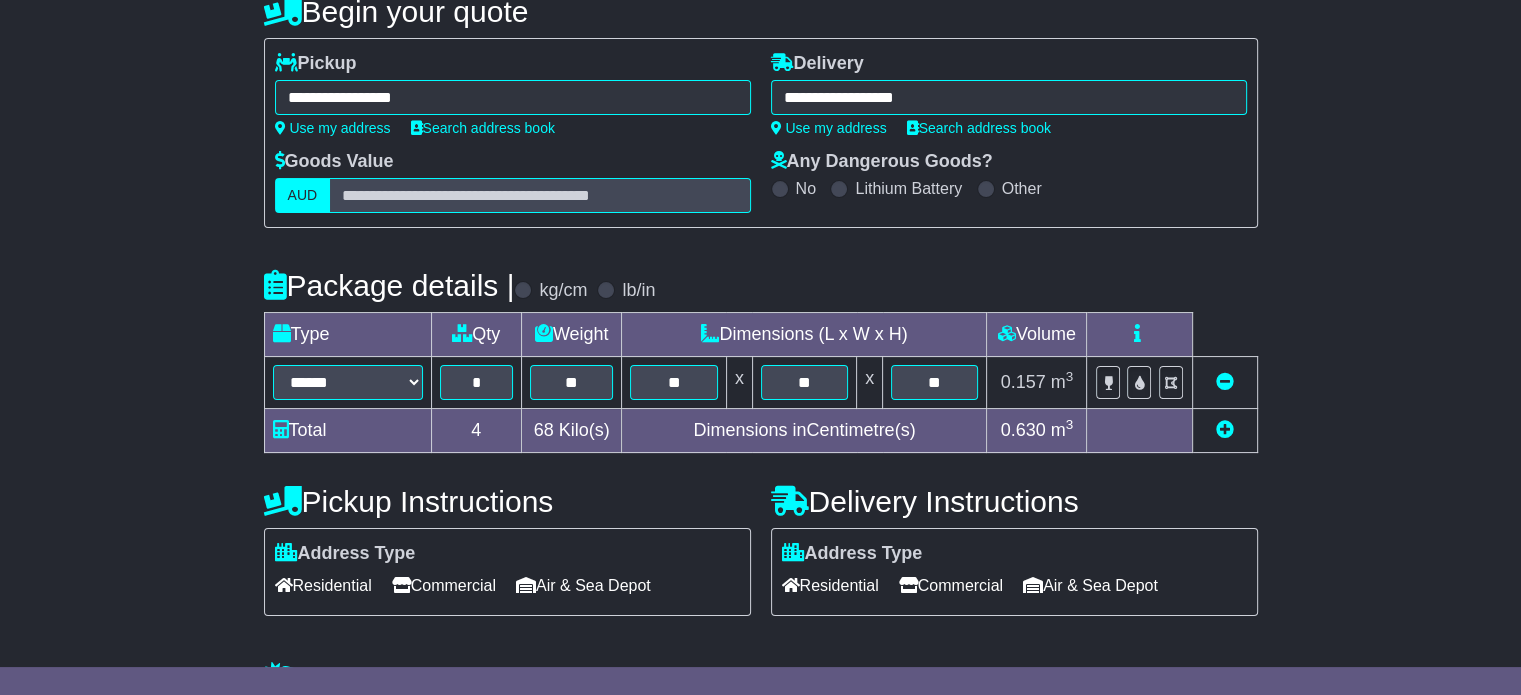 scroll, scrollTop: 361, scrollLeft: 0, axis: vertical 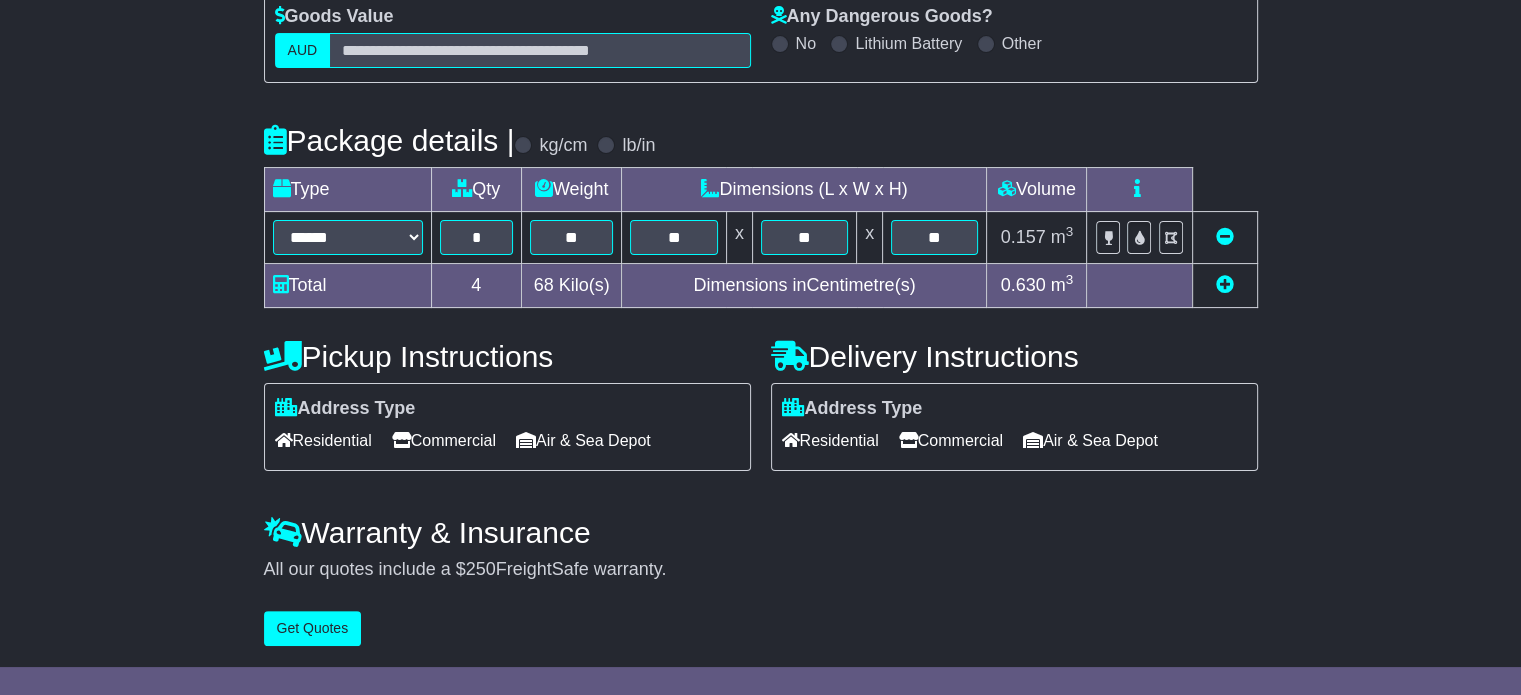 click on "Commercial" at bounding box center [951, 440] 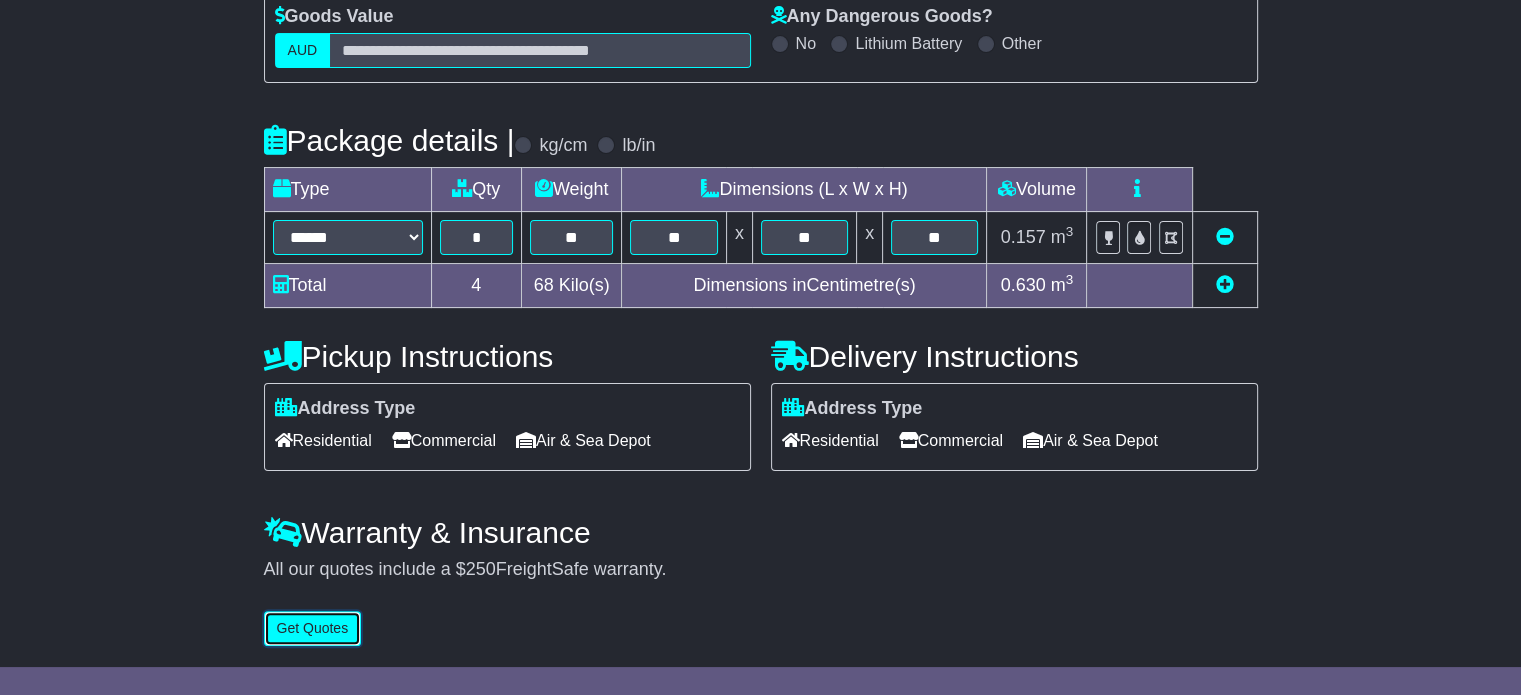 click on "Get Quotes" at bounding box center [313, 628] 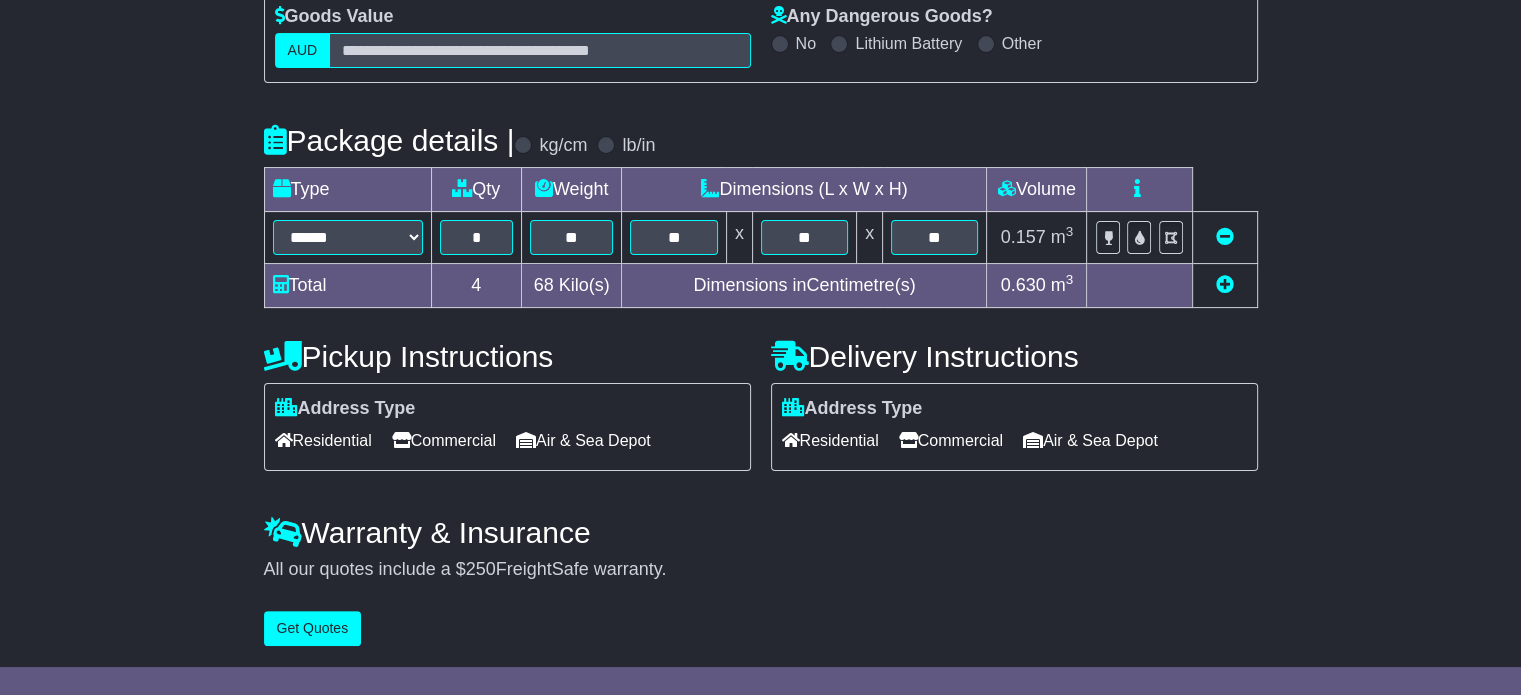 scroll, scrollTop: 0, scrollLeft: 0, axis: both 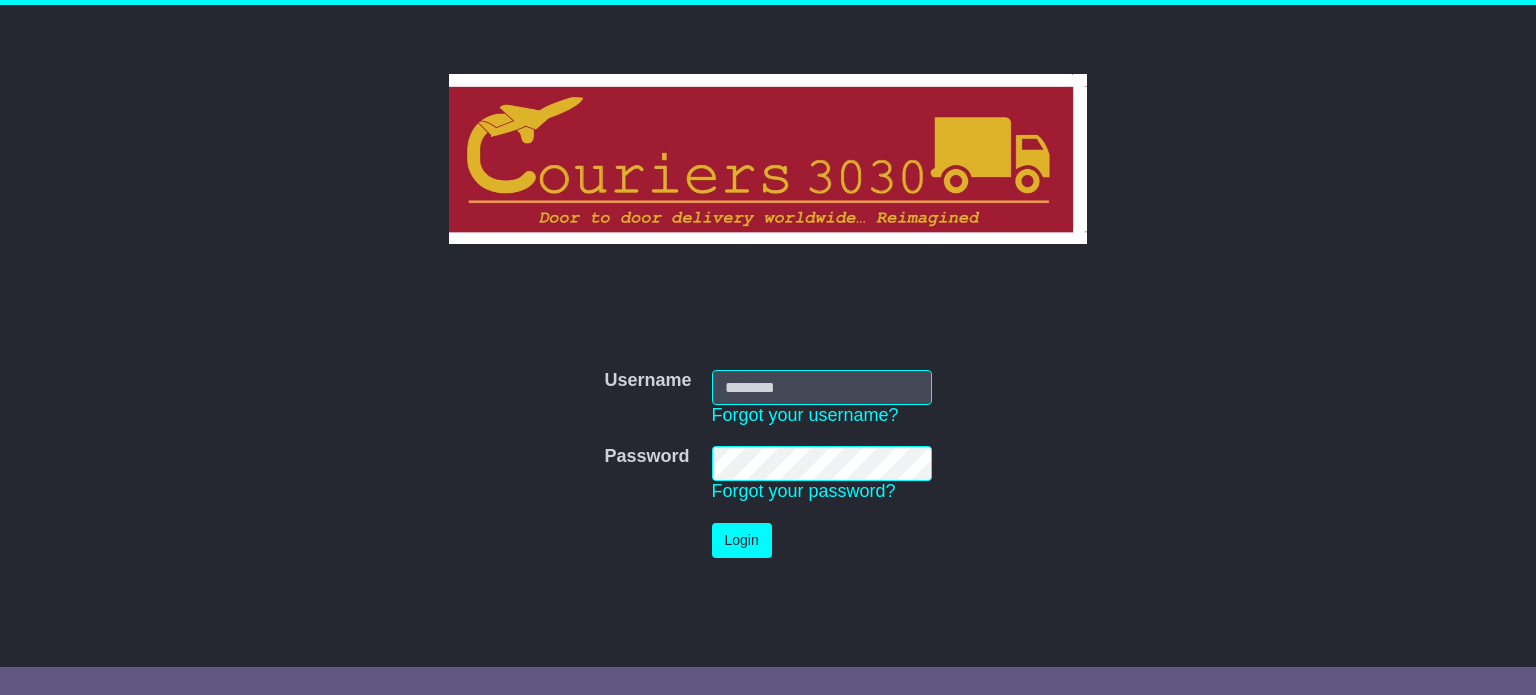 type on "**********" 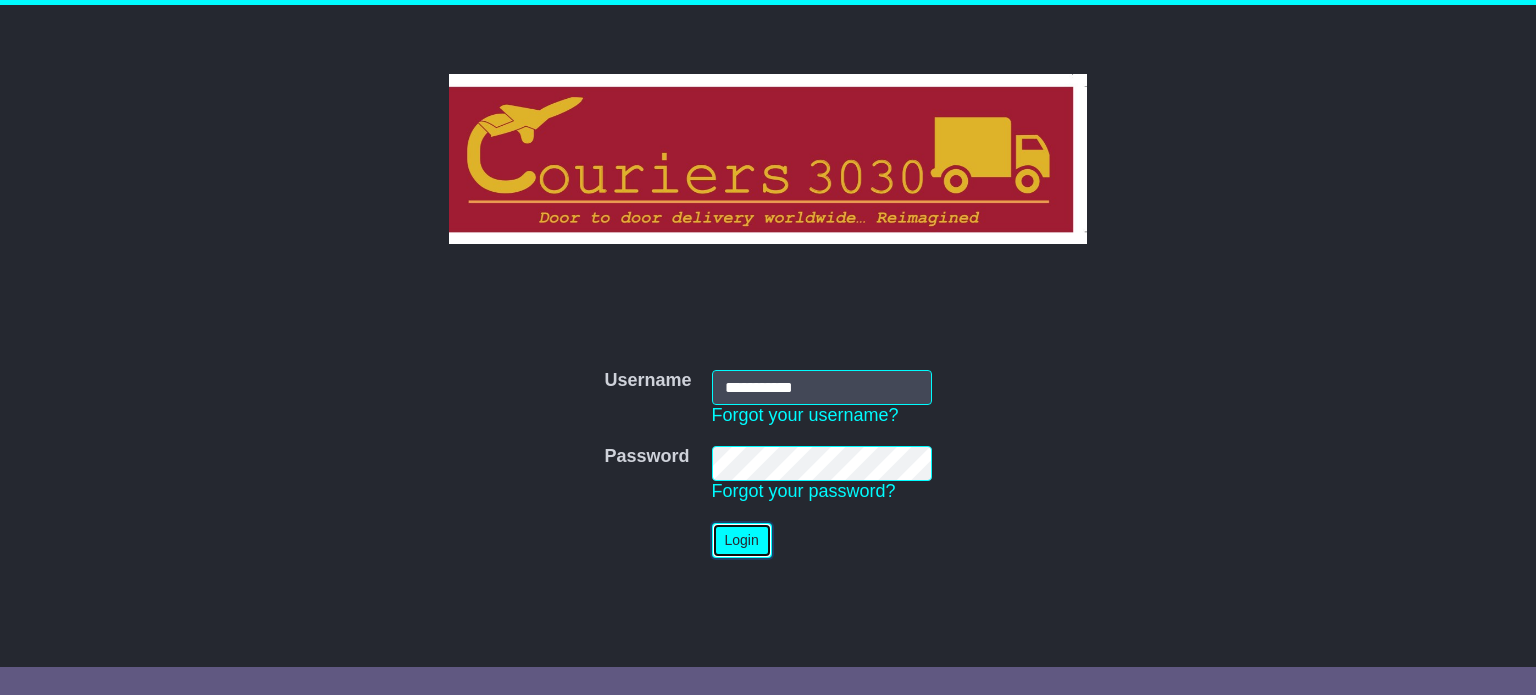 click on "Login" at bounding box center (742, 540) 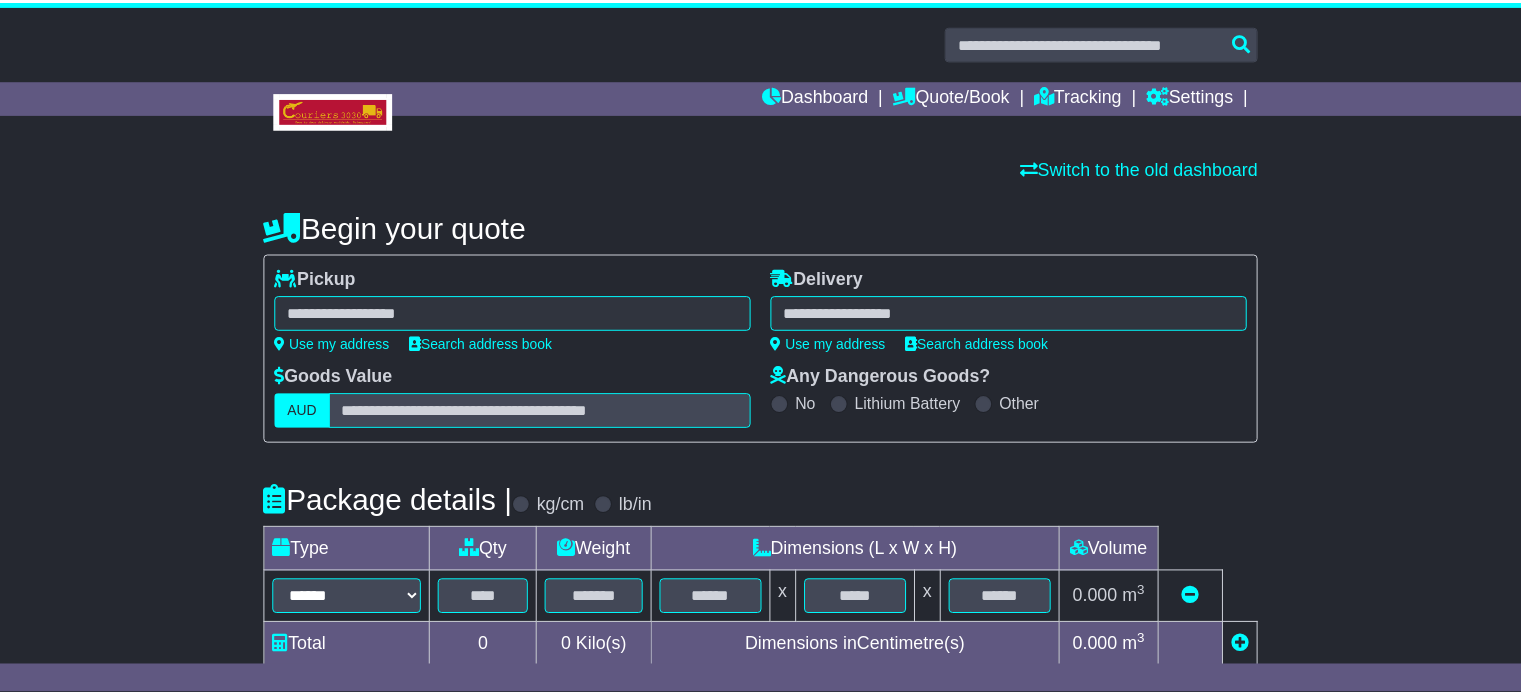 scroll, scrollTop: 0, scrollLeft: 0, axis: both 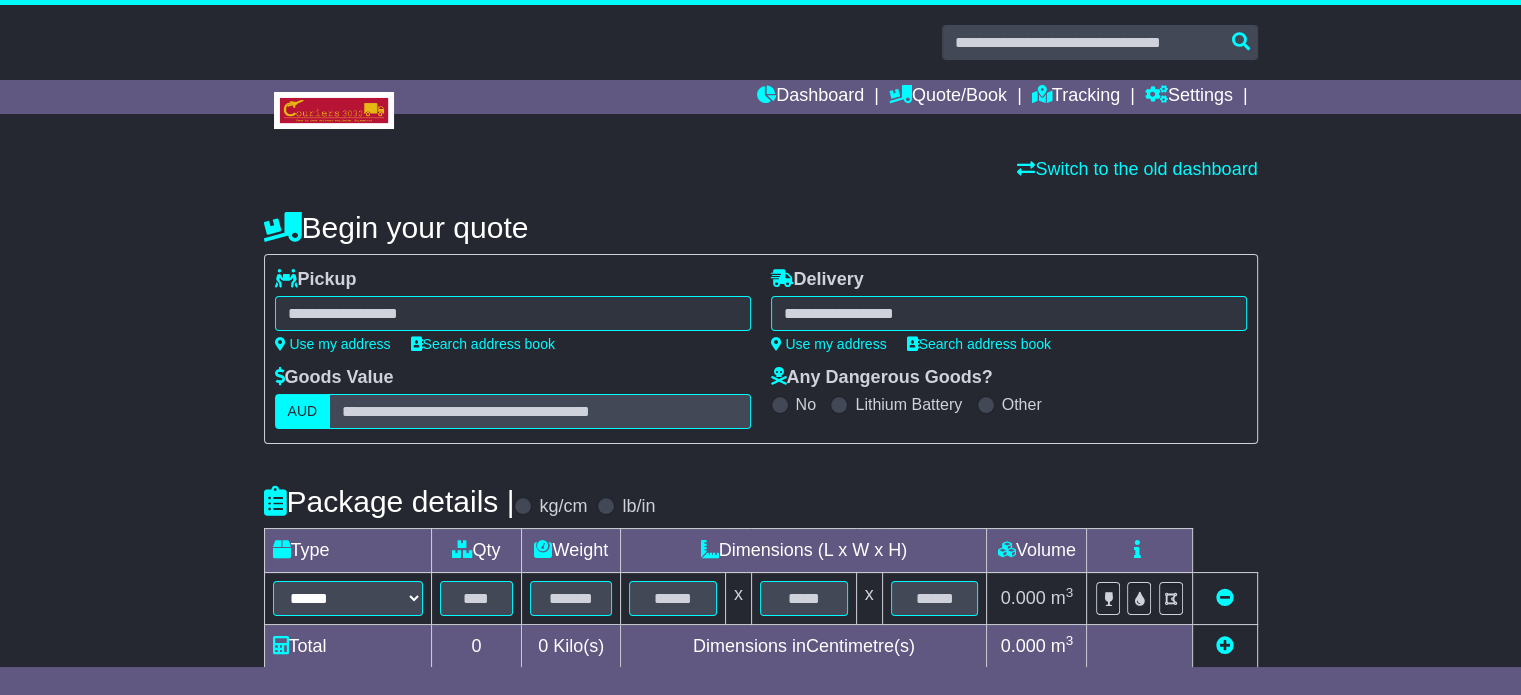 click at bounding box center [513, 313] 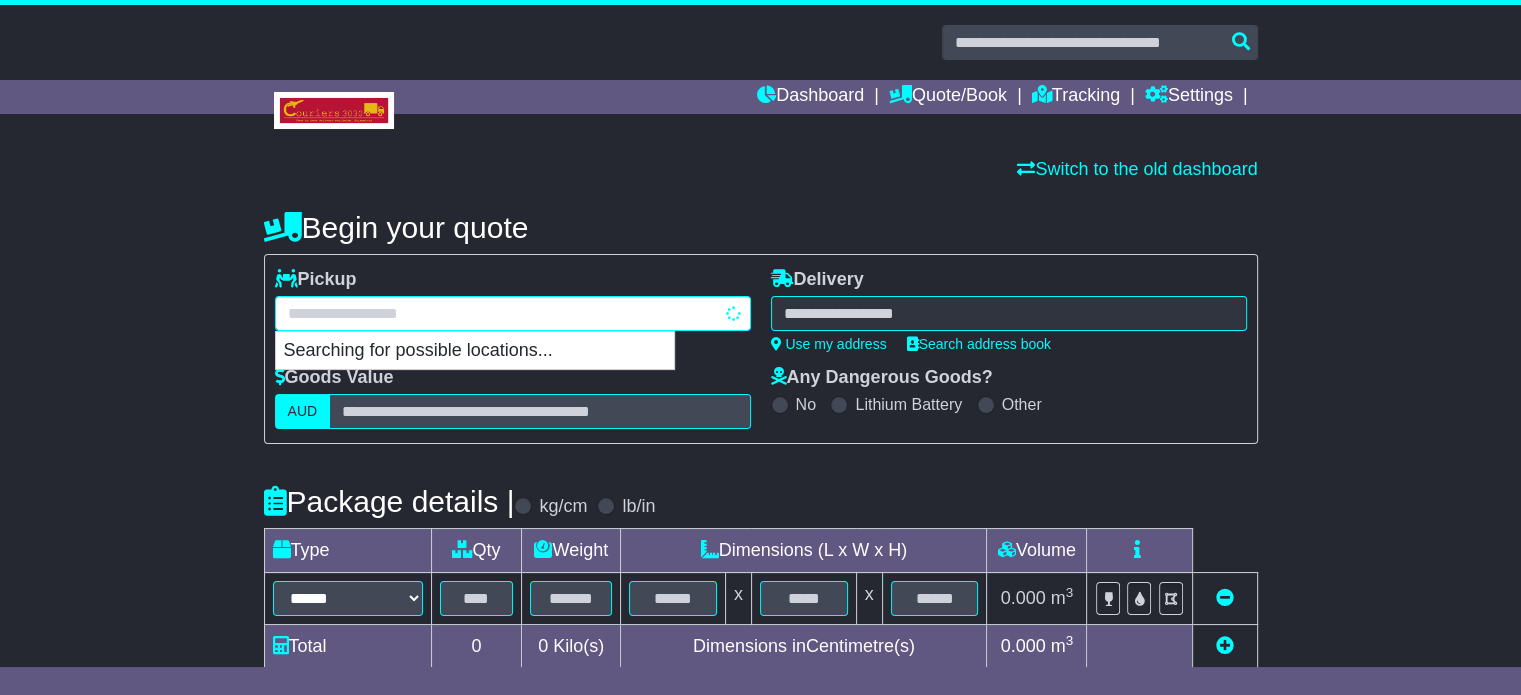 type on "*********" 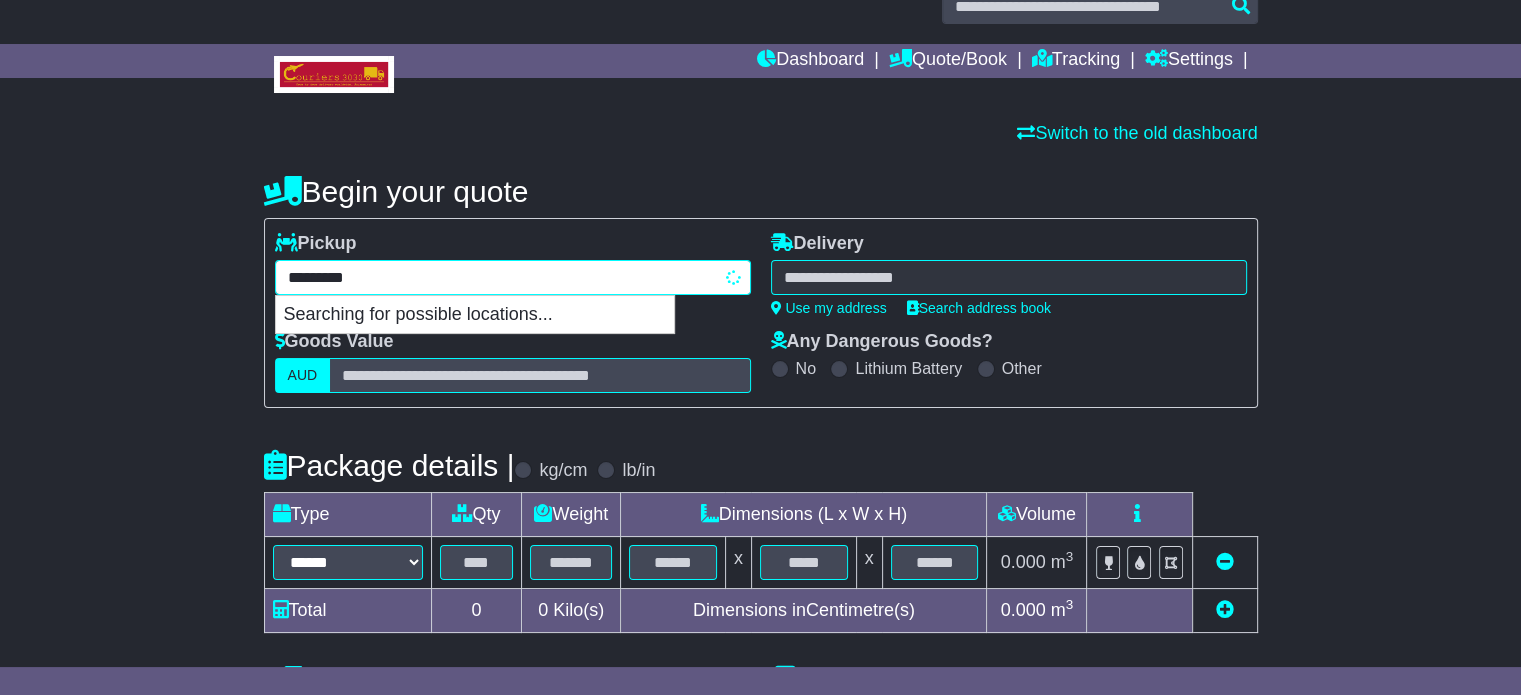 scroll, scrollTop: 100, scrollLeft: 0, axis: vertical 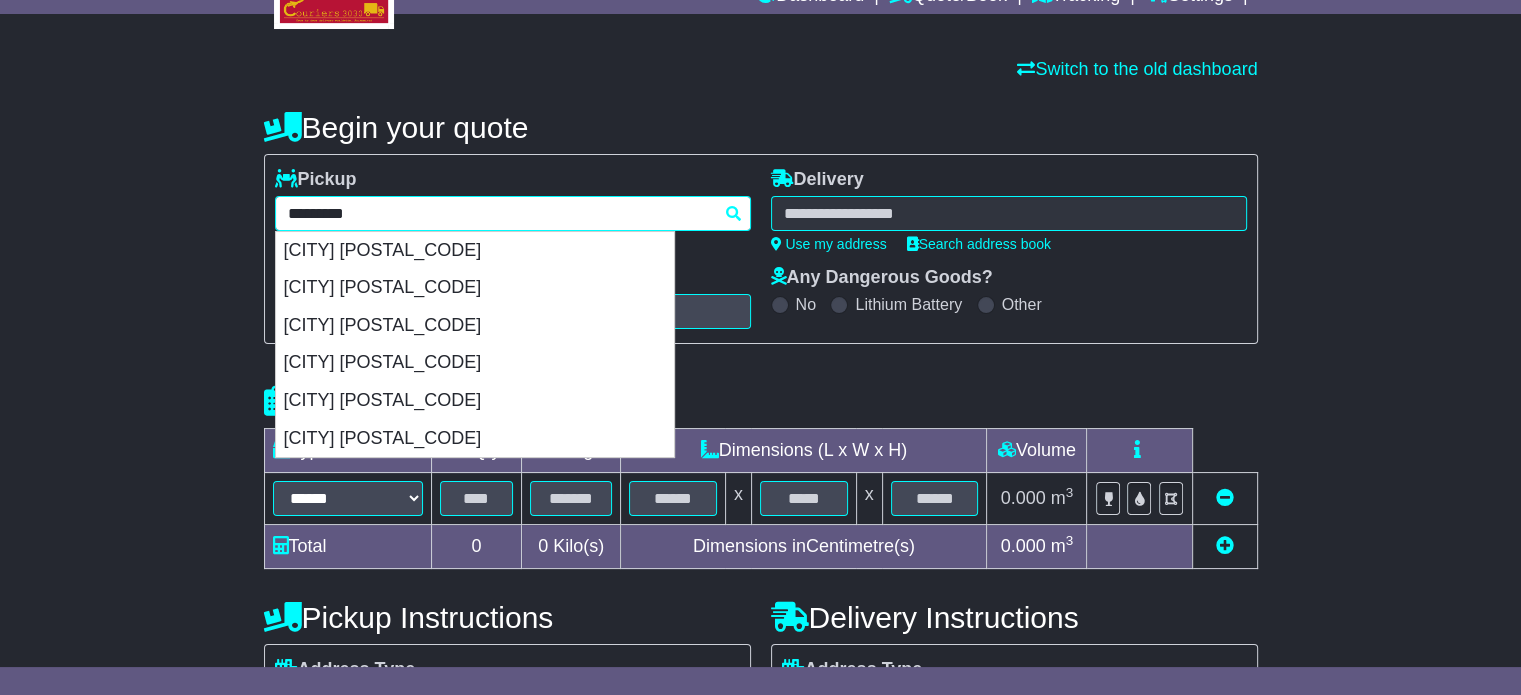 click on "********* [CITY] [CITY] [POSTAL_CODE] [CITY] [POSTAL_CODE] [CITY] [POSTAL_CODE] [CITY] [POSTAL_CODE] [CITY] [POSTAL_CODE] [CITY] [POSTAL_CODE] [CITY] [POSTAL_CODE]" at bounding box center [513, 213] 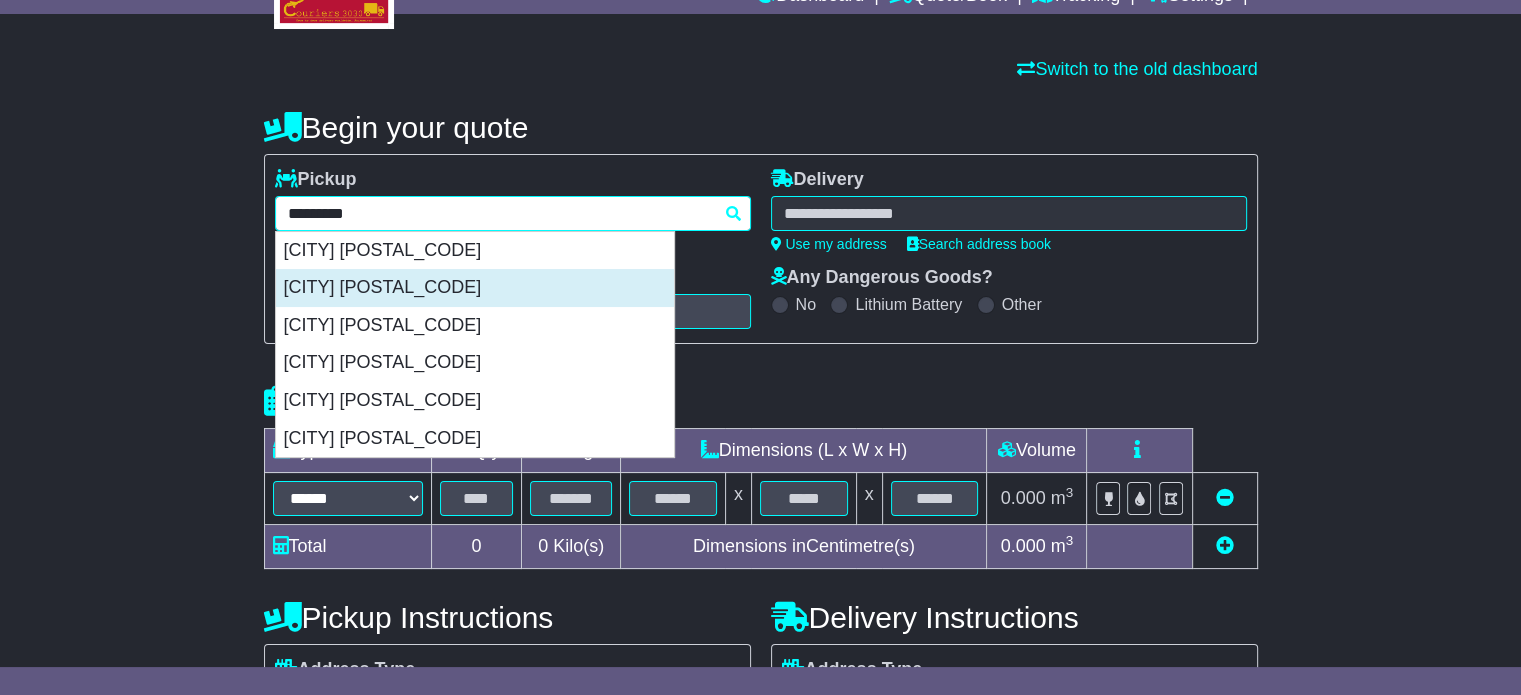 click on "[CITY] [POSTAL_CODE]" at bounding box center (475, 288) 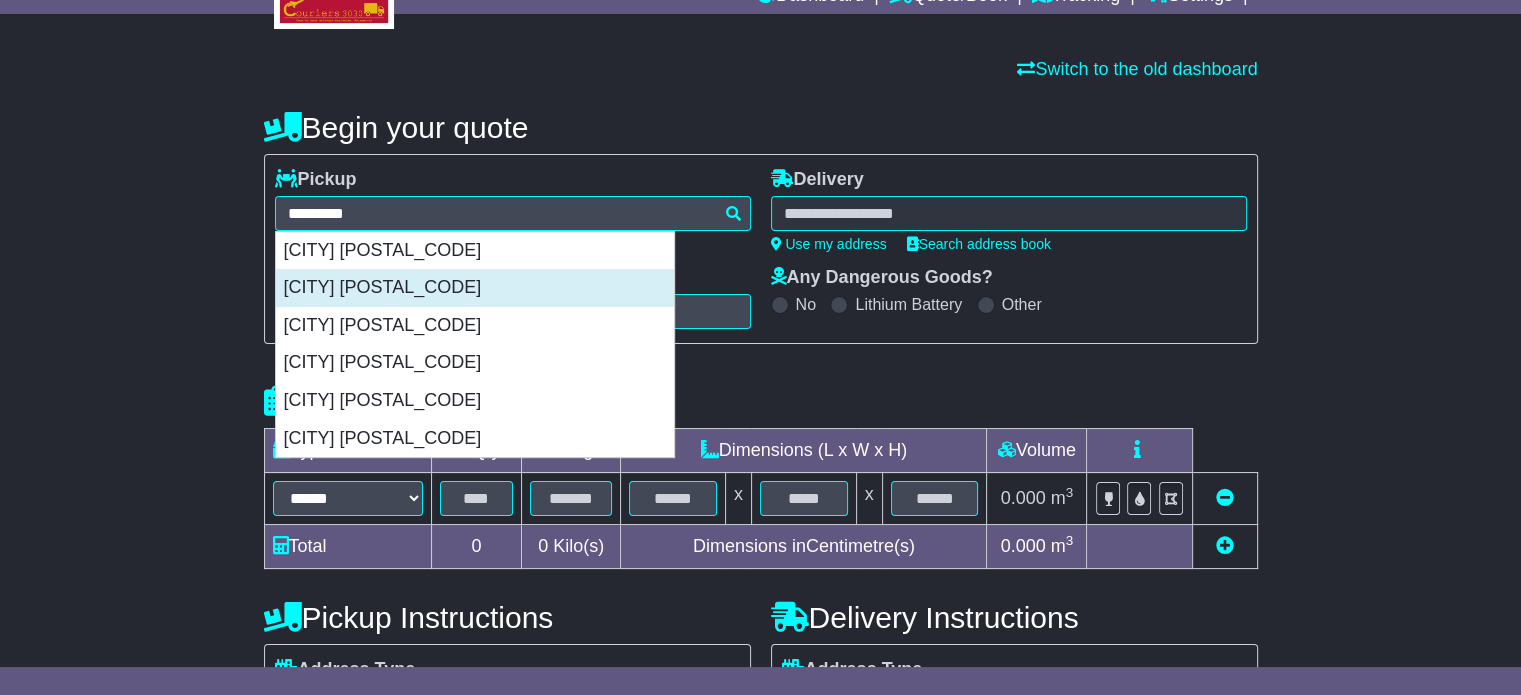 type on "**********" 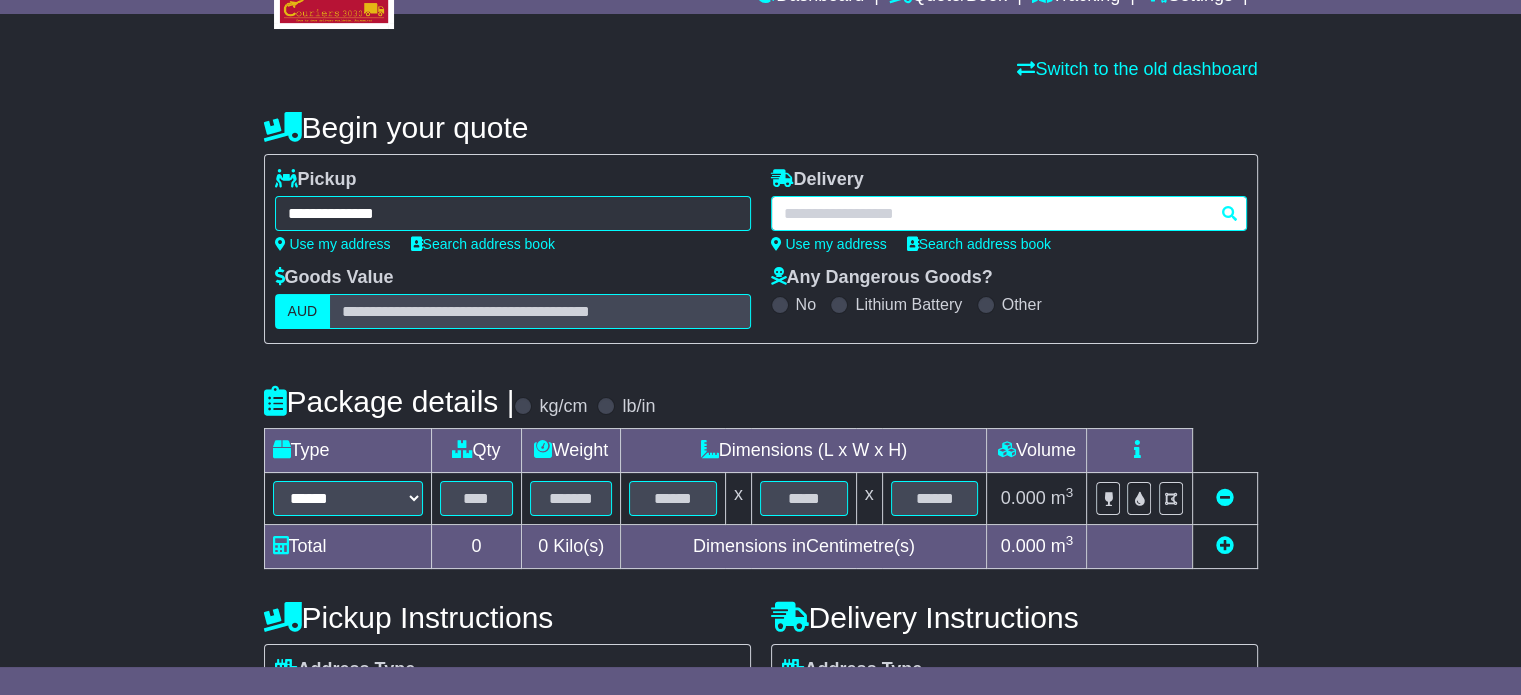 click at bounding box center [1009, 213] 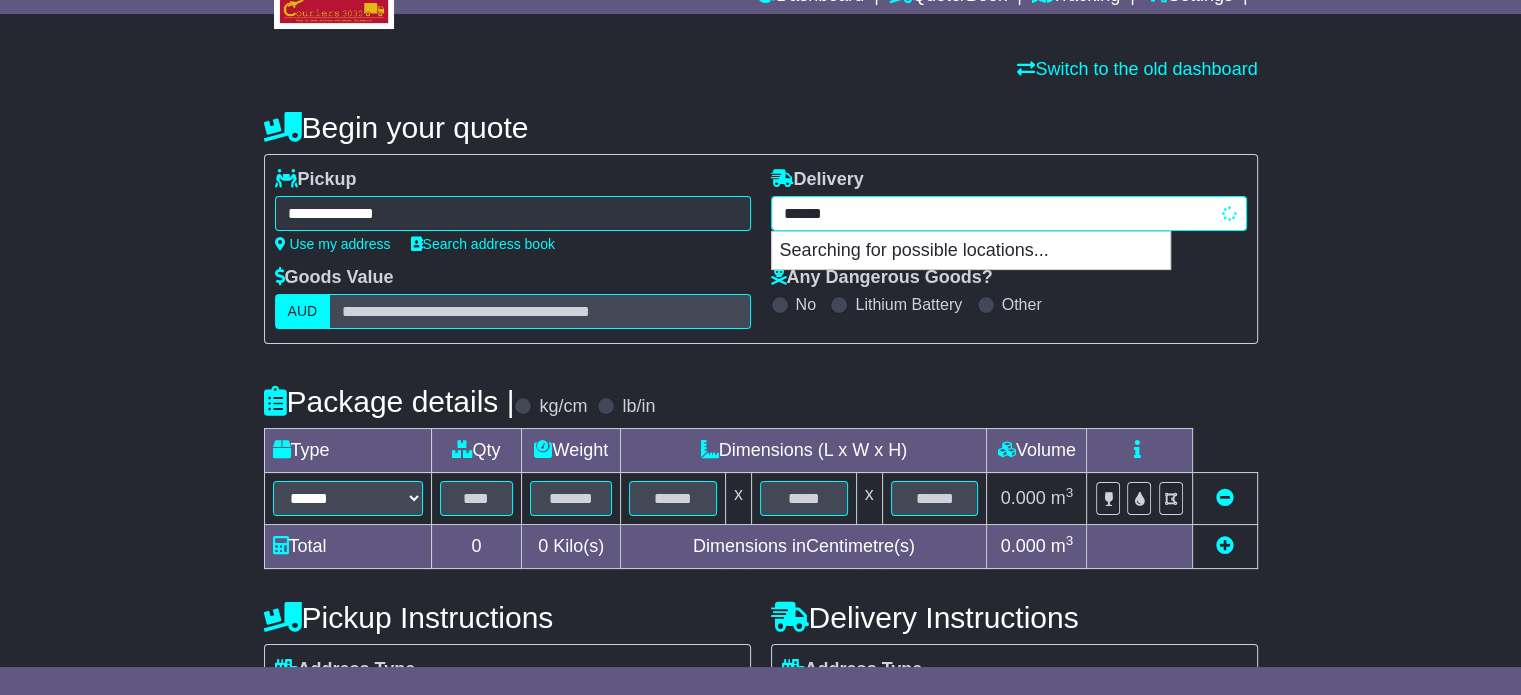 type on "*******" 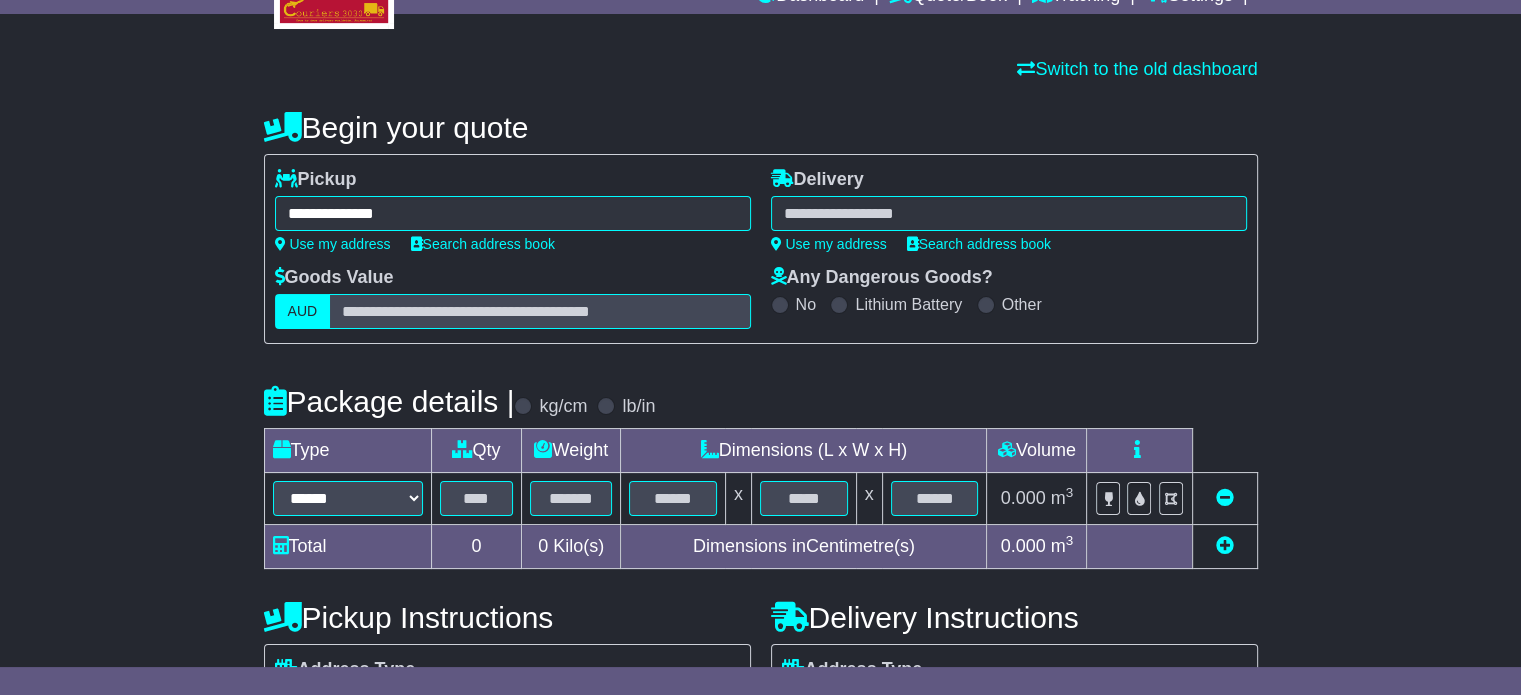 type on "**********" 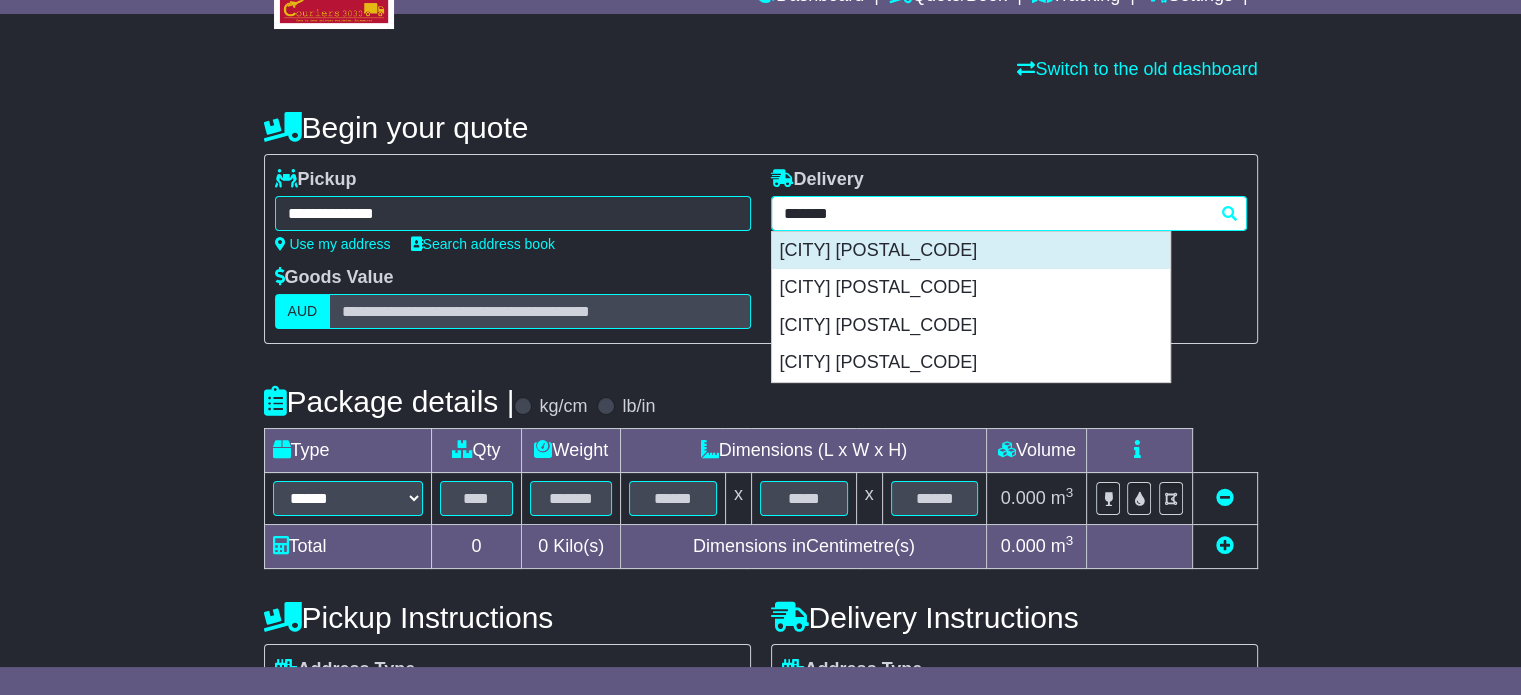 click on "[CITY] [POSTAL_CODE]" at bounding box center [971, 251] 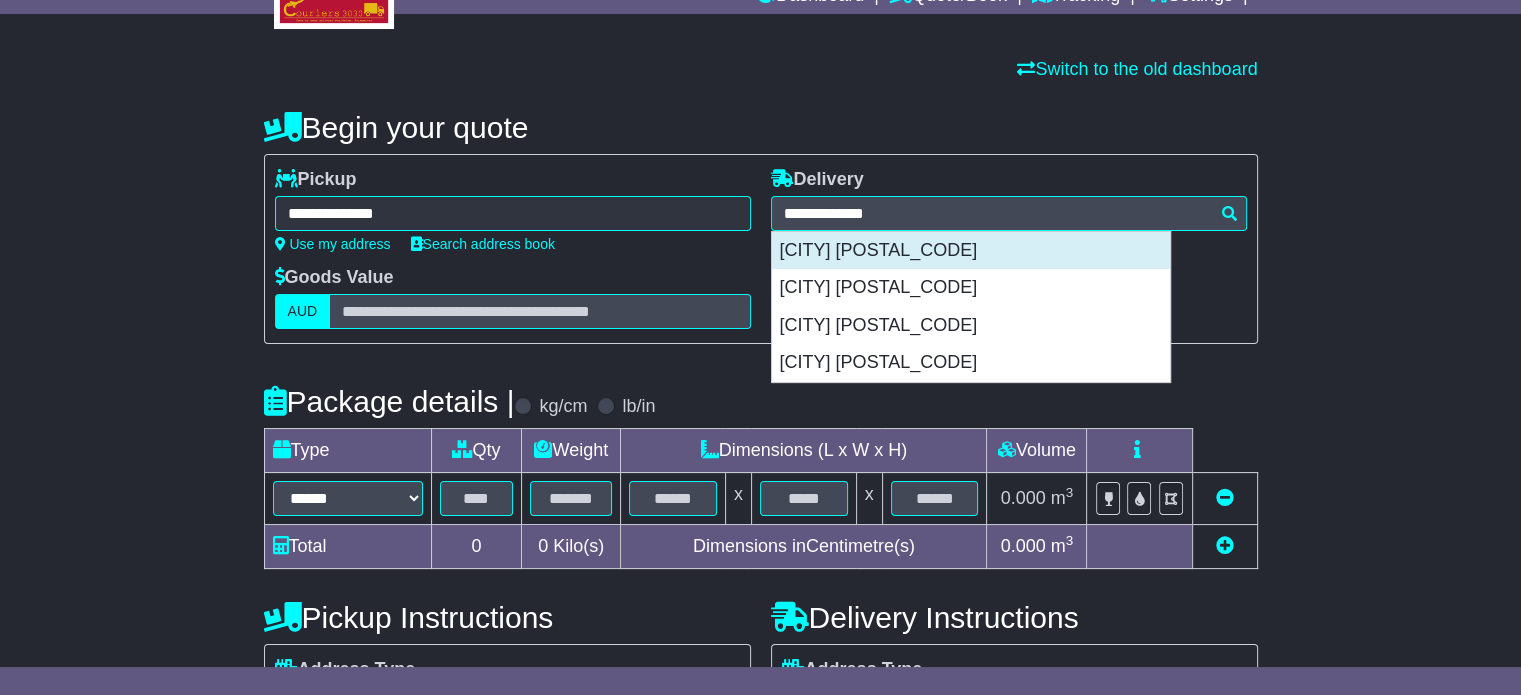 type on "**********" 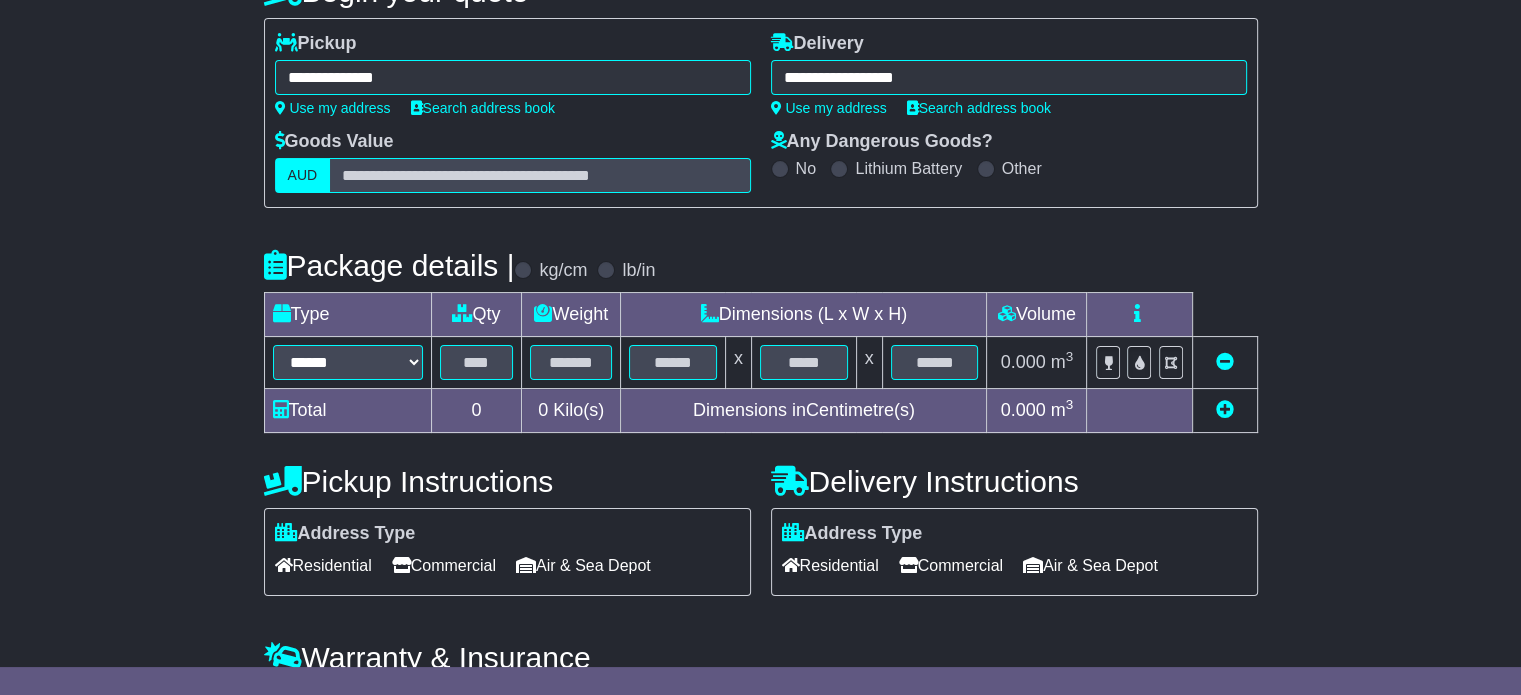 scroll, scrollTop: 360, scrollLeft: 0, axis: vertical 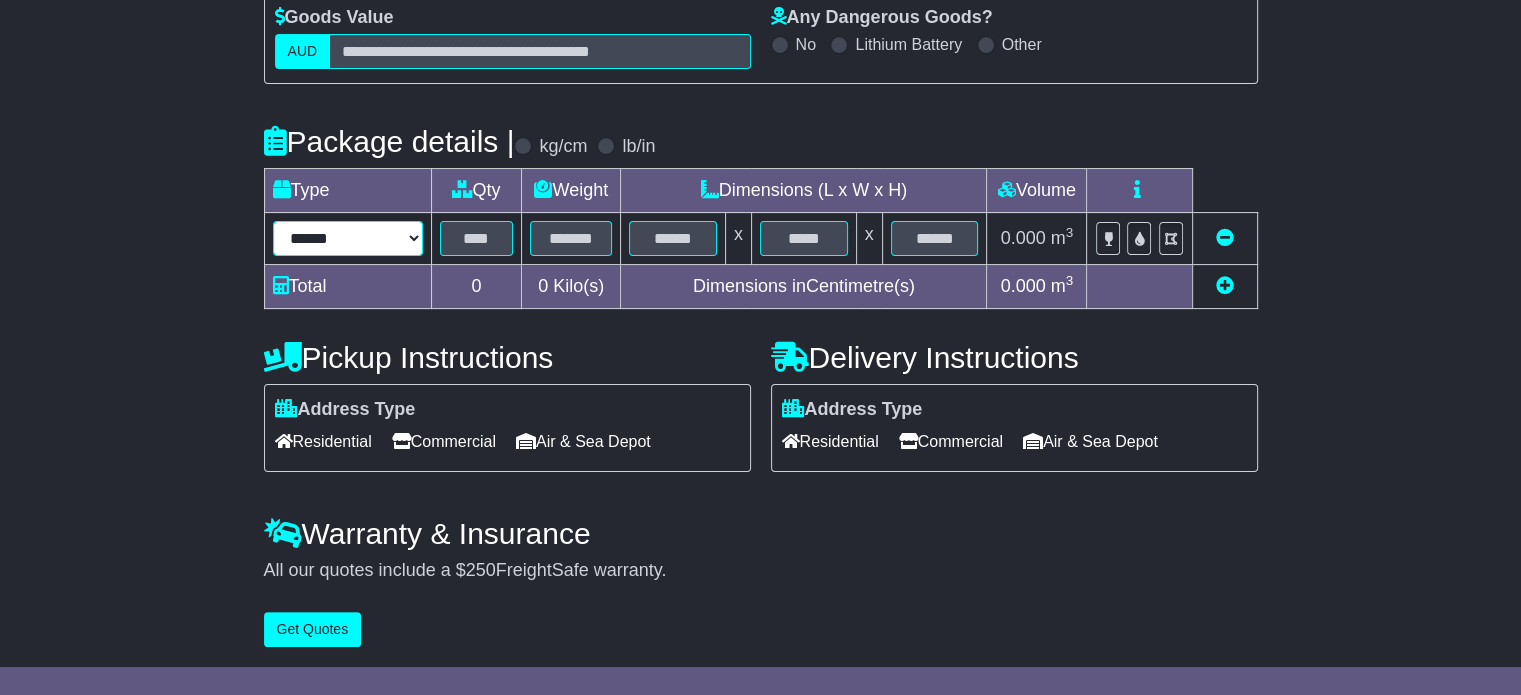 click on "****** ****** *** ******** ***** **** **** ****** *** *******" at bounding box center (348, 238) 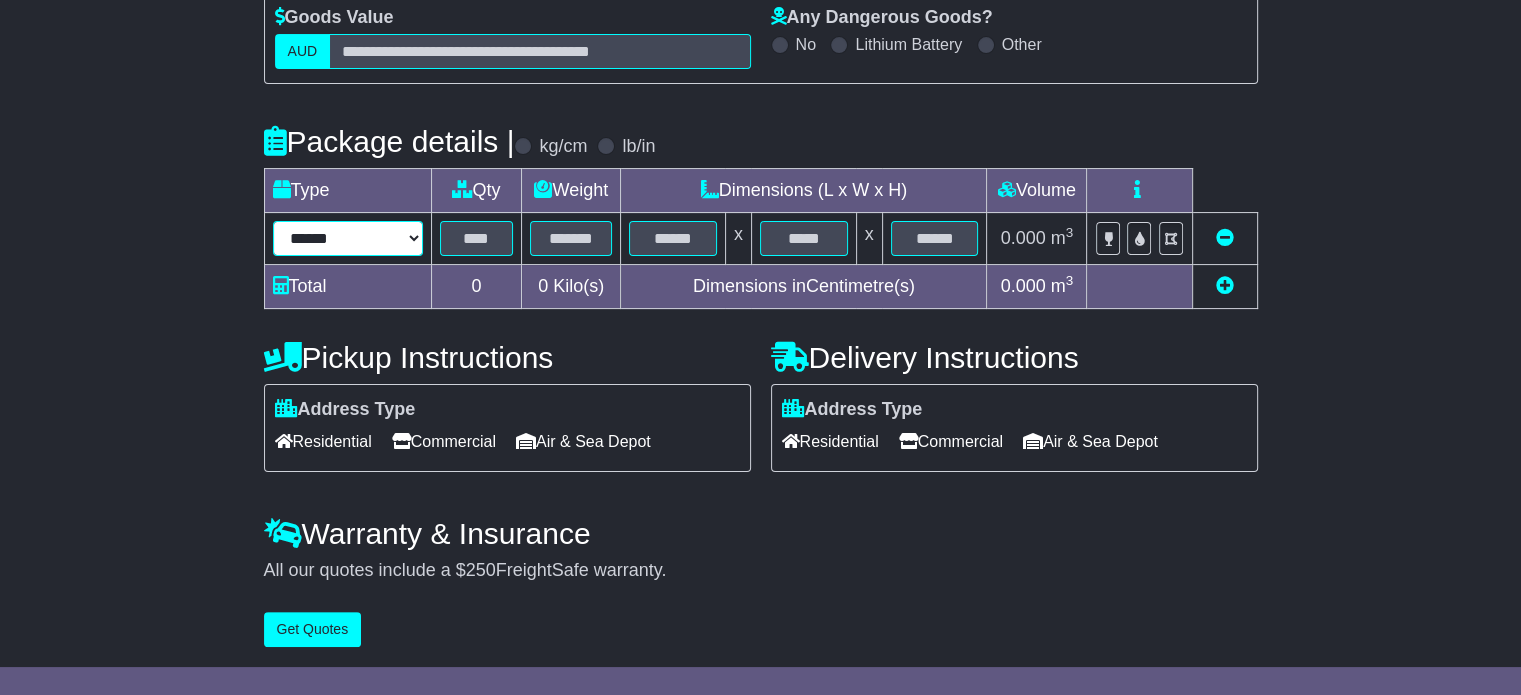 select on "*****" 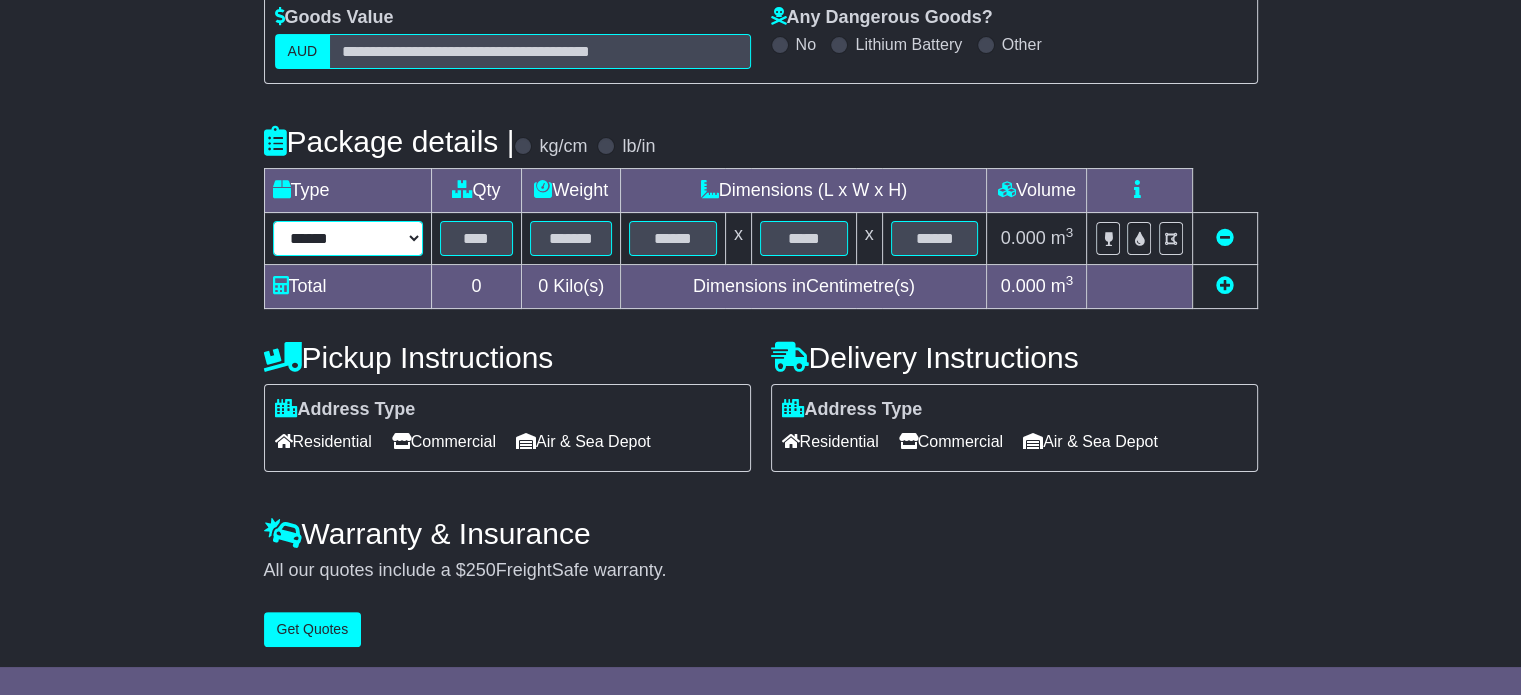 click on "****** ****** *** ******** ***** **** **** ****** *** *******" at bounding box center (348, 238) 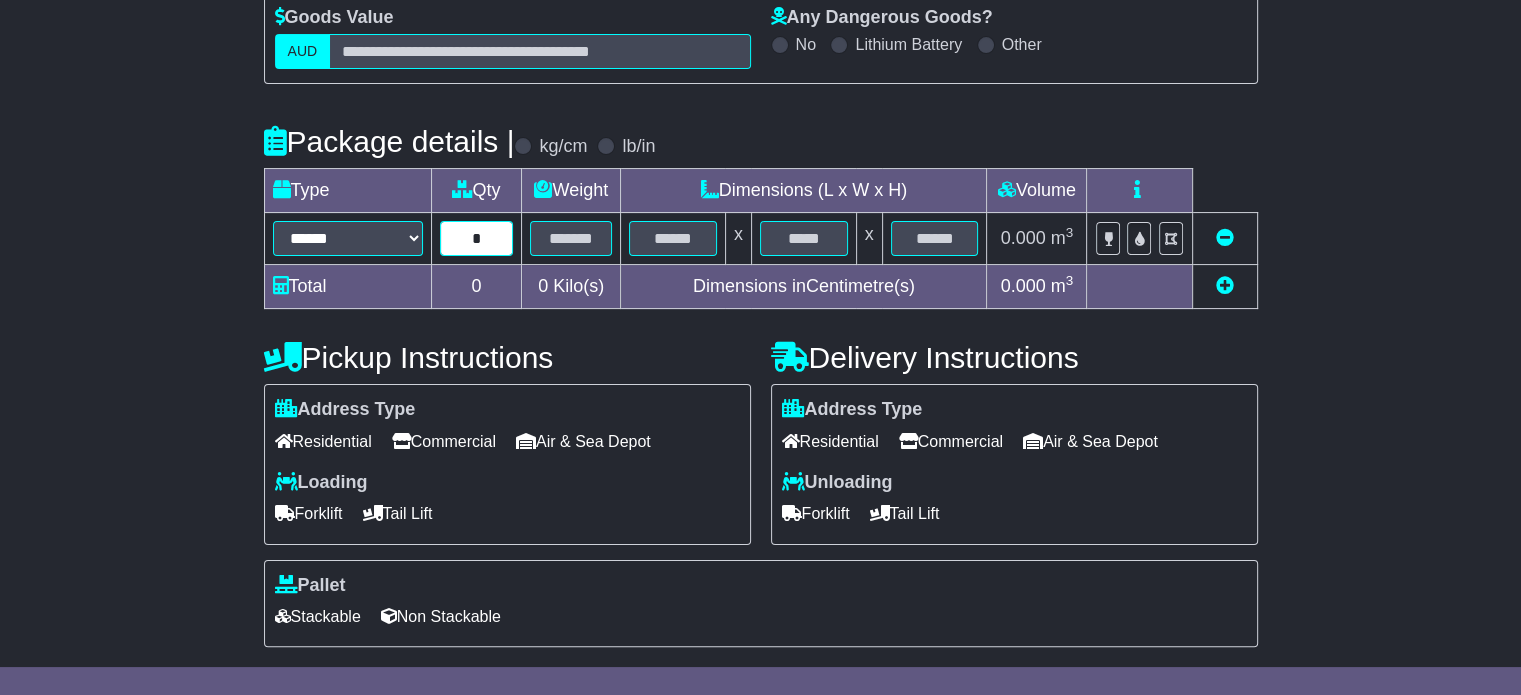type on "*" 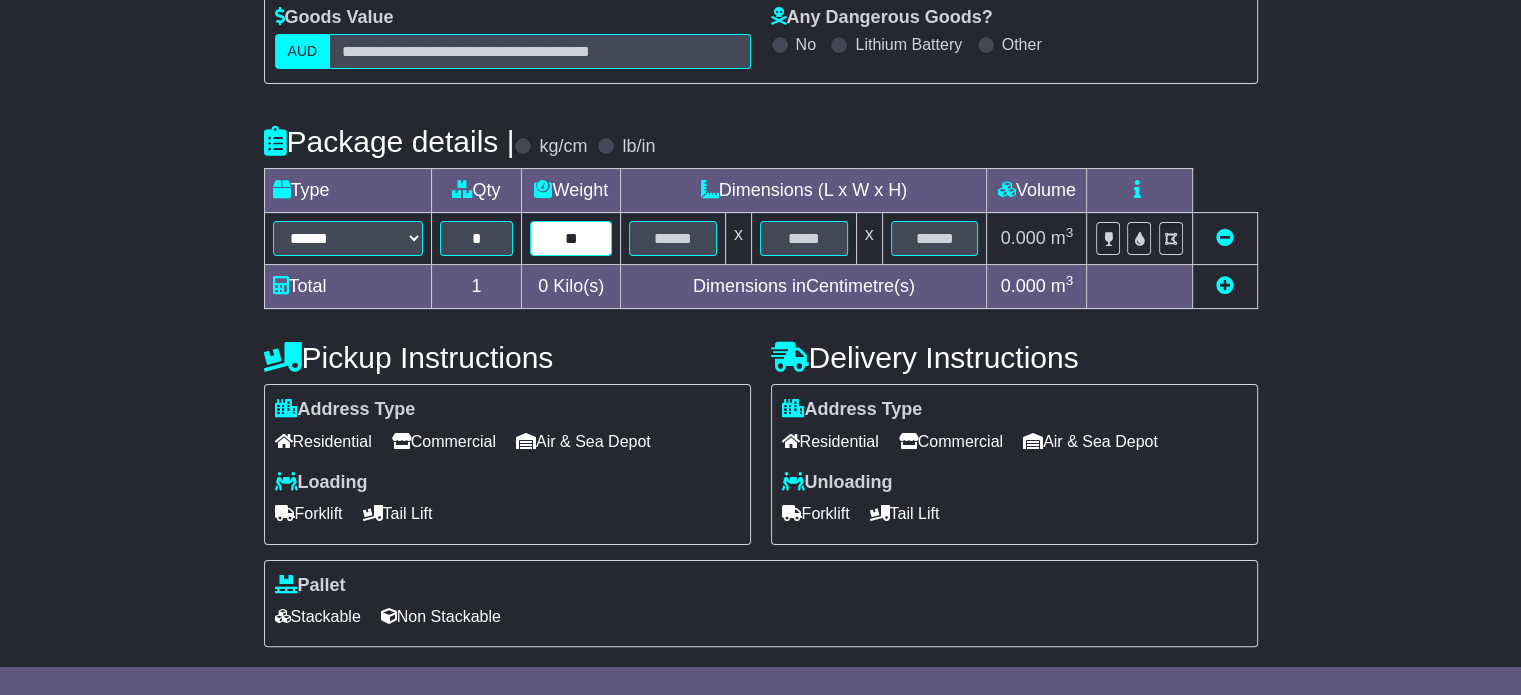 type on "**" 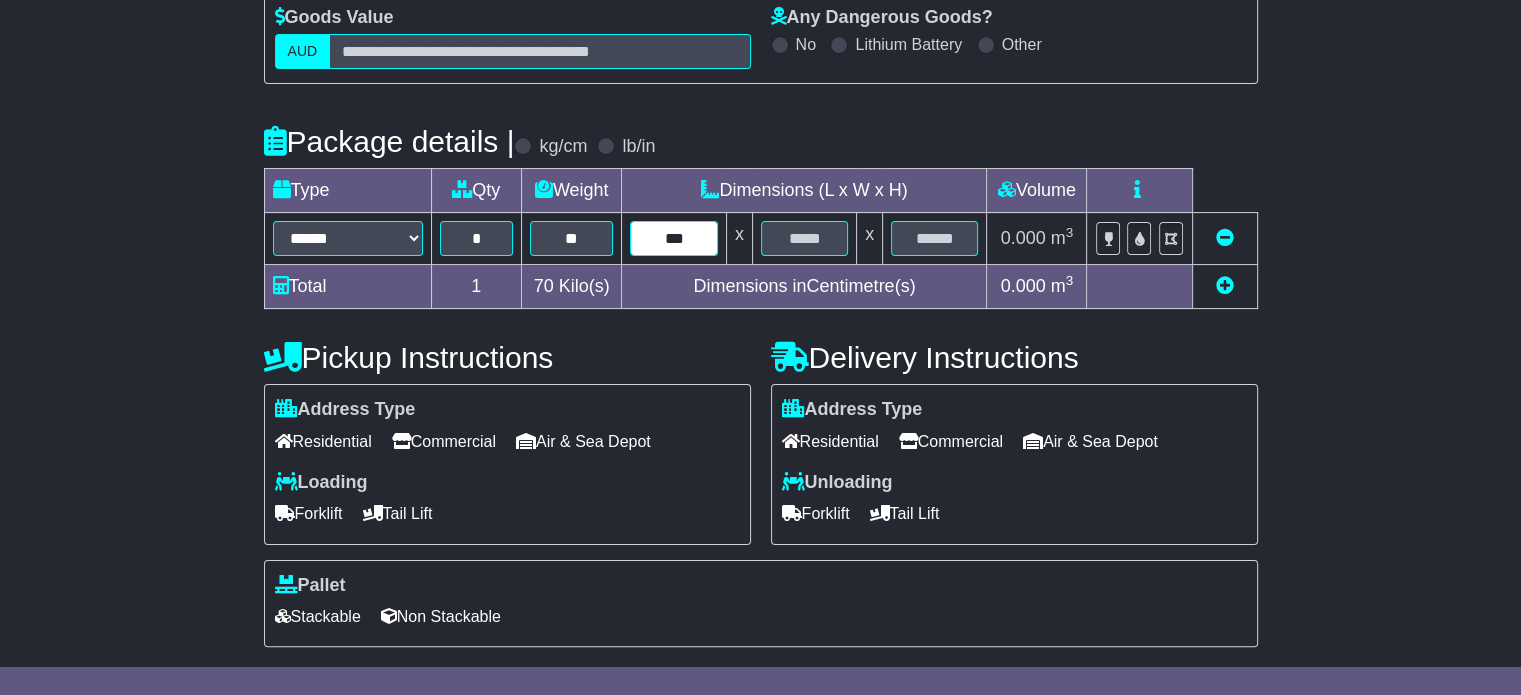 type on "***" 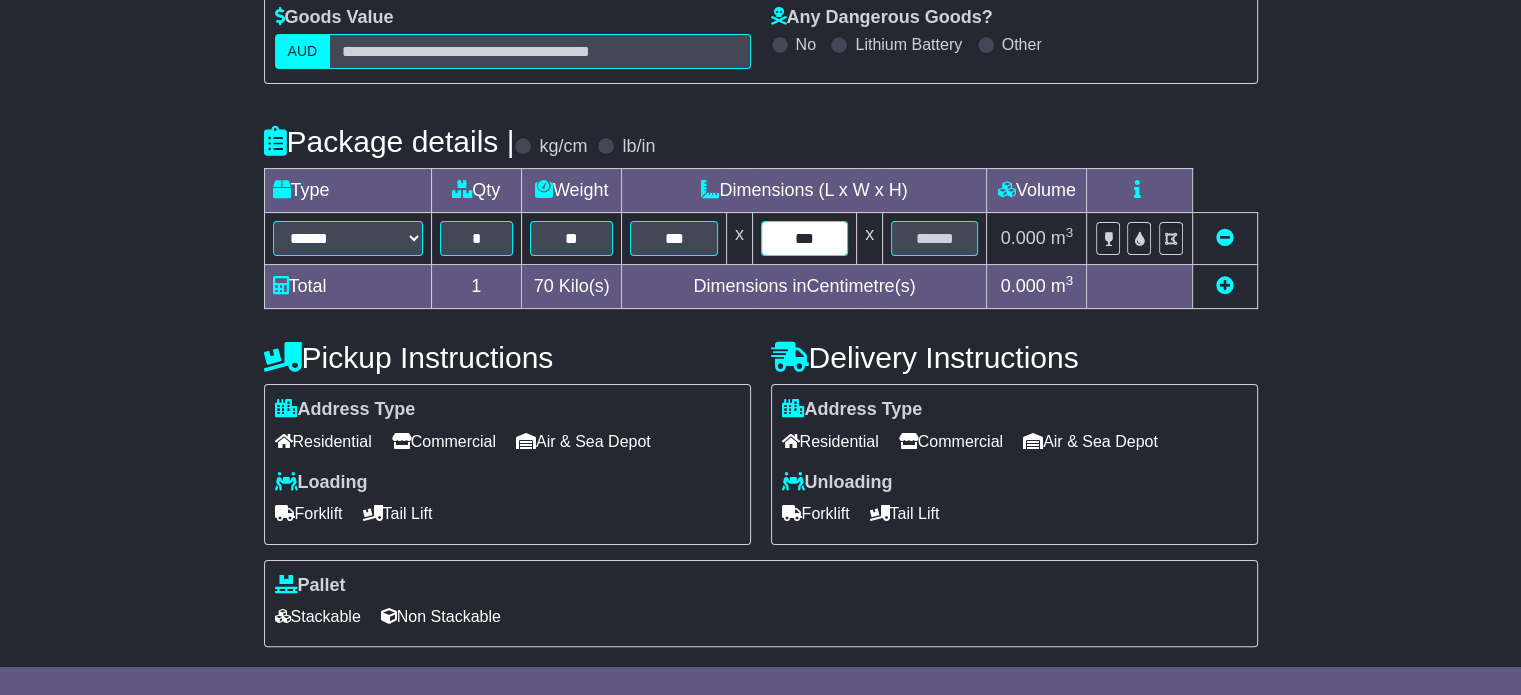type on "***" 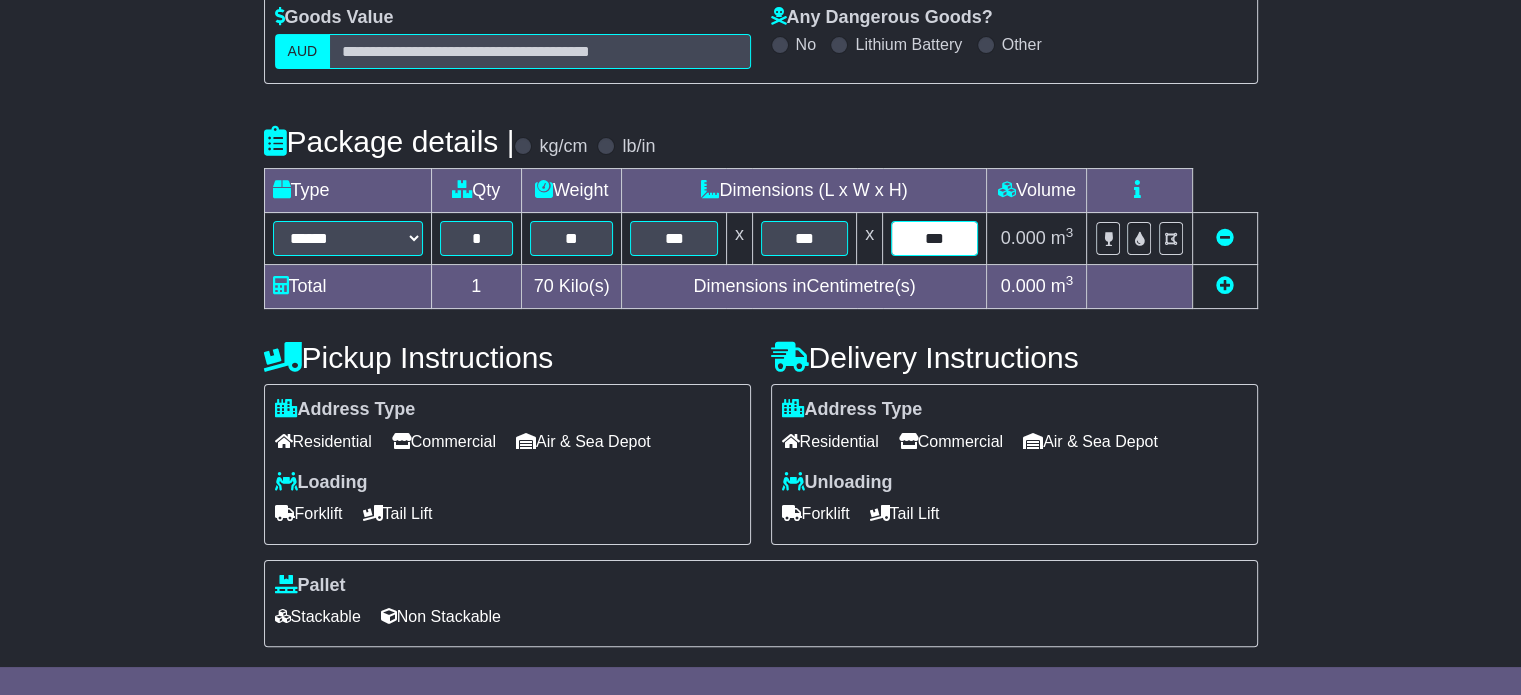type on "***" 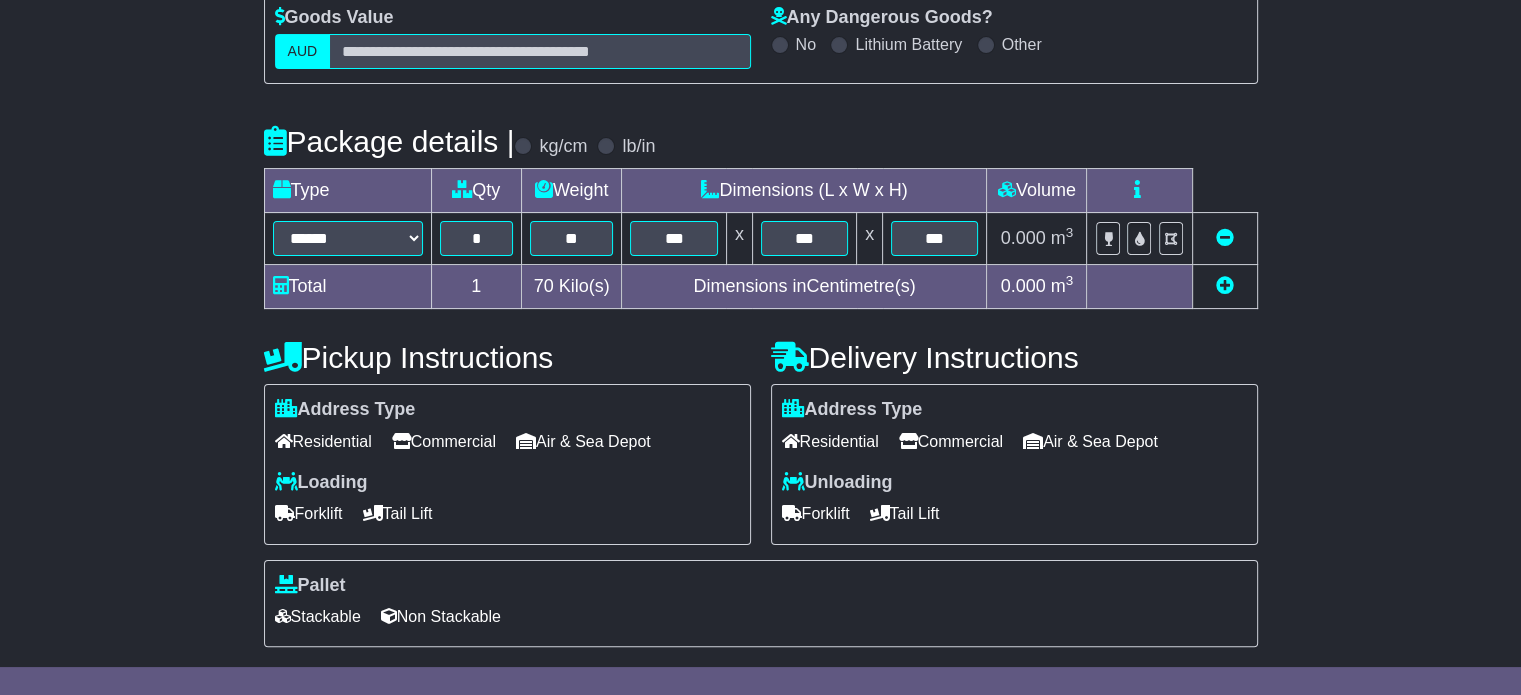 type 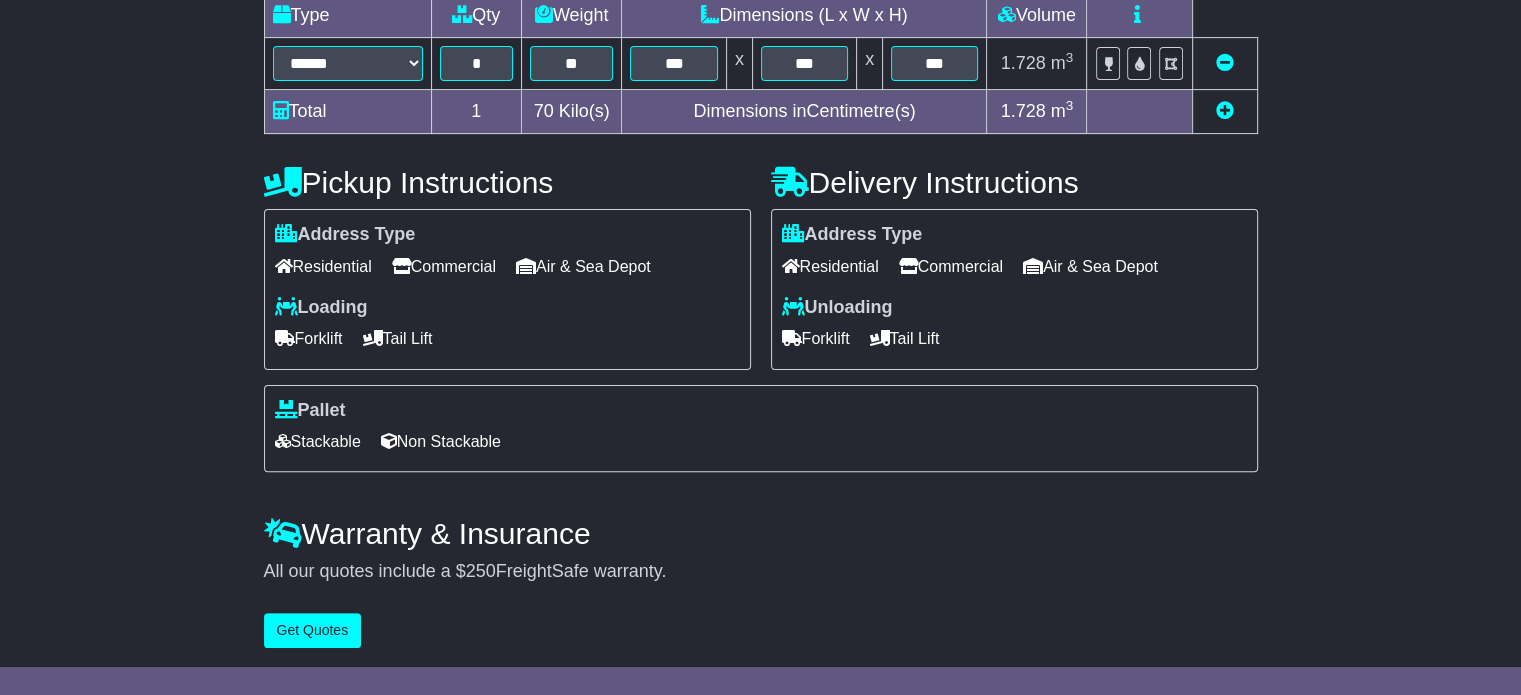 click on "Commercial" at bounding box center (444, 266) 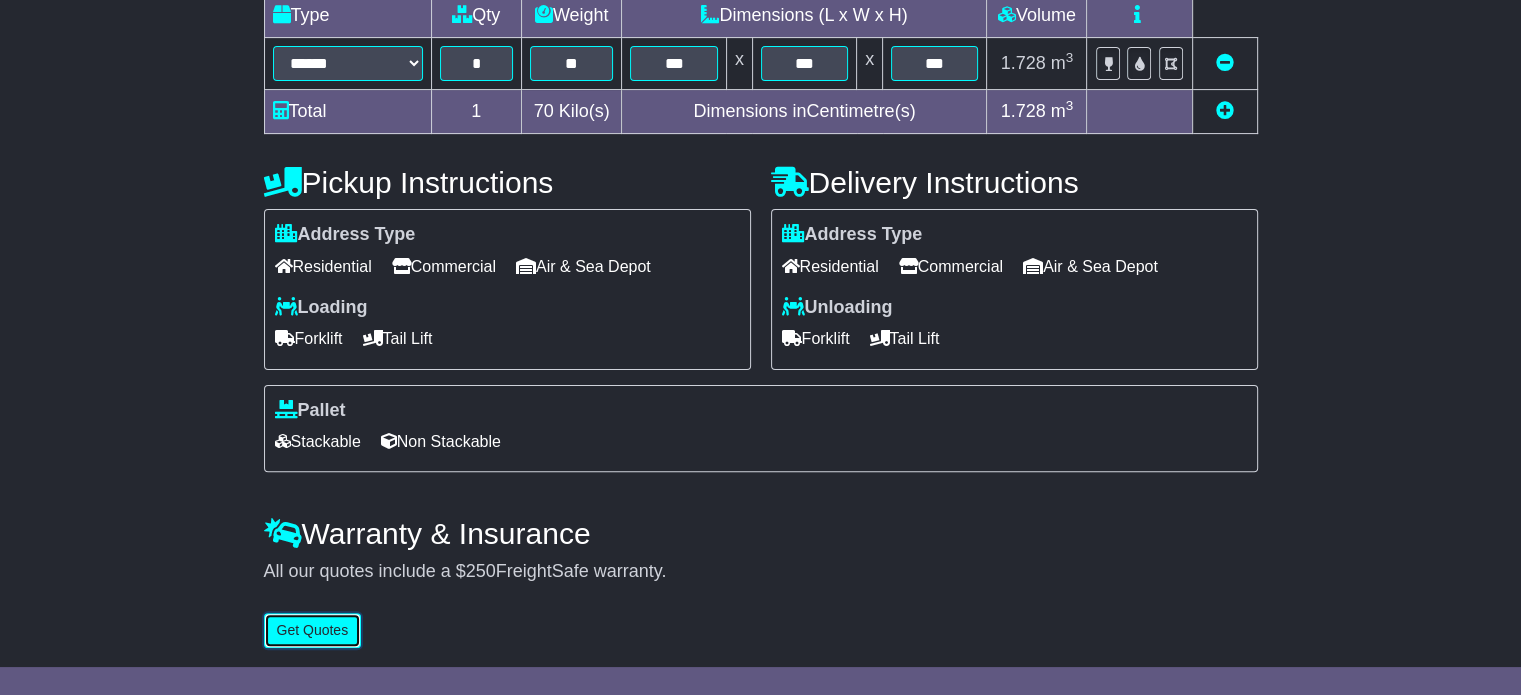 click on "Get Quotes" at bounding box center (313, 630) 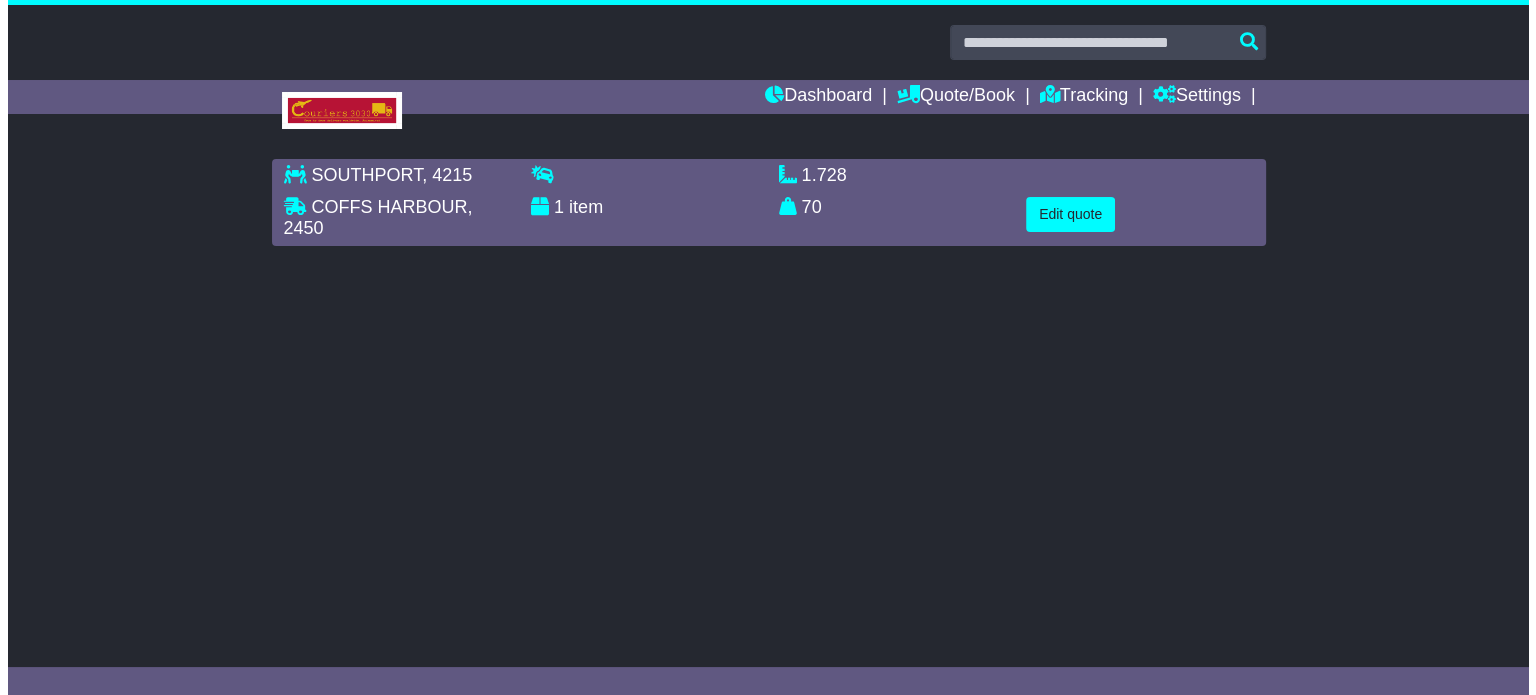 scroll, scrollTop: 0, scrollLeft: 0, axis: both 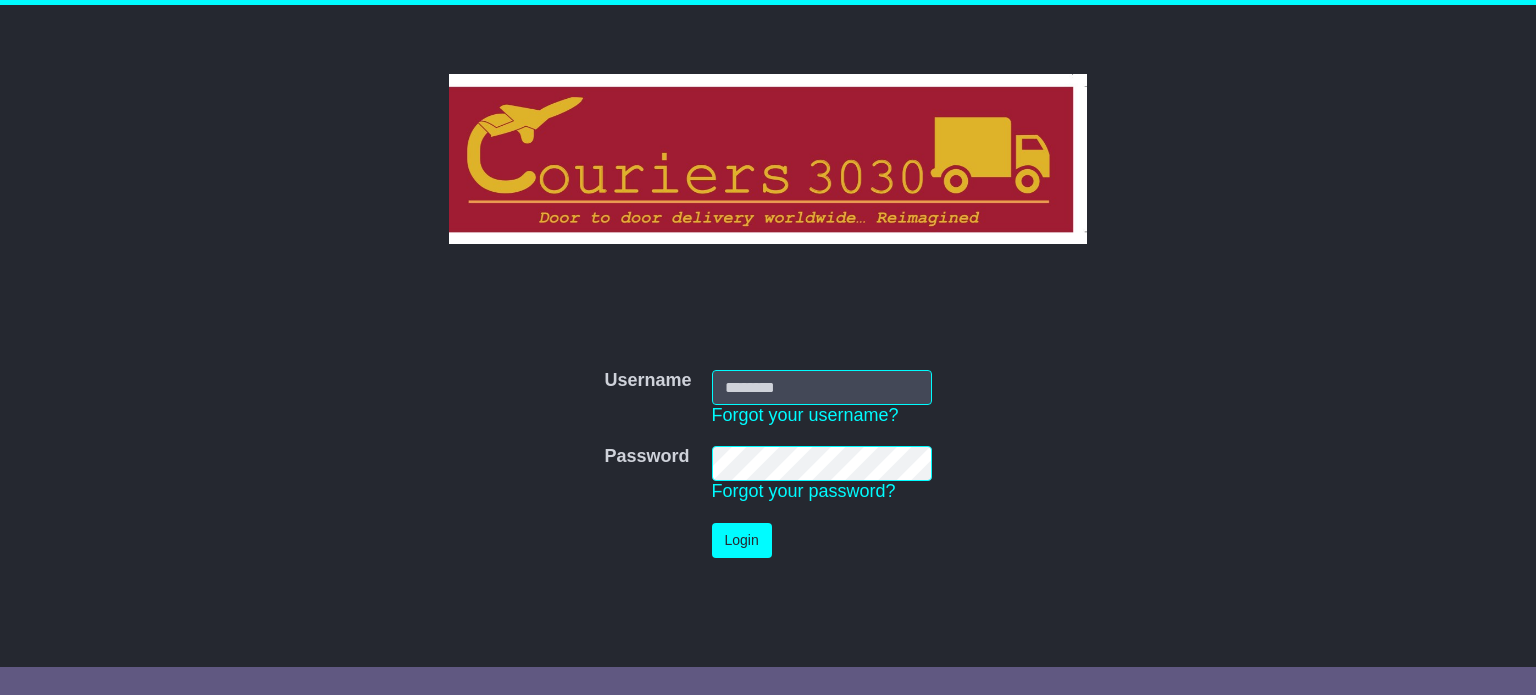 type on "**********" 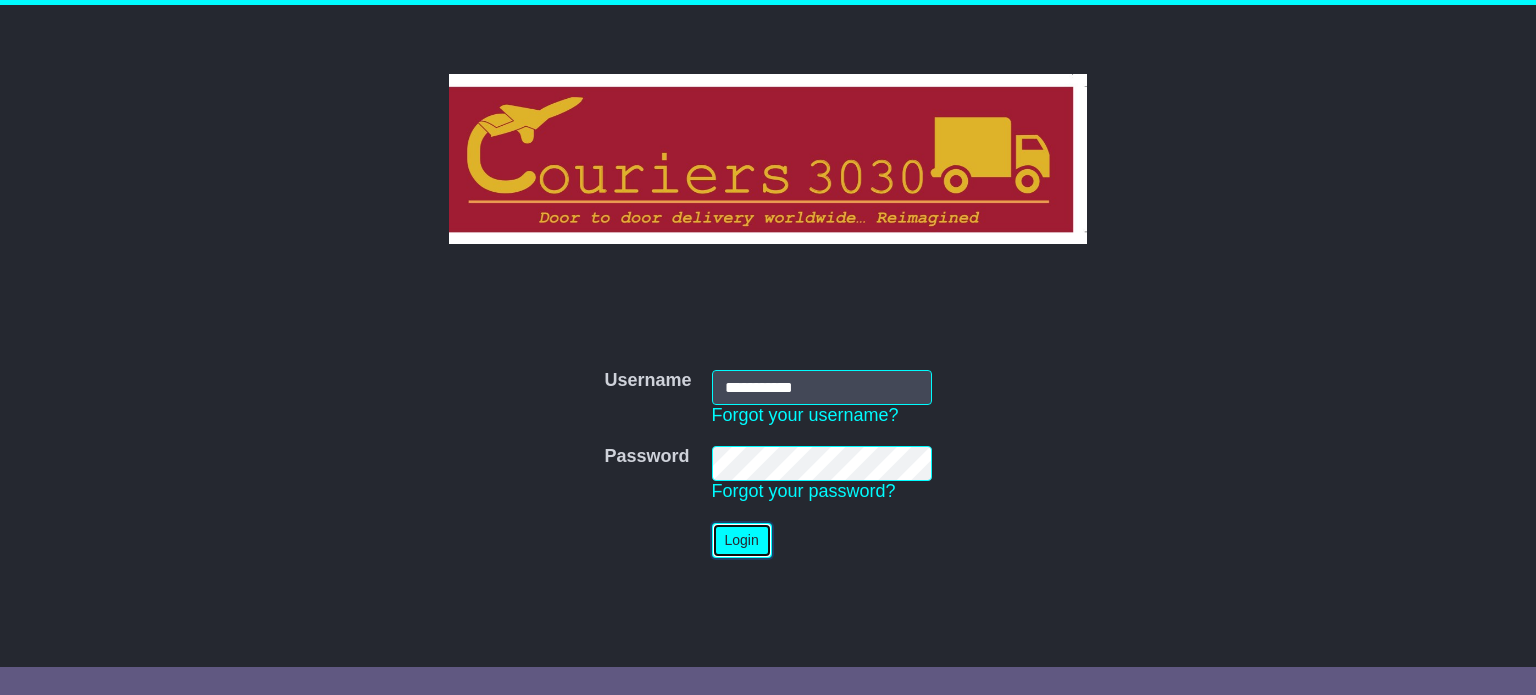 click on "Login" at bounding box center [742, 540] 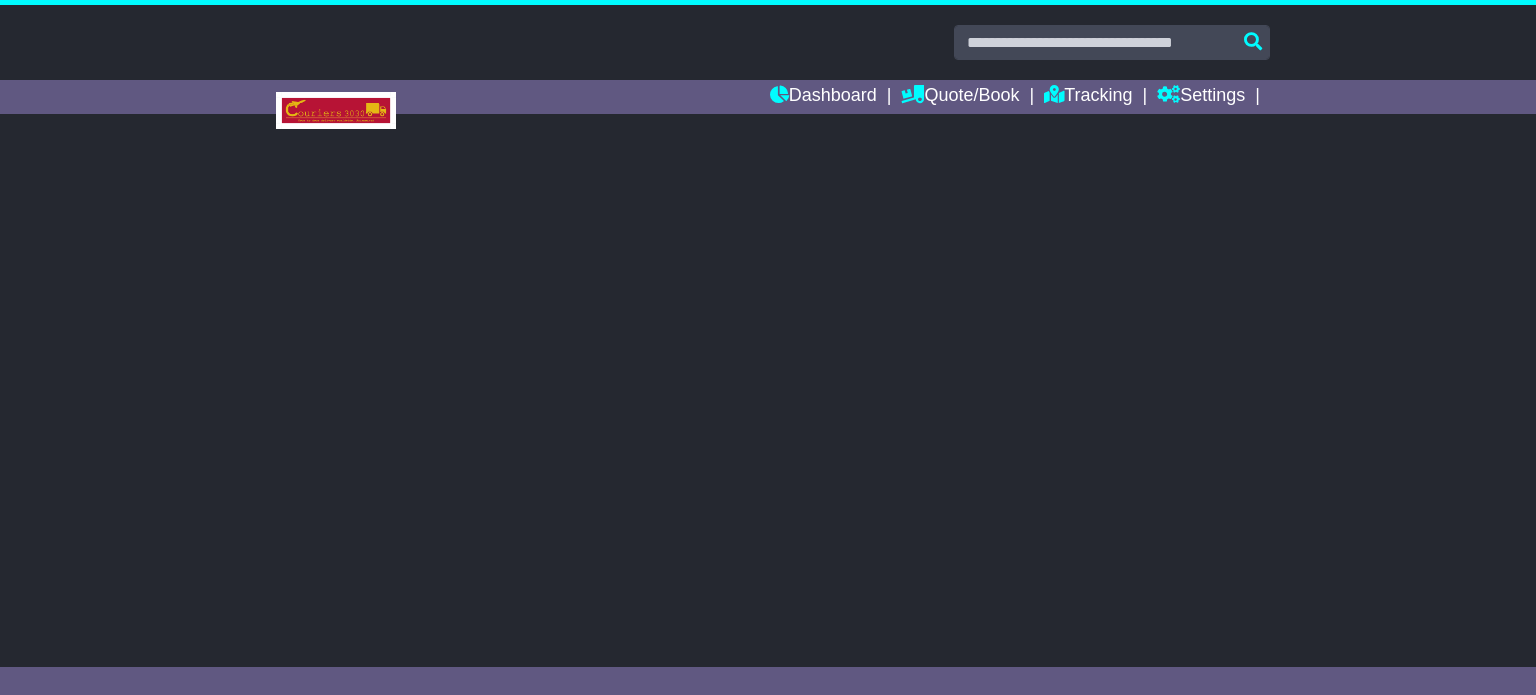 scroll, scrollTop: 0, scrollLeft: 0, axis: both 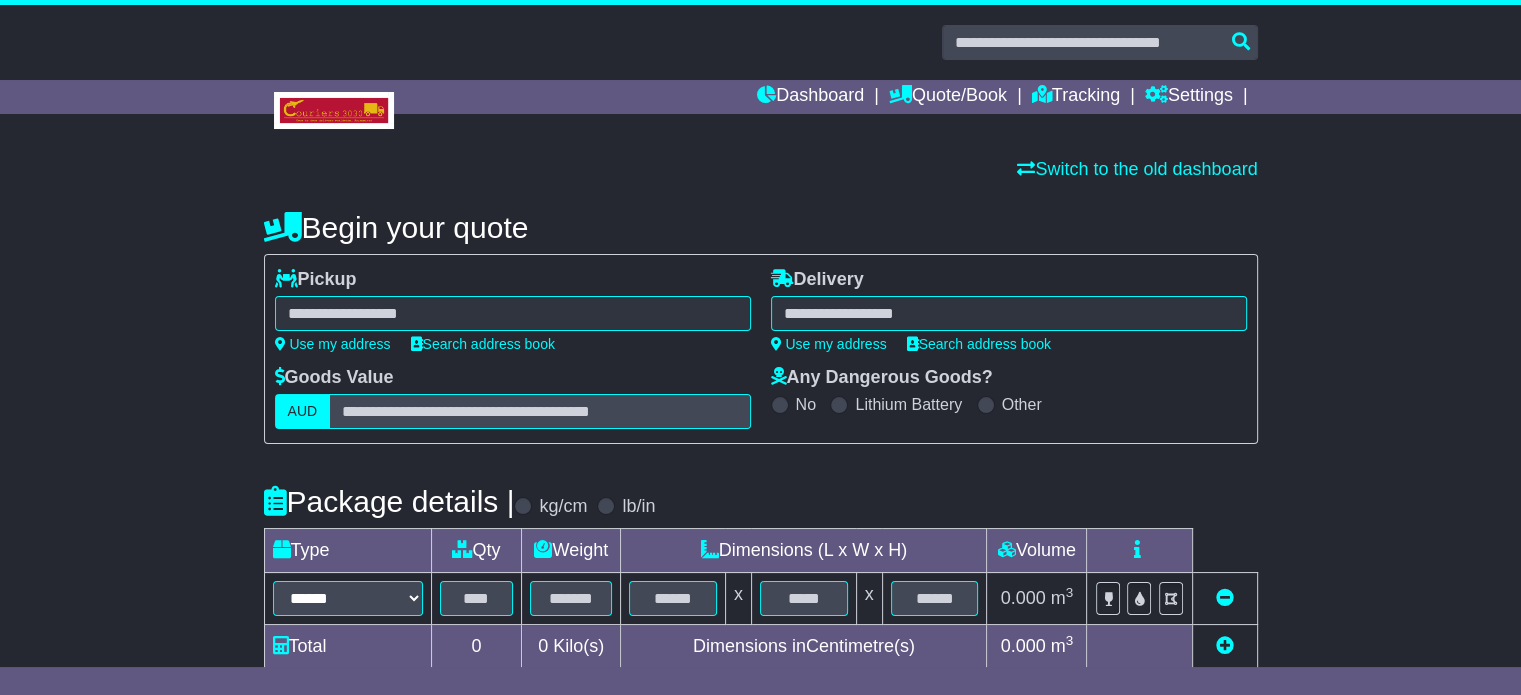click at bounding box center (513, 313) 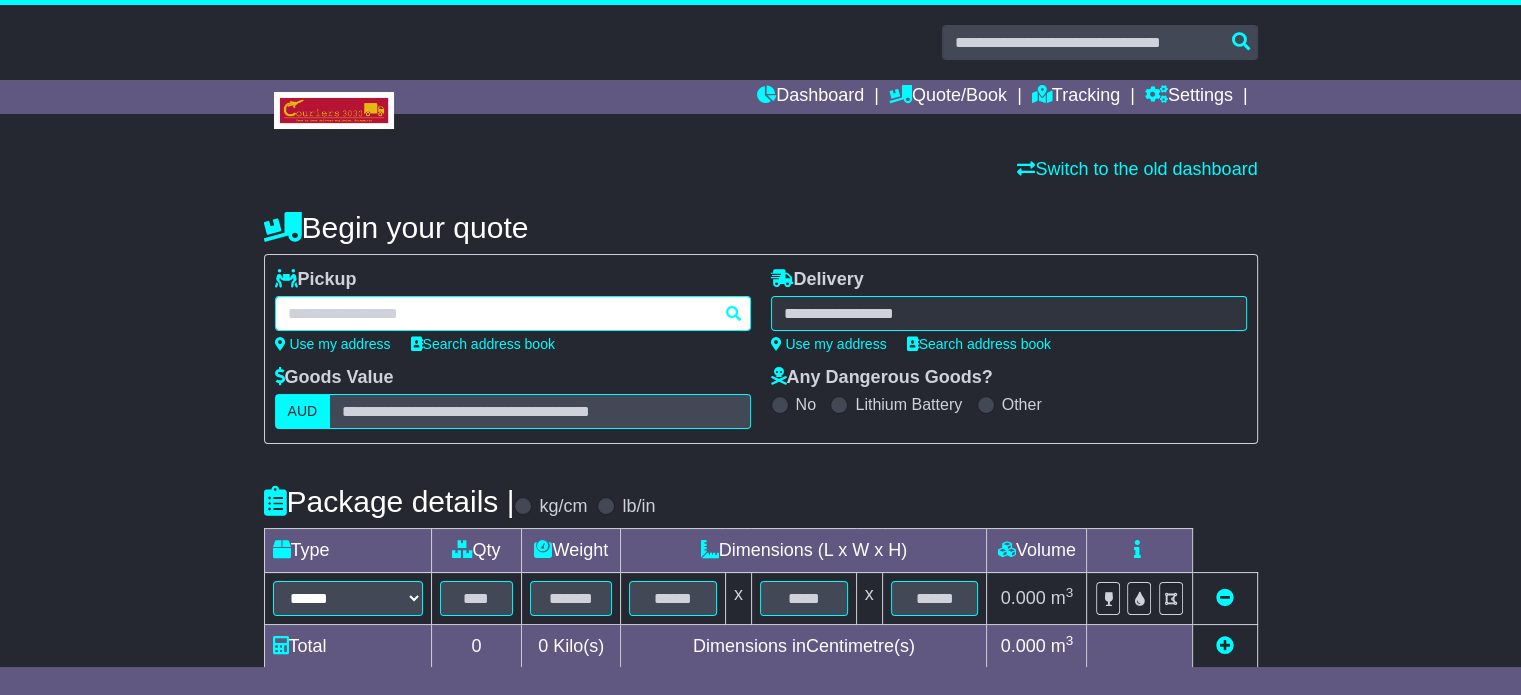 paste on "*********" 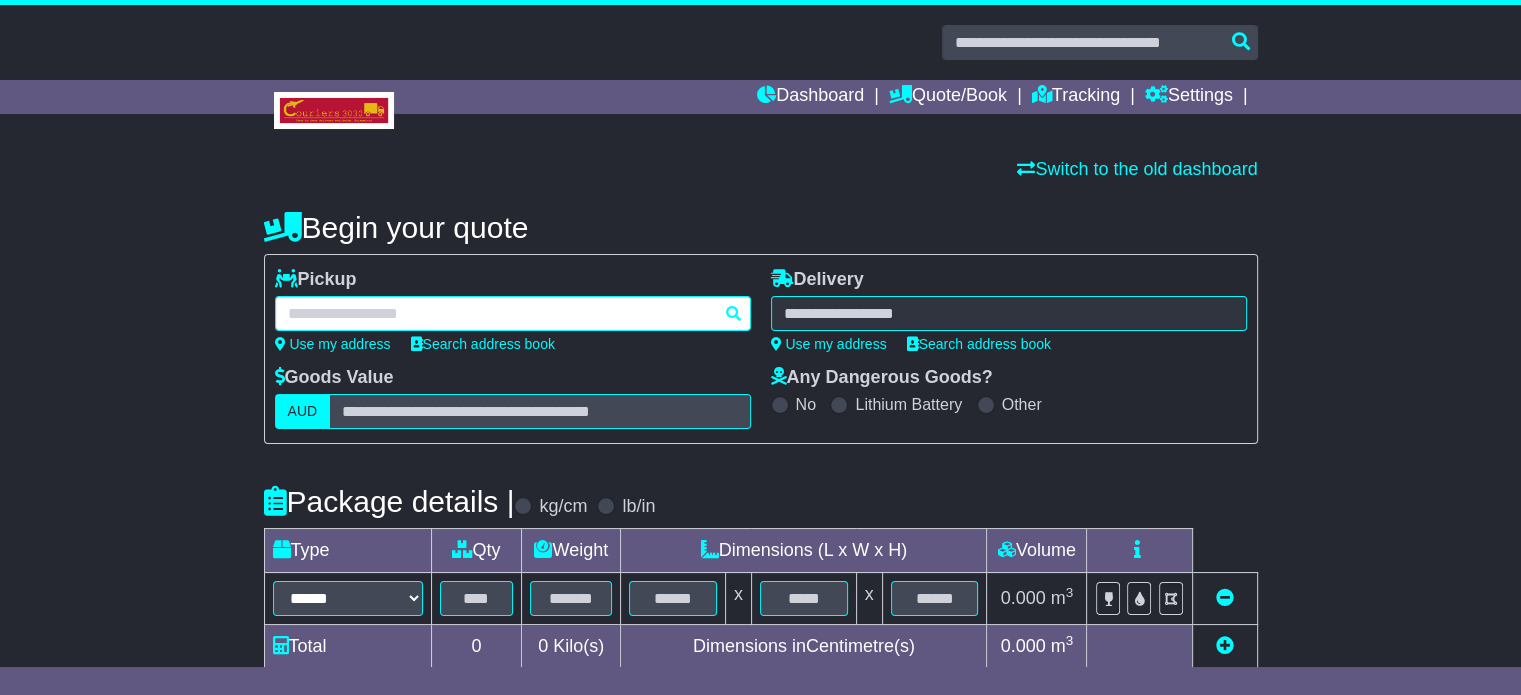 type on "*********" 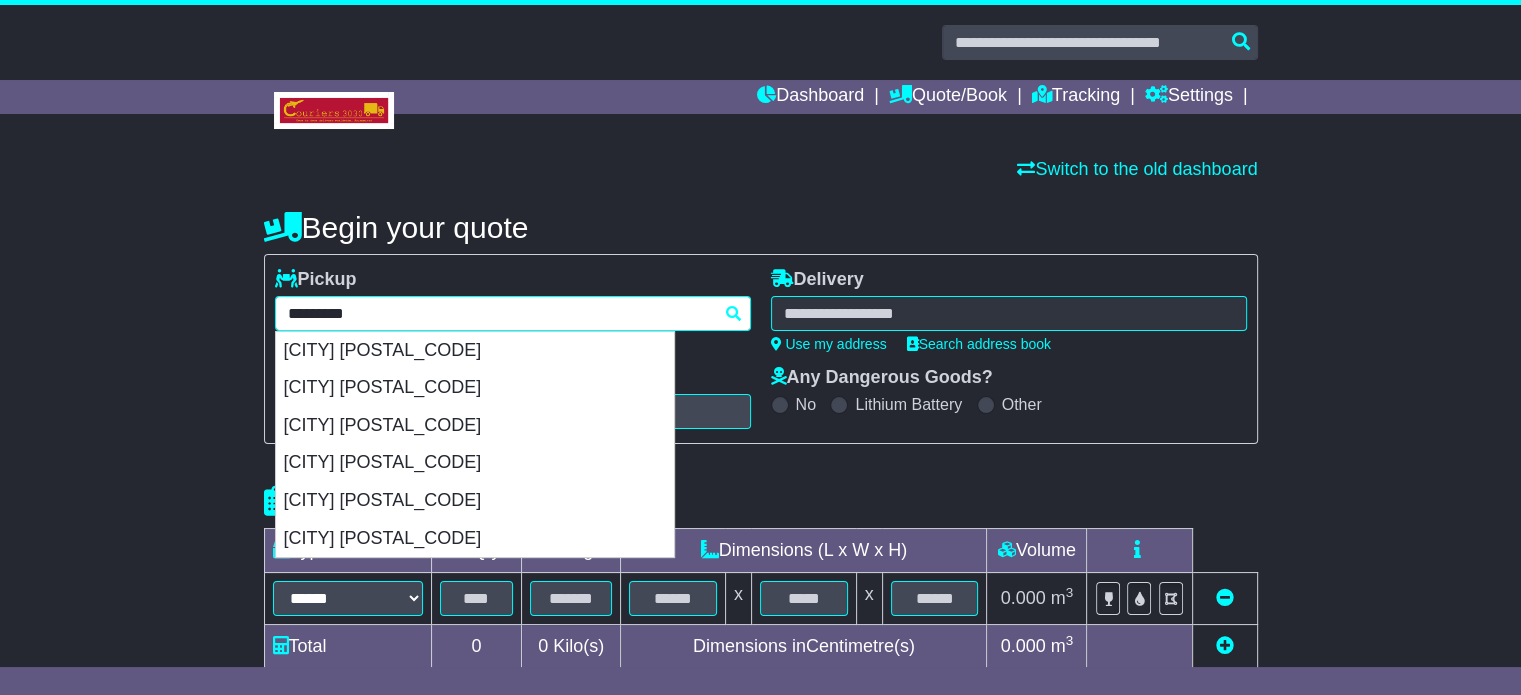 click on "********* [CITY] [CITY] [POSTAL_CODE] [CITY] [POSTAL_CODE] [CITY] [POSTAL_CODE] [CITY] [POSTAL_CODE] [CITY] [POSTAL_CODE]" at bounding box center [513, 313] 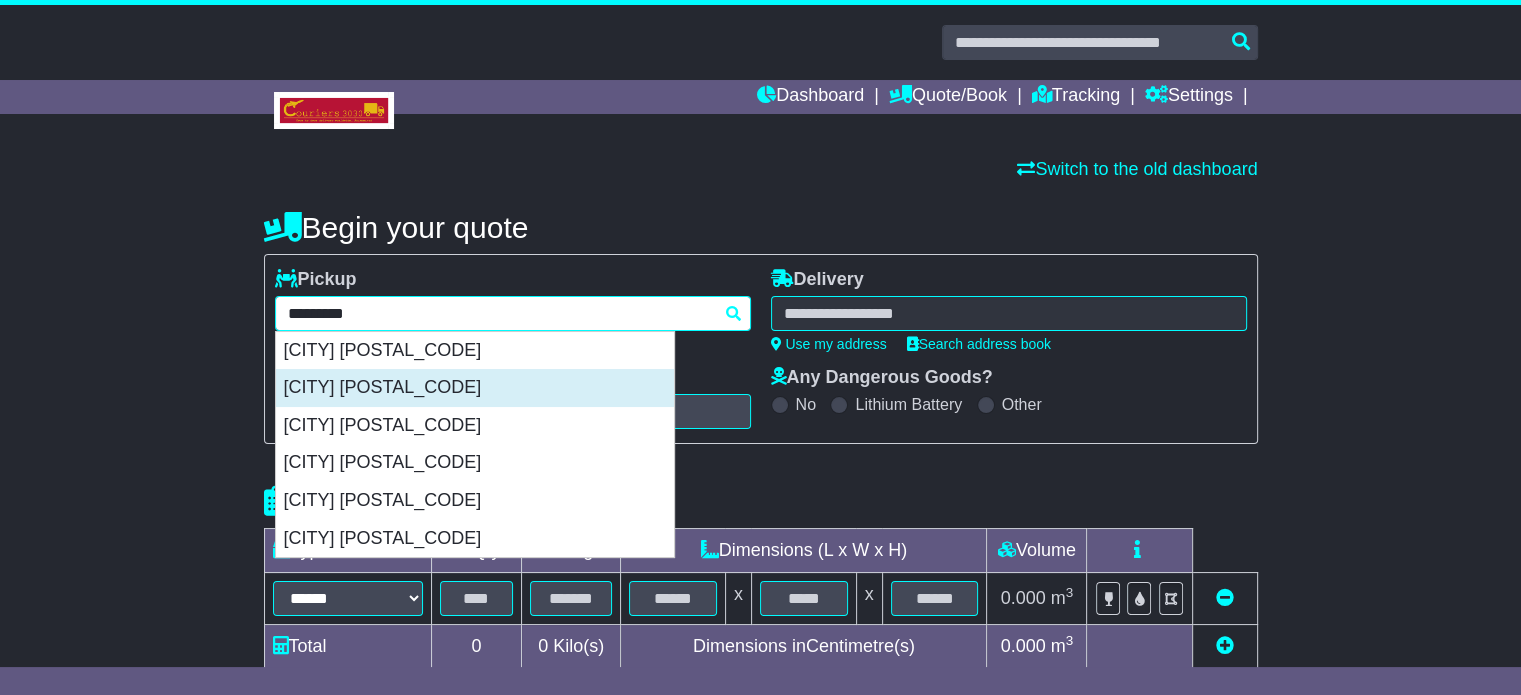 click on "SOUTHPORT 4215" at bounding box center (475, 388) 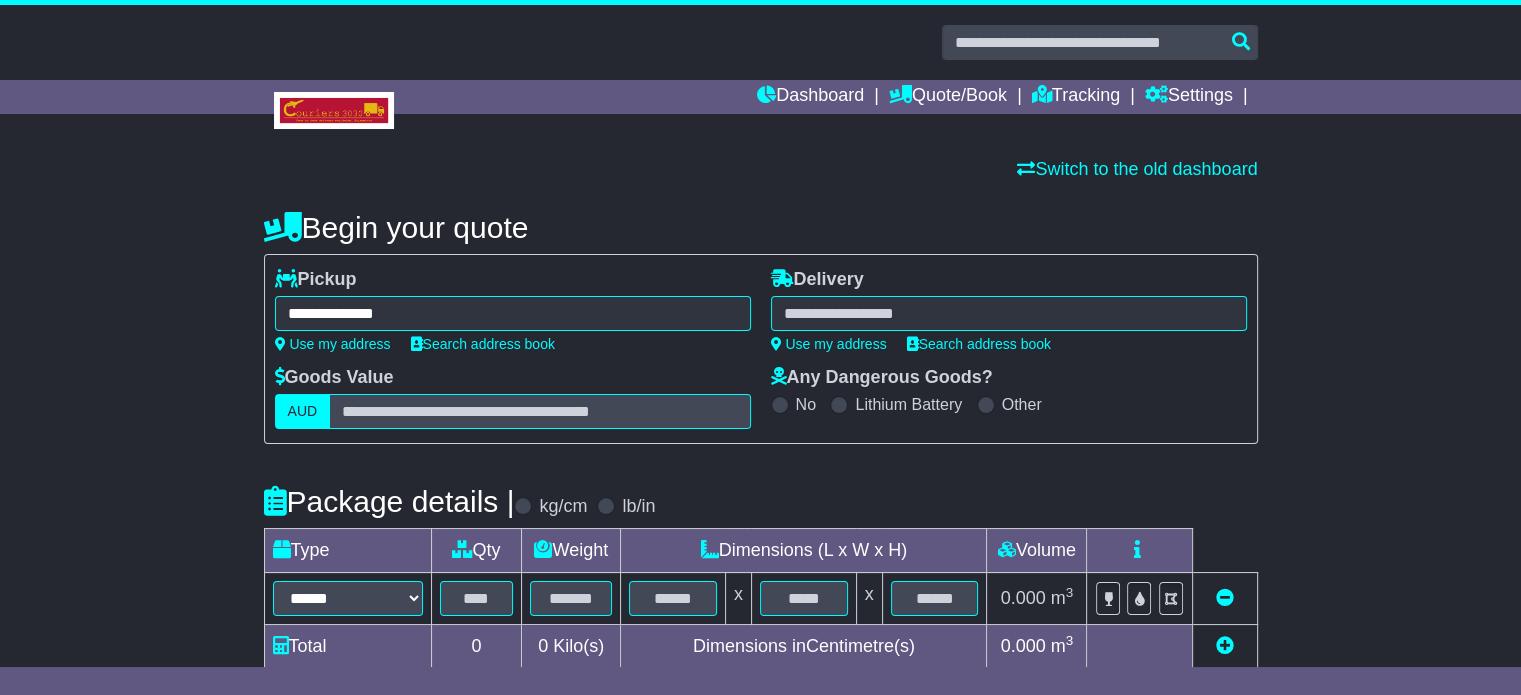 type on "**********" 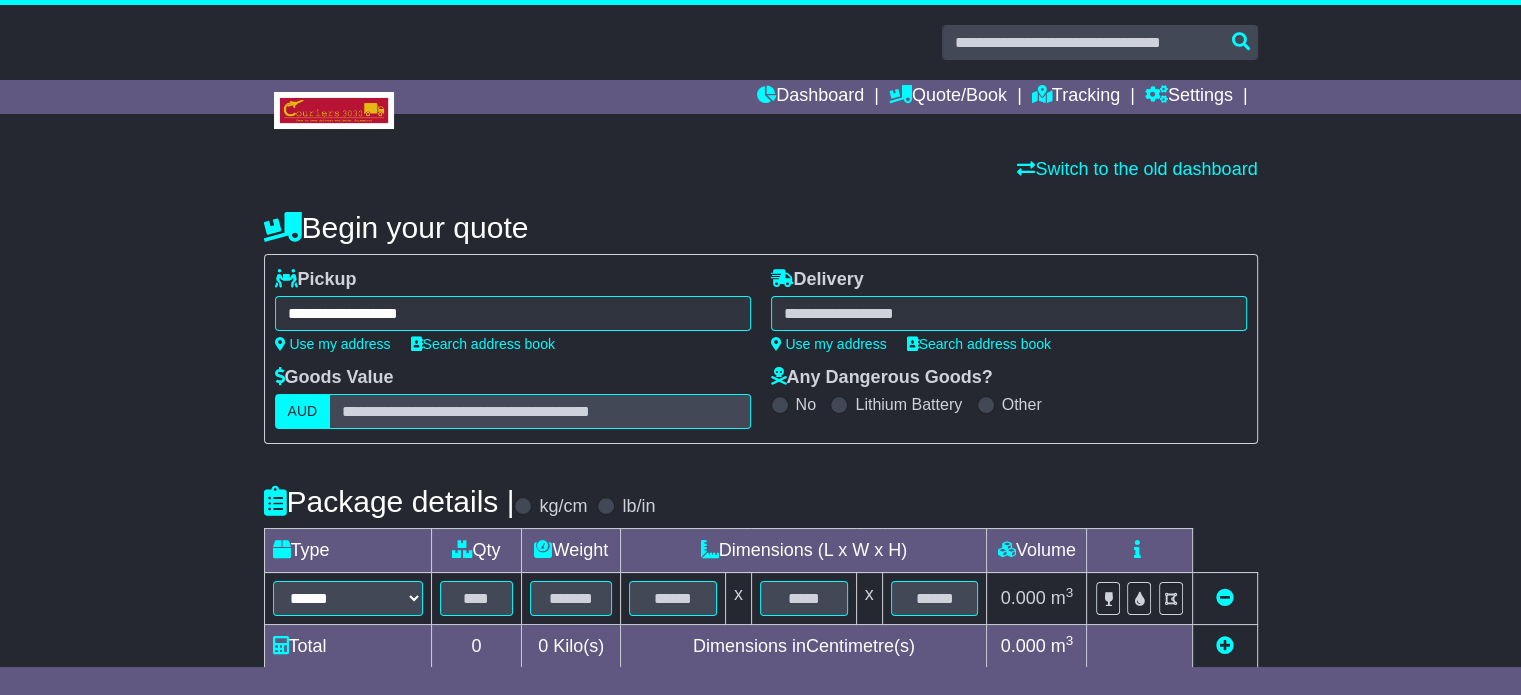 click at bounding box center (1009, 313) 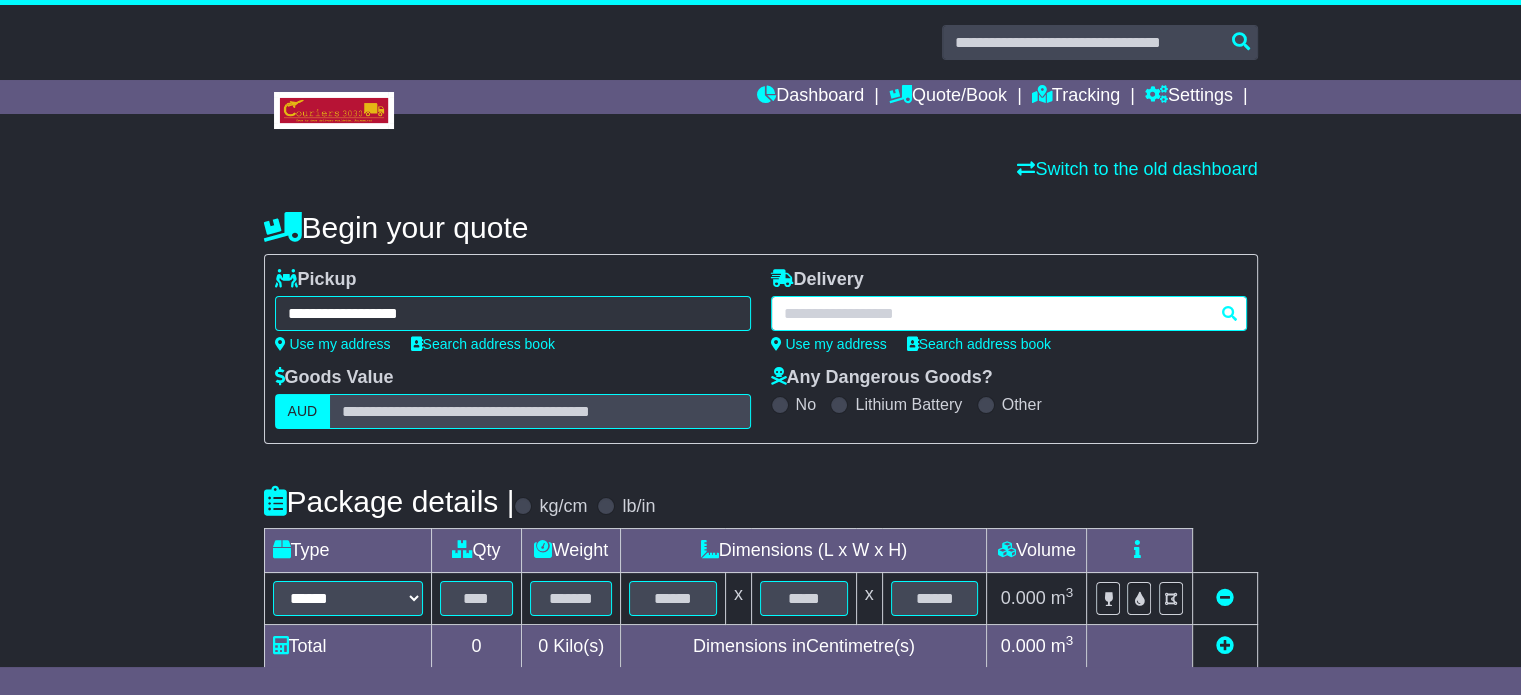 paste on "*****" 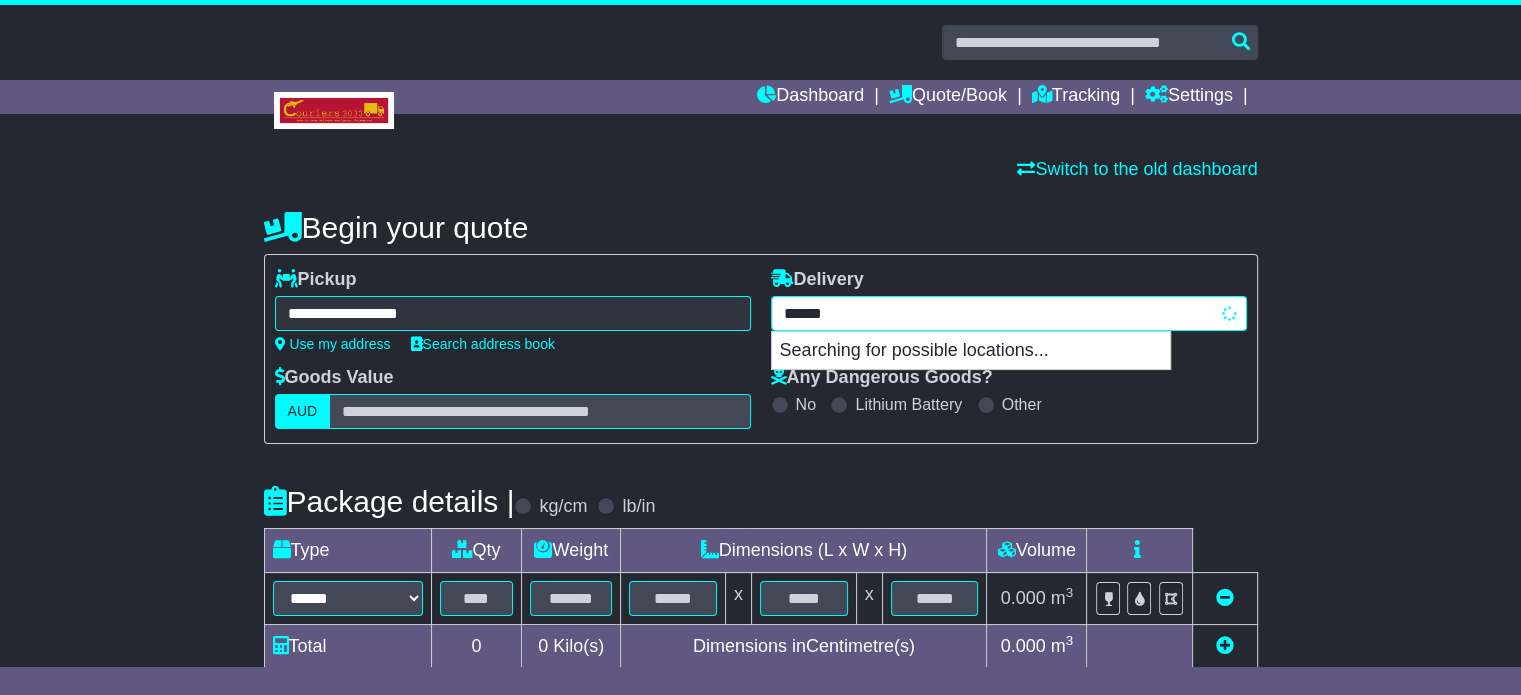 type on "**********" 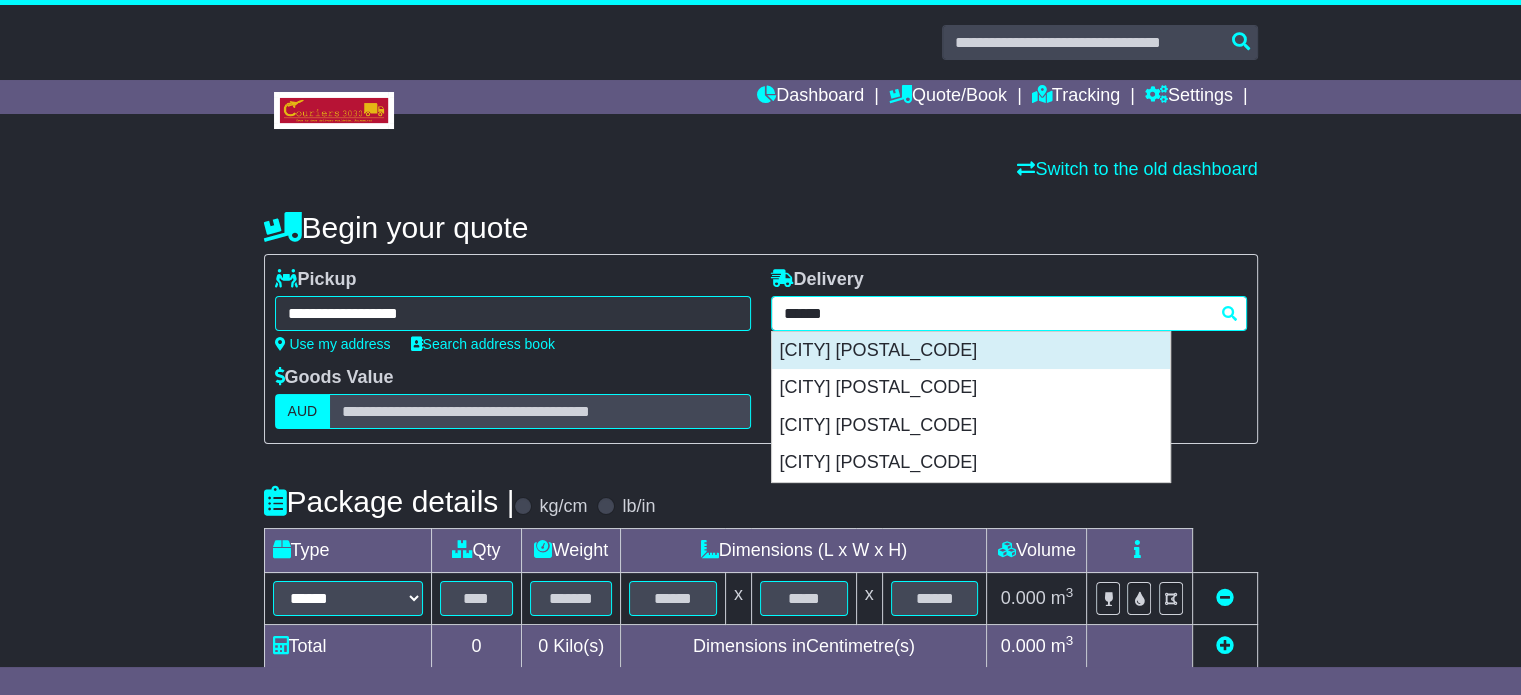 click on "COFFS HARBOUR 2450" at bounding box center (971, 351) 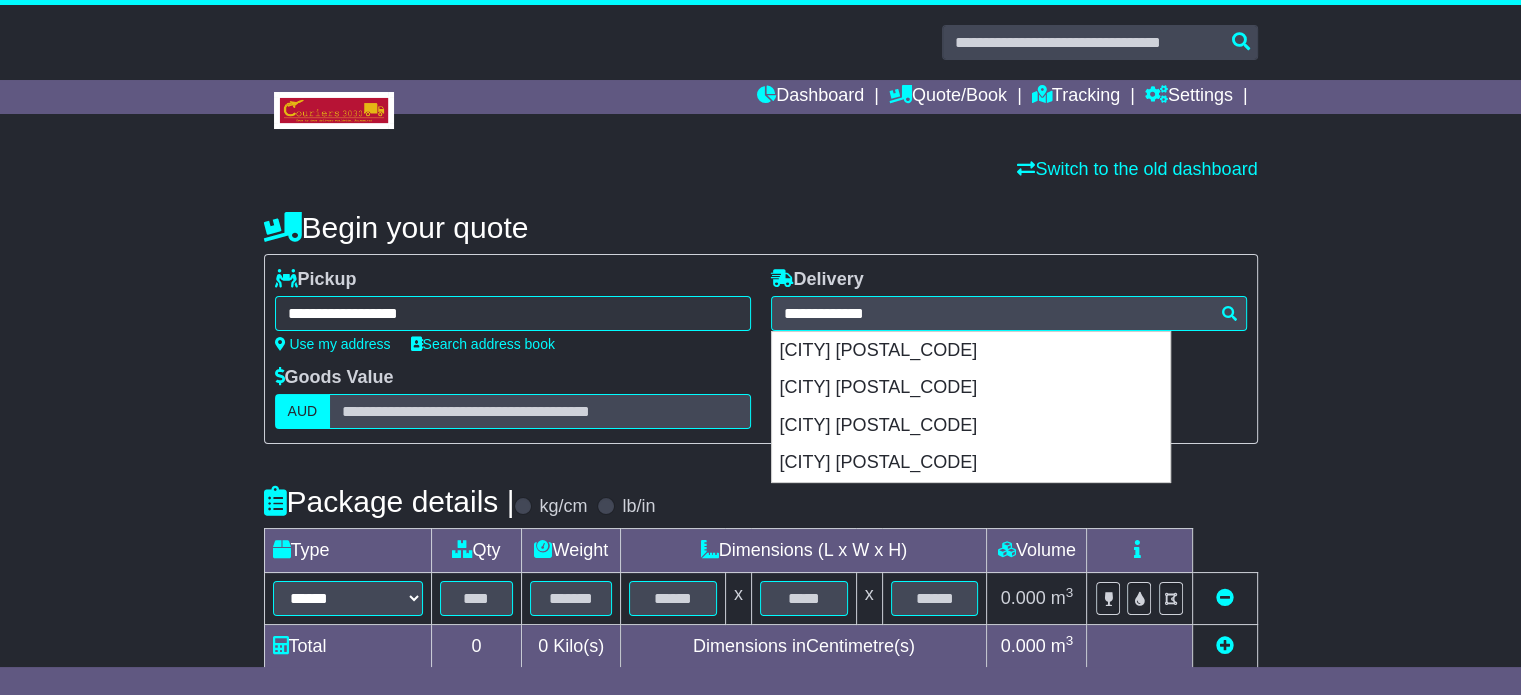 type on "**********" 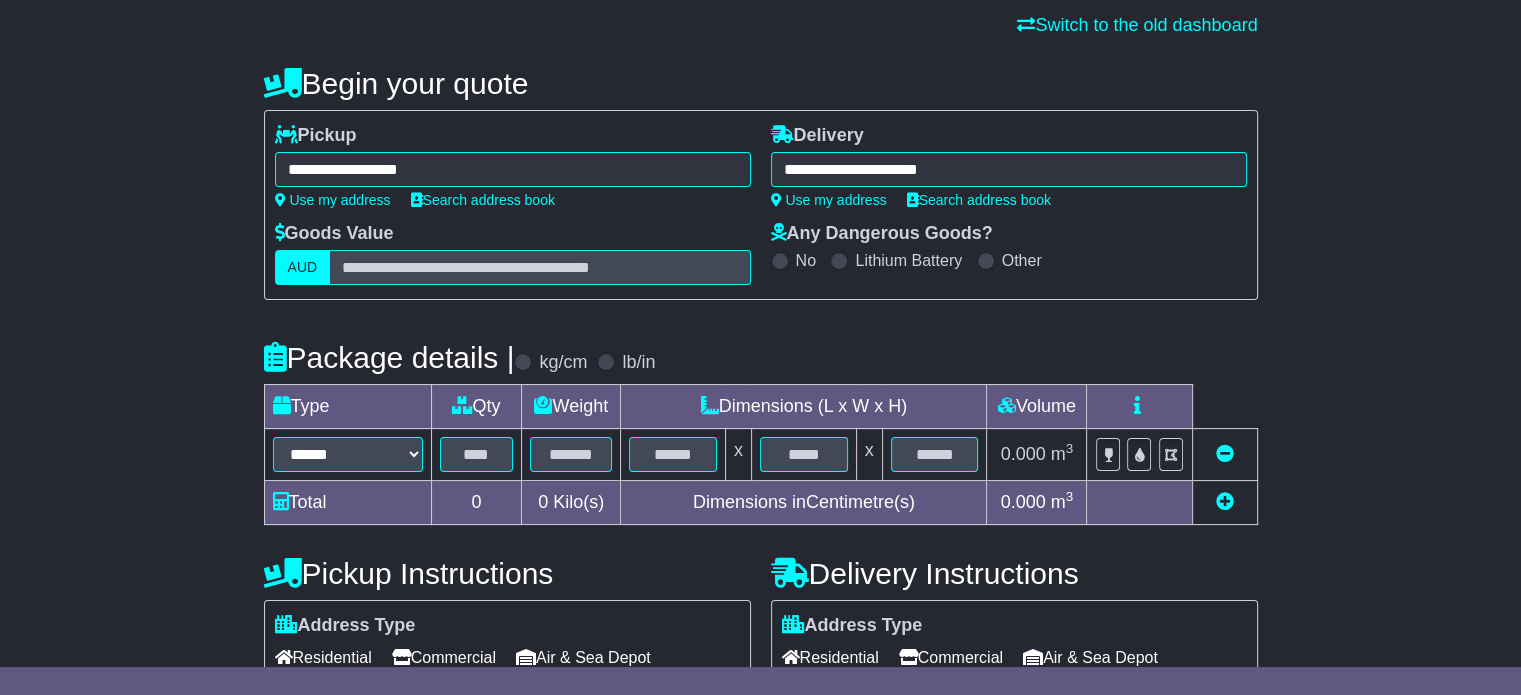 scroll, scrollTop: 360, scrollLeft: 0, axis: vertical 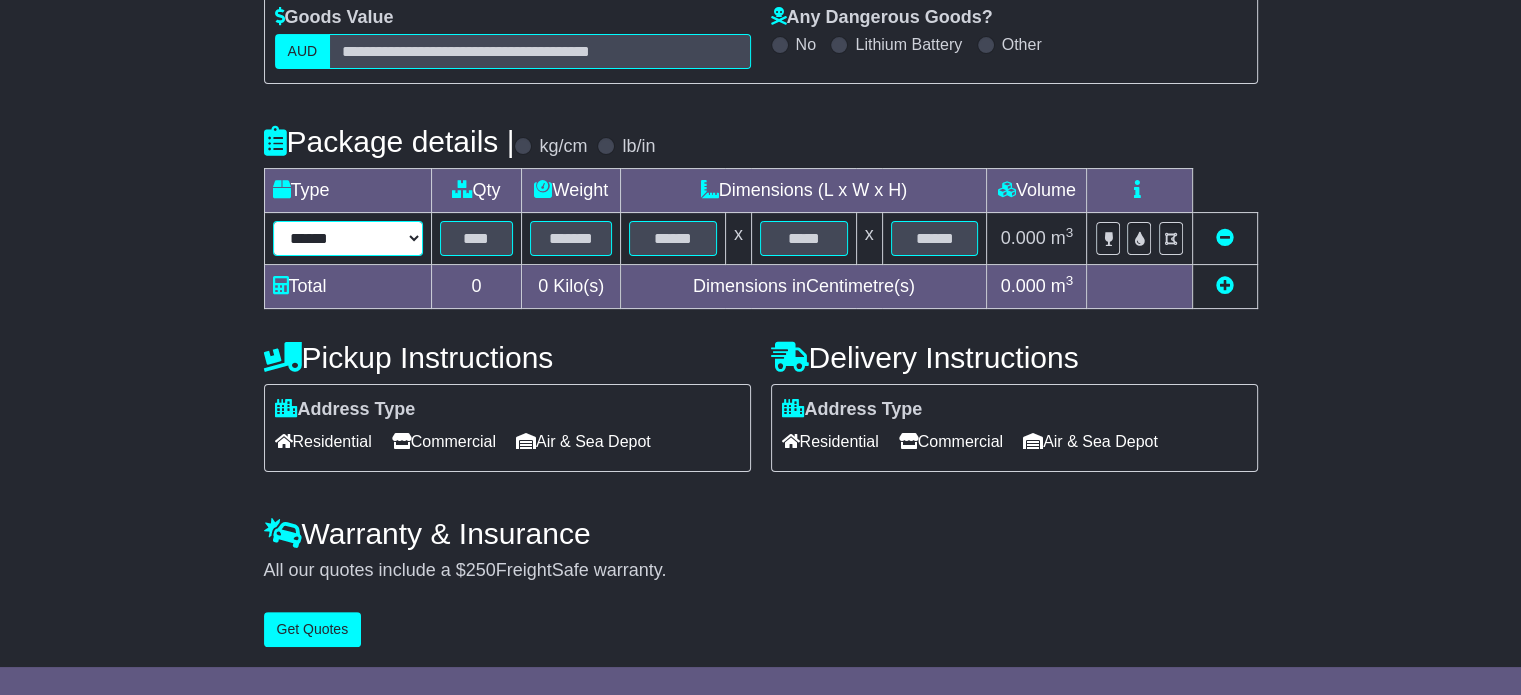 click on "****** ****** *** ******** ***** **** **** ****** *** *******" at bounding box center (348, 238) 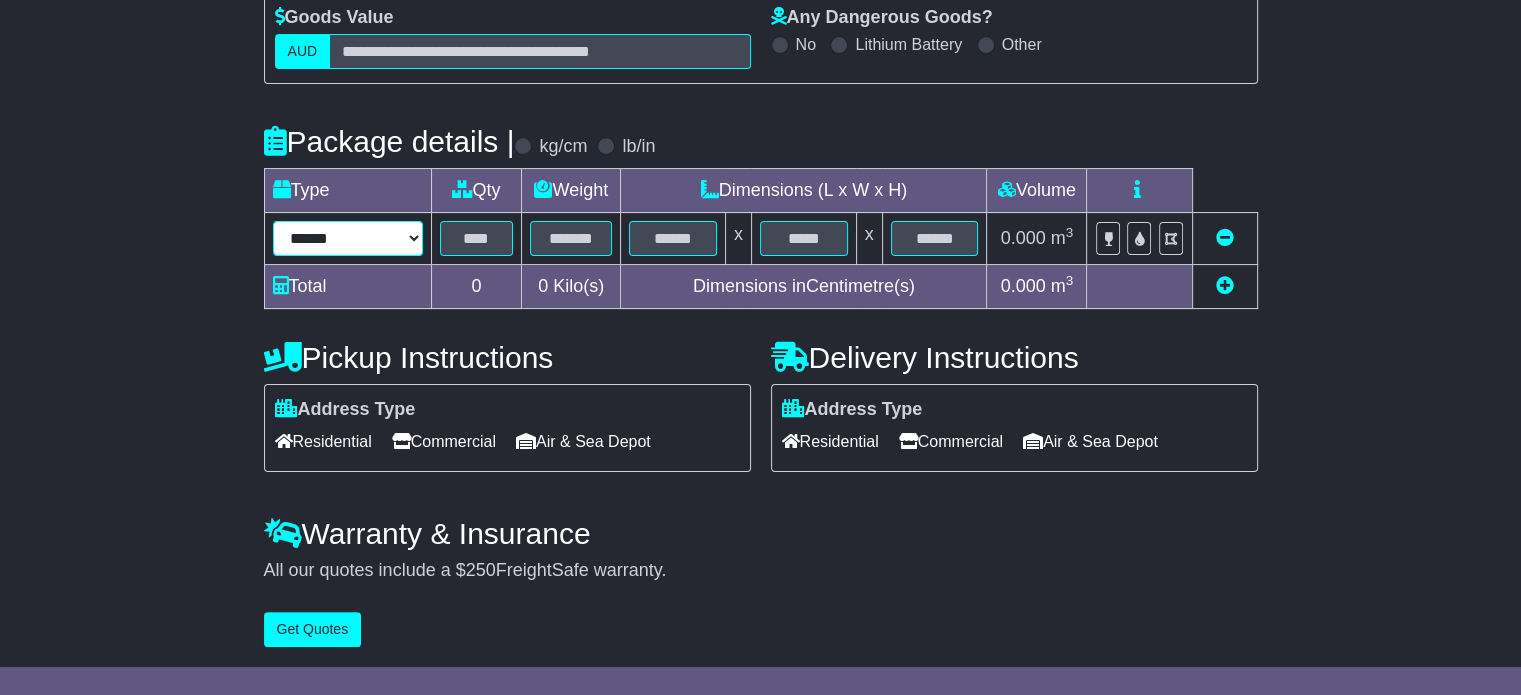select on "*****" 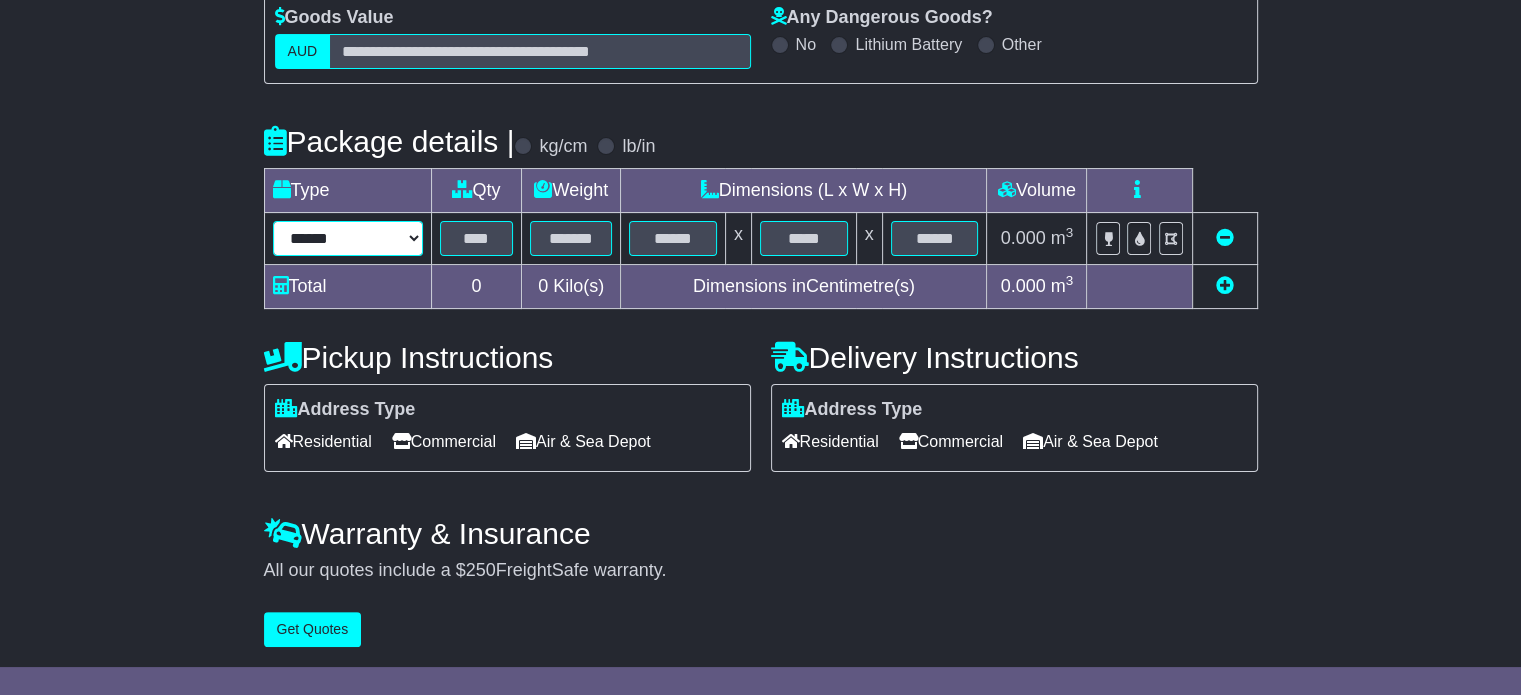 click on "****** ****** *** ******** ***** **** **** ****** *** *******" at bounding box center [348, 238] 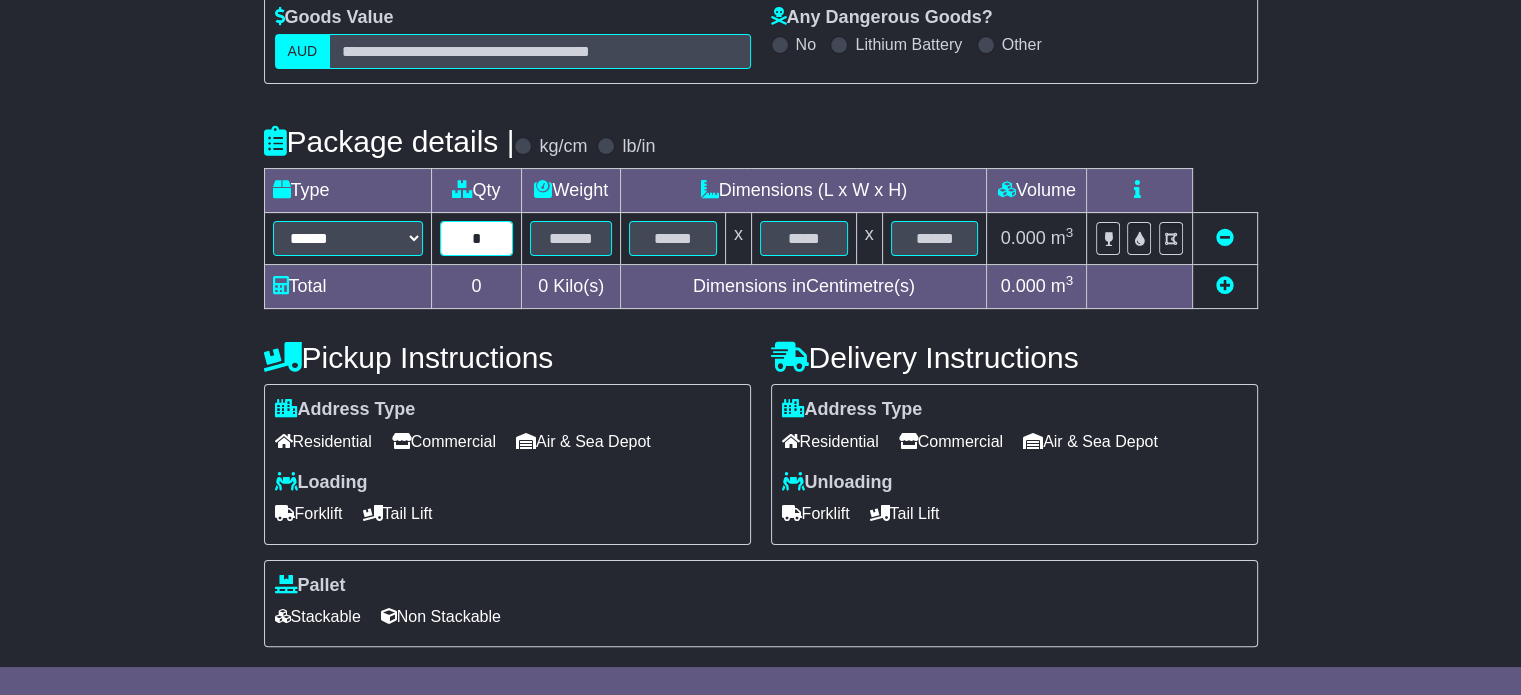 type on "*" 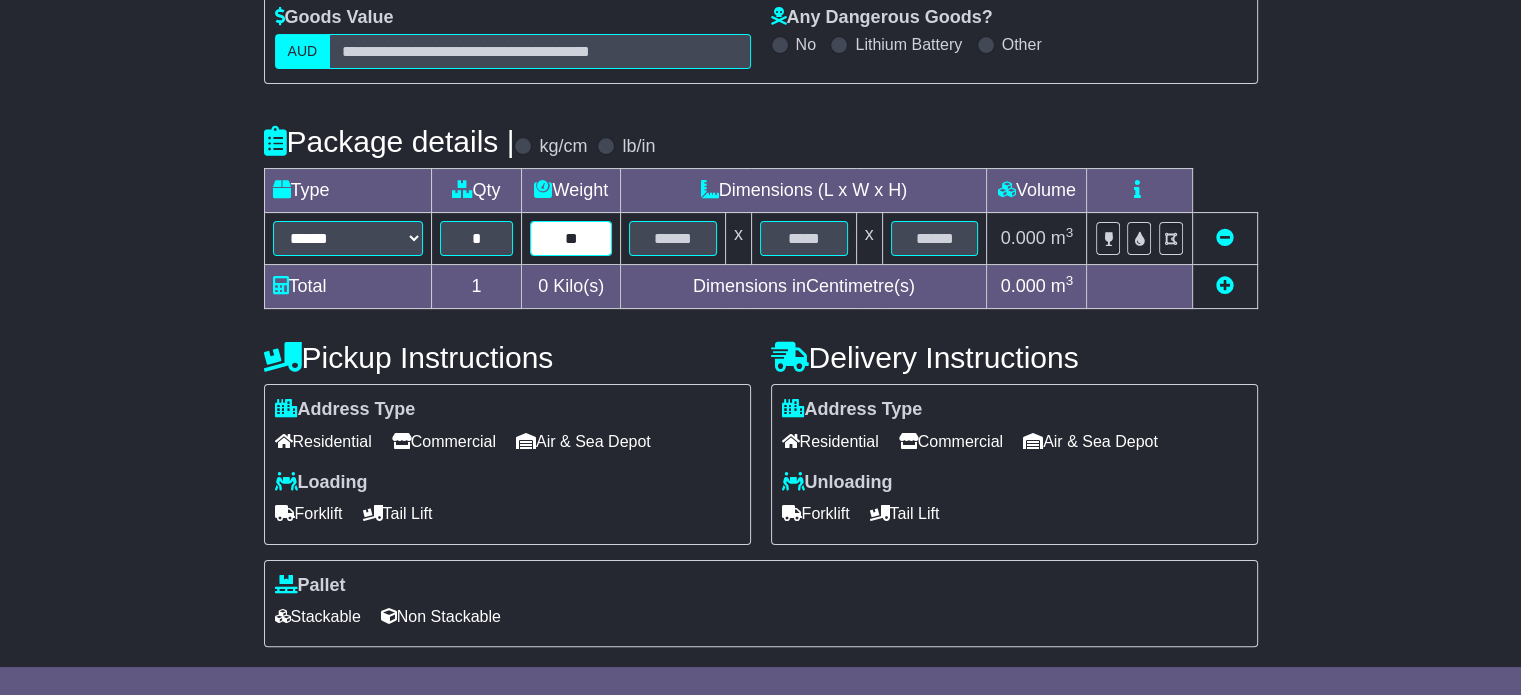 type on "**" 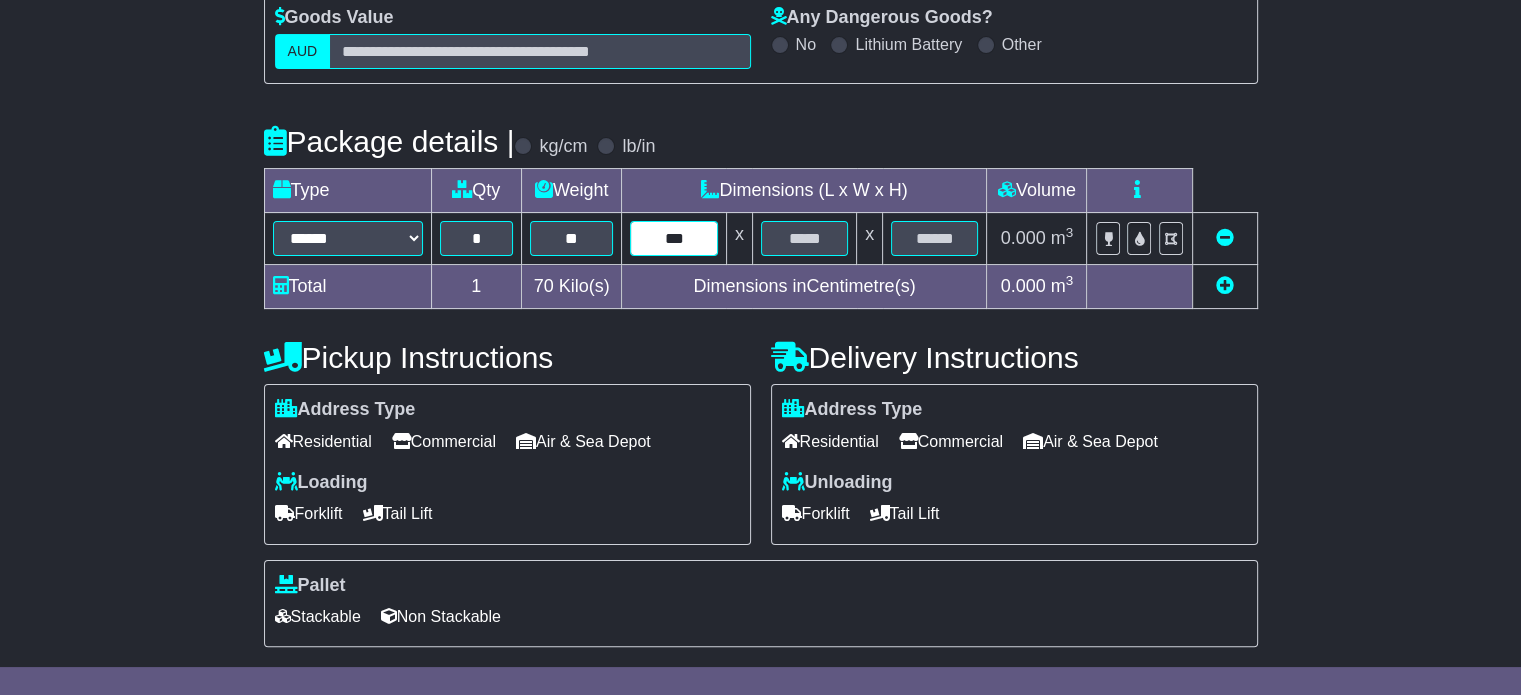 type on "***" 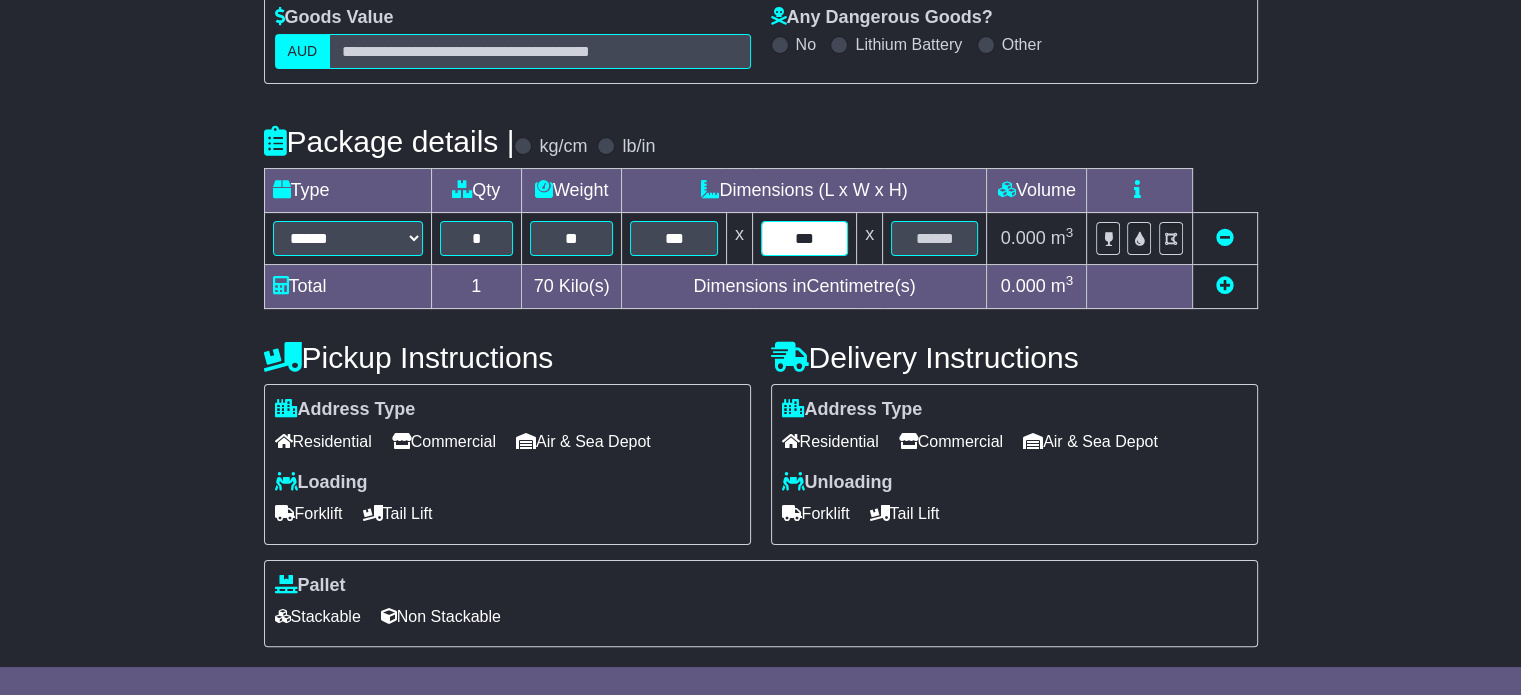 type on "***" 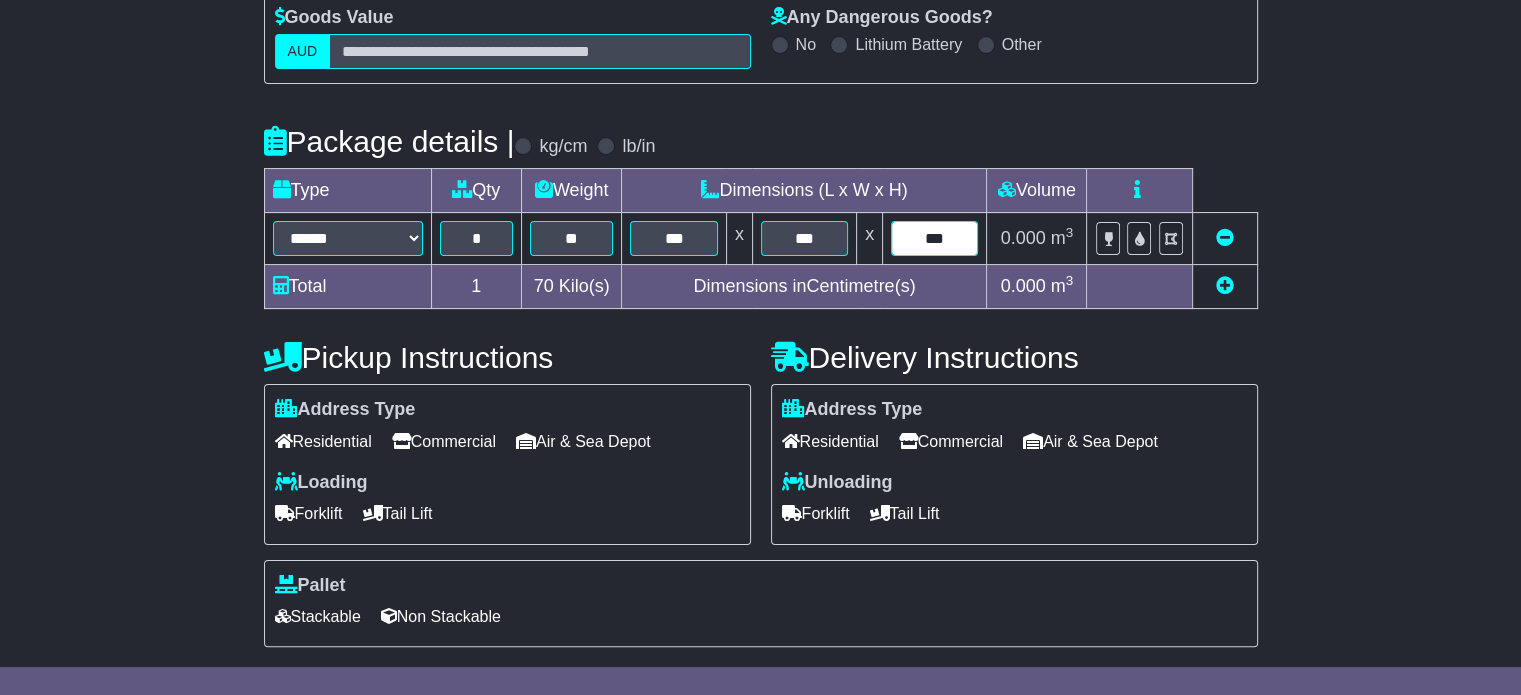type on "***" 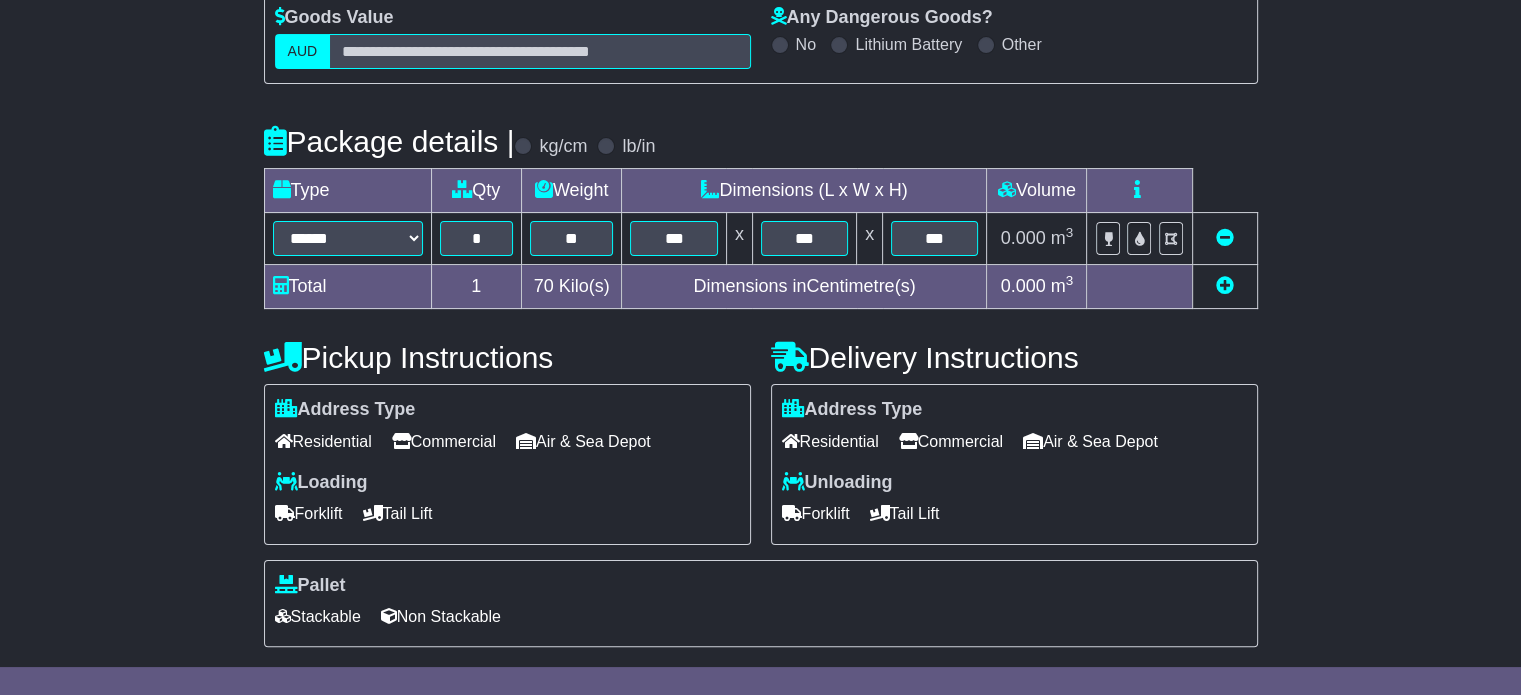 scroll, scrollTop: 535, scrollLeft: 0, axis: vertical 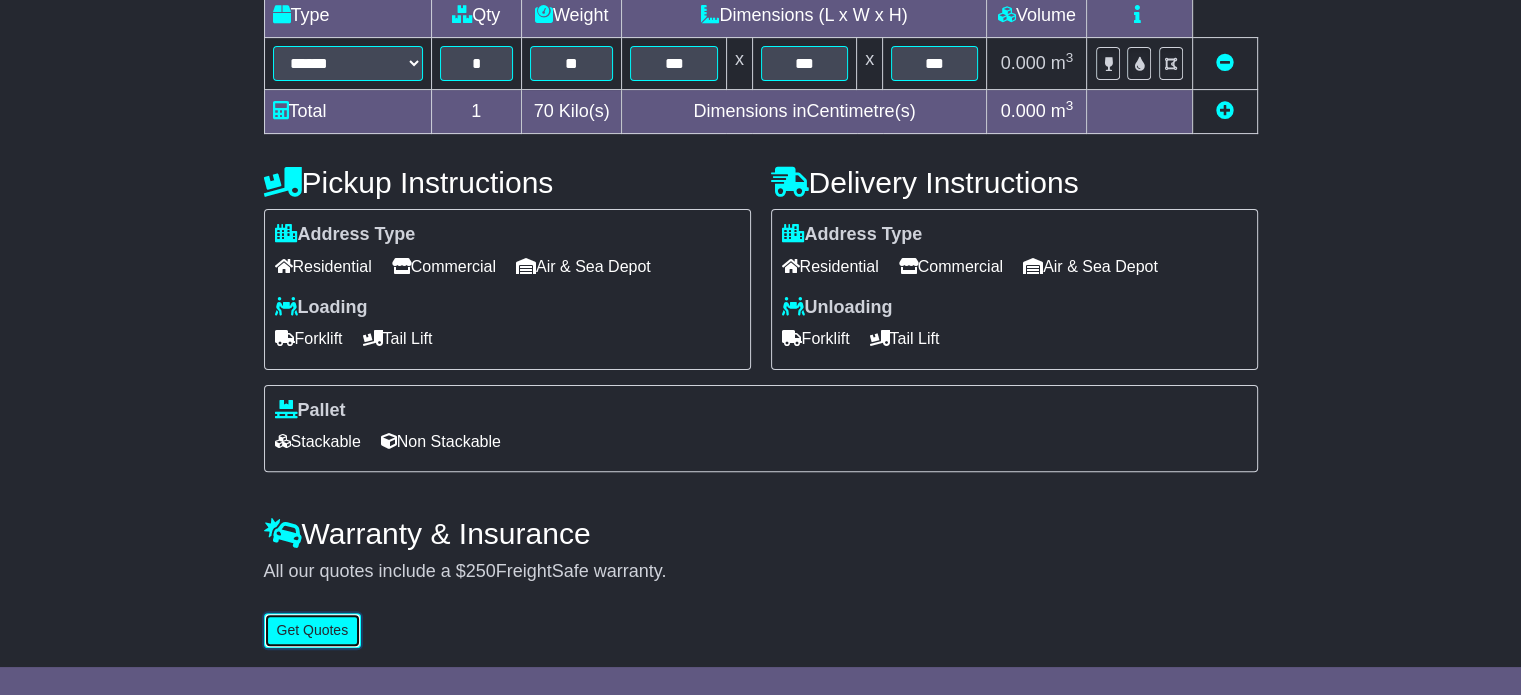 type 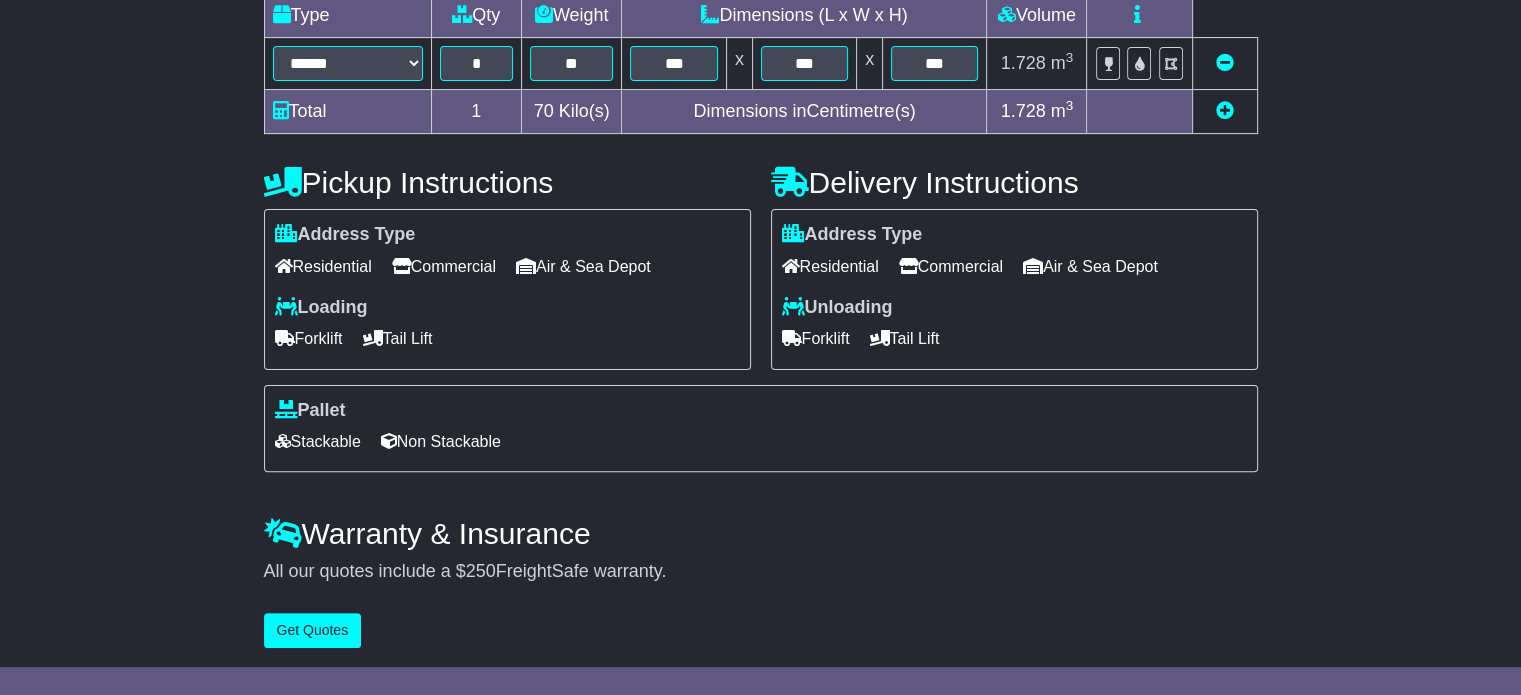 click on "Commercial" at bounding box center (444, 266) 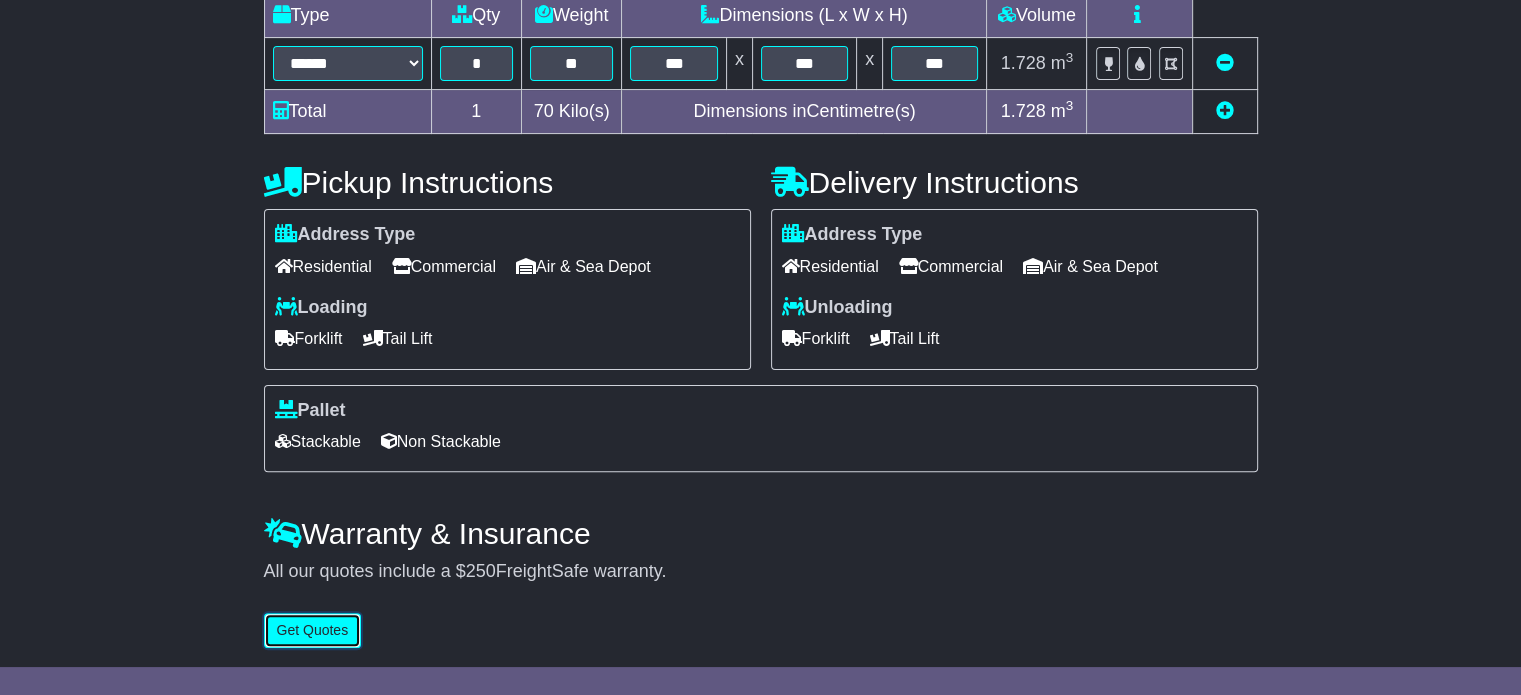 click on "Get Quotes" at bounding box center (313, 630) 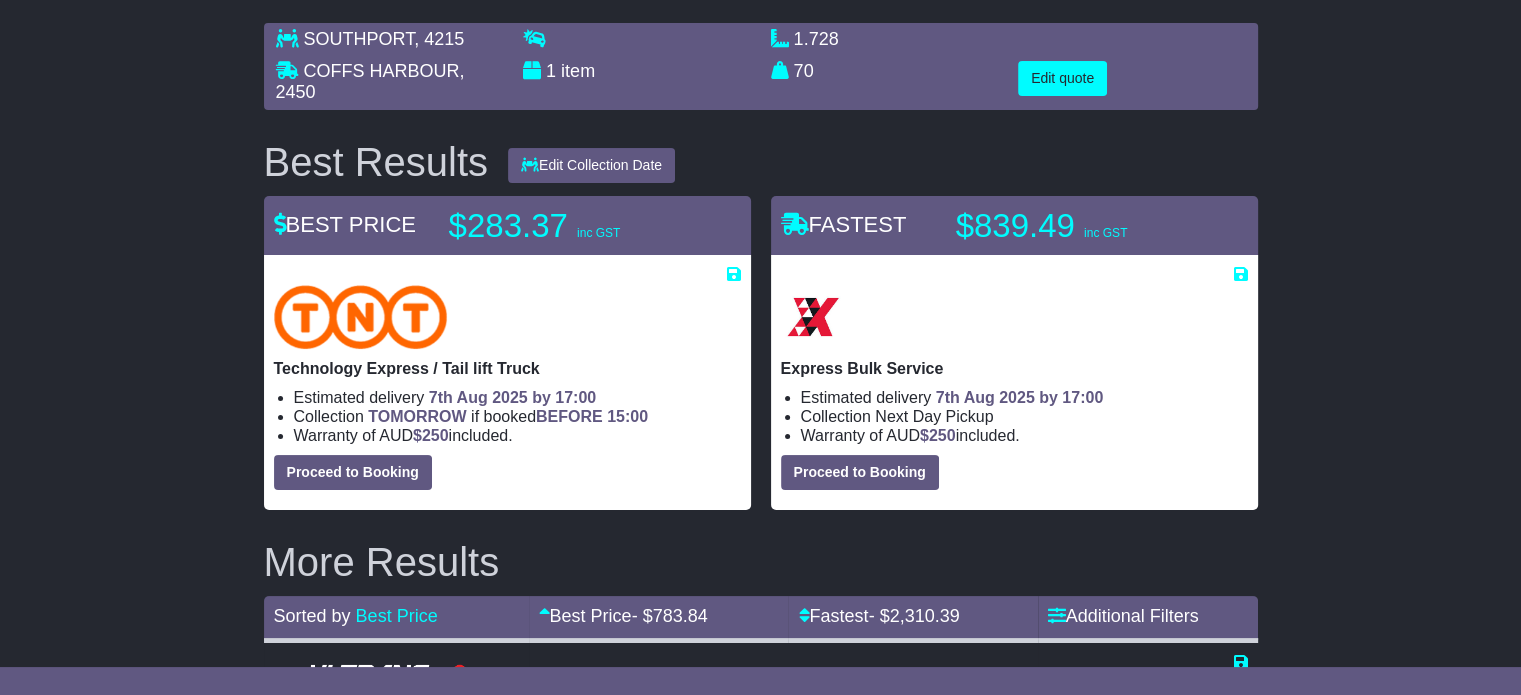 scroll, scrollTop: 0, scrollLeft: 0, axis: both 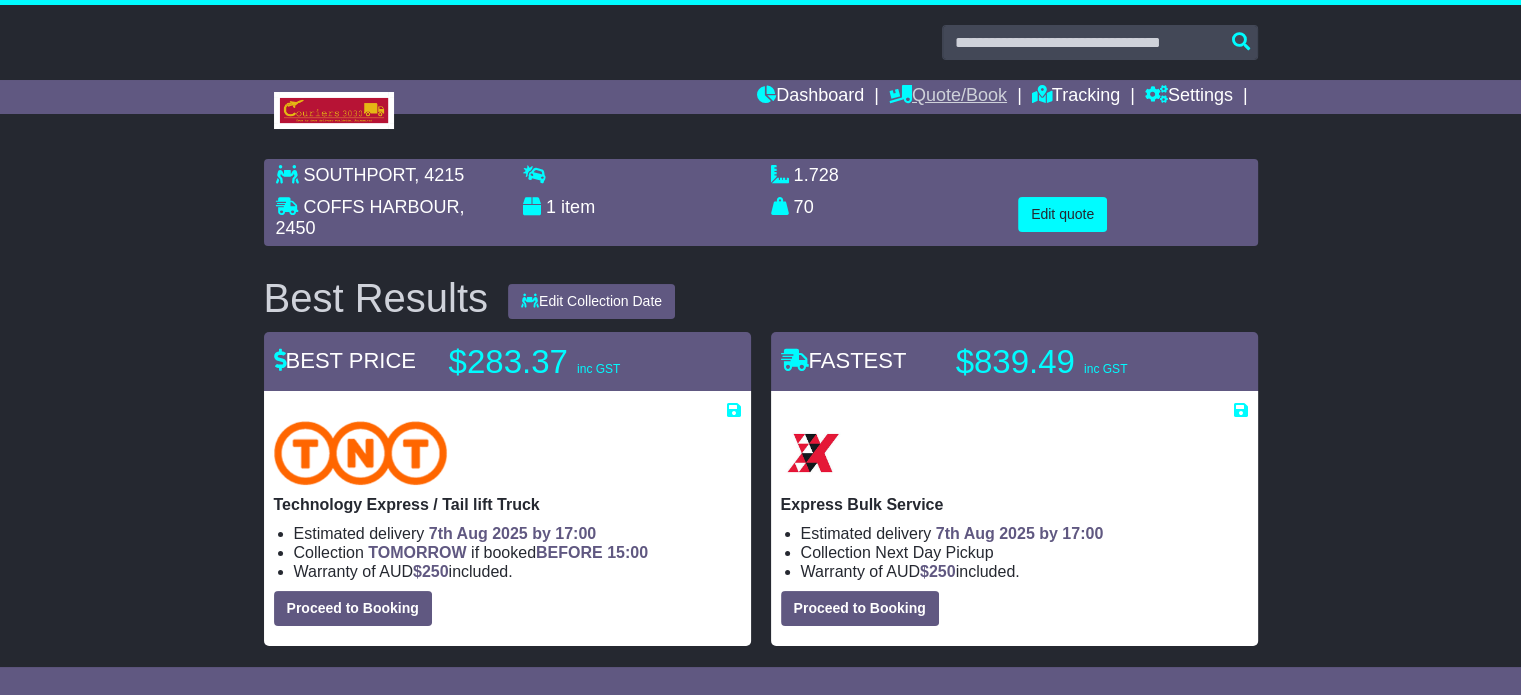 click on "Quote/Book" at bounding box center (948, 97) 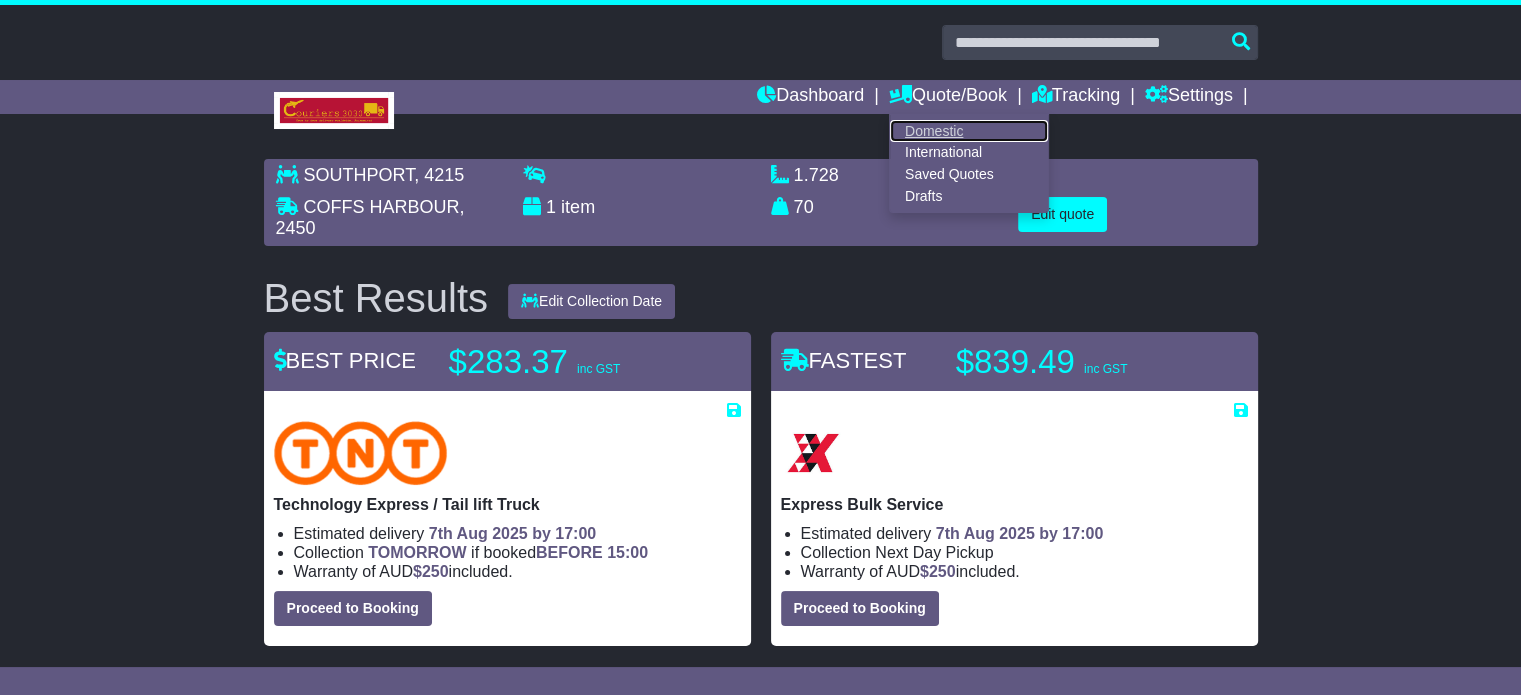 drag, startPoint x: 936, startPoint y: 125, endPoint x: 927, endPoint y: 348, distance: 223.18153 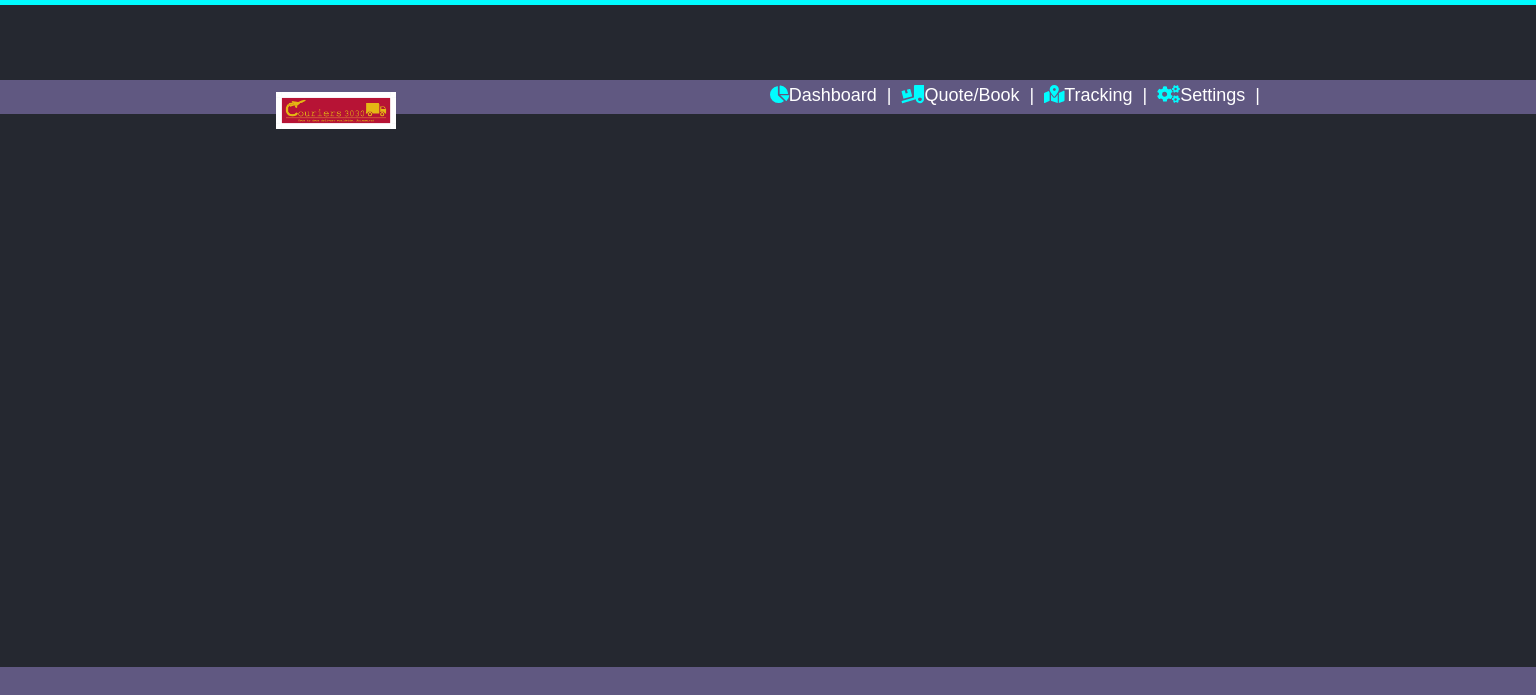 scroll, scrollTop: 0, scrollLeft: 0, axis: both 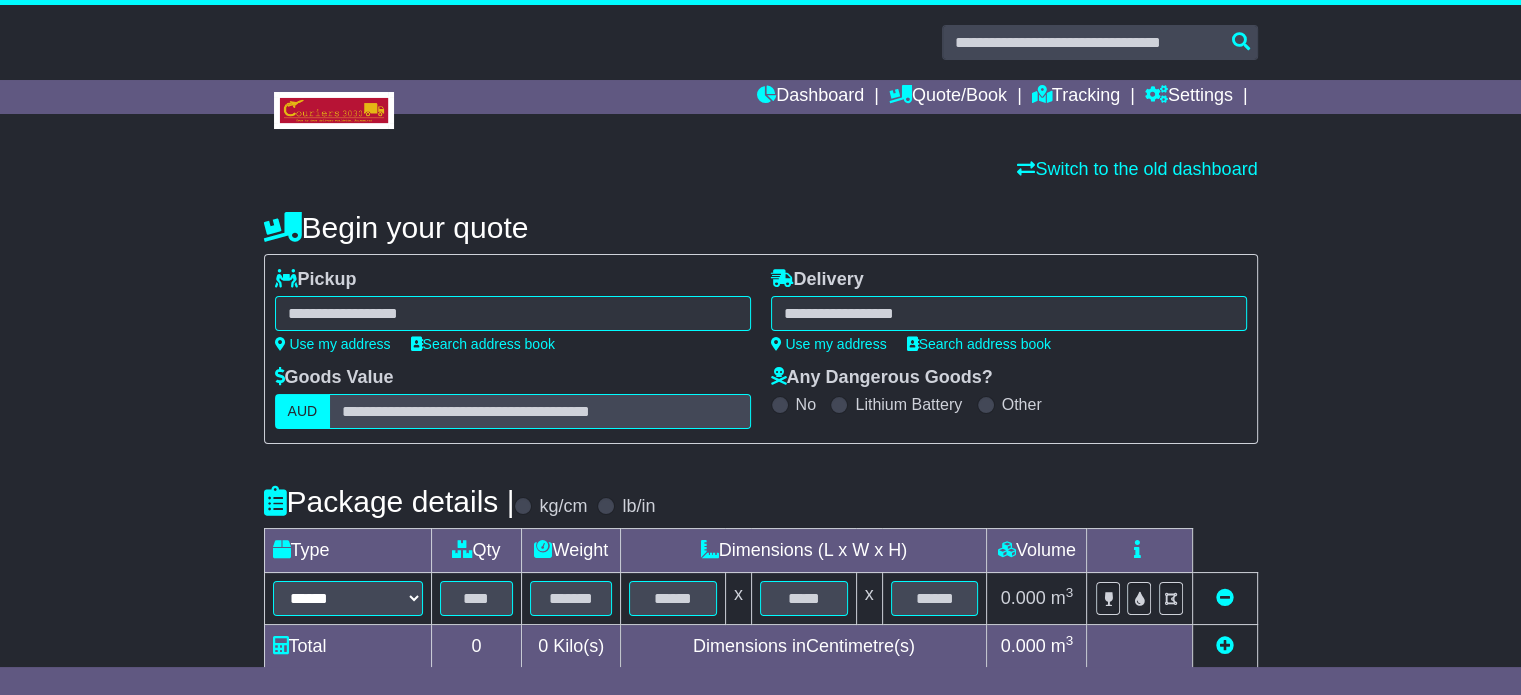 click at bounding box center [513, 313] 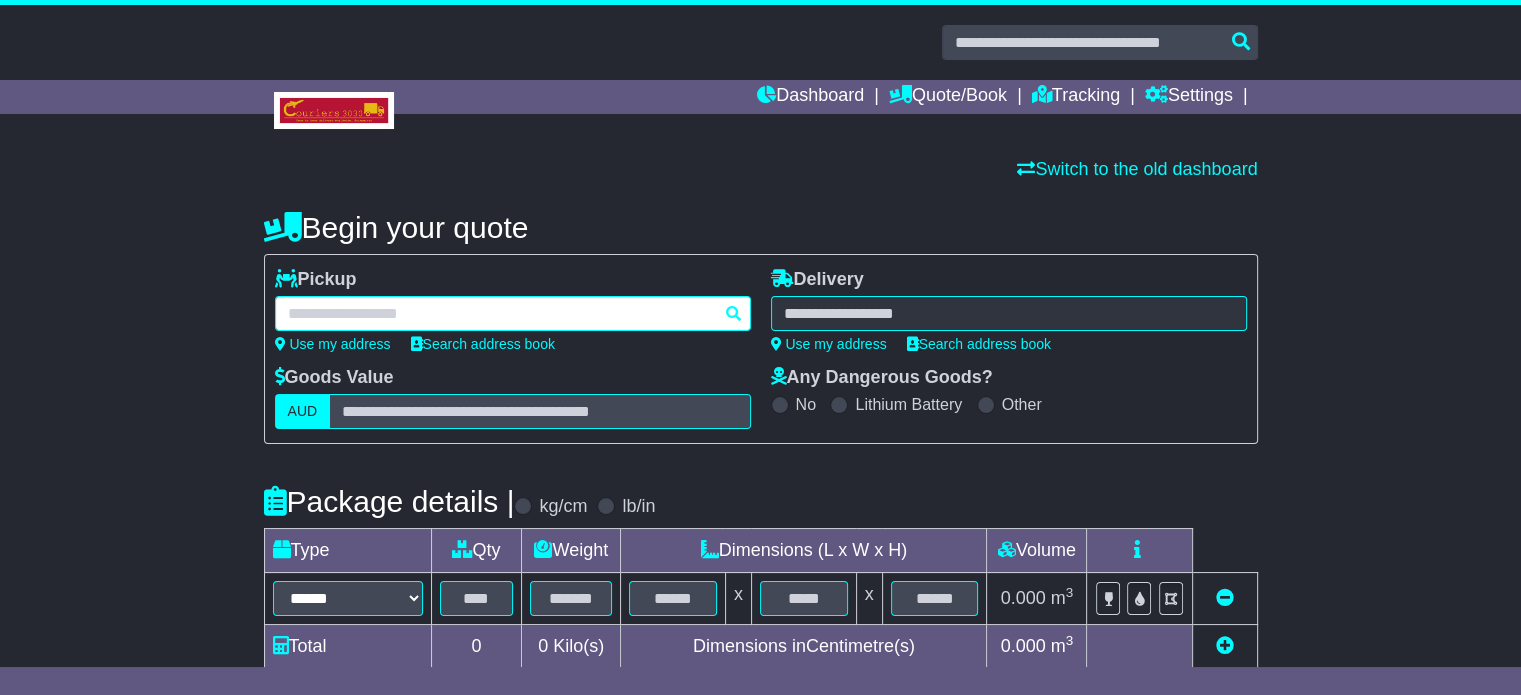 paste on "********" 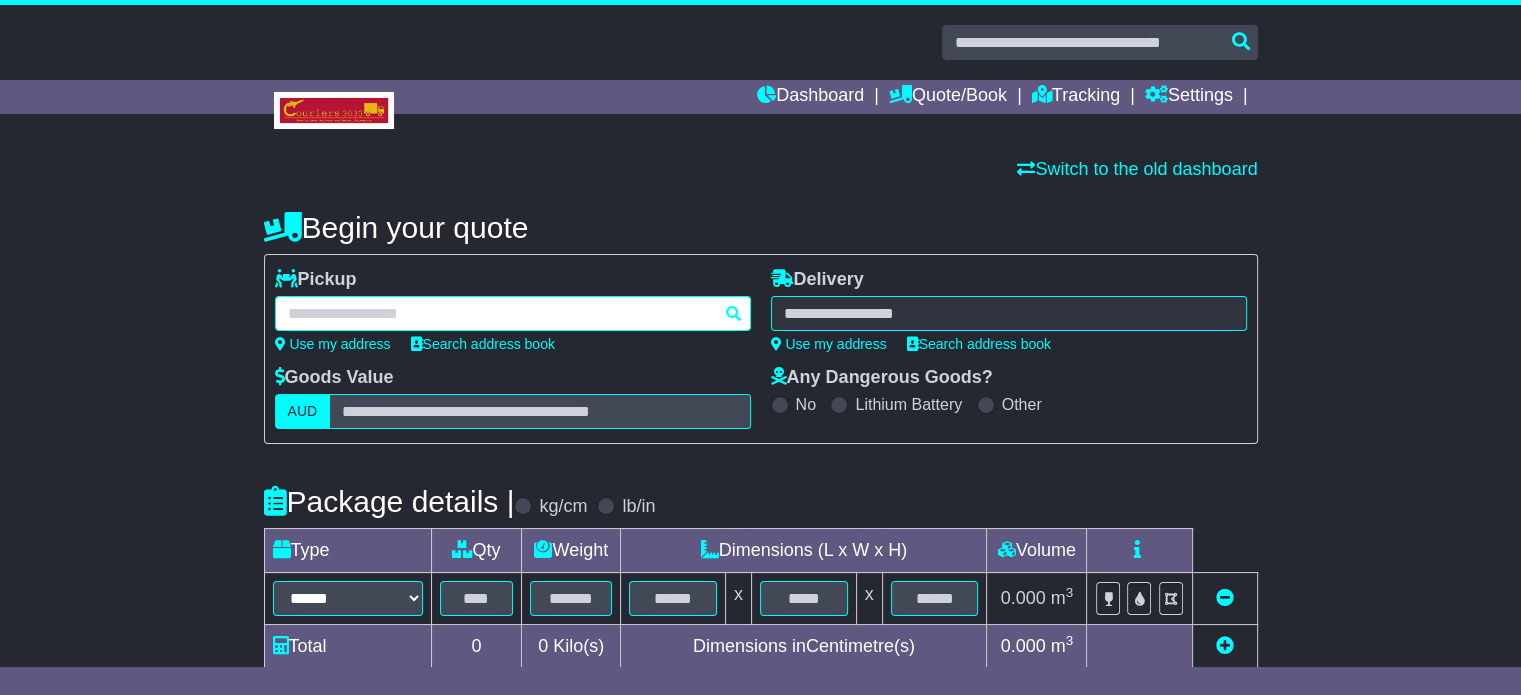 type on "********" 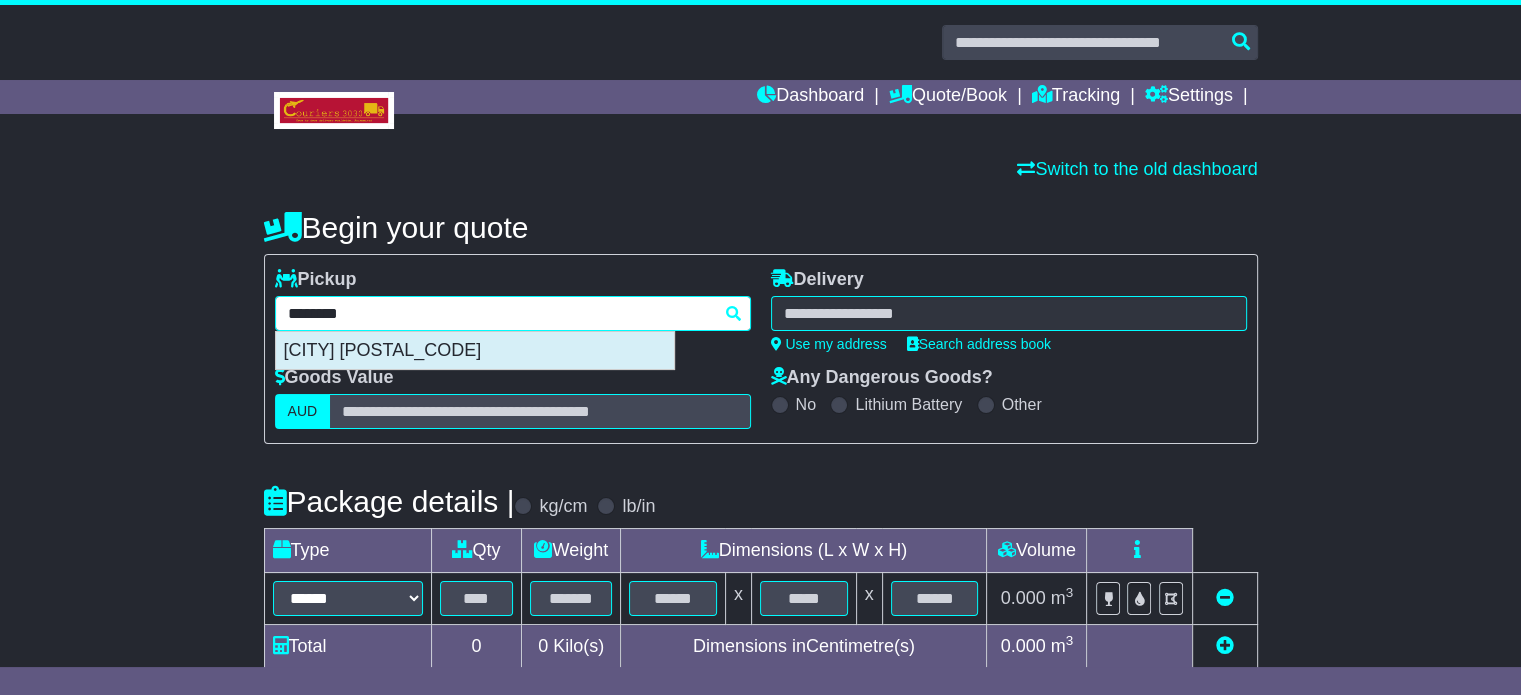 click on "CORRYONG 3707" at bounding box center (475, 351) 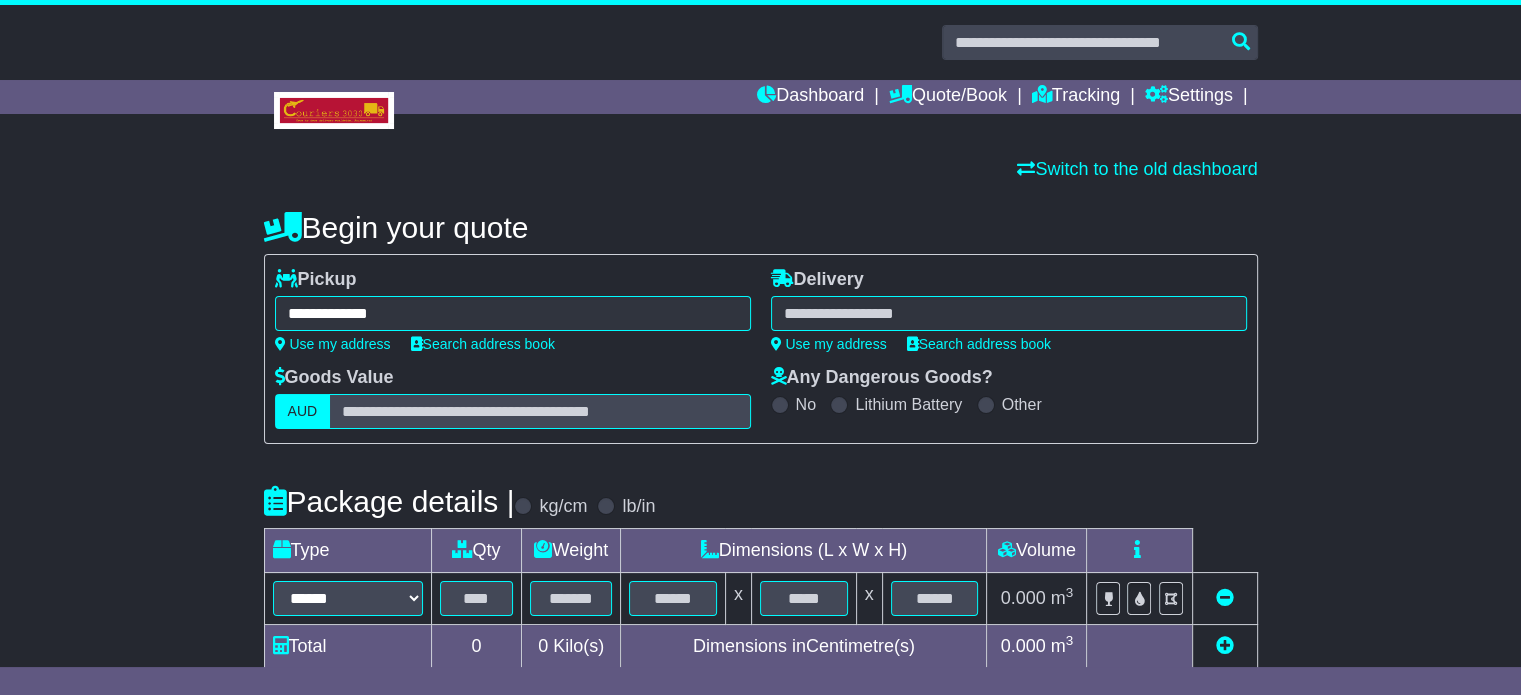 type on "**********" 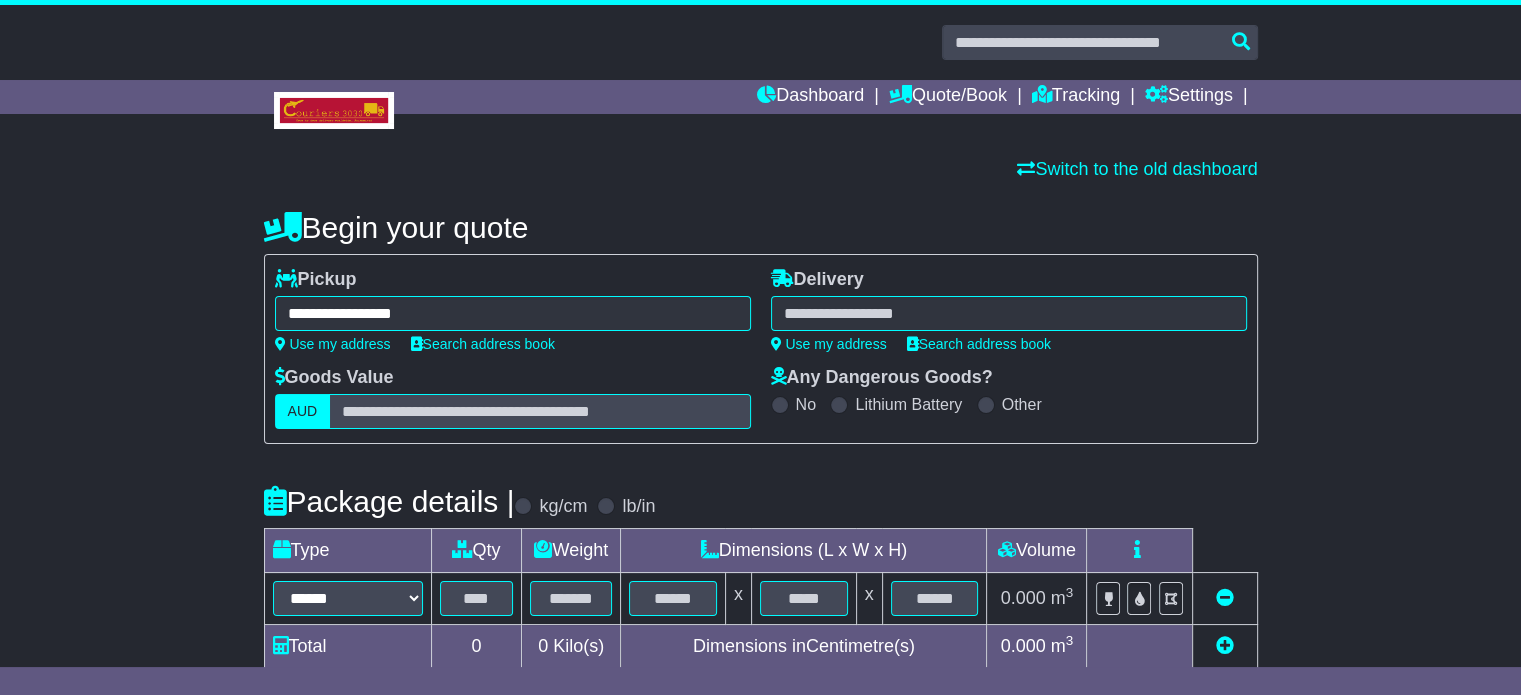 click at bounding box center [1009, 313] 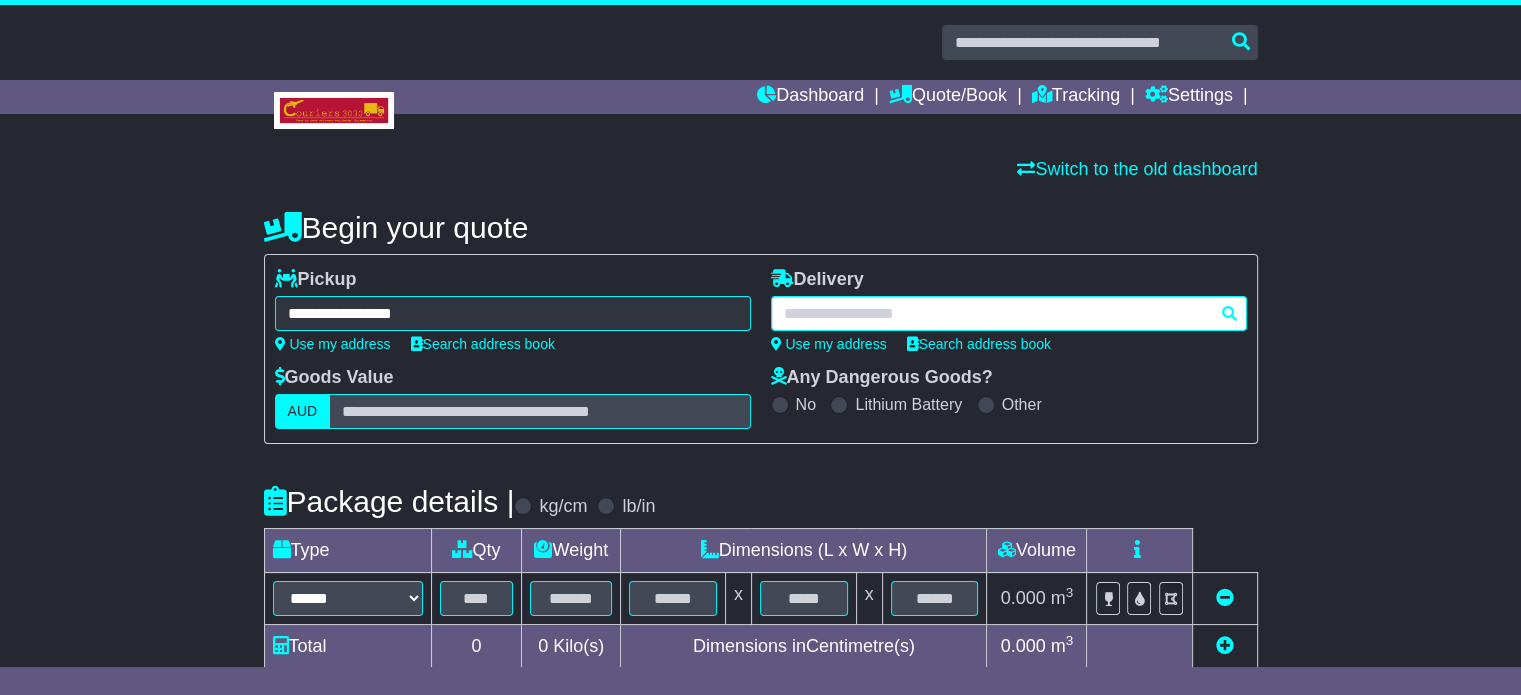 paste on "*********" 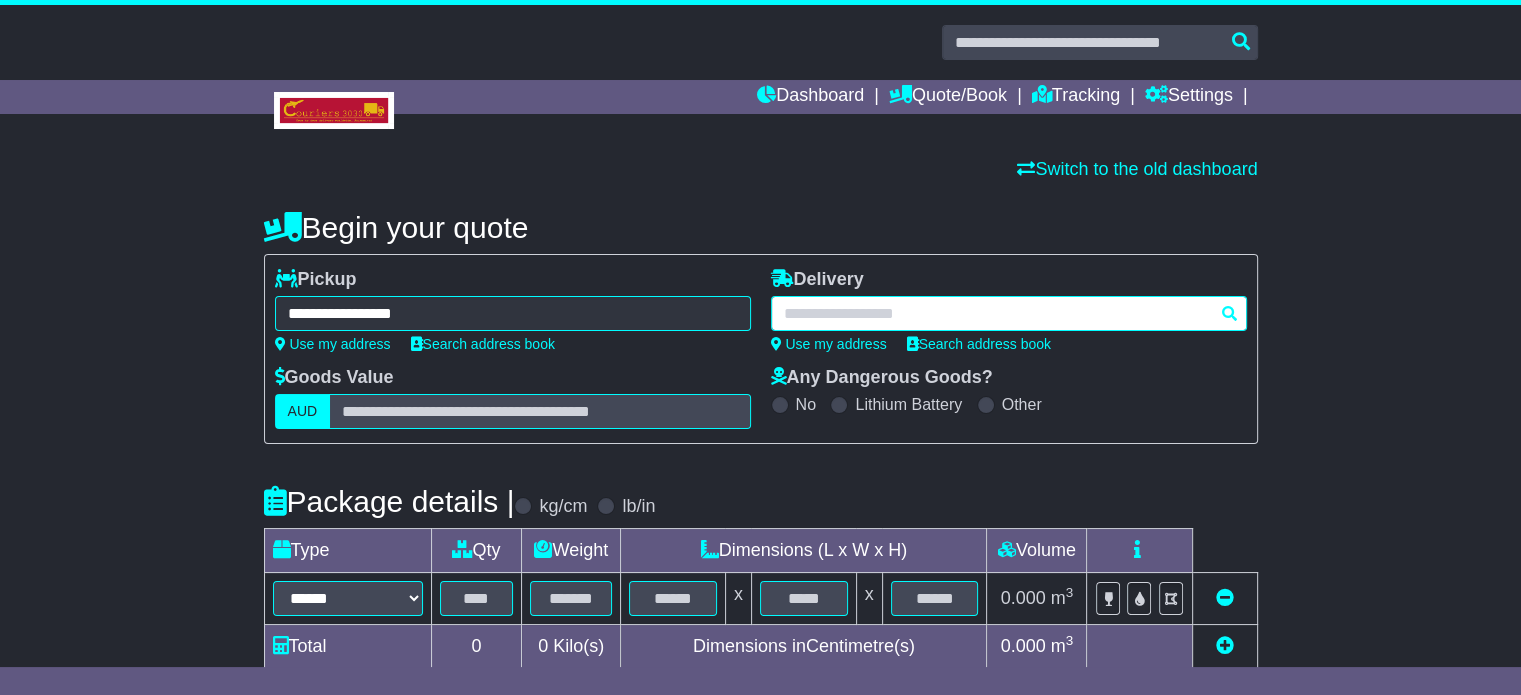type on "*********" 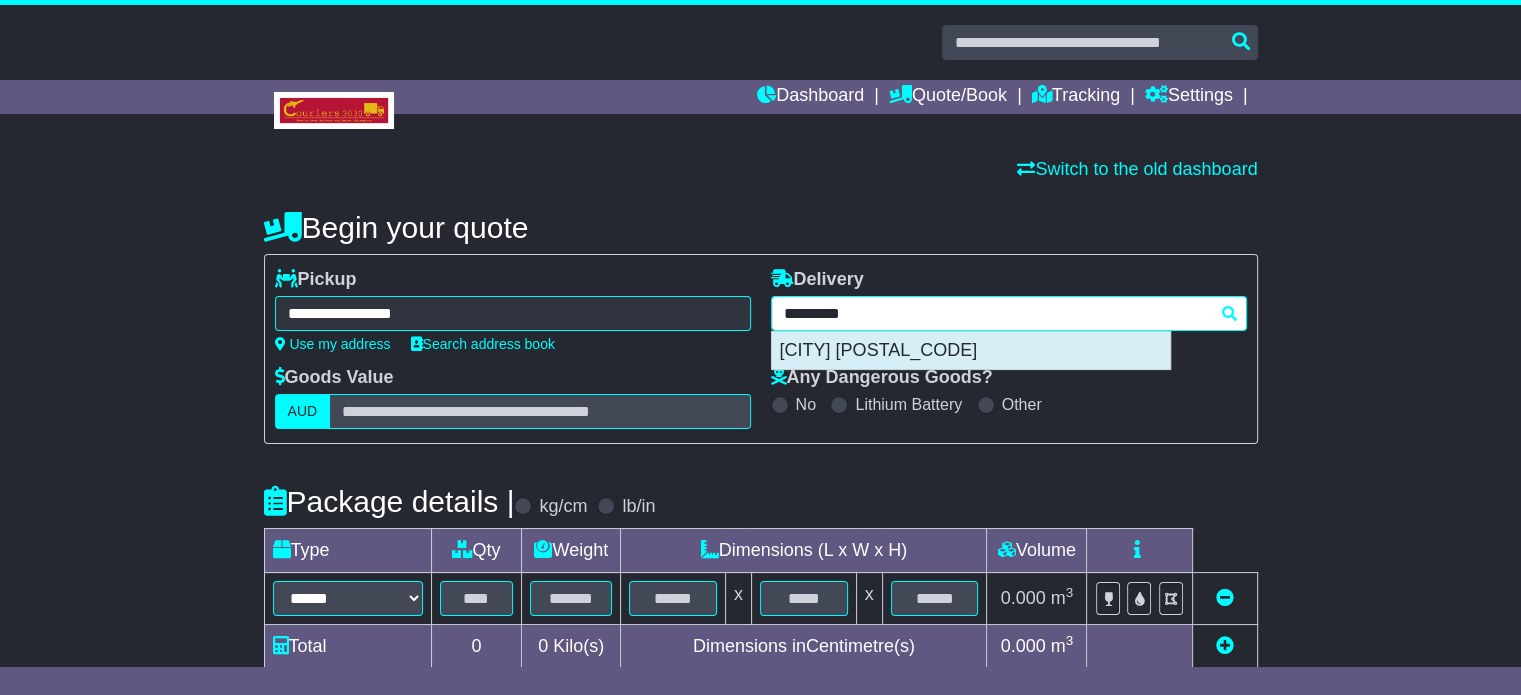 click on "CLONCURRY 4824" at bounding box center (971, 351) 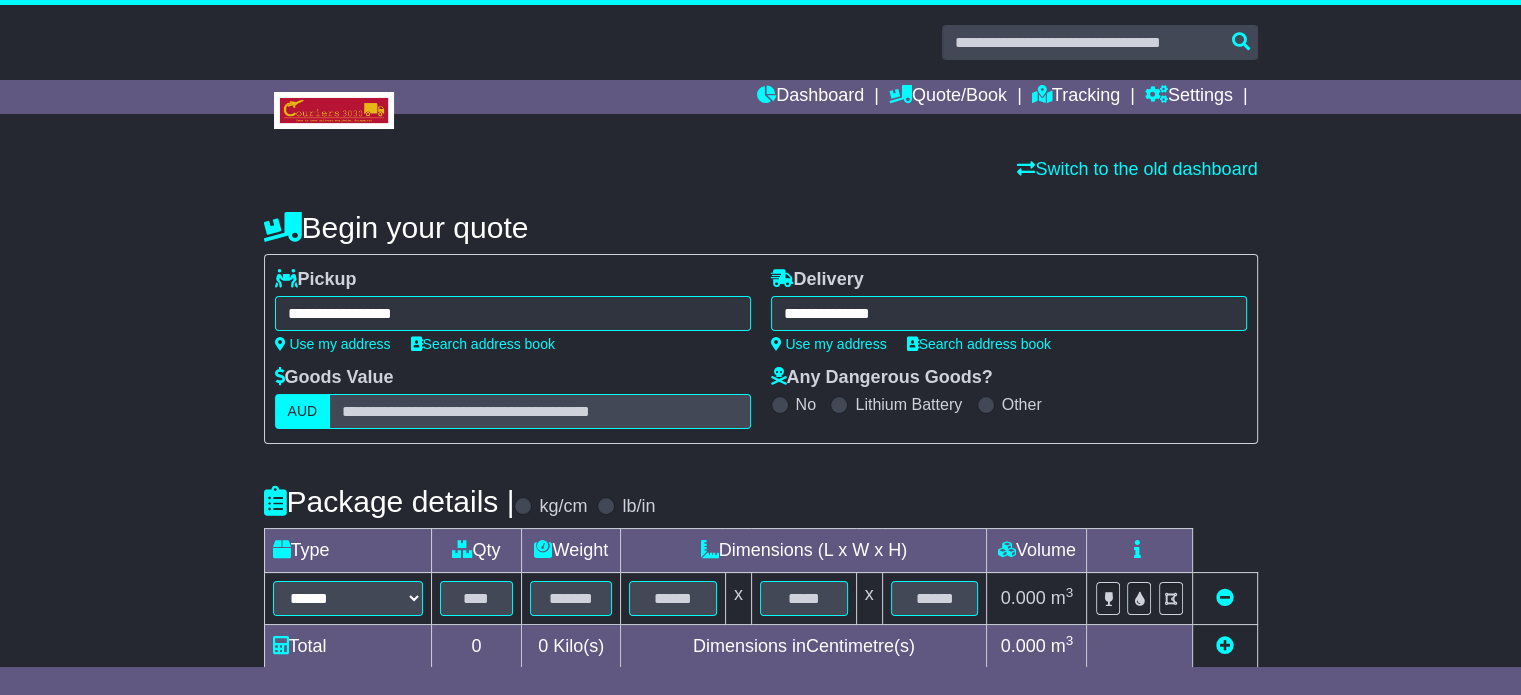 type on "**********" 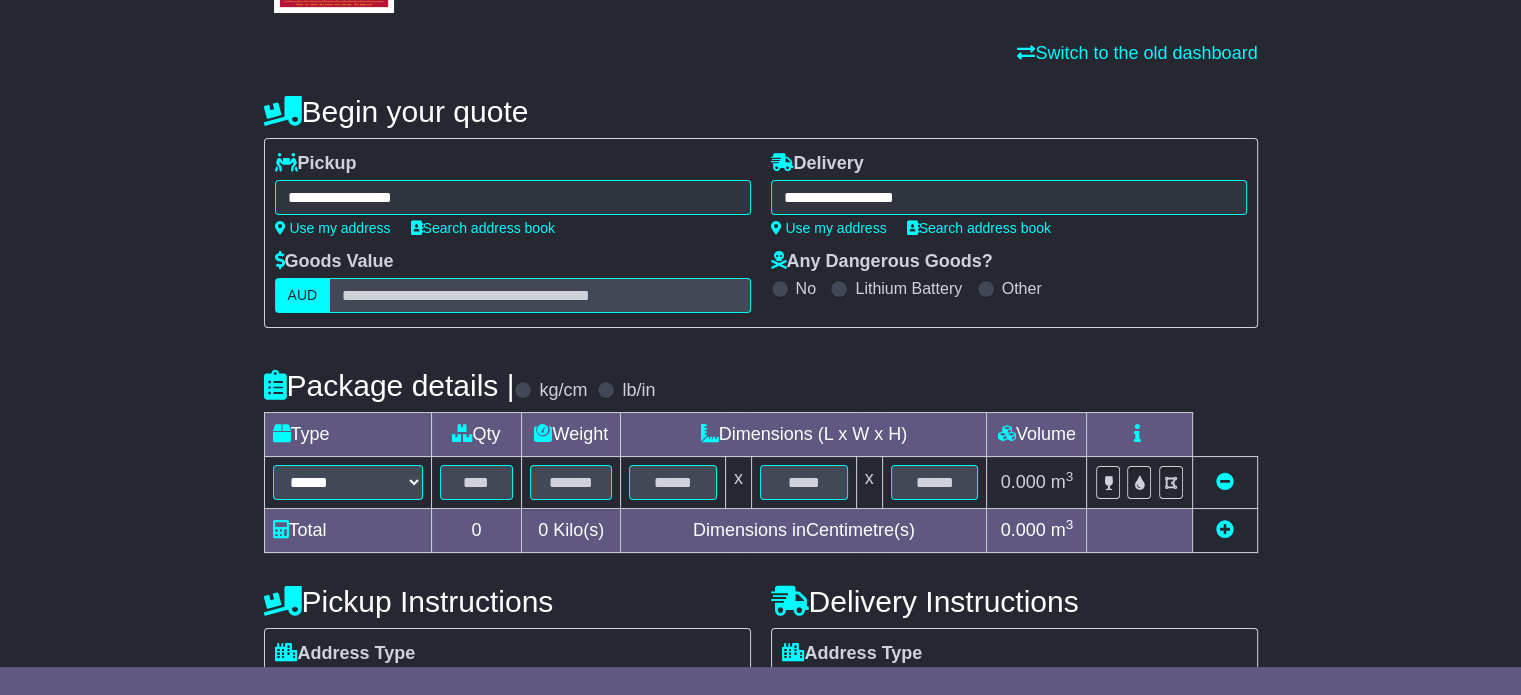 scroll, scrollTop: 300, scrollLeft: 0, axis: vertical 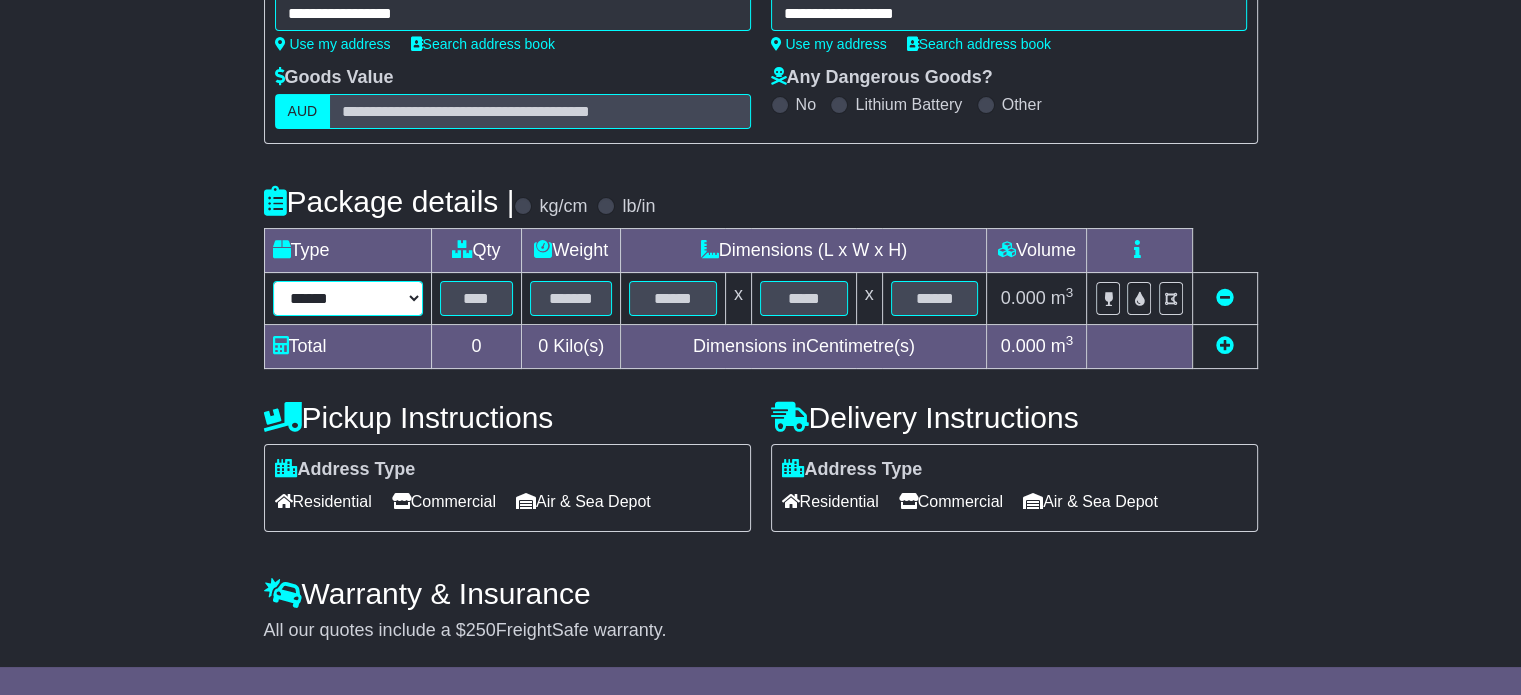 click on "****** ****** *** ******** ***** **** **** ****** *** *******" at bounding box center (348, 298) 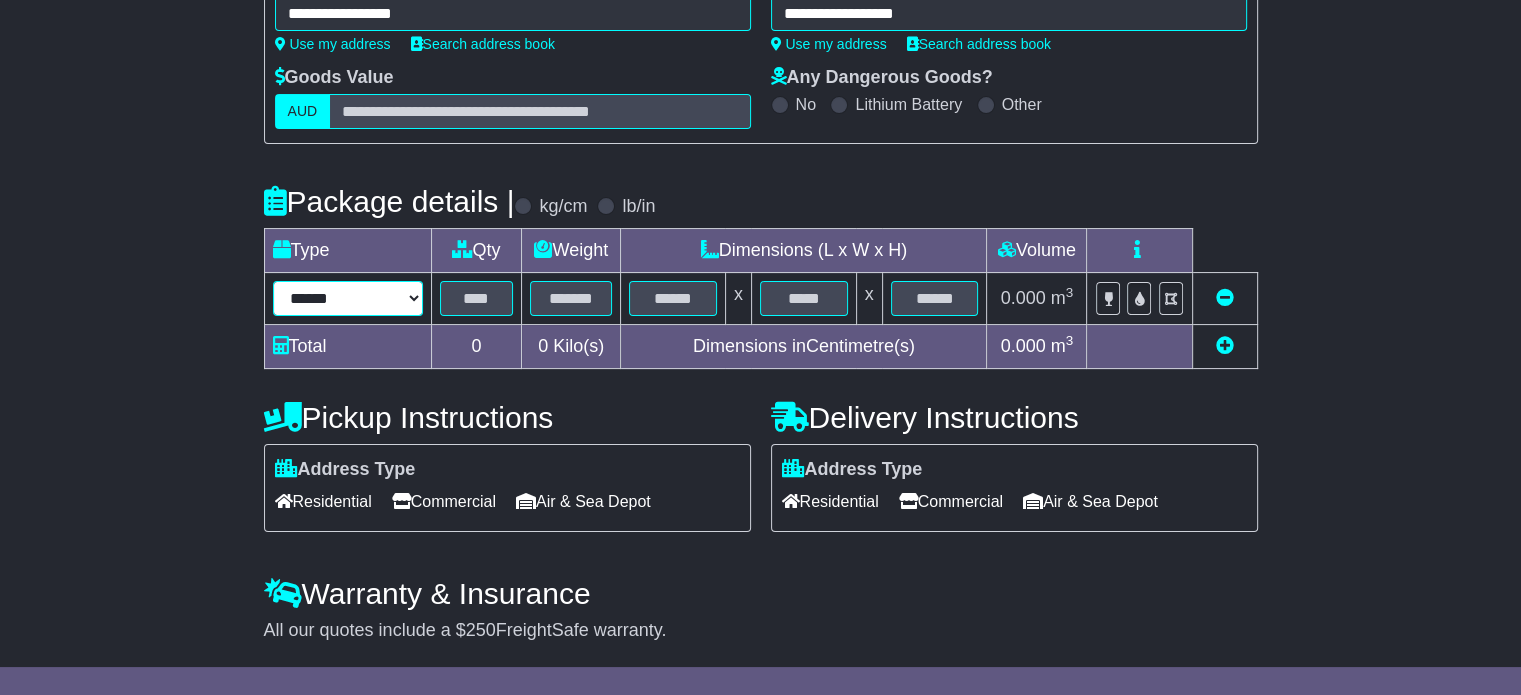 select on "*****" 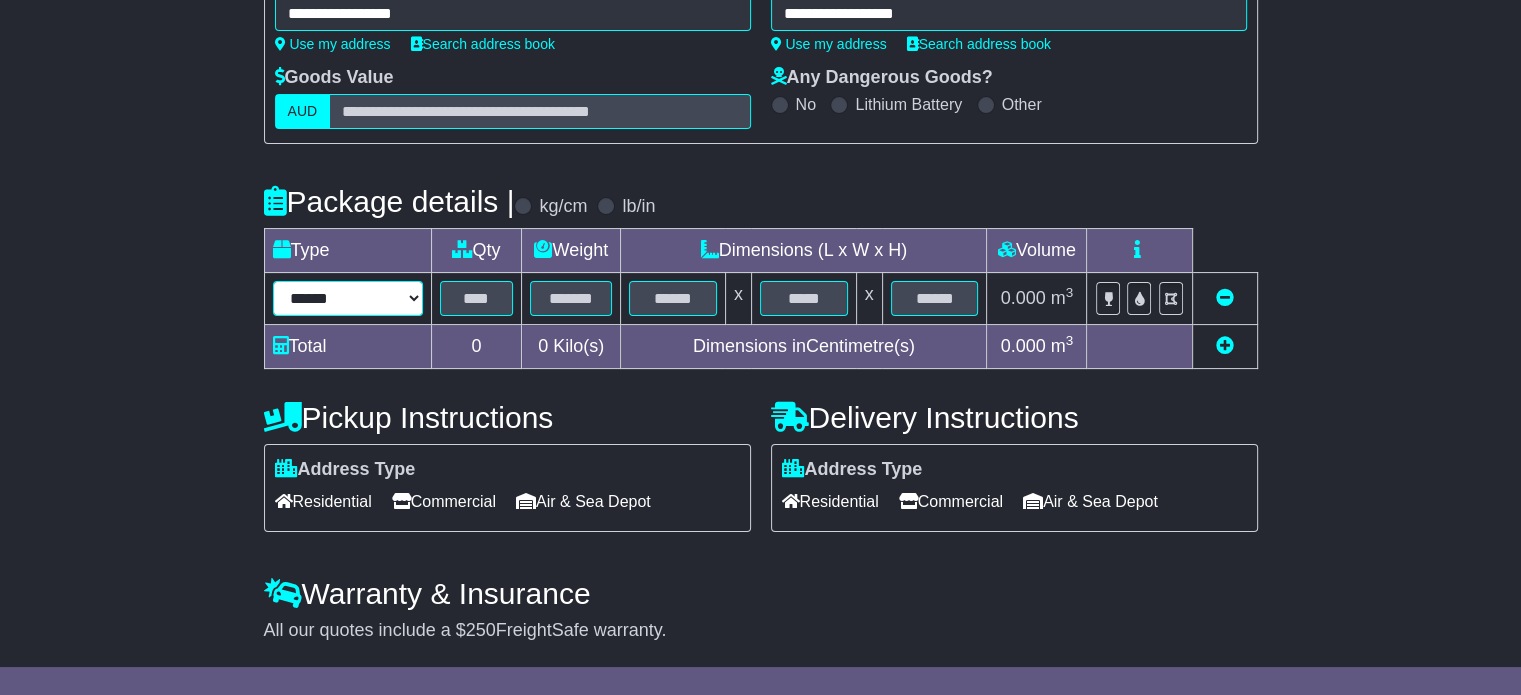 click on "****** ****** *** ******** ***** **** **** ****** *** *******" at bounding box center (348, 298) 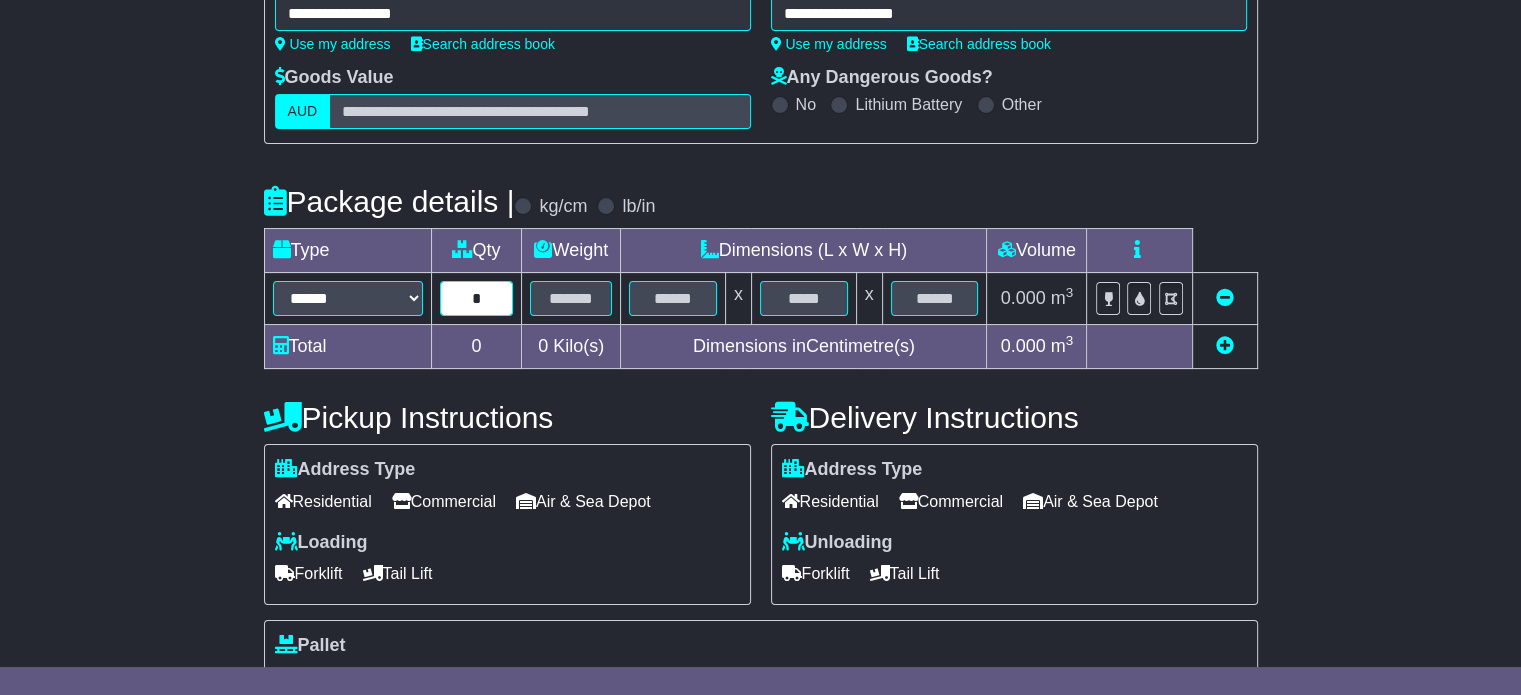 type on "*" 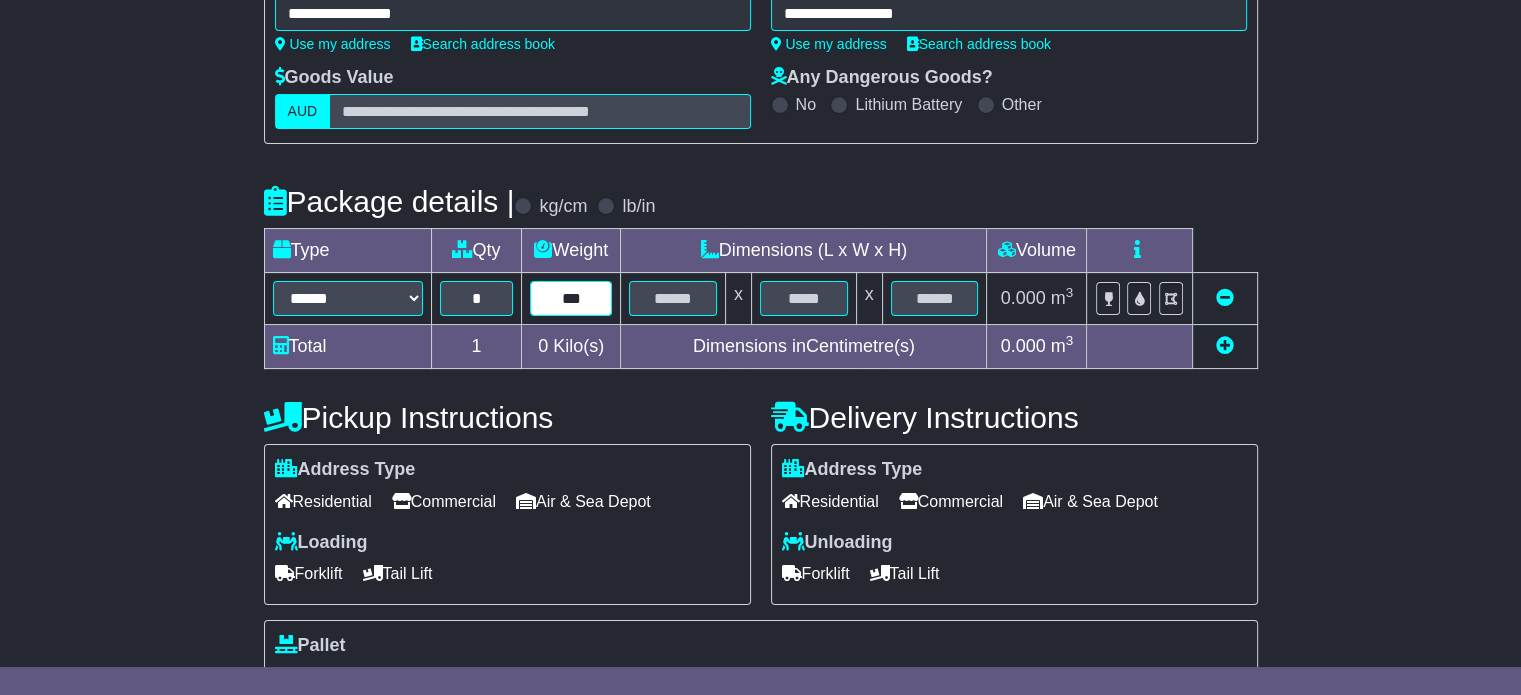 type on "***" 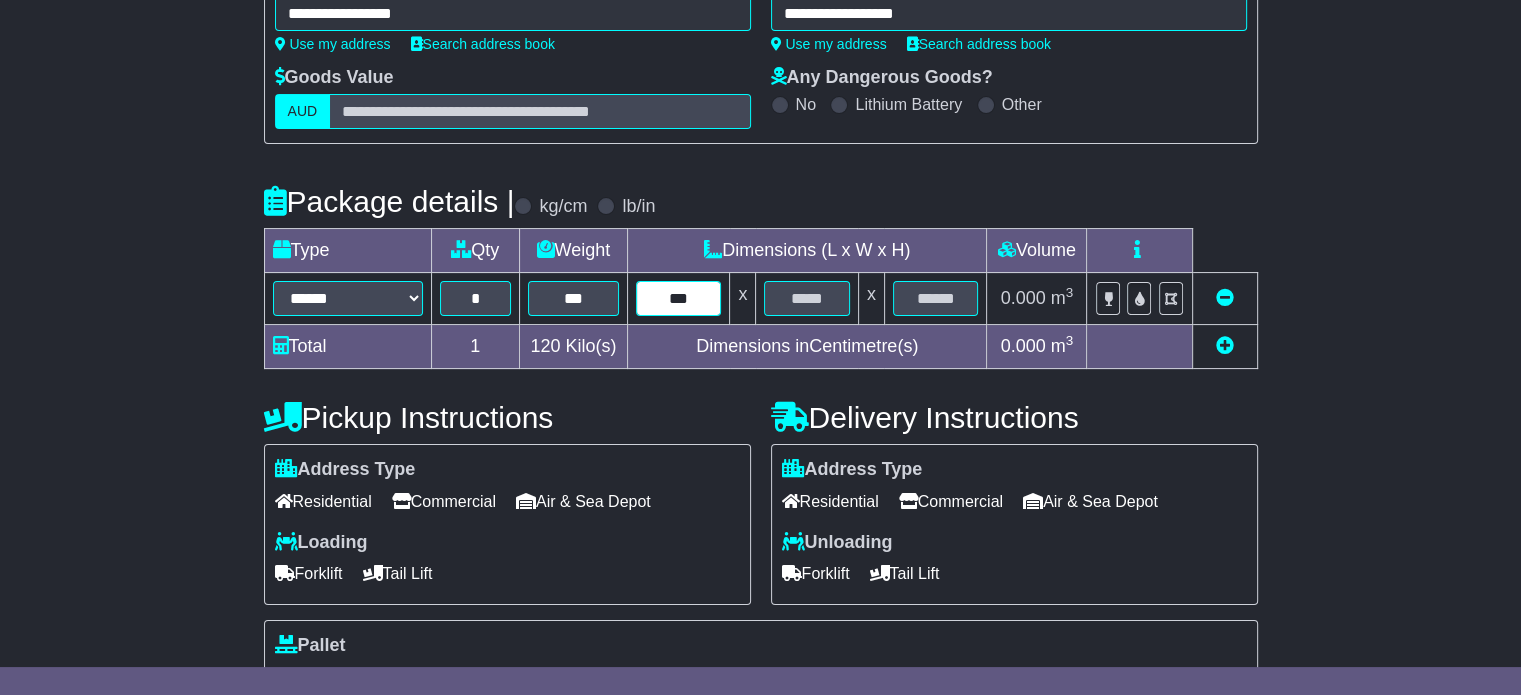 type on "***" 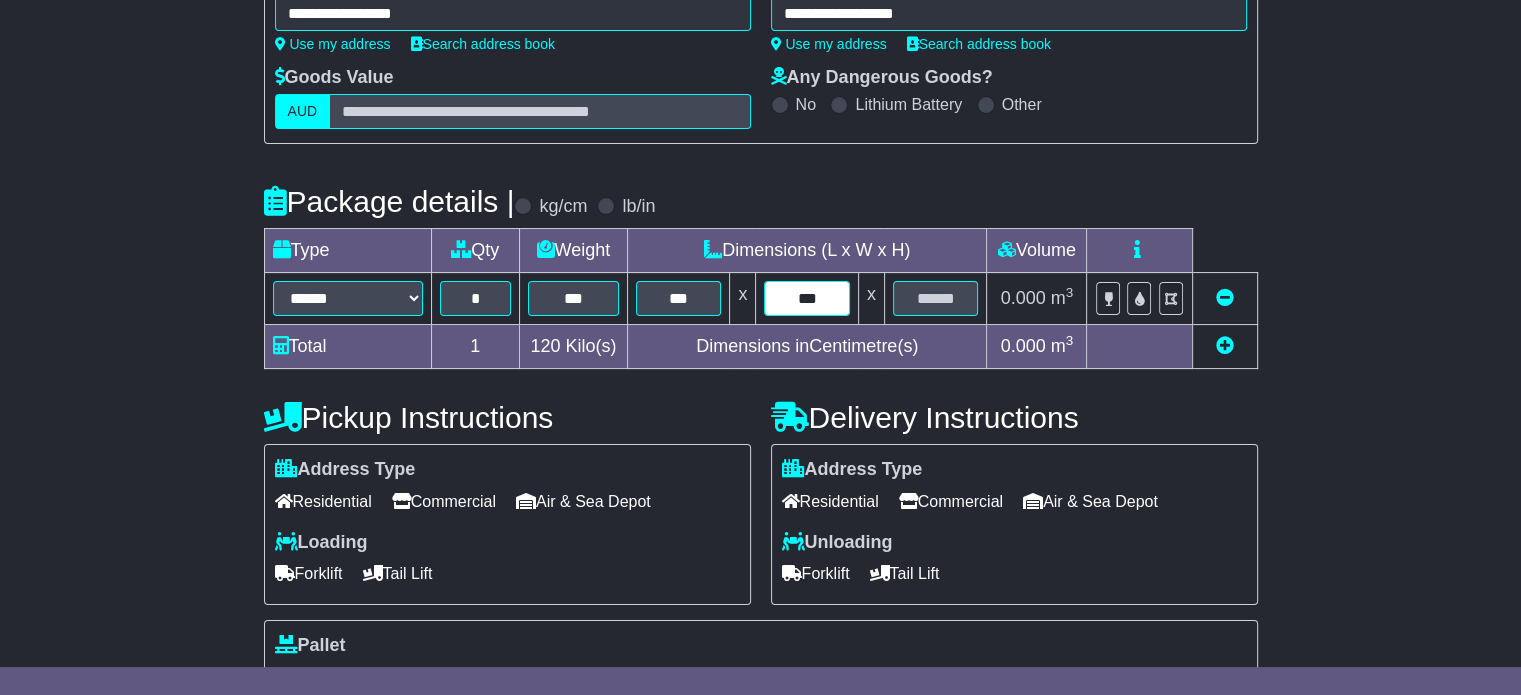 type on "***" 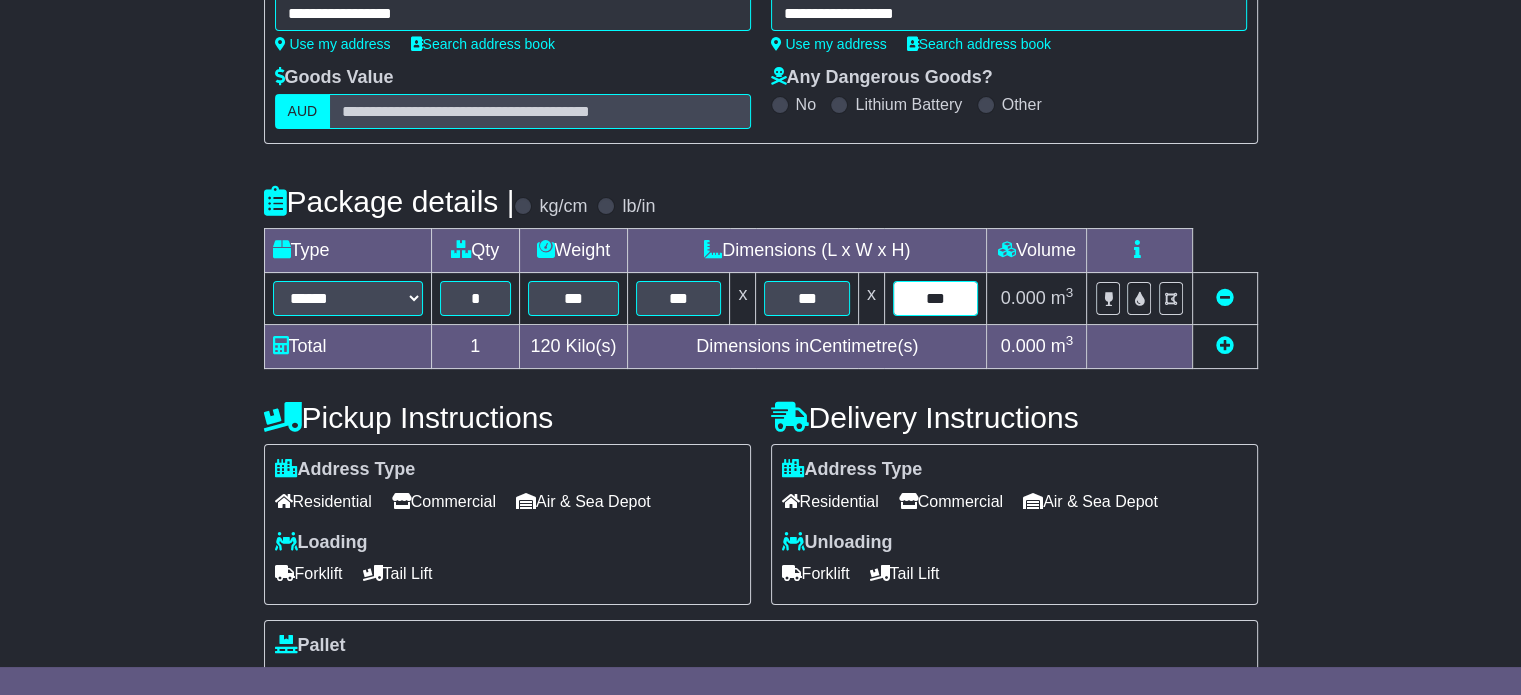 type on "***" 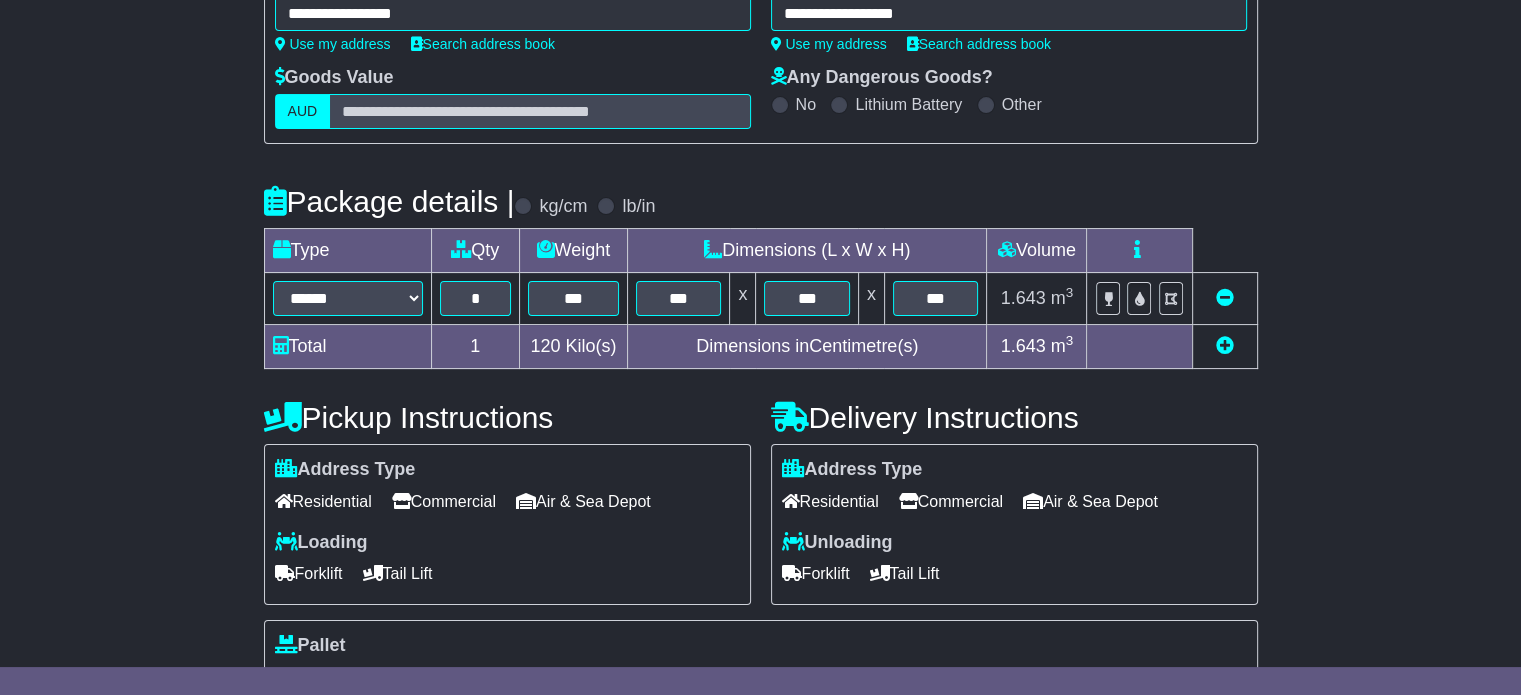 scroll, scrollTop: 535, scrollLeft: 0, axis: vertical 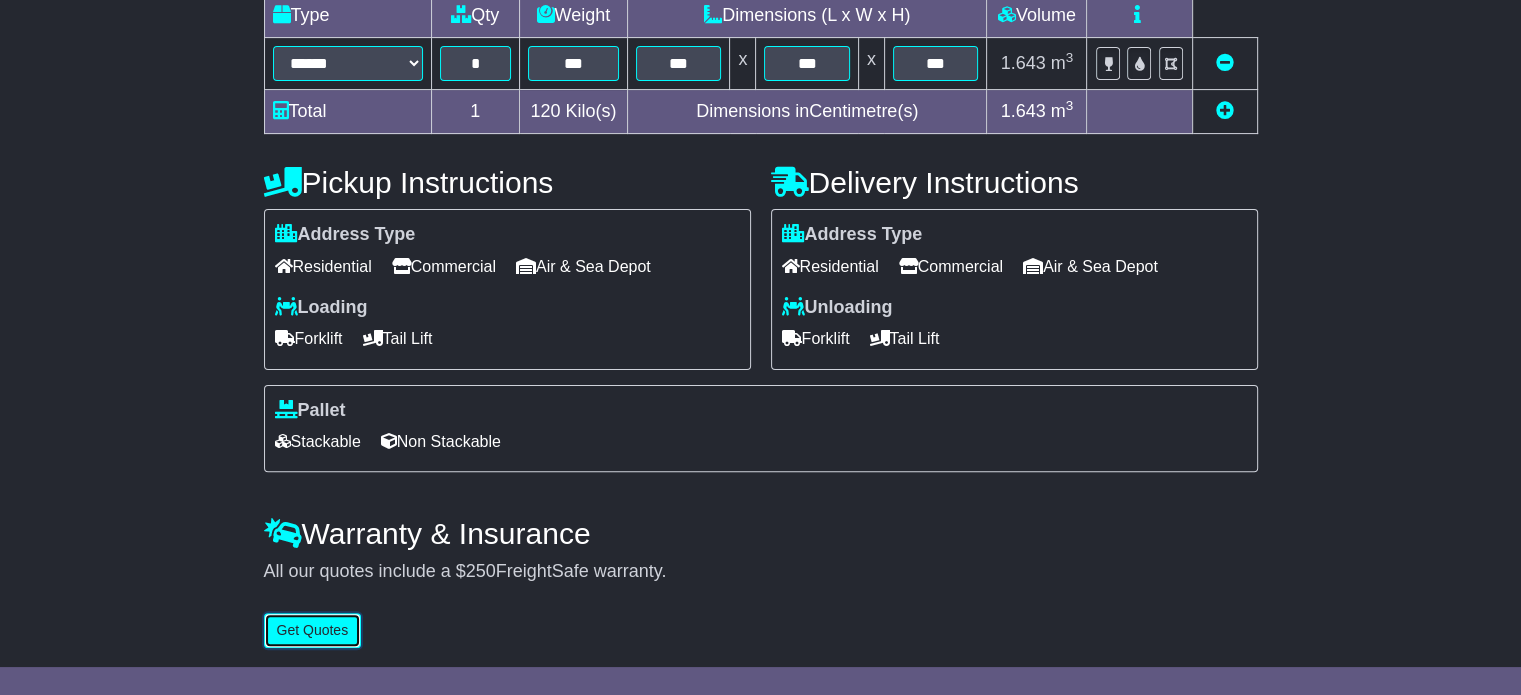 type 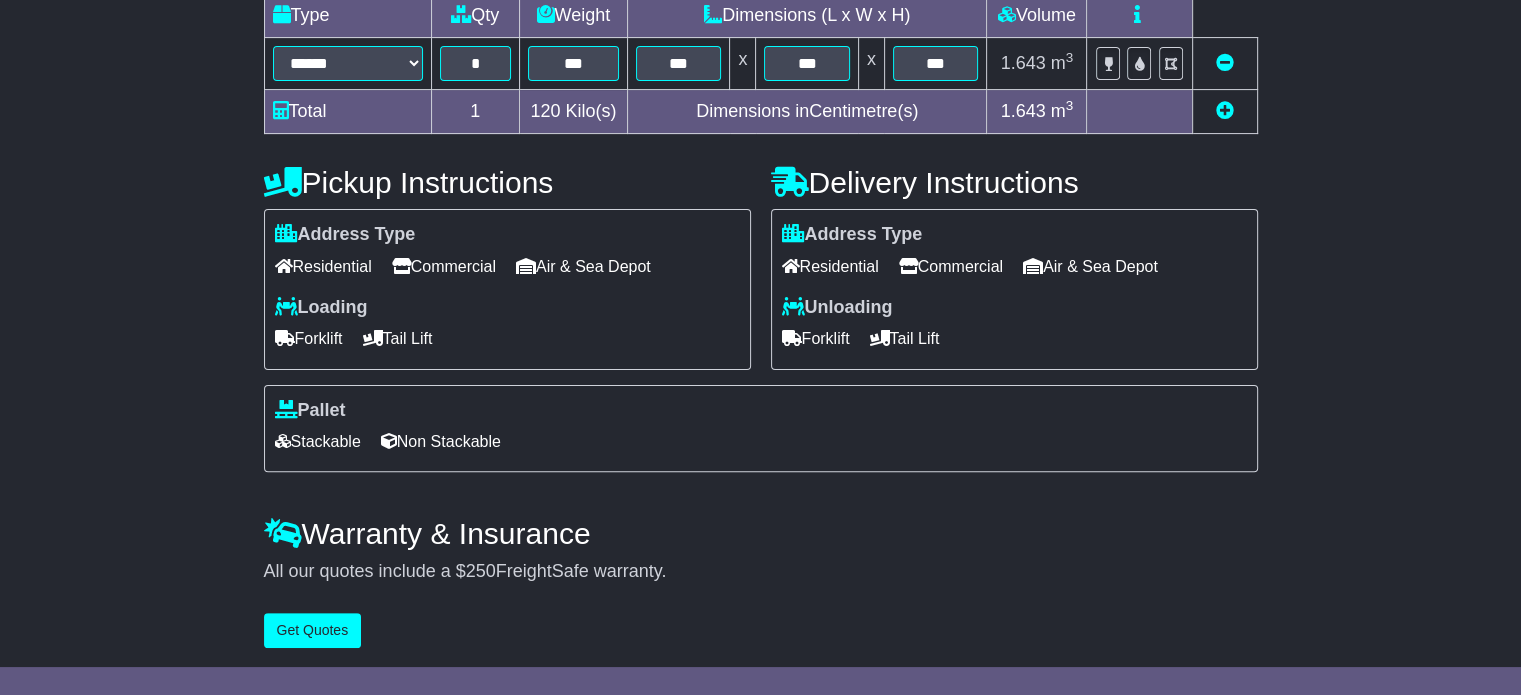 click on "Commercial" at bounding box center [444, 266] 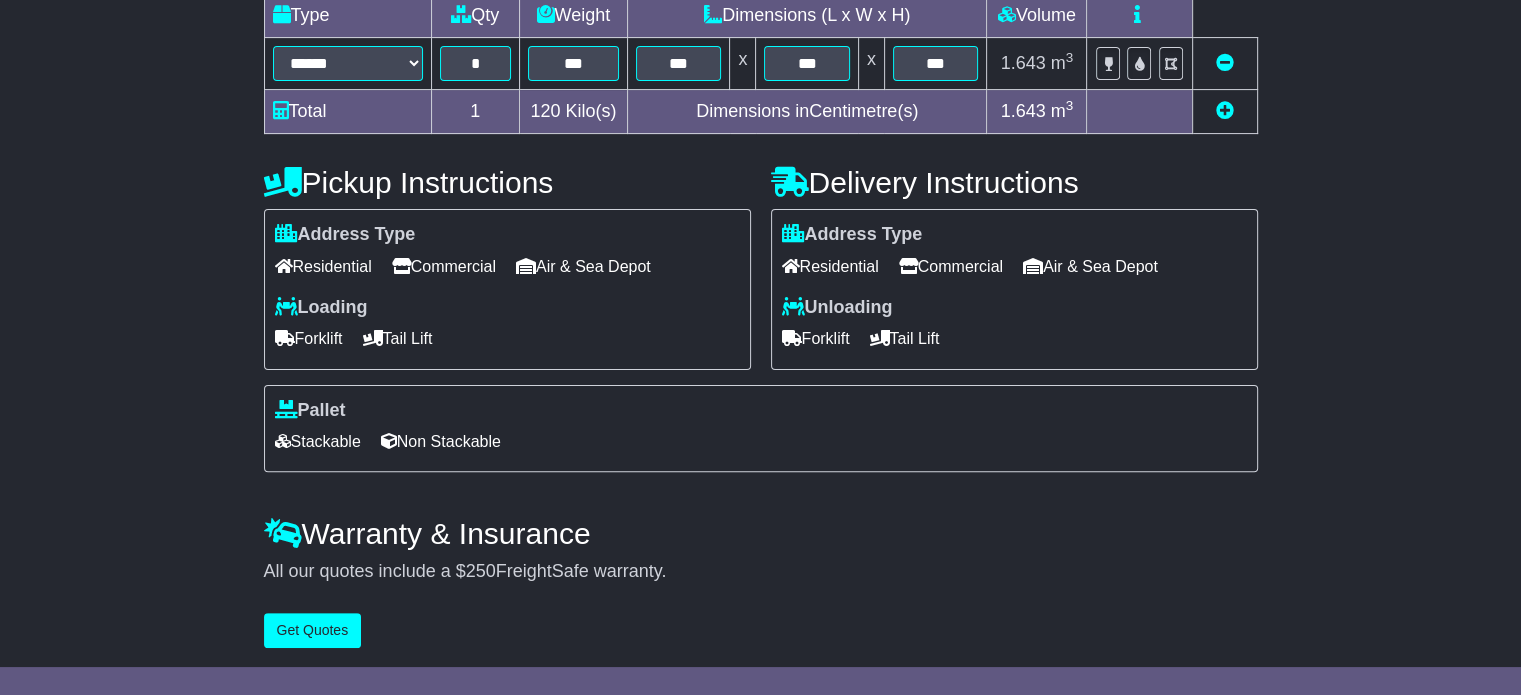 click on "Forklift" at bounding box center [816, 338] 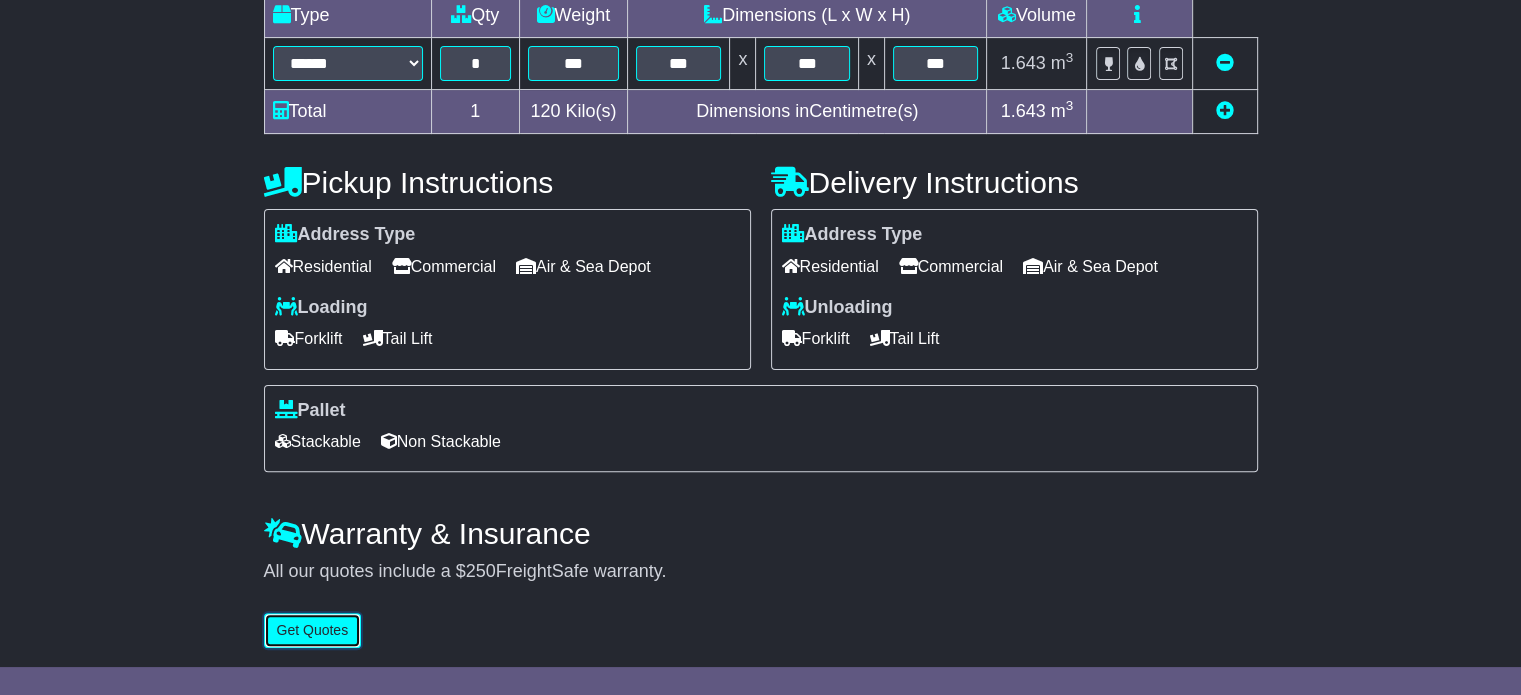 click on "Get Quotes" at bounding box center [313, 630] 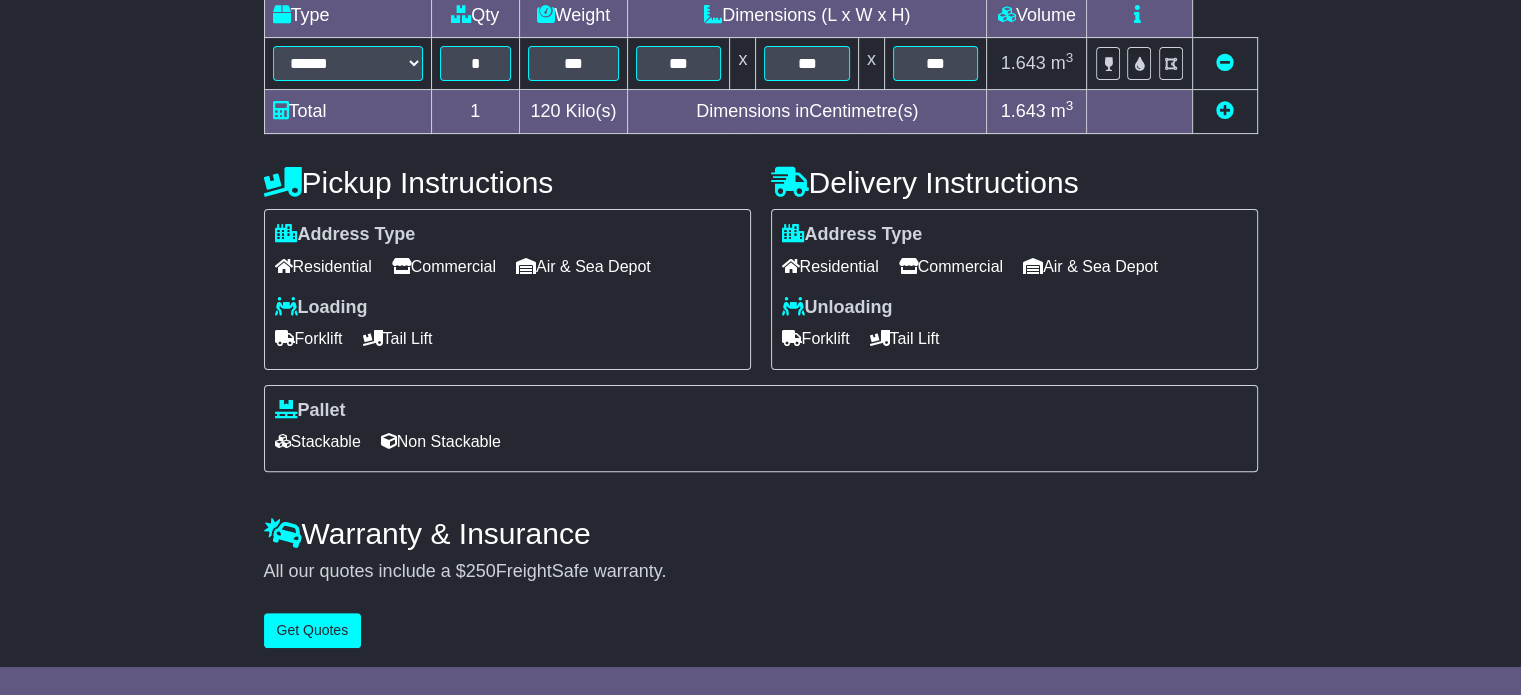 scroll, scrollTop: 0, scrollLeft: 0, axis: both 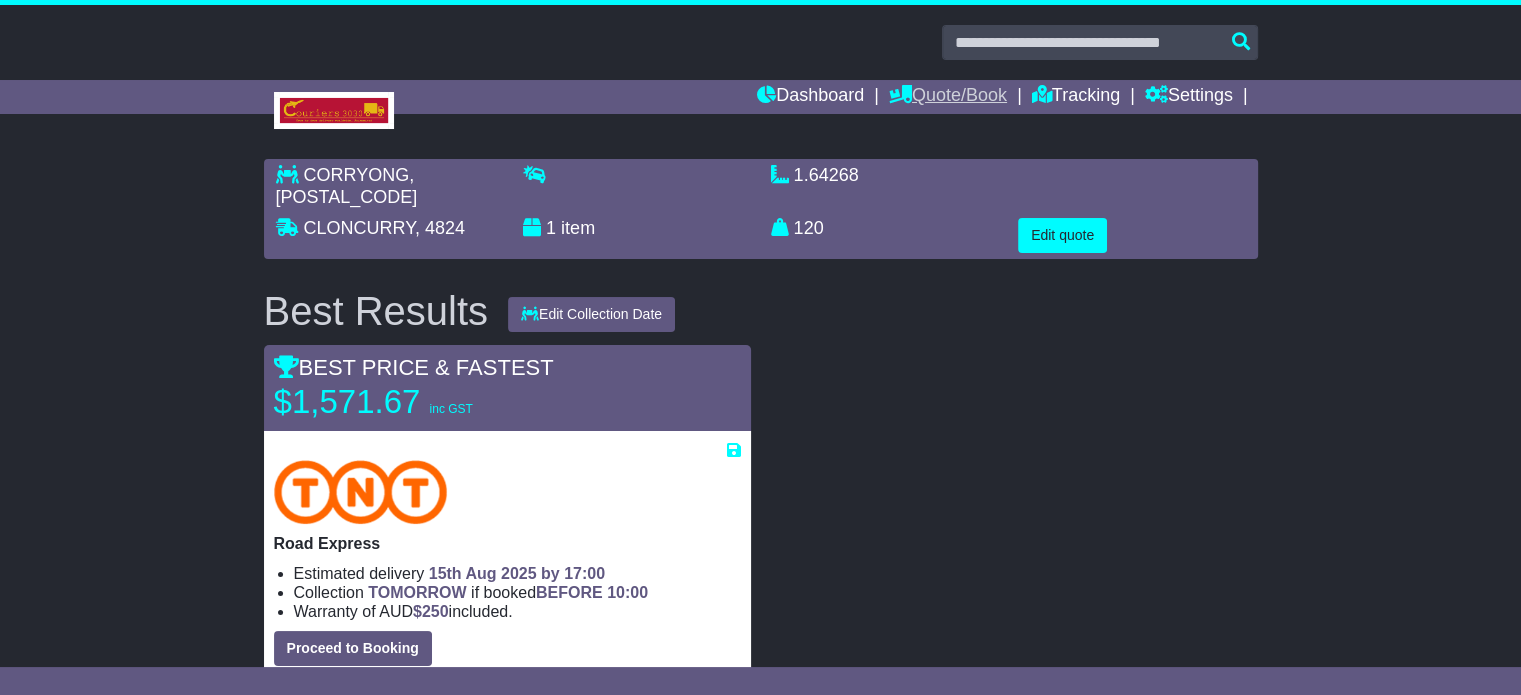 click on "Quote/Book" at bounding box center [948, 97] 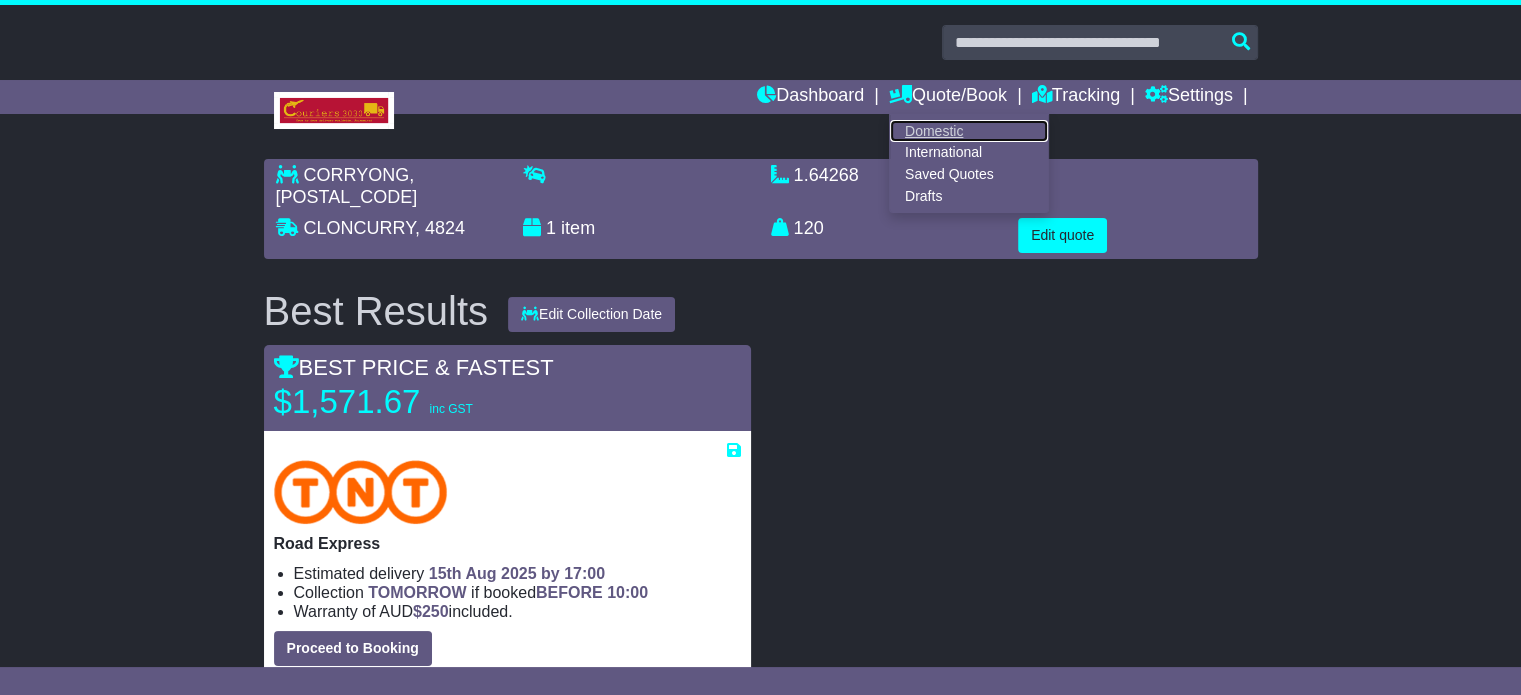 click on "Domestic" at bounding box center [969, 131] 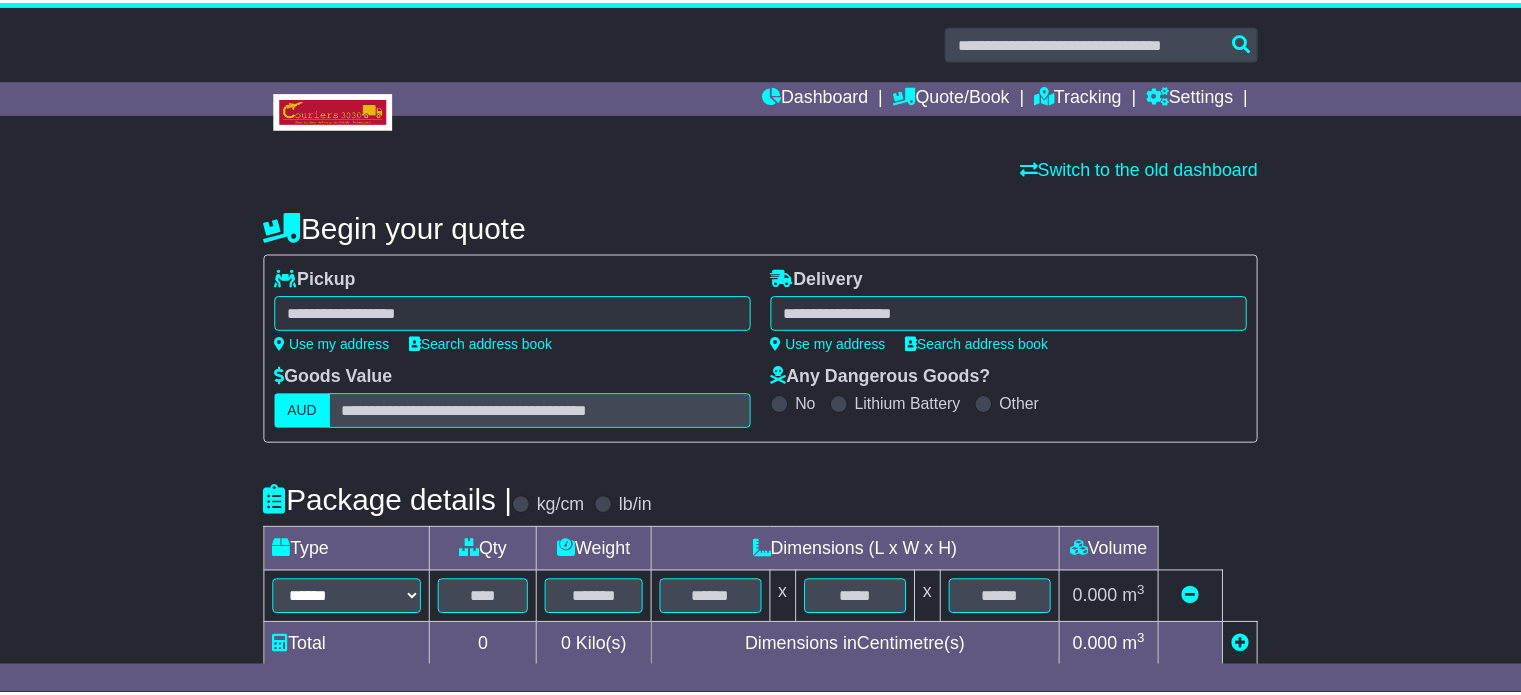 scroll, scrollTop: 0, scrollLeft: 0, axis: both 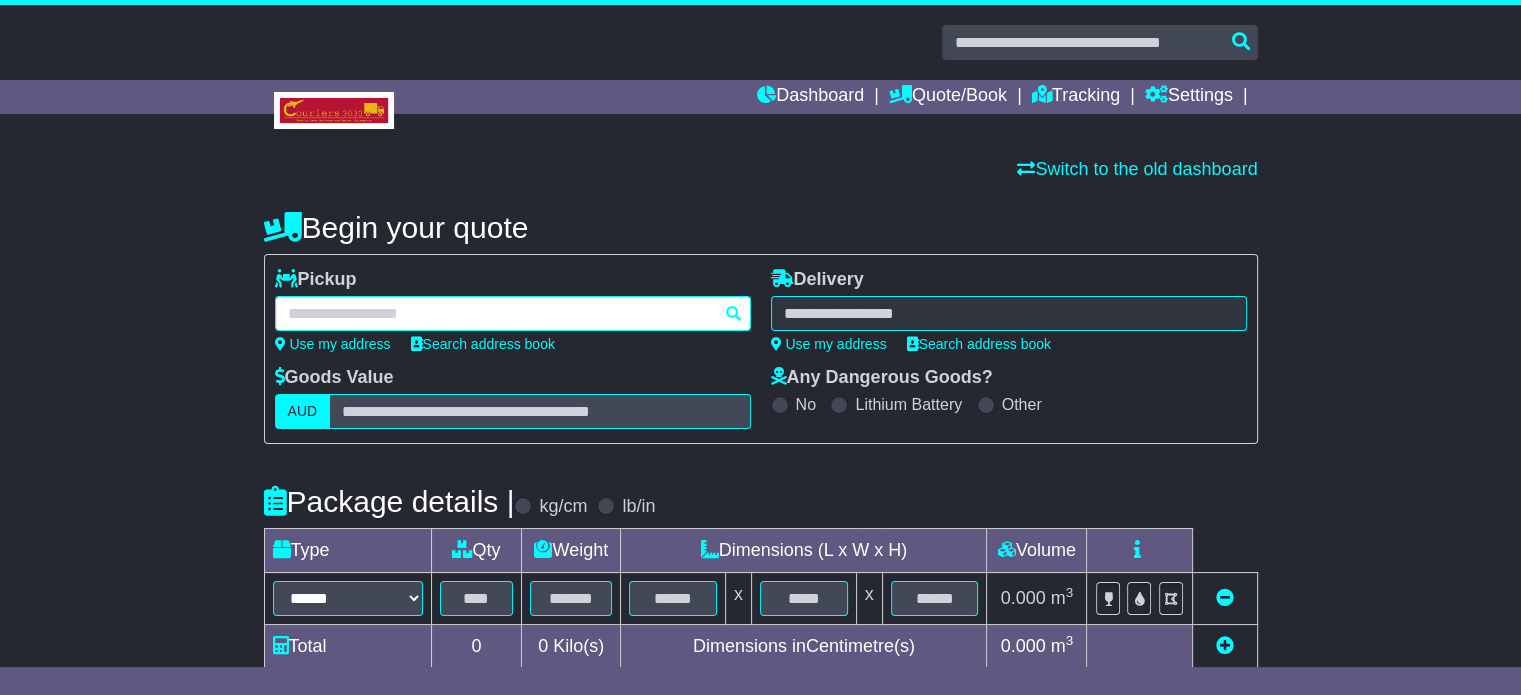 click at bounding box center [513, 313] 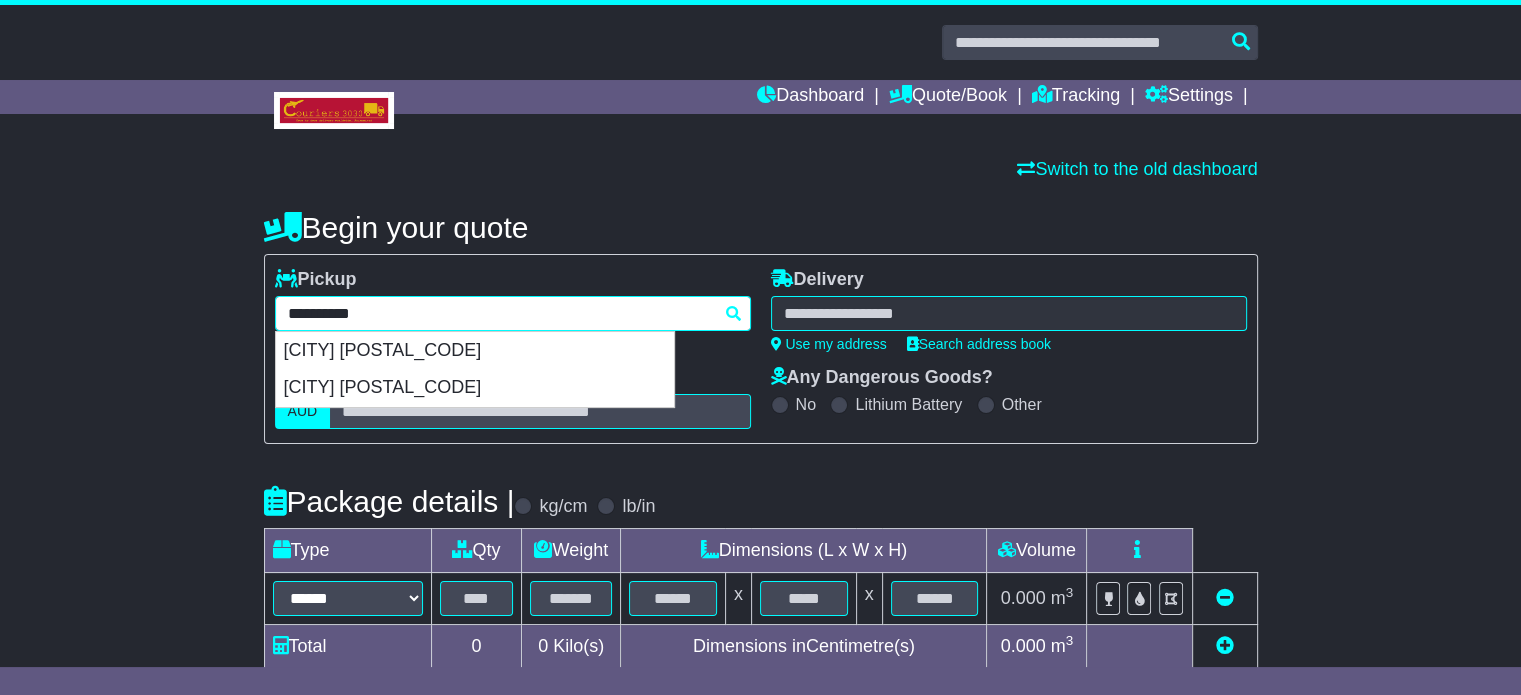 click on "[CITY] [POSTAL_CODE]" at bounding box center [475, 351] 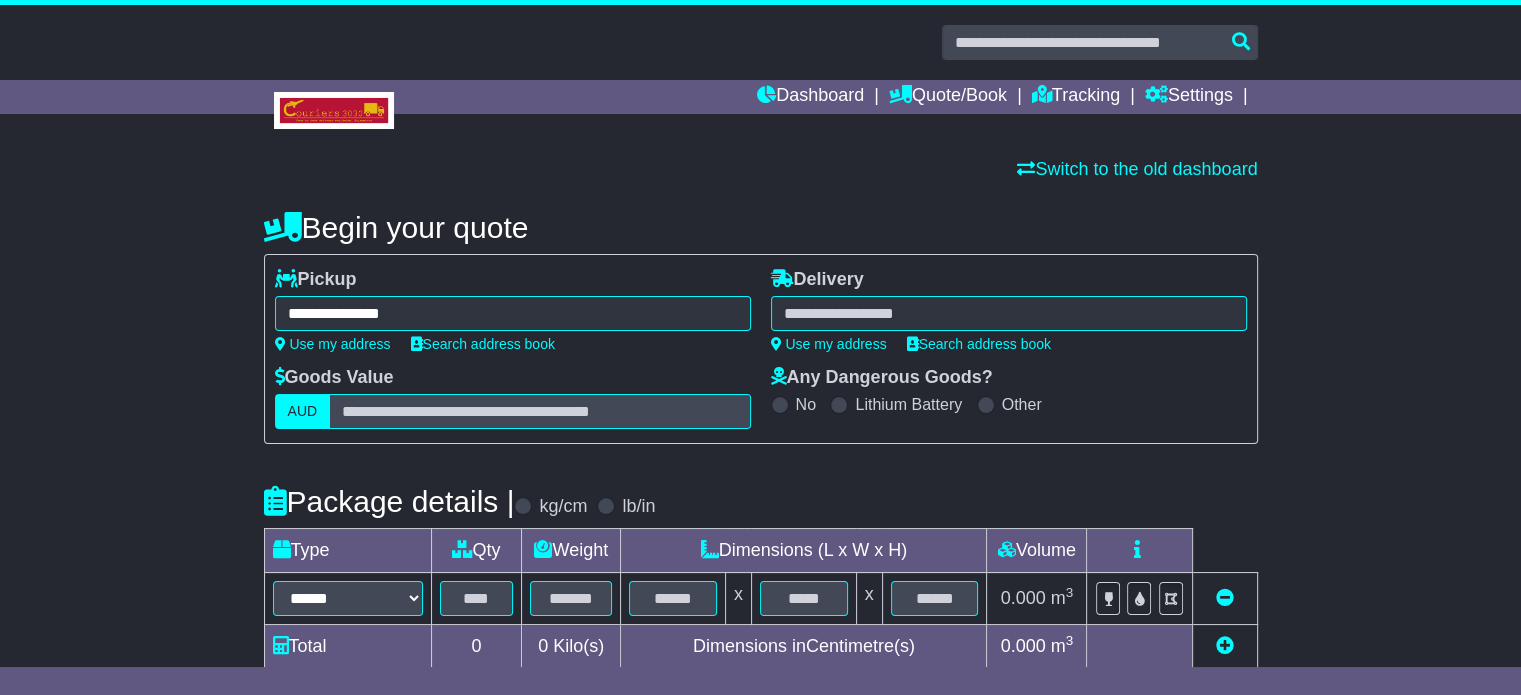 type on "**********" 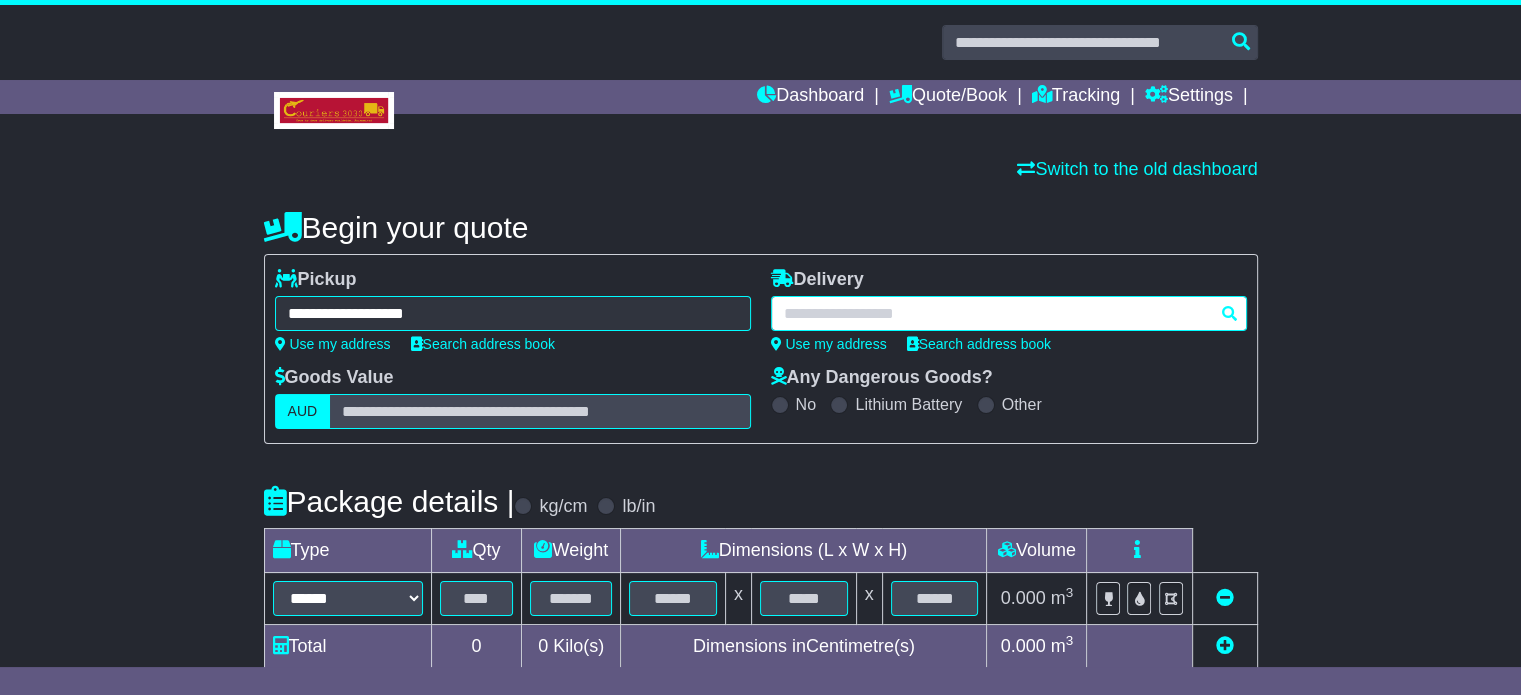 click at bounding box center (1009, 313) 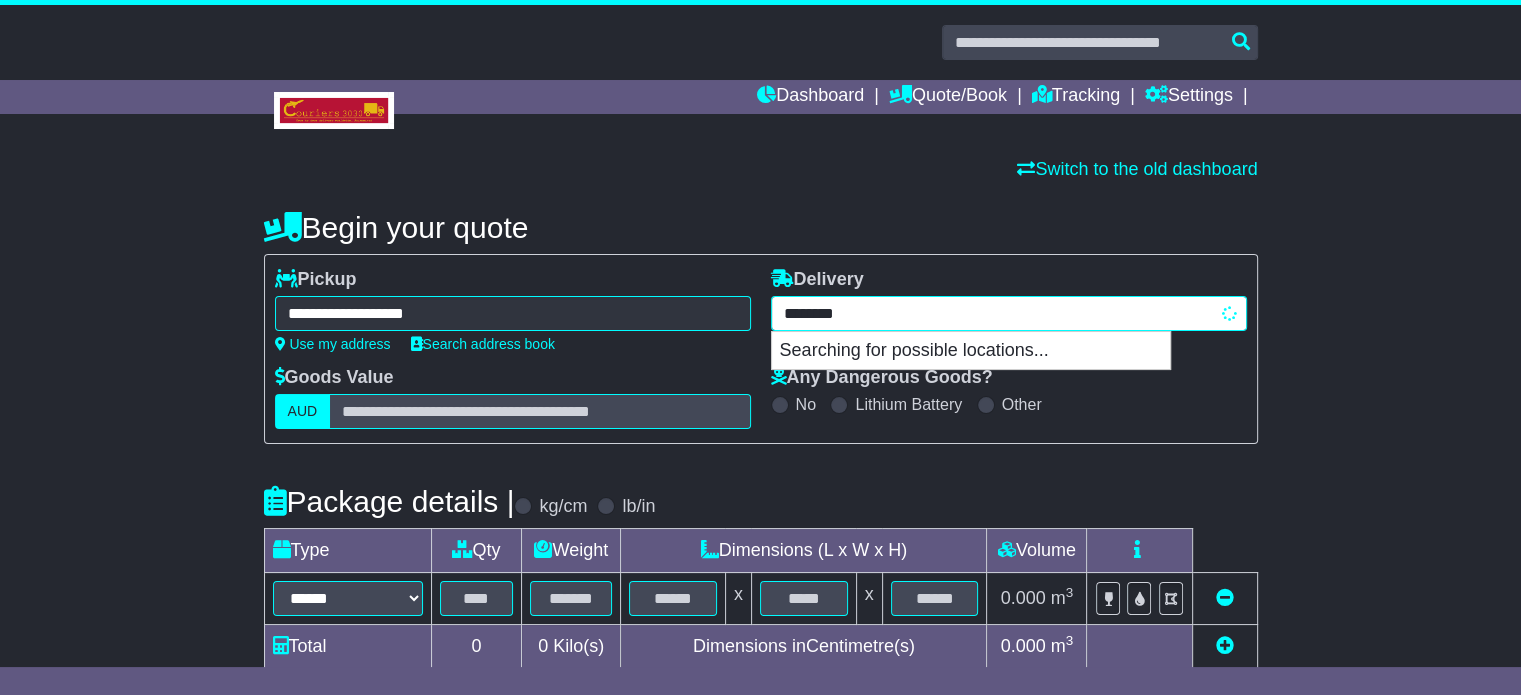 type on "*********" 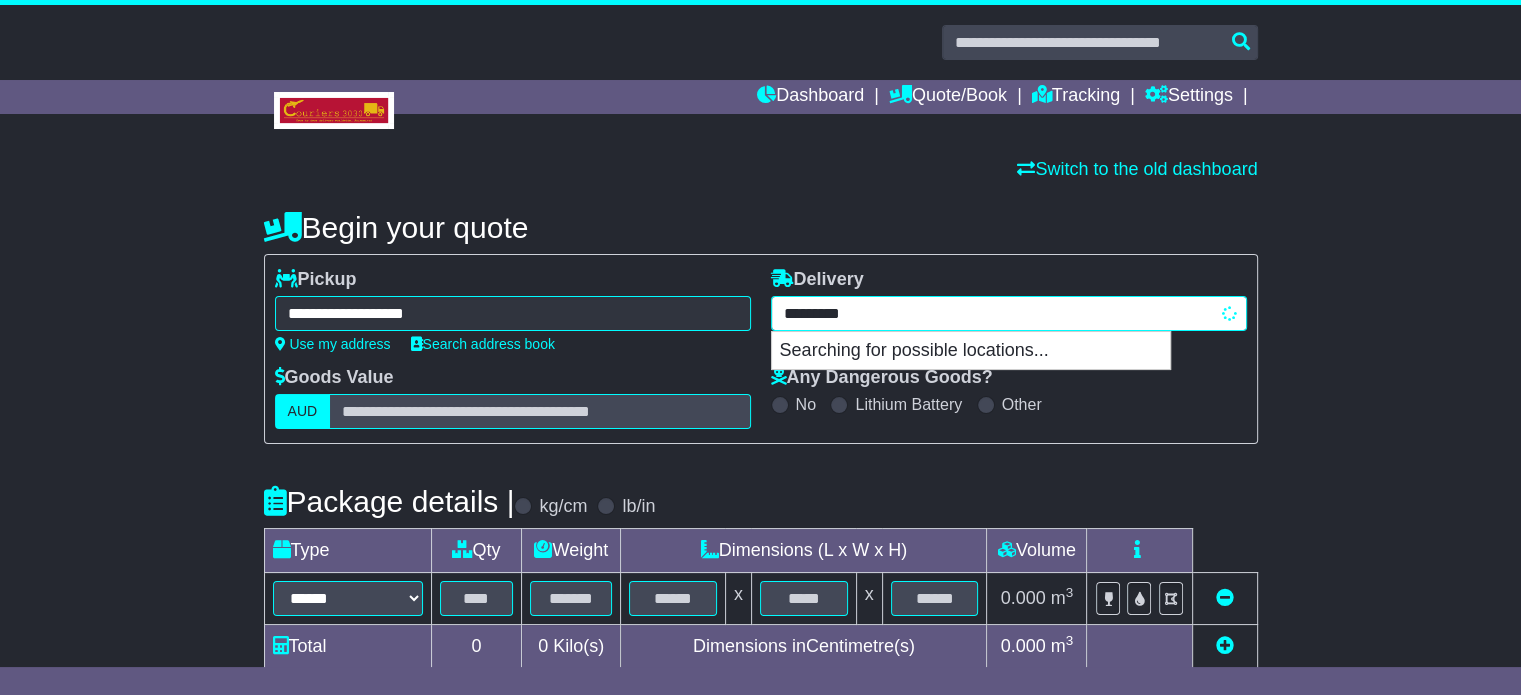 type on "**********" 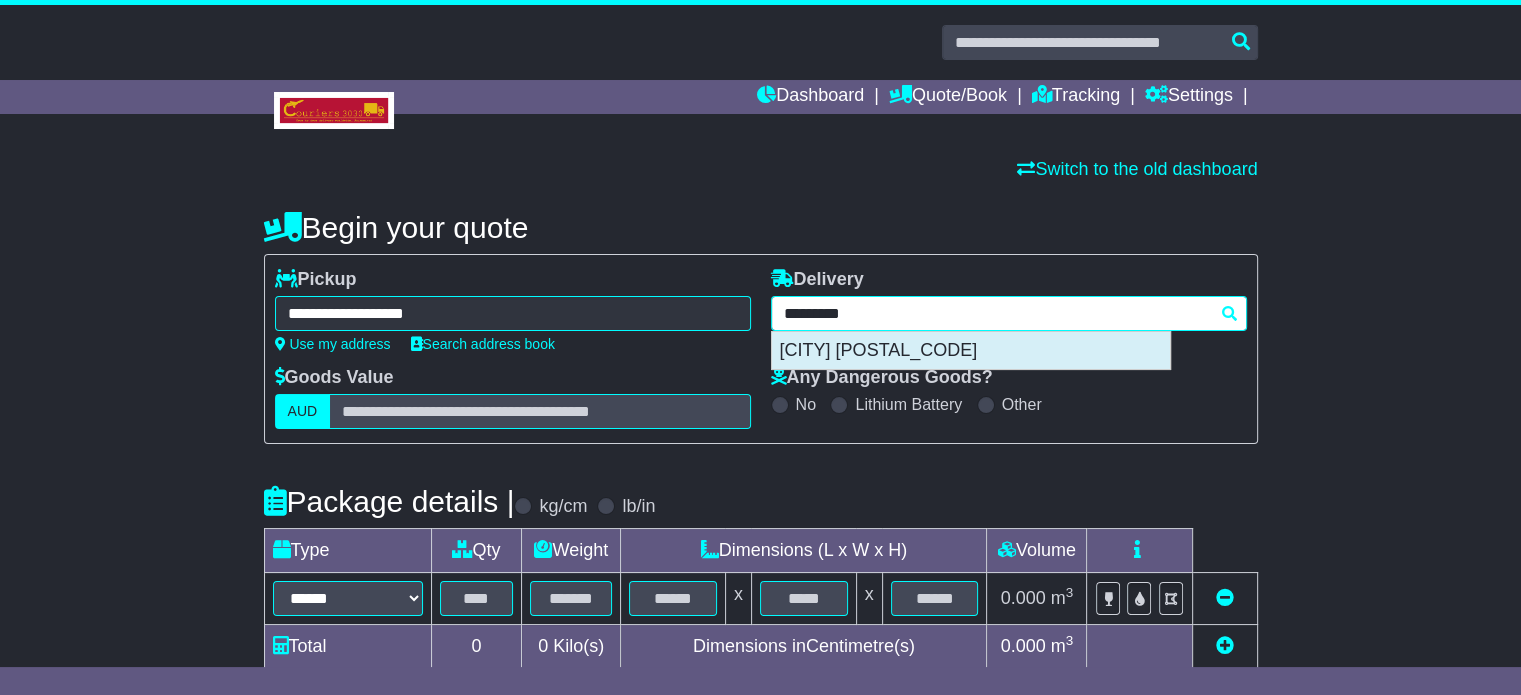 click on "BAYVIEW HEIGHTS 4868" at bounding box center (971, 351) 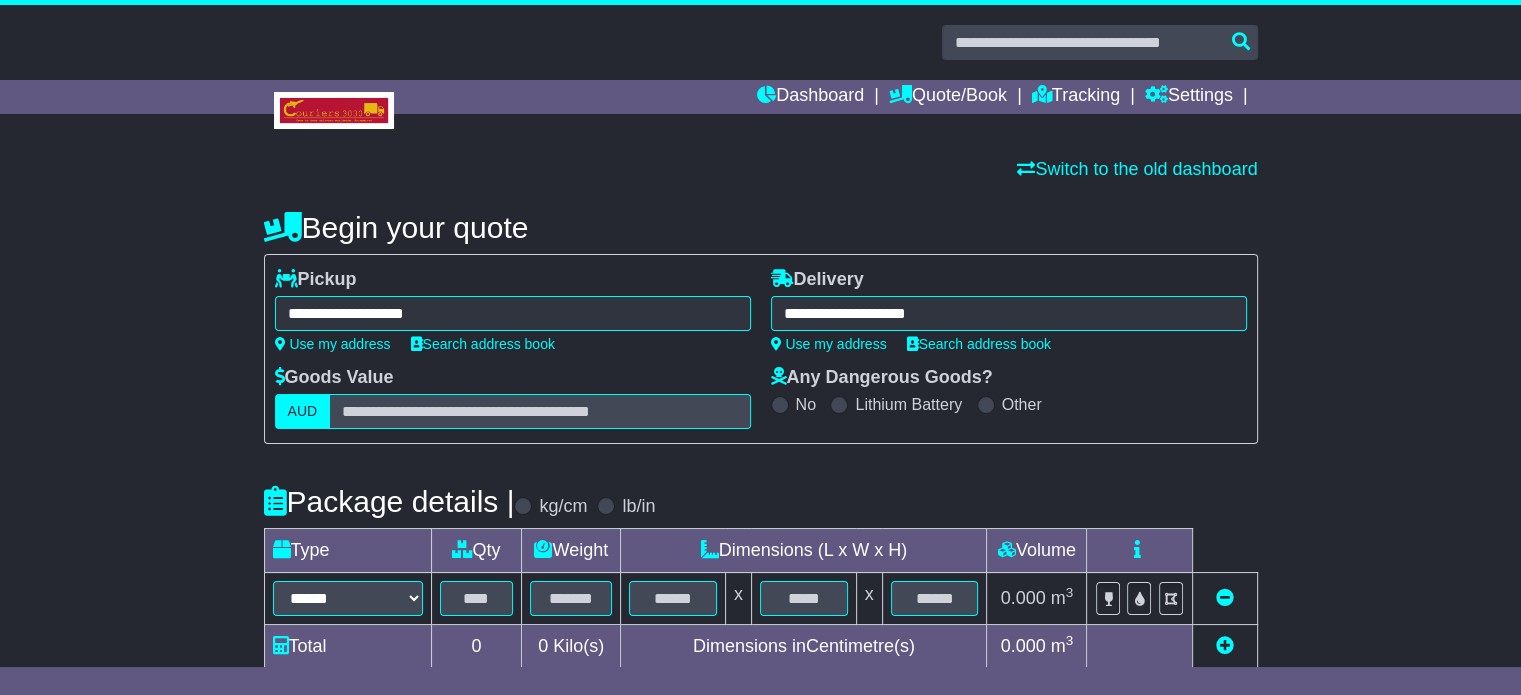 type on "**********" 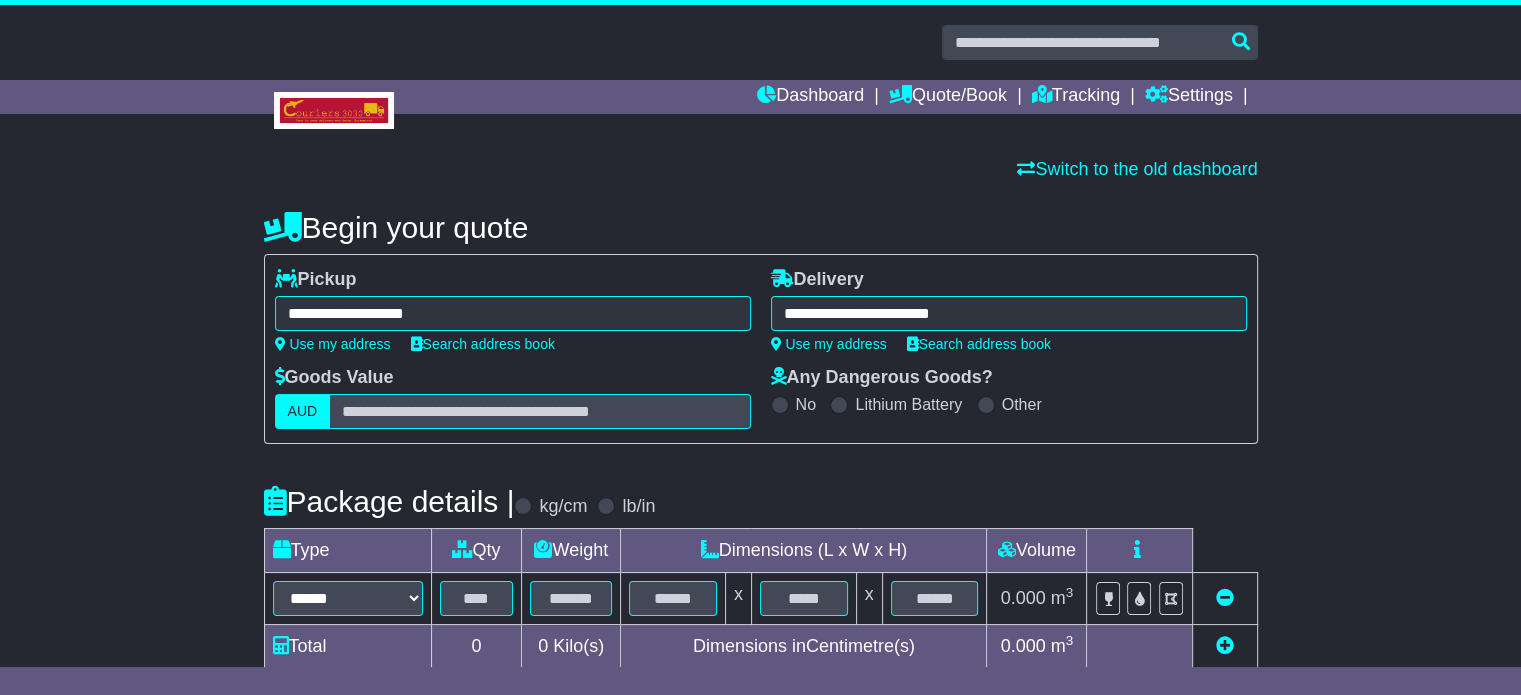 scroll, scrollTop: 300, scrollLeft: 0, axis: vertical 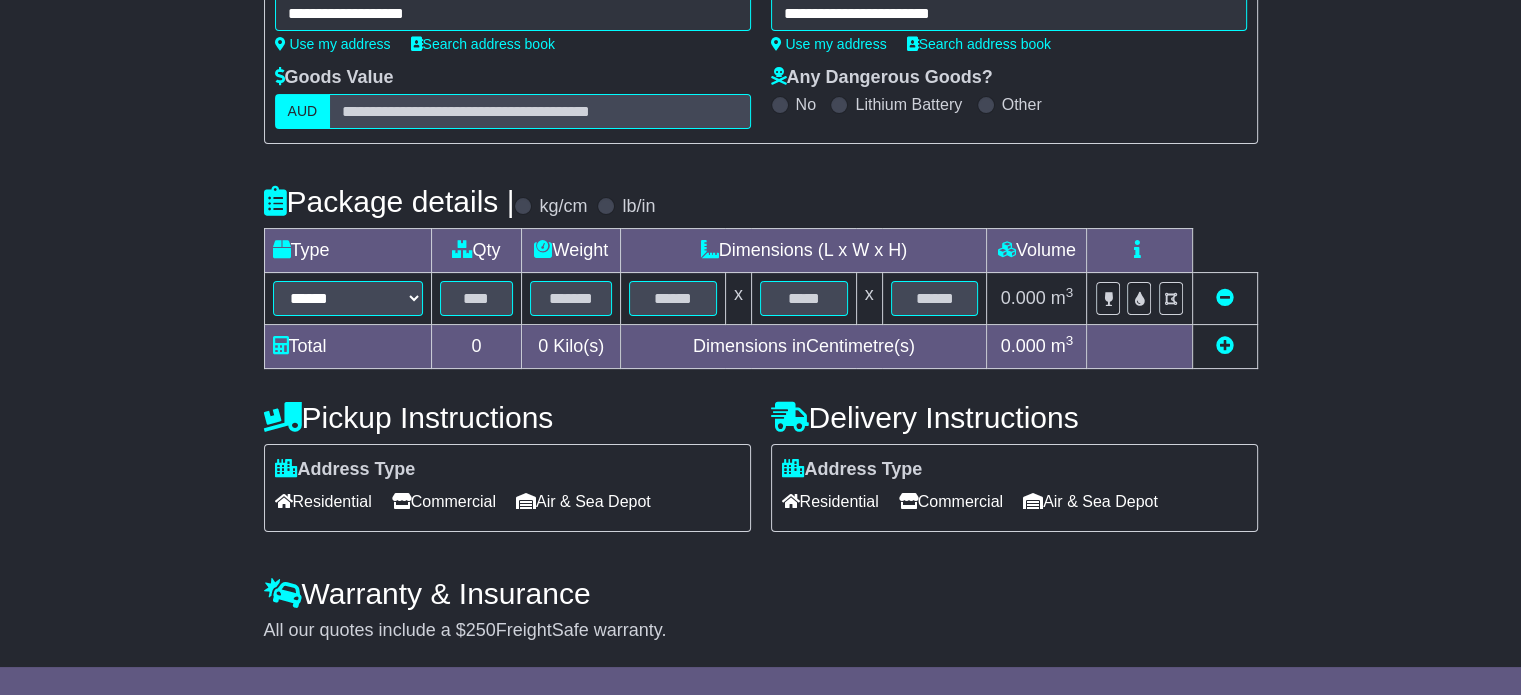 click on "****** ****** *** ******** ***** **** **** ****** *** *******" at bounding box center [347, 299] 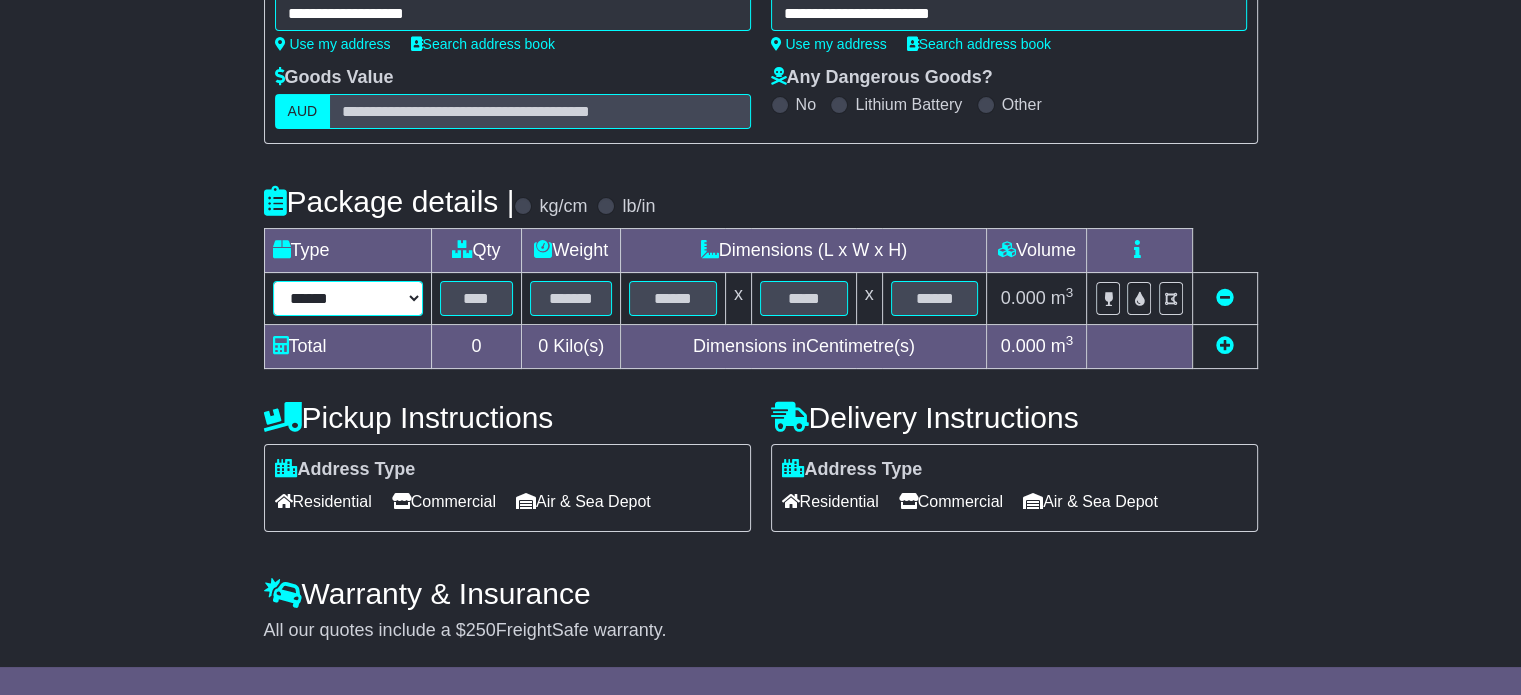 click on "****** ****** *** ******** ***** **** **** ****** *** *******" at bounding box center [348, 298] 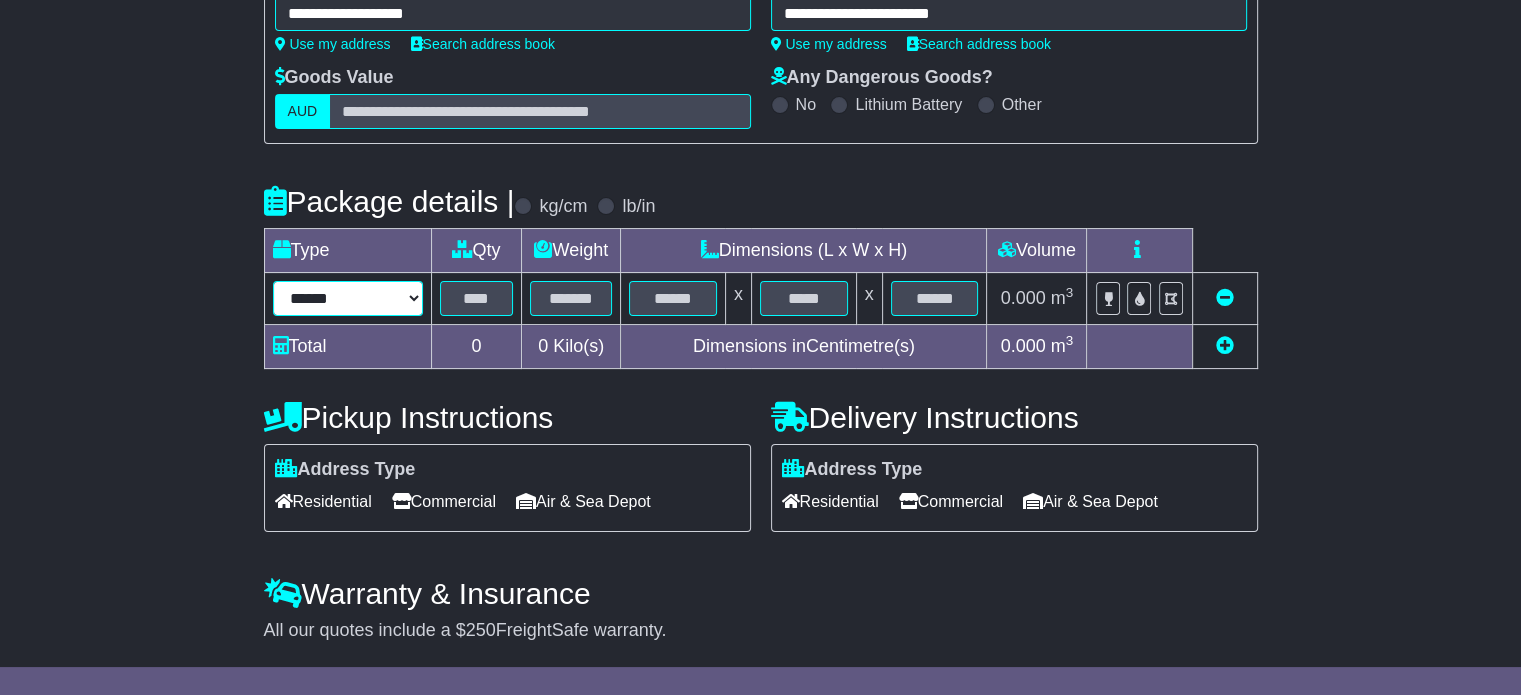 select on "*****" 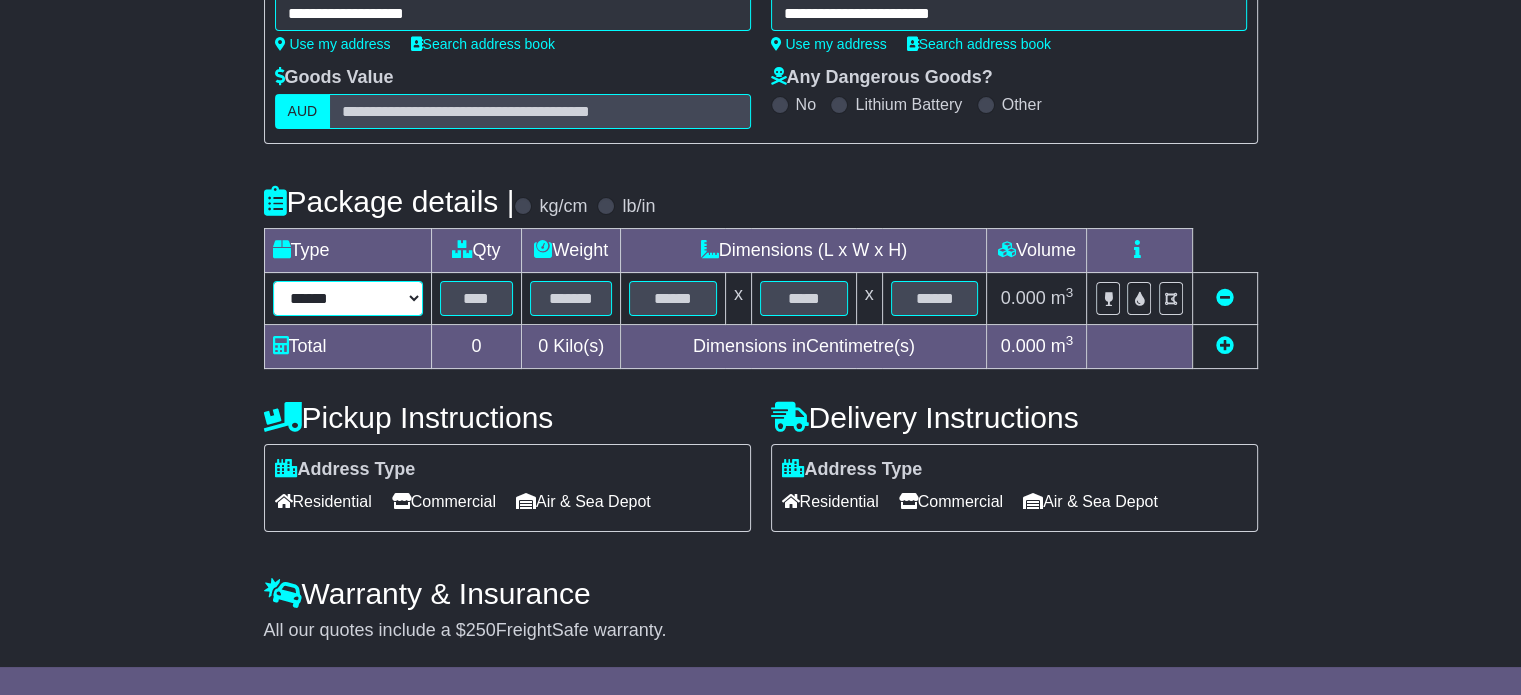 click on "****** ****** *** ******** ***** **** **** ****** *** *******" at bounding box center [348, 298] 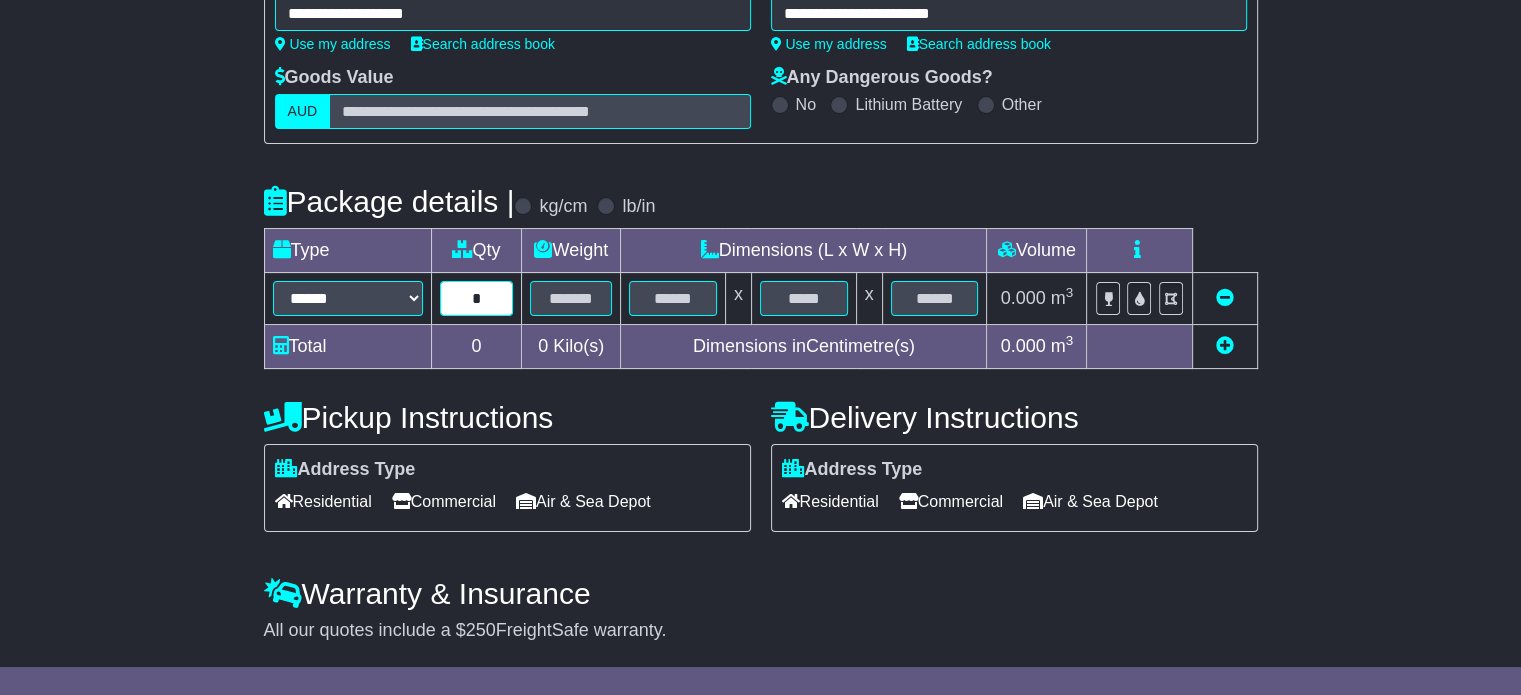 type on "*" 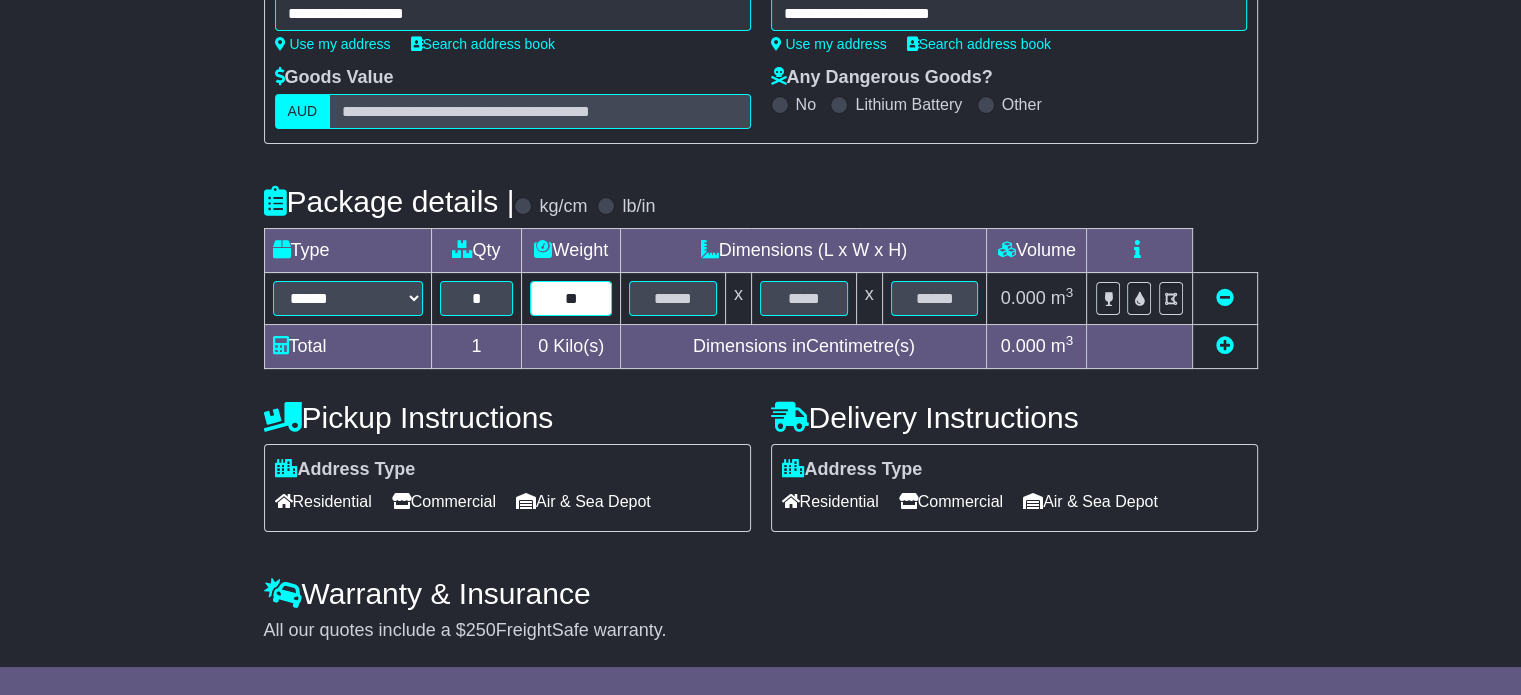 type on "**" 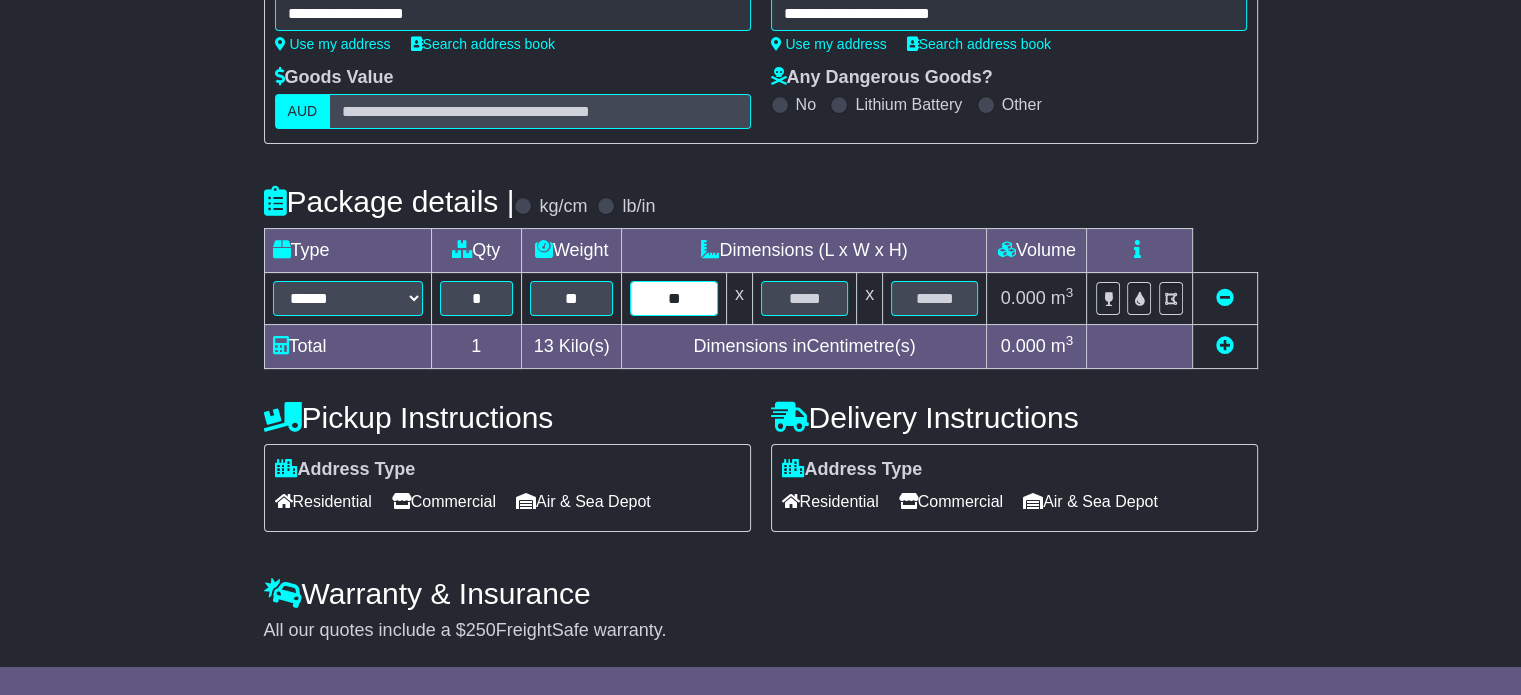 type on "**" 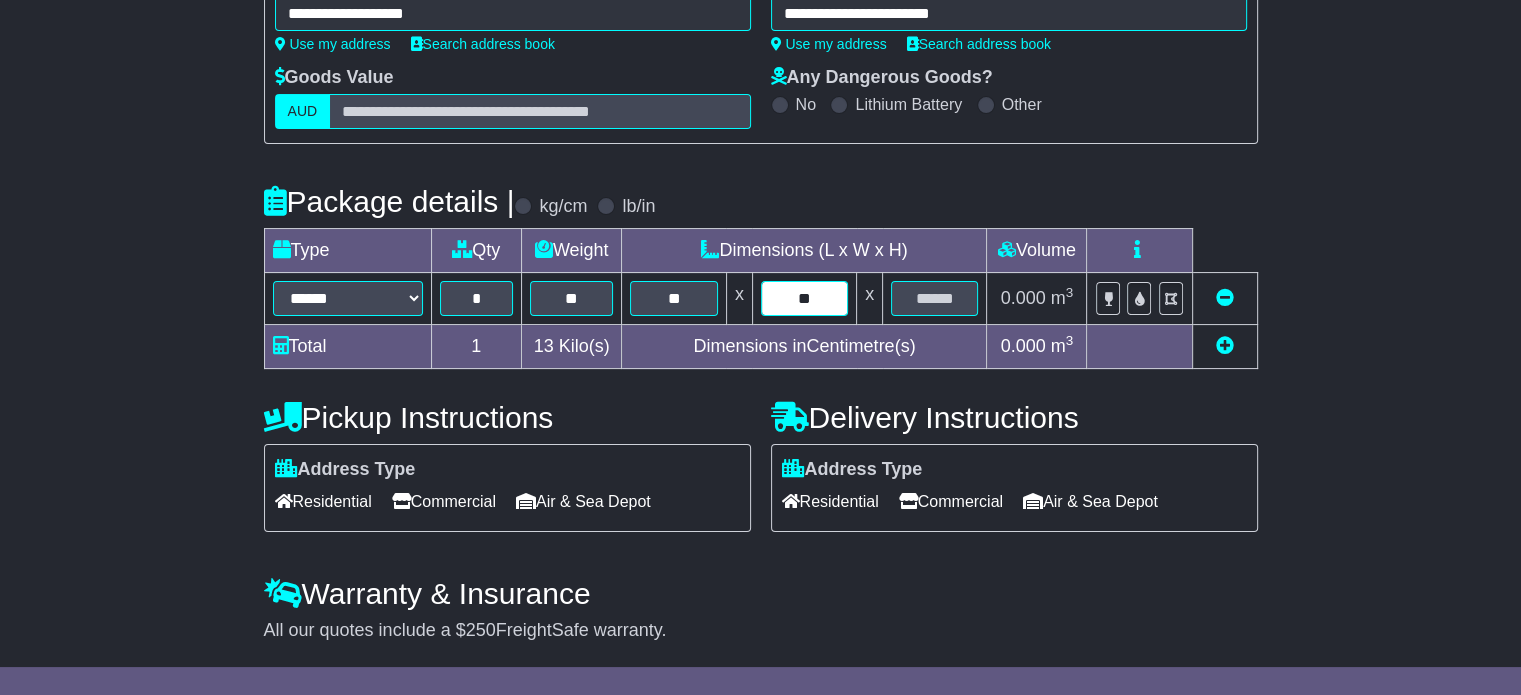 type on "**" 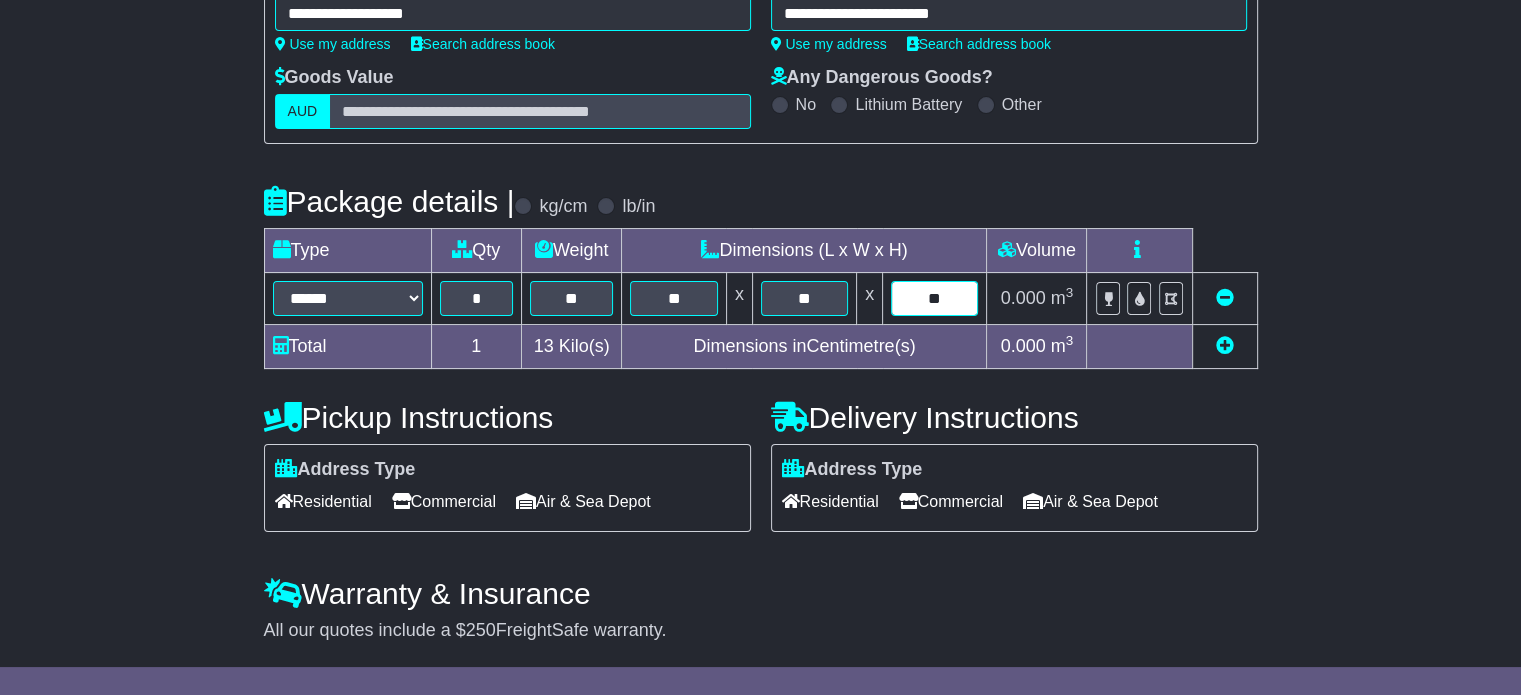 type on "**" 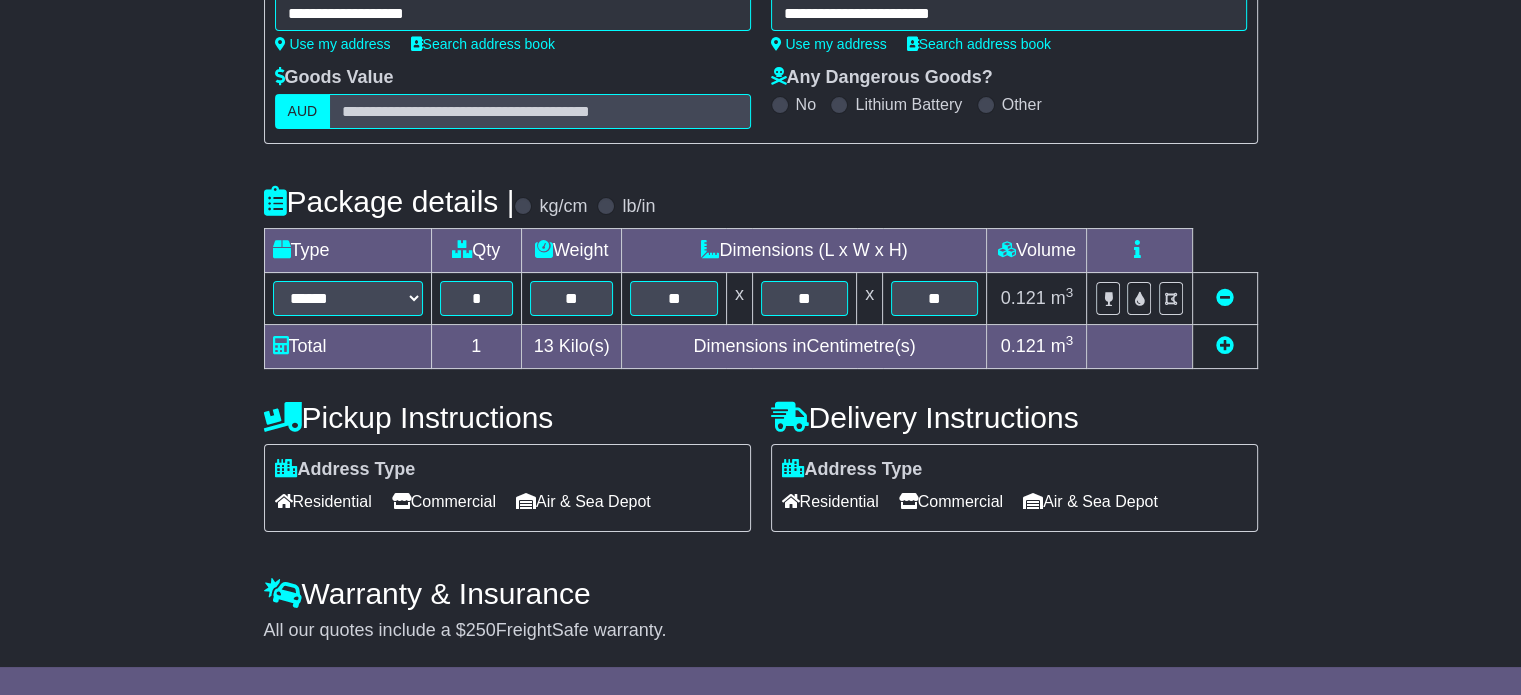 type 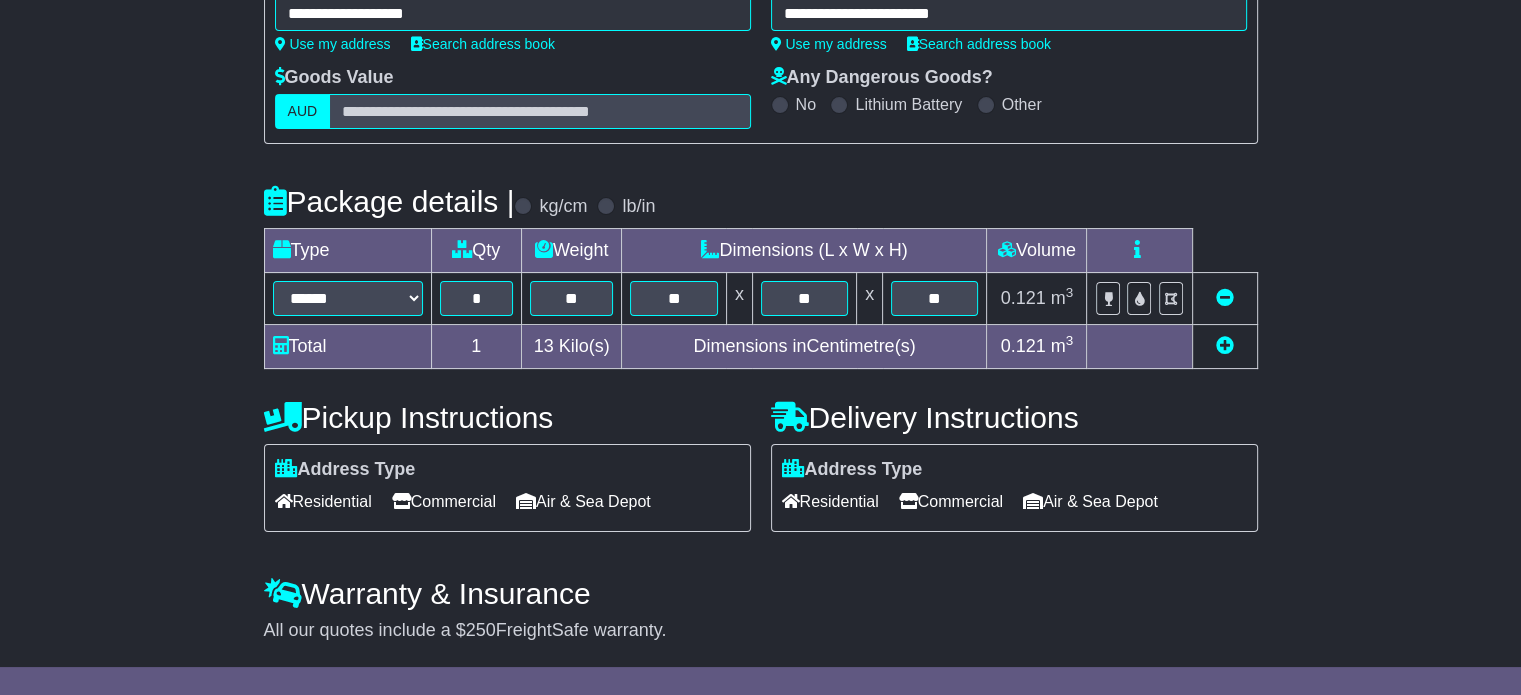 scroll, scrollTop: 309, scrollLeft: 0, axis: vertical 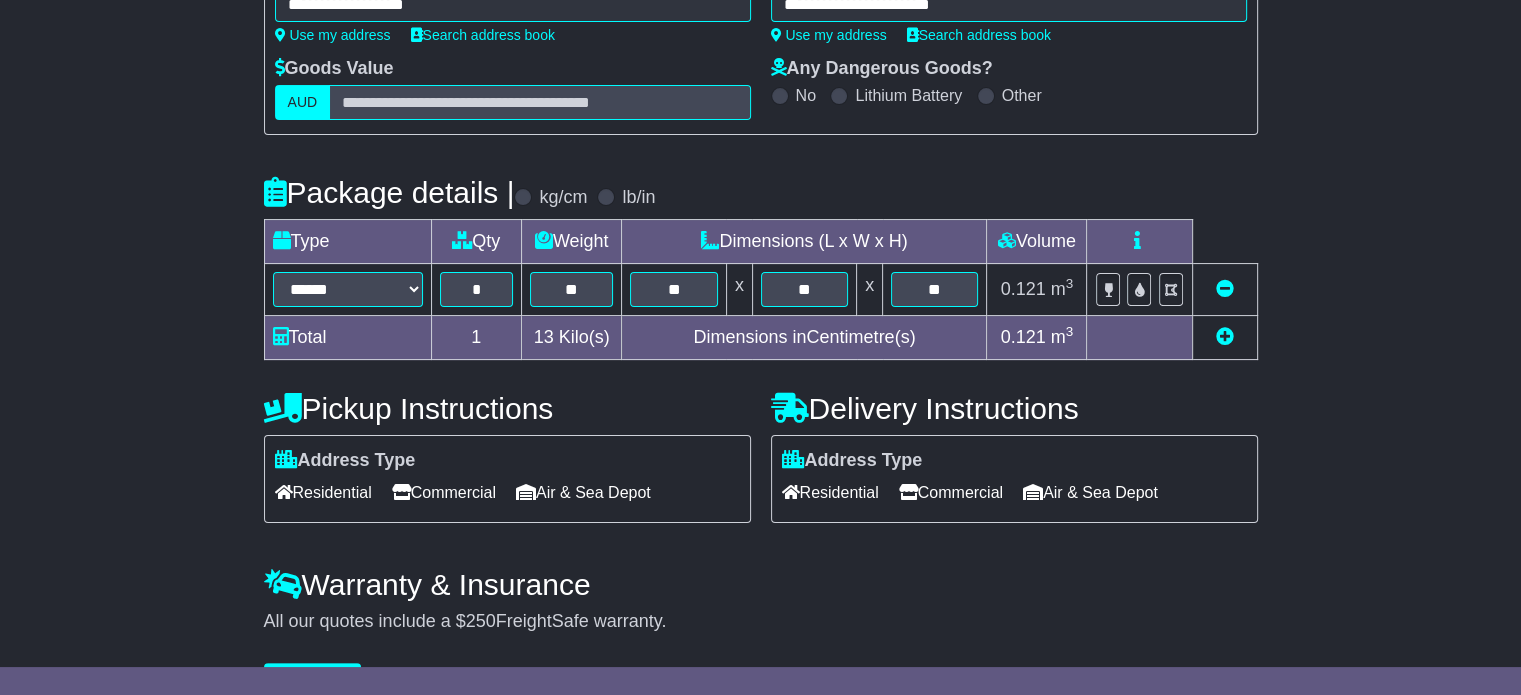 click at bounding box center [1224, 338] 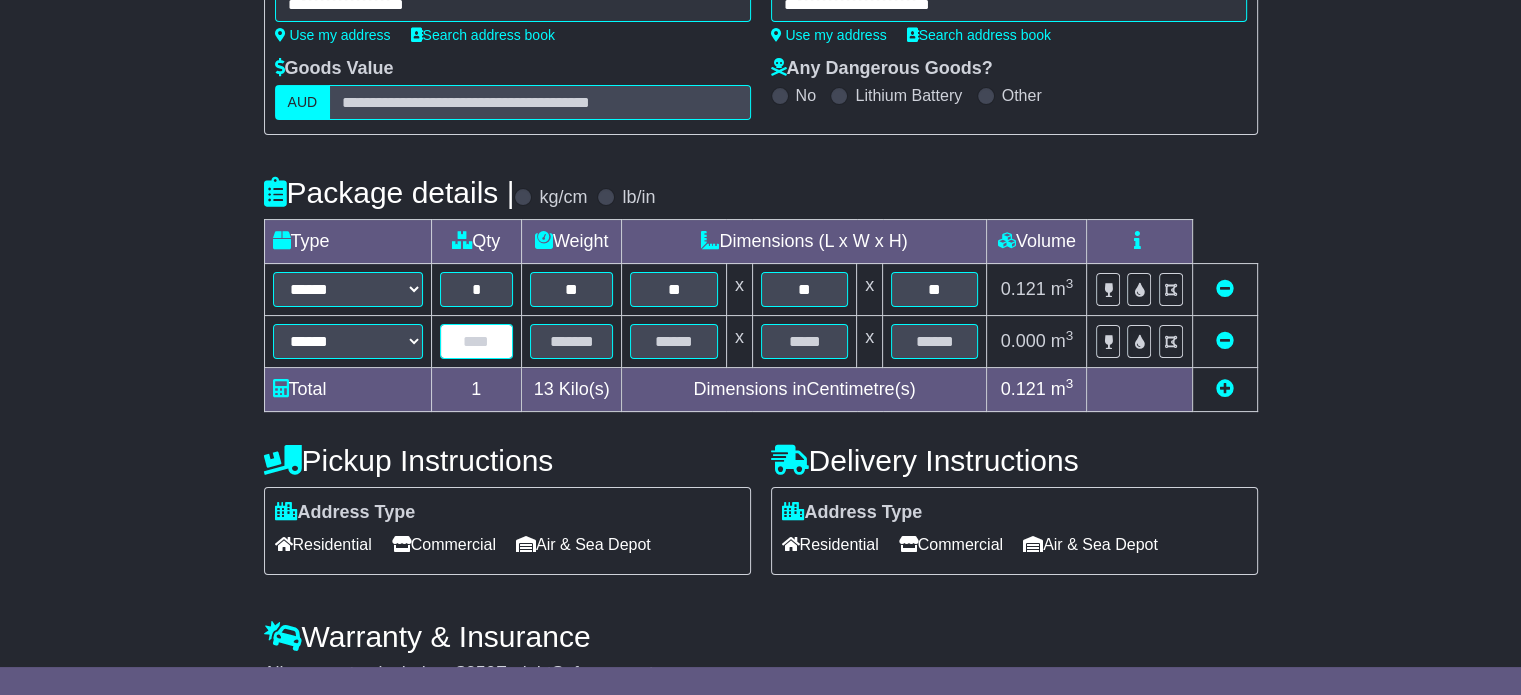 click at bounding box center (476, 341) 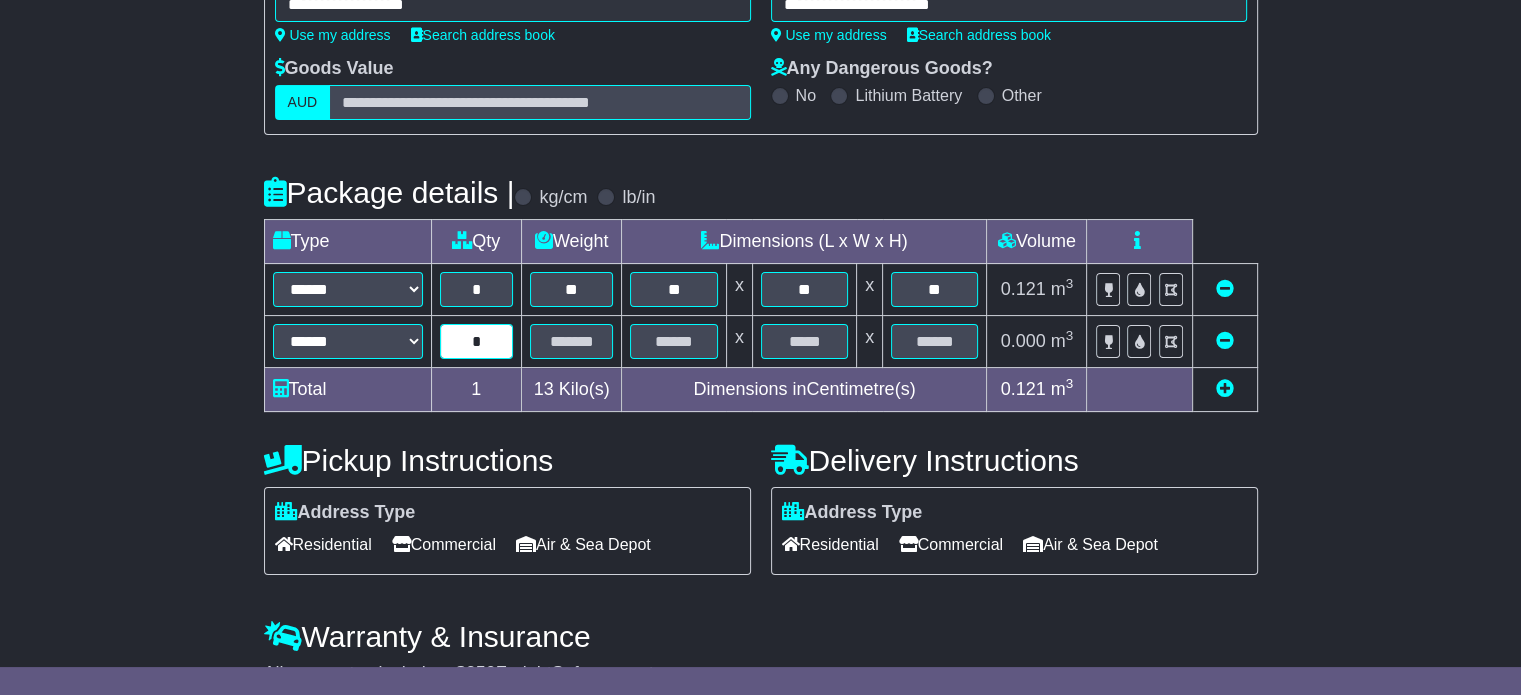 type on "*" 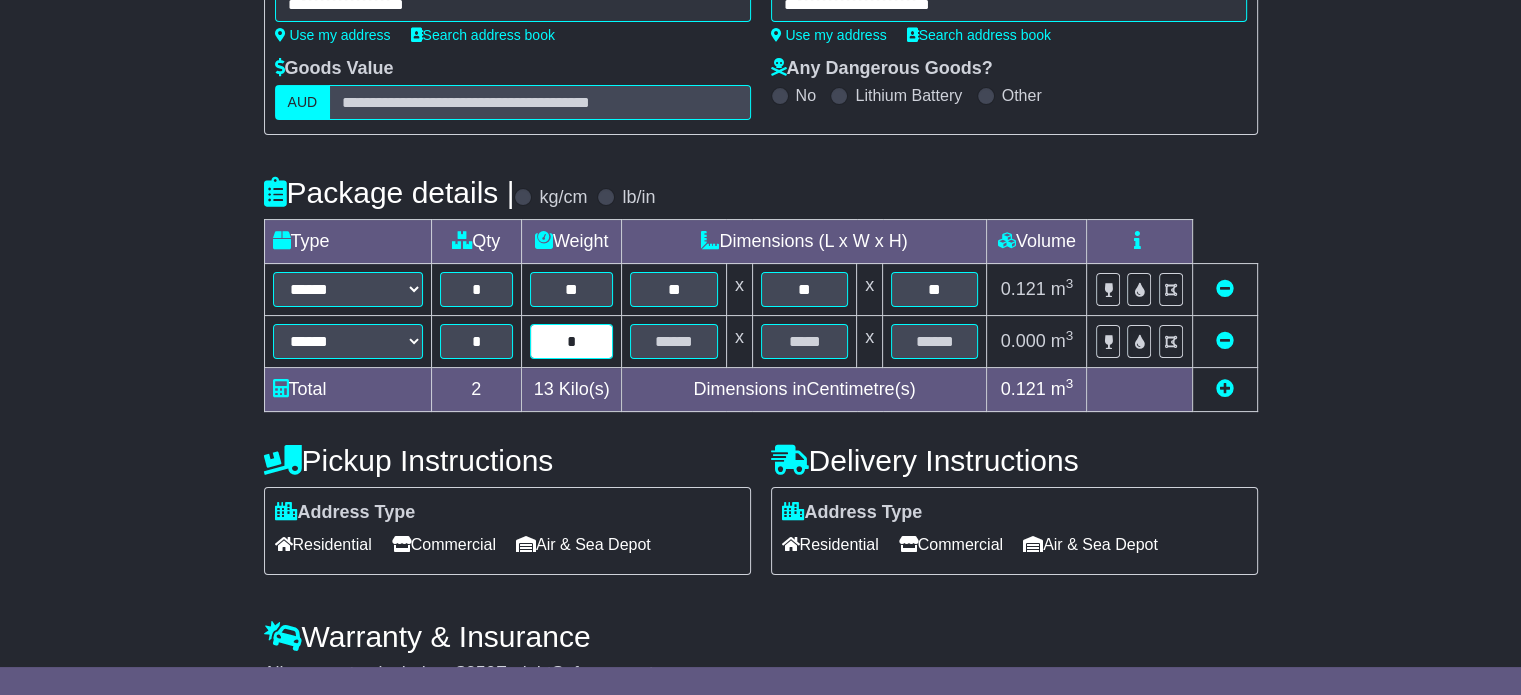 type on "*" 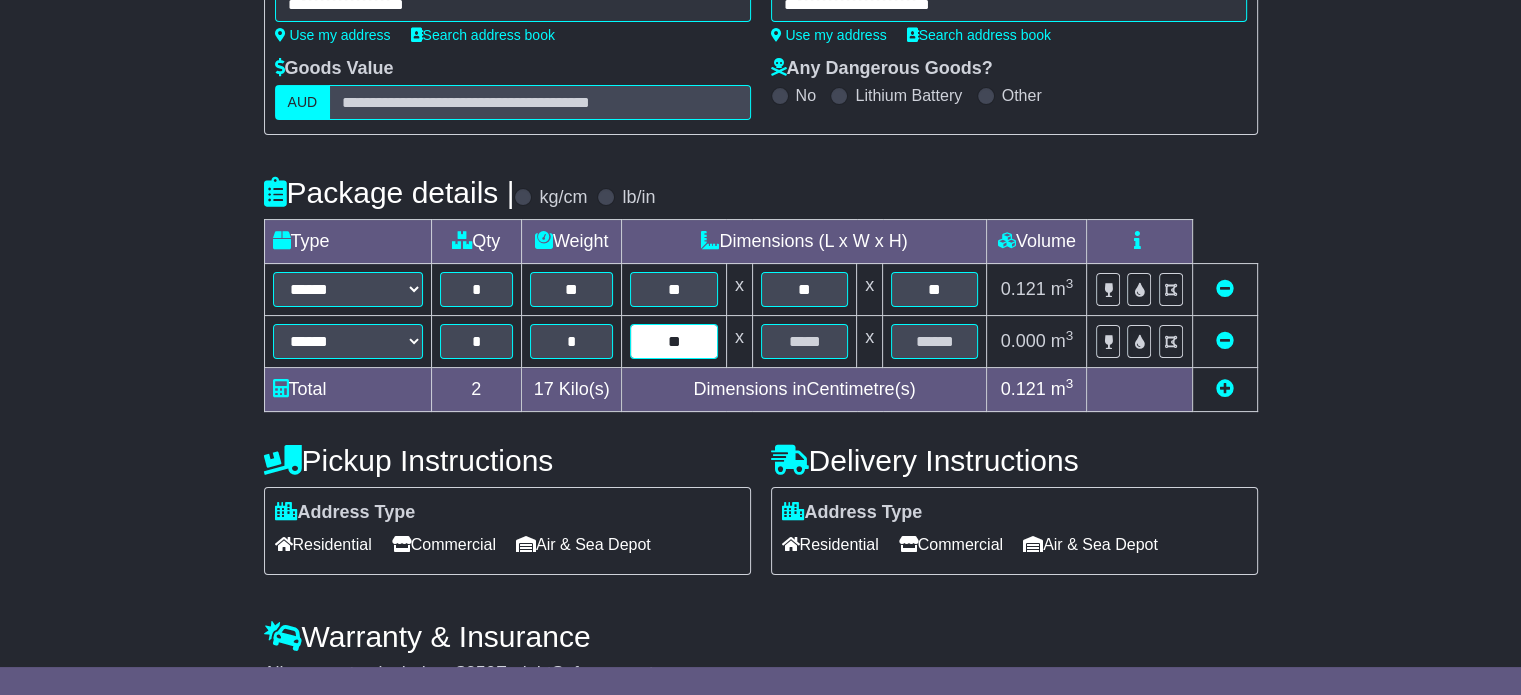 type on "**" 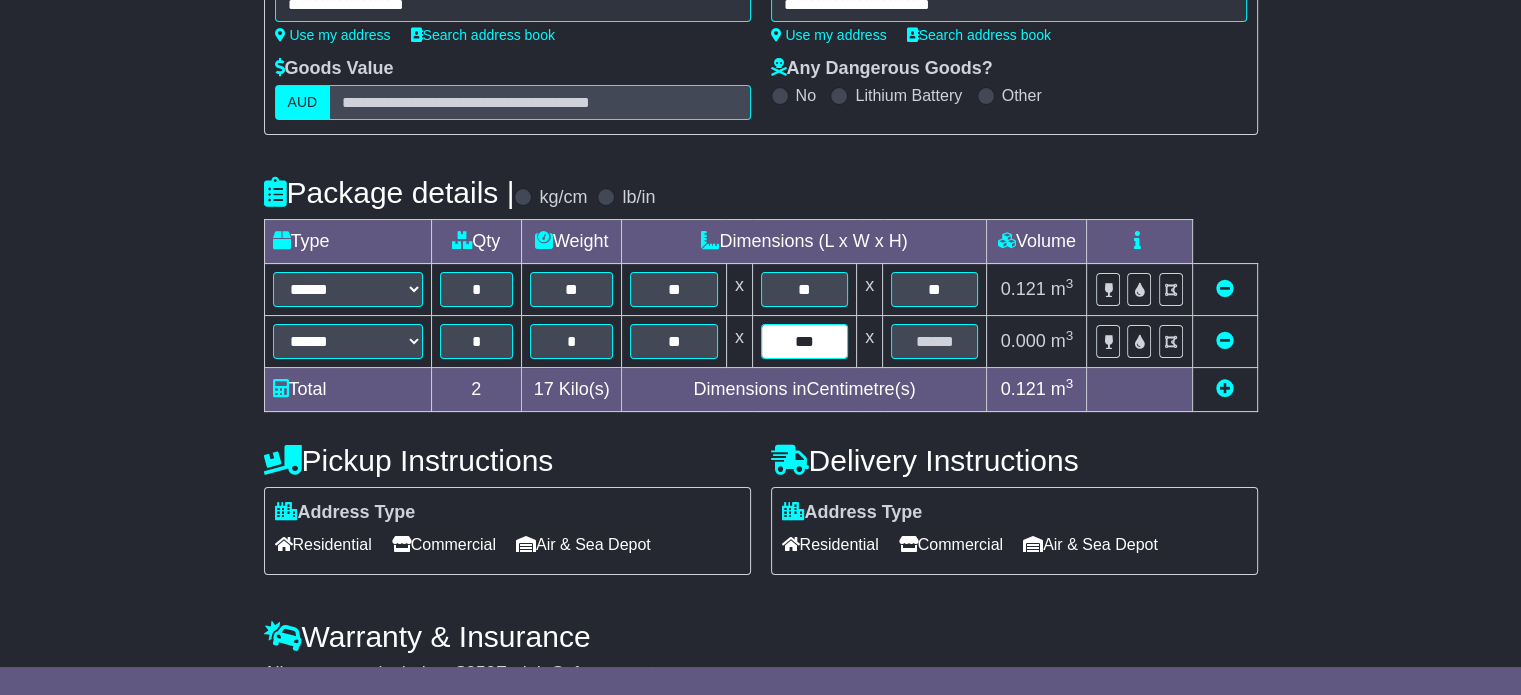 click on "***" at bounding box center [804, 341] 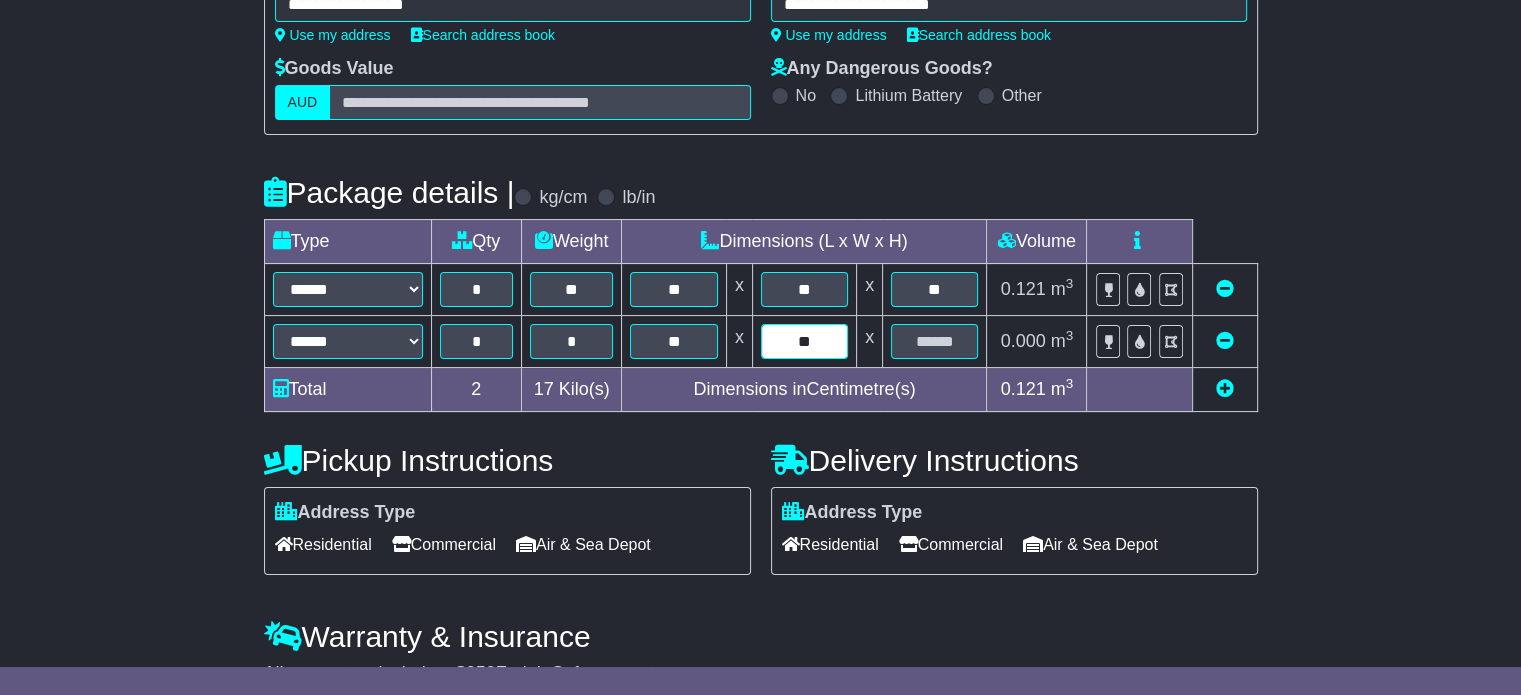 type on "**" 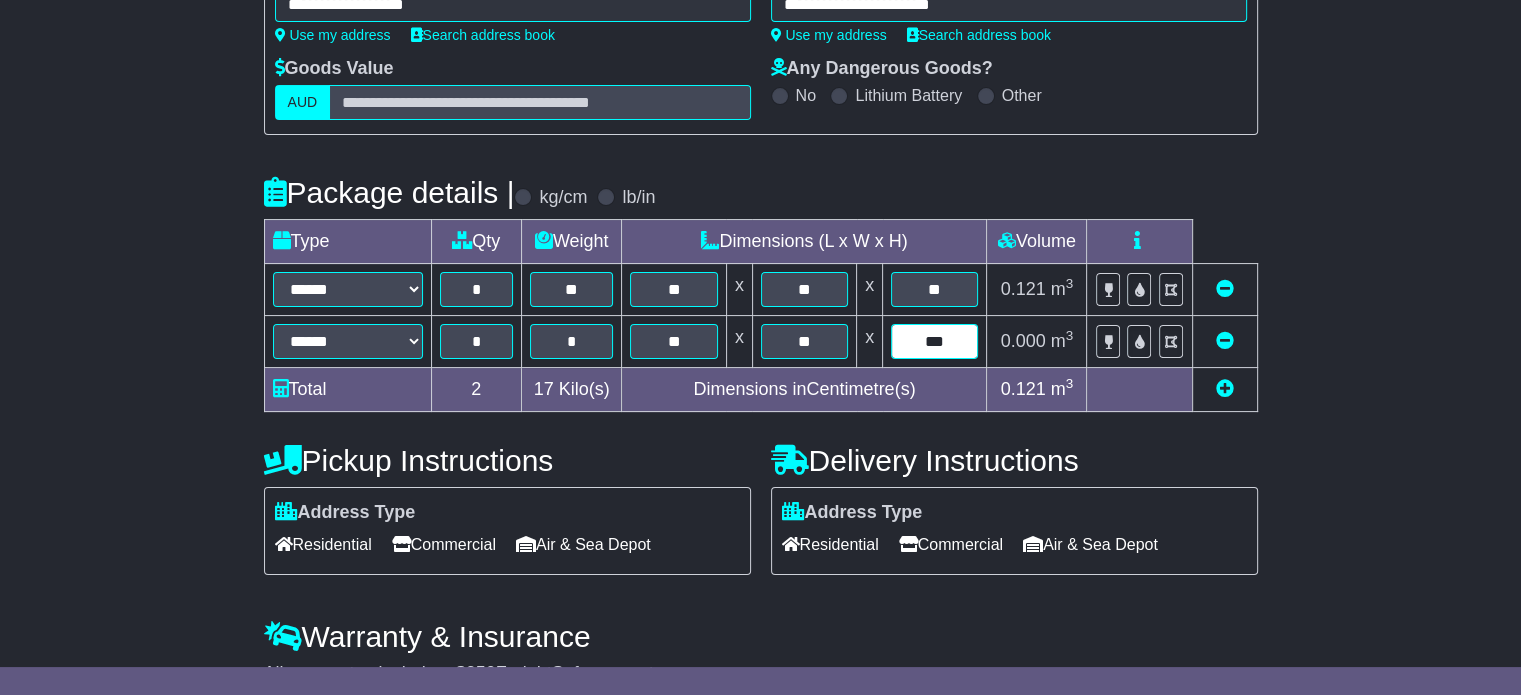 type on "***" 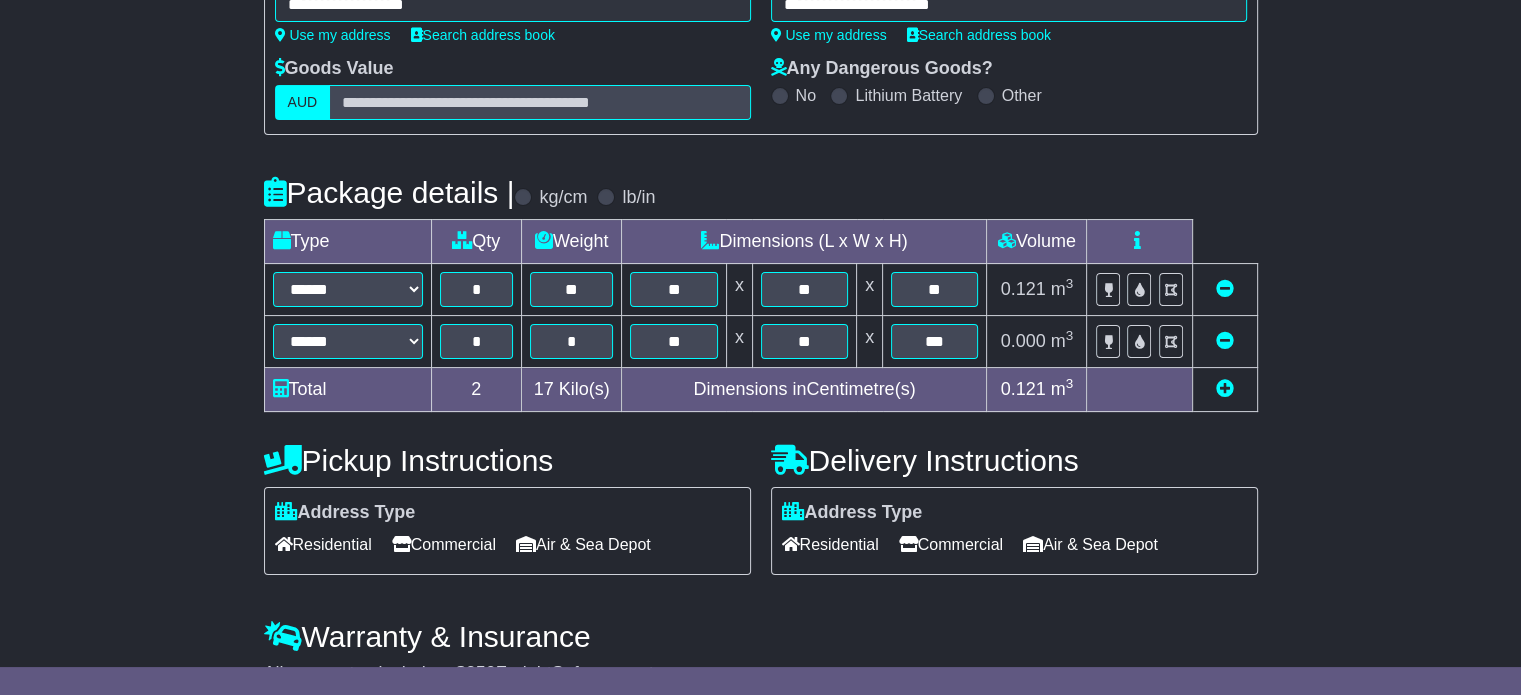 scroll, scrollTop: 411, scrollLeft: 0, axis: vertical 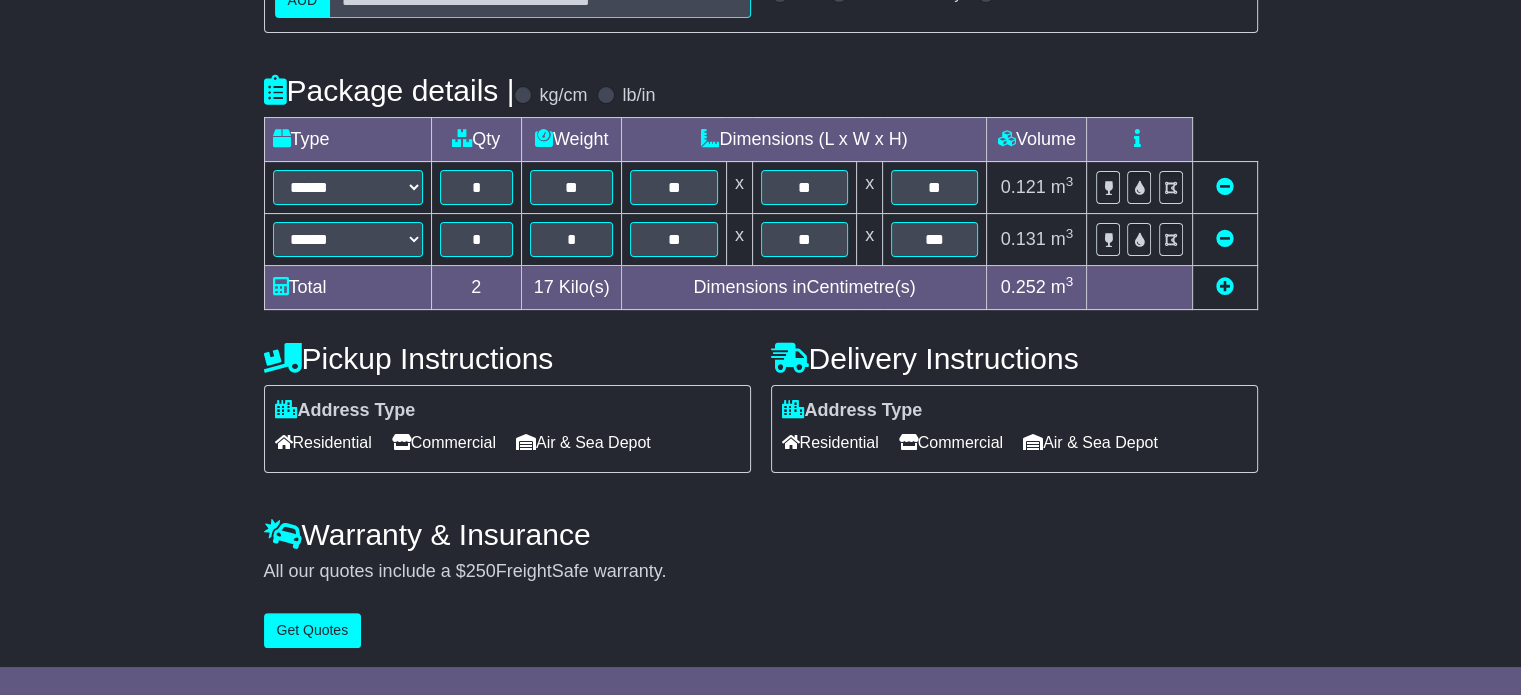 click at bounding box center [1225, 286] 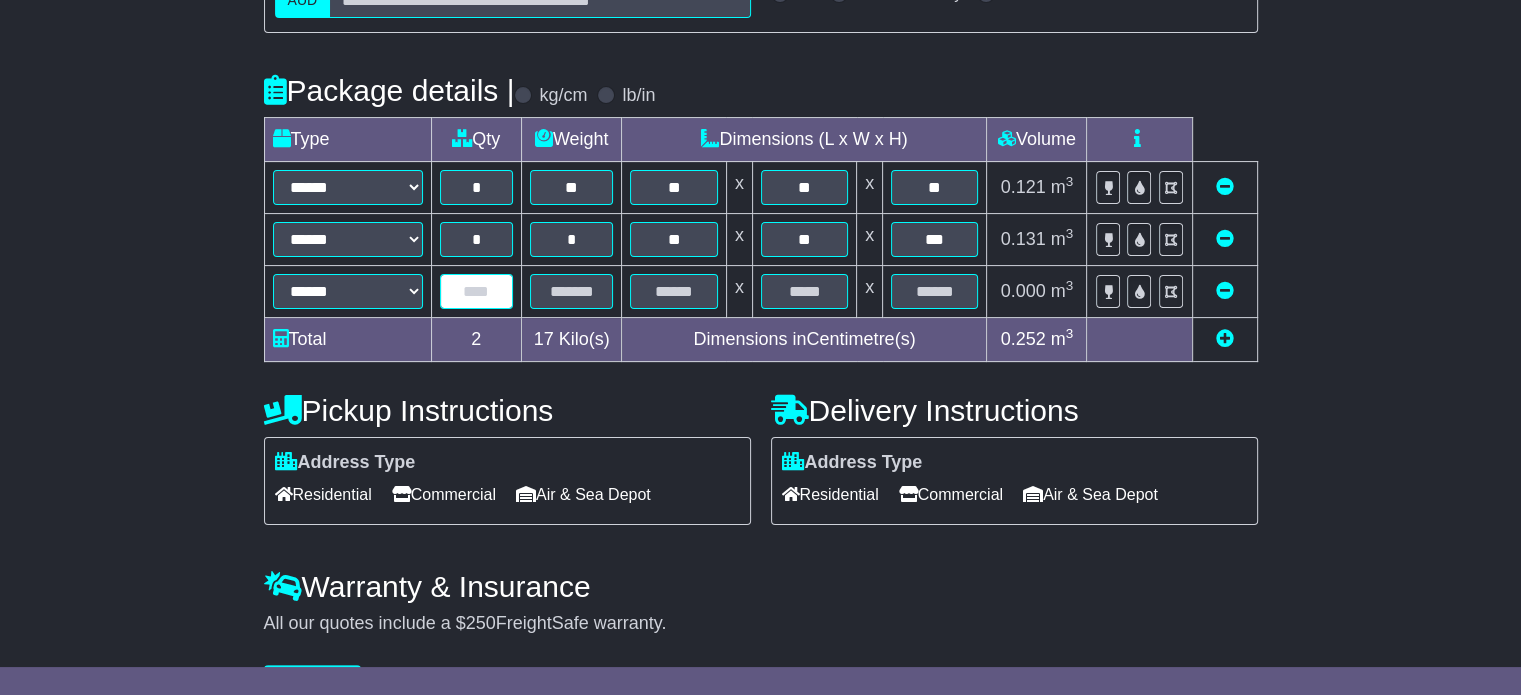click at bounding box center (476, 291) 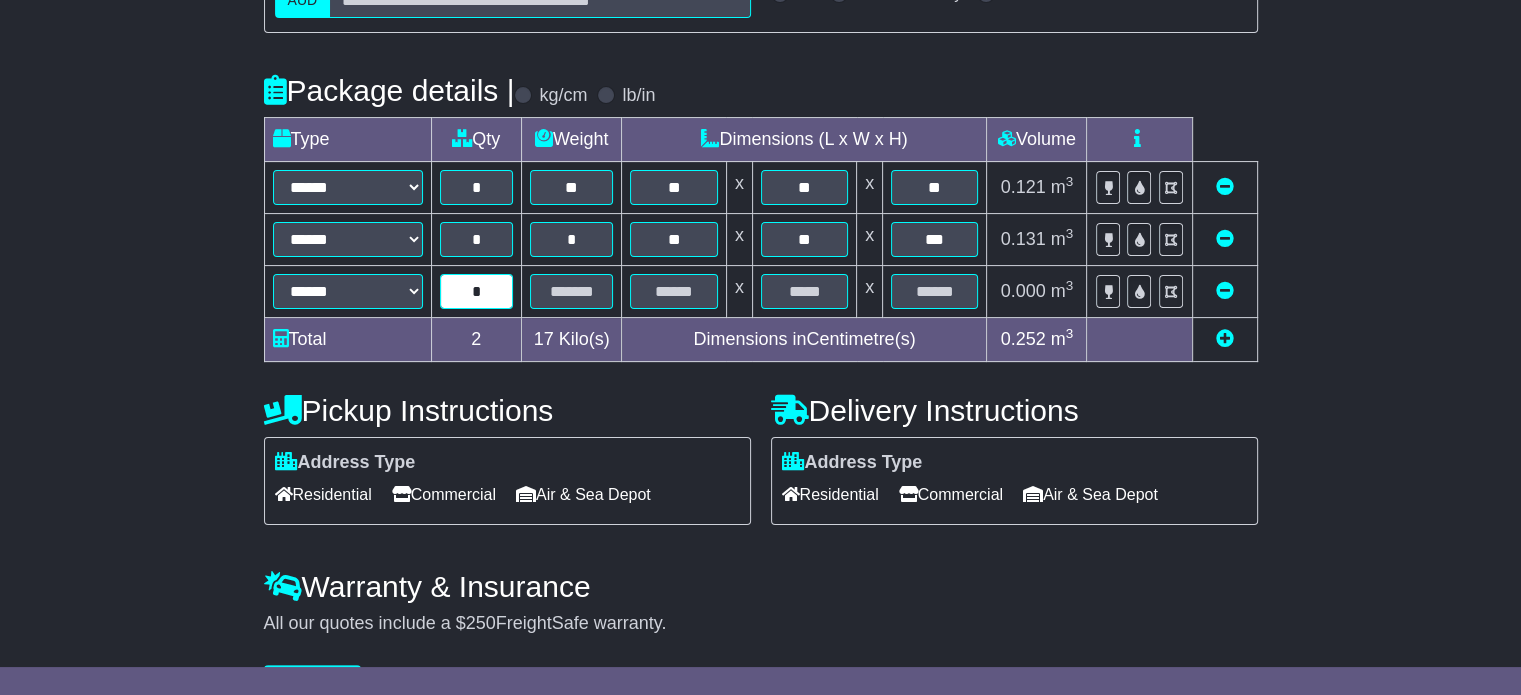 type on "*" 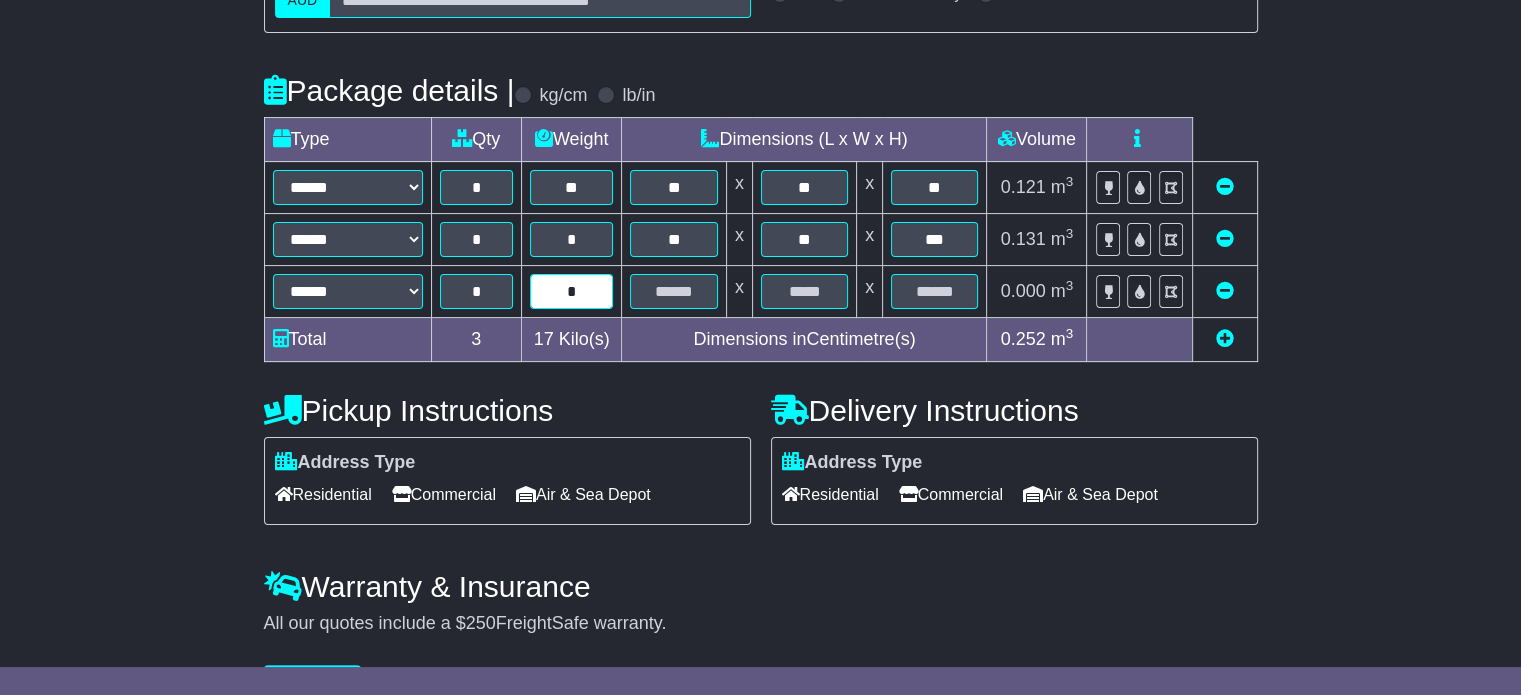 type on "*" 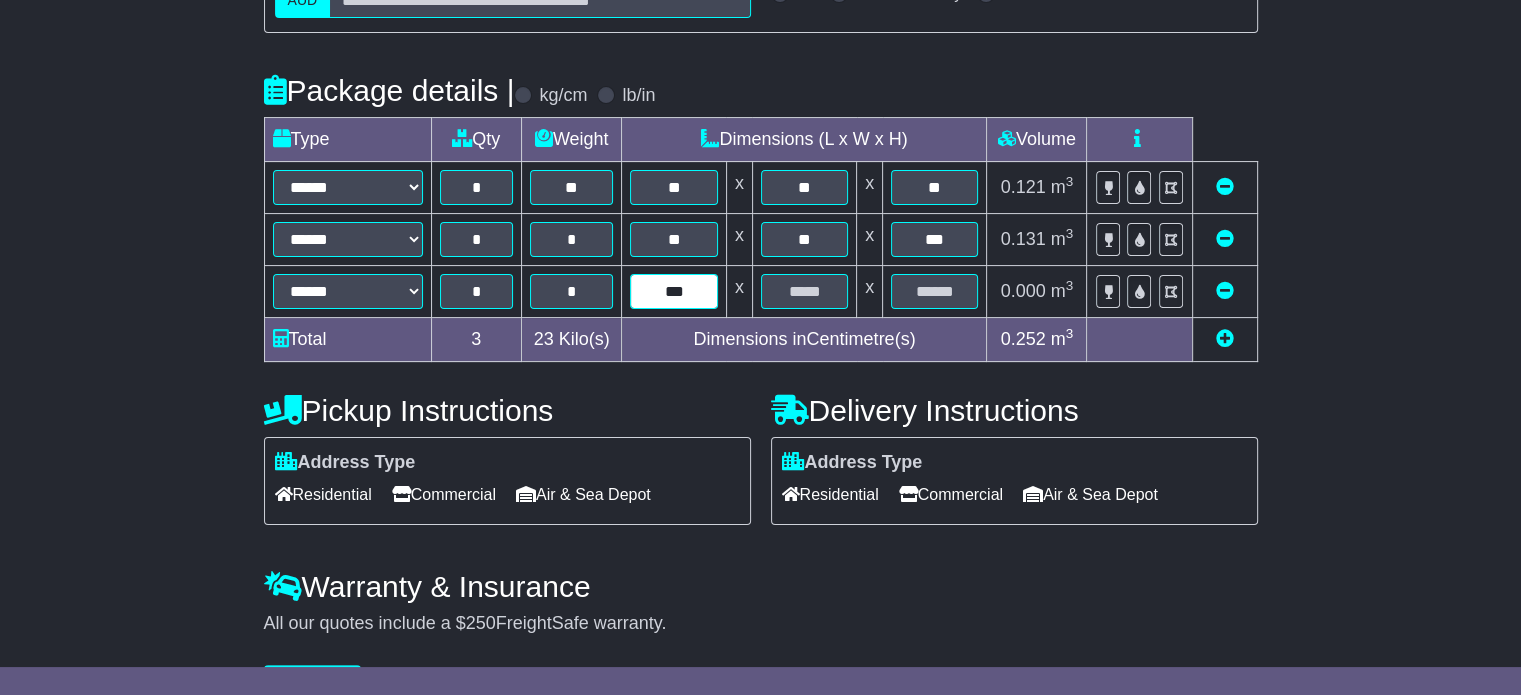type on "***" 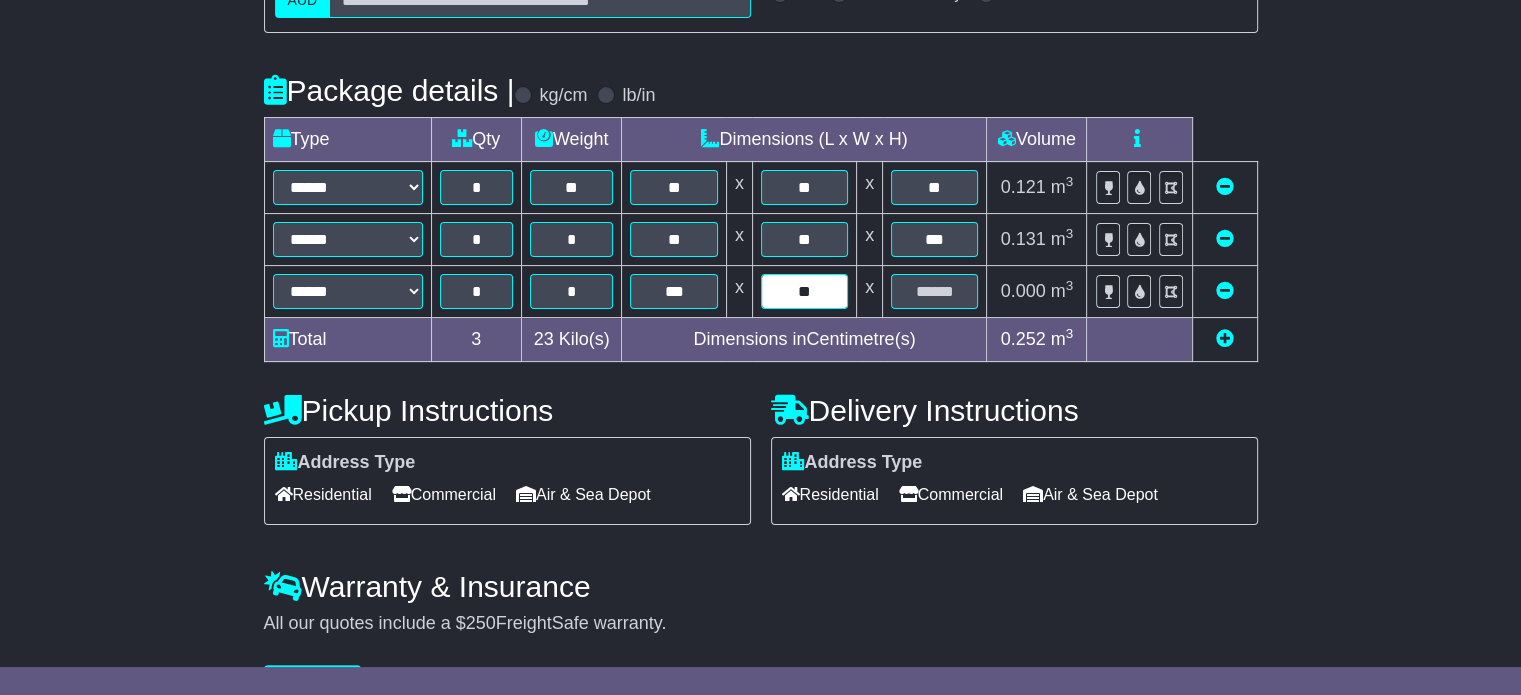 type on "**" 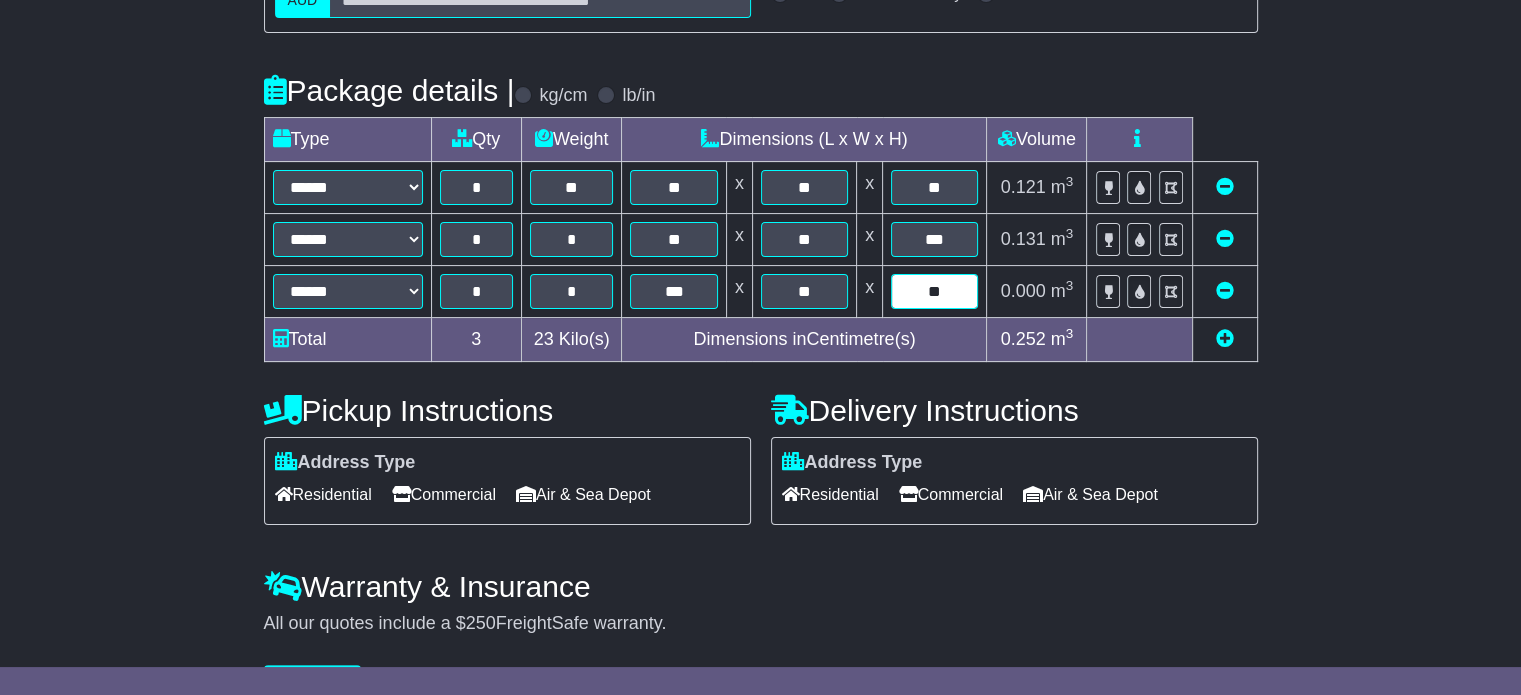type on "**" 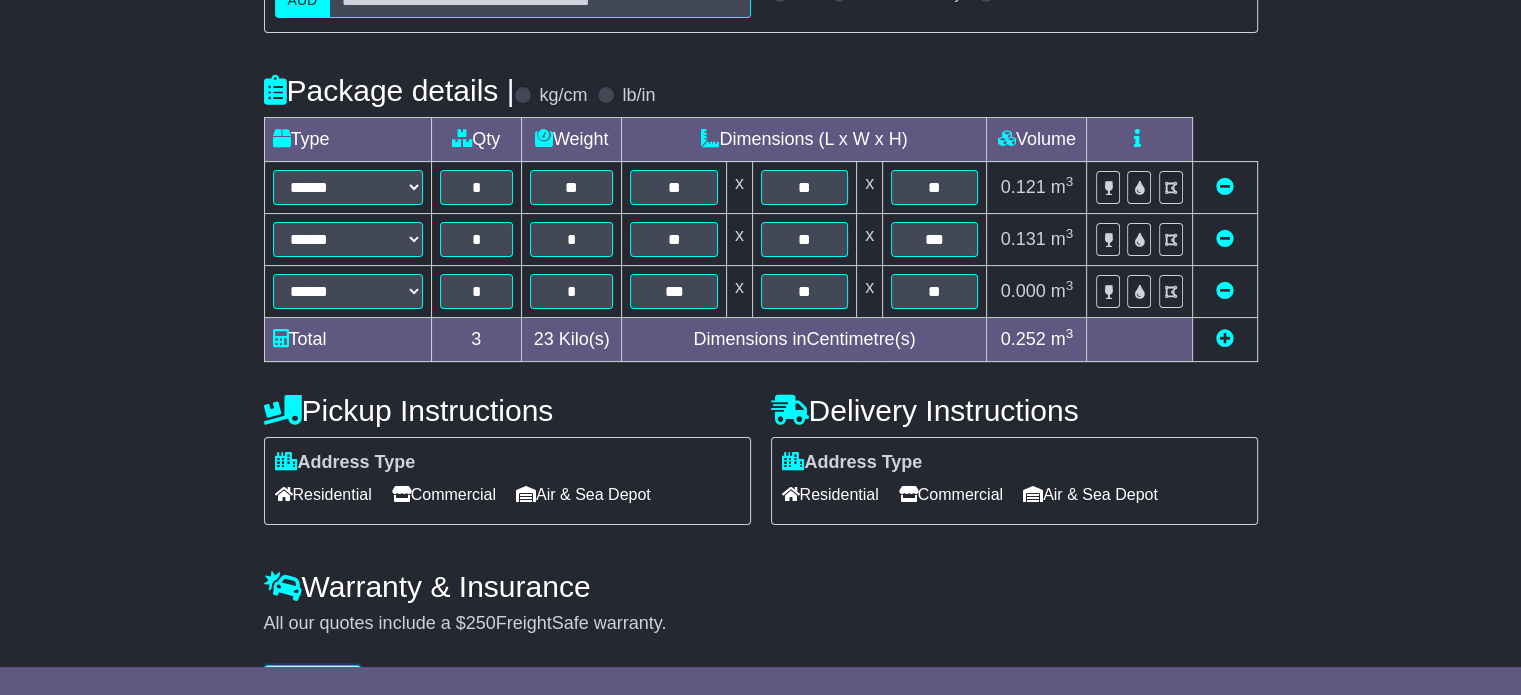 scroll, scrollTop: 413, scrollLeft: 0, axis: vertical 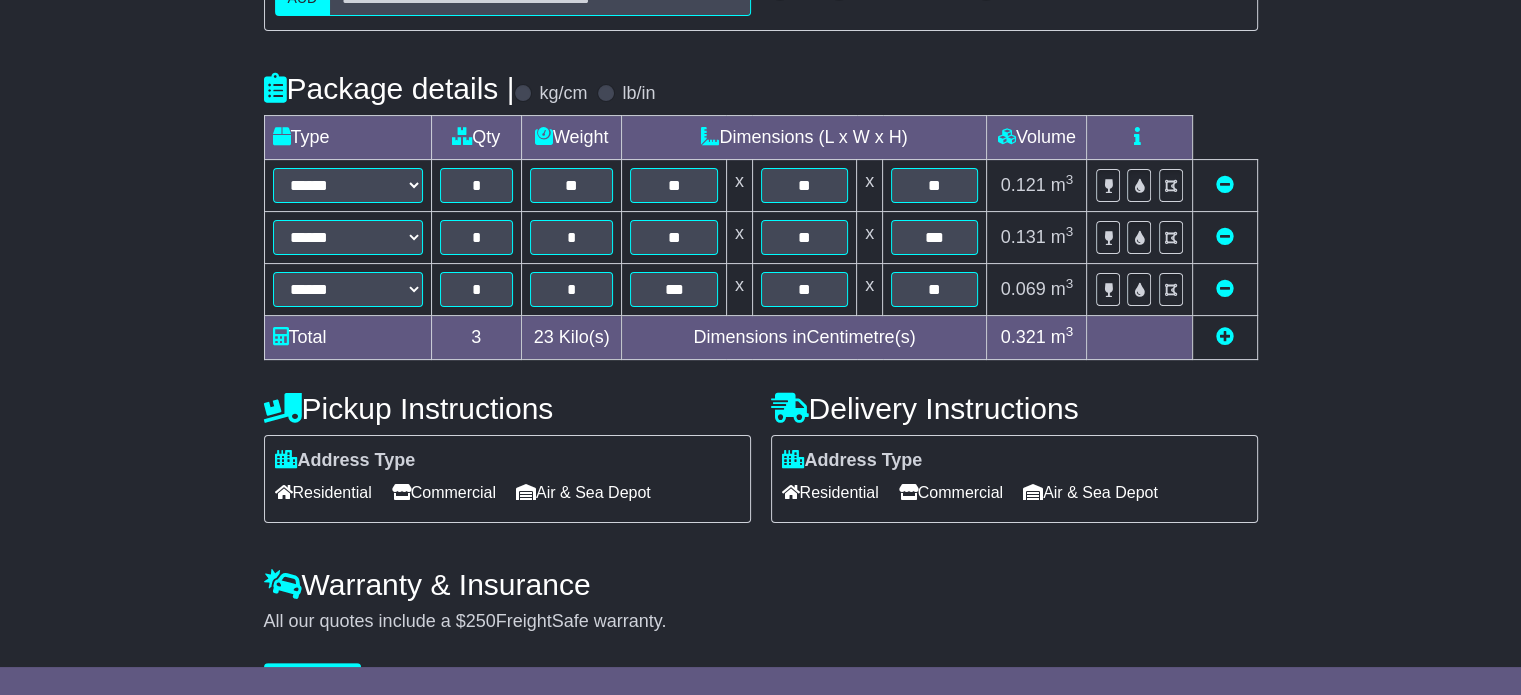 click on "Residential" at bounding box center [323, 492] 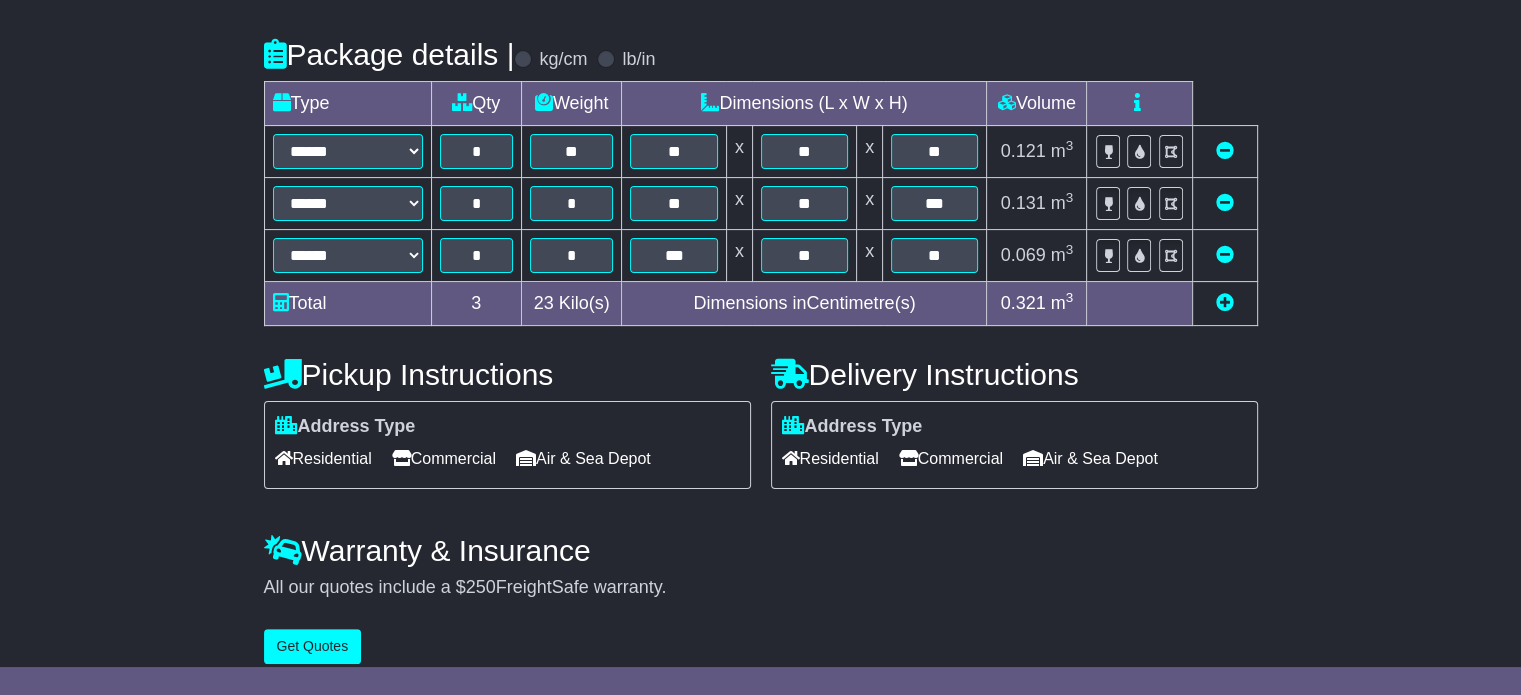 scroll, scrollTop: 464, scrollLeft: 0, axis: vertical 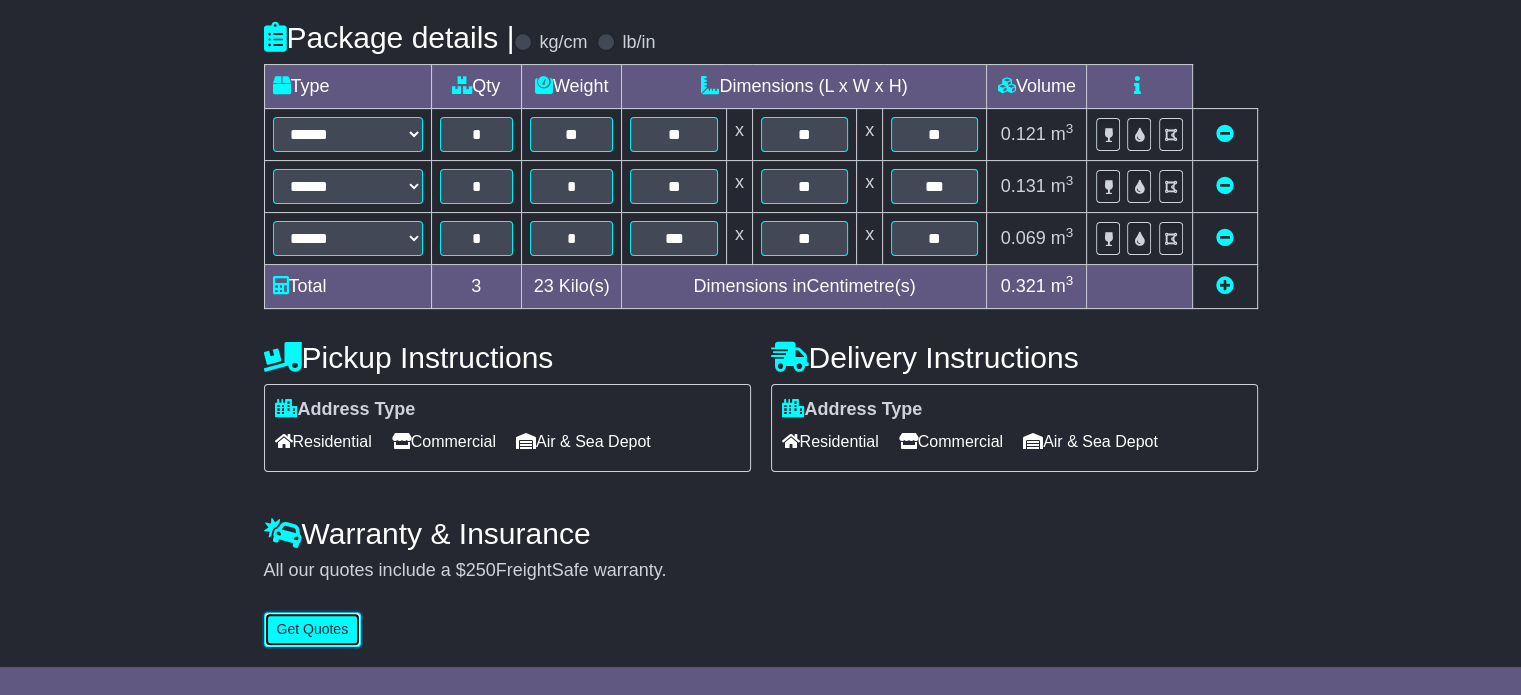 click on "Get Quotes" at bounding box center (313, 629) 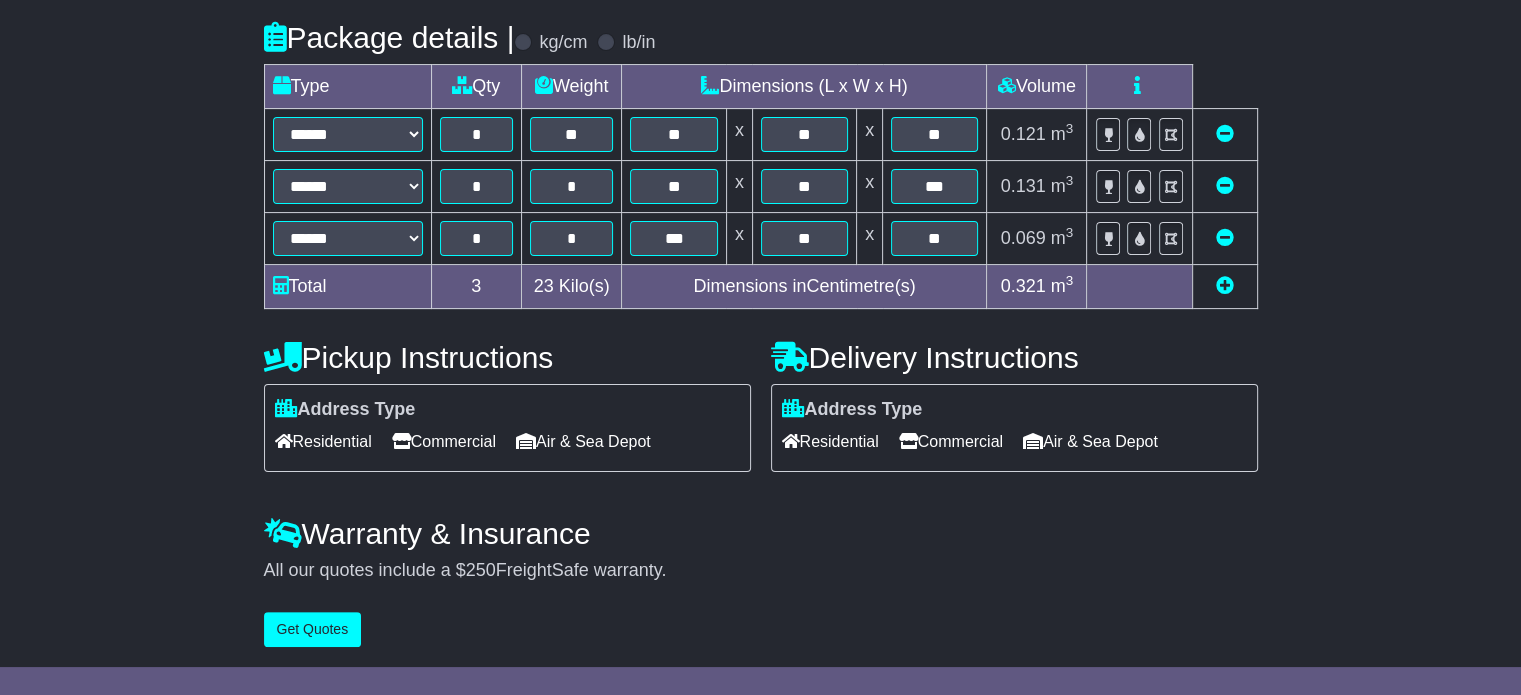 scroll, scrollTop: 0, scrollLeft: 0, axis: both 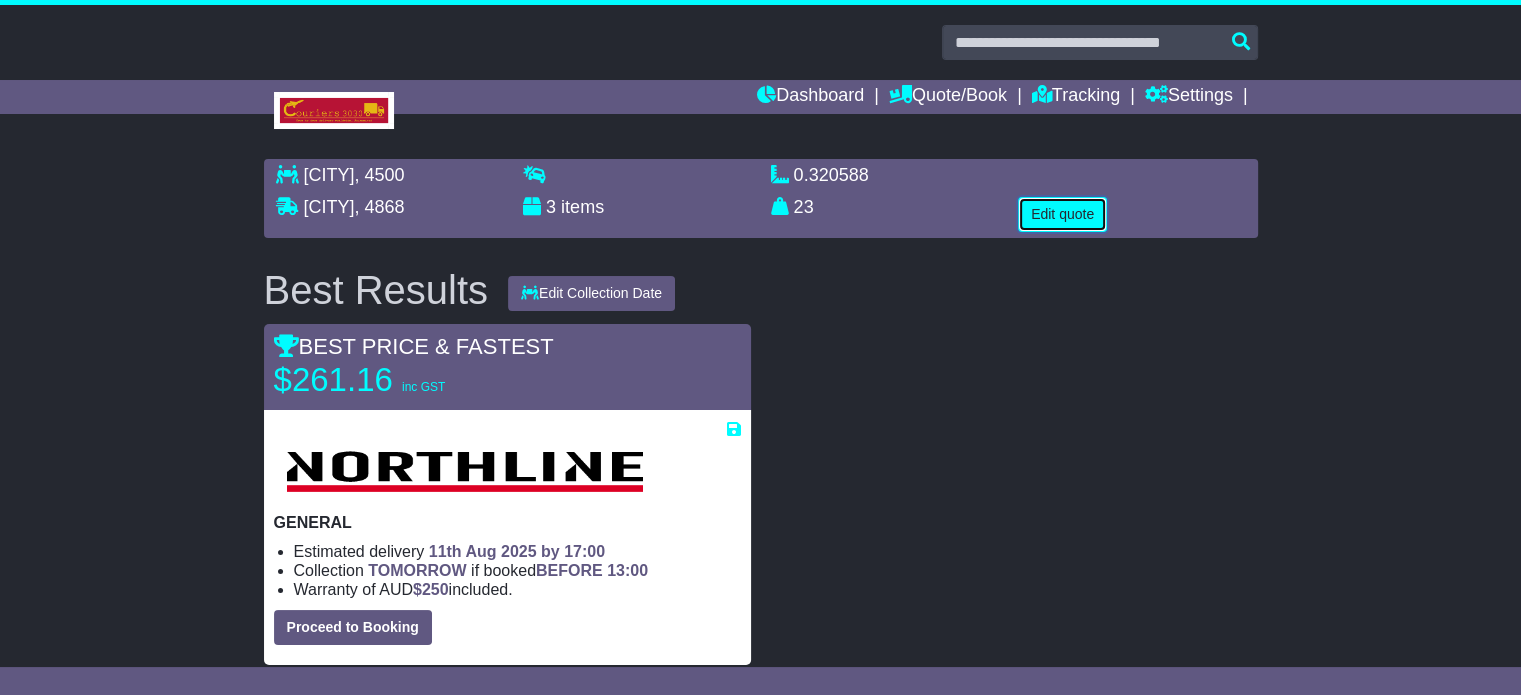 click on "Edit quote" at bounding box center (1062, 214) 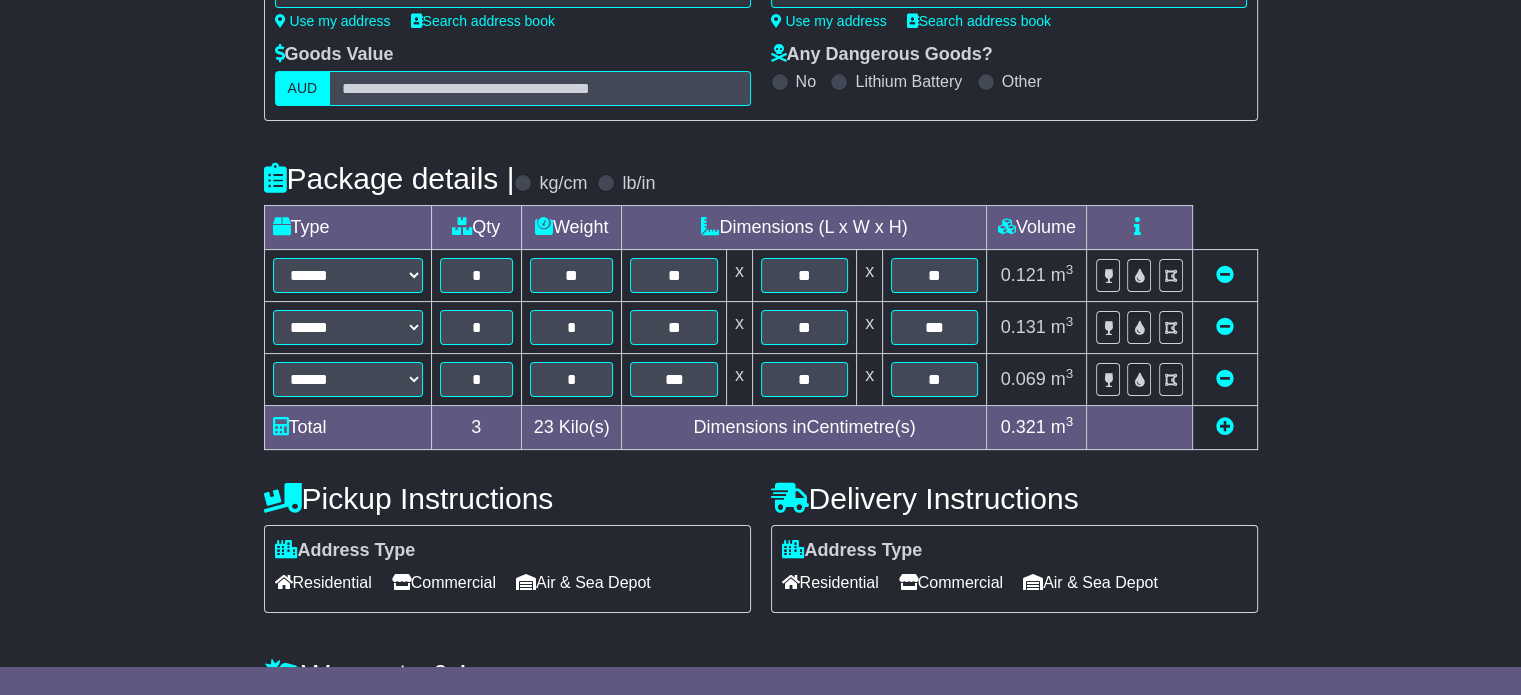 scroll, scrollTop: 464, scrollLeft: 0, axis: vertical 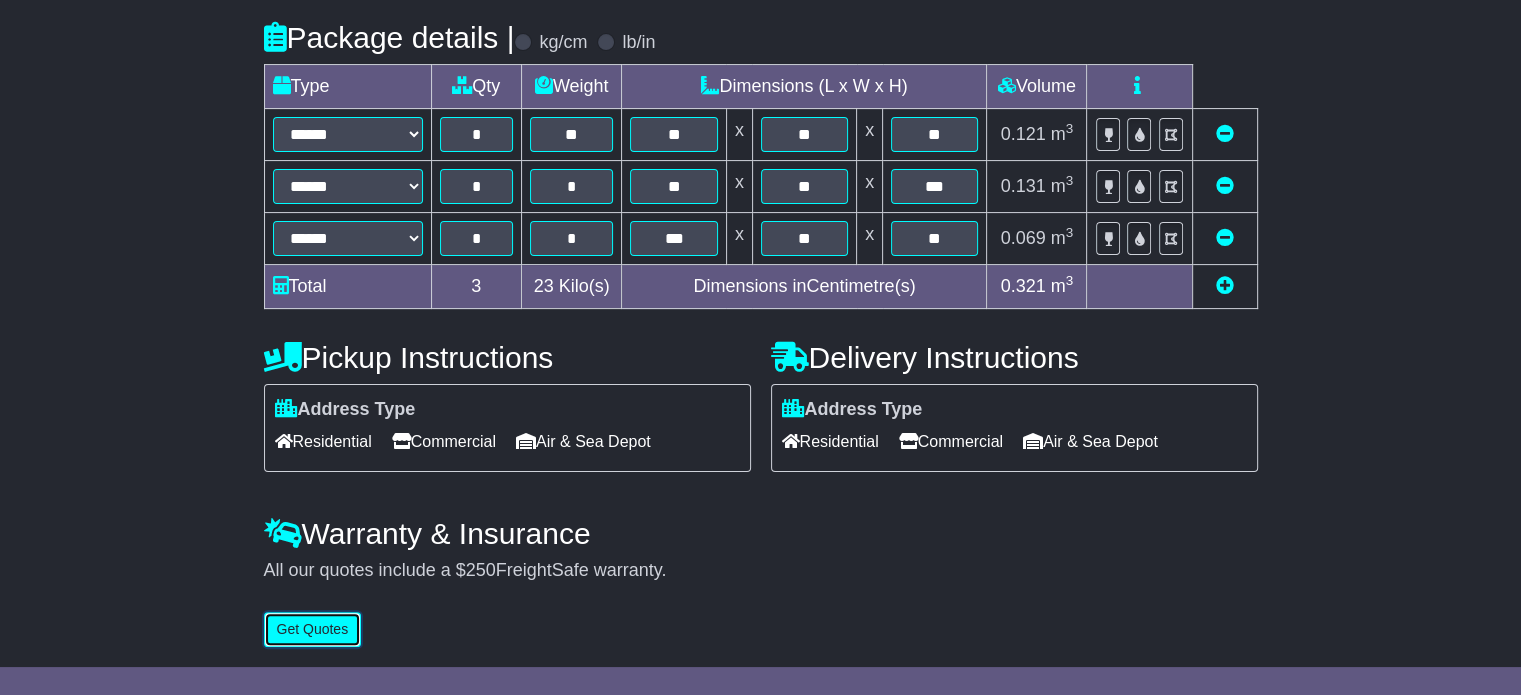 click on "Get Quotes" at bounding box center (313, 629) 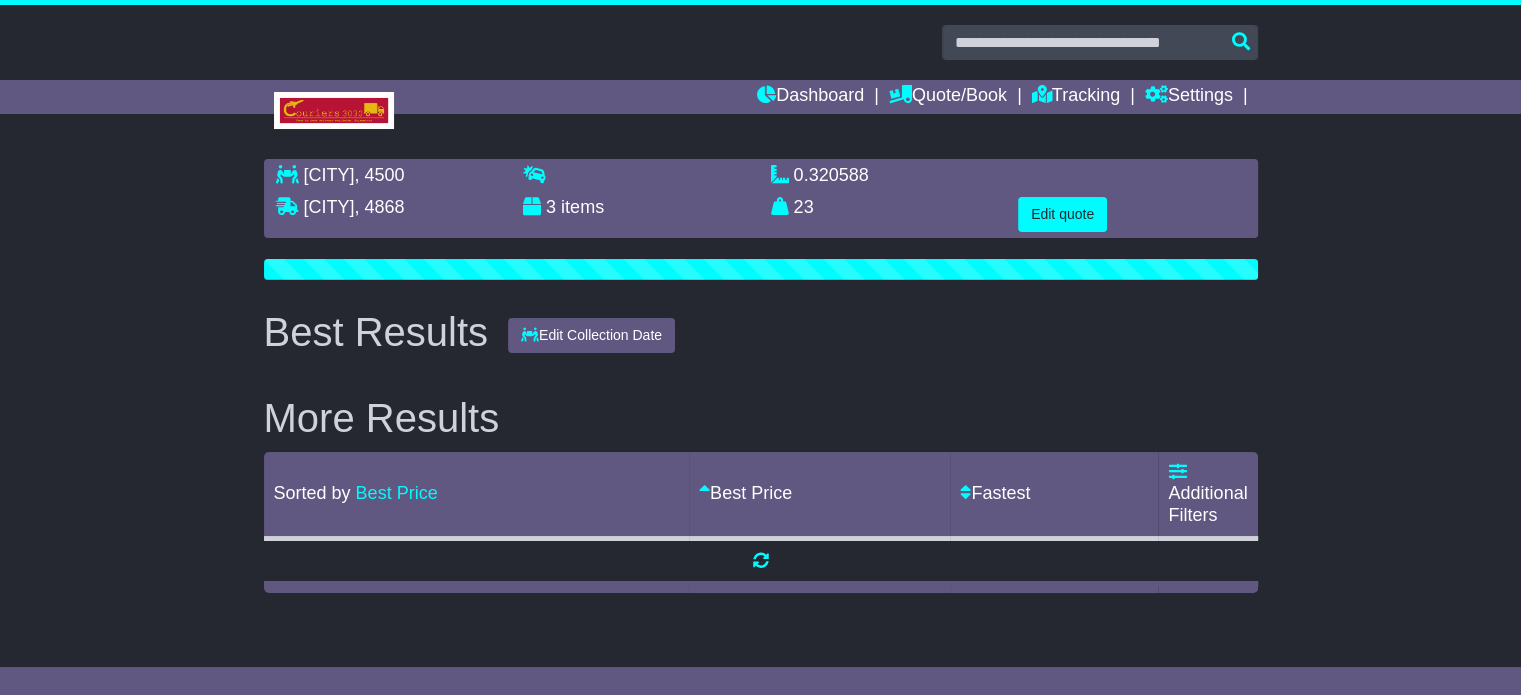 scroll, scrollTop: 0, scrollLeft: 0, axis: both 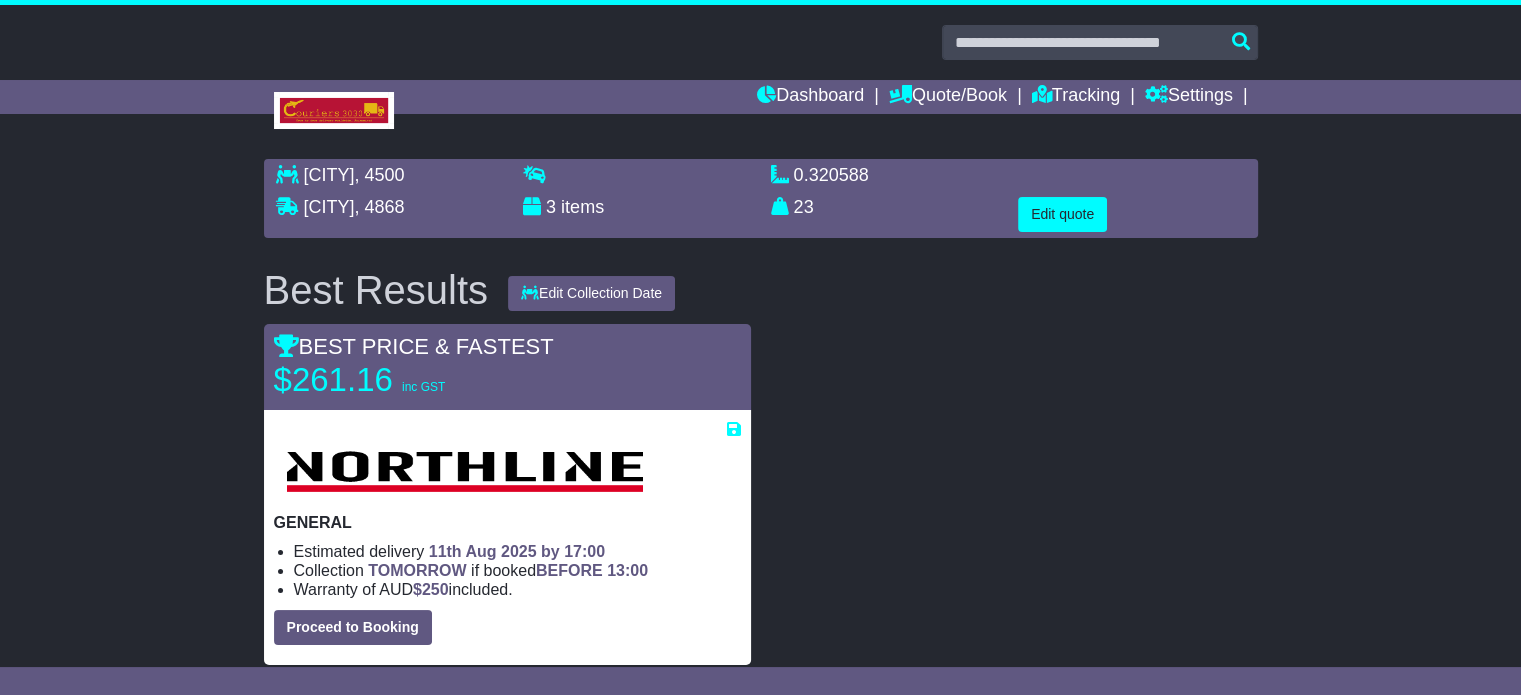 click at bounding box center (1014, 494) 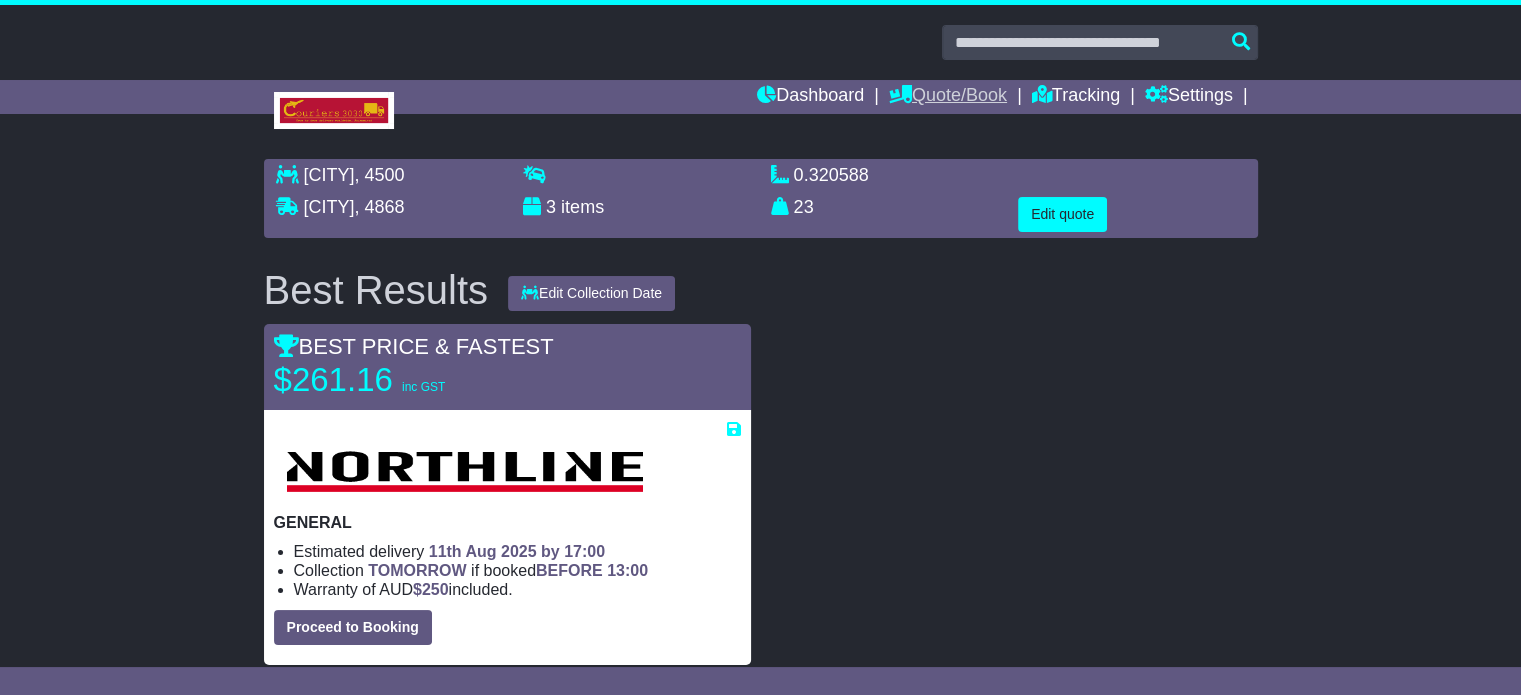 click on "Quote/Book" at bounding box center (948, 97) 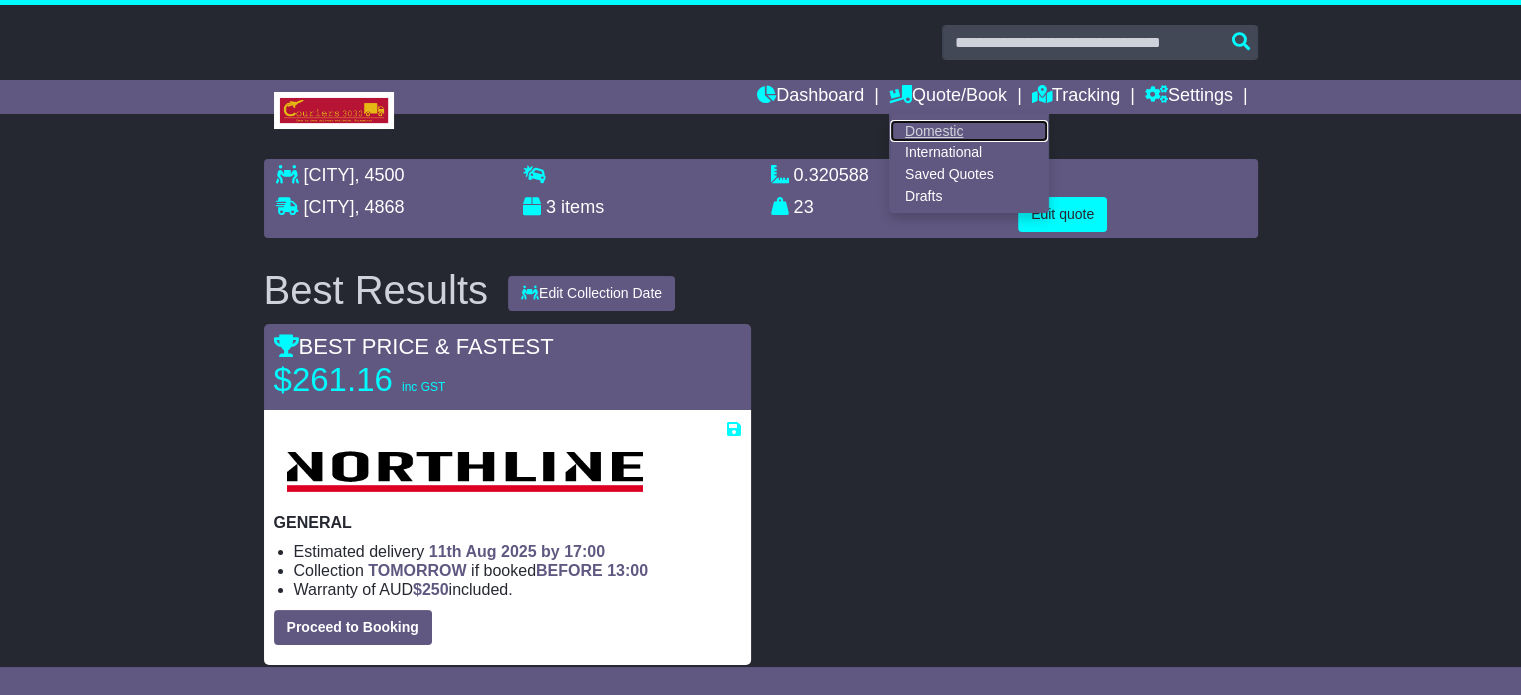 click on "Domestic" at bounding box center (969, 131) 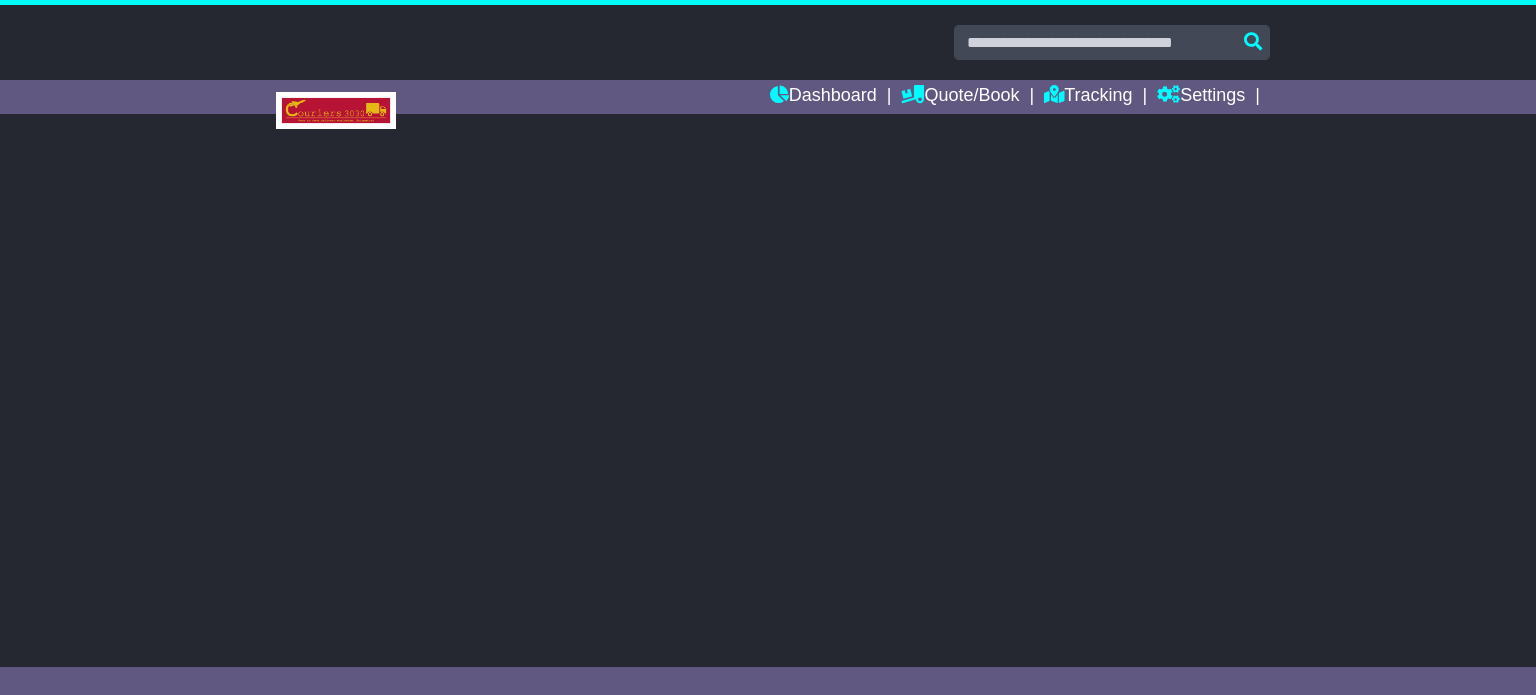 scroll, scrollTop: 0, scrollLeft: 0, axis: both 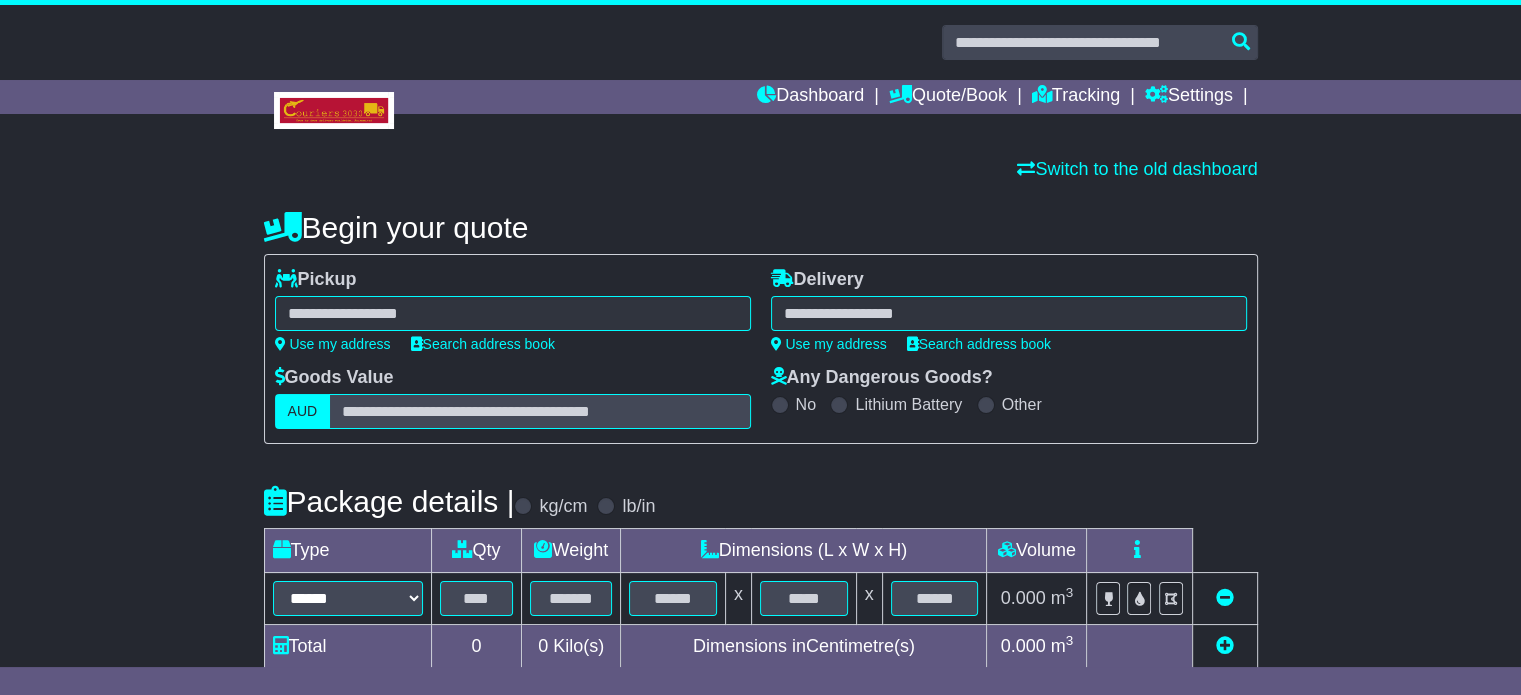 click at bounding box center (513, 313) 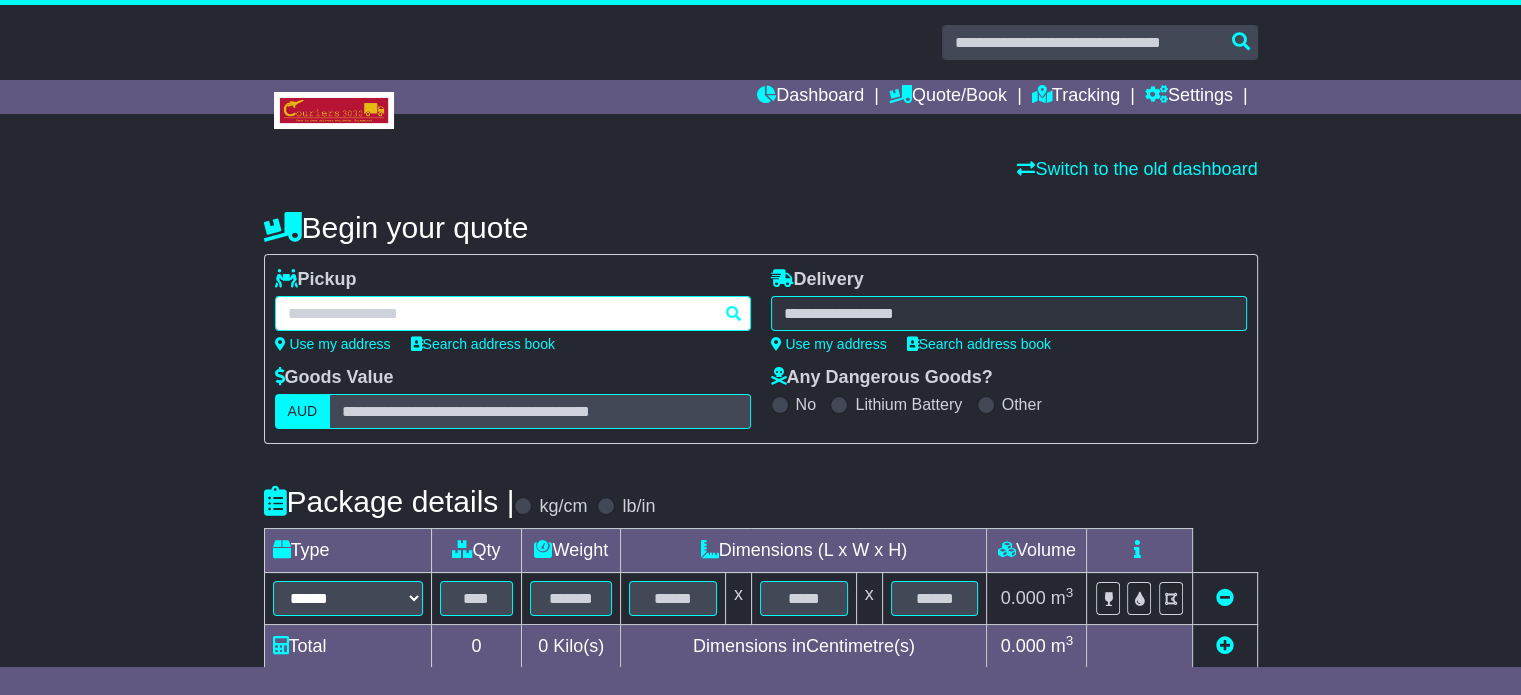 paste on "**********" 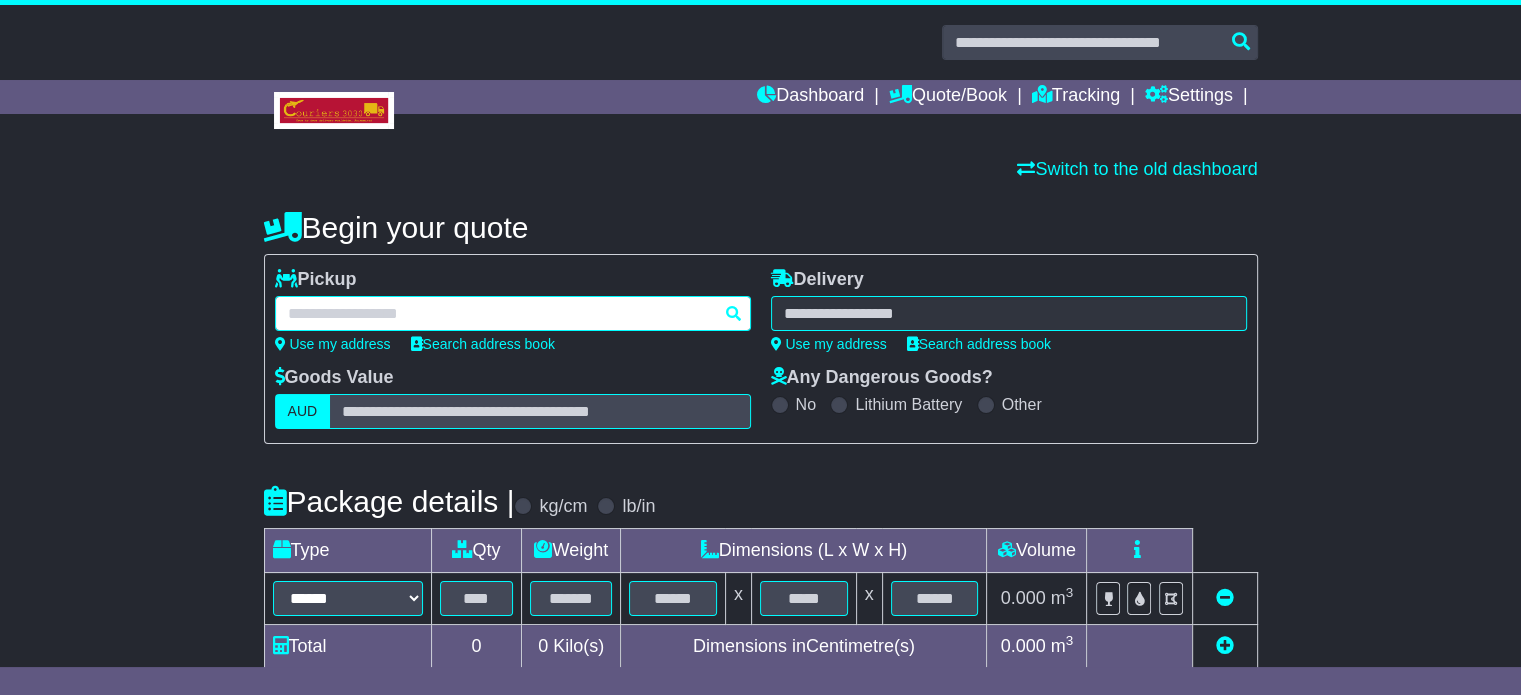 type on "**********" 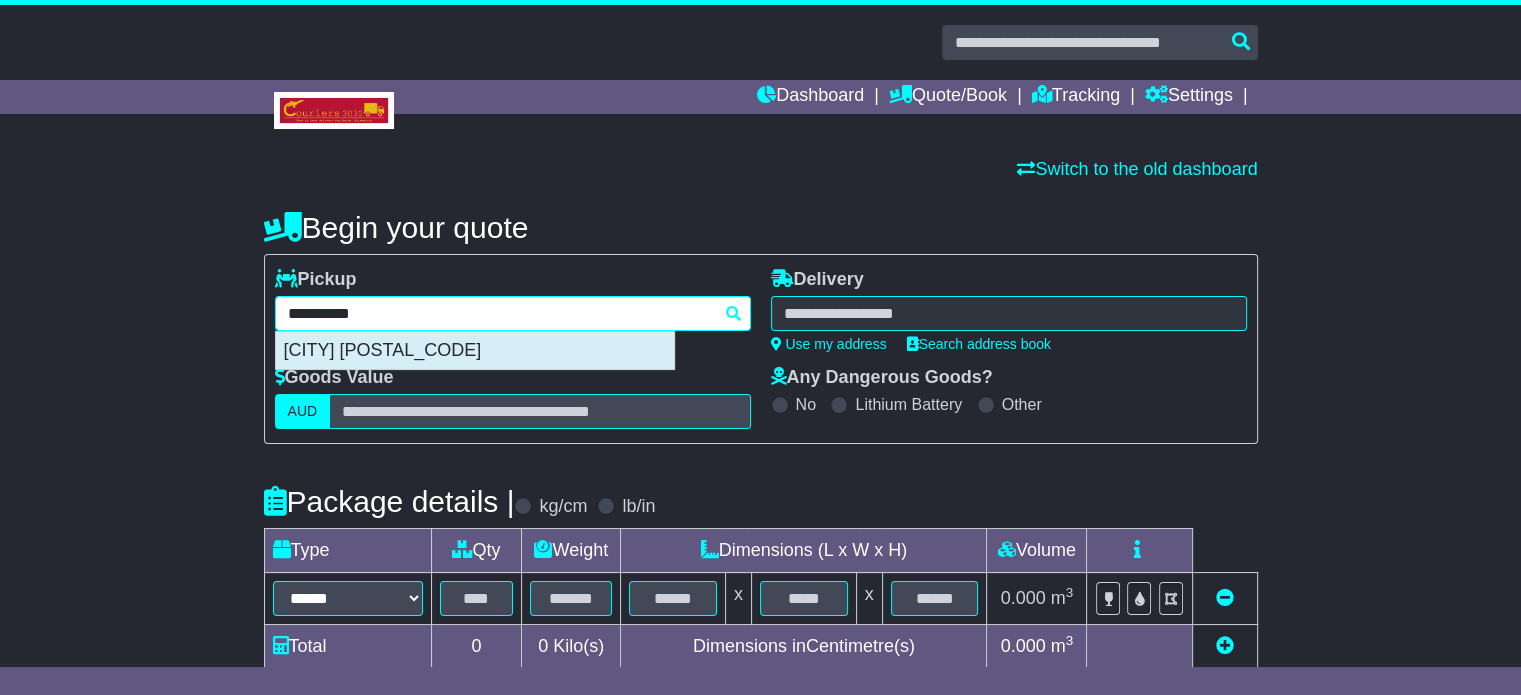 click on "[CITY] [POSTAL_CODE]" at bounding box center [475, 351] 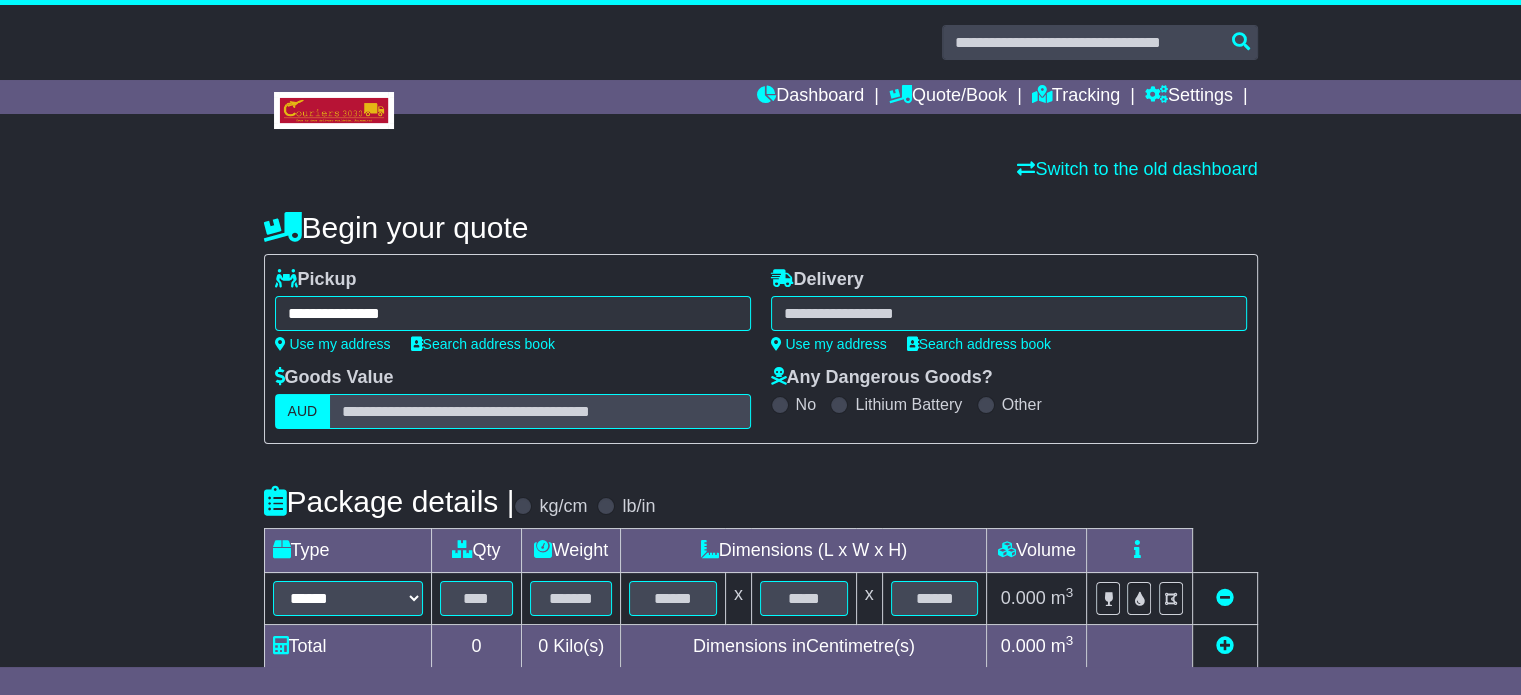 type on "**********" 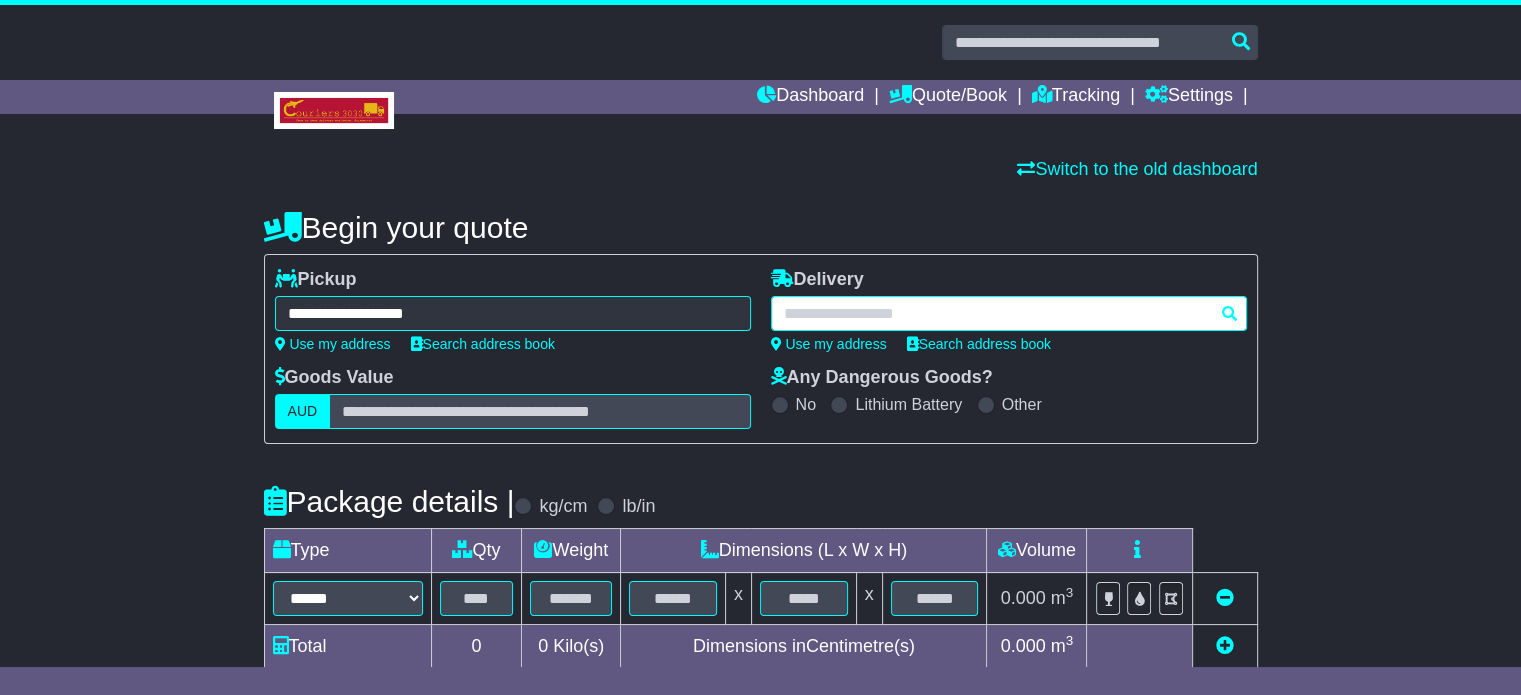 click at bounding box center (1009, 313) 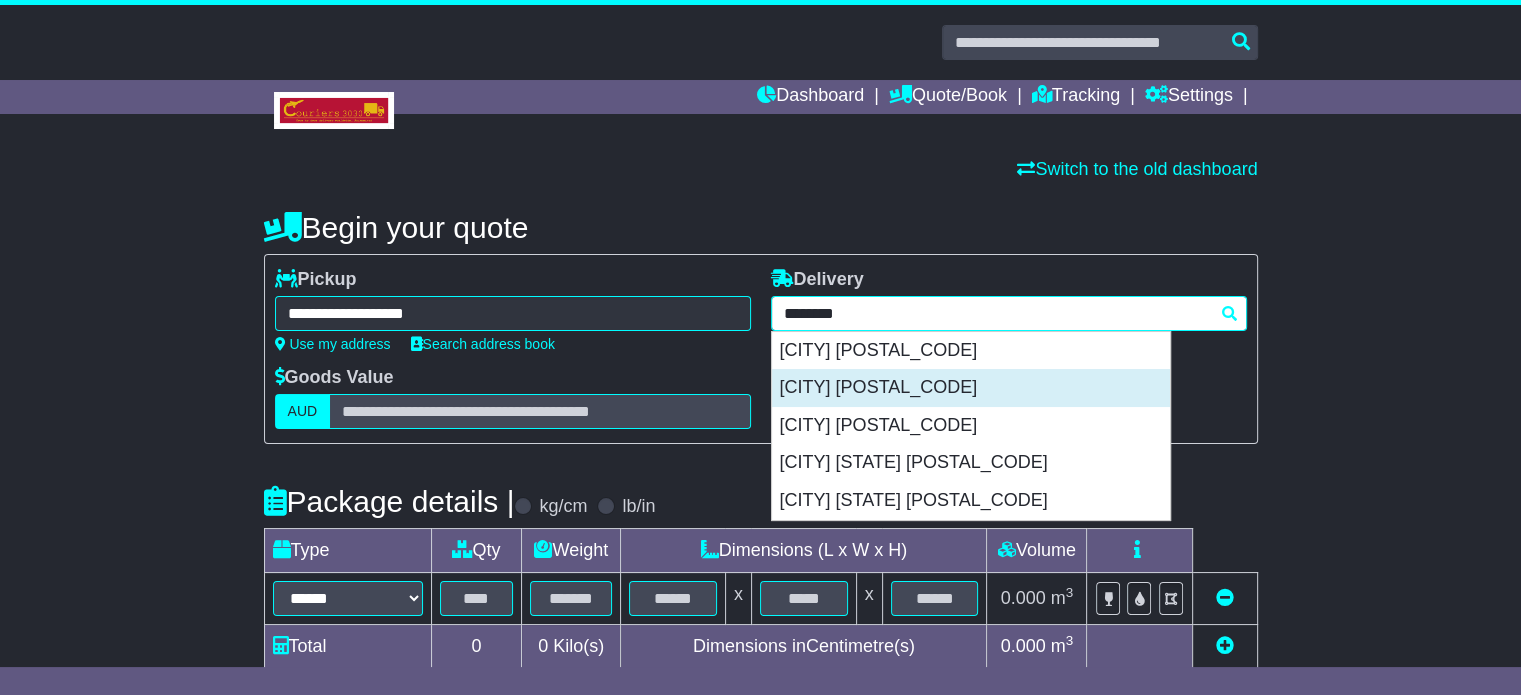 click on "[CITY] [POSTAL_CODE]" at bounding box center [971, 388] 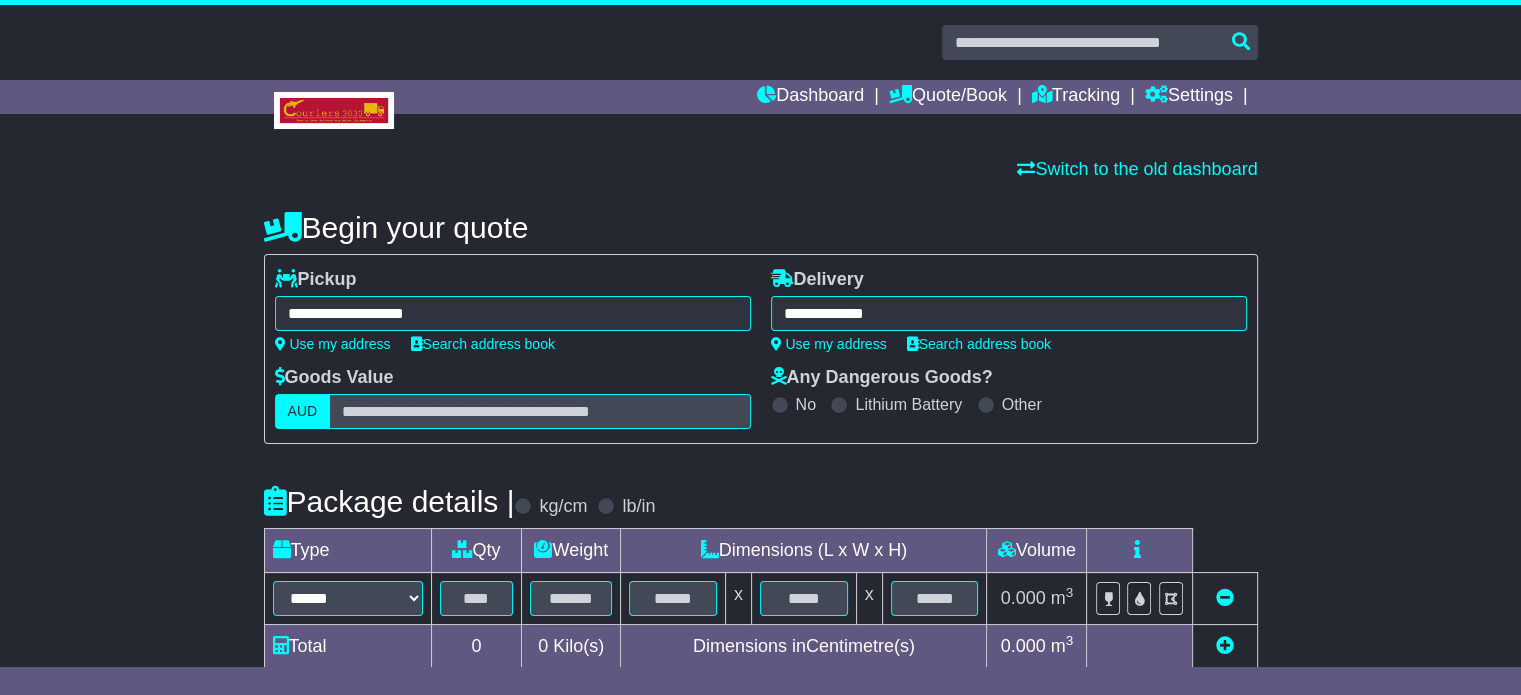 type on "**********" 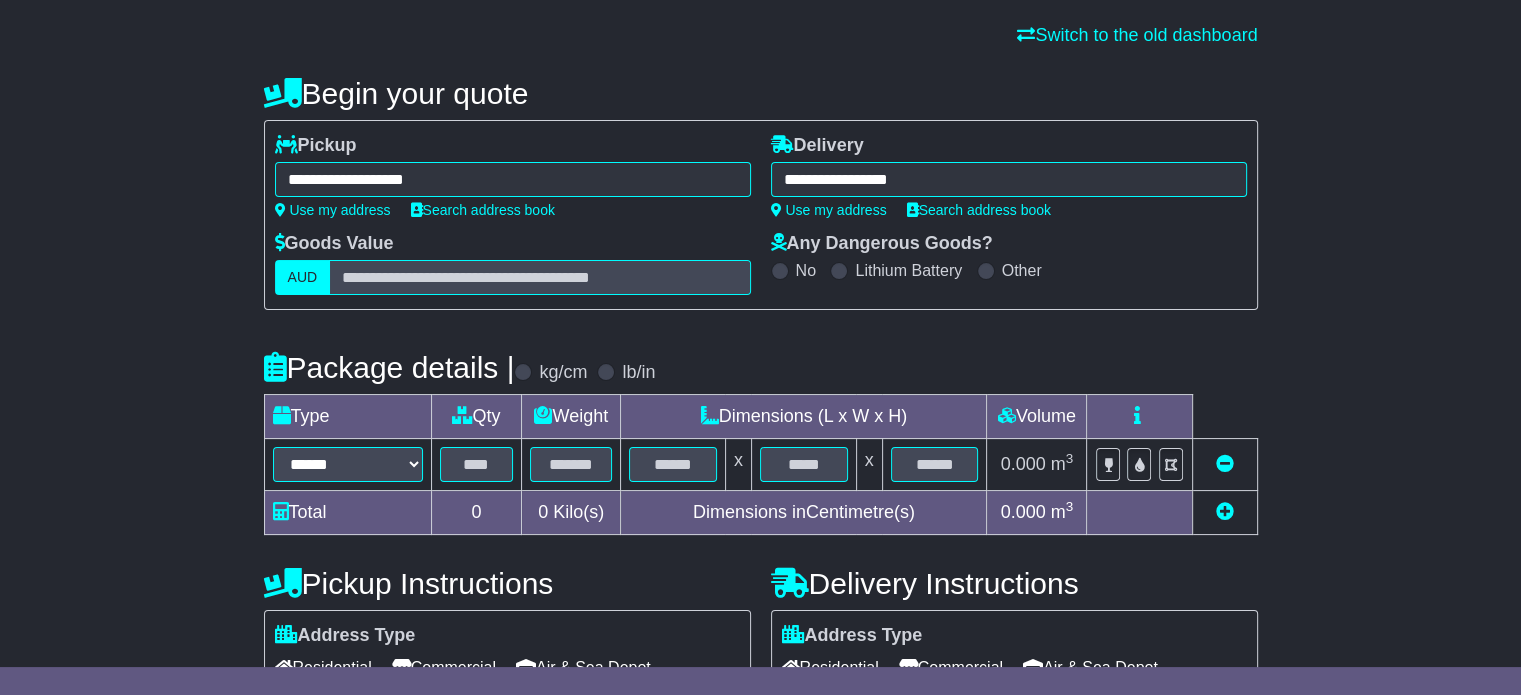 scroll, scrollTop: 300, scrollLeft: 0, axis: vertical 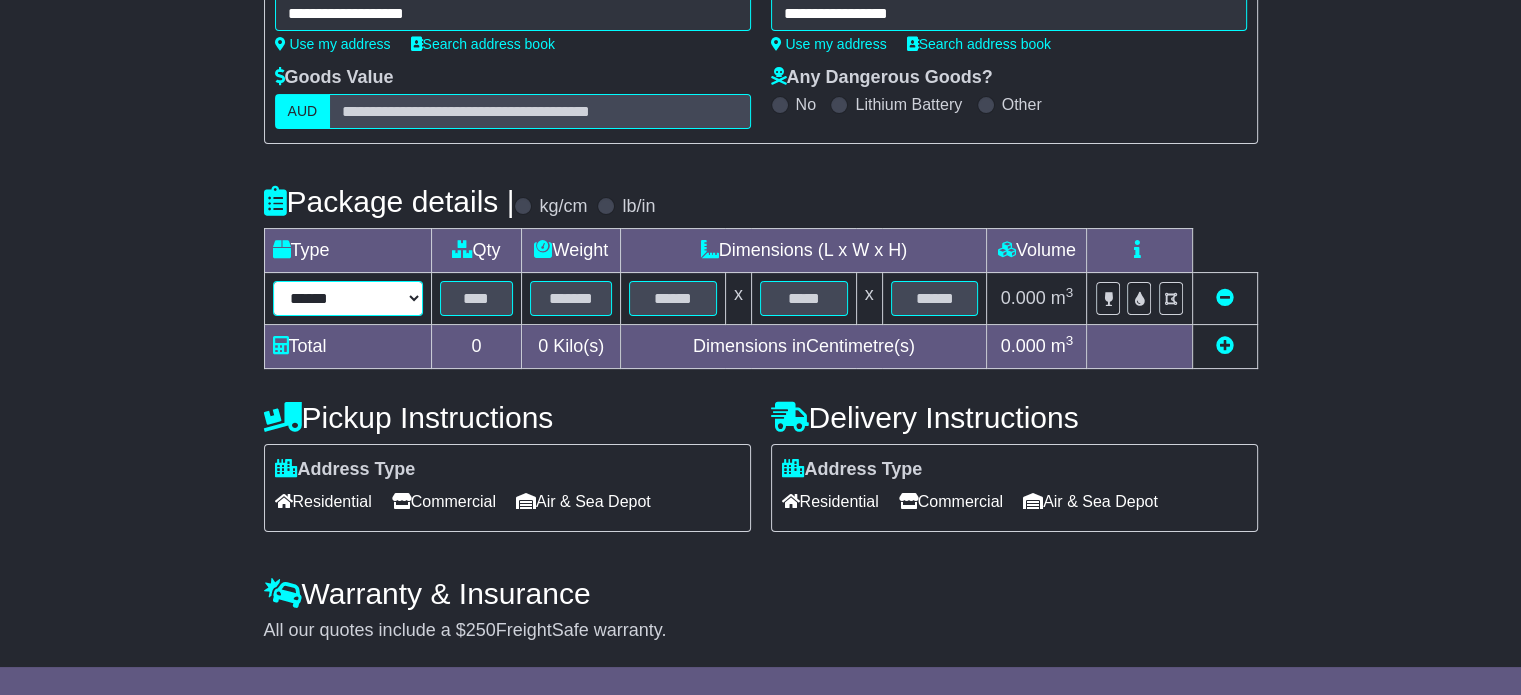 click on "****** ****** *** ******** ***** **** **** ****** *** *******" at bounding box center (348, 298) 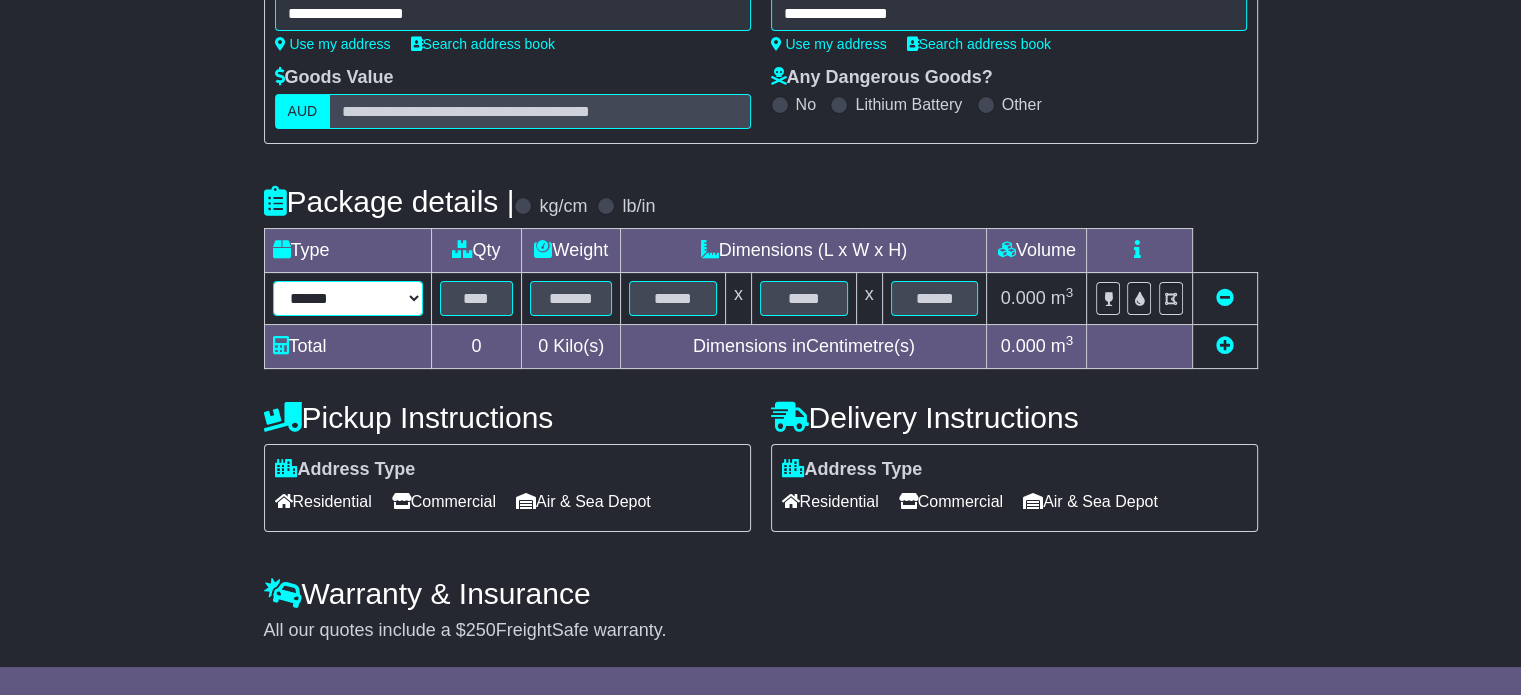 select on "*****" 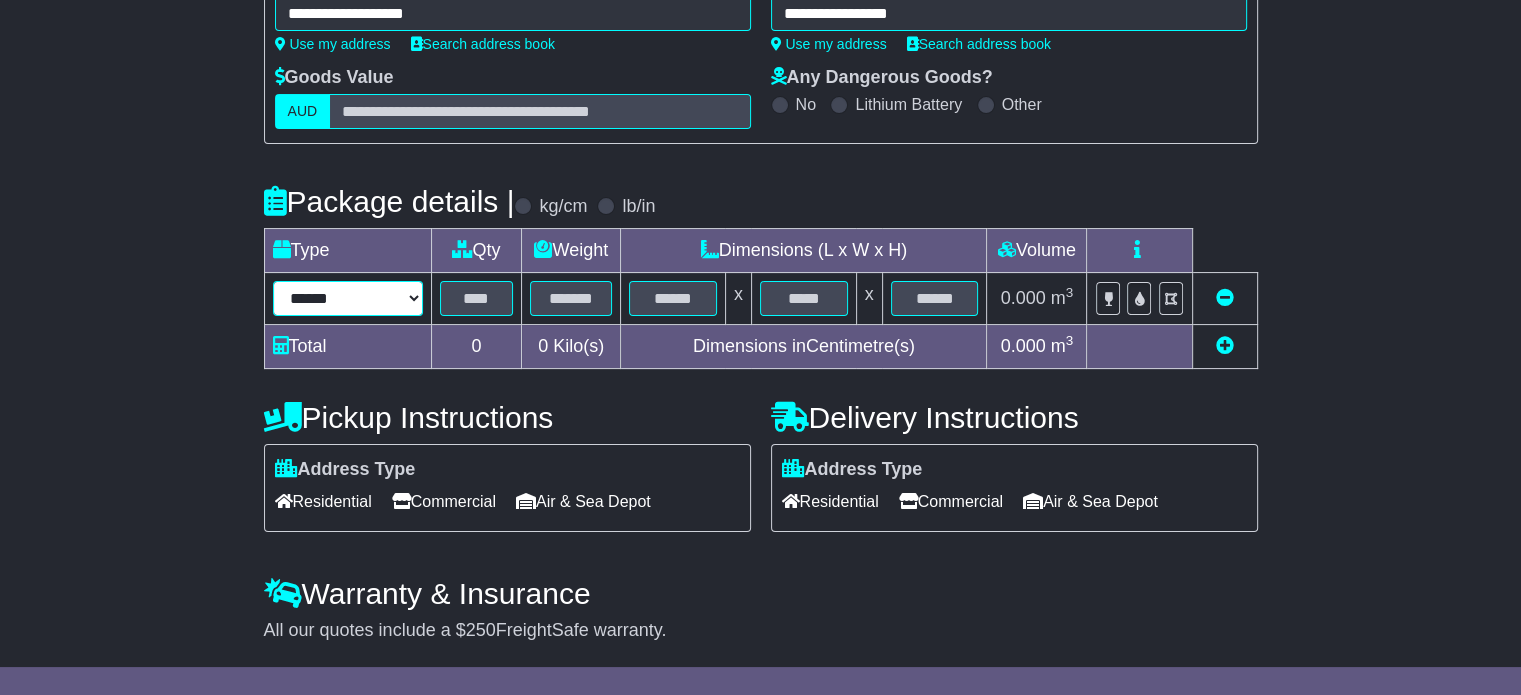 click on "****** ****** *** ******** ***** **** **** ****** *** *******" at bounding box center (348, 298) 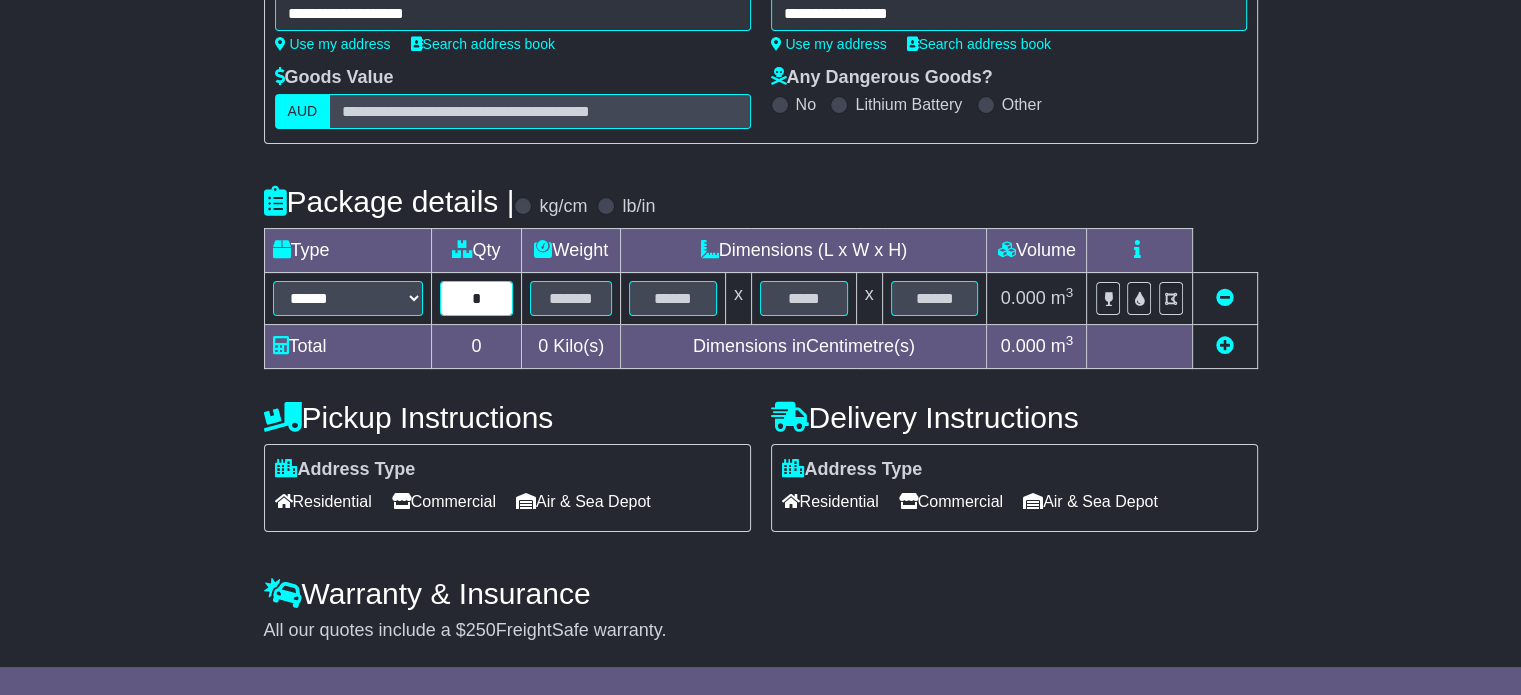 type on "*" 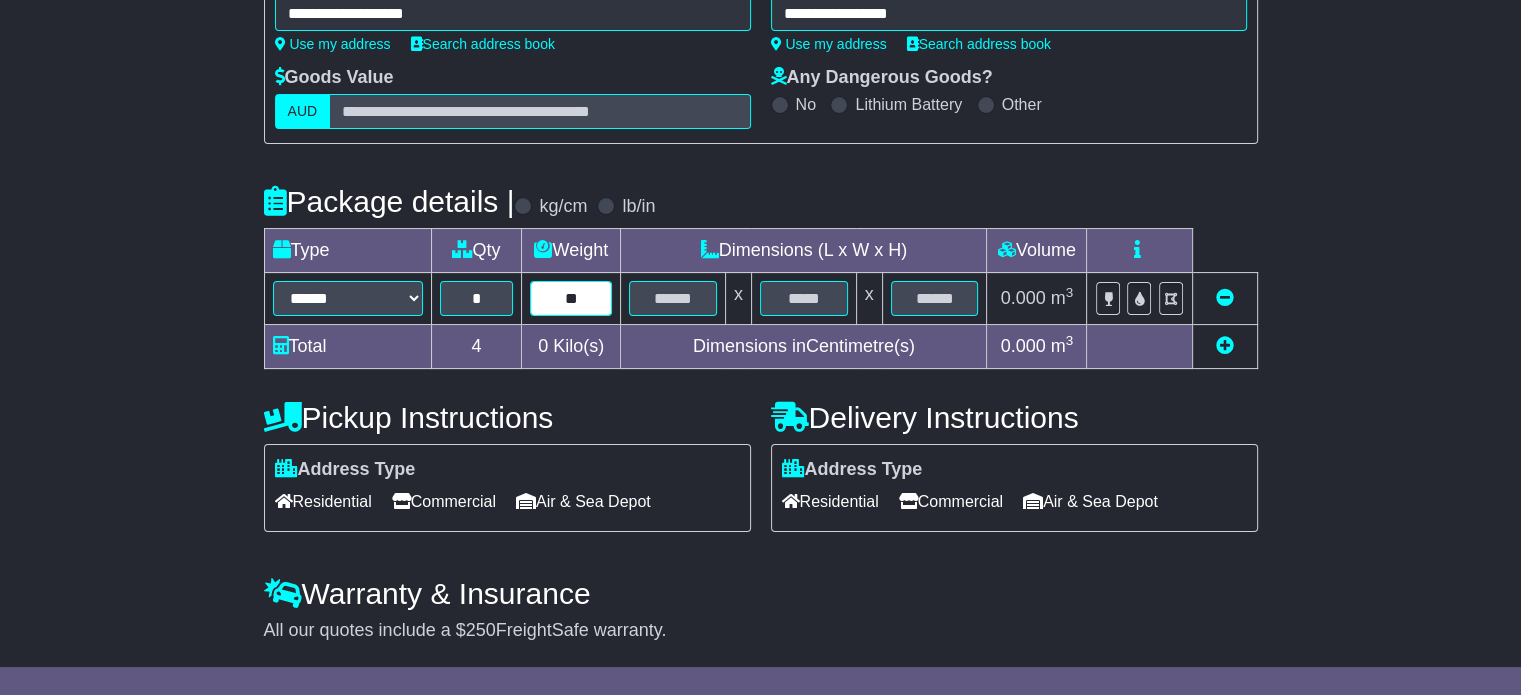 type on "**" 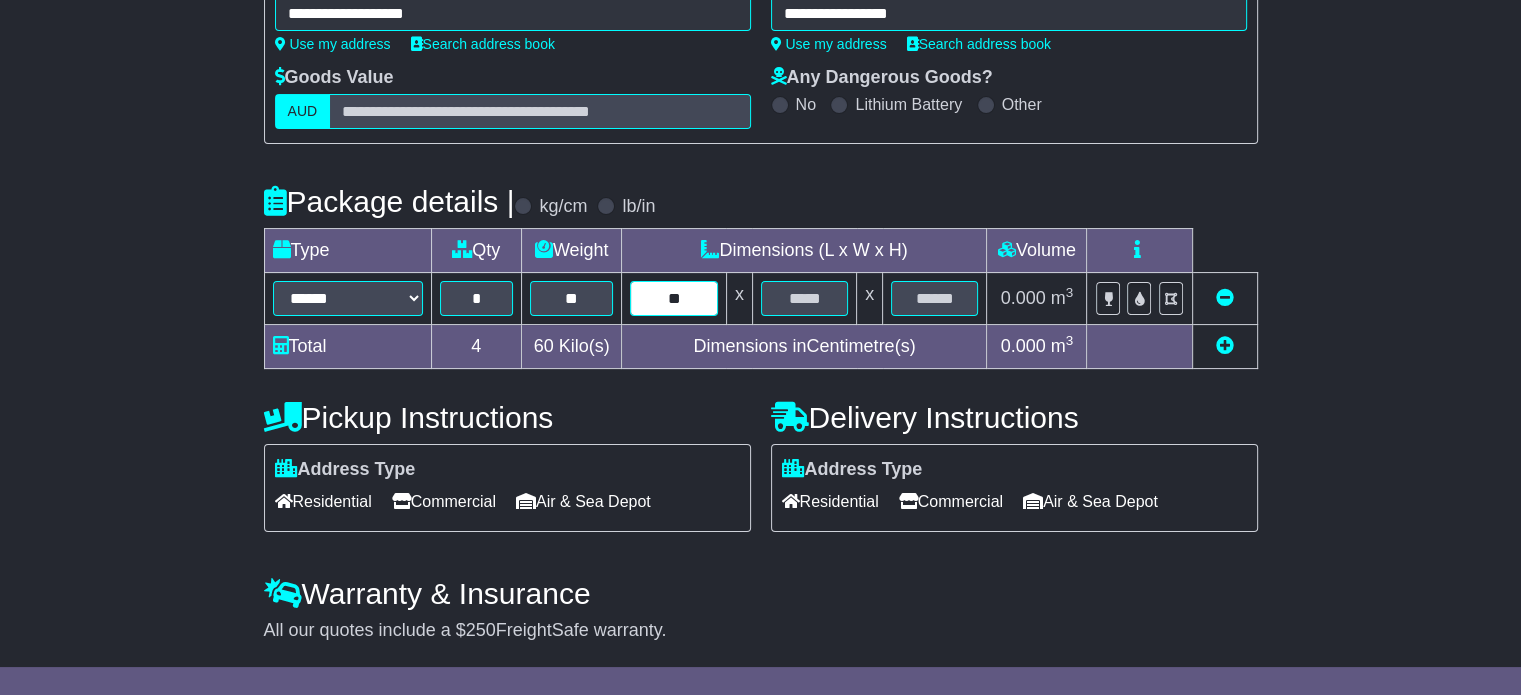 type on "**" 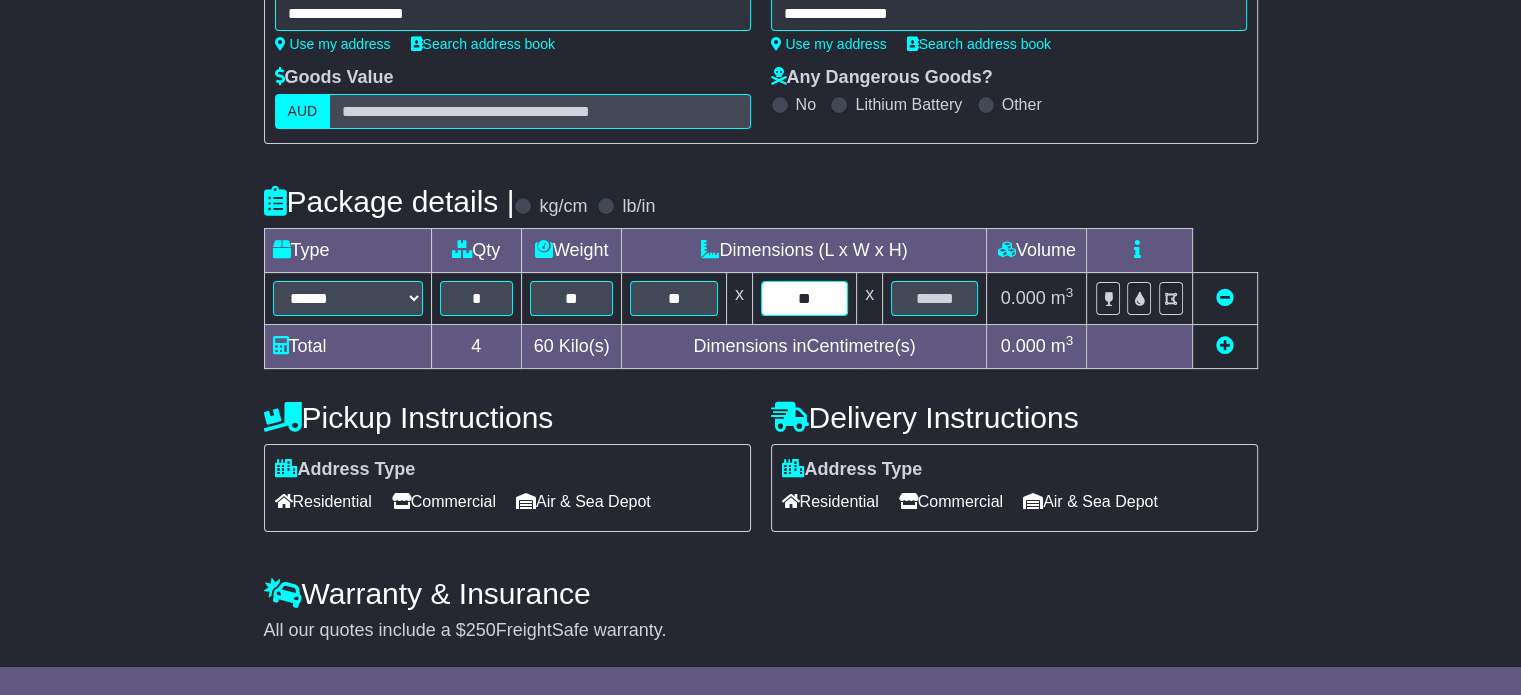 type on "**" 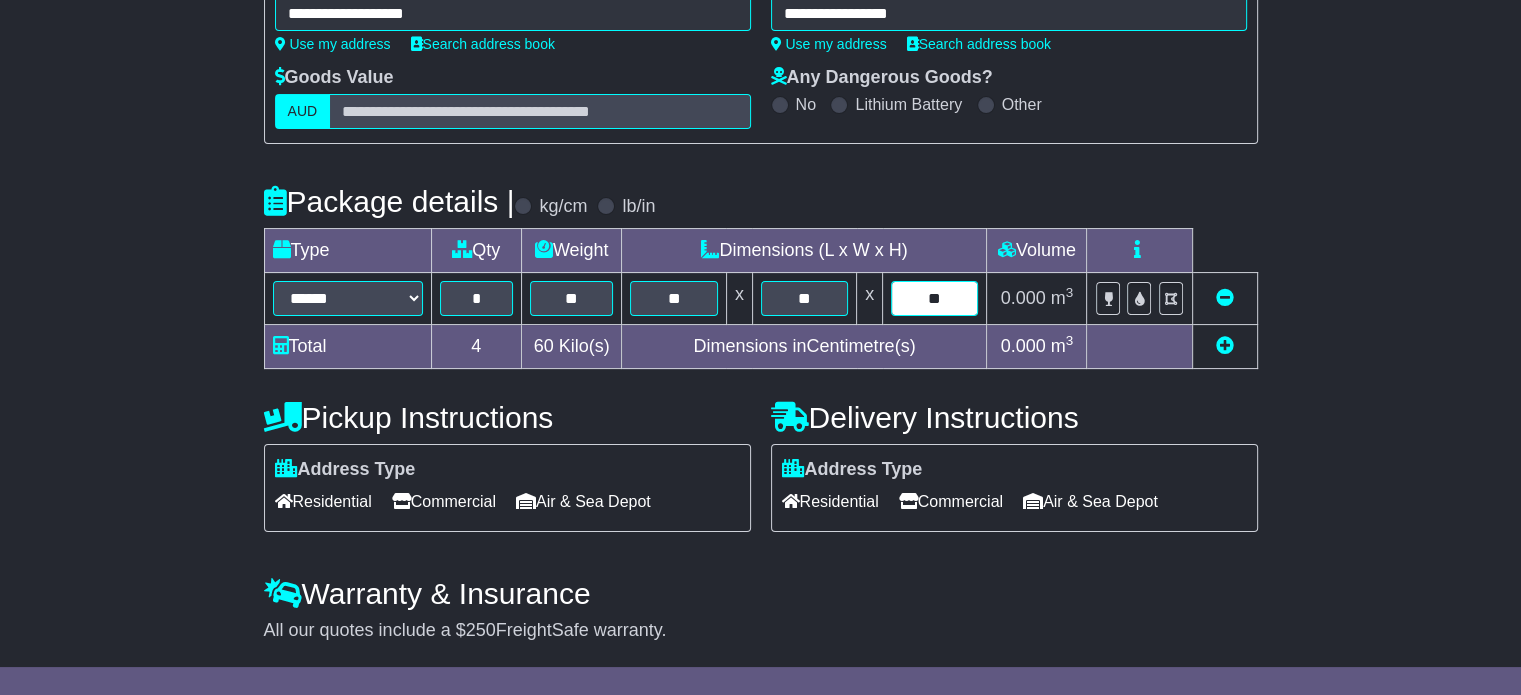 type on "**" 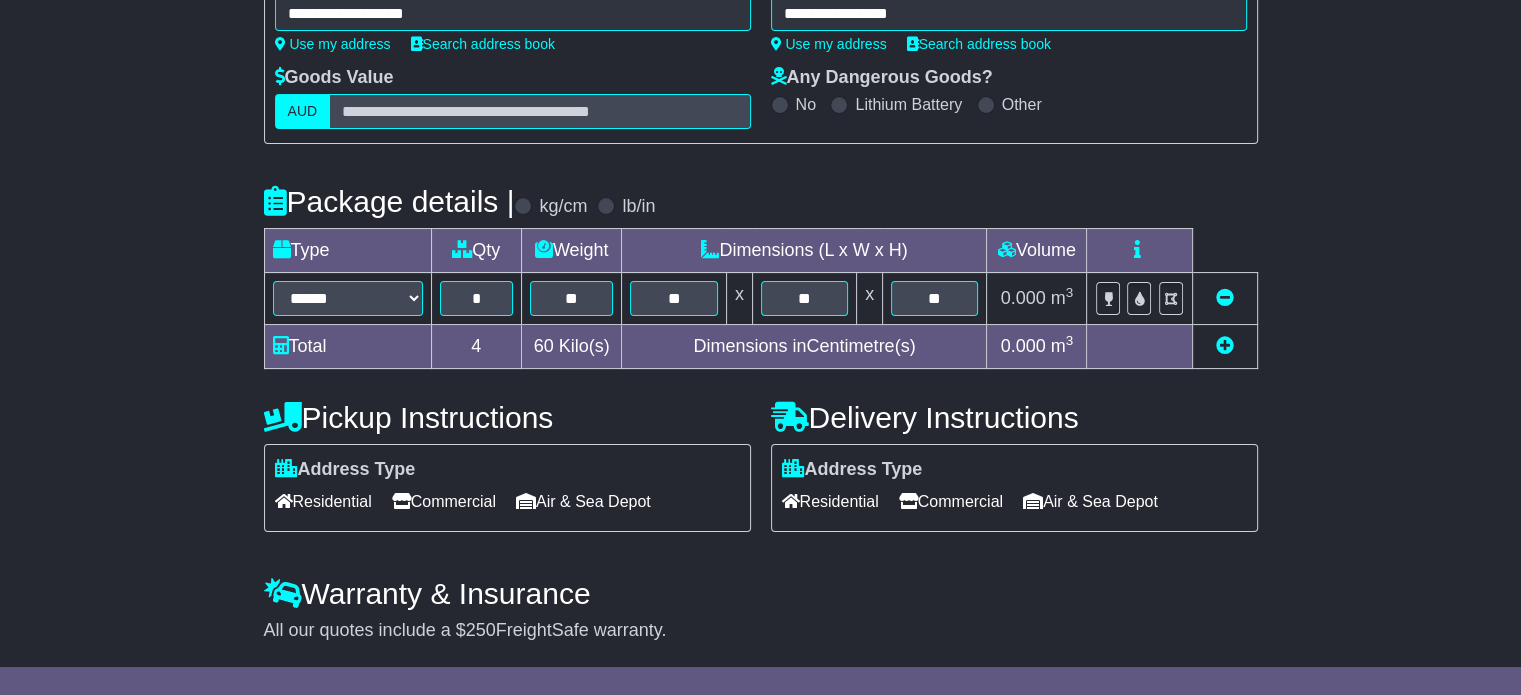 type 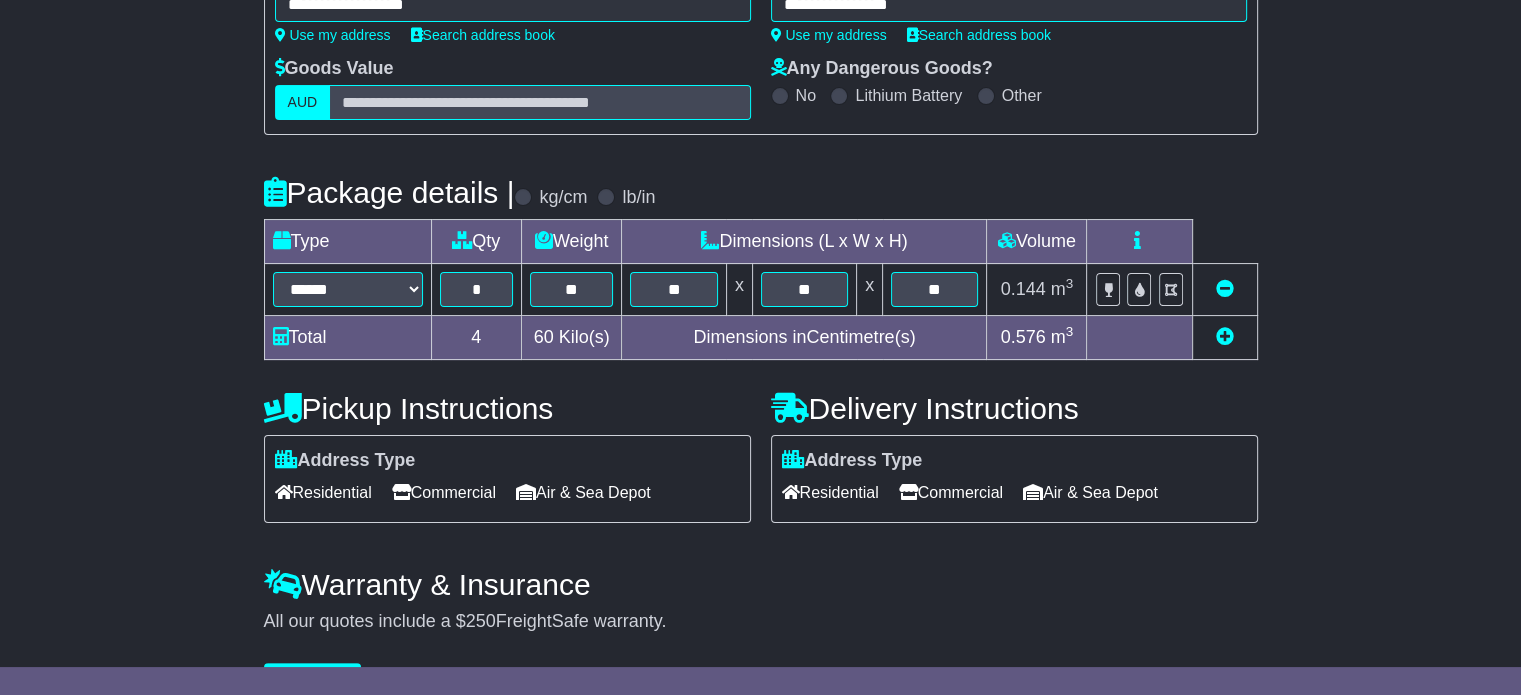 click at bounding box center [284, 492] 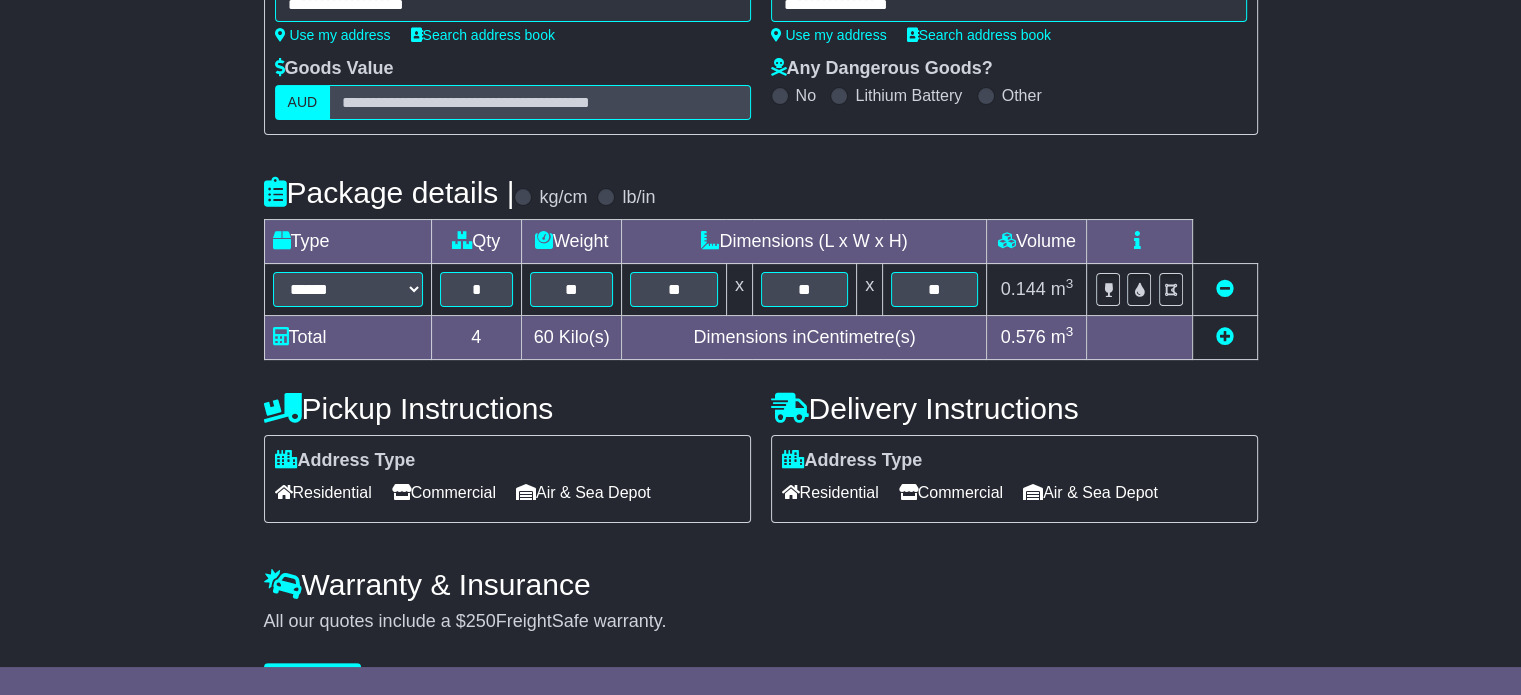 click on "Commercial" at bounding box center [951, 492] 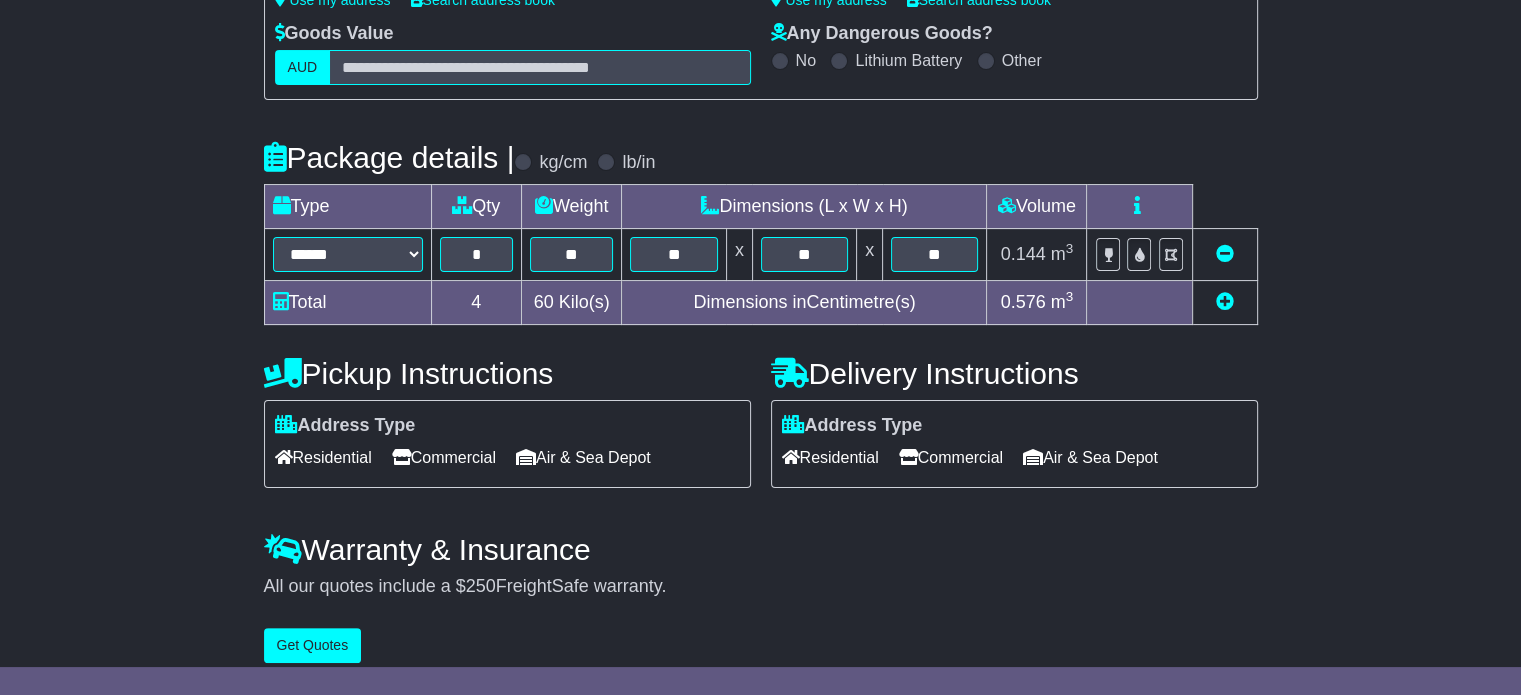 scroll, scrollTop: 361, scrollLeft: 0, axis: vertical 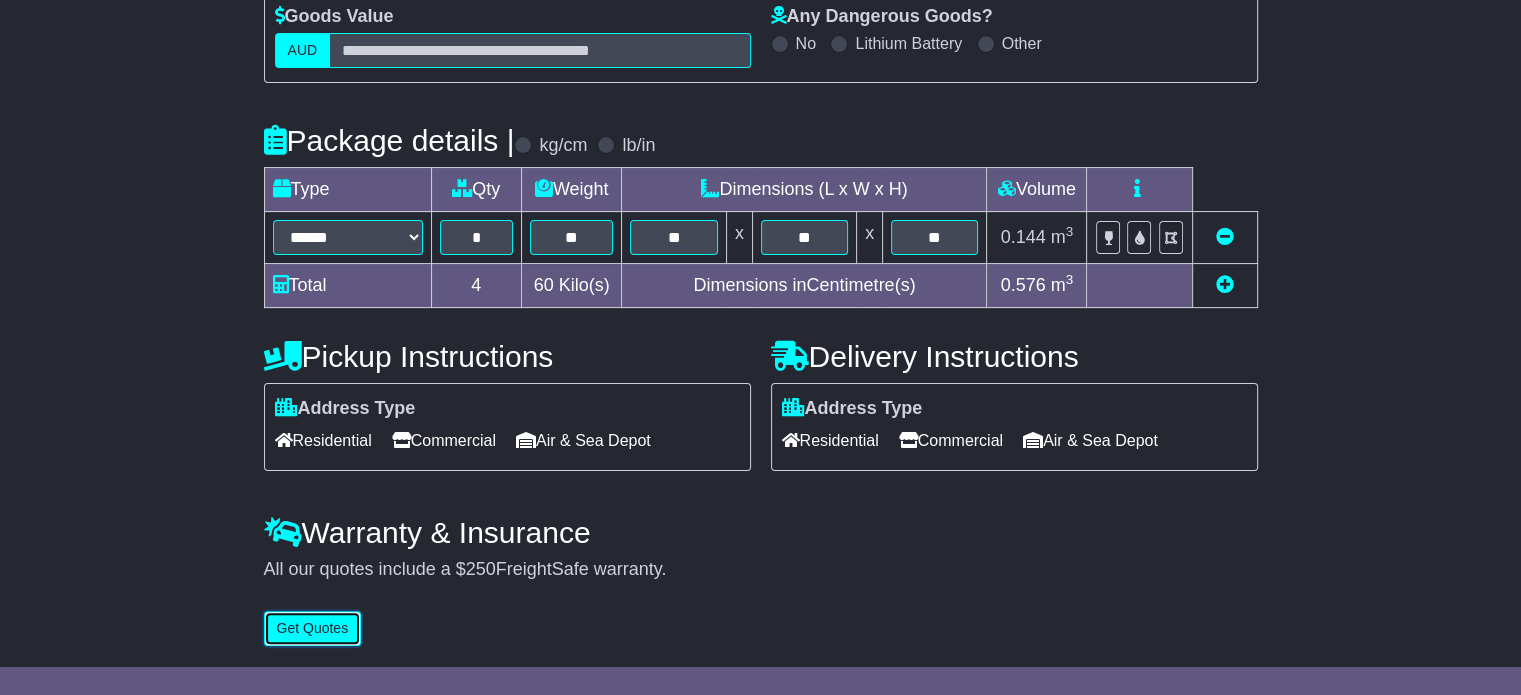 click on "Get Quotes" at bounding box center [313, 628] 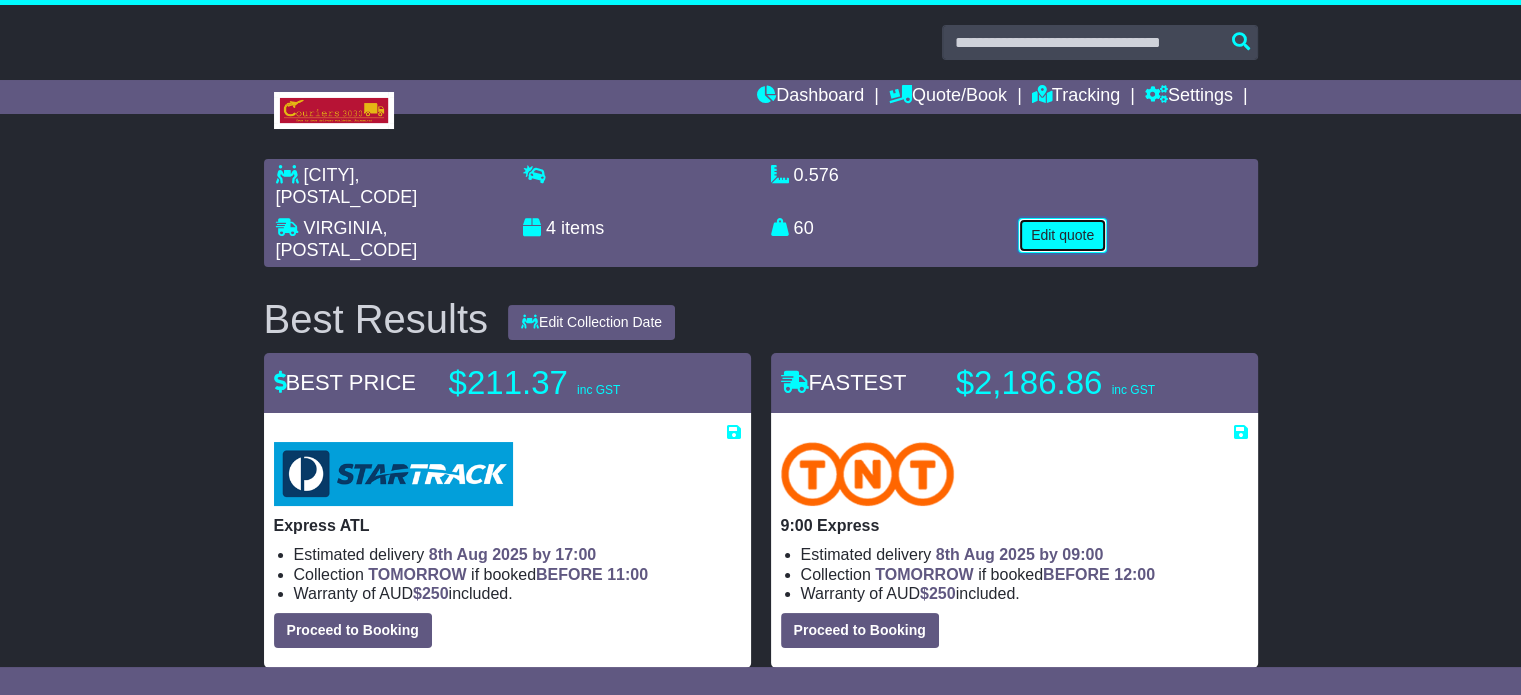 click on "Edit quote" at bounding box center [1062, 235] 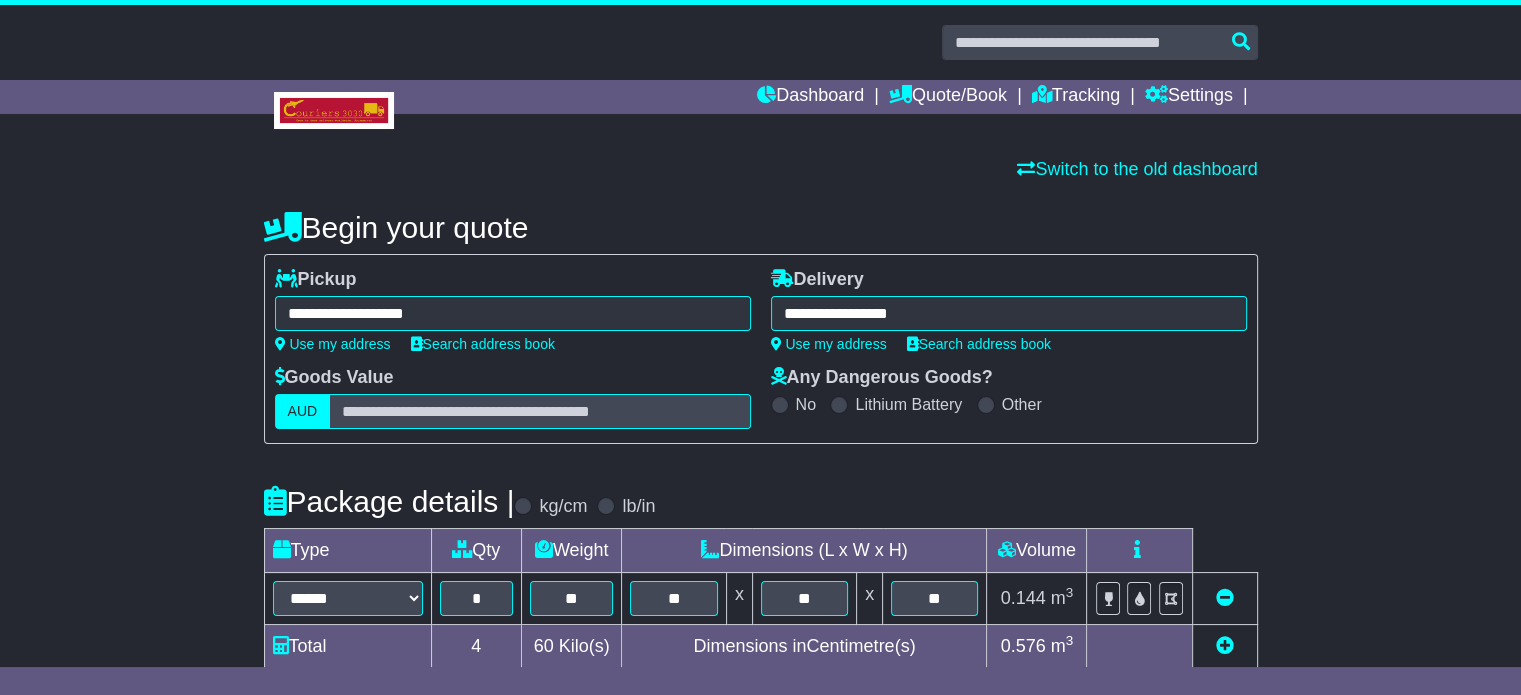 scroll, scrollTop: 361, scrollLeft: 0, axis: vertical 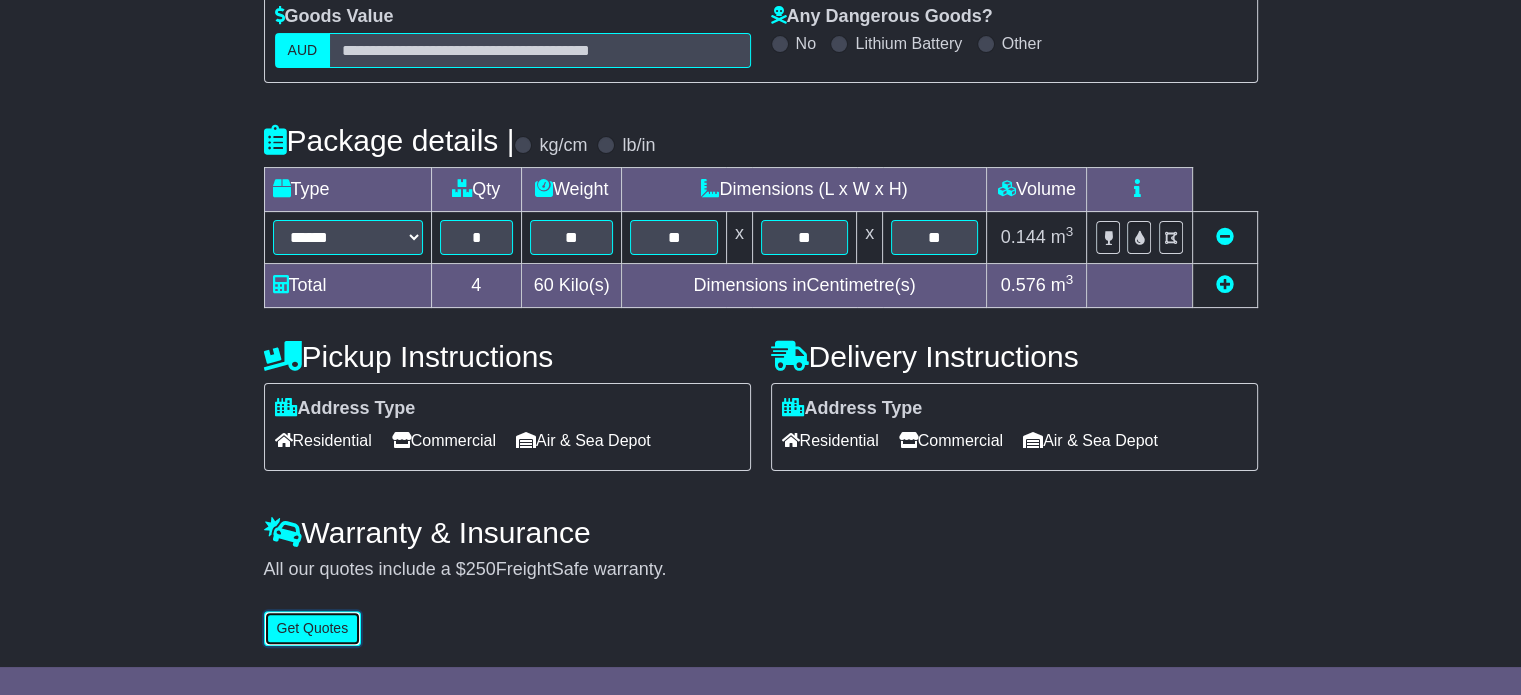 click on "Get Quotes" at bounding box center [313, 628] 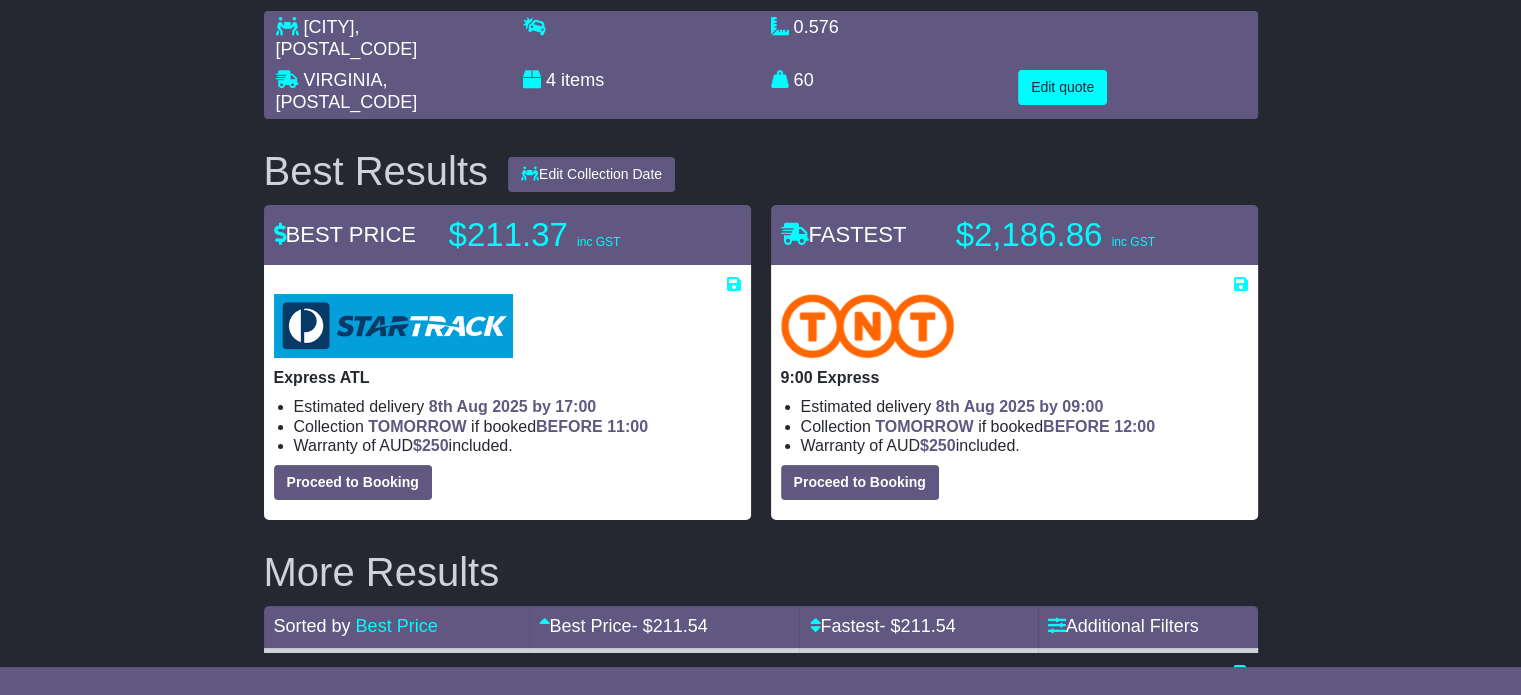 scroll, scrollTop: 0, scrollLeft: 0, axis: both 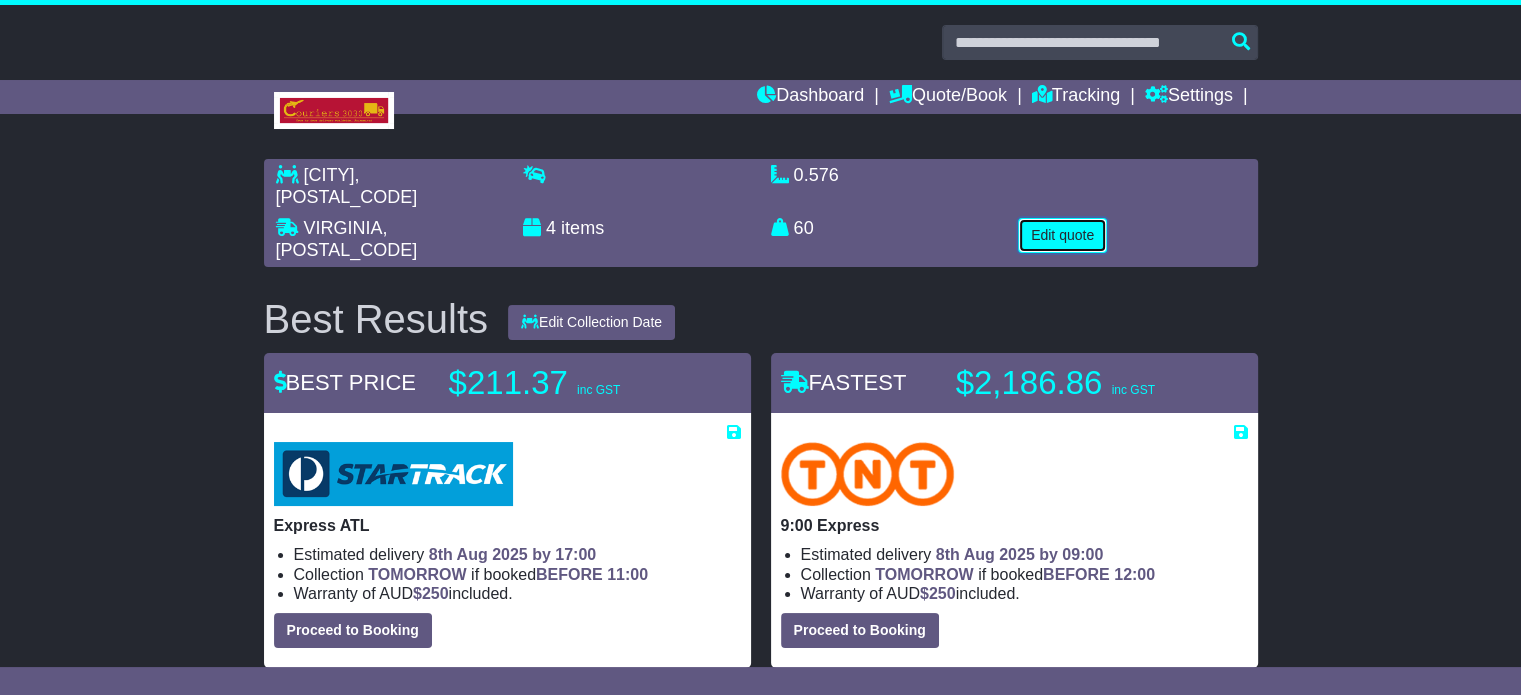 click on "Edit quote" at bounding box center (1062, 235) 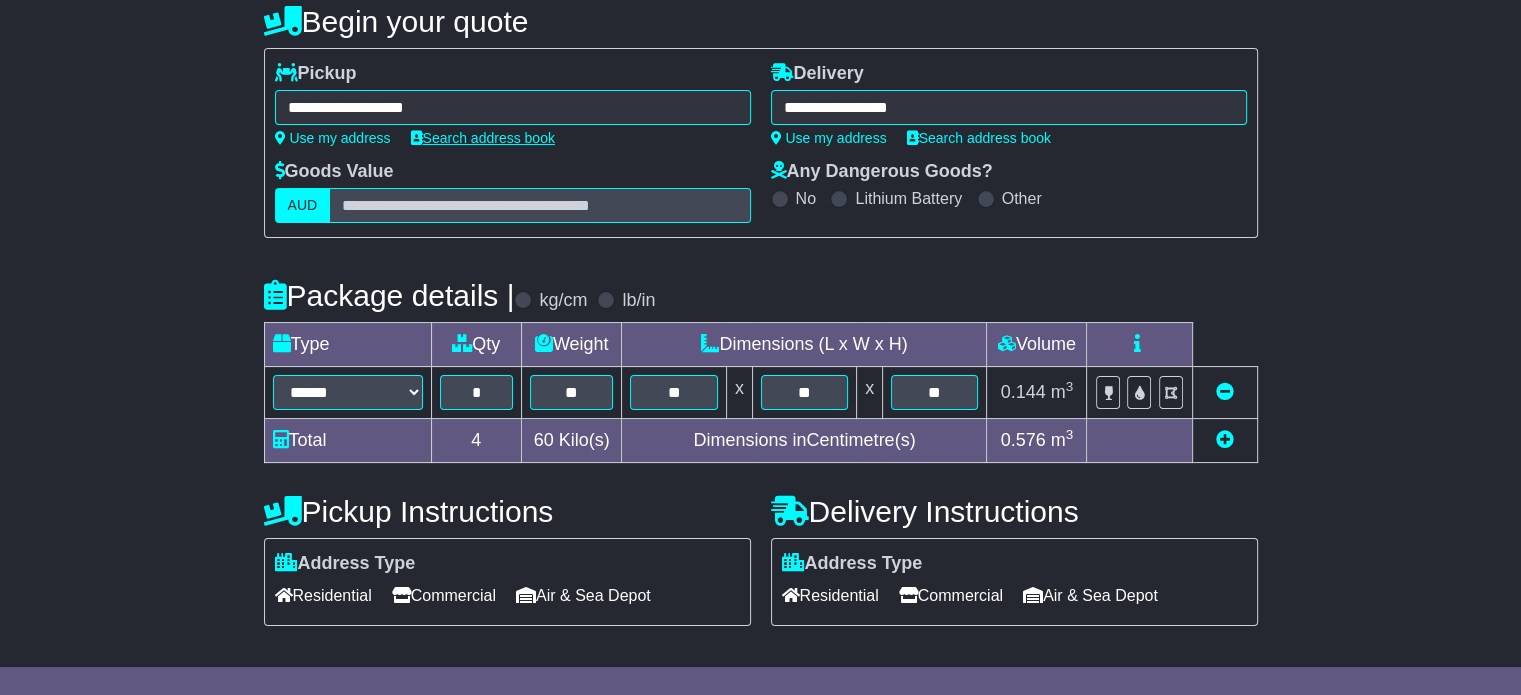 scroll, scrollTop: 0, scrollLeft: 0, axis: both 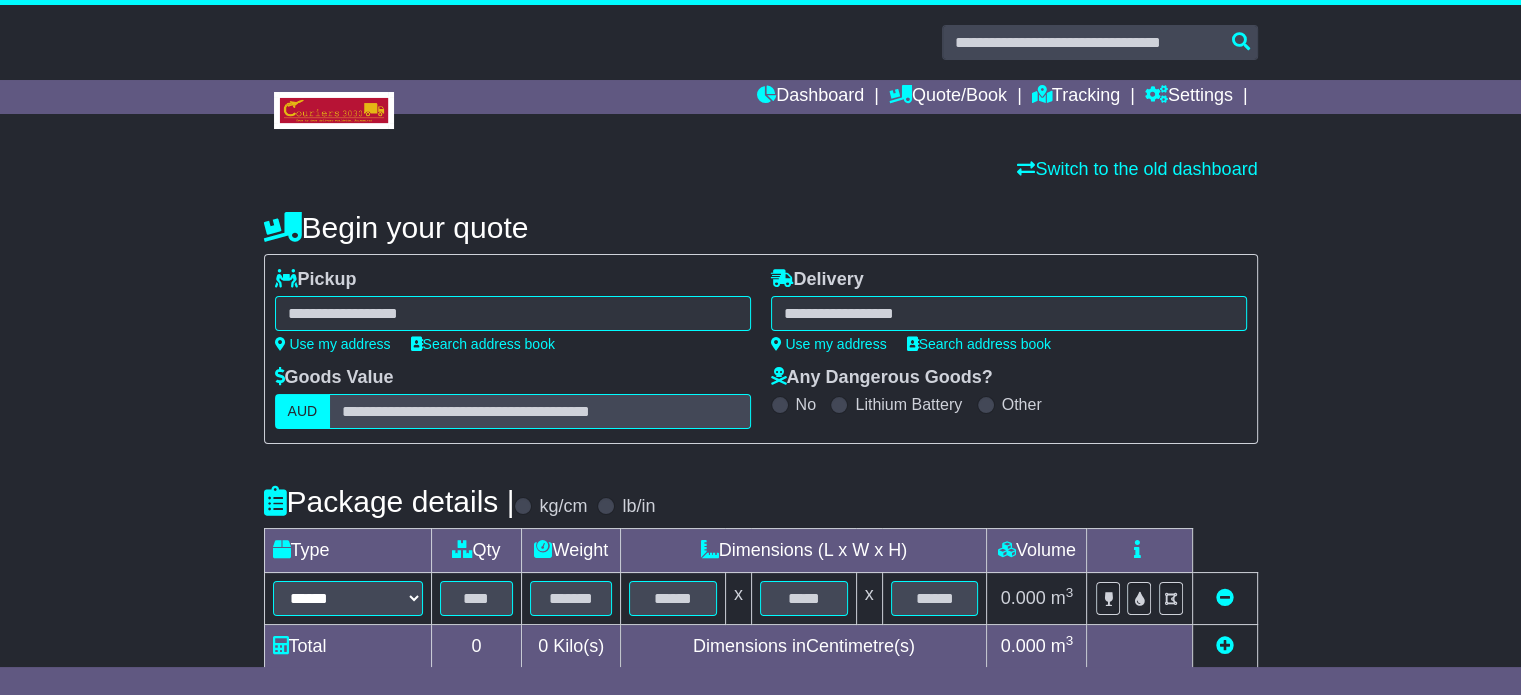 click at bounding box center [513, 313] 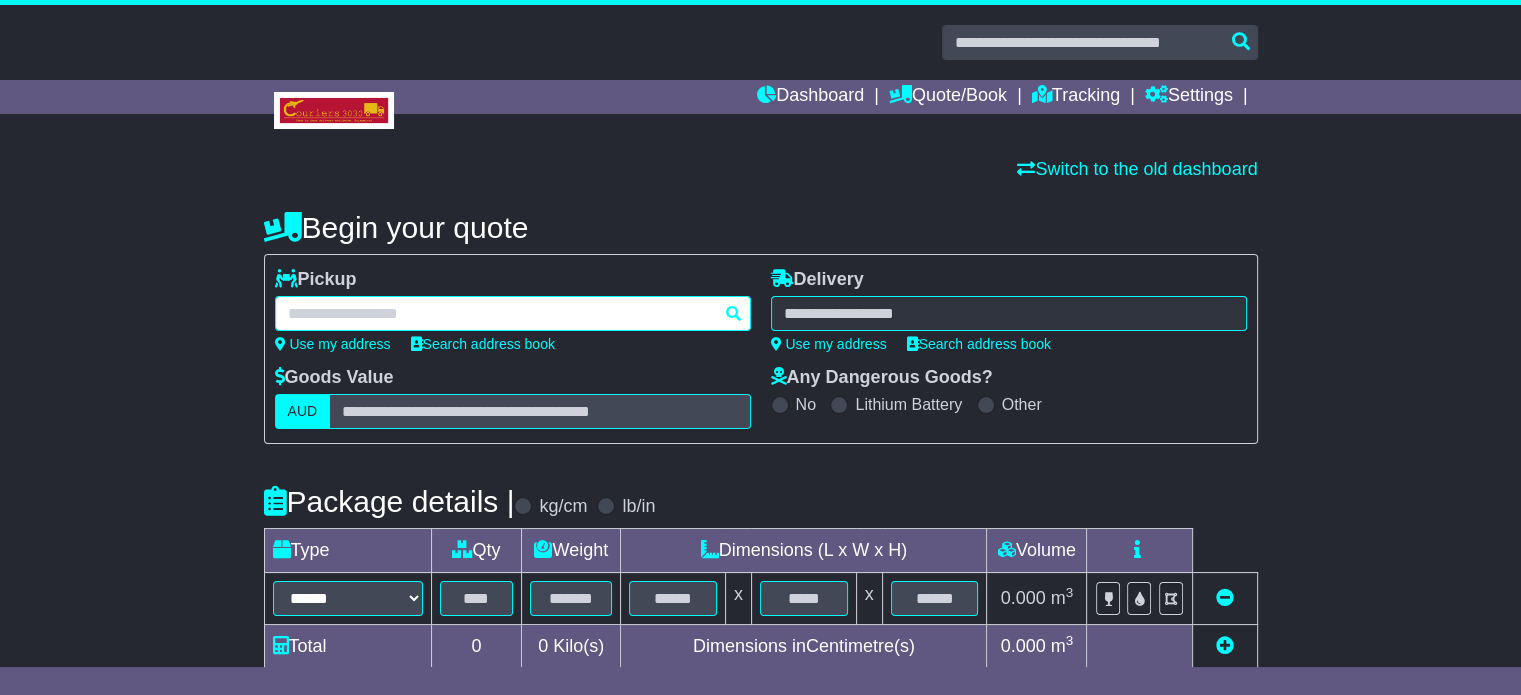 paste on "****" 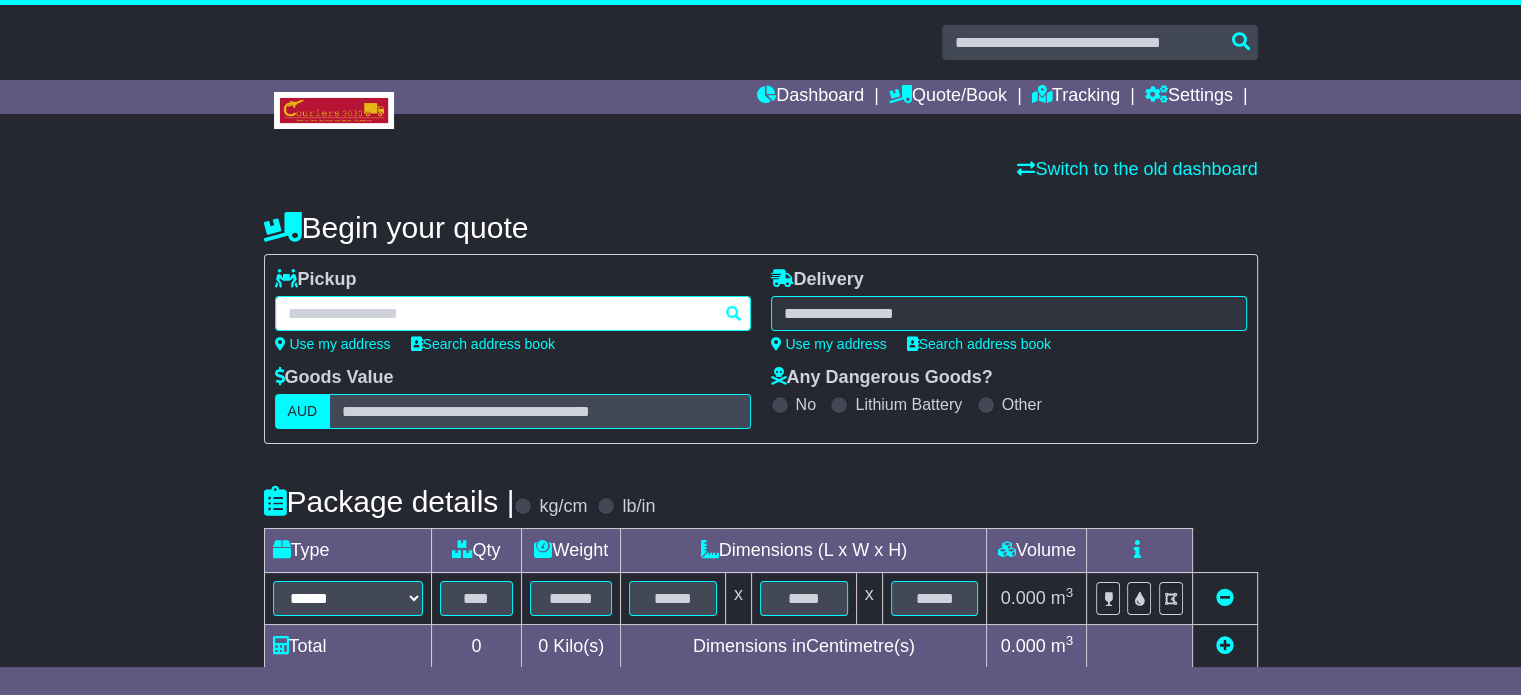 type on "****" 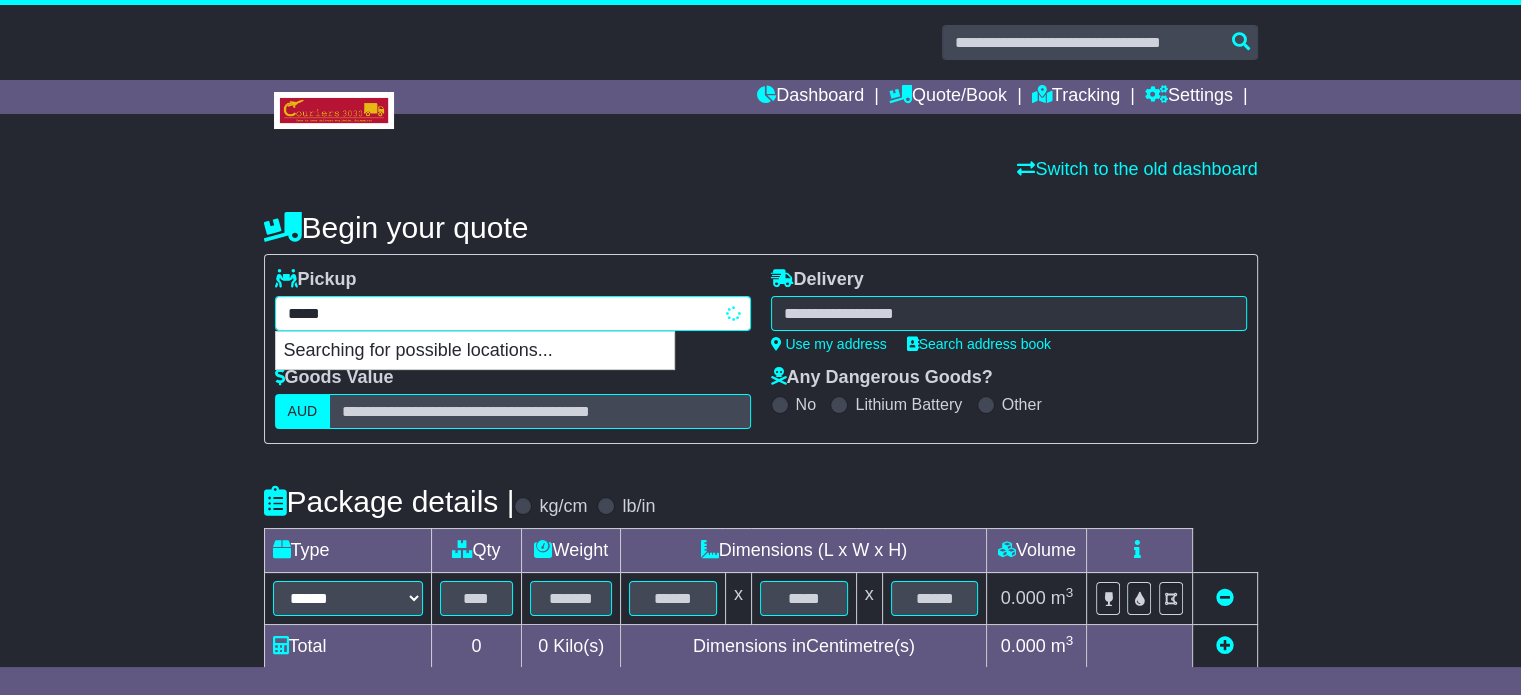 type on "*********" 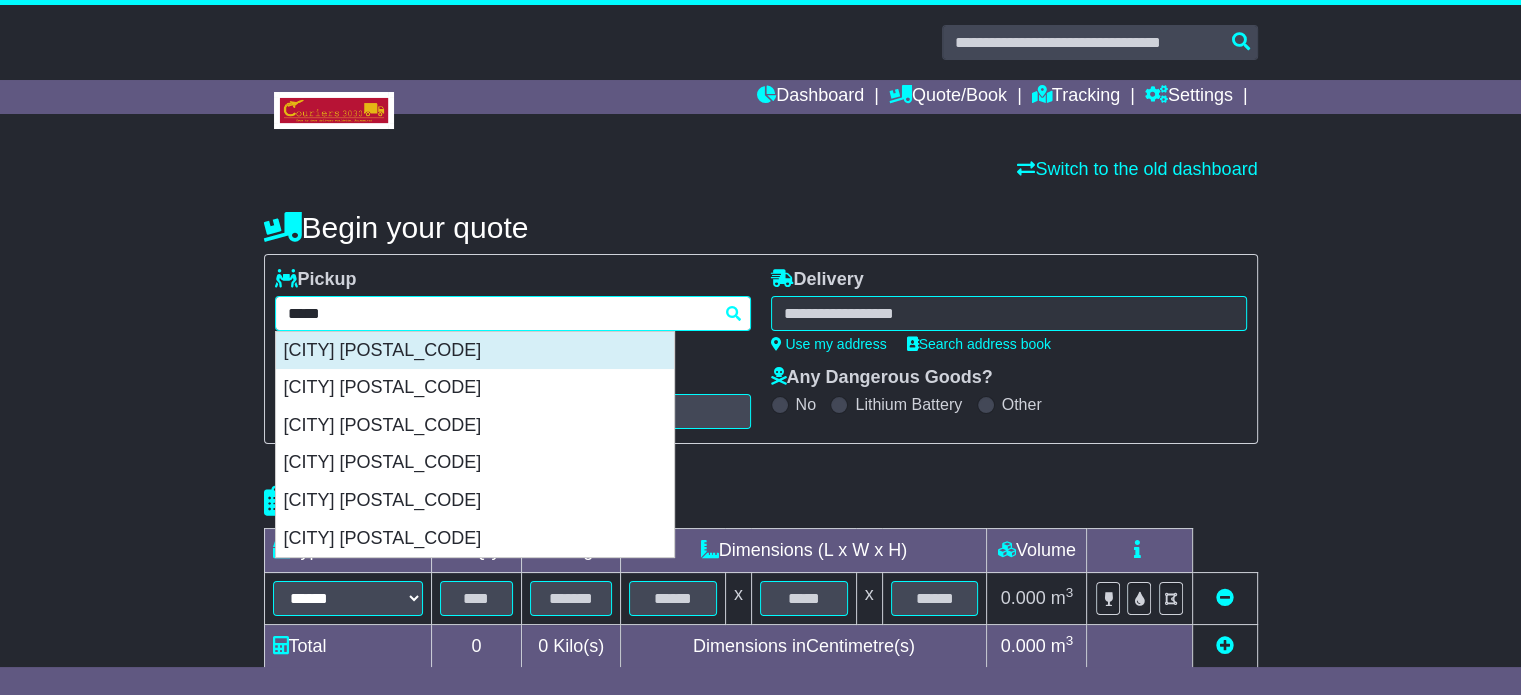 click on "[CITY] [POSTAL_CODE]" at bounding box center [475, 351] 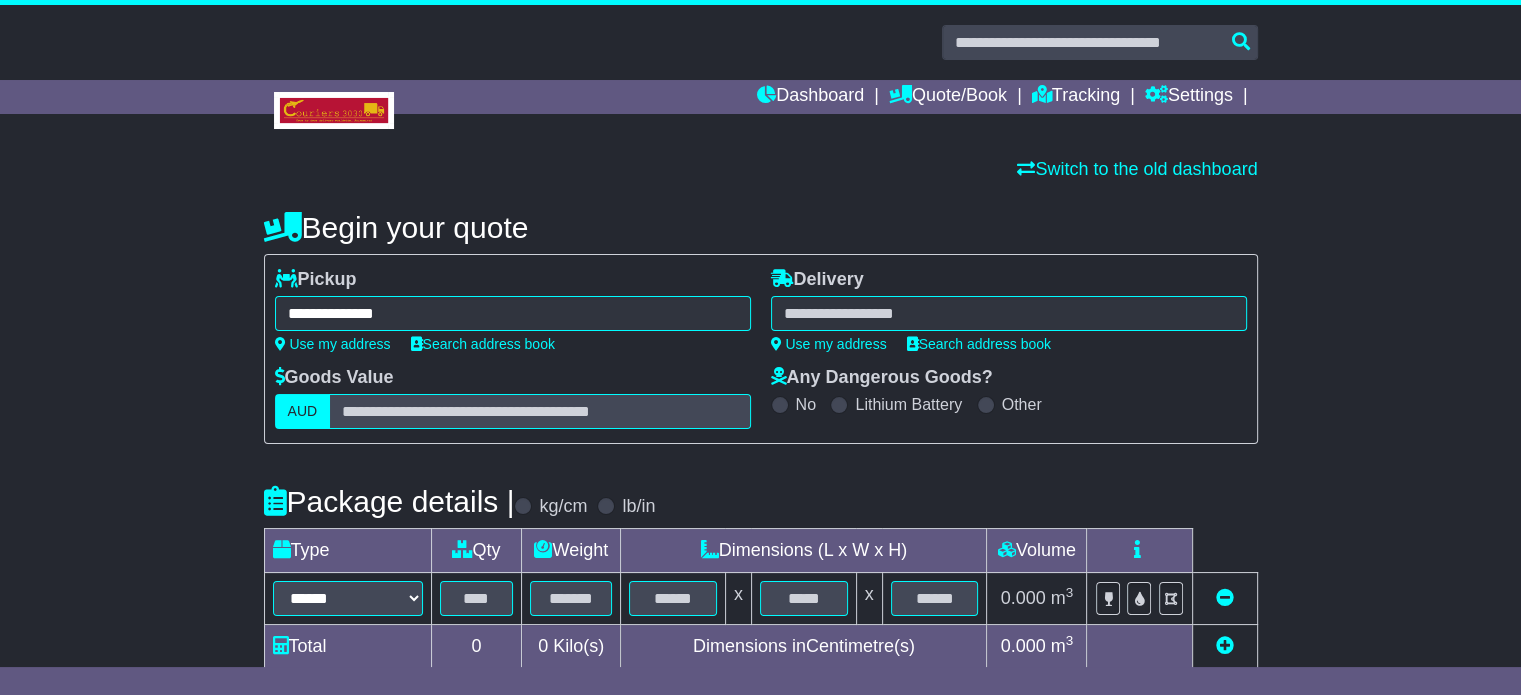 type on "**********" 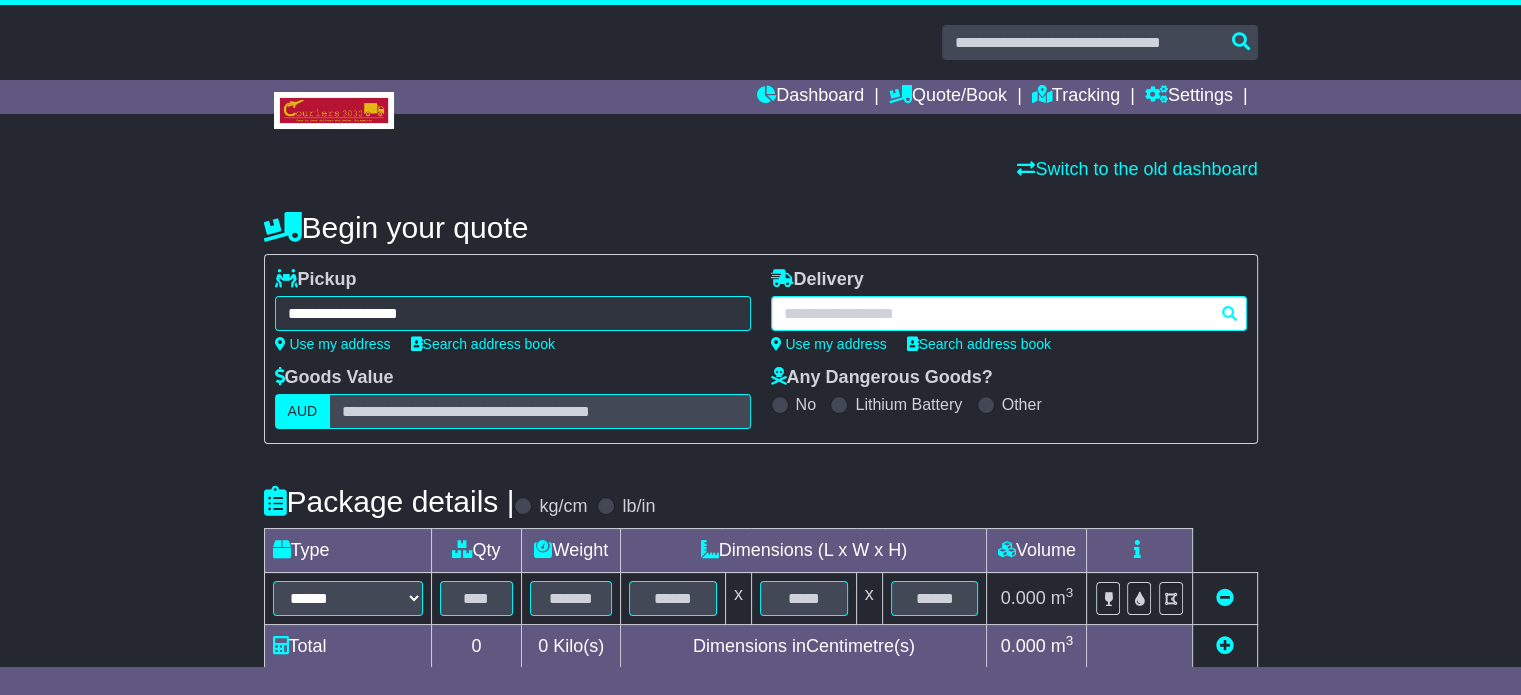 click at bounding box center [1009, 313] 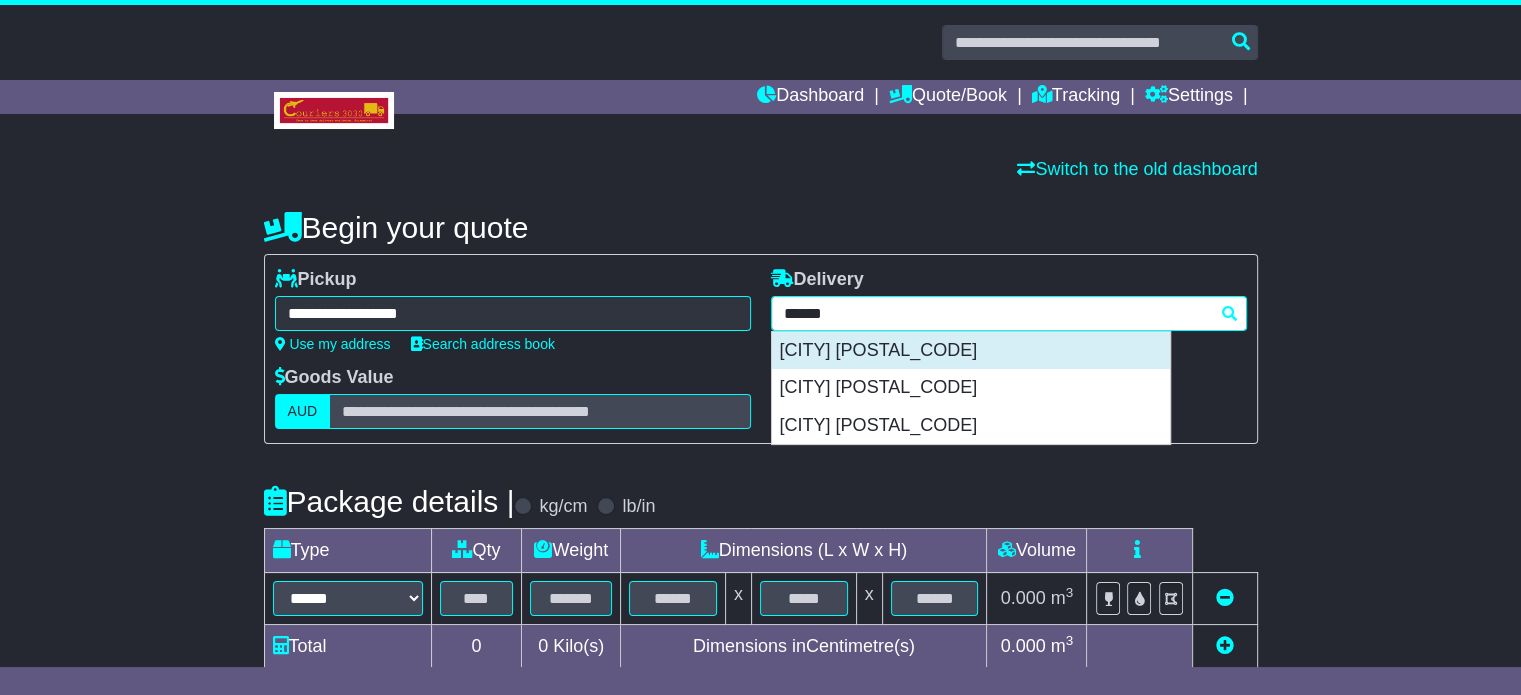 click on "NERANG 4211" at bounding box center [971, 351] 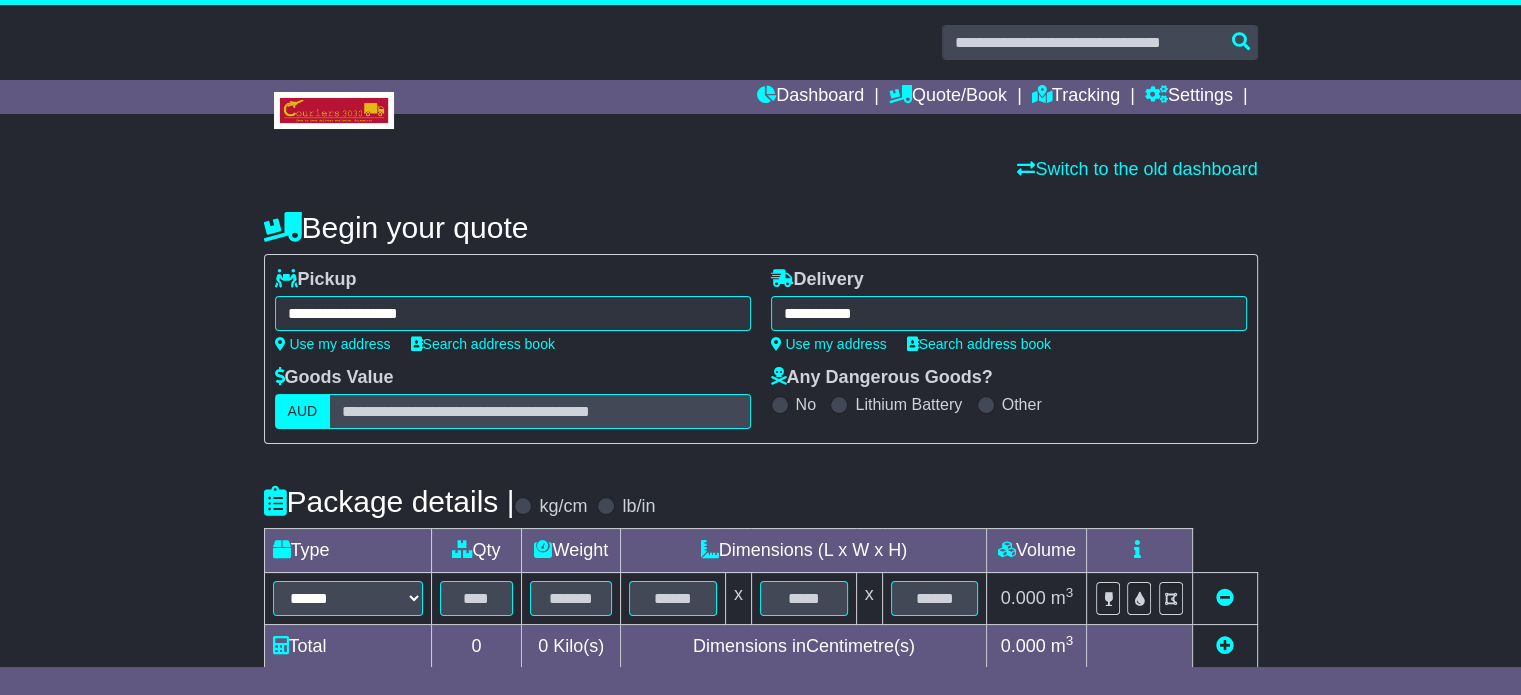type on "**********" 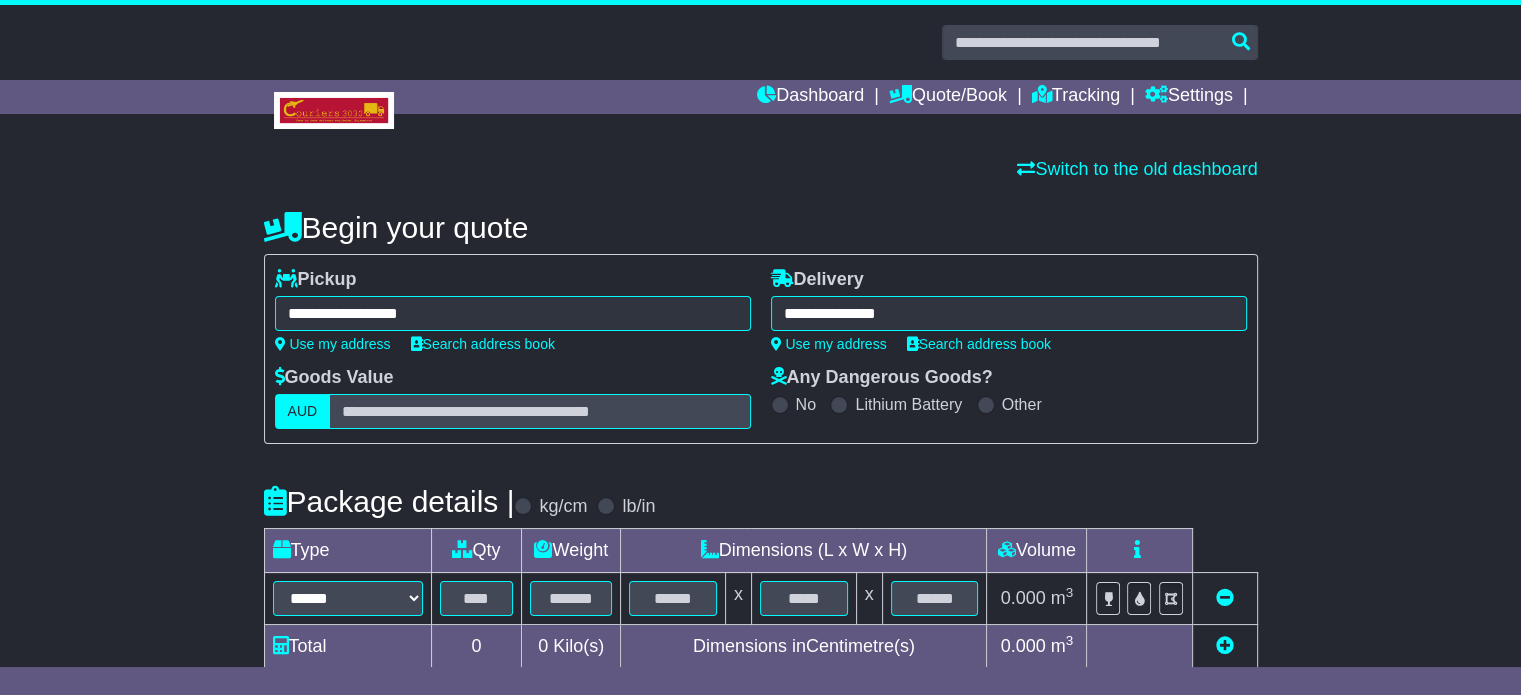 scroll, scrollTop: 360, scrollLeft: 0, axis: vertical 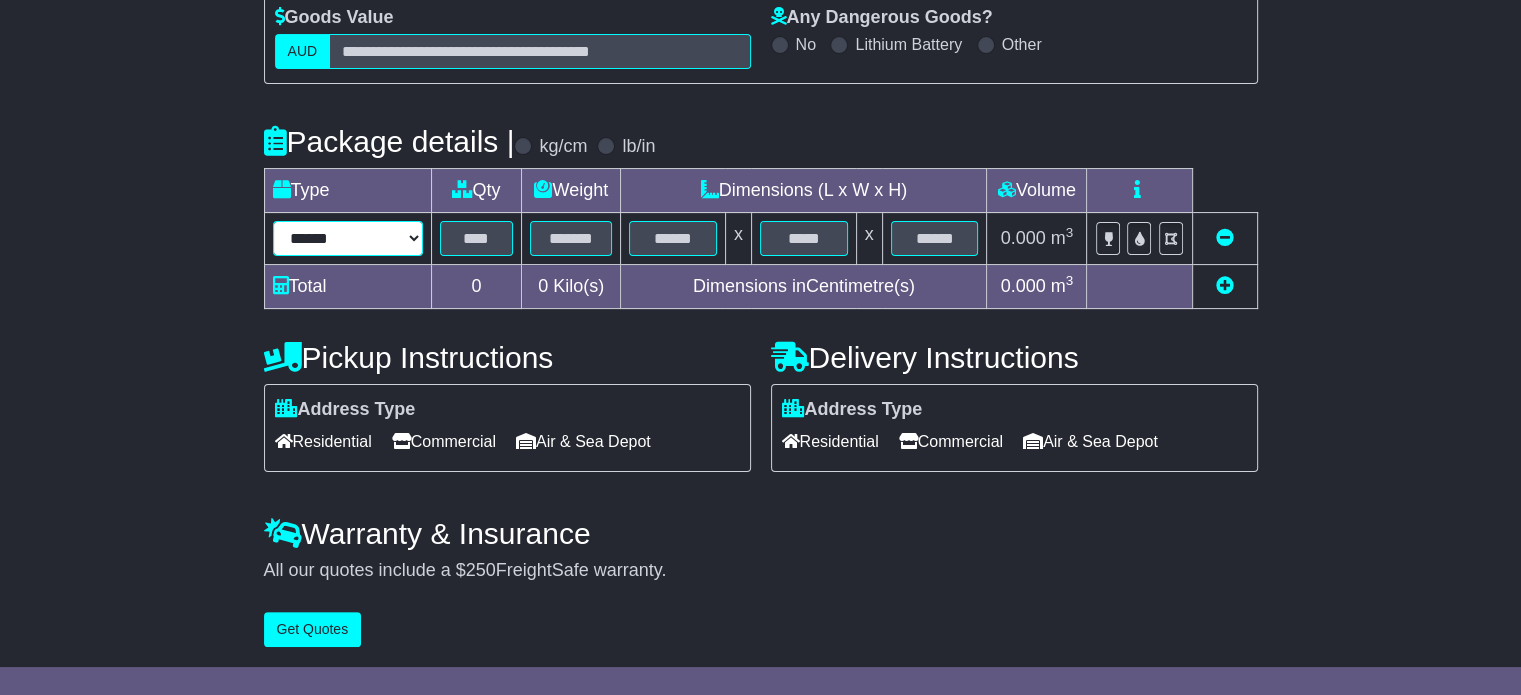click on "****** ****** *** ******** ***** **** **** ****** *** *******" at bounding box center (348, 238) 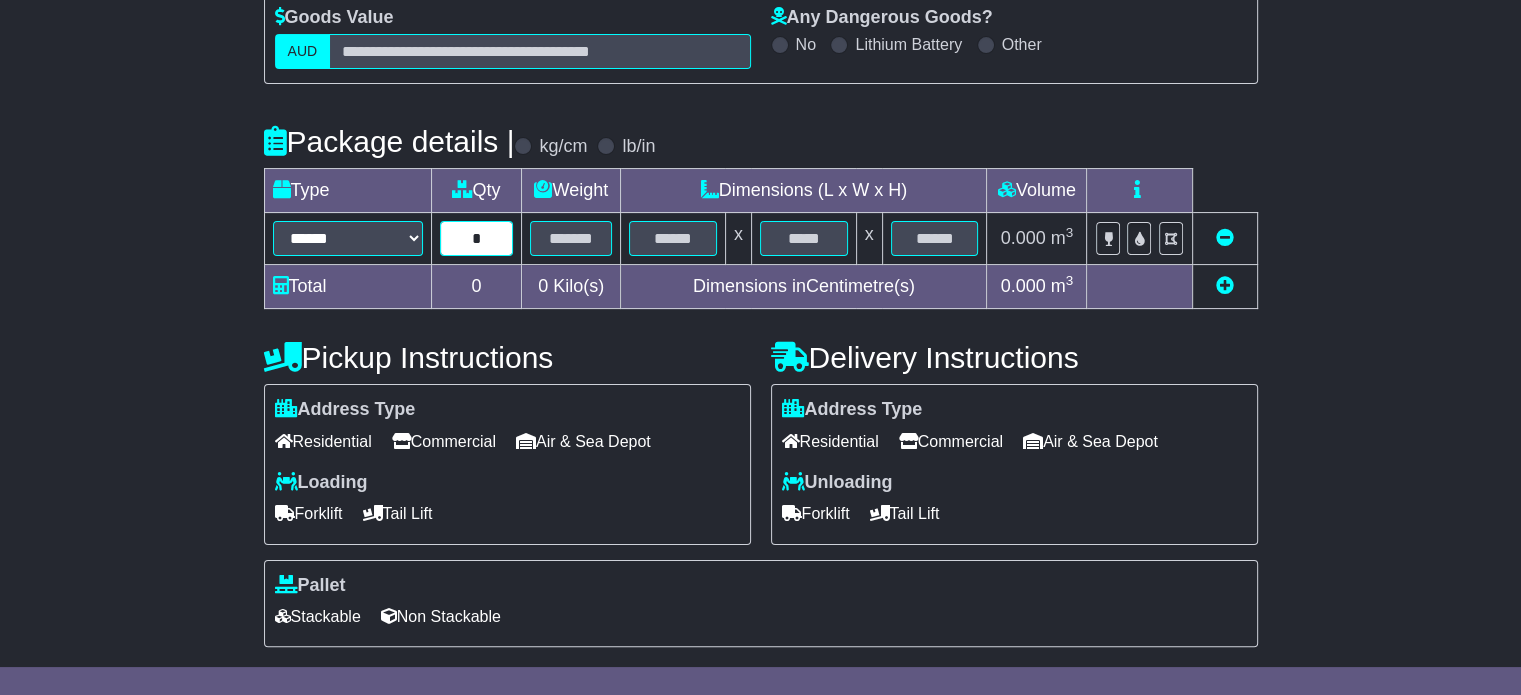 type on "*" 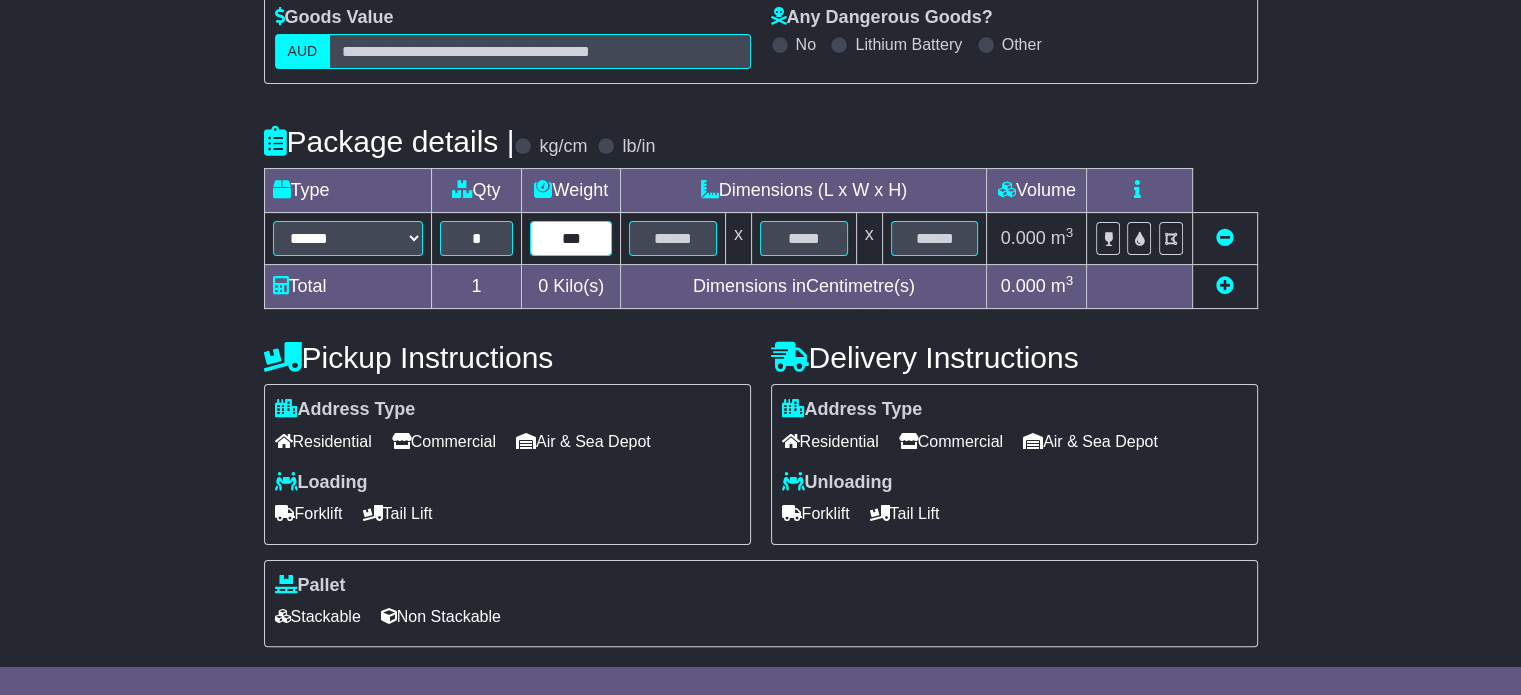 type on "***" 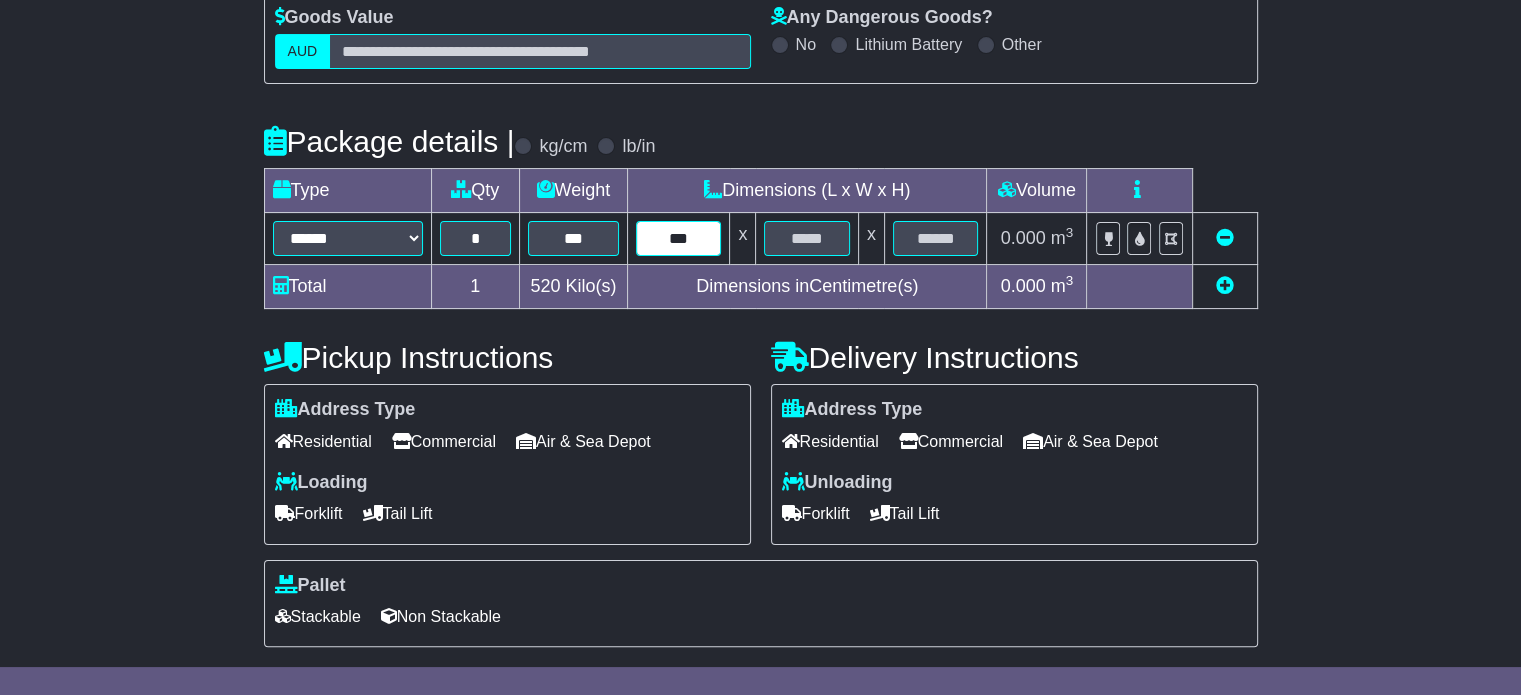 type on "***" 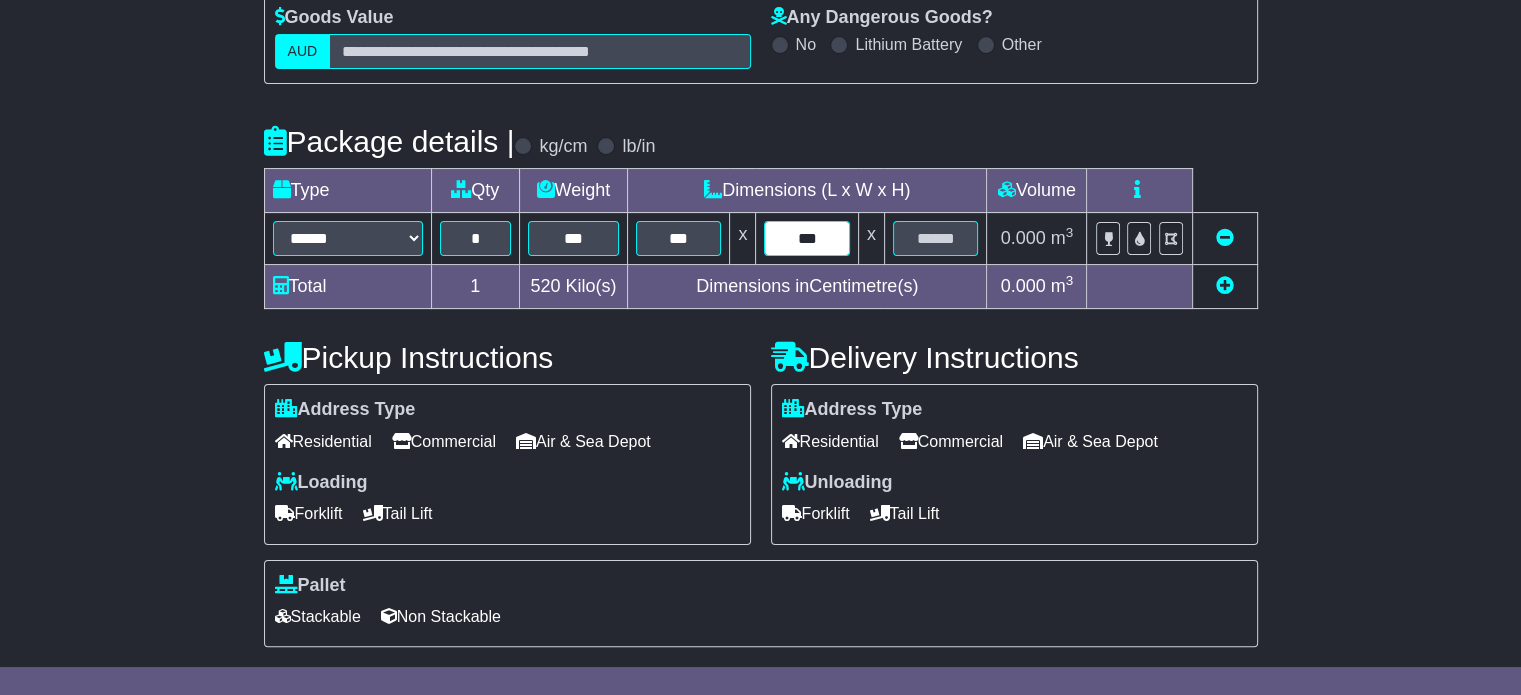type on "***" 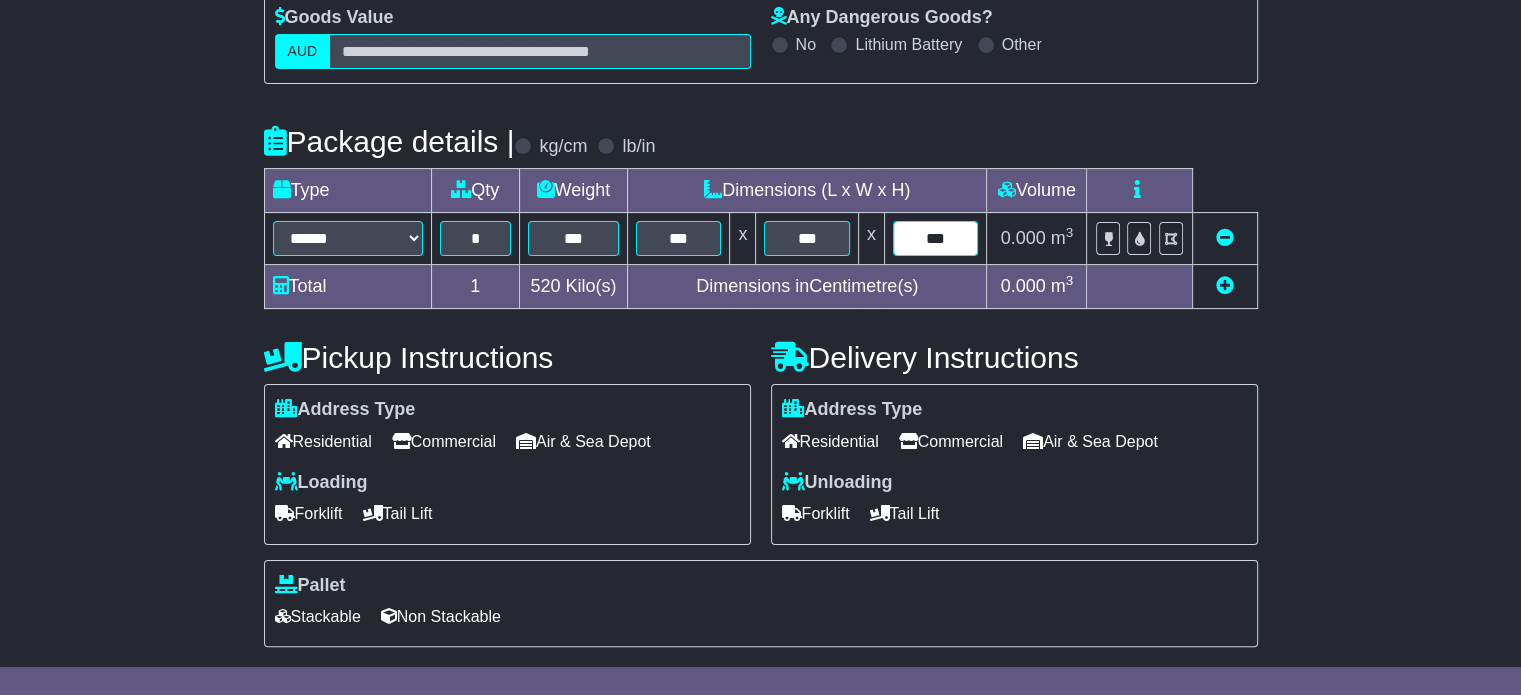 type on "***" 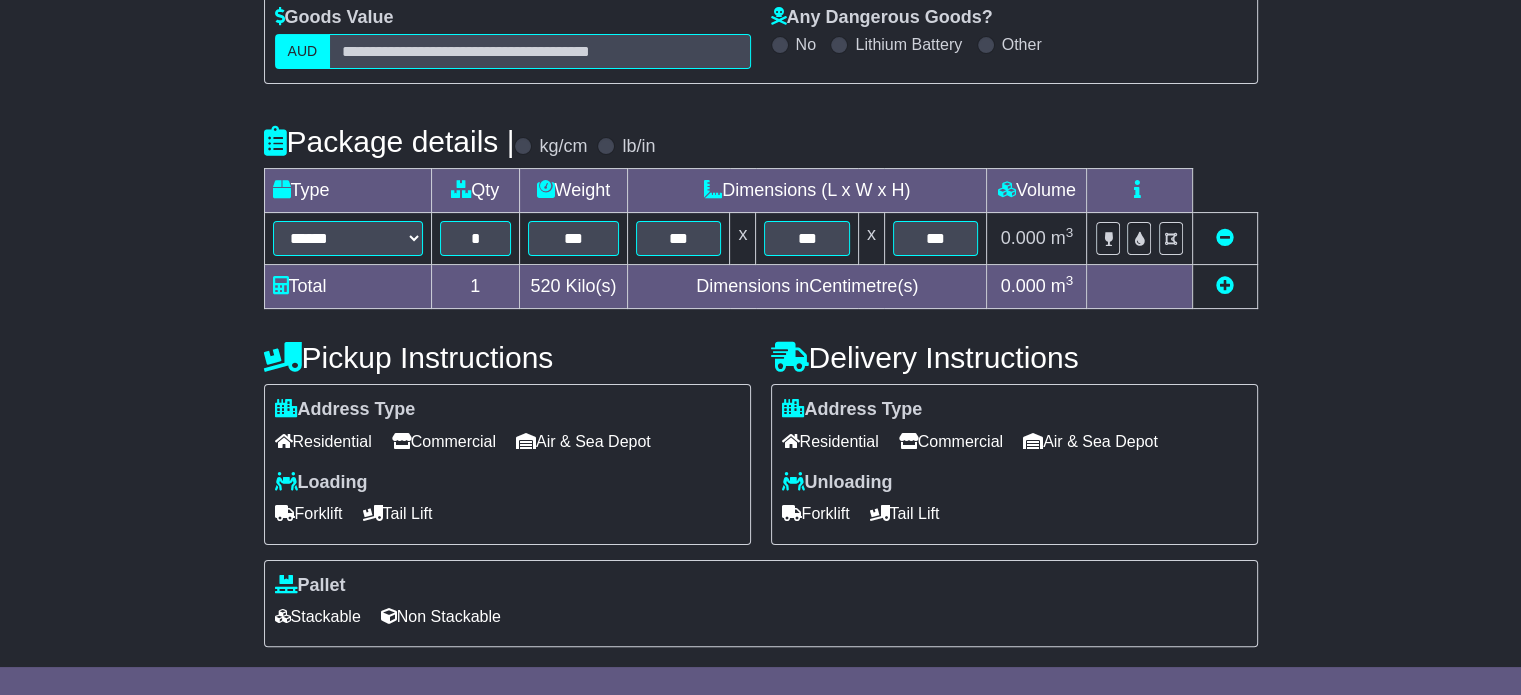 type 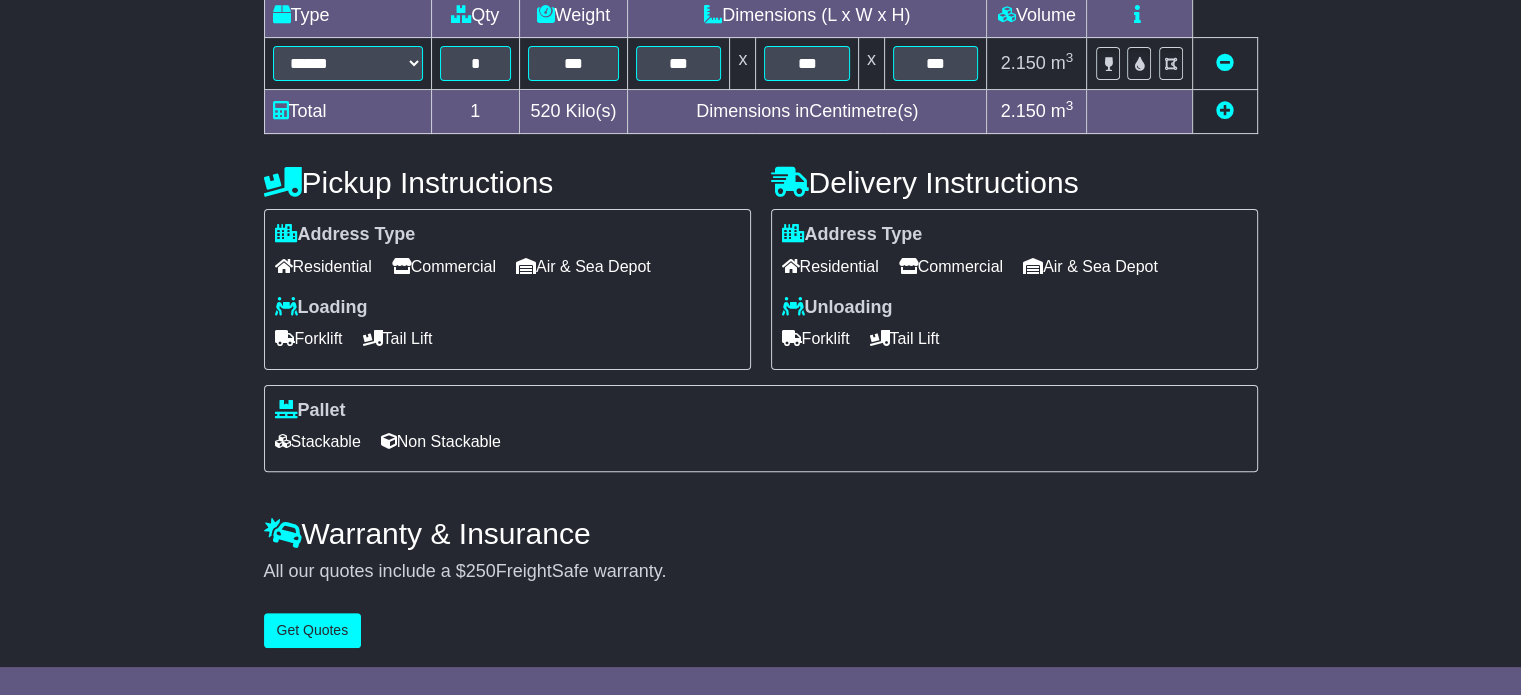 click on "Commercial" at bounding box center (444, 266) 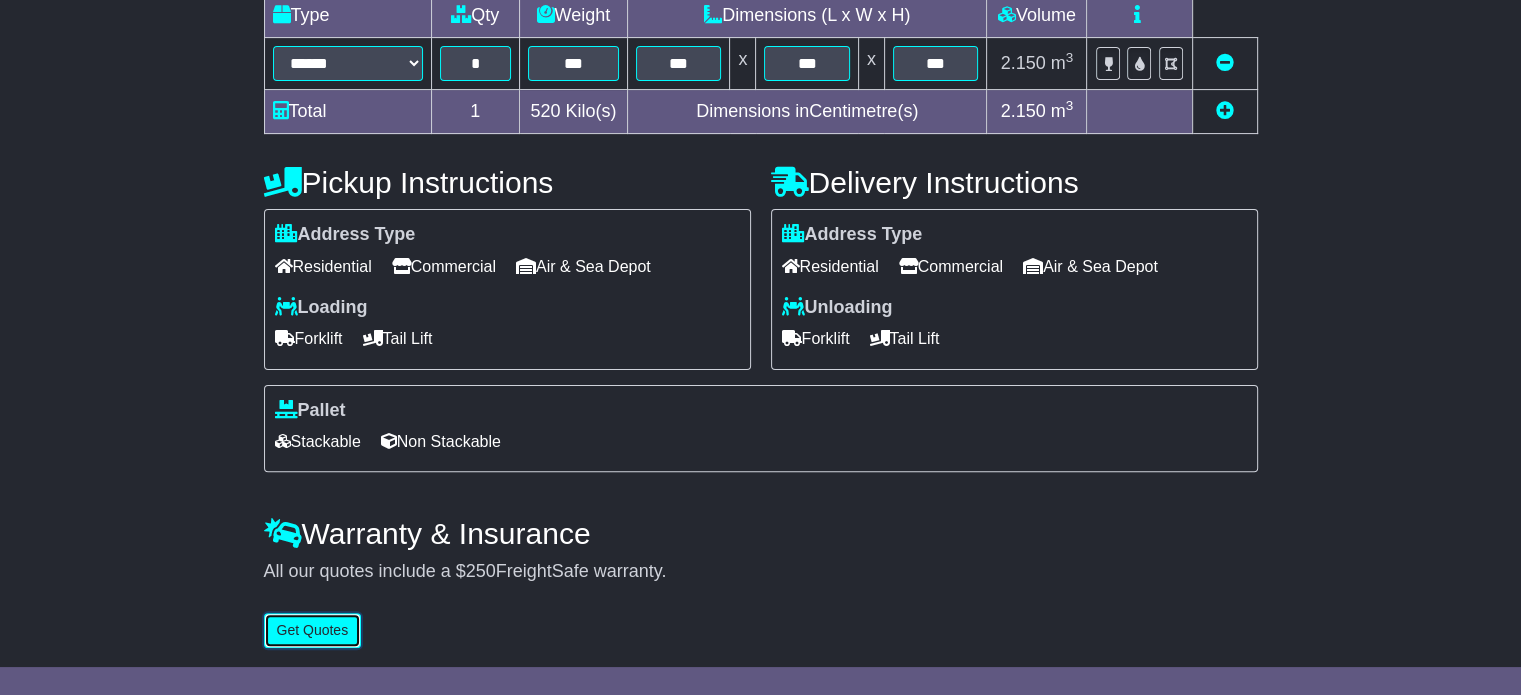 click on "Get Quotes" at bounding box center (313, 630) 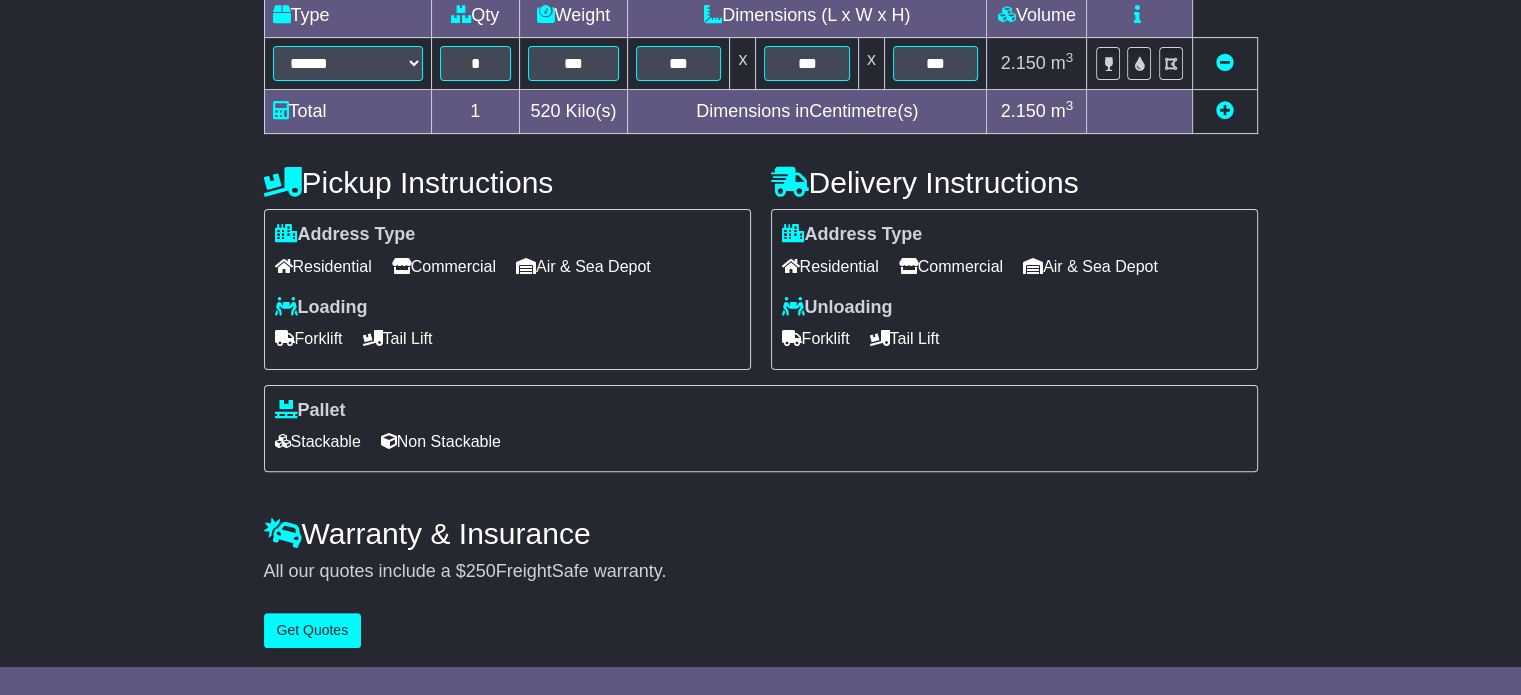 scroll, scrollTop: 0, scrollLeft: 0, axis: both 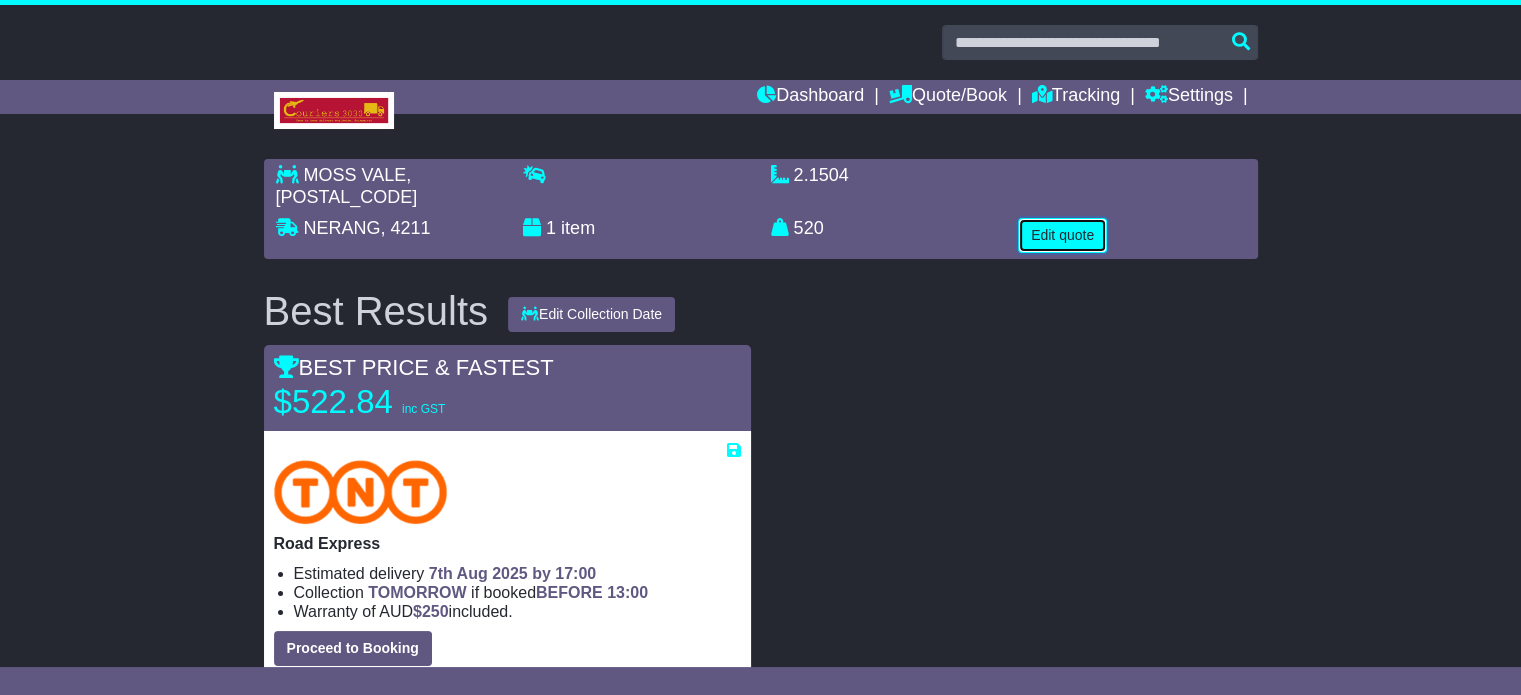 click on "Edit quote" at bounding box center [1062, 235] 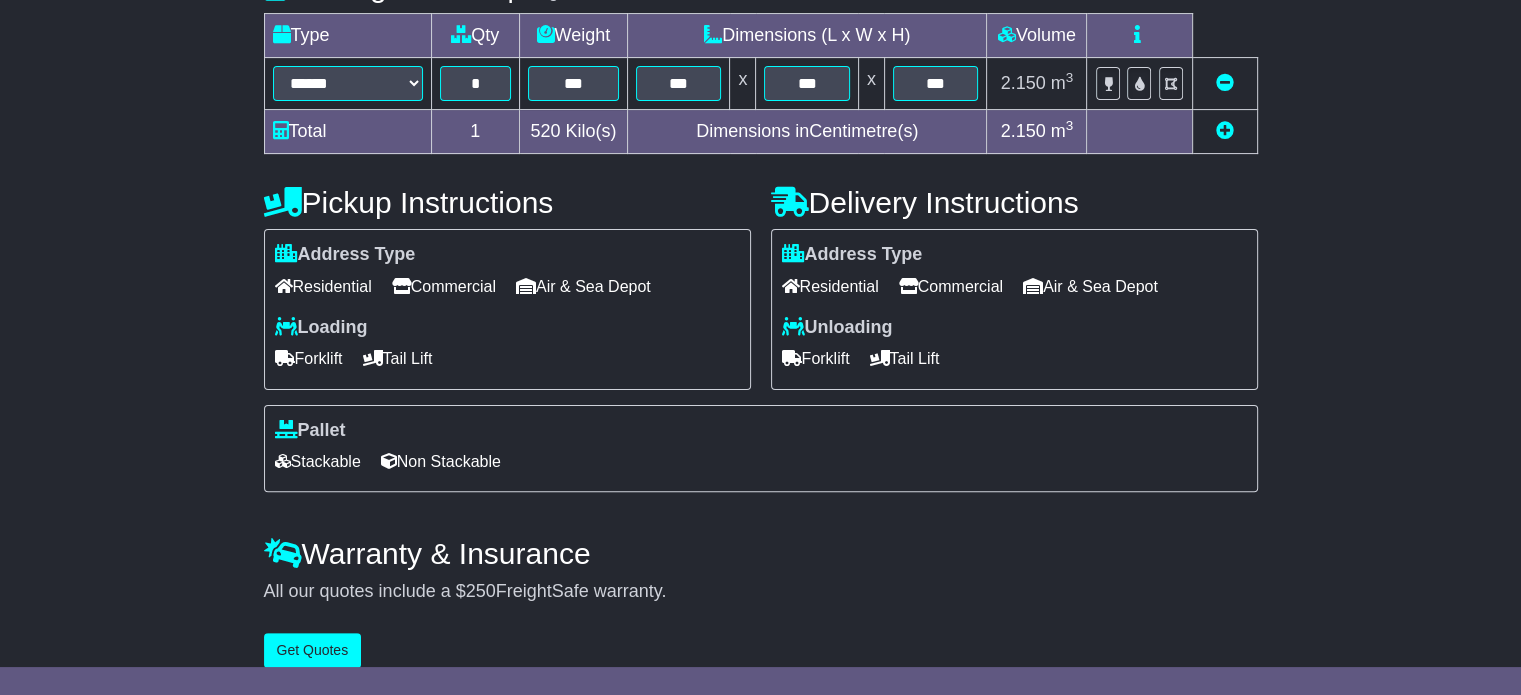 scroll, scrollTop: 540, scrollLeft: 0, axis: vertical 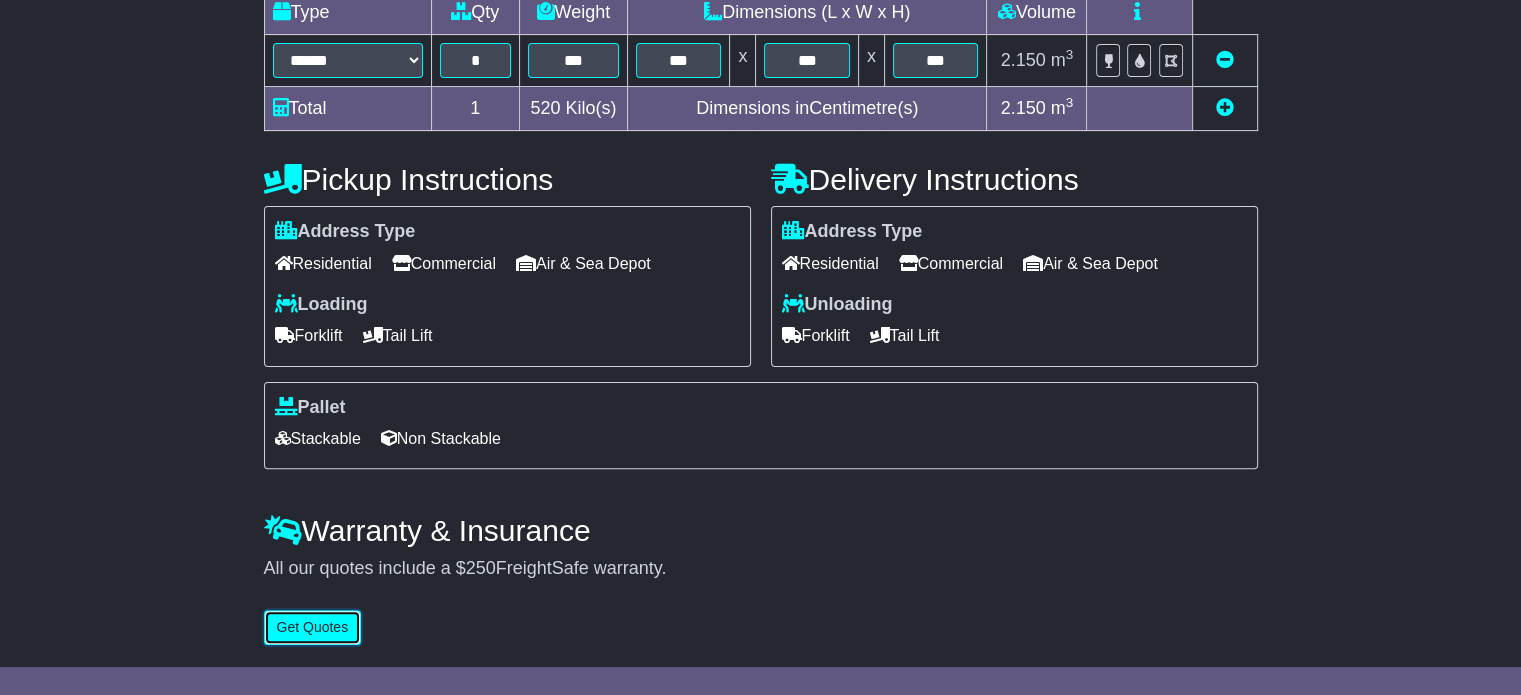 click on "Get Quotes" at bounding box center (313, 627) 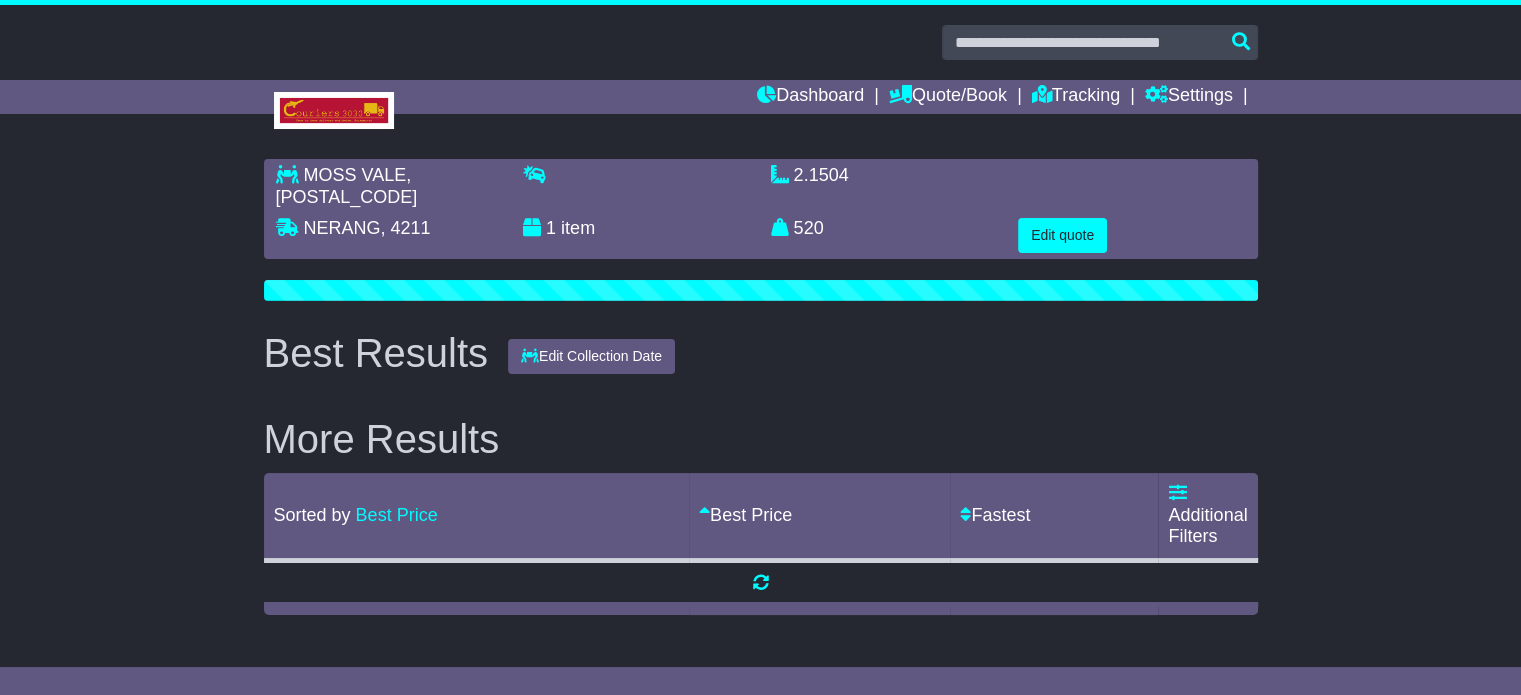 scroll, scrollTop: 0, scrollLeft: 0, axis: both 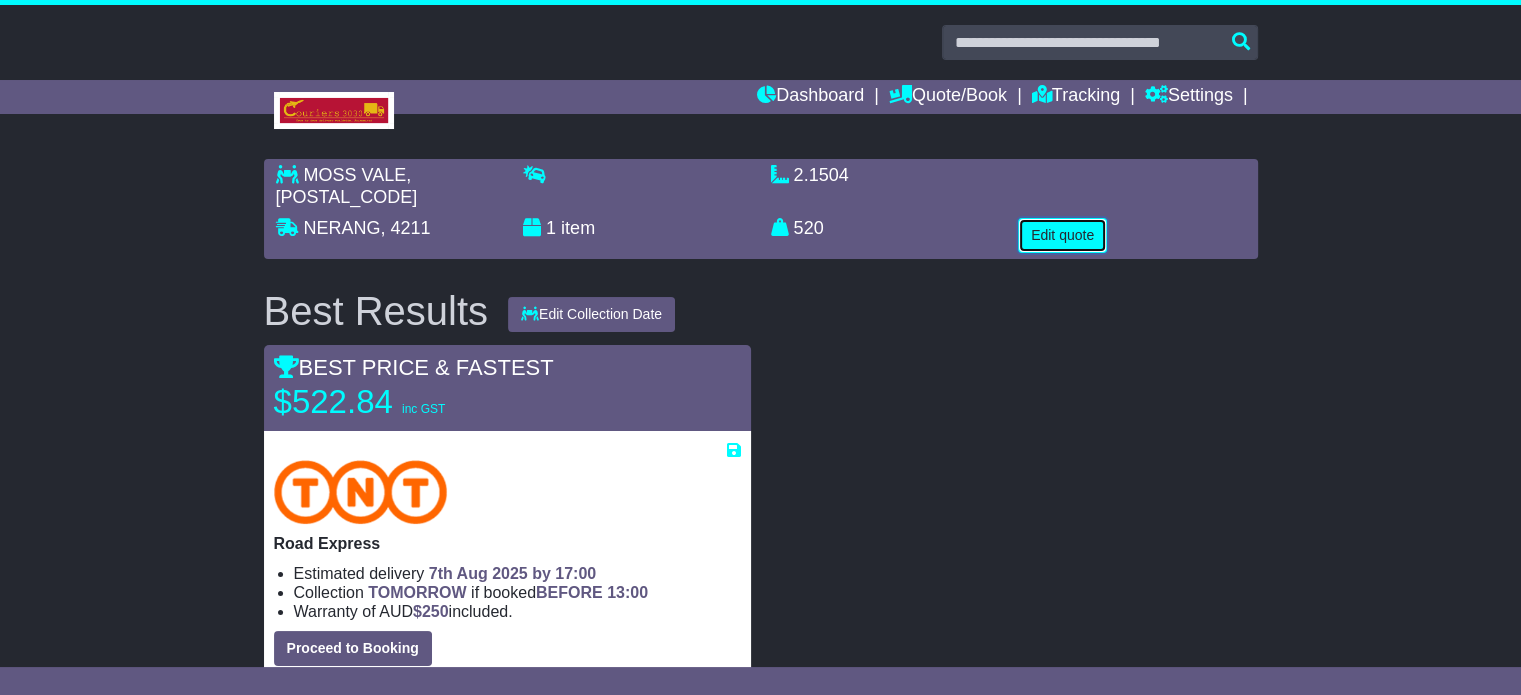 click on "Edit quote" at bounding box center [1062, 235] 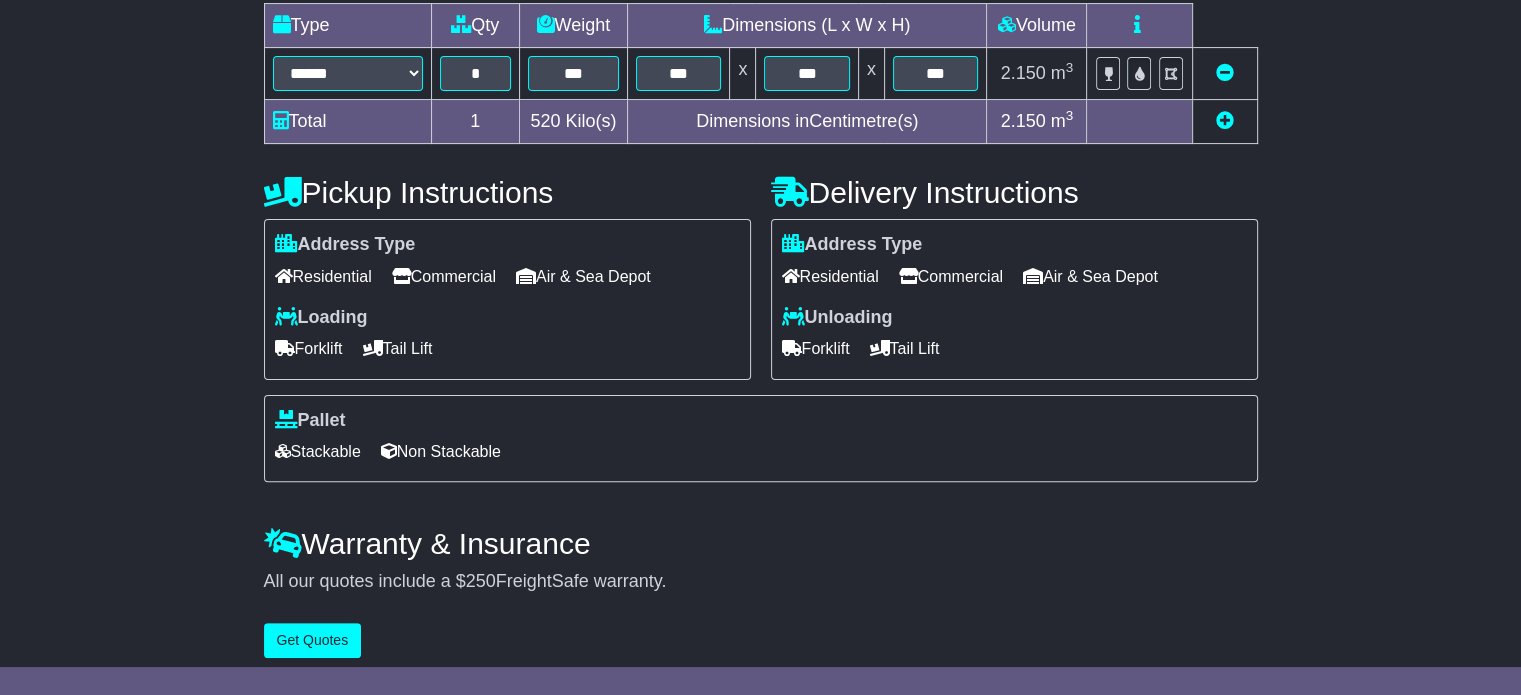 scroll, scrollTop: 540, scrollLeft: 0, axis: vertical 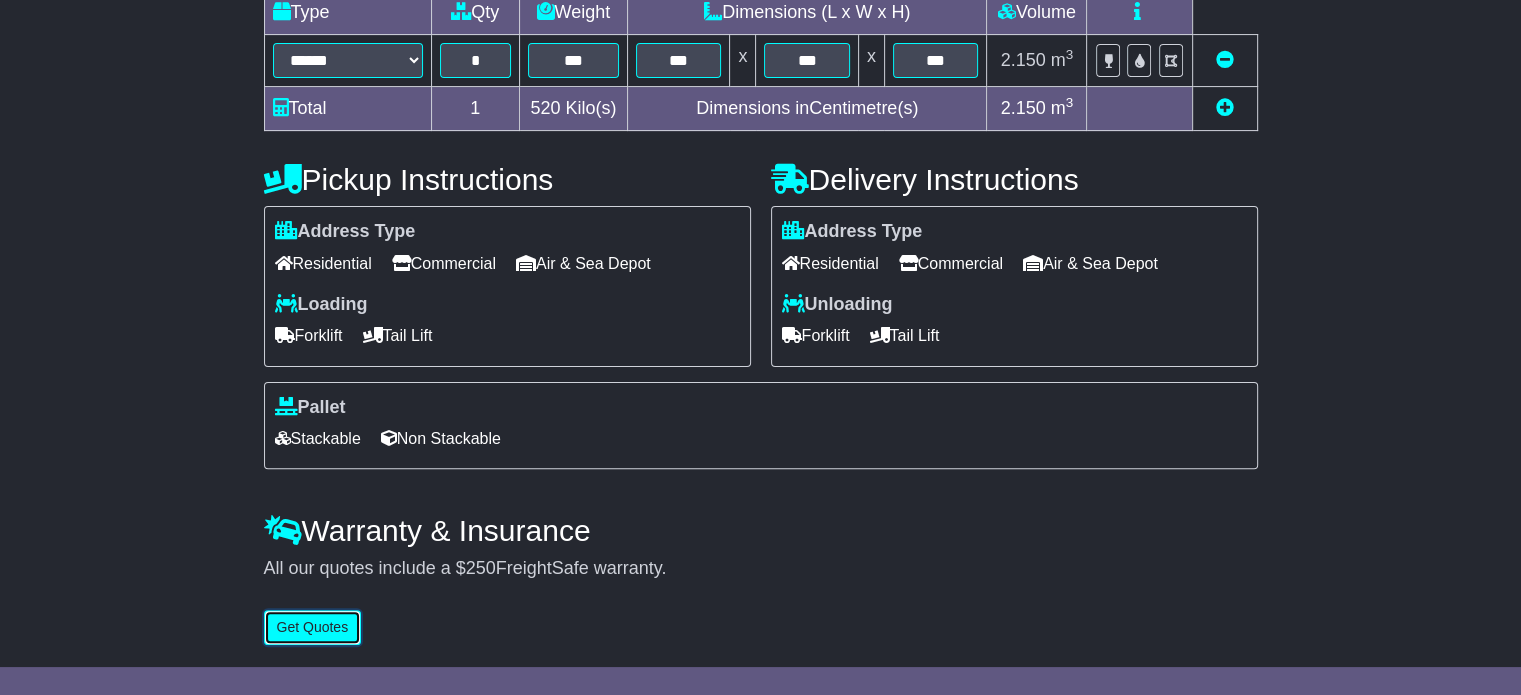 click on "Get Quotes" at bounding box center [313, 627] 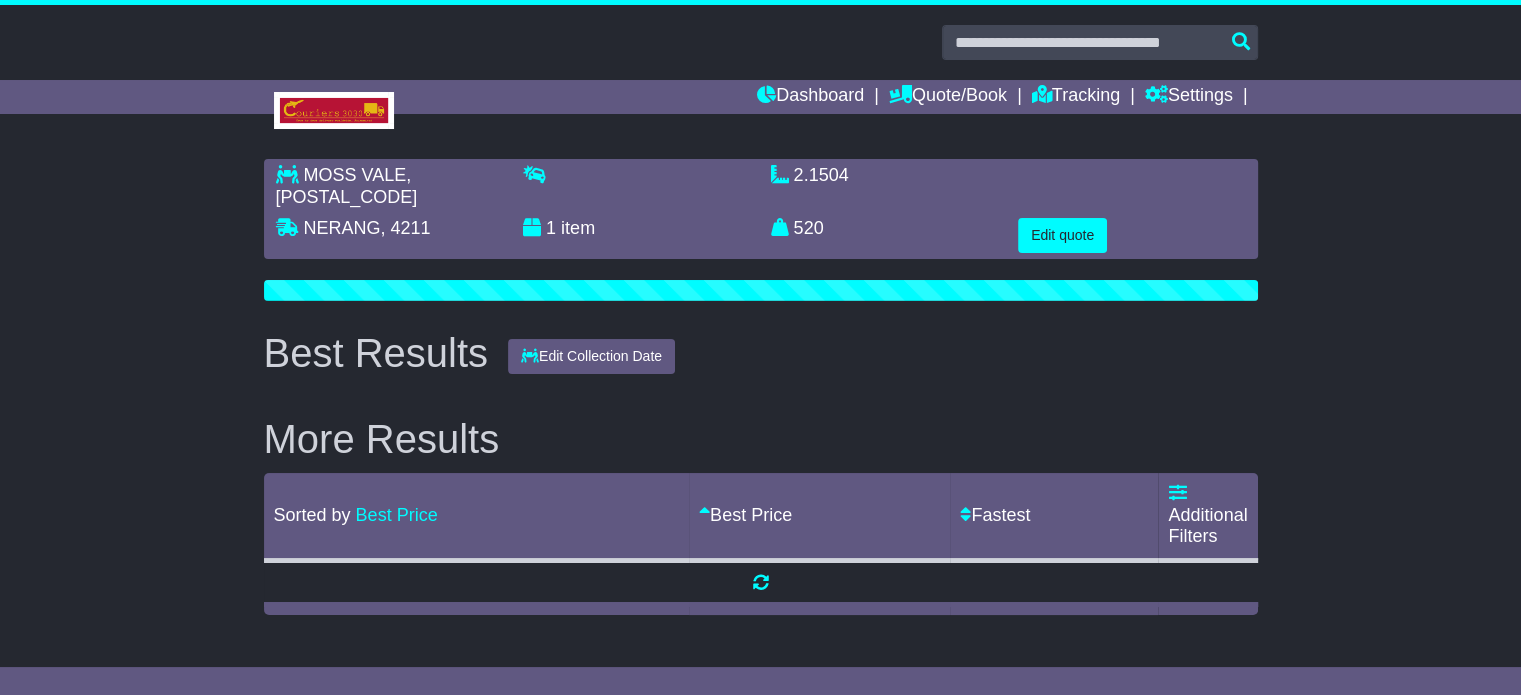 scroll, scrollTop: 0, scrollLeft: 0, axis: both 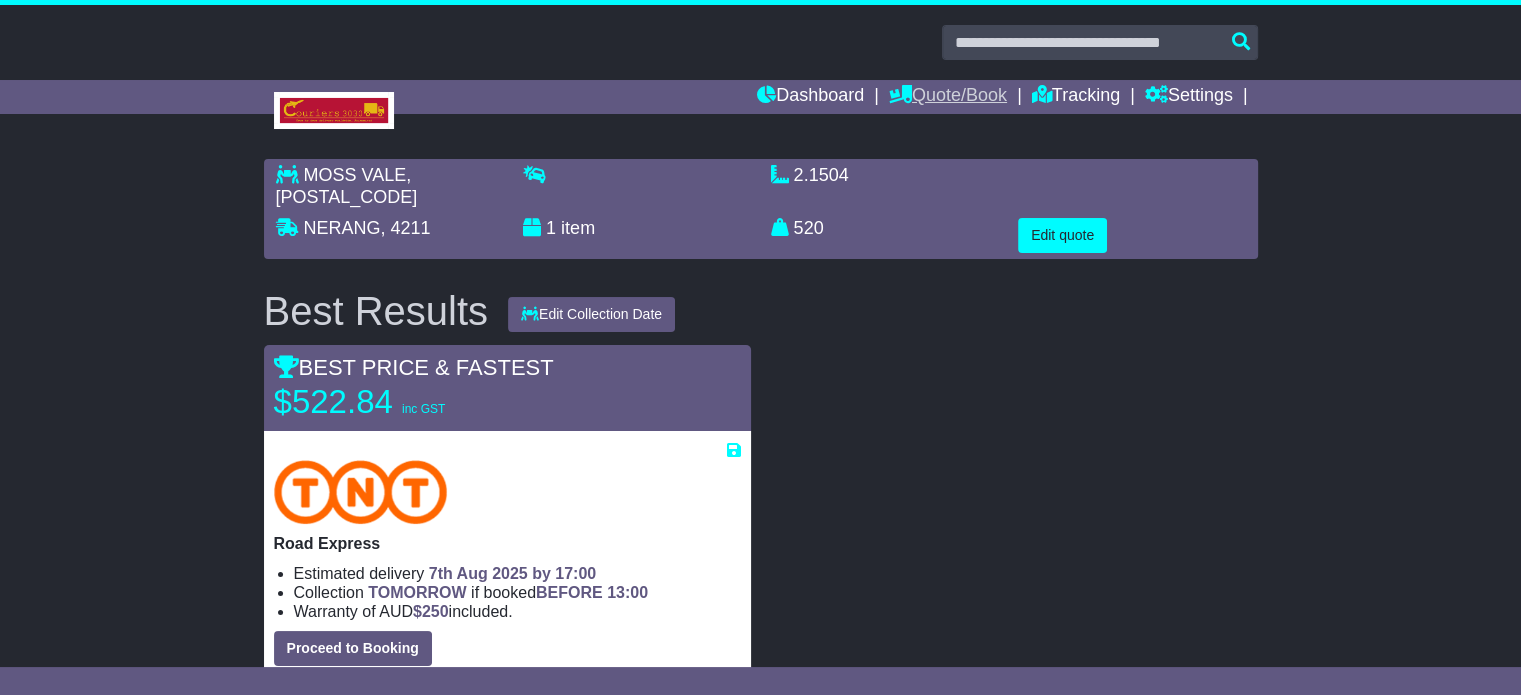 click on "Quote/Book" at bounding box center (948, 97) 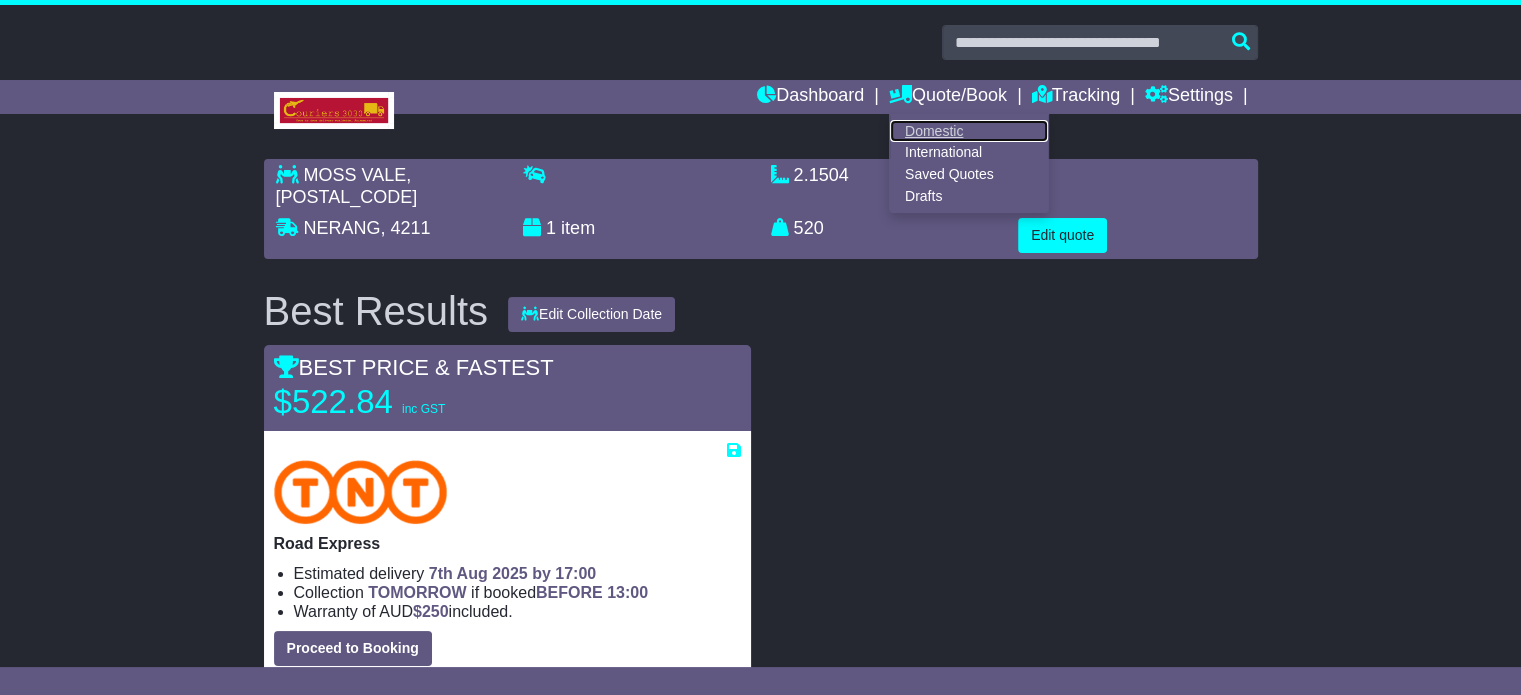 click on "Domestic" at bounding box center (969, 131) 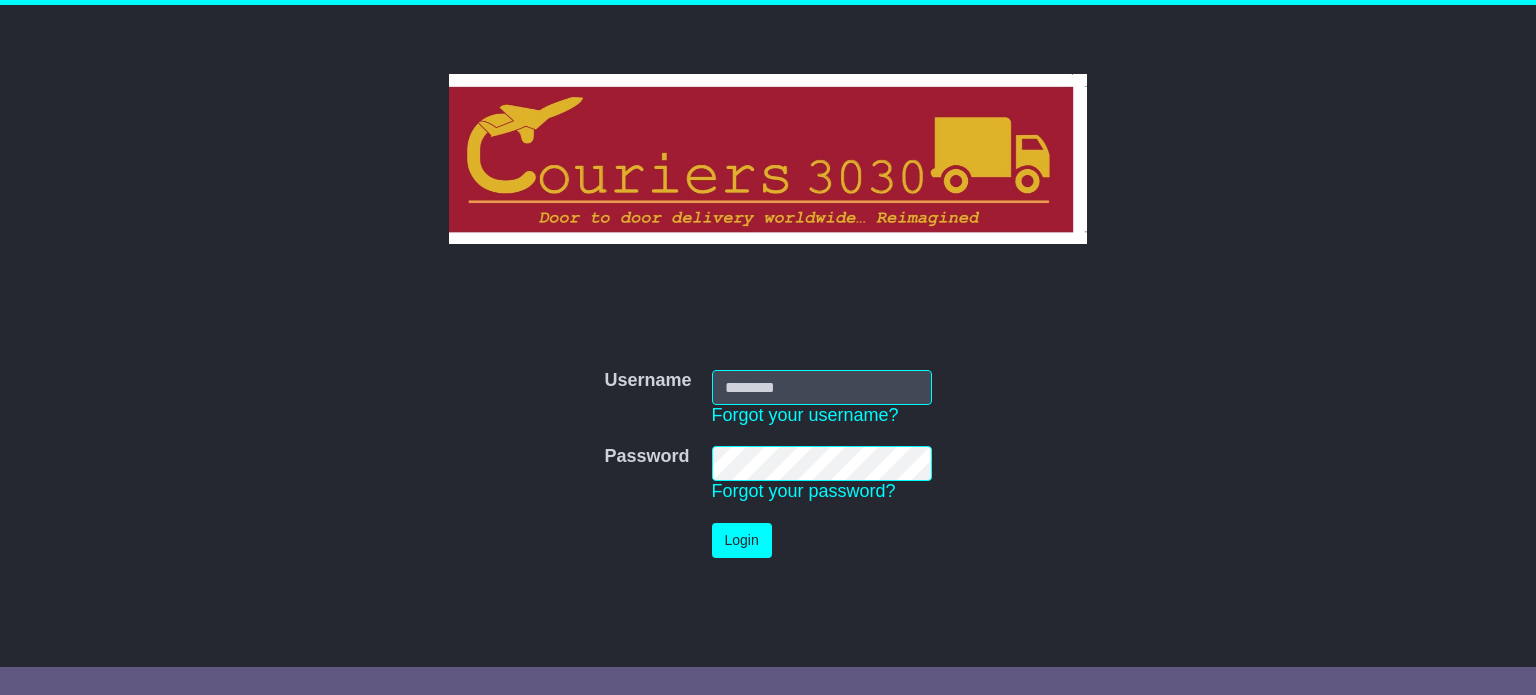 scroll, scrollTop: 0, scrollLeft: 0, axis: both 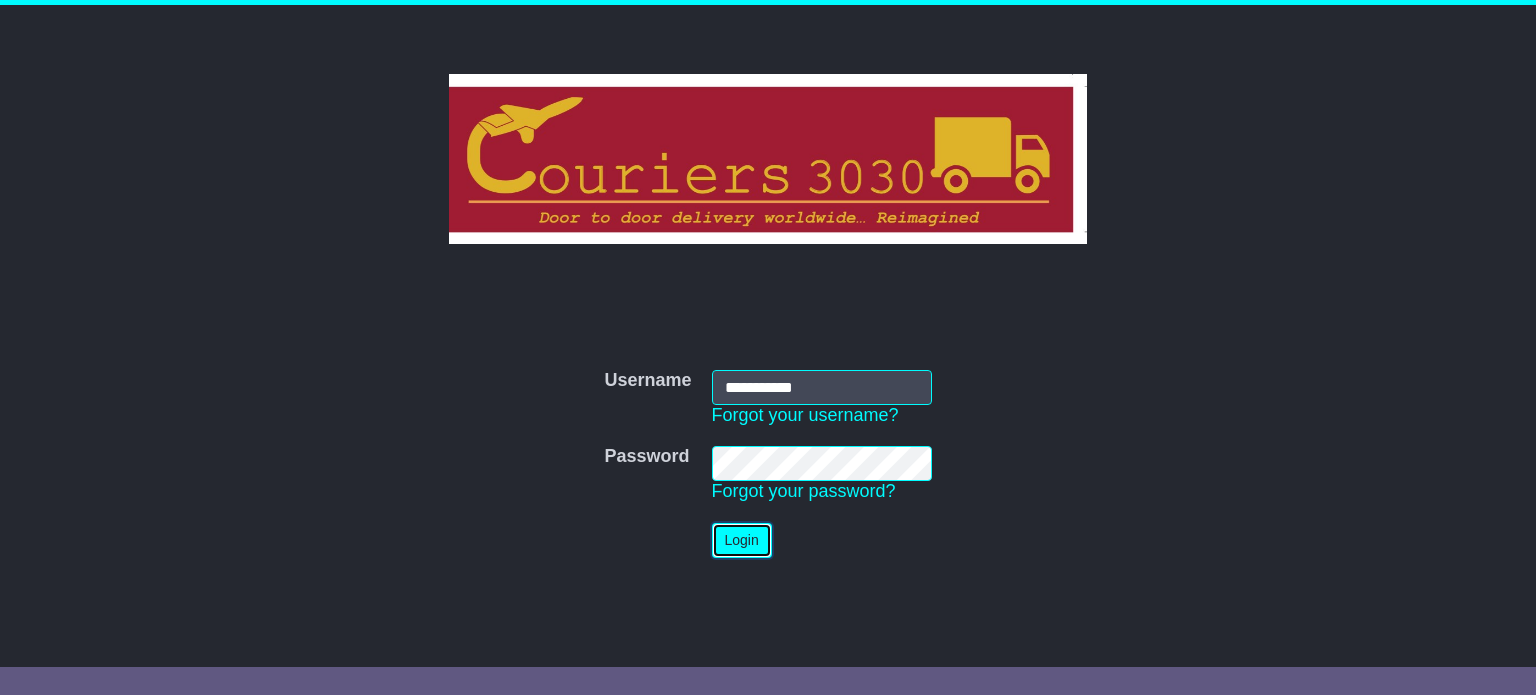 click on "Login" at bounding box center (742, 540) 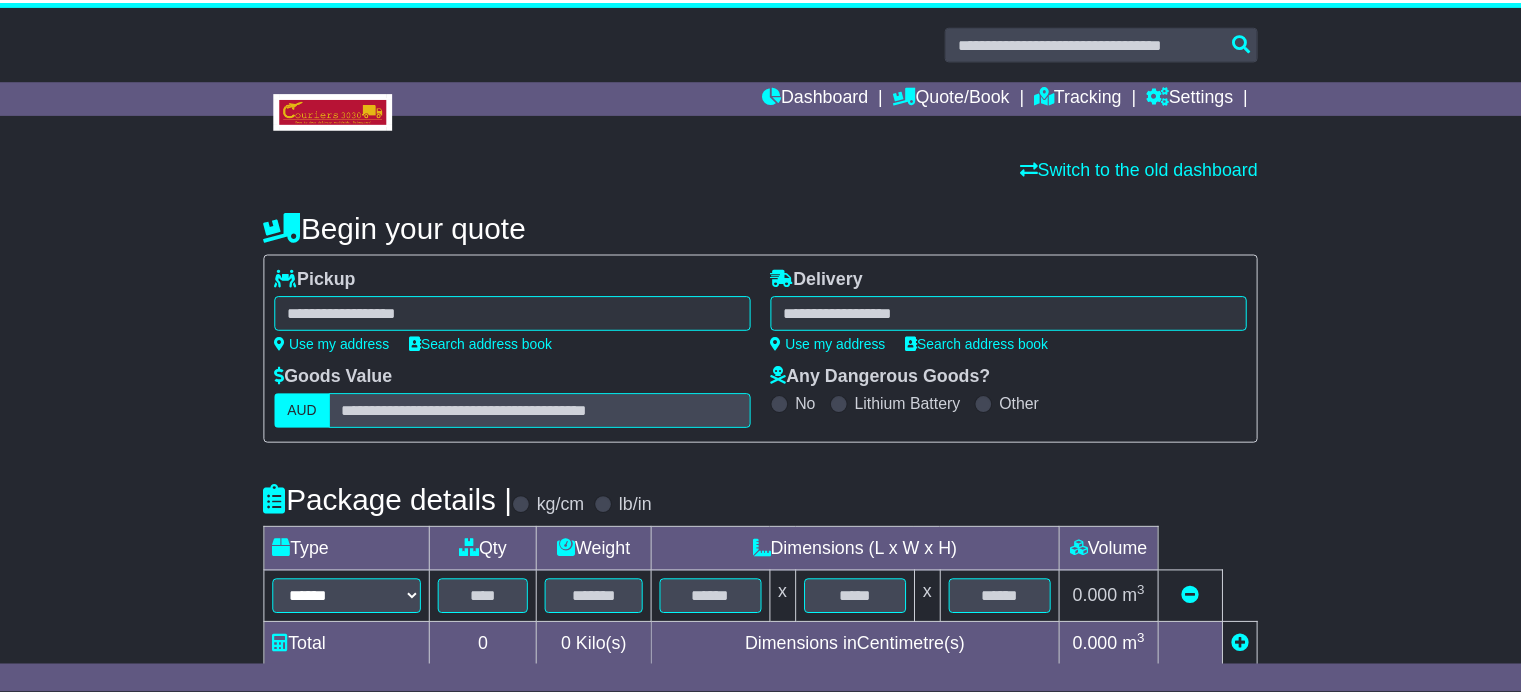 scroll, scrollTop: 0, scrollLeft: 0, axis: both 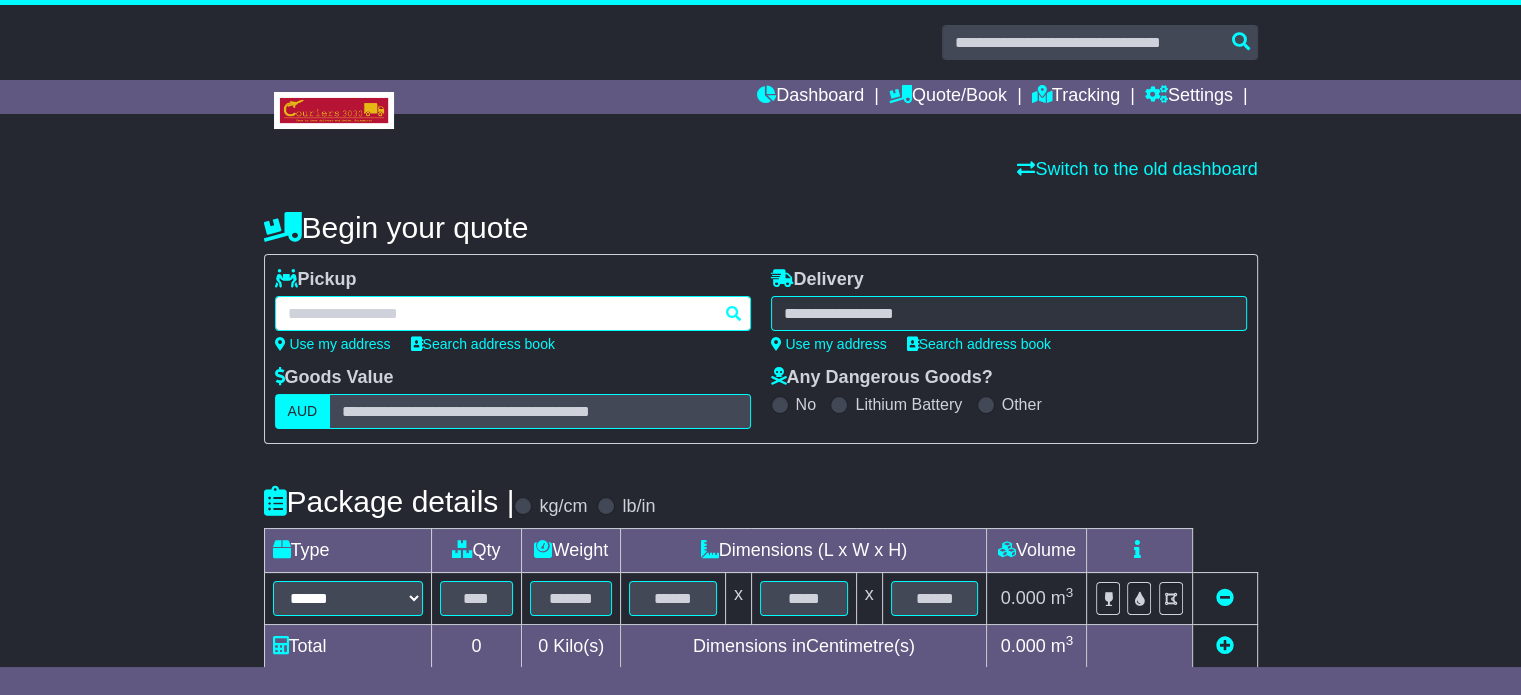 click at bounding box center (513, 313) 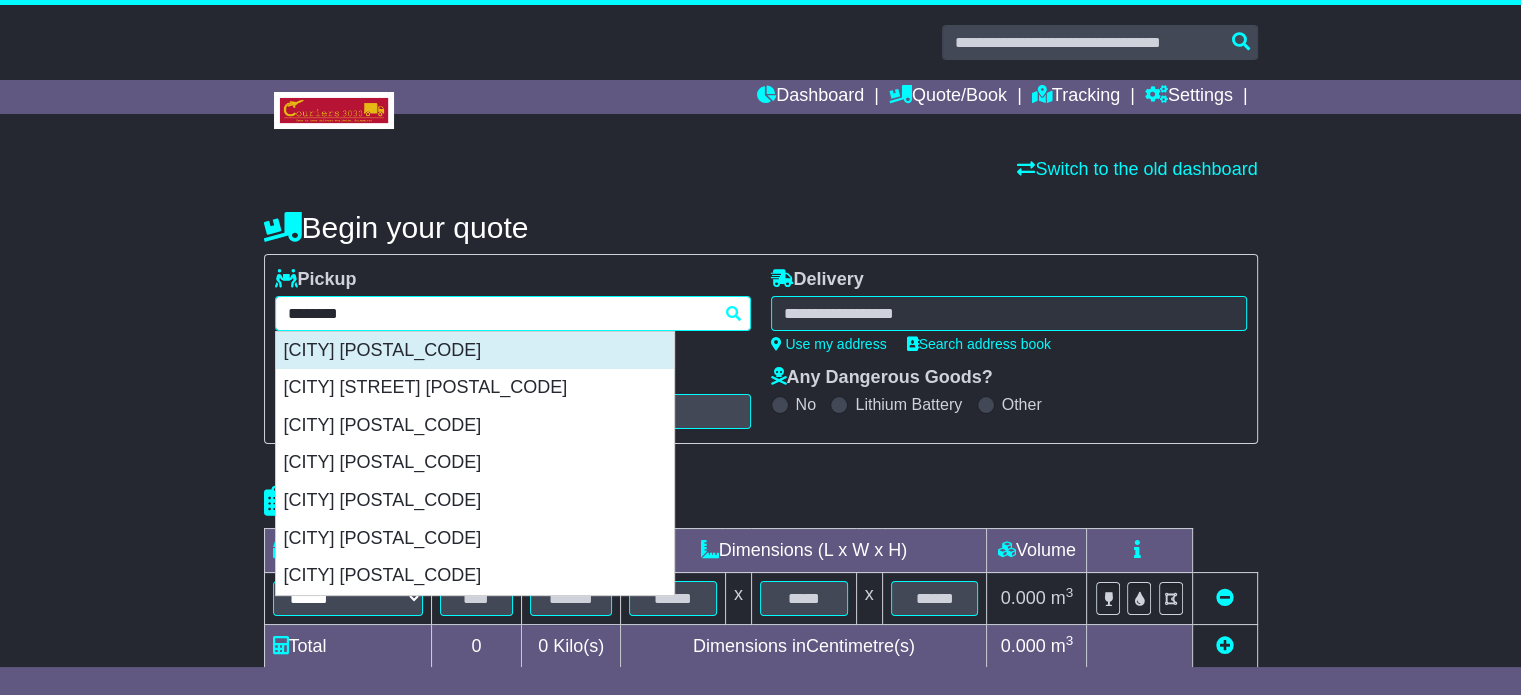 click on "[CITY] [POSTAL_CODE]" at bounding box center (475, 351) 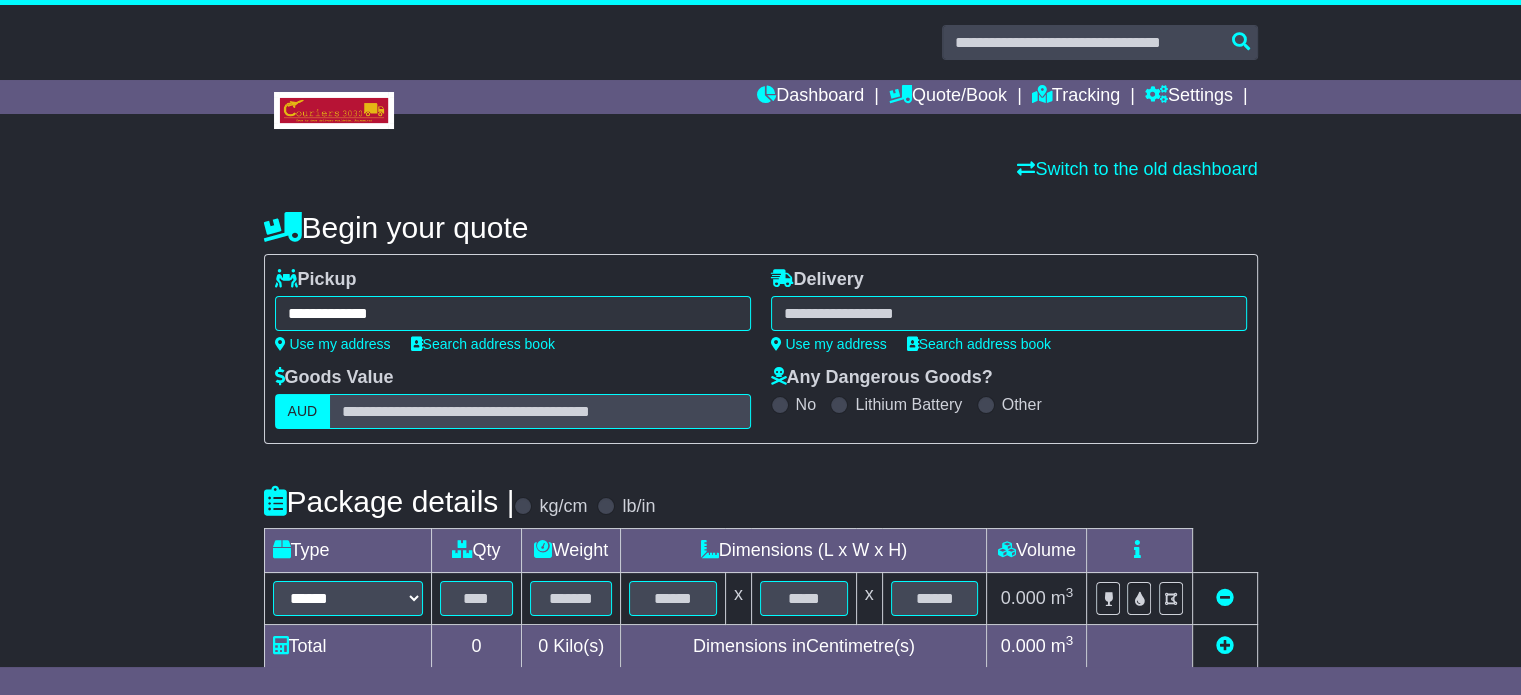 type on "**********" 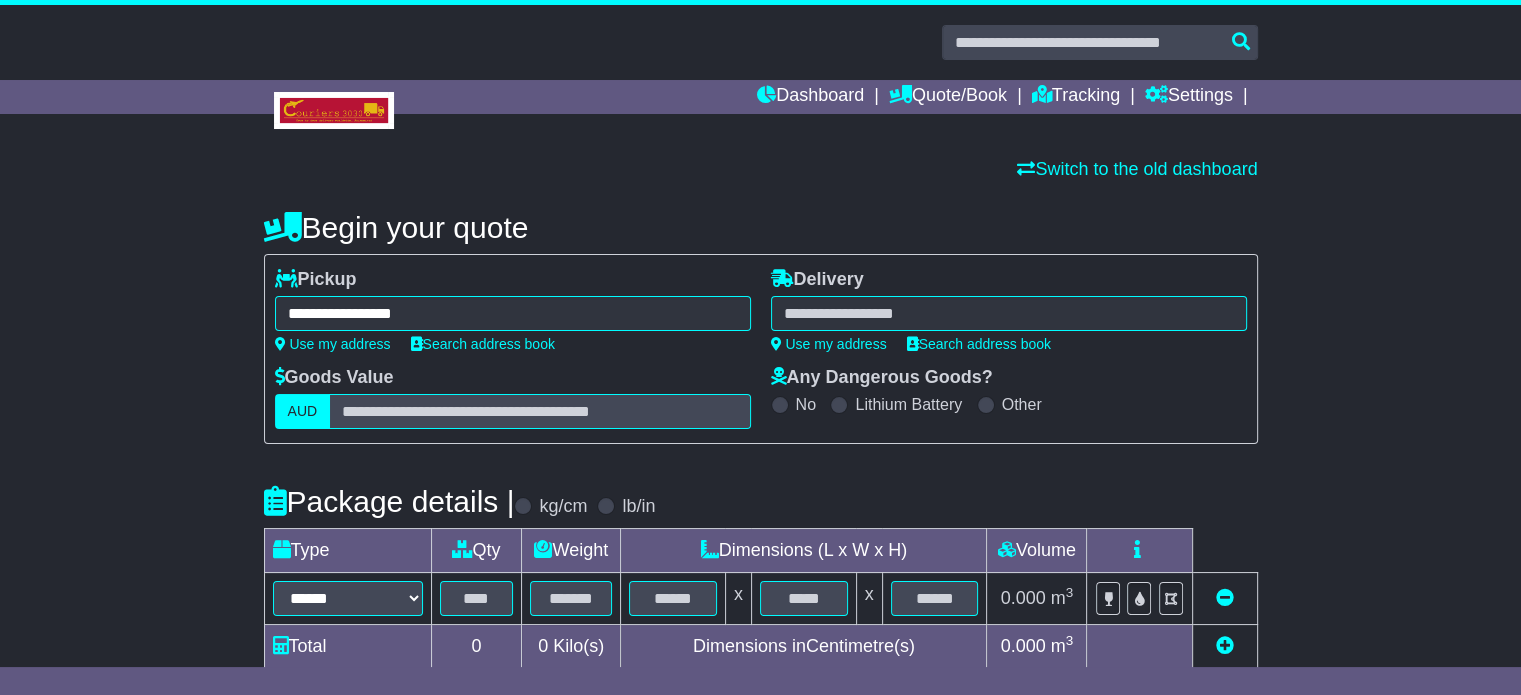 click at bounding box center [1009, 313] 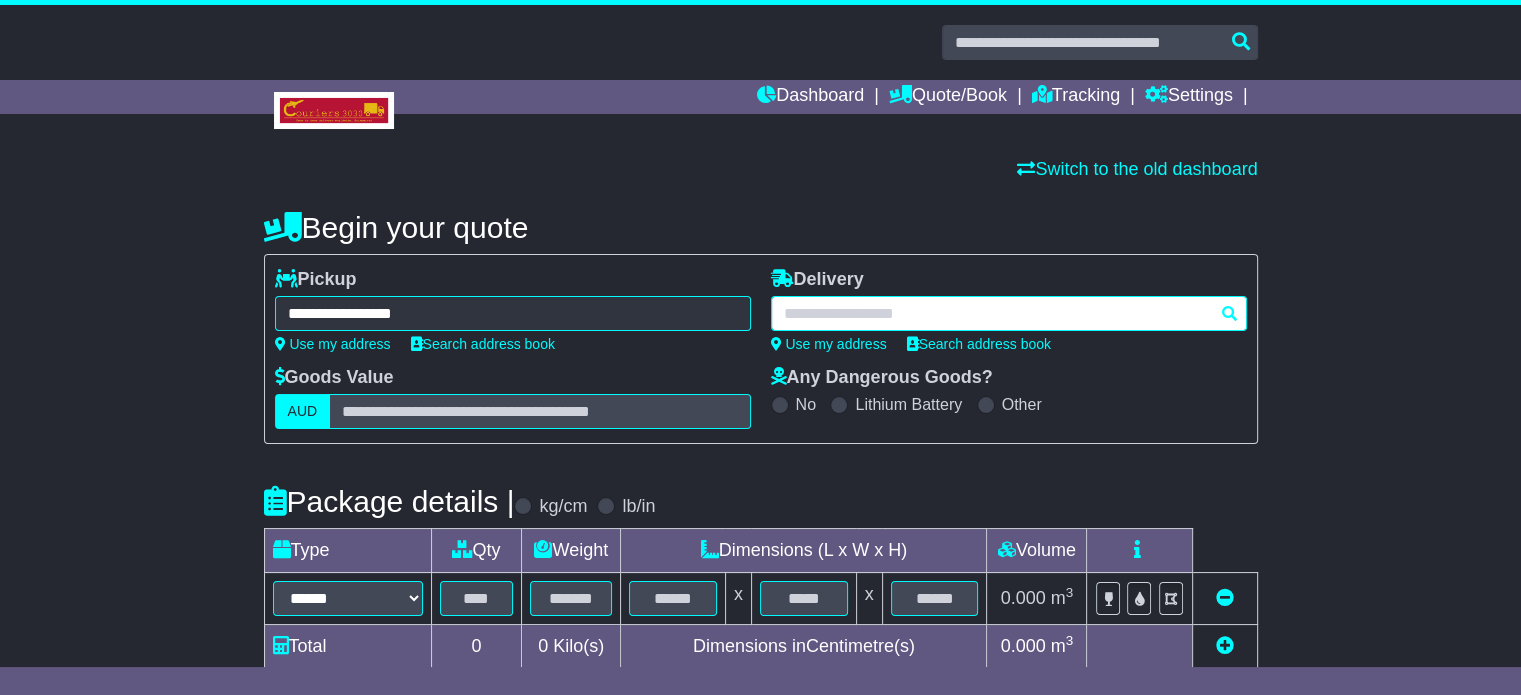 paste on "*********" 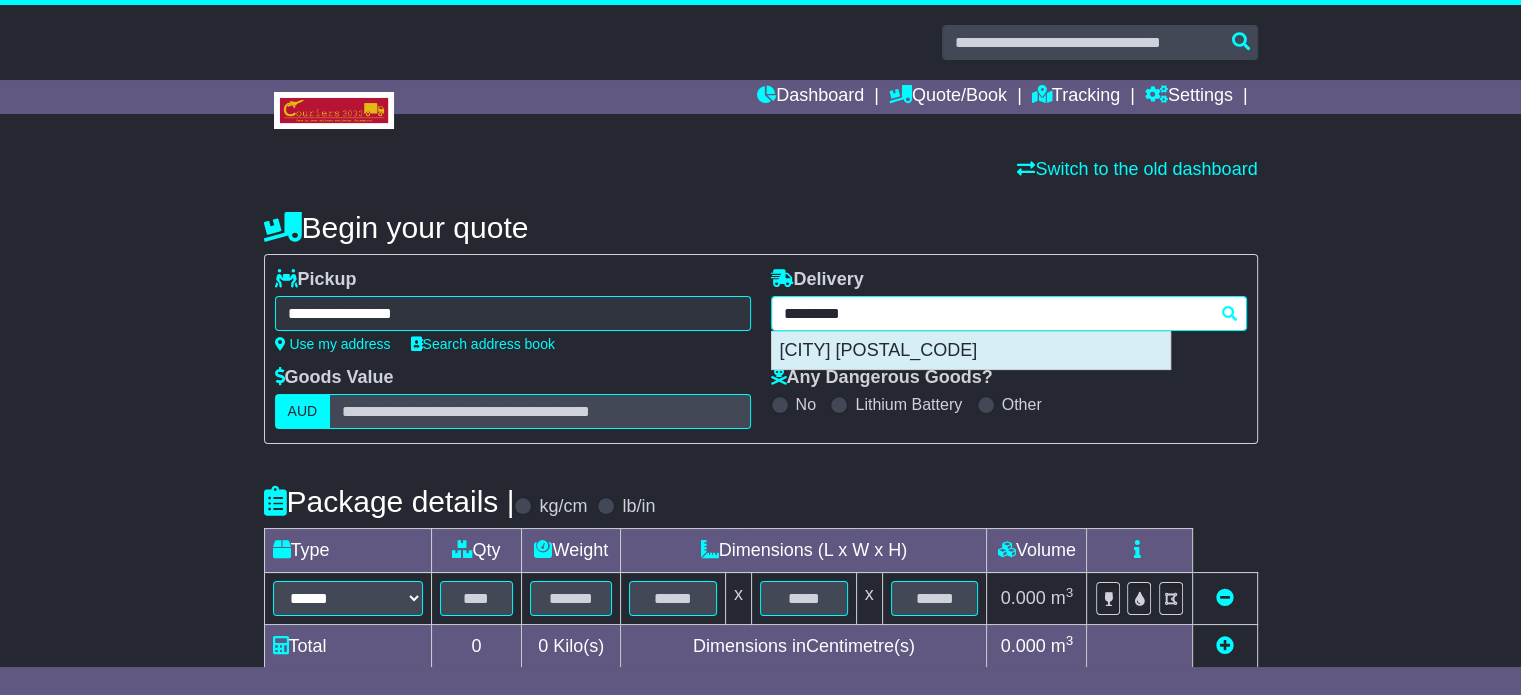 click on "[CITY] [POSTAL_CODE]" at bounding box center [971, 351] 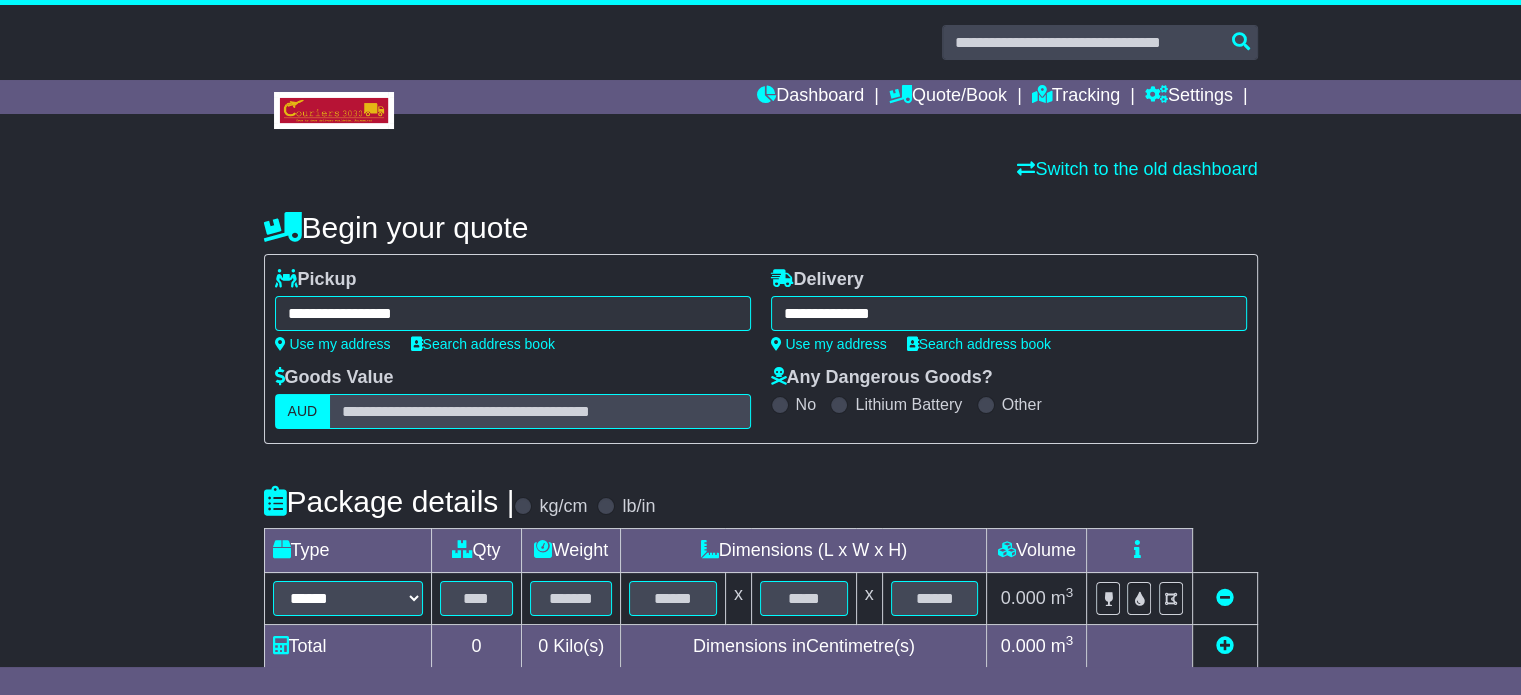 type on "**********" 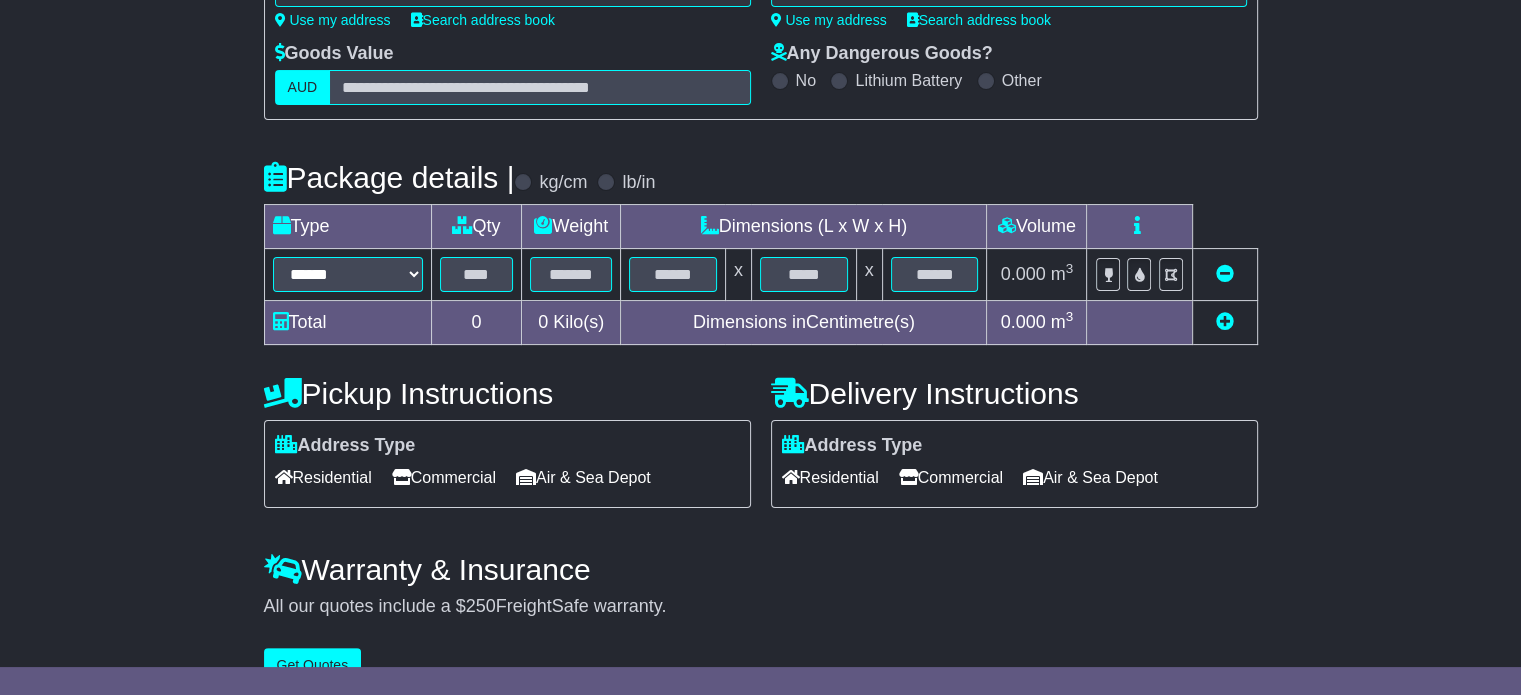 scroll, scrollTop: 360, scrollLeft: 0, axis: vertical 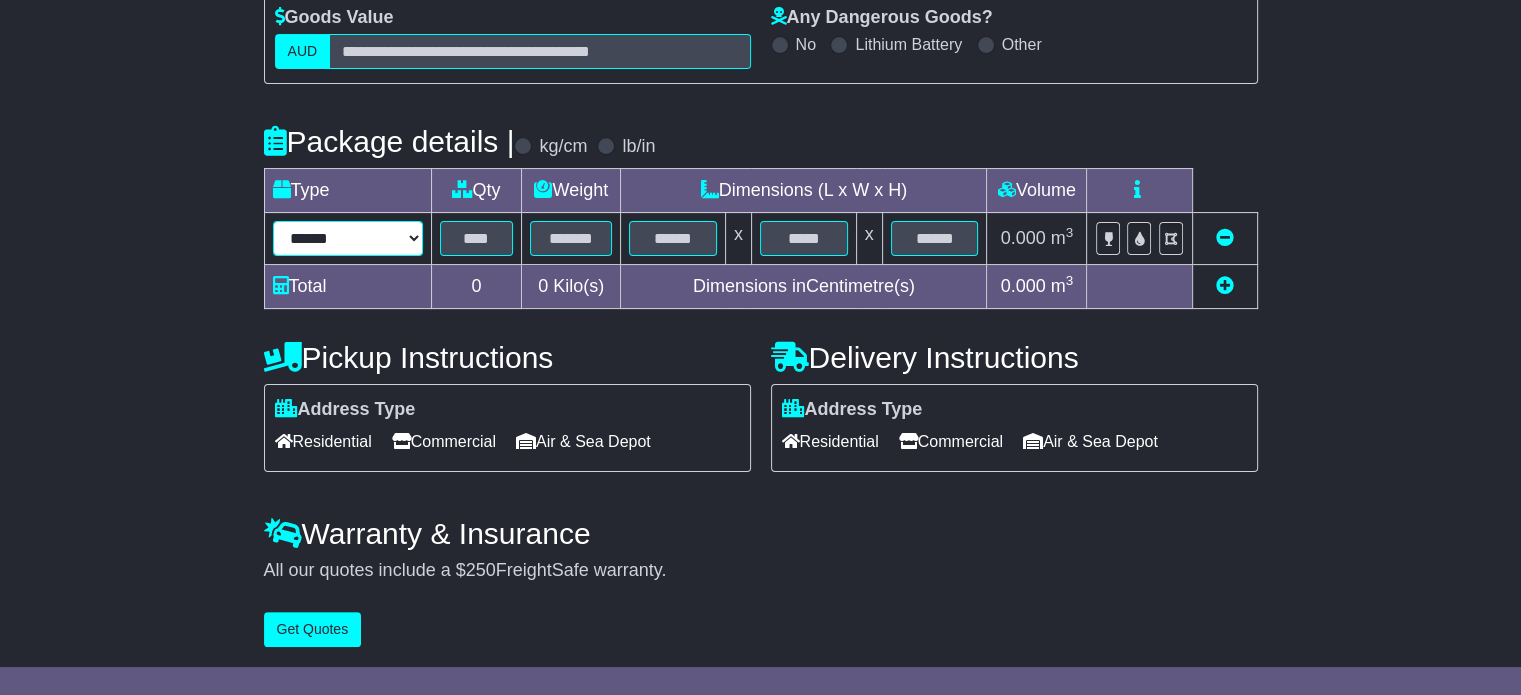 click on "****** ****** *** ******** ***** **** **** ****** *** *******" at bounding box center (348, 238) 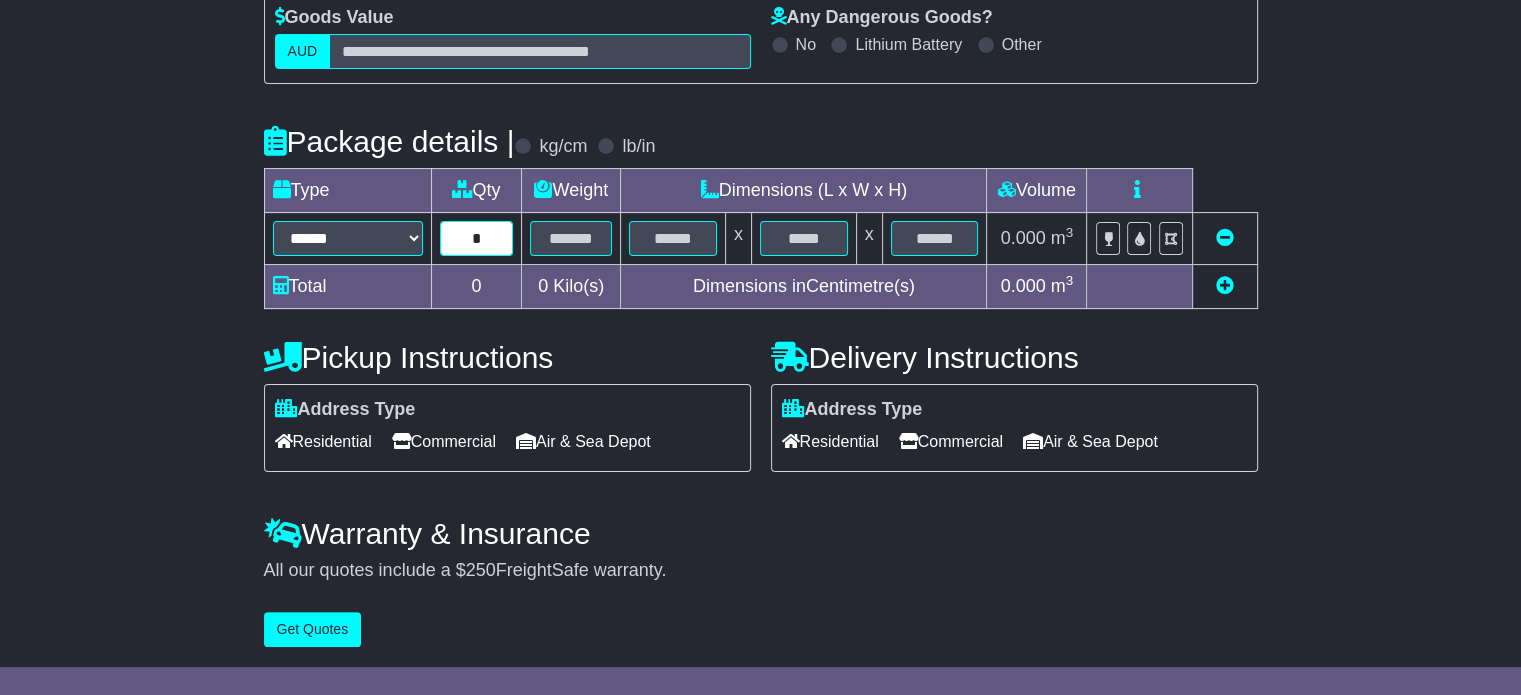 type on "*" 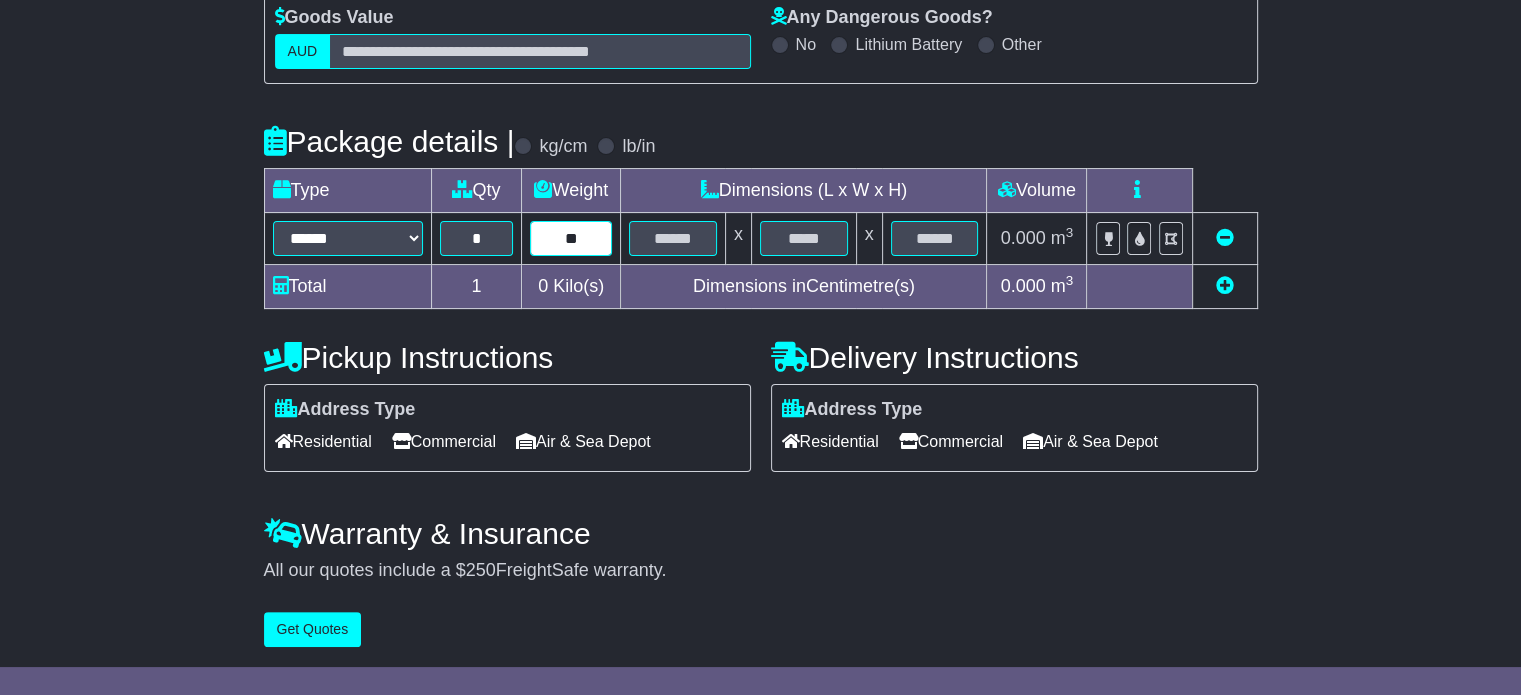 type on "**" 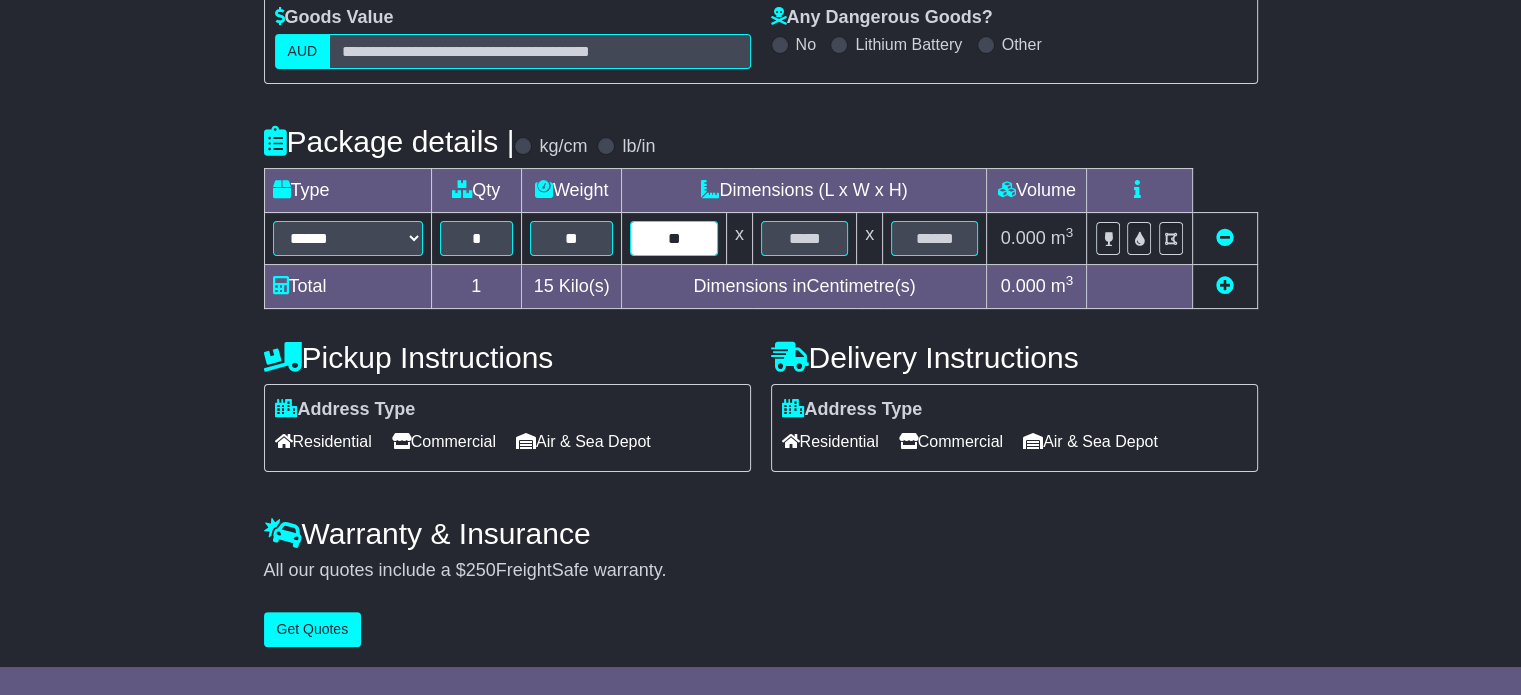 type on "**" 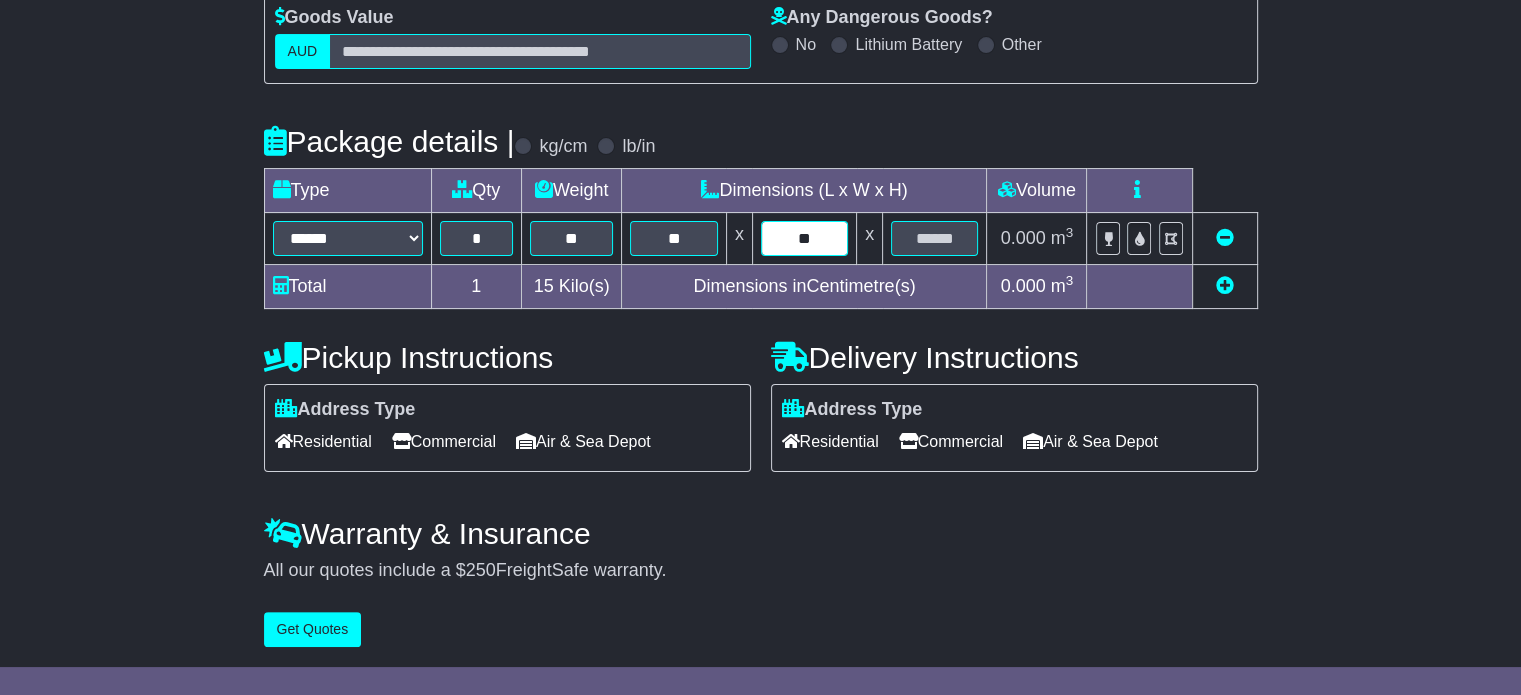 type on "**" 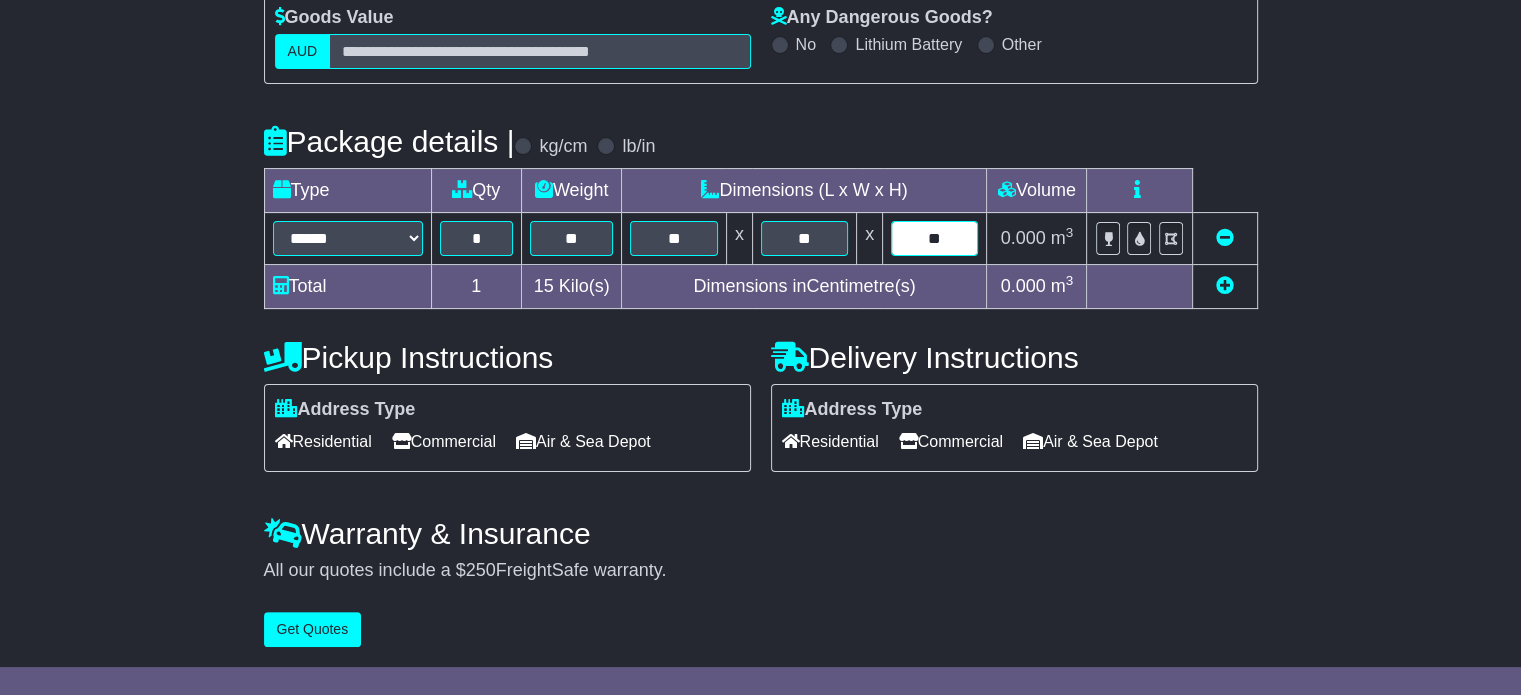 type on "**" 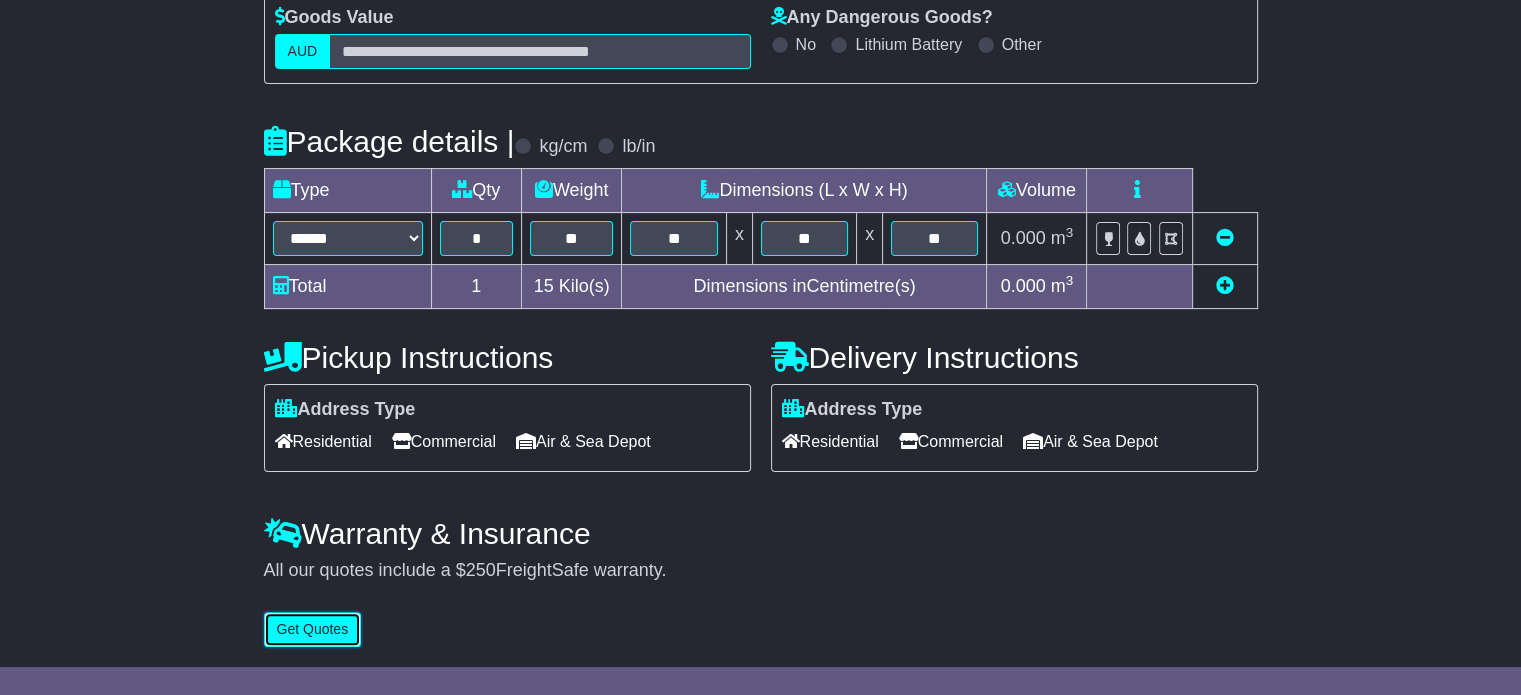 type 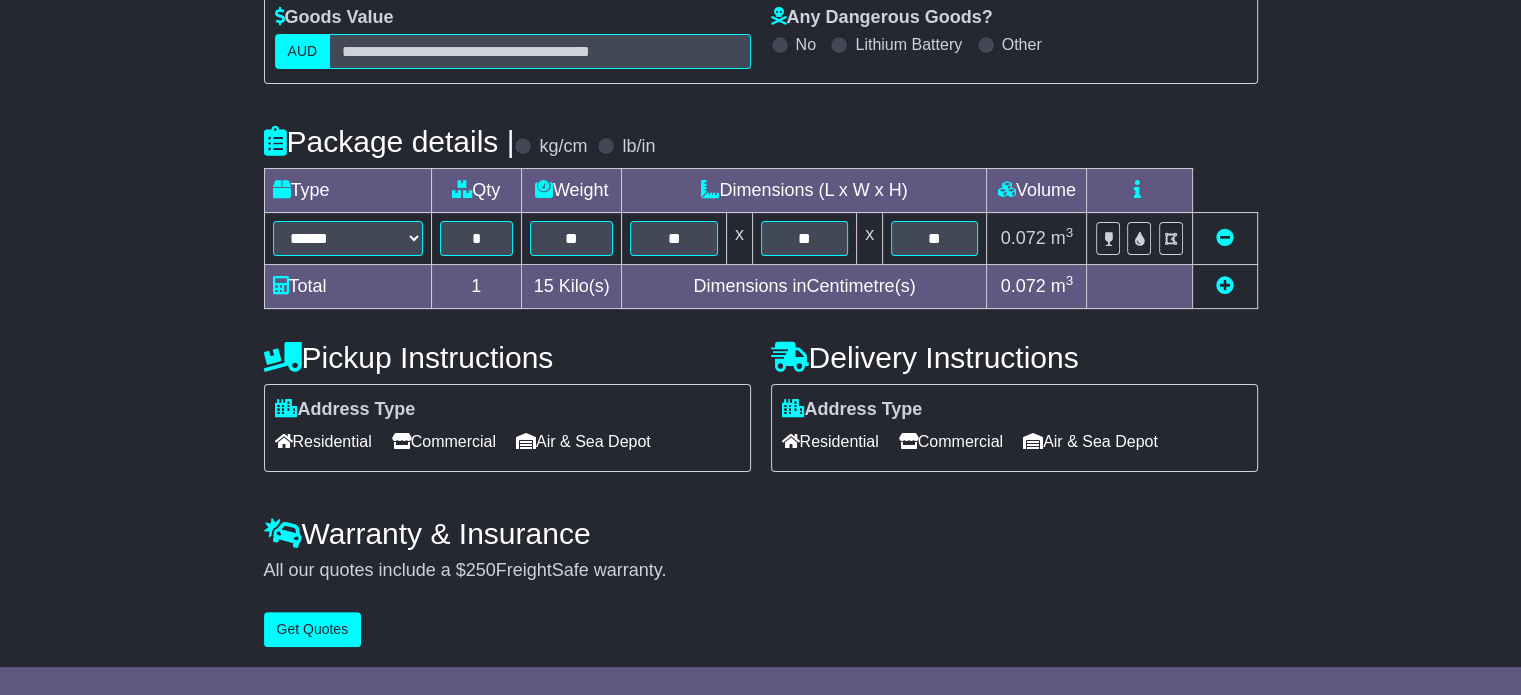 click at bounding box center (1225, 285) 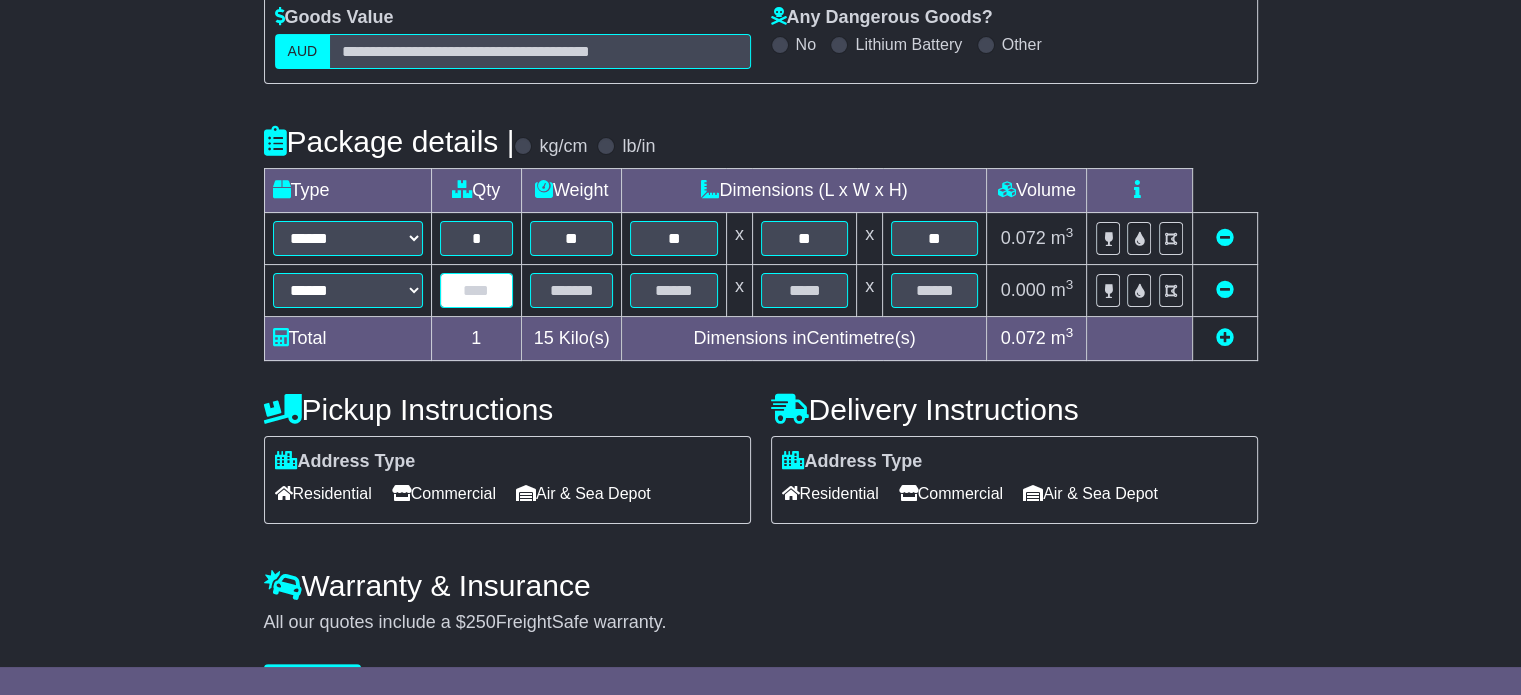 click at bounding box center [476, 290] 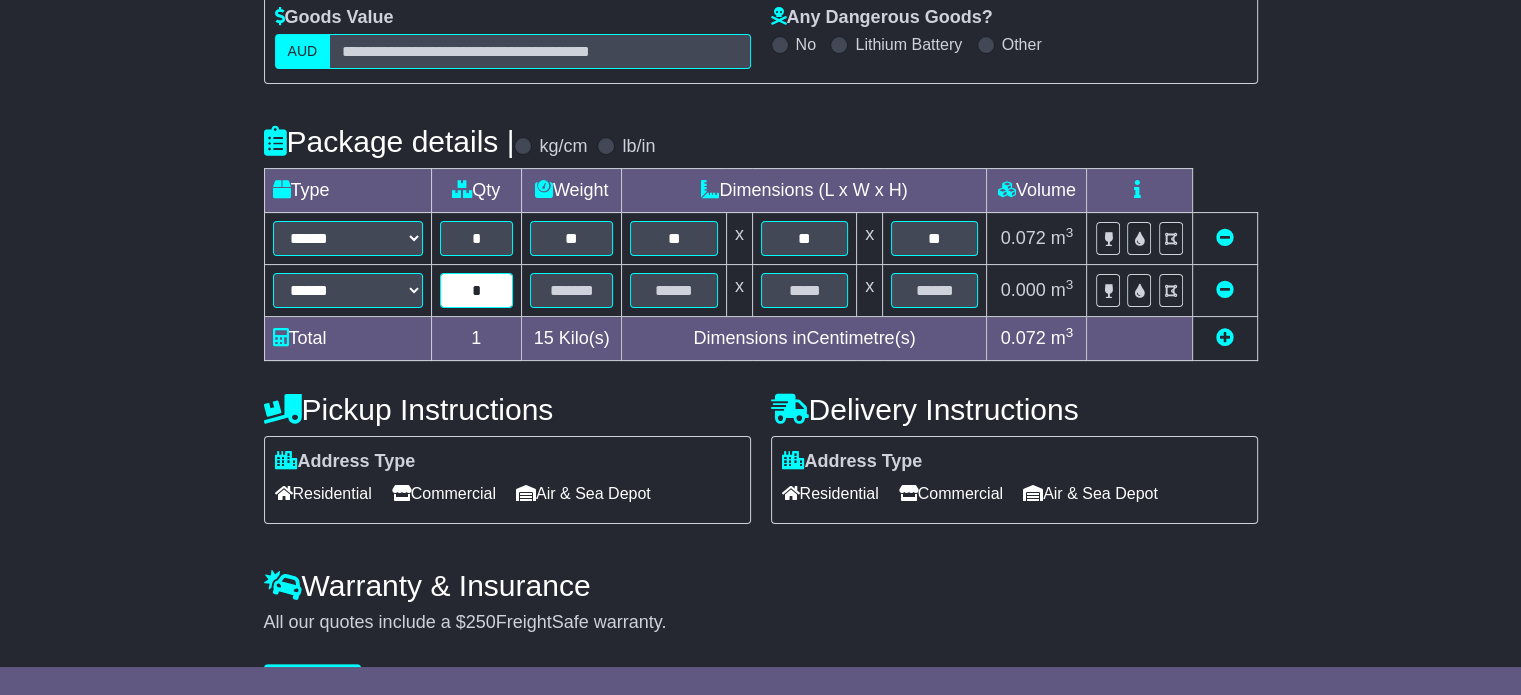 type on "*" 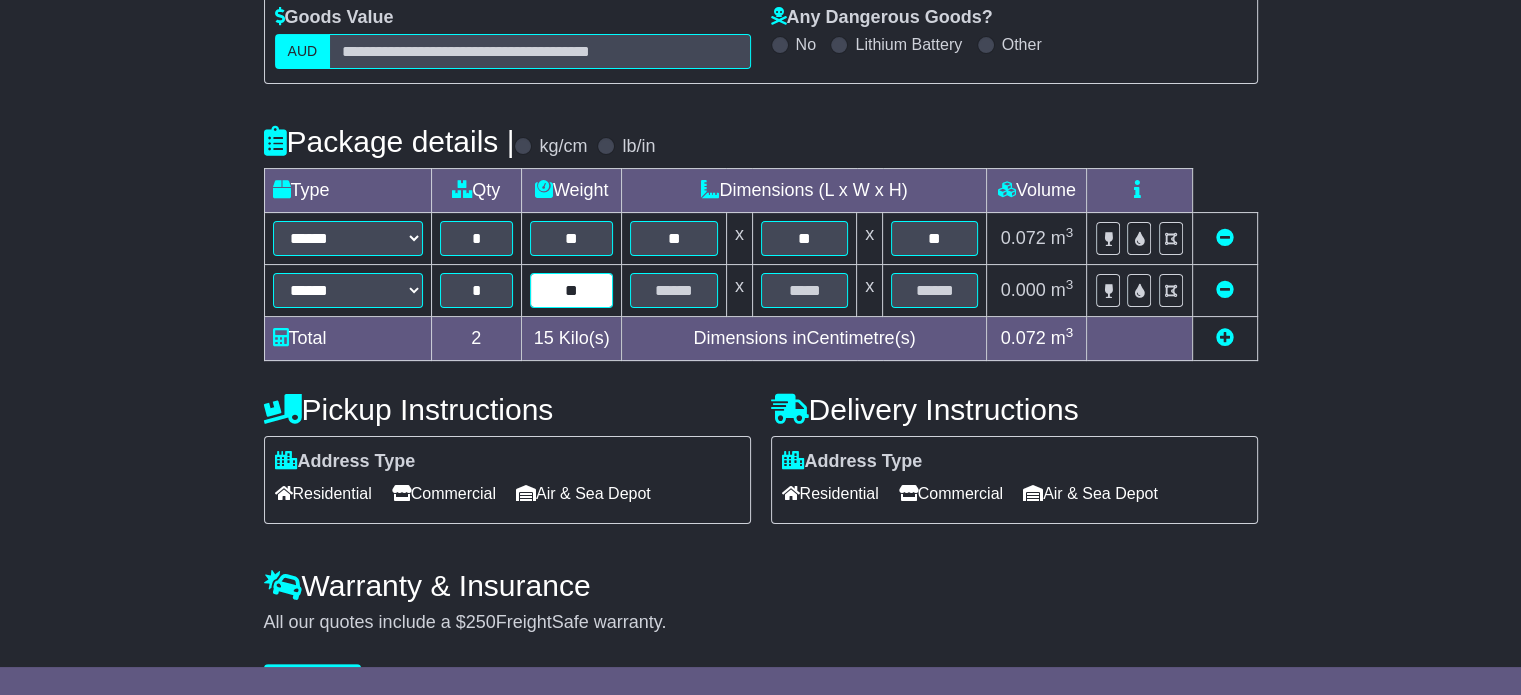 type on "**" 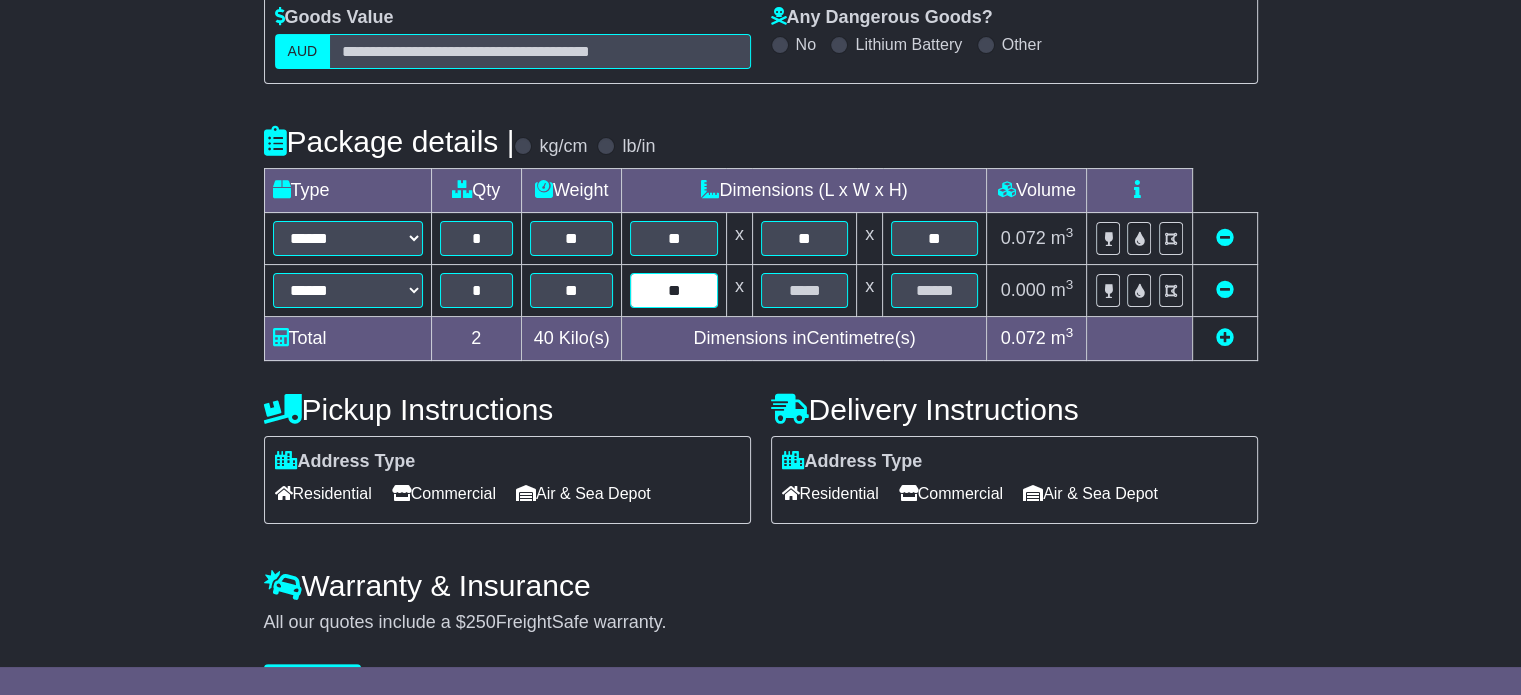 type on "**" 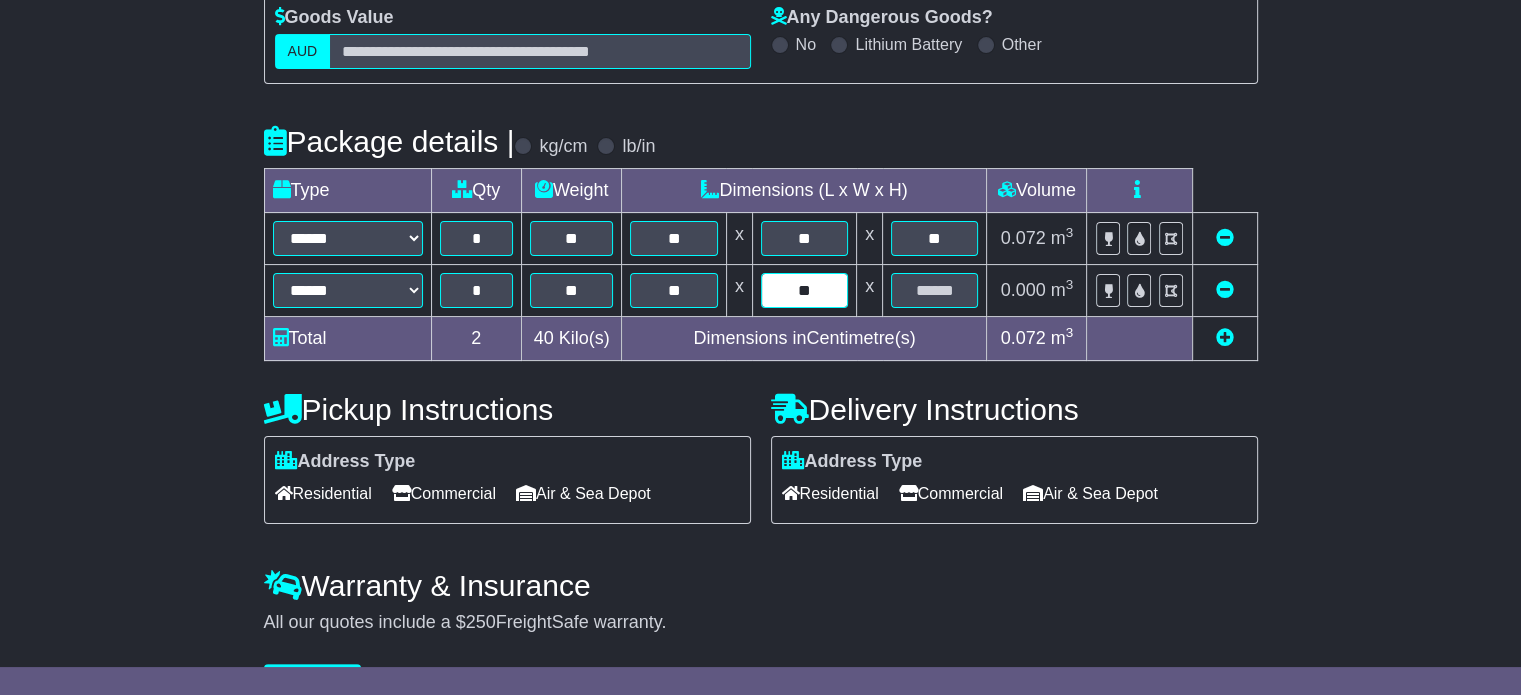 type on "**" 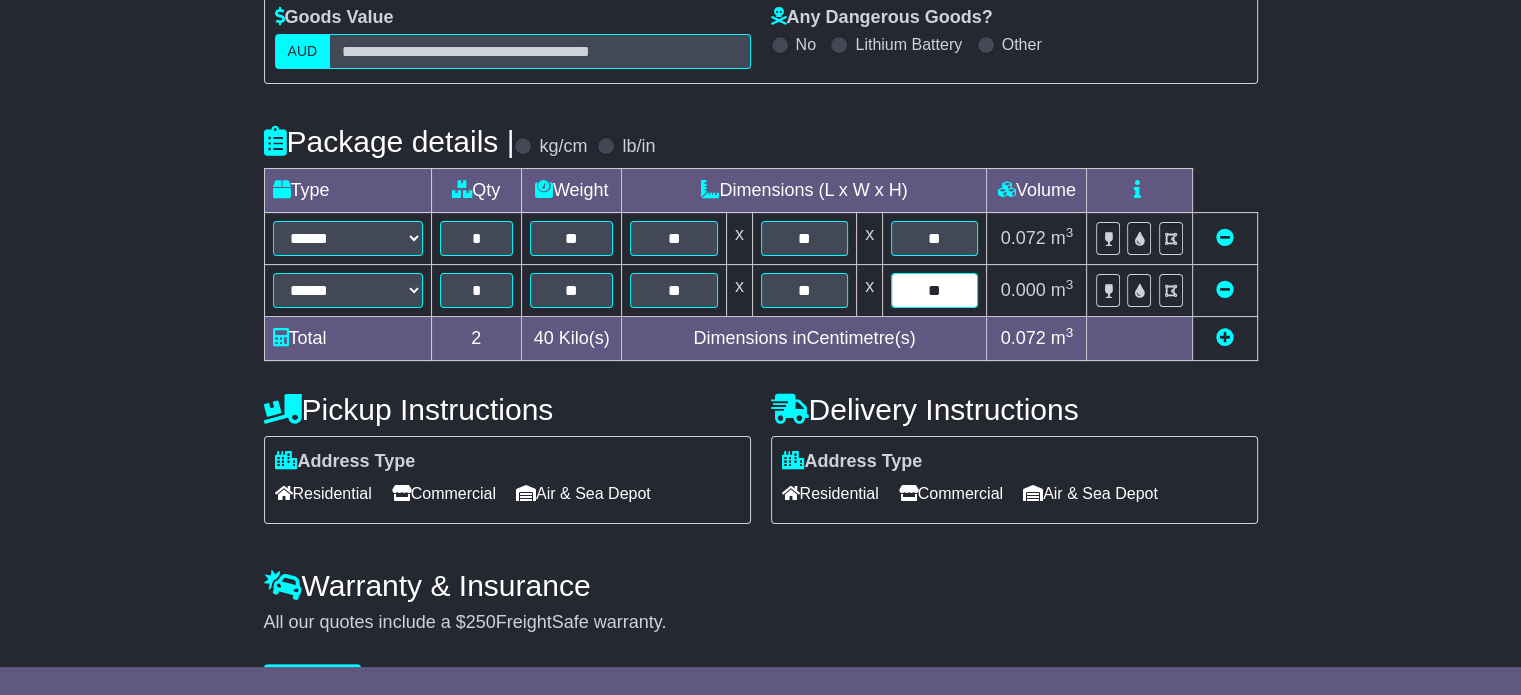 type on "**" 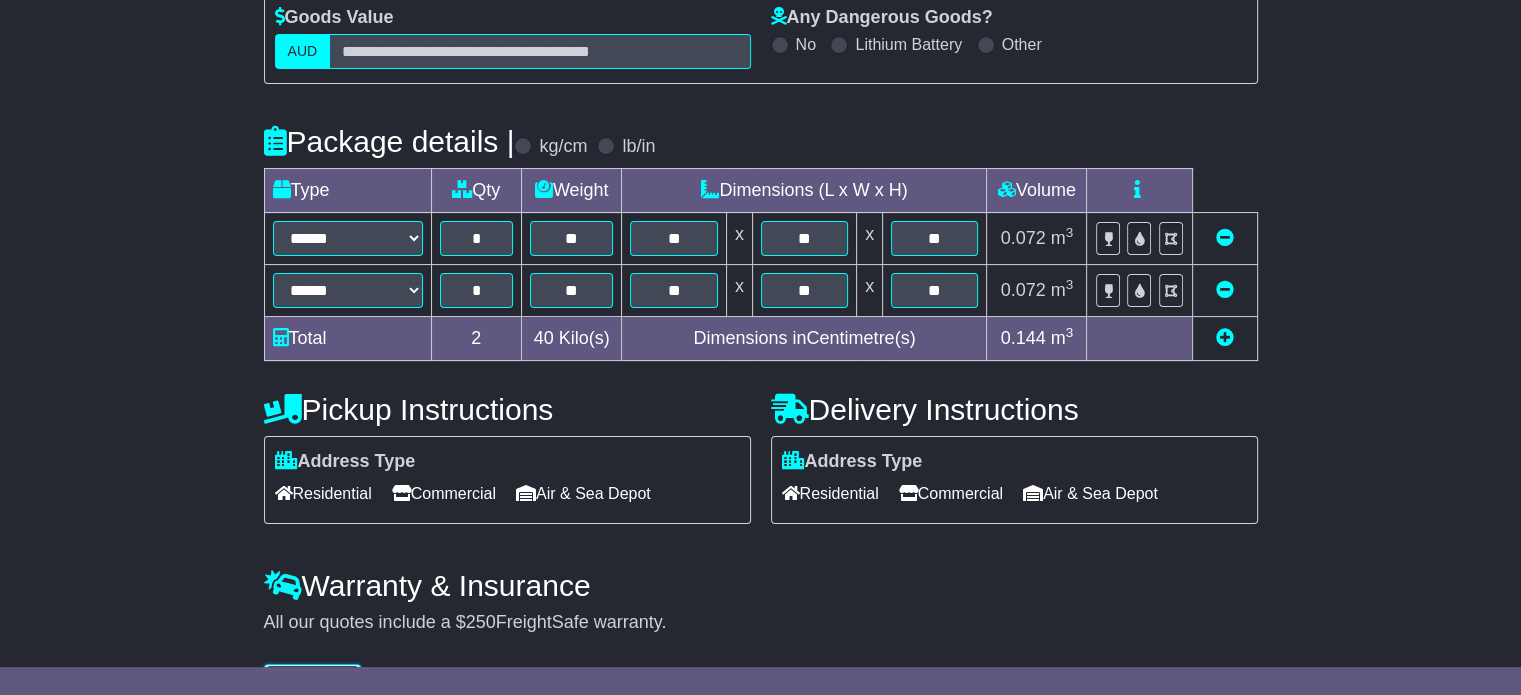 scroll, scrollTop: 361, scrollLeft: 0, axis: vertical 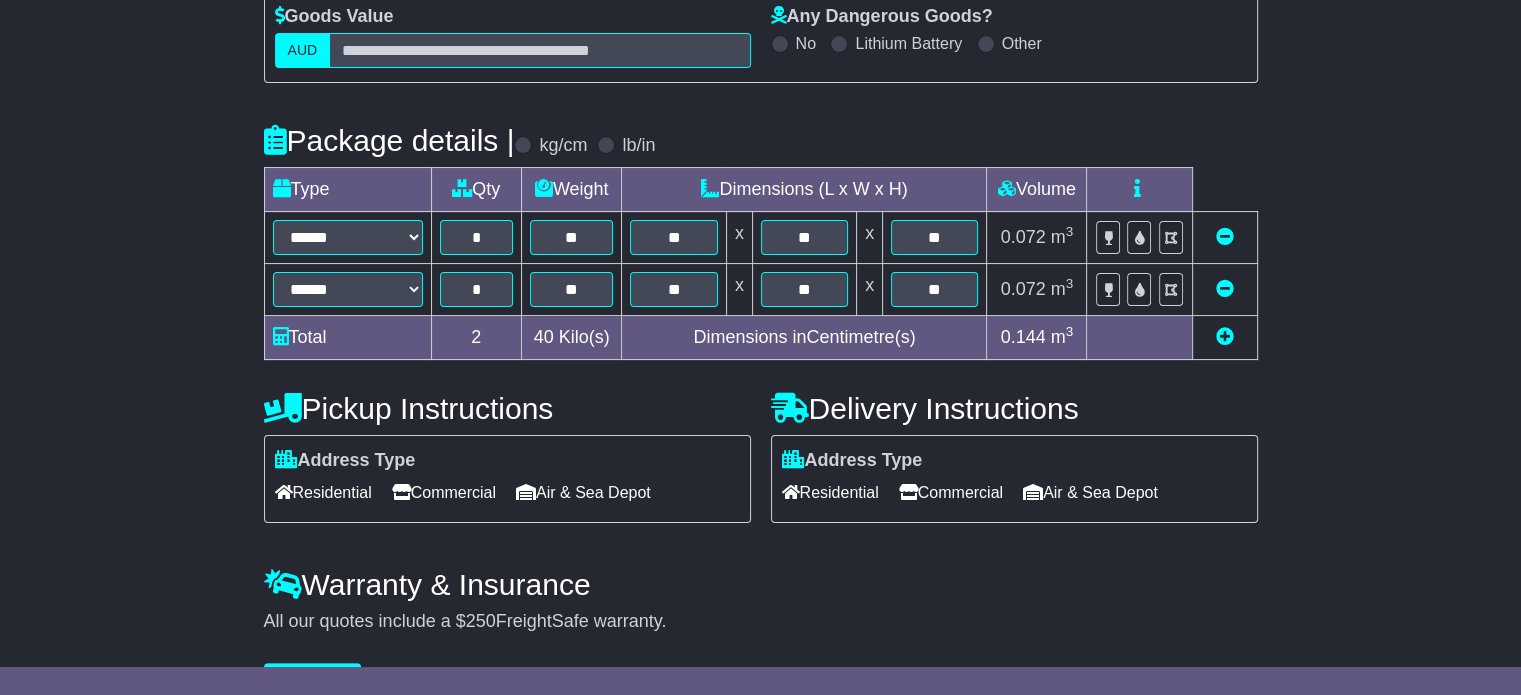 click at bounding box center [1225, 336] 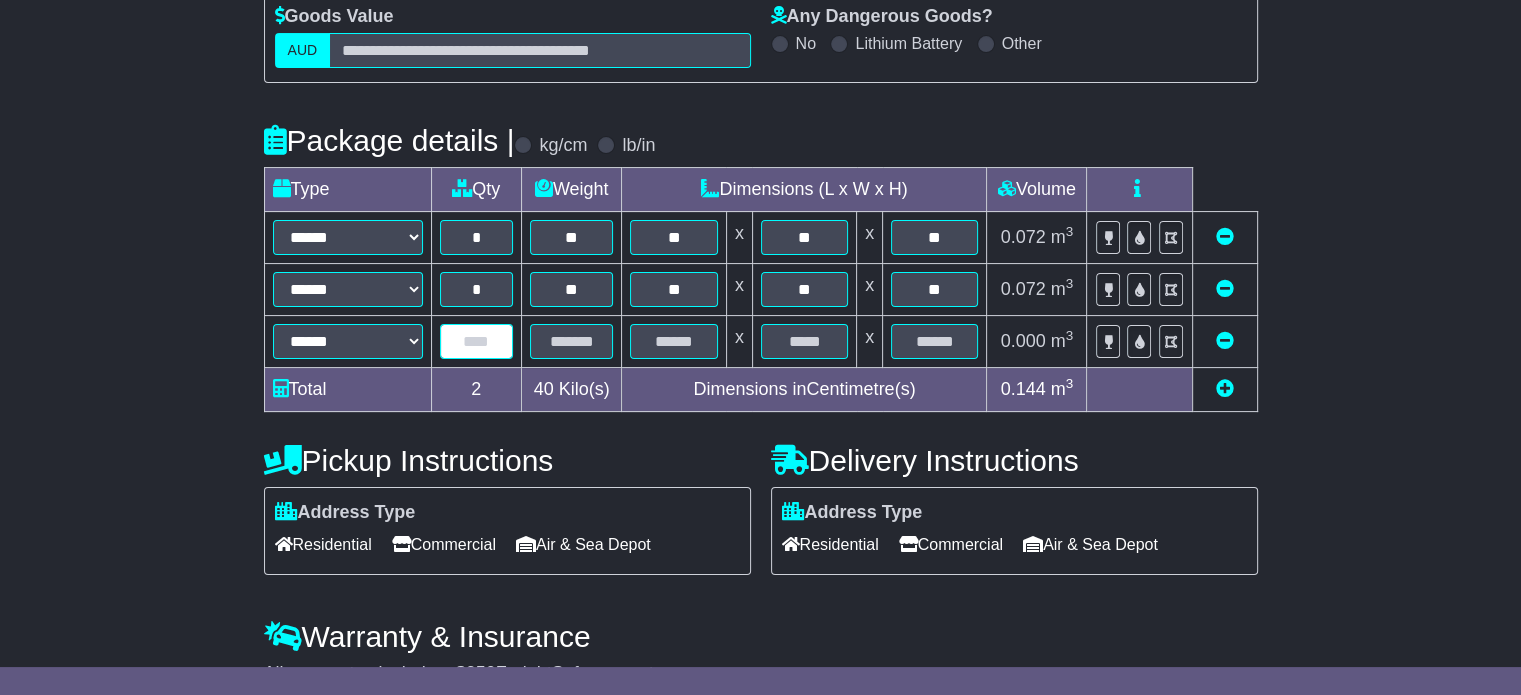 click at bounding box center [476, 341] 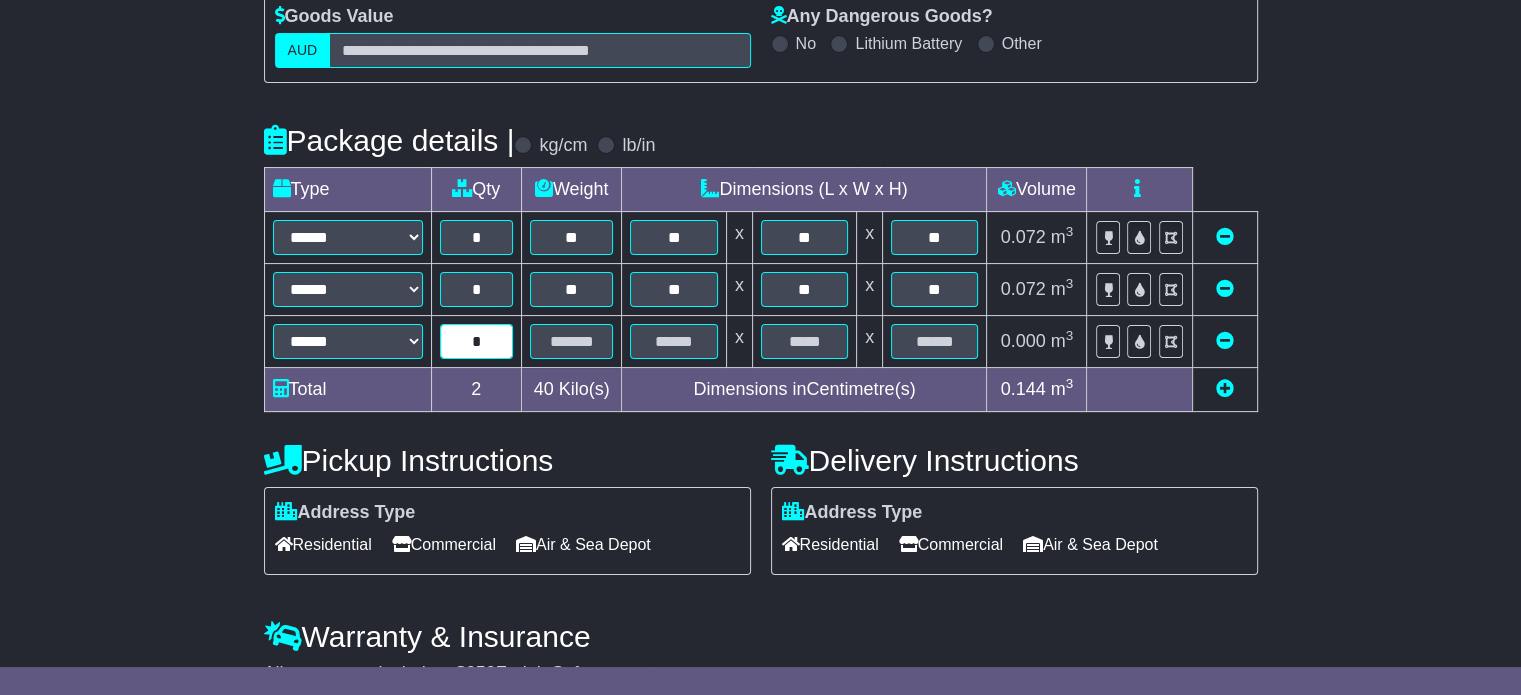 type on "*" 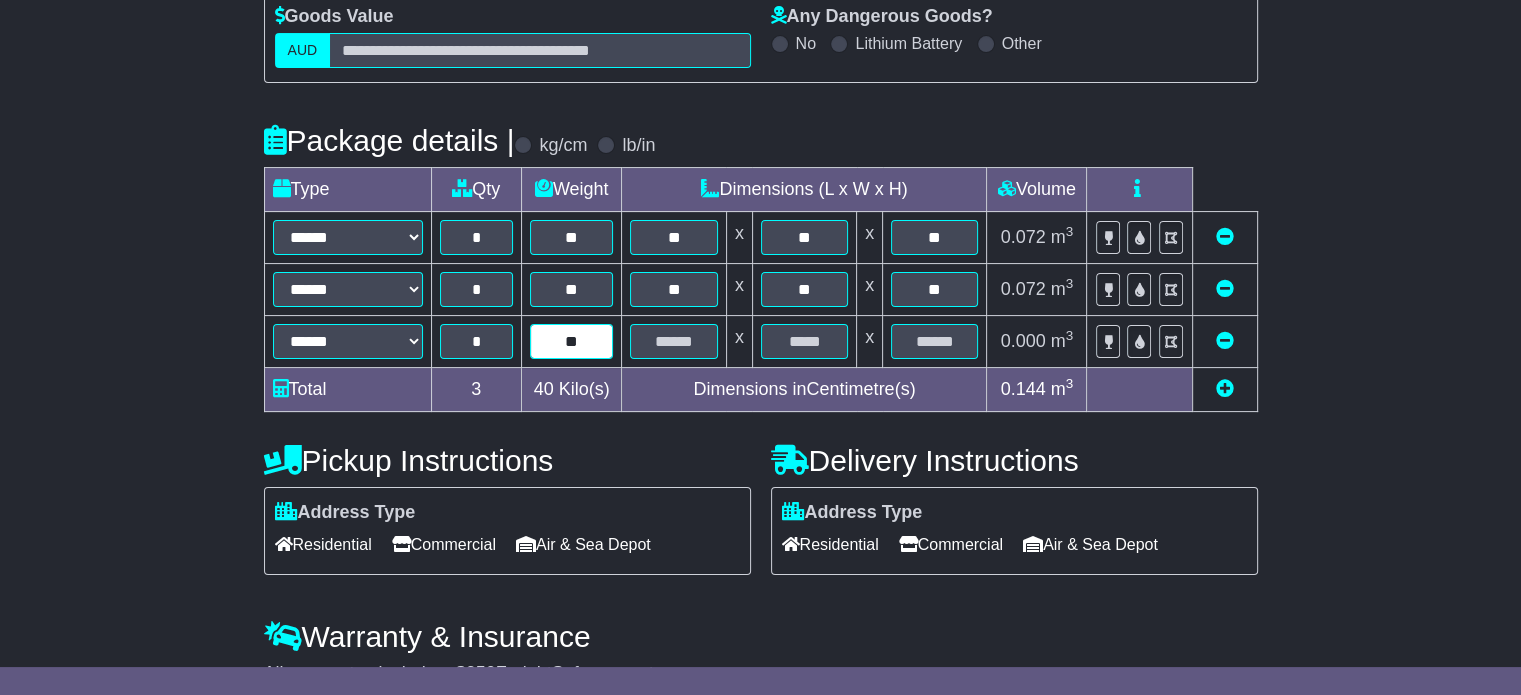 type on "**" 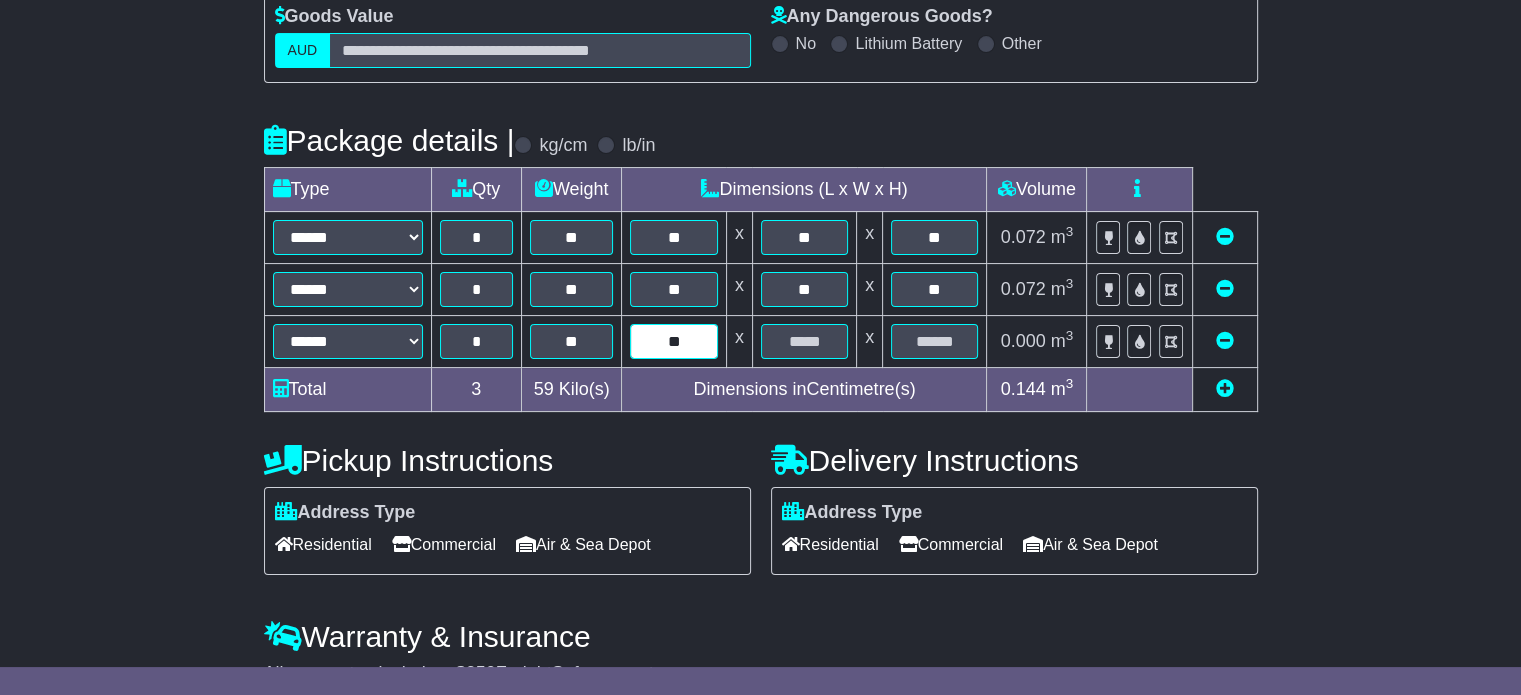 type on "**" 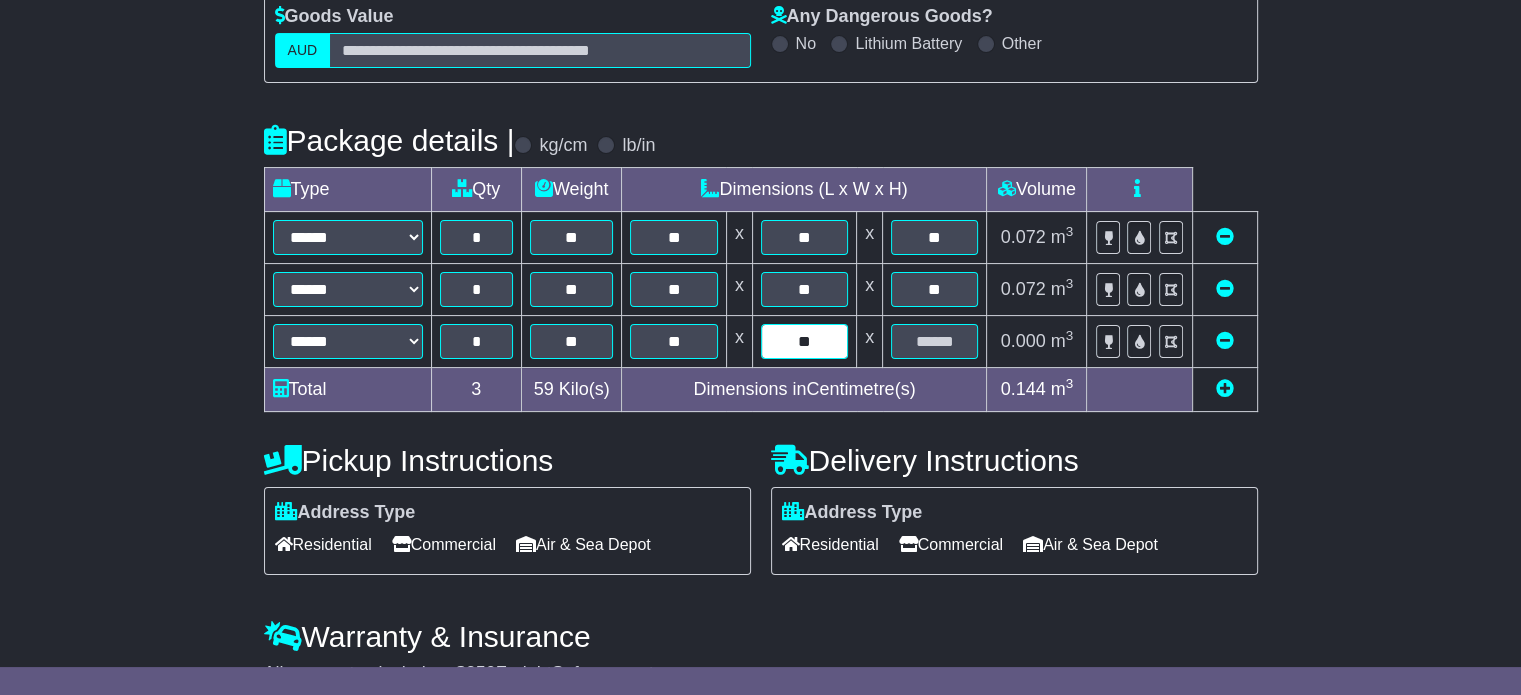 type on "**" 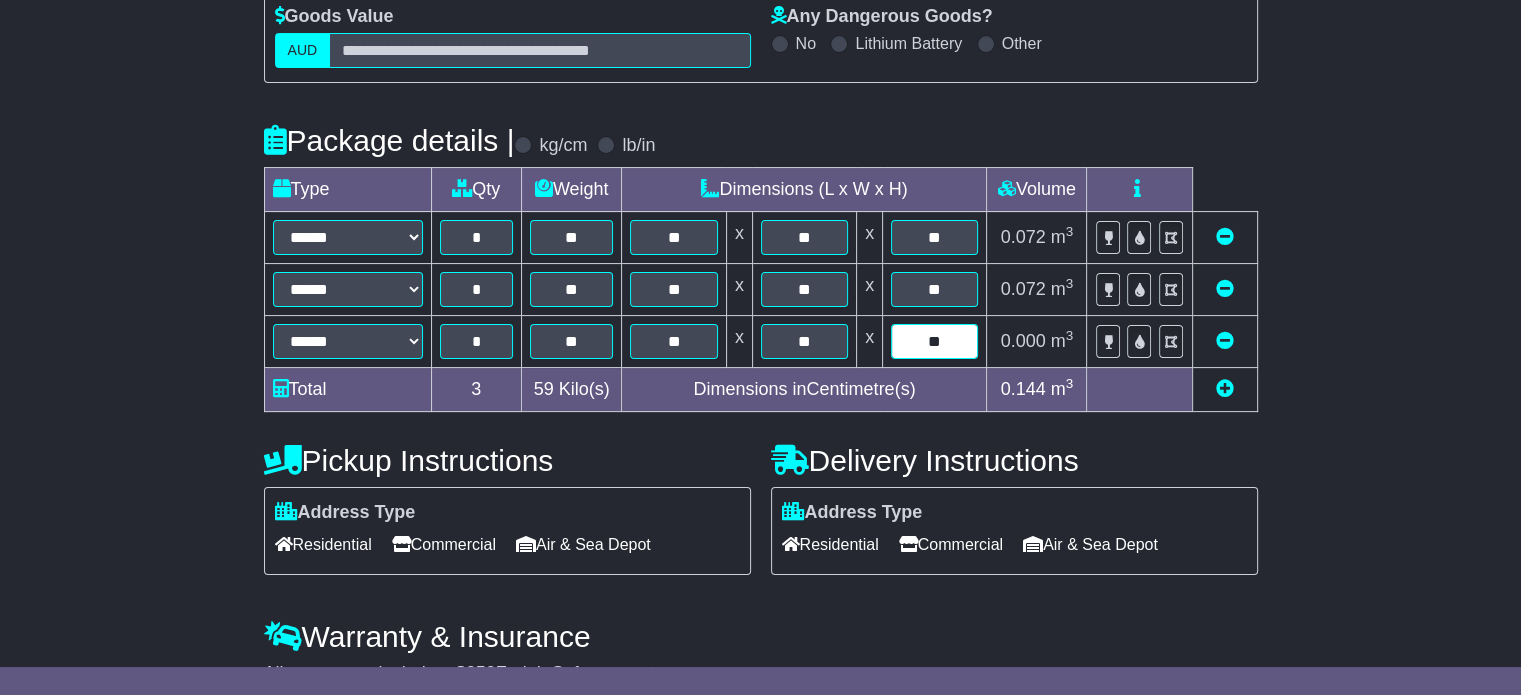 type on "**" 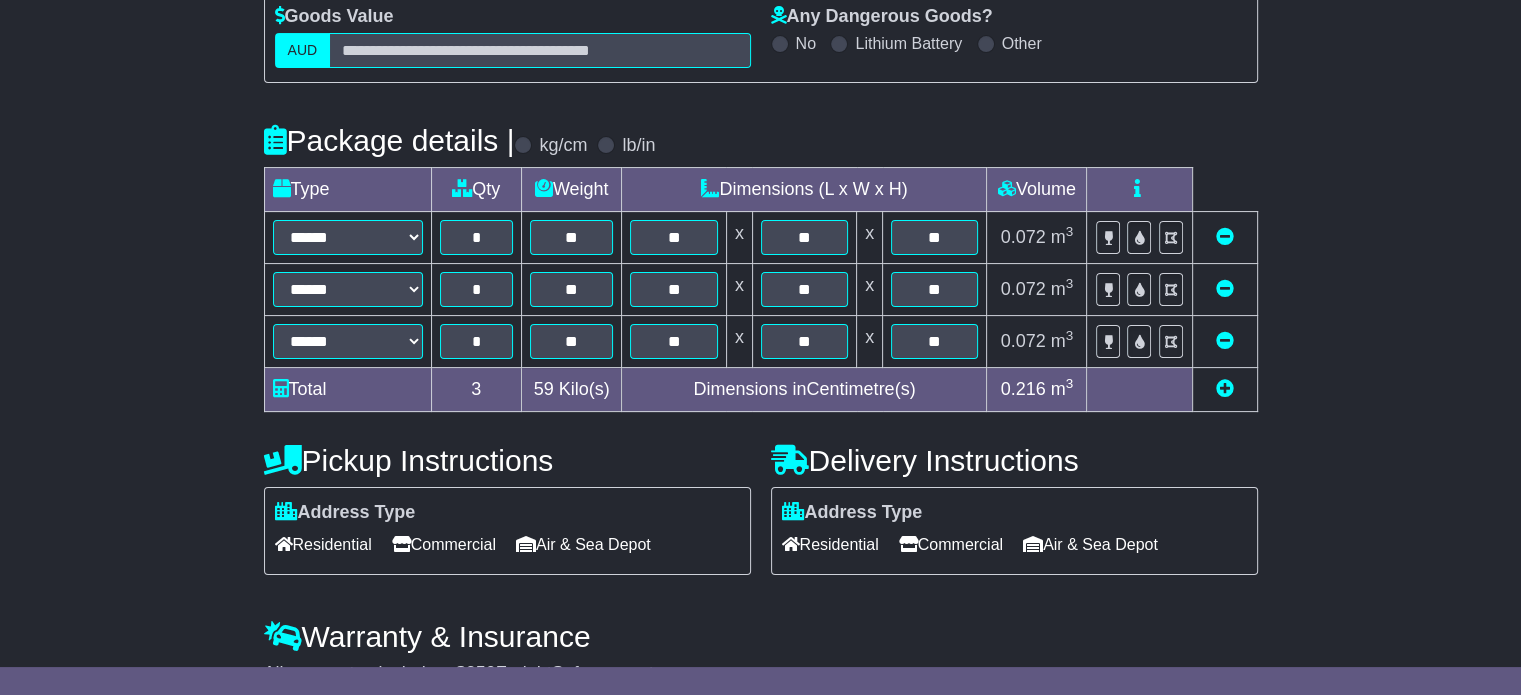 scroll, scrollTop: 463, scrollLeft: 0, axis: vertical 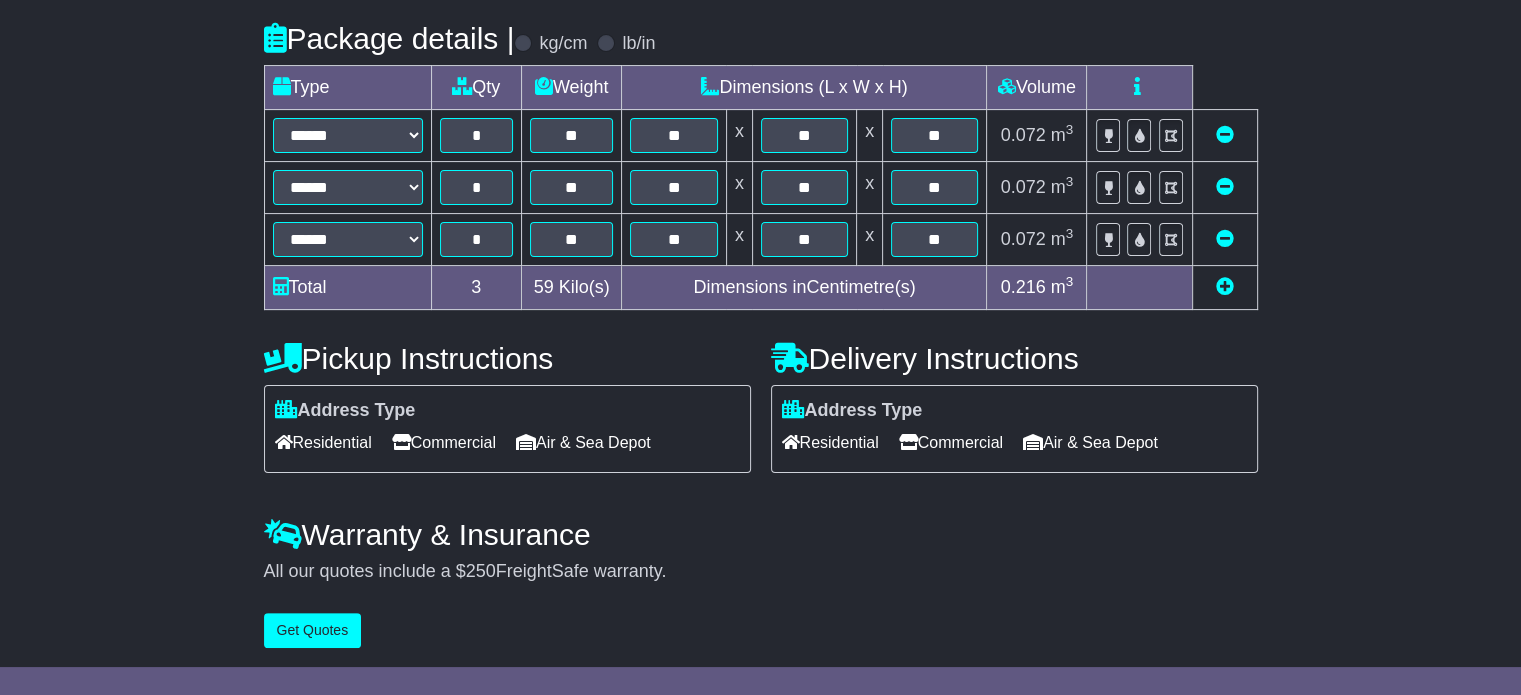 click on "Residential" at bounding box center [323, 442] 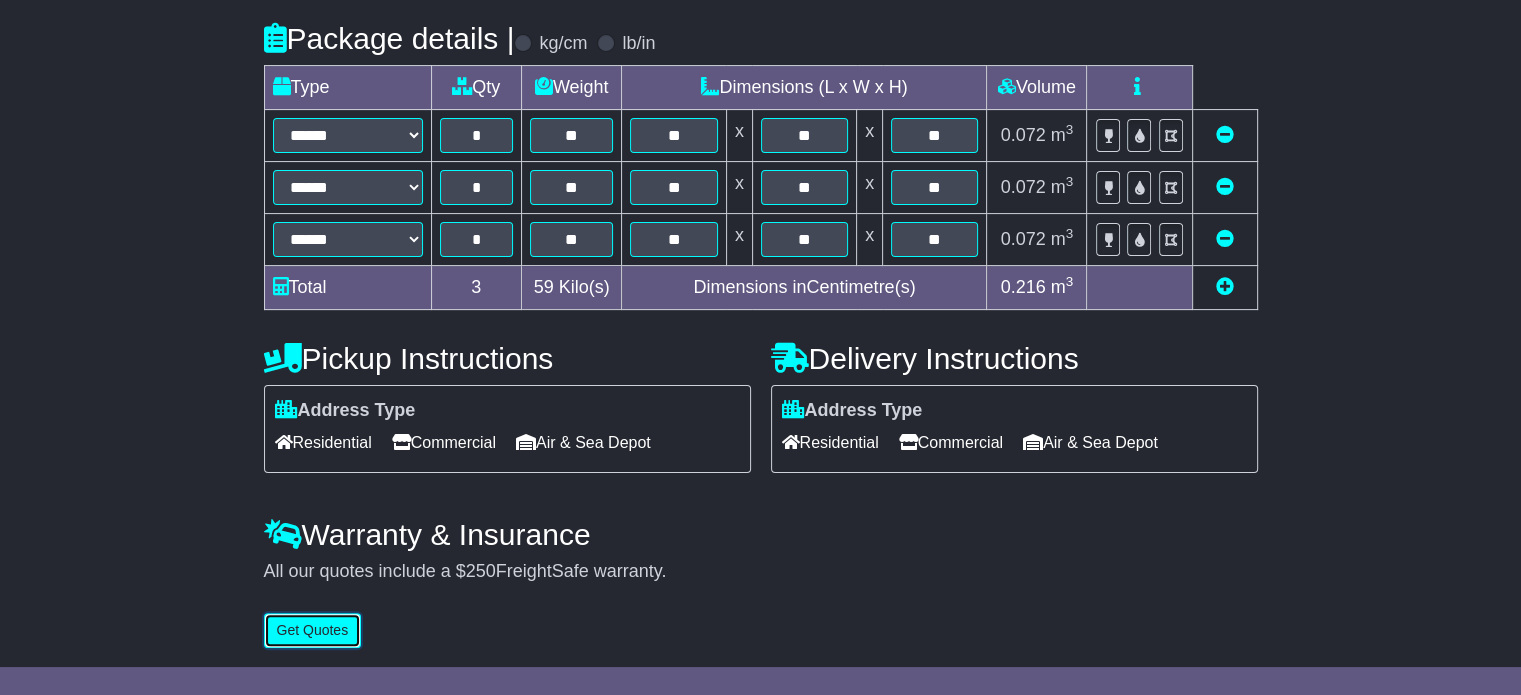 click on "Get Quotes" at bounding box center (313, 630) 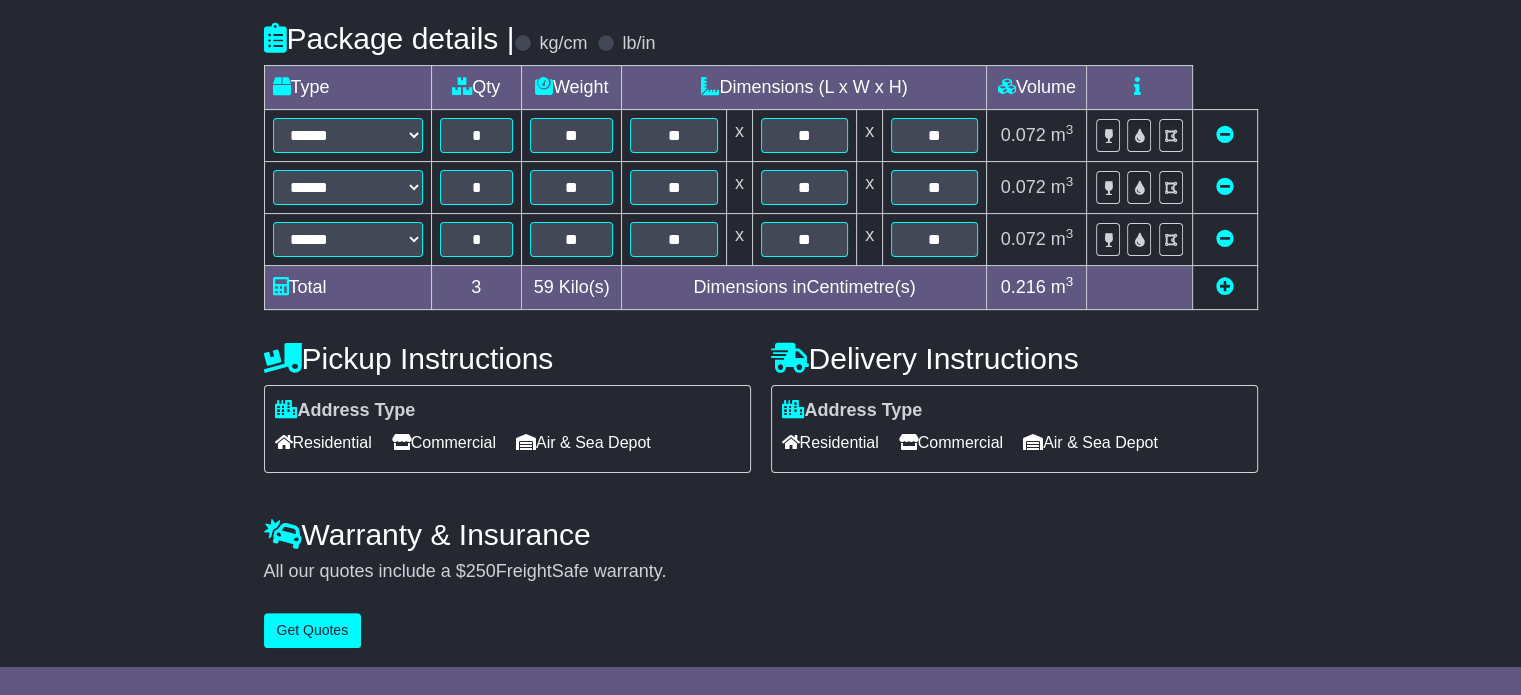 scroll, scrollTop: 0, scrollLeft: 0, axis: both 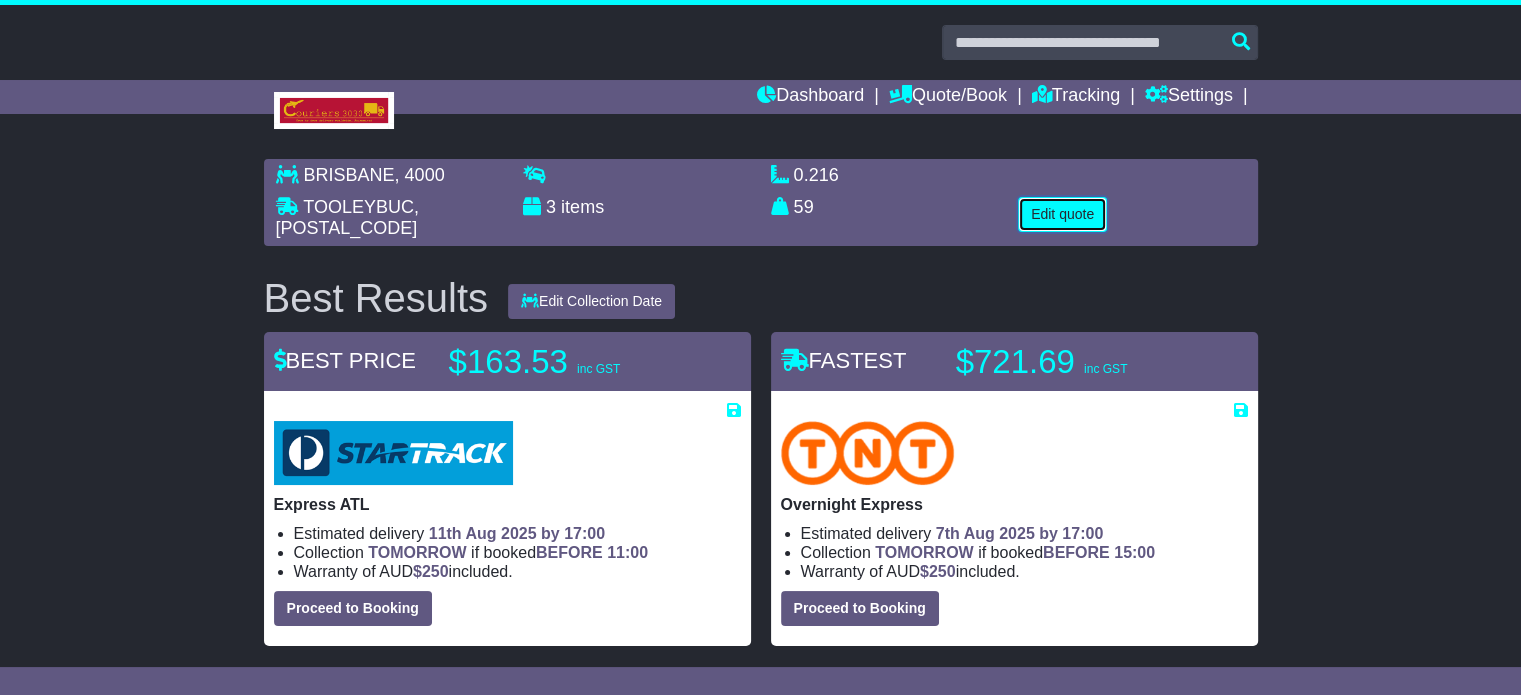 click on "Edit quote" at bounding box center [1062, 214] 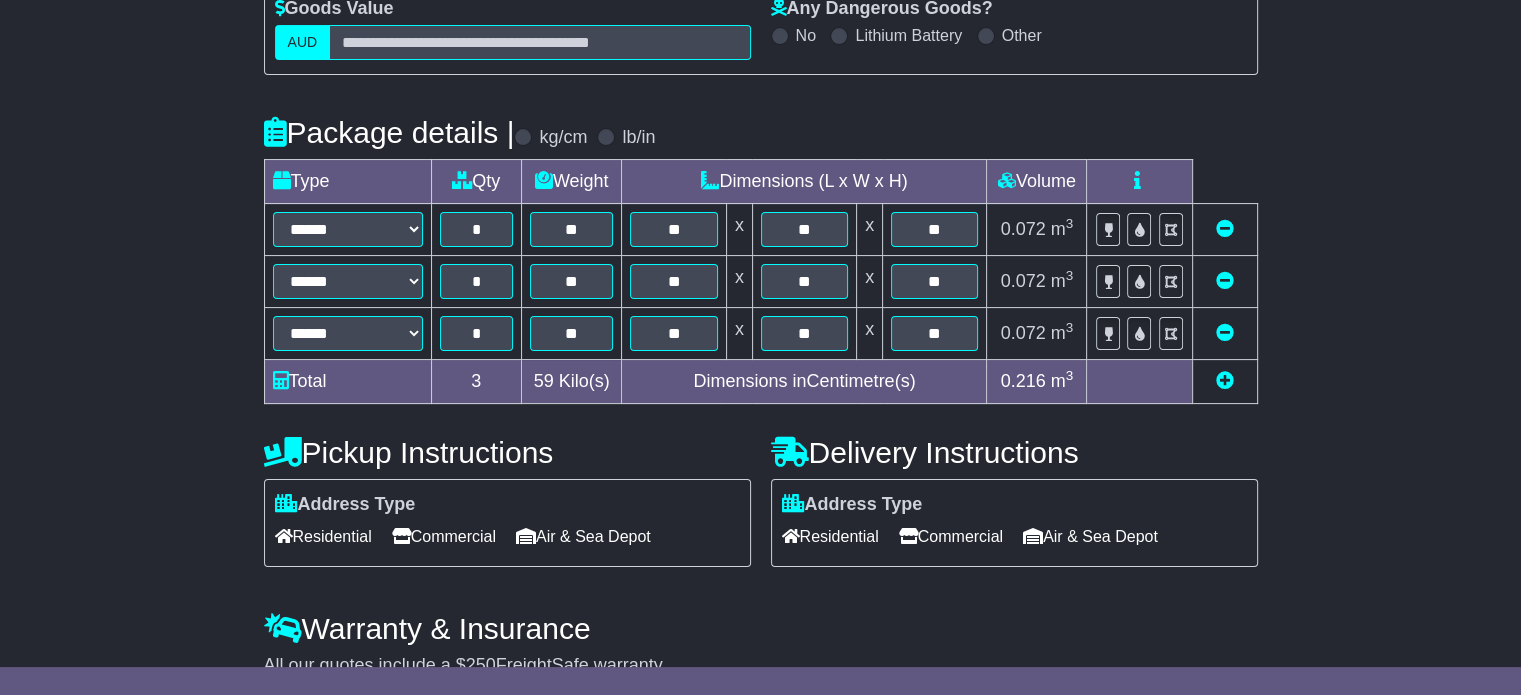 scroll, scrollTop: 464, scrollLeft: 0, axis: vertical 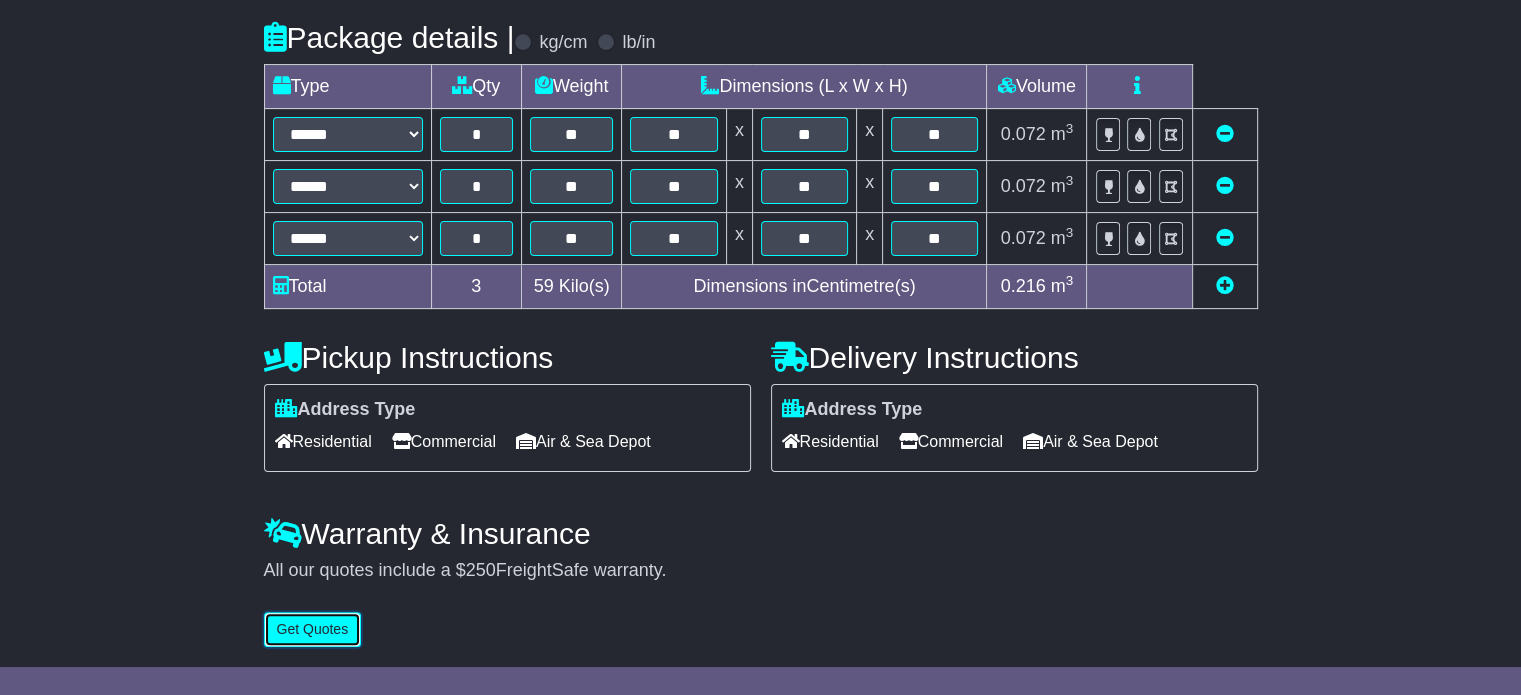 click on "Get Quotes" at bounding box center (313, 629) 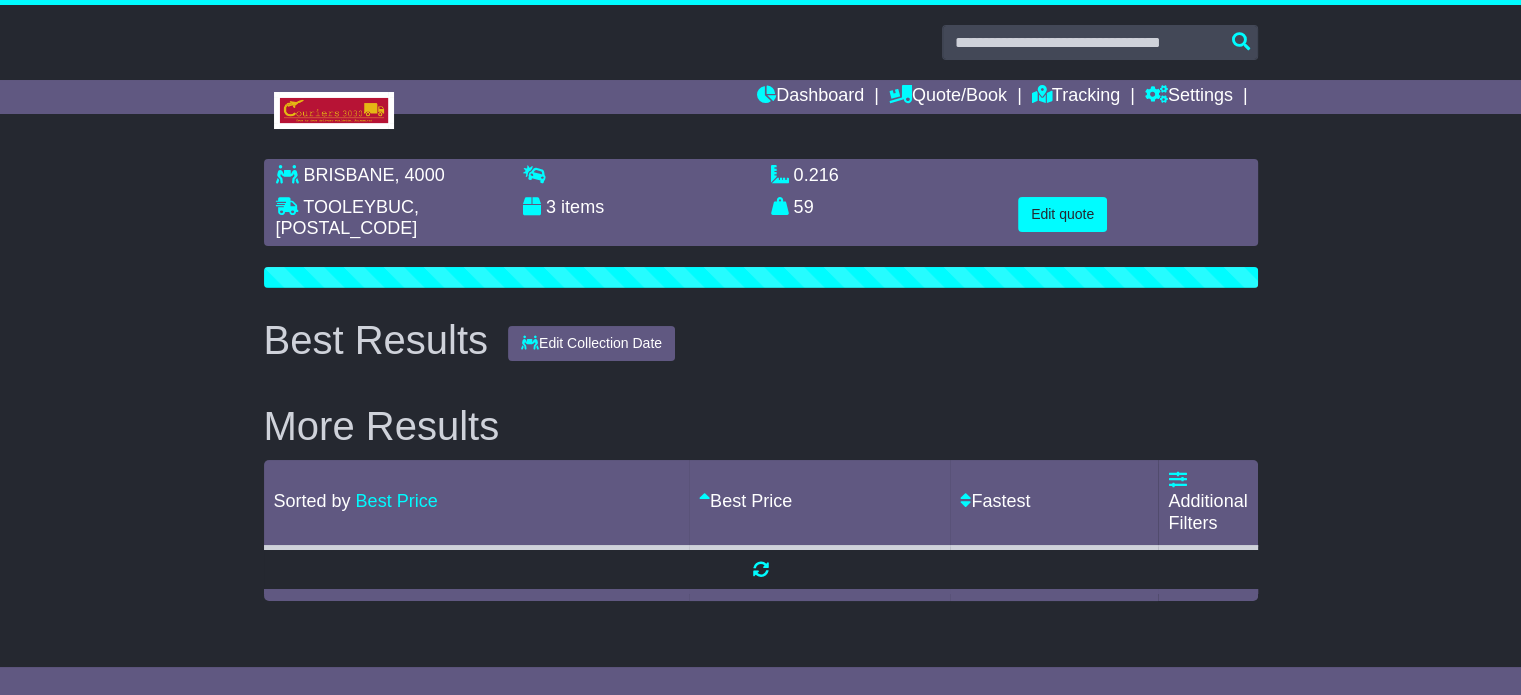 scroll, scrollTop: 0, scrollLeft: 0, axis: both 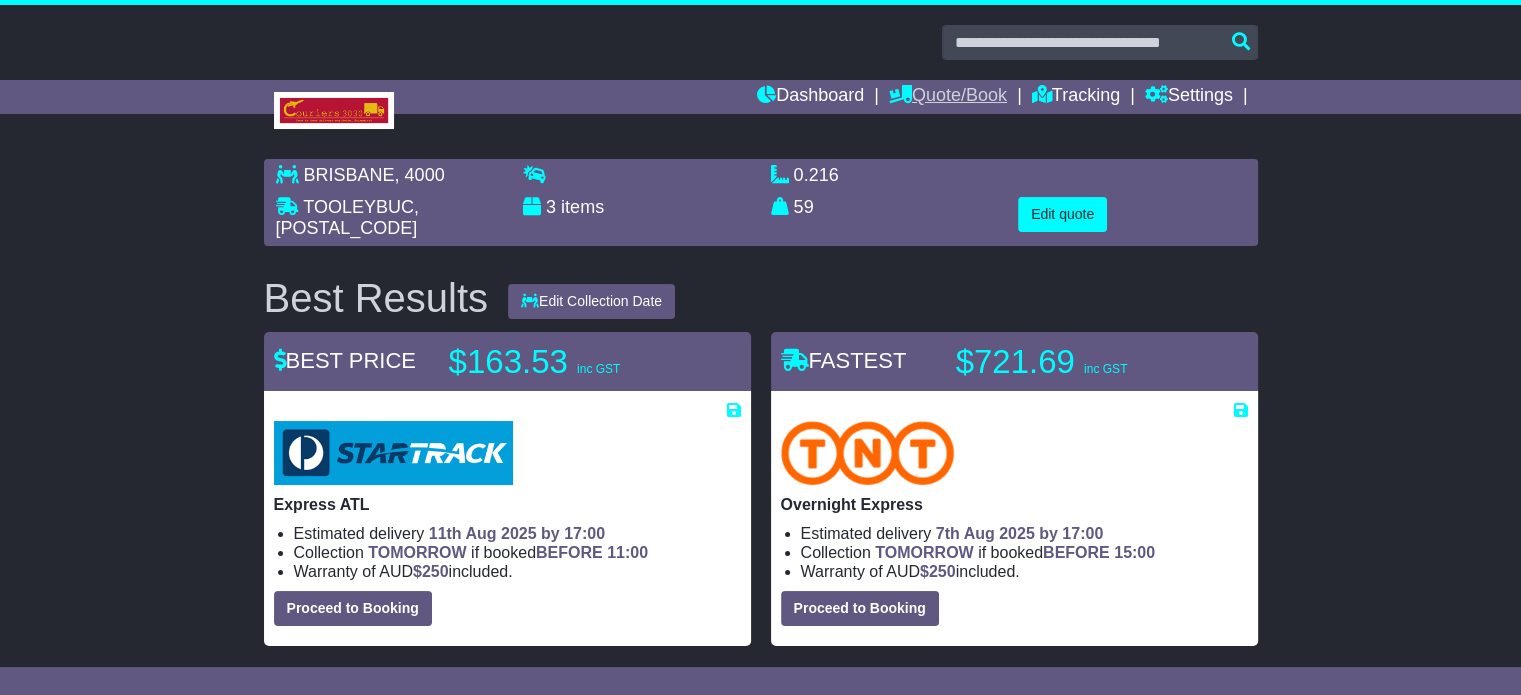 click on "Quote/Book" at bounding box center [948, 97] 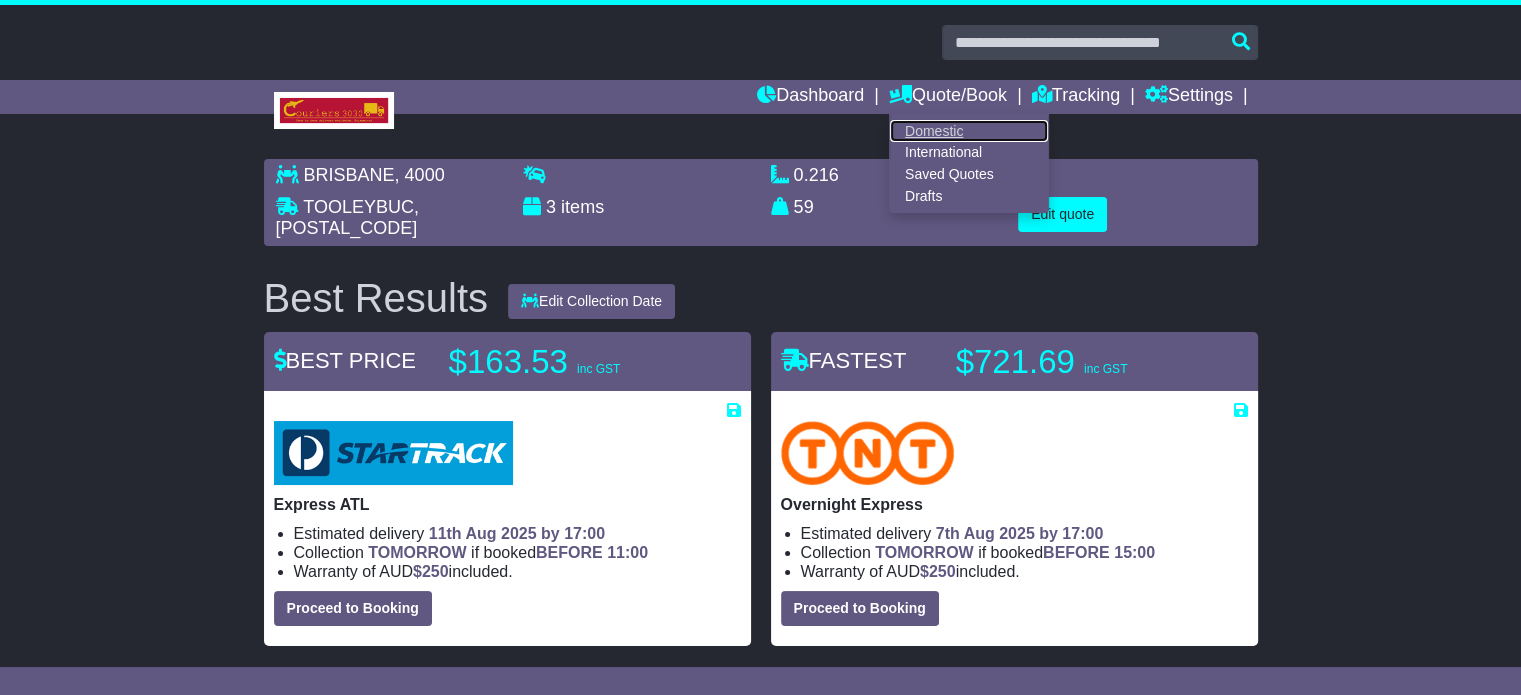 click on "Domestic" at bounding box center (969, 131) 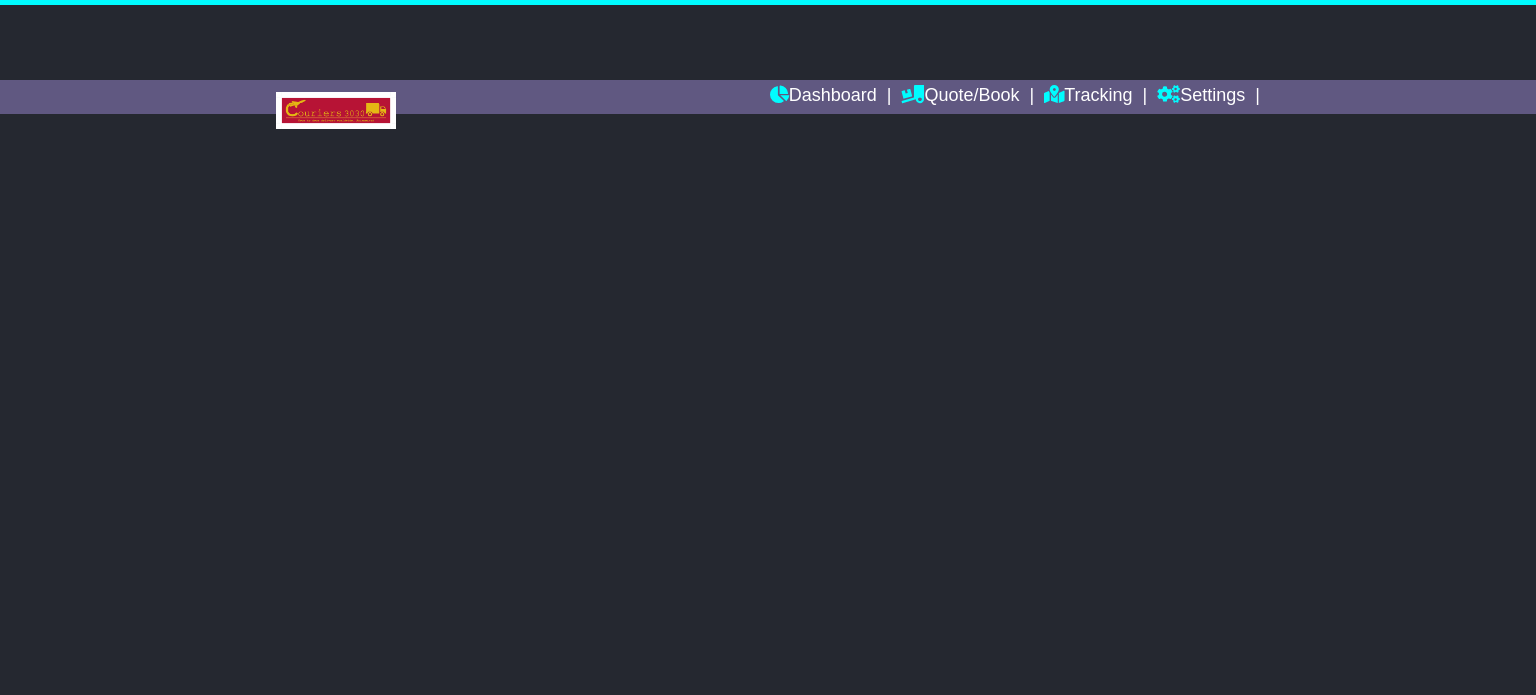 scroll, scrollTop: 0, scrollLeft: 0, axis: both 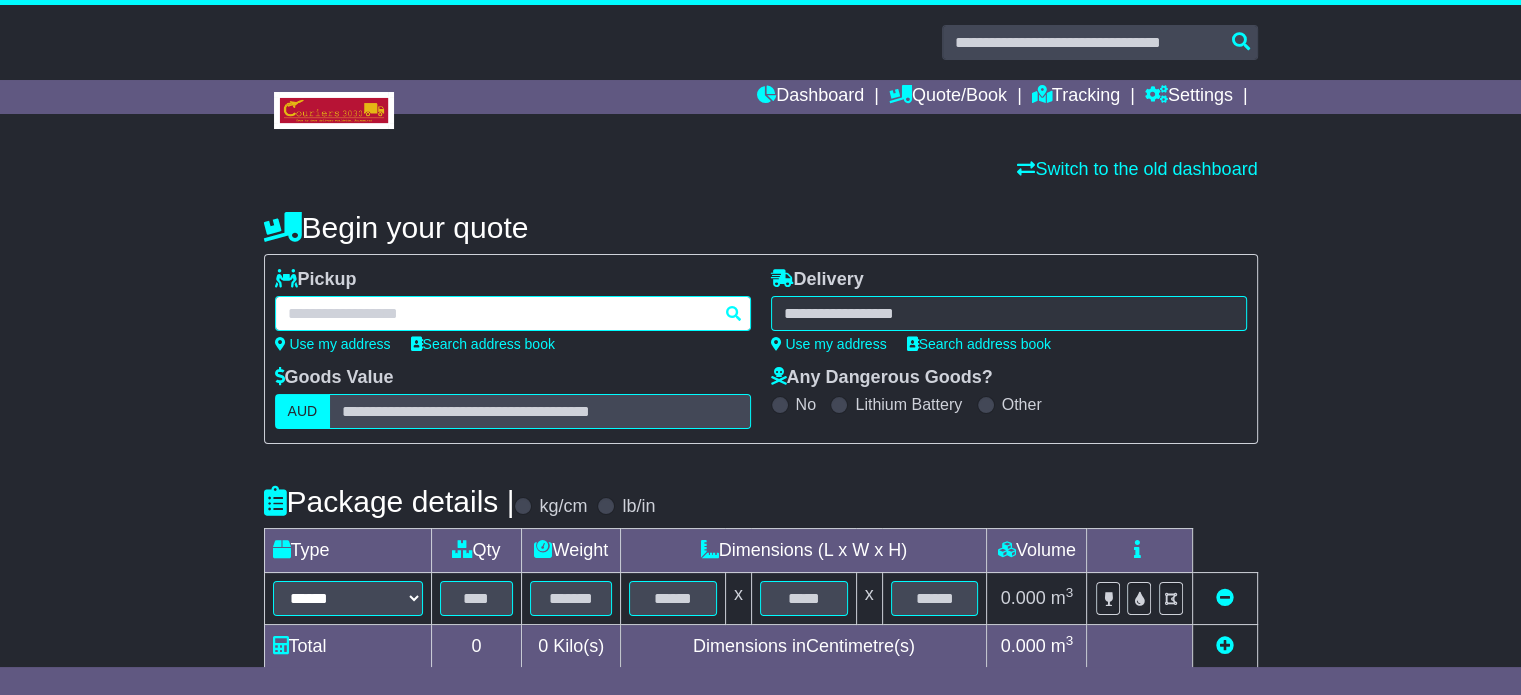 click at bounding box center (513, 313) 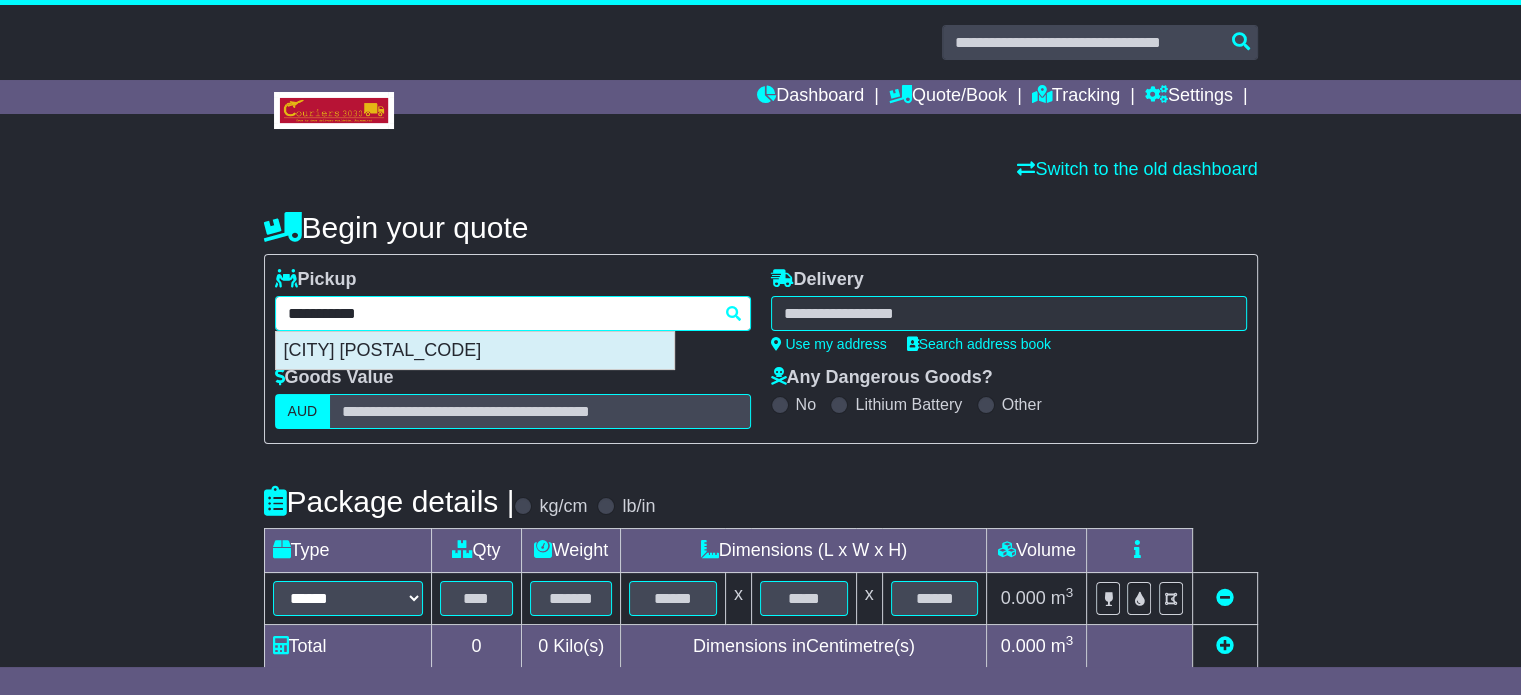 click on "KEYSBOROUGH 3173" at bounding box center [475, 351] 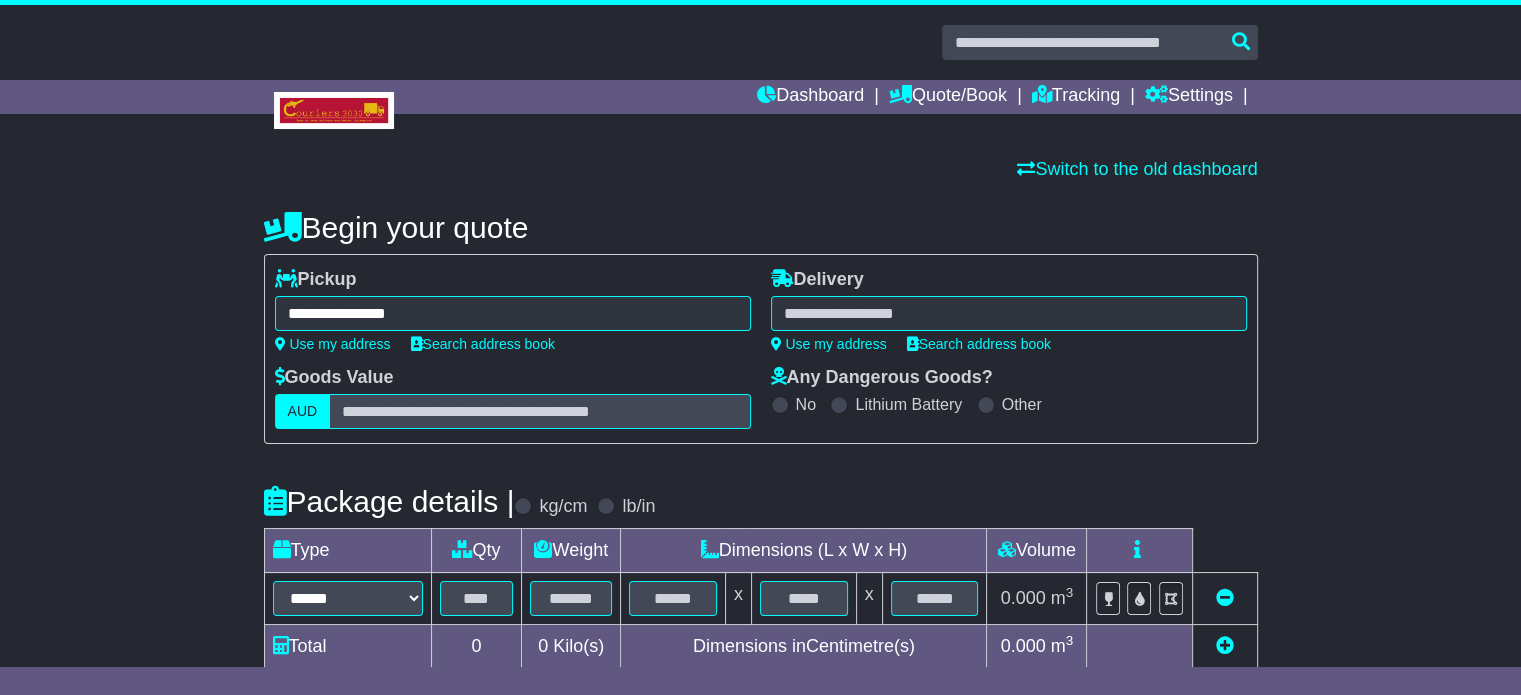 type on "**********" 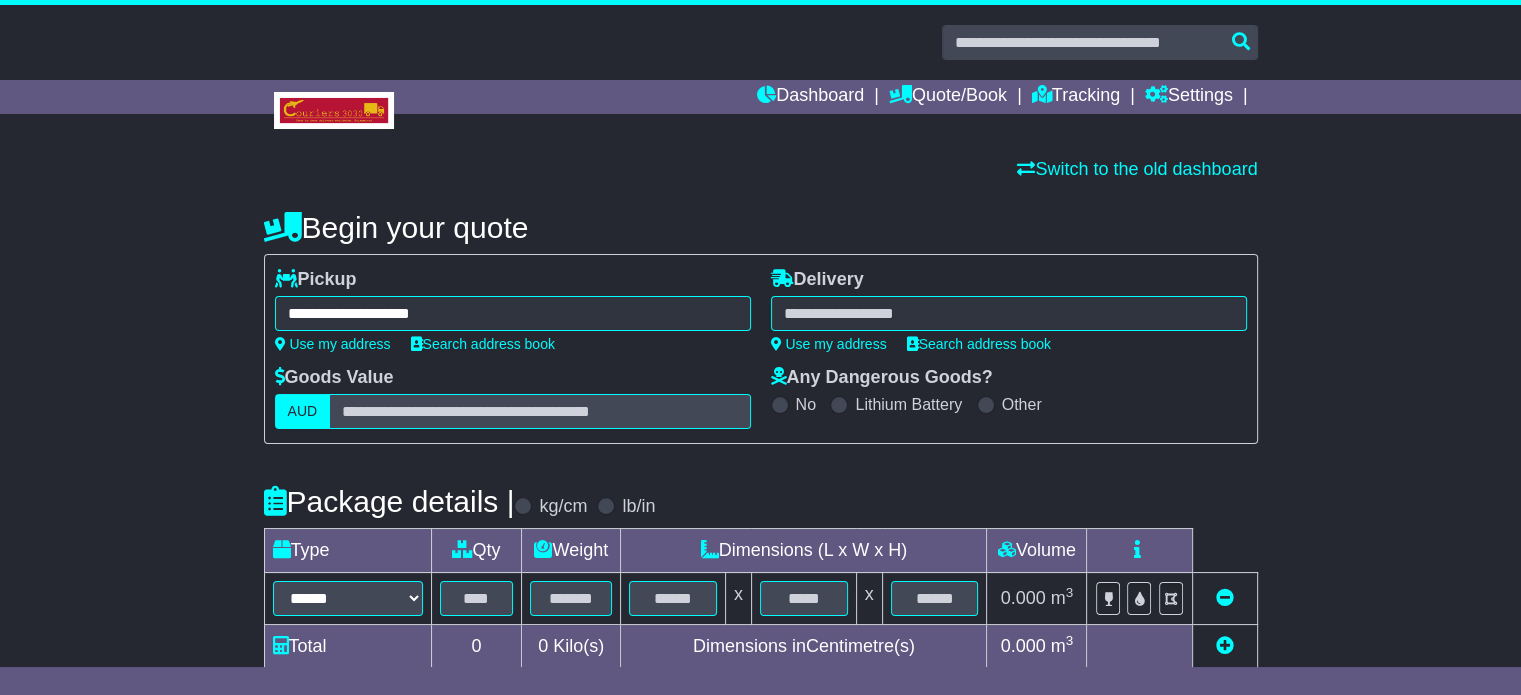 click at bounding box center (1009, 313) 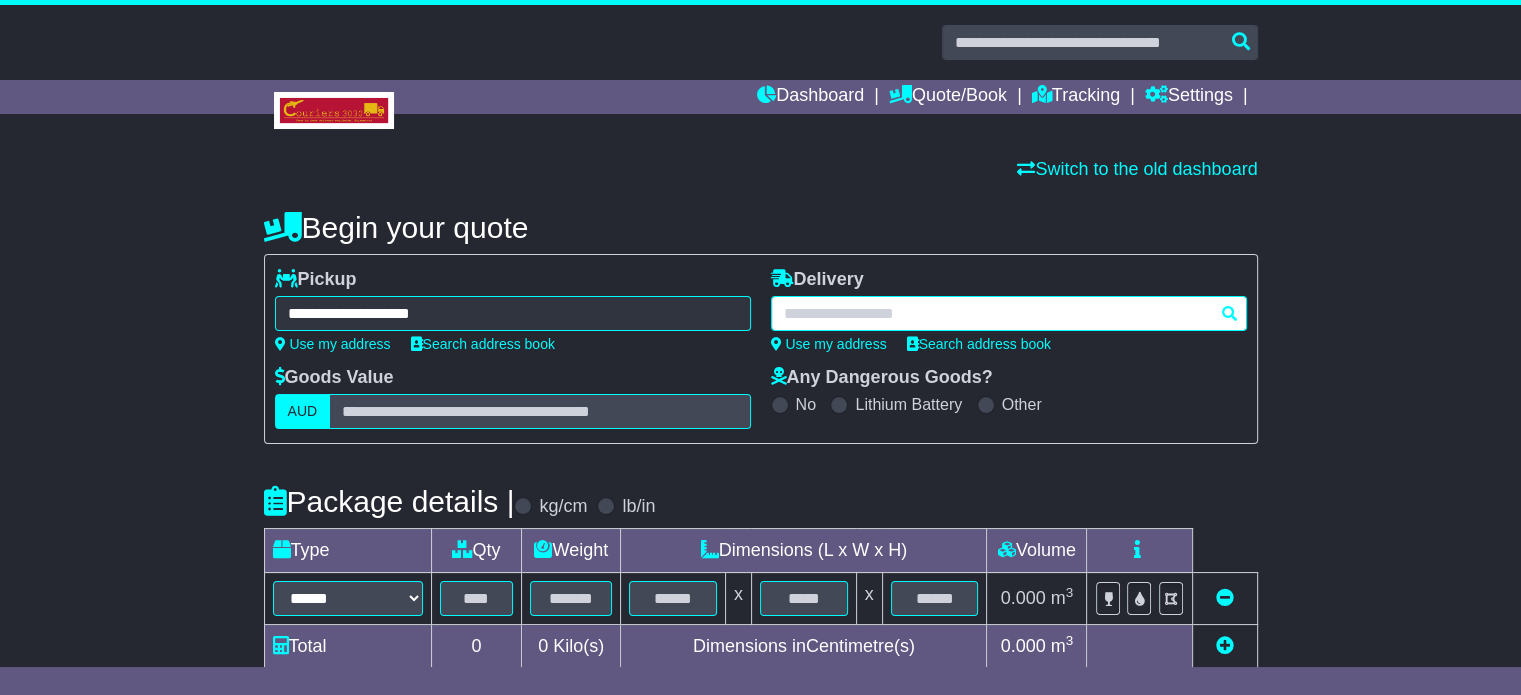 paste on "**********" 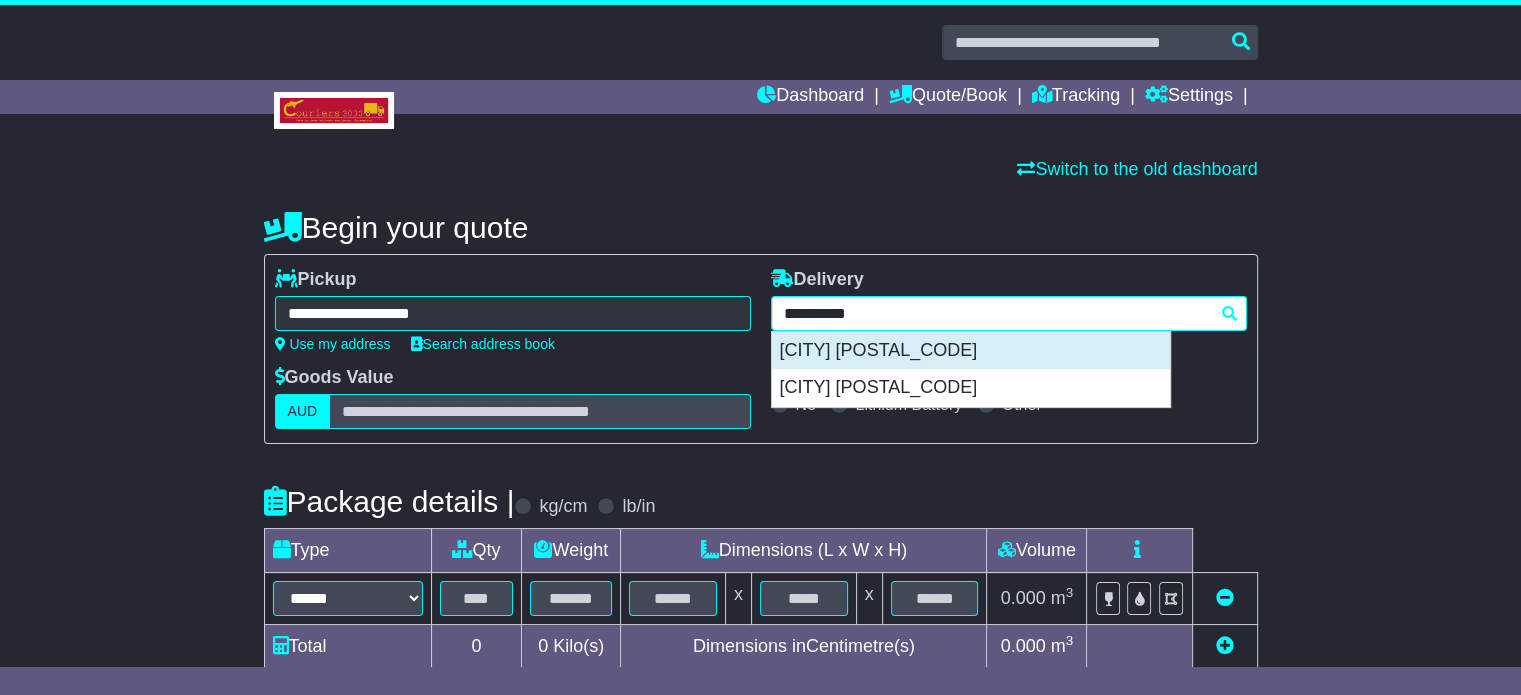 click on "NOOSAVILLE 4566" at bounding box center [971, 351] 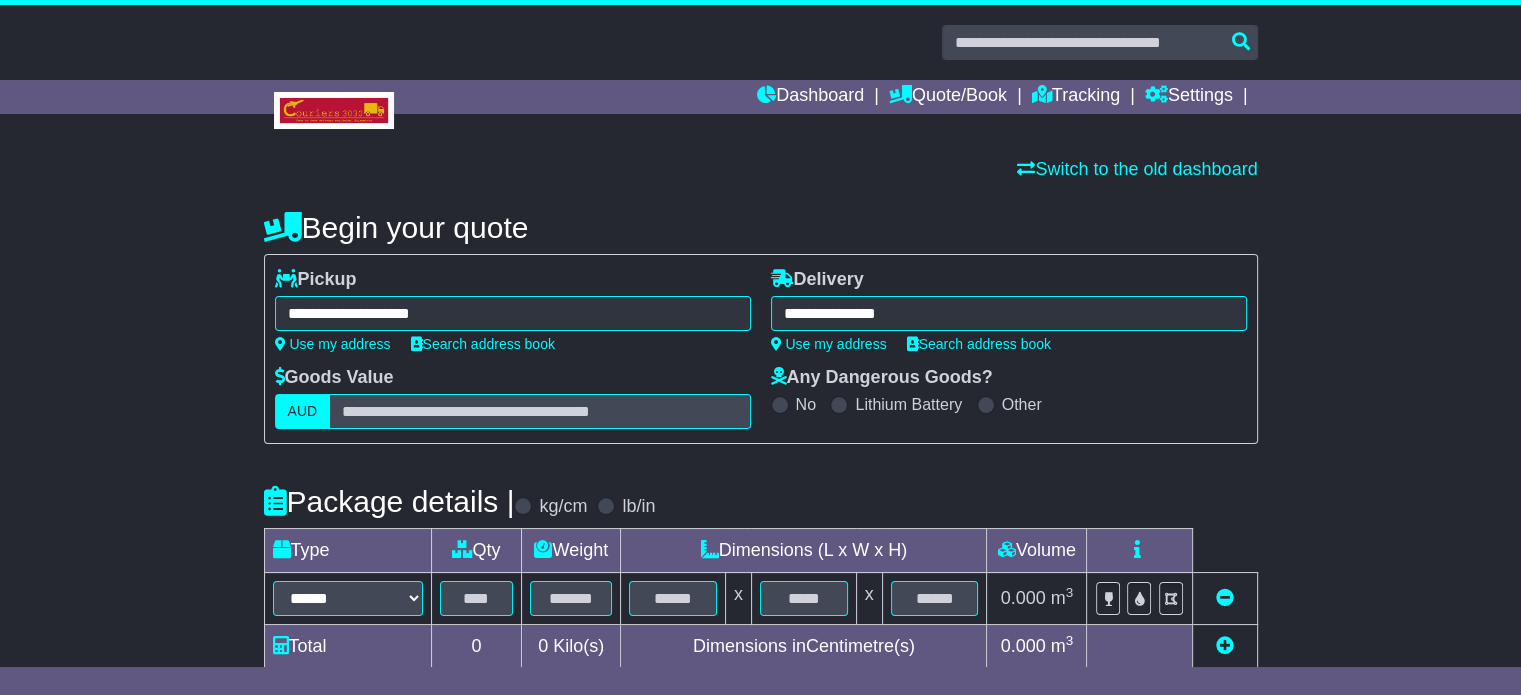 type on "**********" 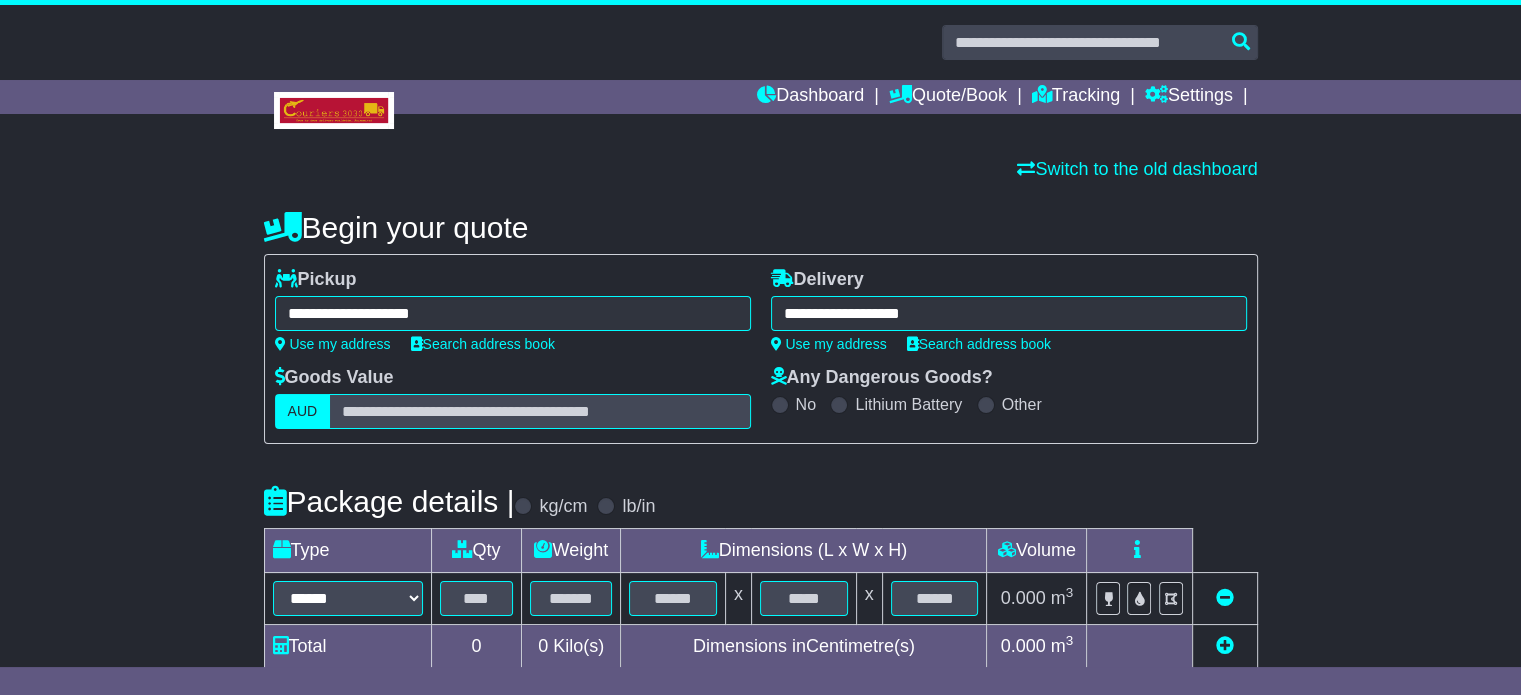 scroll, scrollTop: 300, scrollLeft: 0, axis: vertical 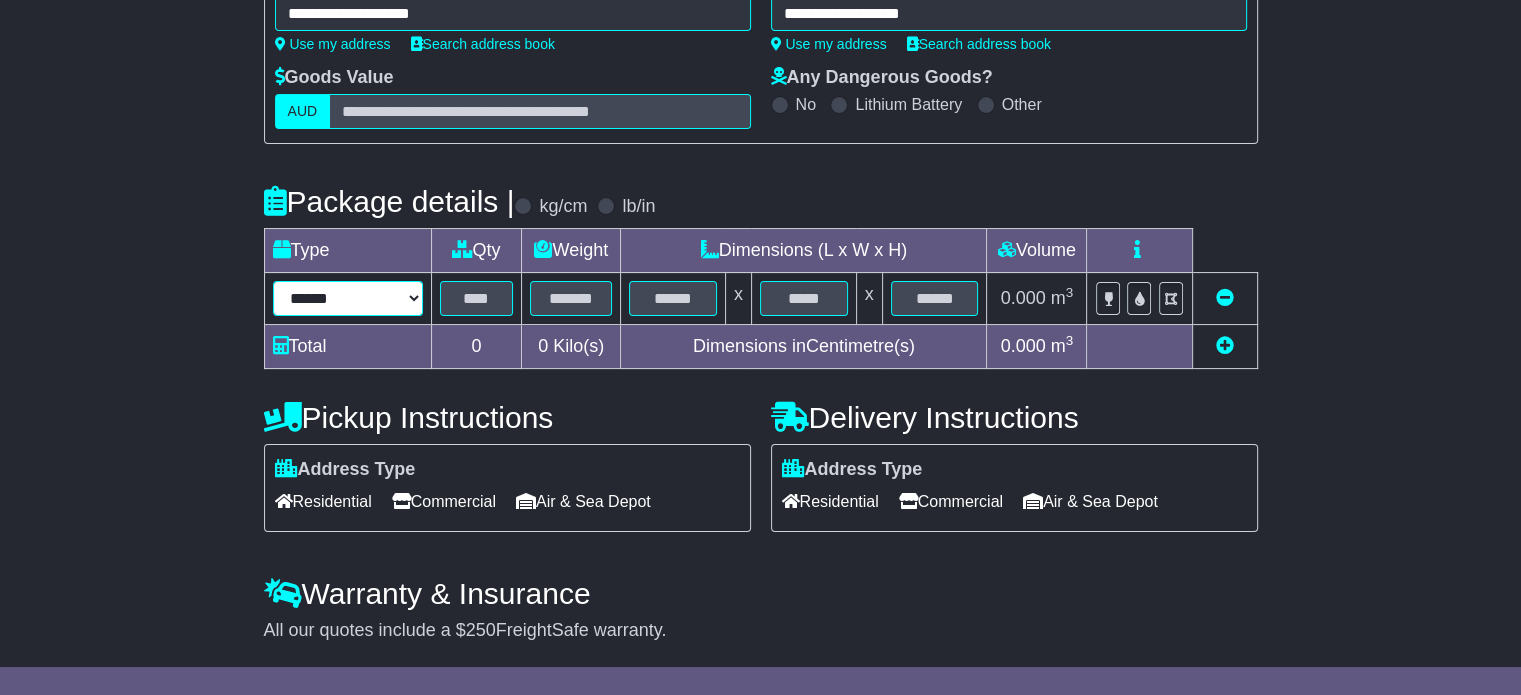 click on "****** ****** *** ******** ***** **** **** ****** *** *******" at bounding box center [348, 298] 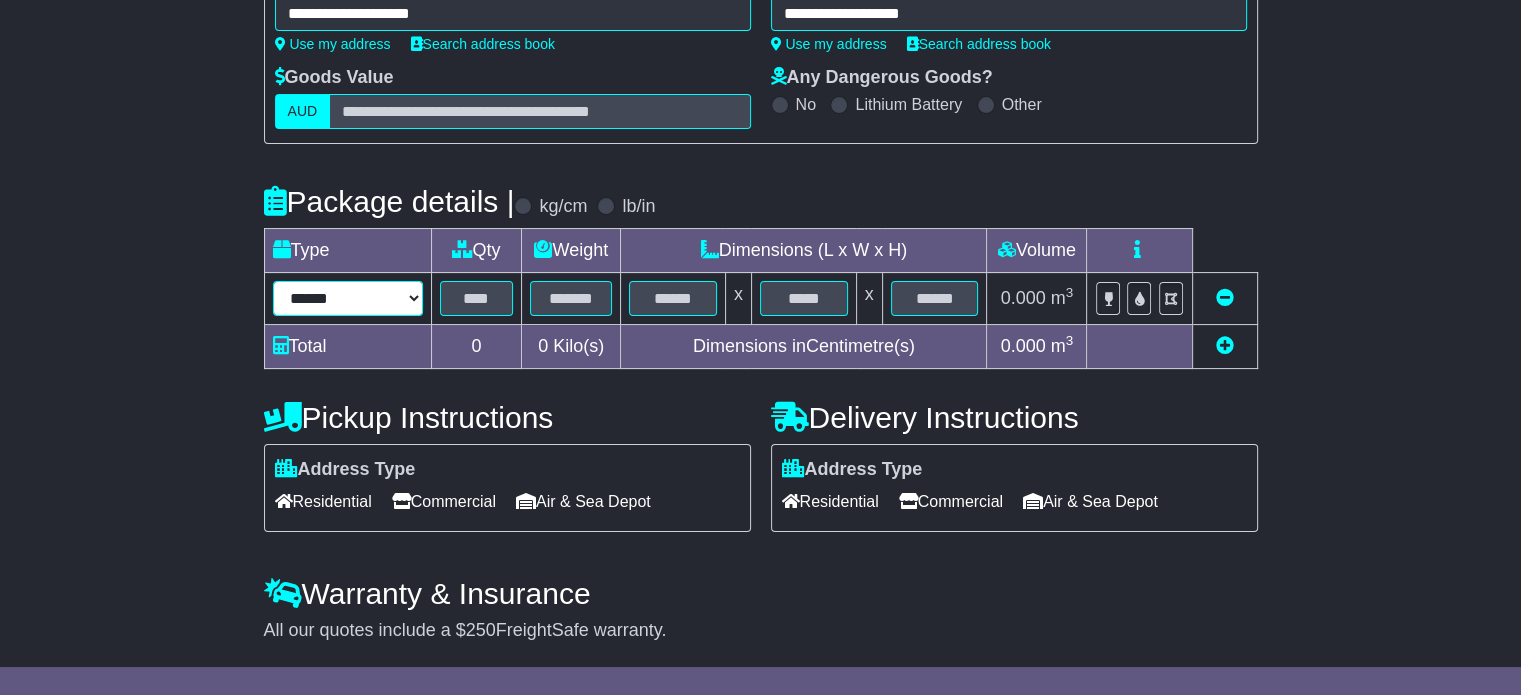 select on "*****" 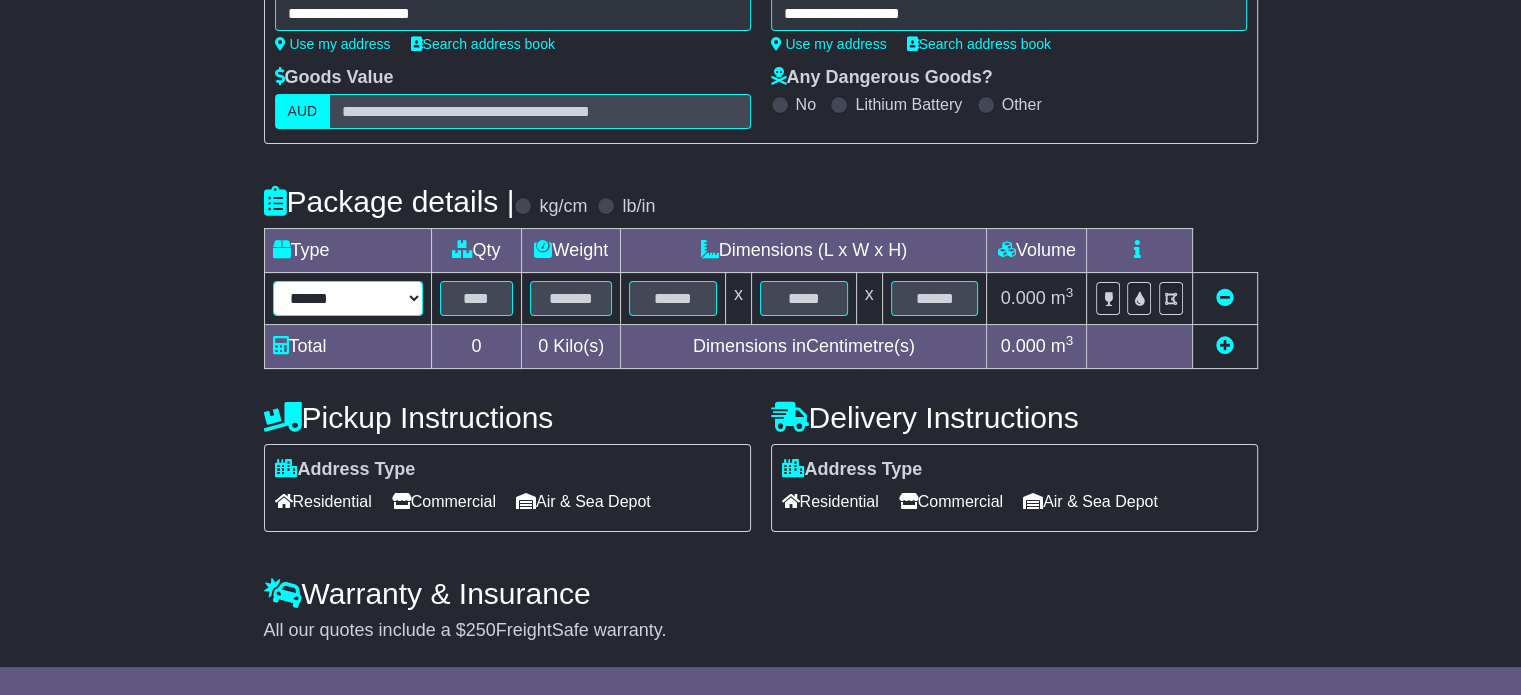 click on "****** ****** *** ******** ***** **** **** ****** *** *******" at bounding box center (348, 298) 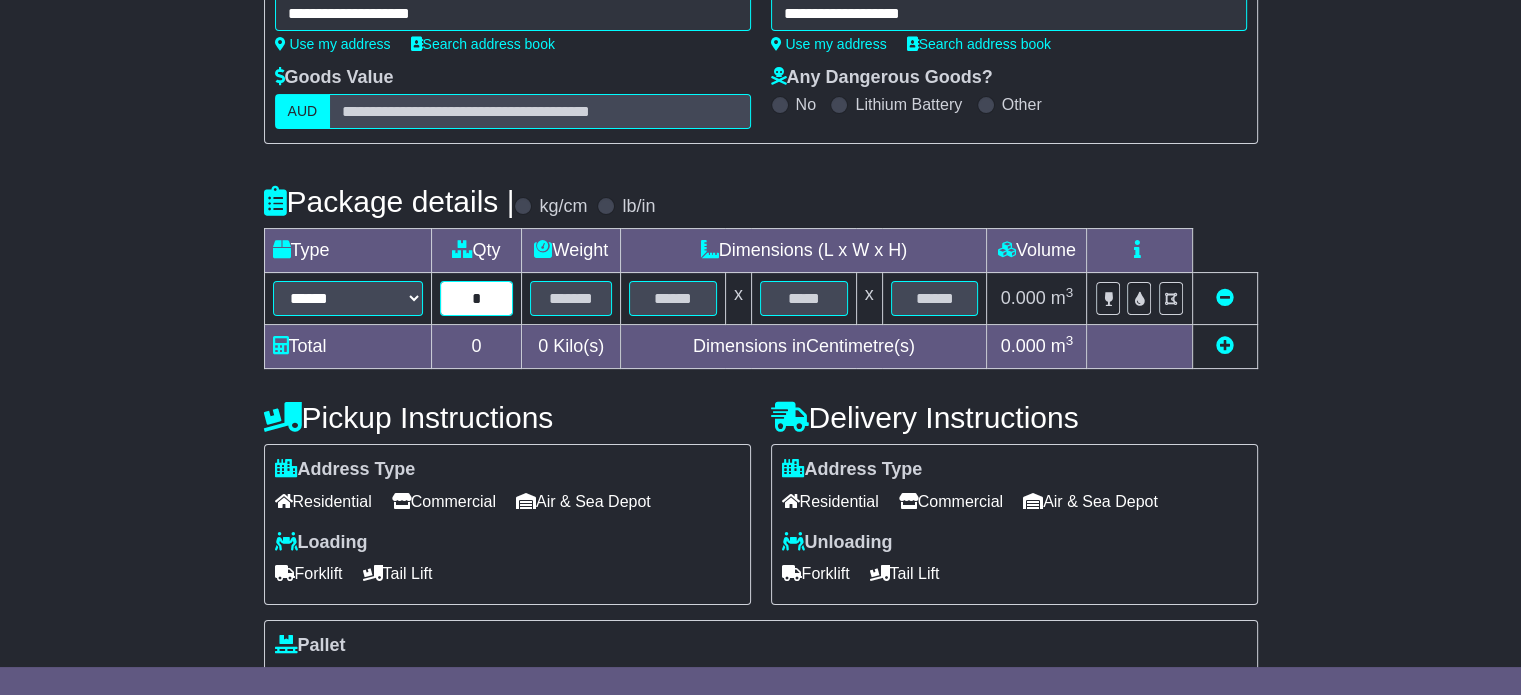 type on "*" 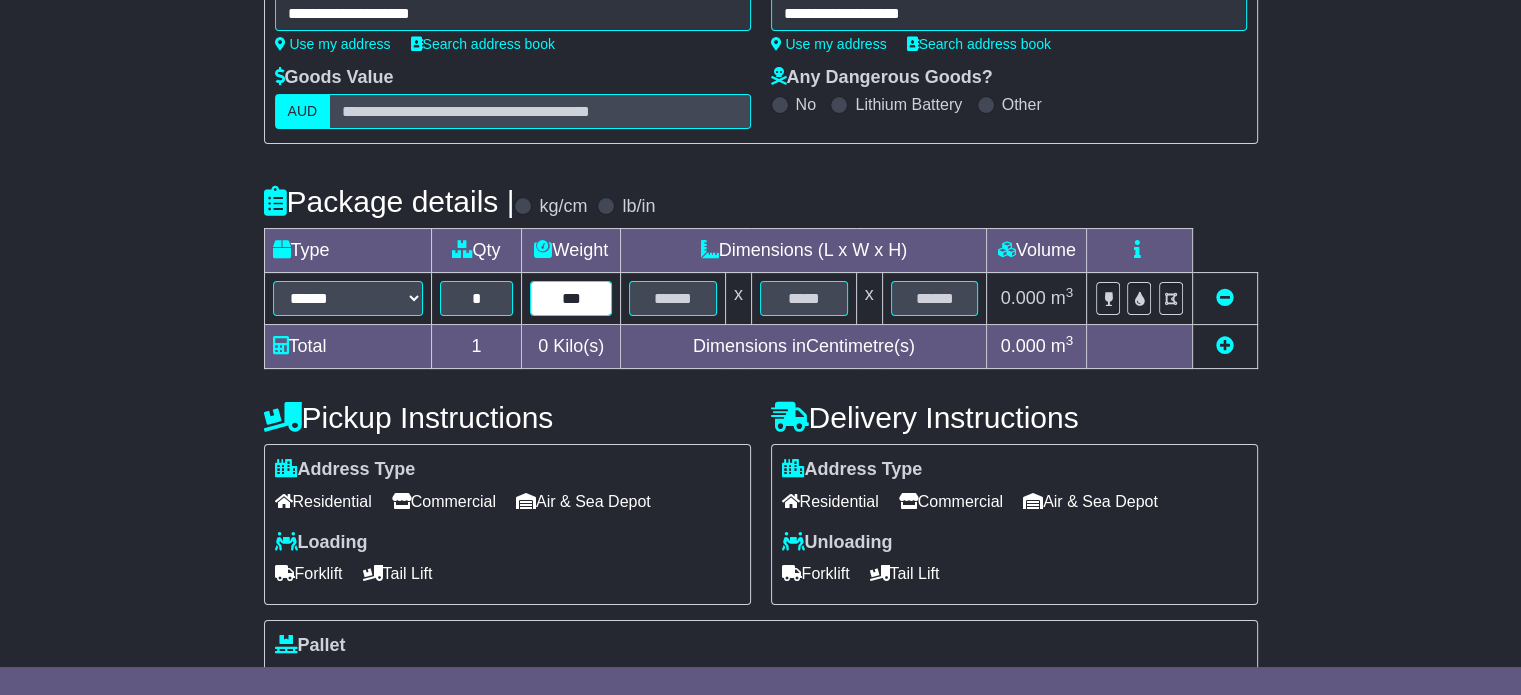 type on "***" 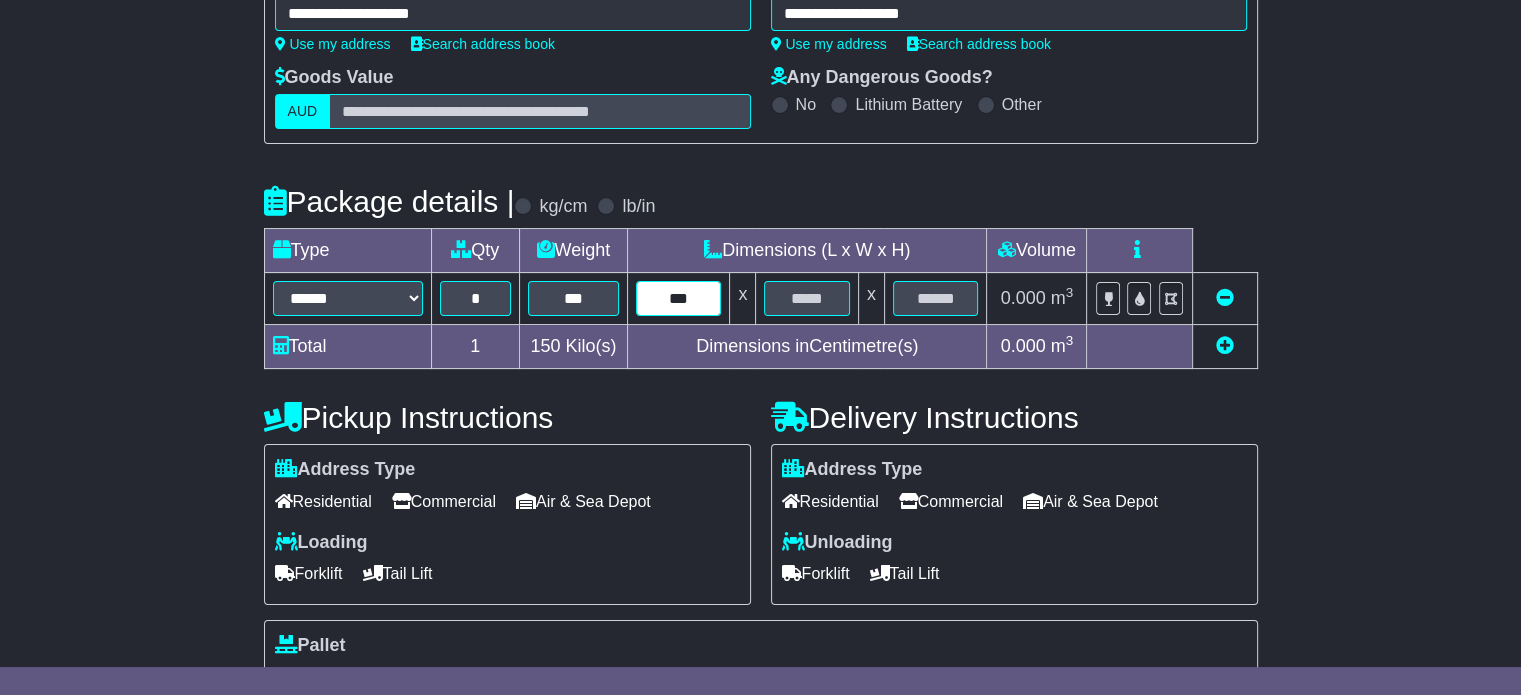 type on "***" 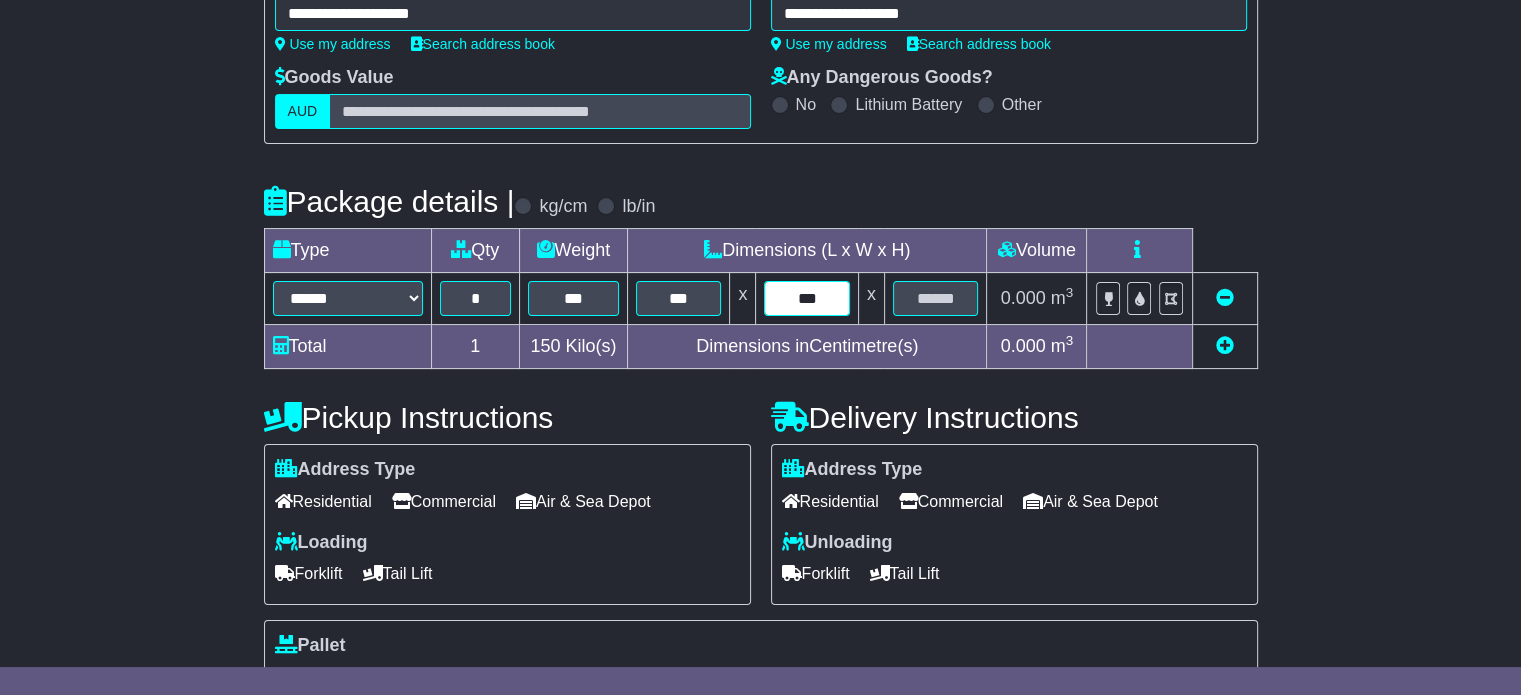 type on "***" 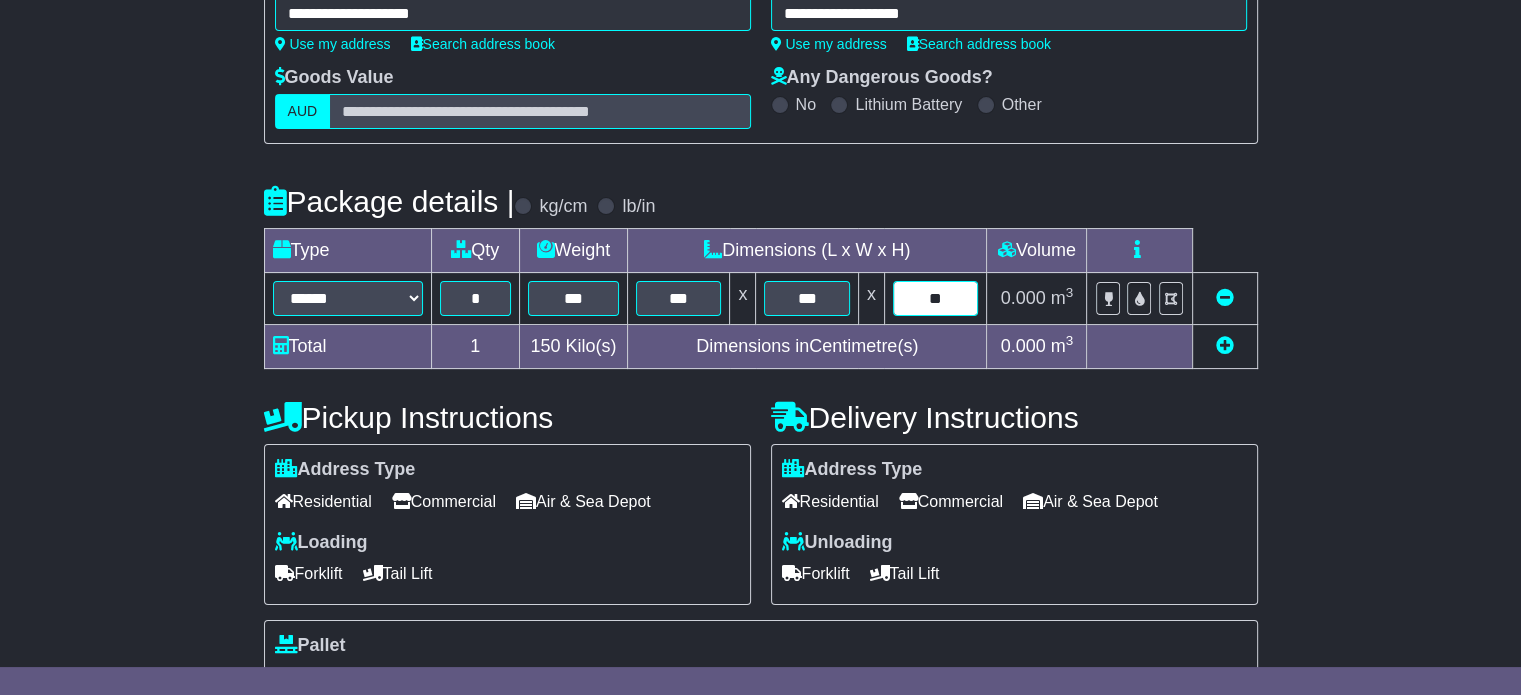 type on "**" 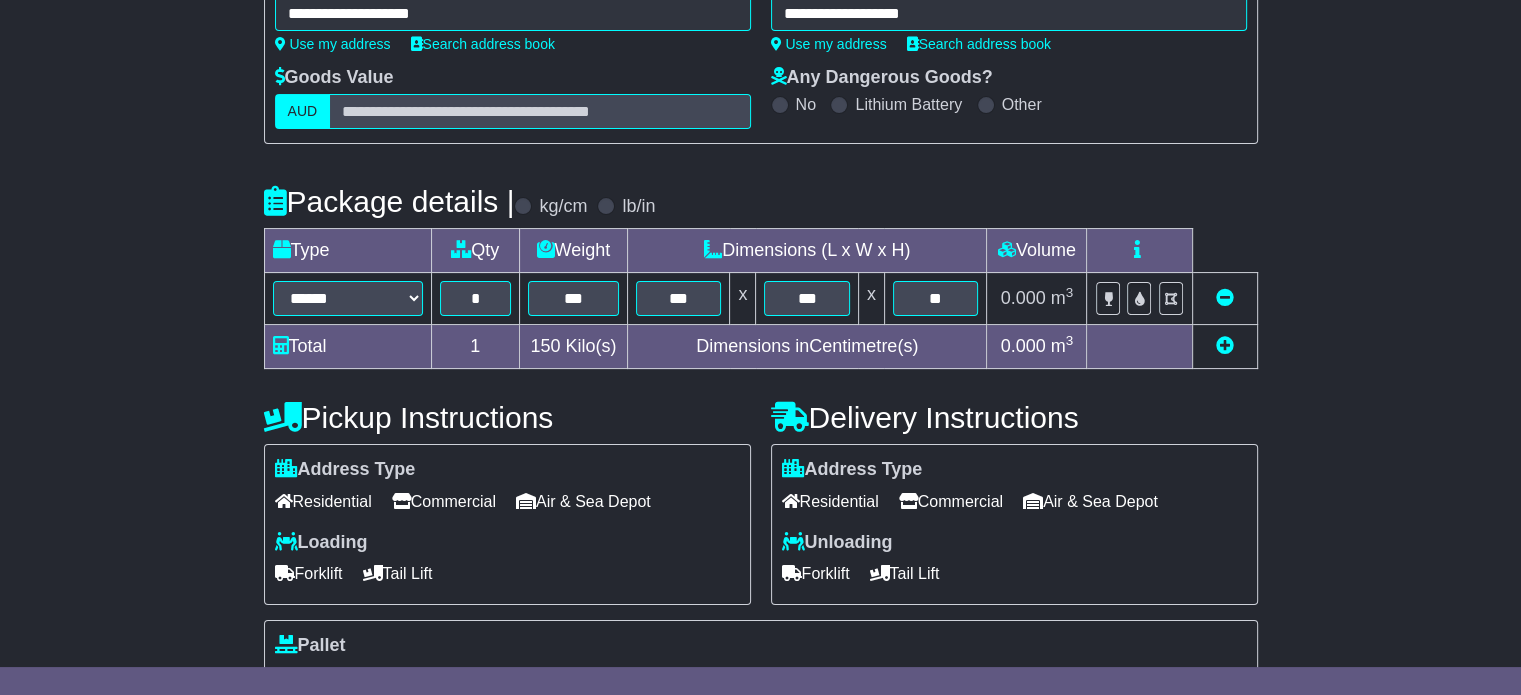 type 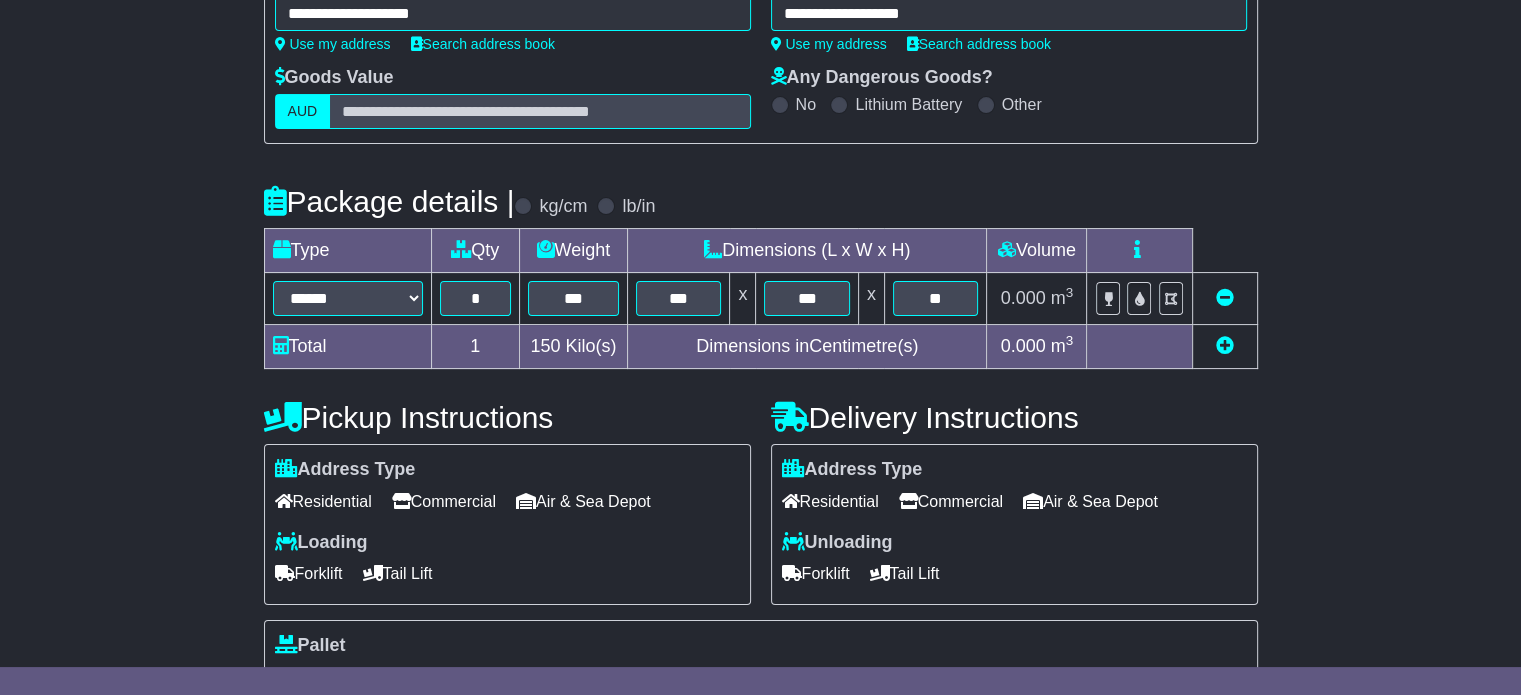 scroll, scrollTop: 535, scrollLeft: 0, axis: vertical 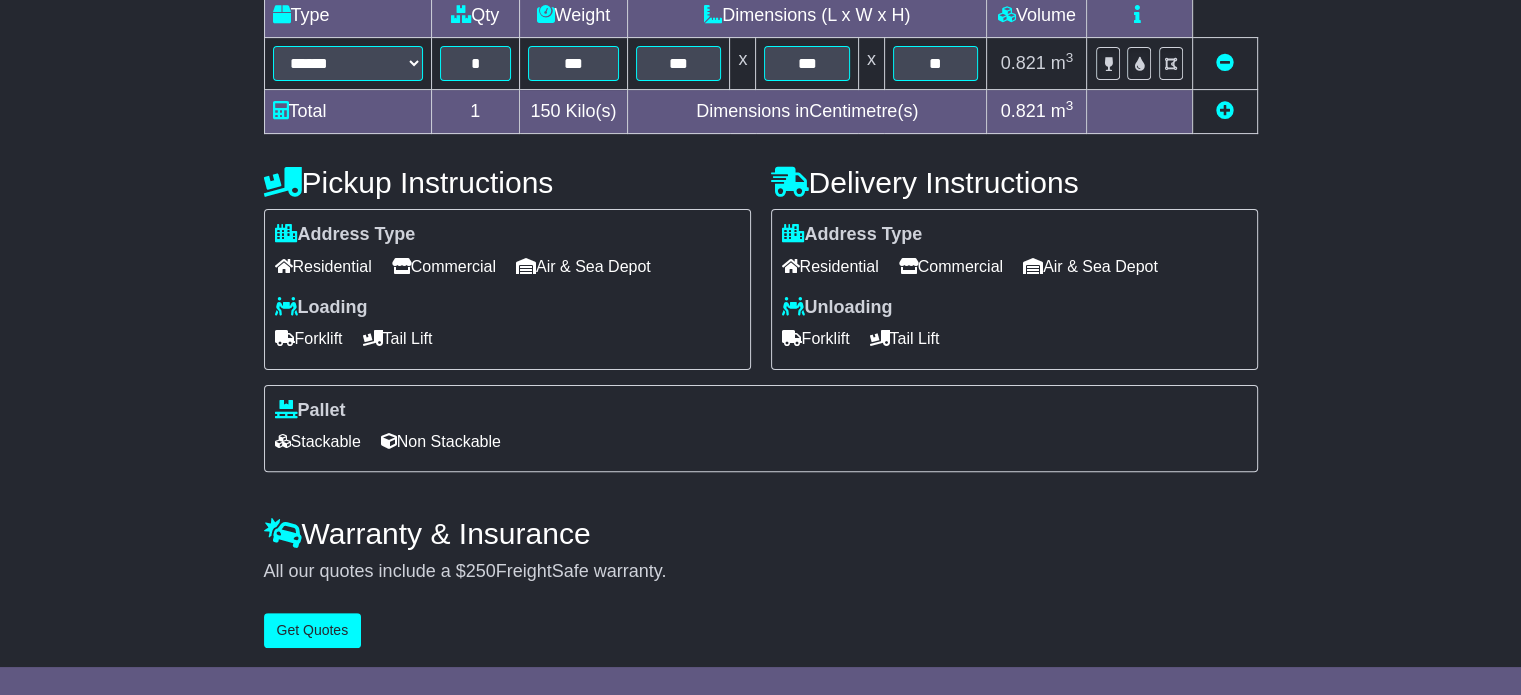 click on "Commercial" at bounding box center [444, 266] 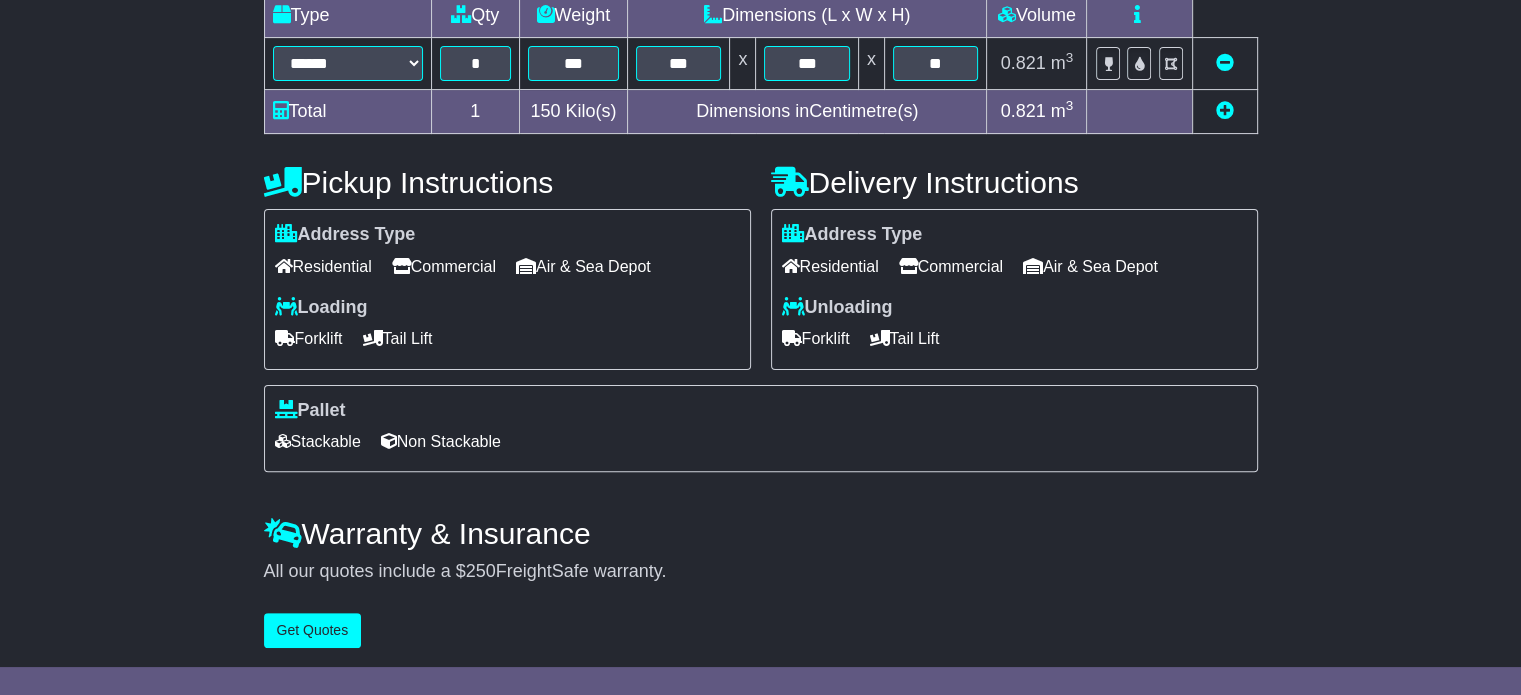 click at bounding box center (880, 338) 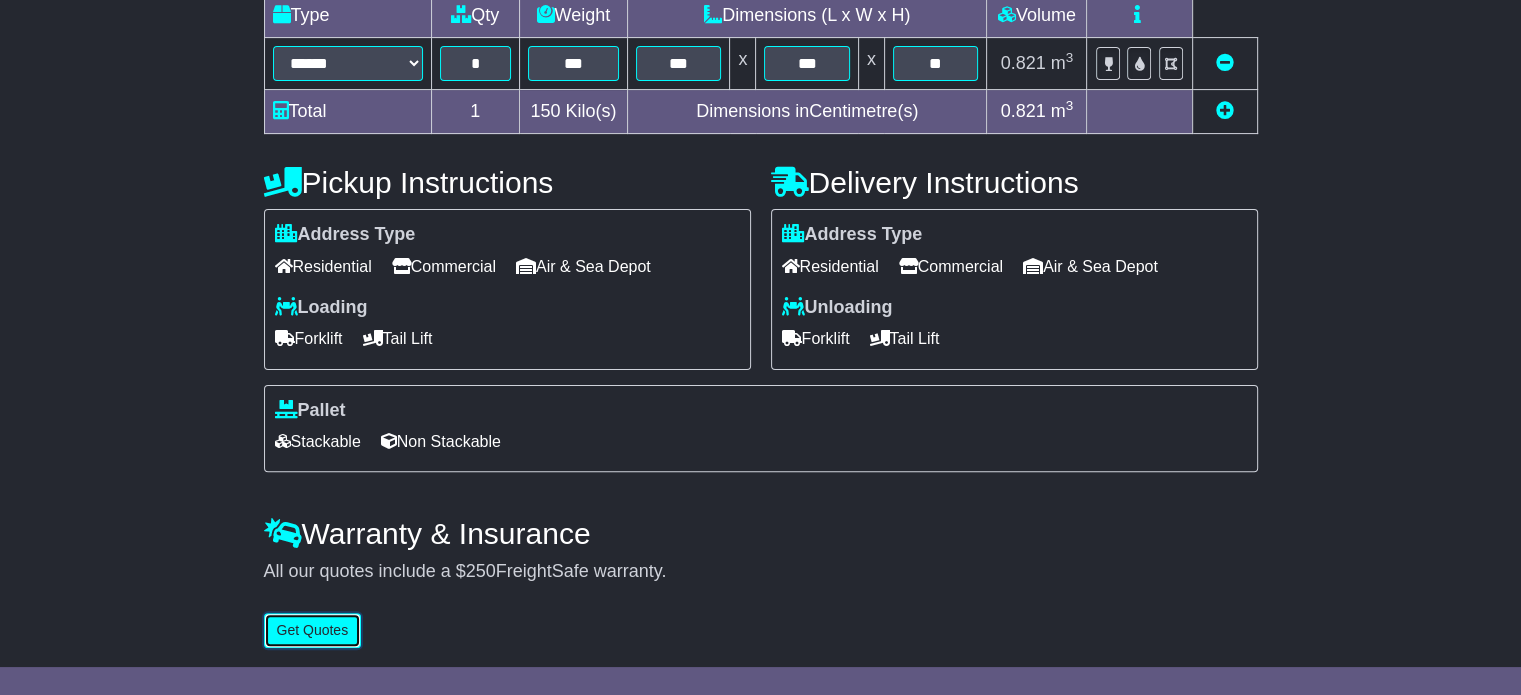 click on "Get Quotes" at bounding box center (313, 630) 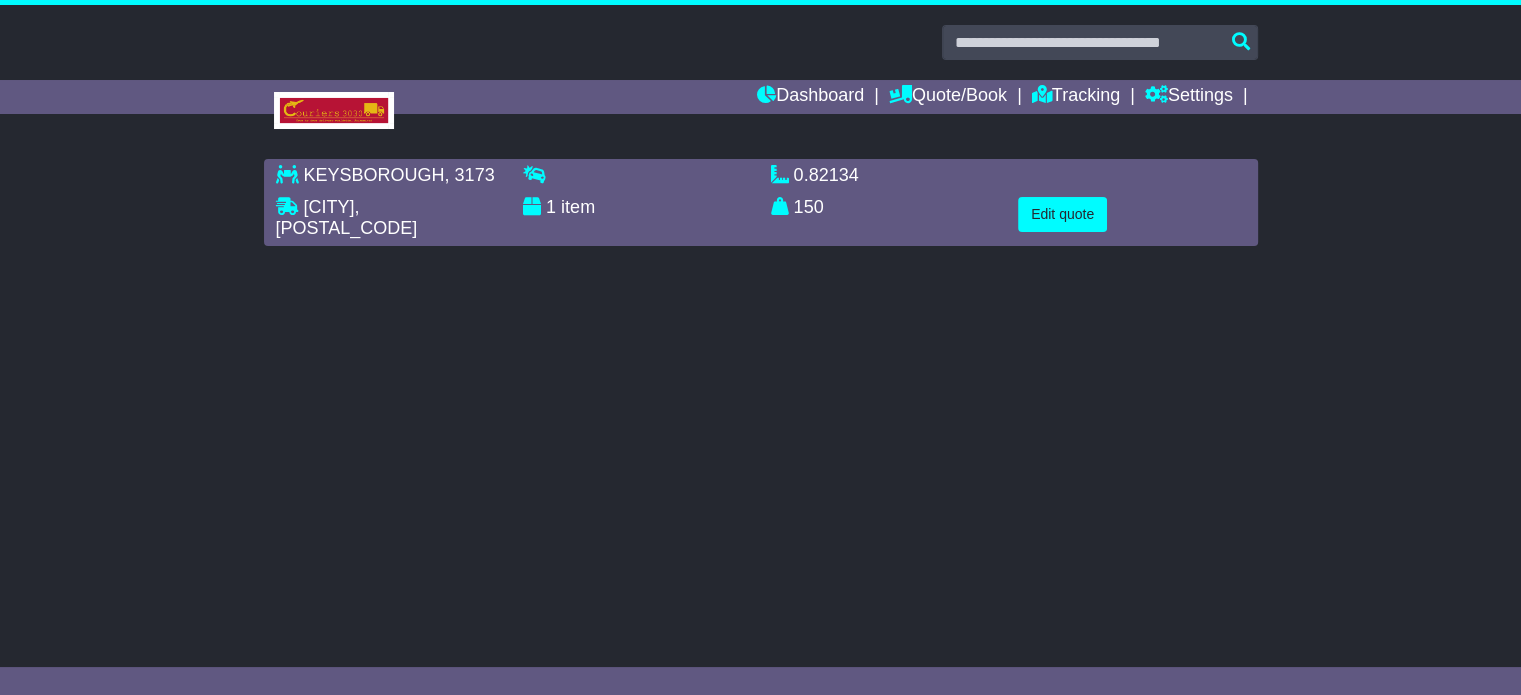 scroll, scrollTop: 0, scrollLeft: 0, axis: both 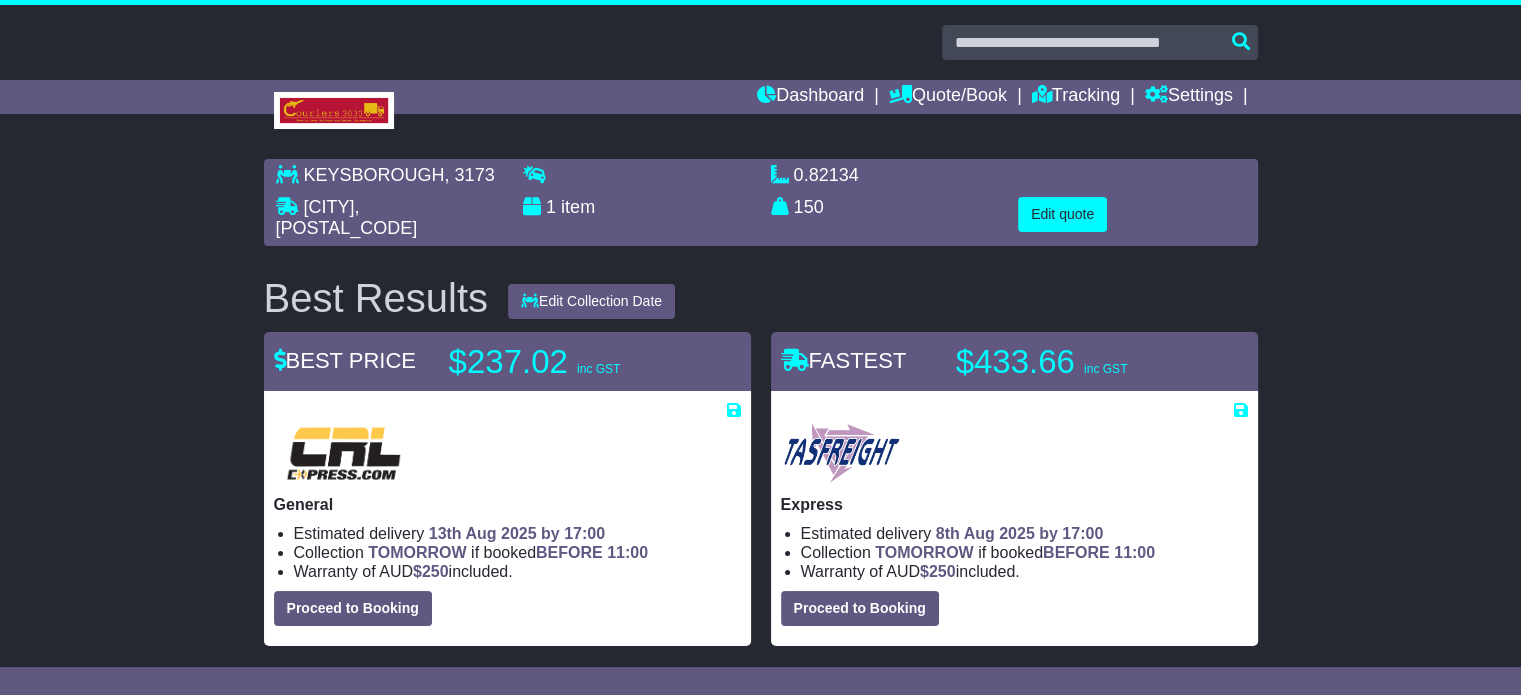 click on "KEYSBOROUGH , 3173
NOOSAVILLE , 4566
1   item
0.82134
m 3
in 3
150  kg(s)  lb(s)" at bounding box center [761, 202] 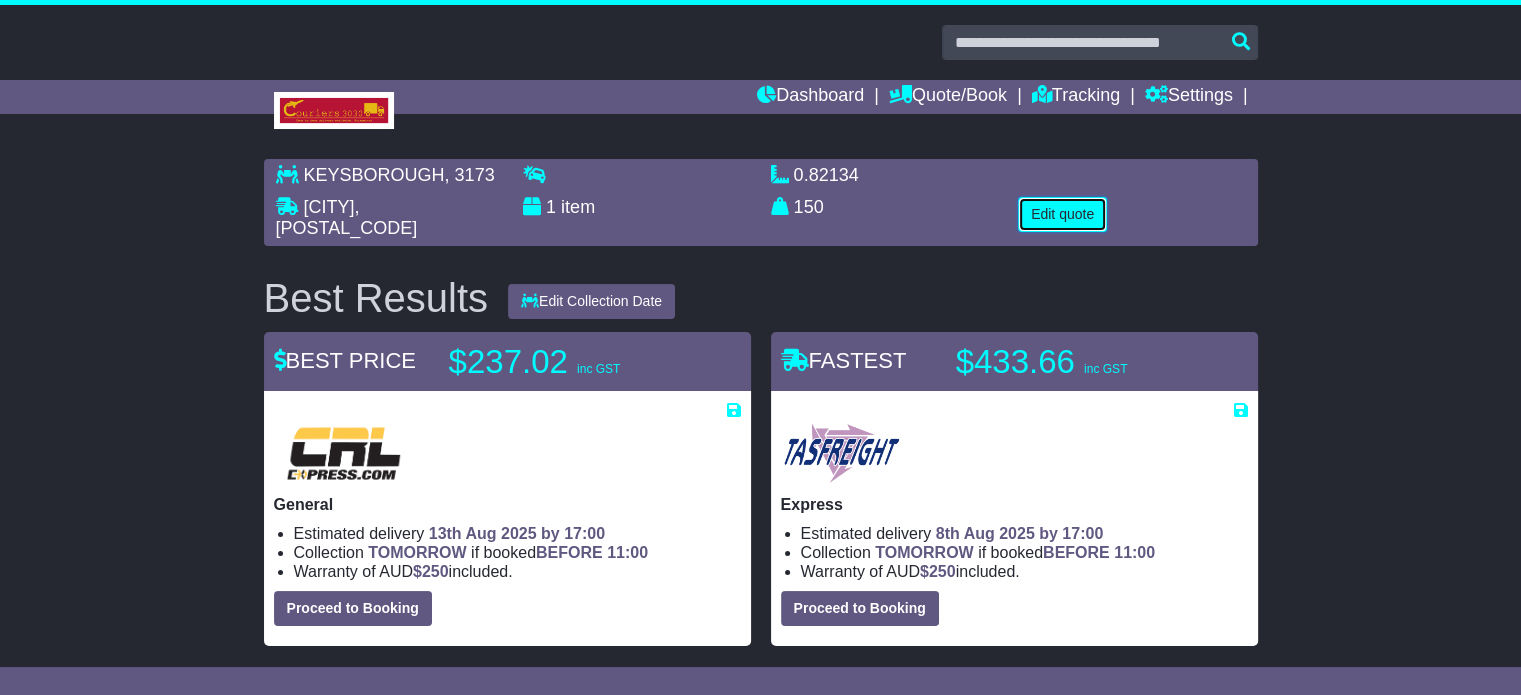 click on "Edit quote" at bounding box center [1062, 214] 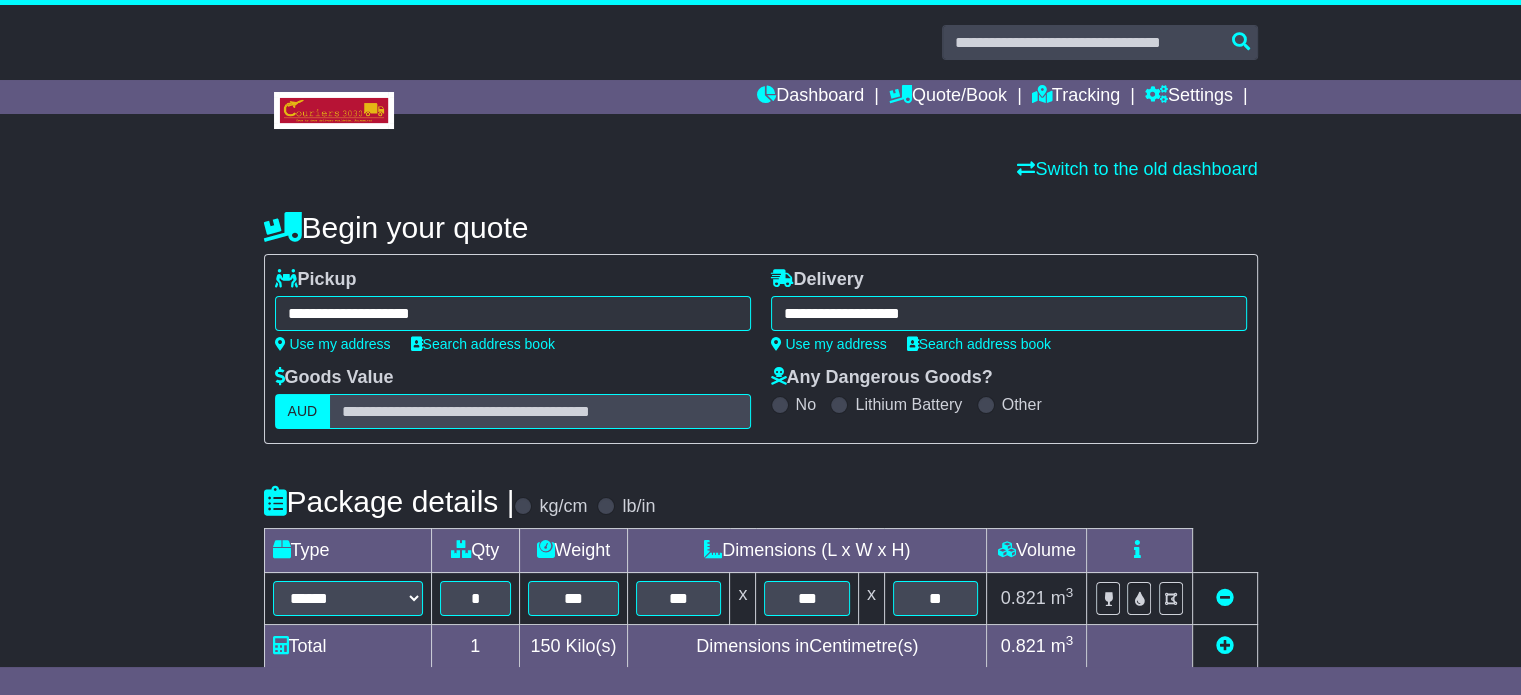 click on "**********" at bounding box center (1009, 313) 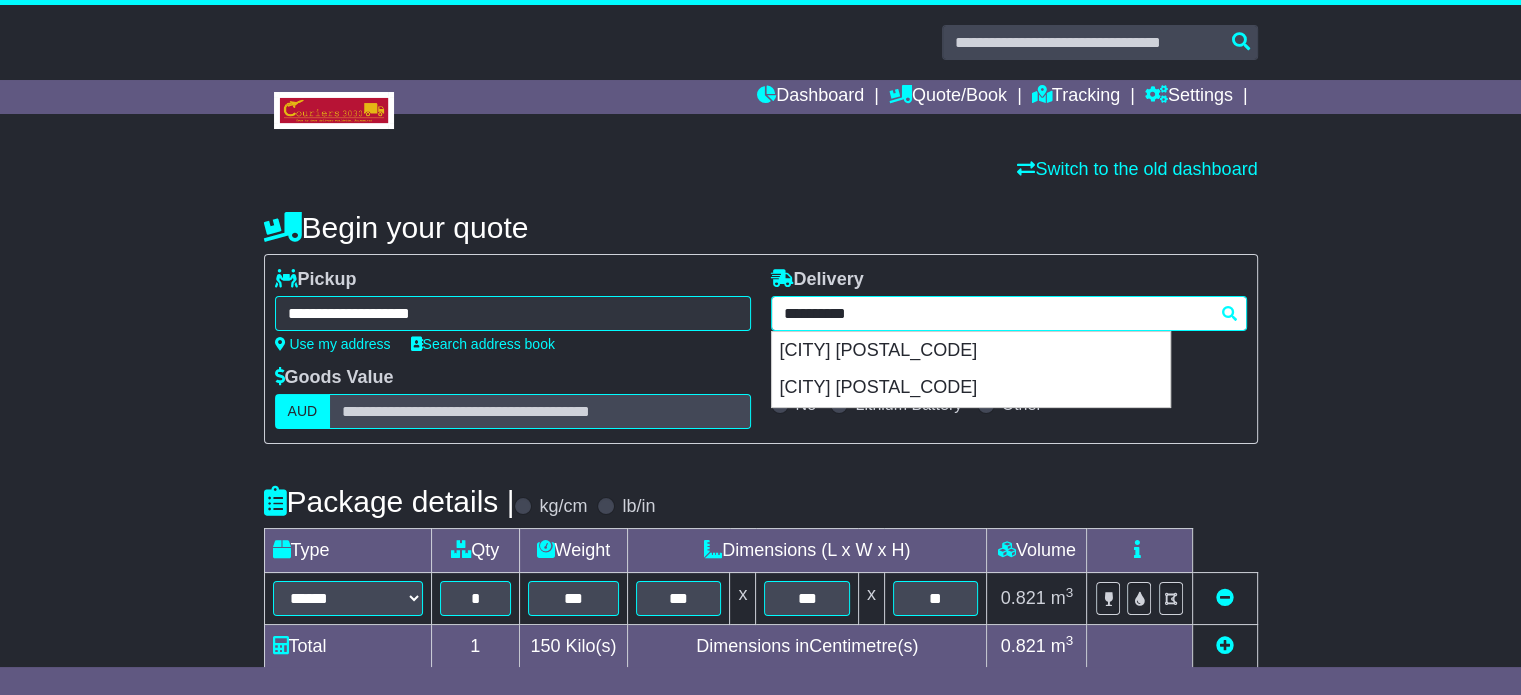 click on "**********" at bounding box center [1009, 313] 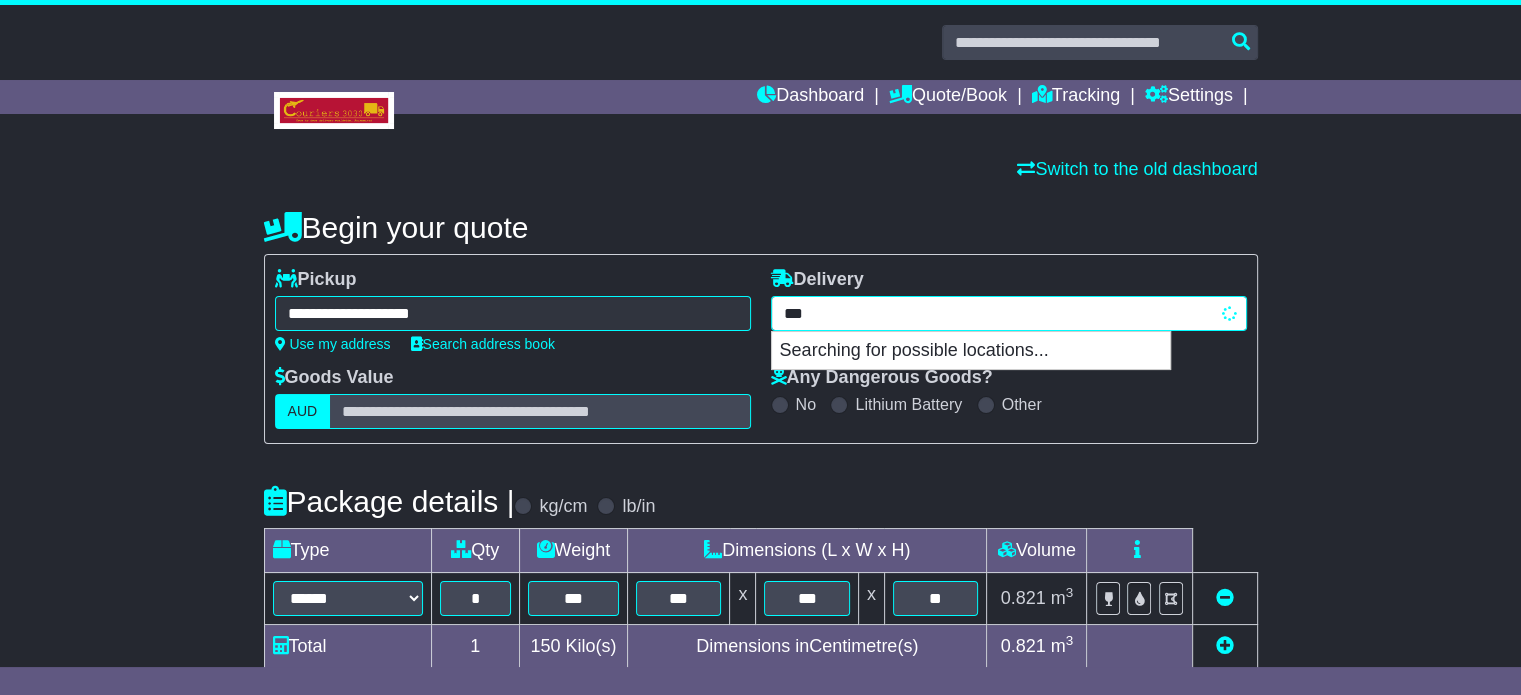 type on "****" 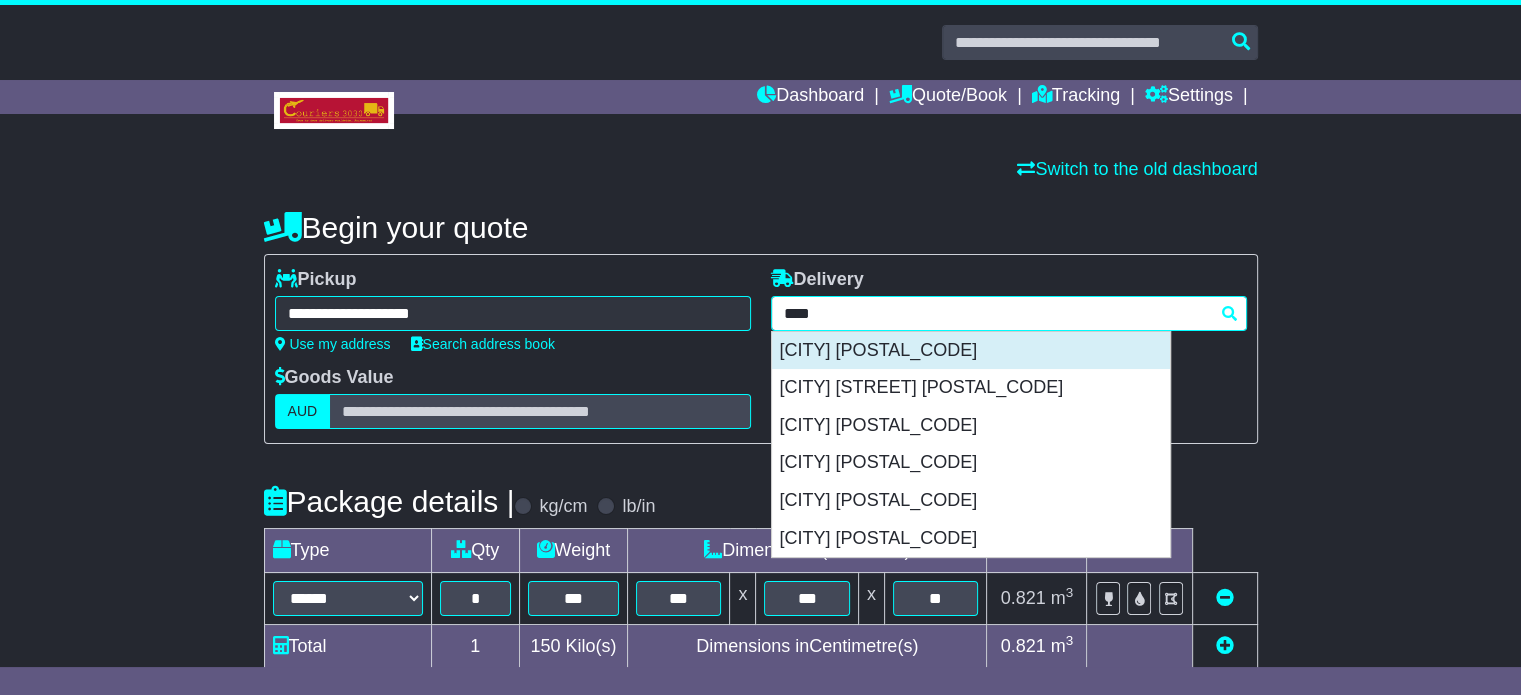 click on "BRISBANE 4000" at bounding box center (971, 351) 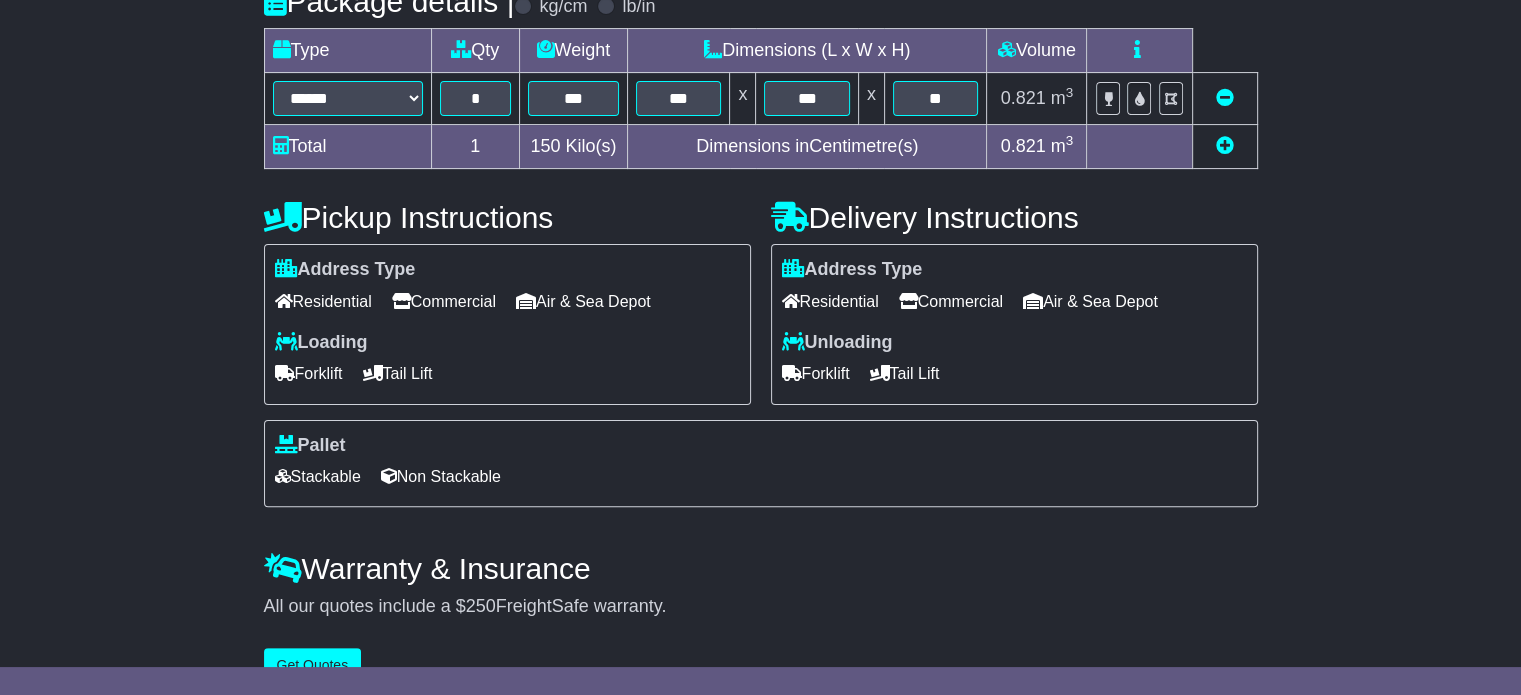 scroll, scrollTop: 540, scrollLeft: 0, axis: vertical 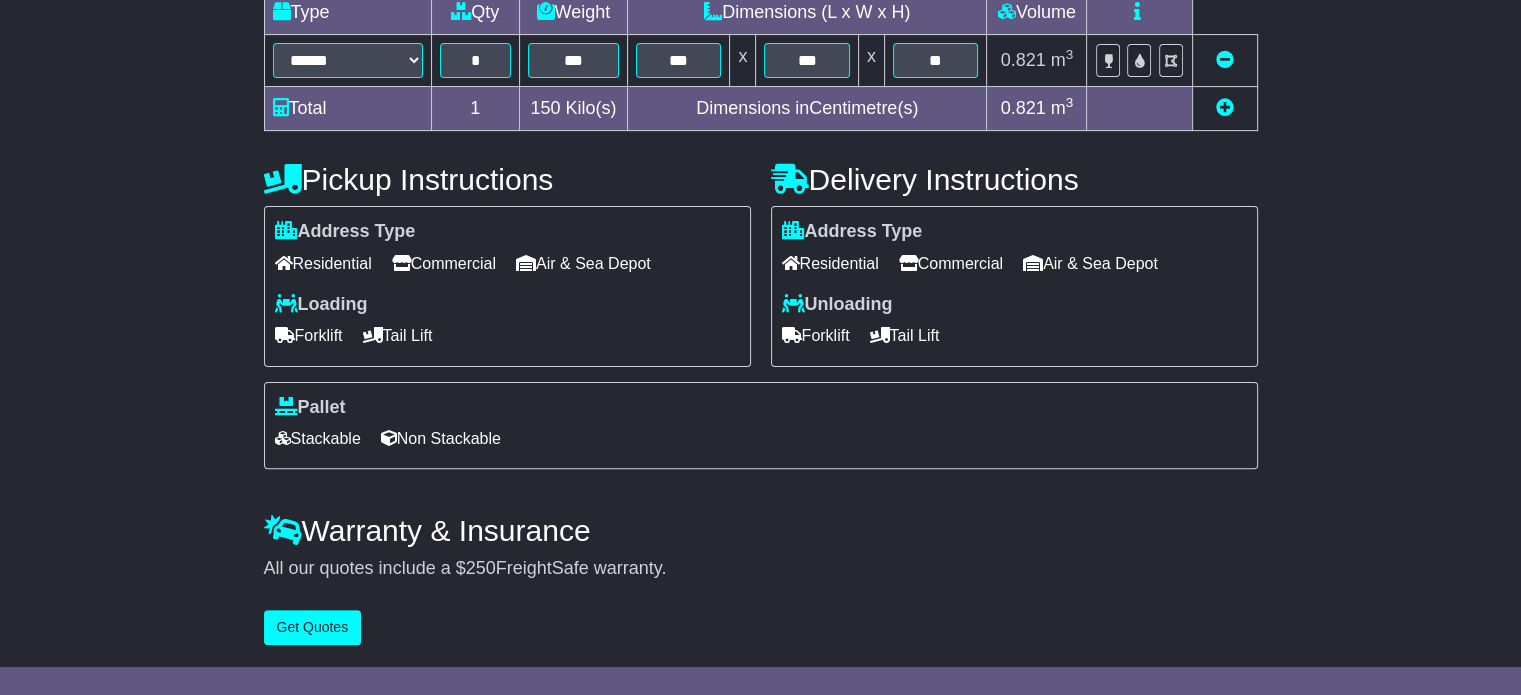 click on "Forklift" at bounding box center (816, 335) 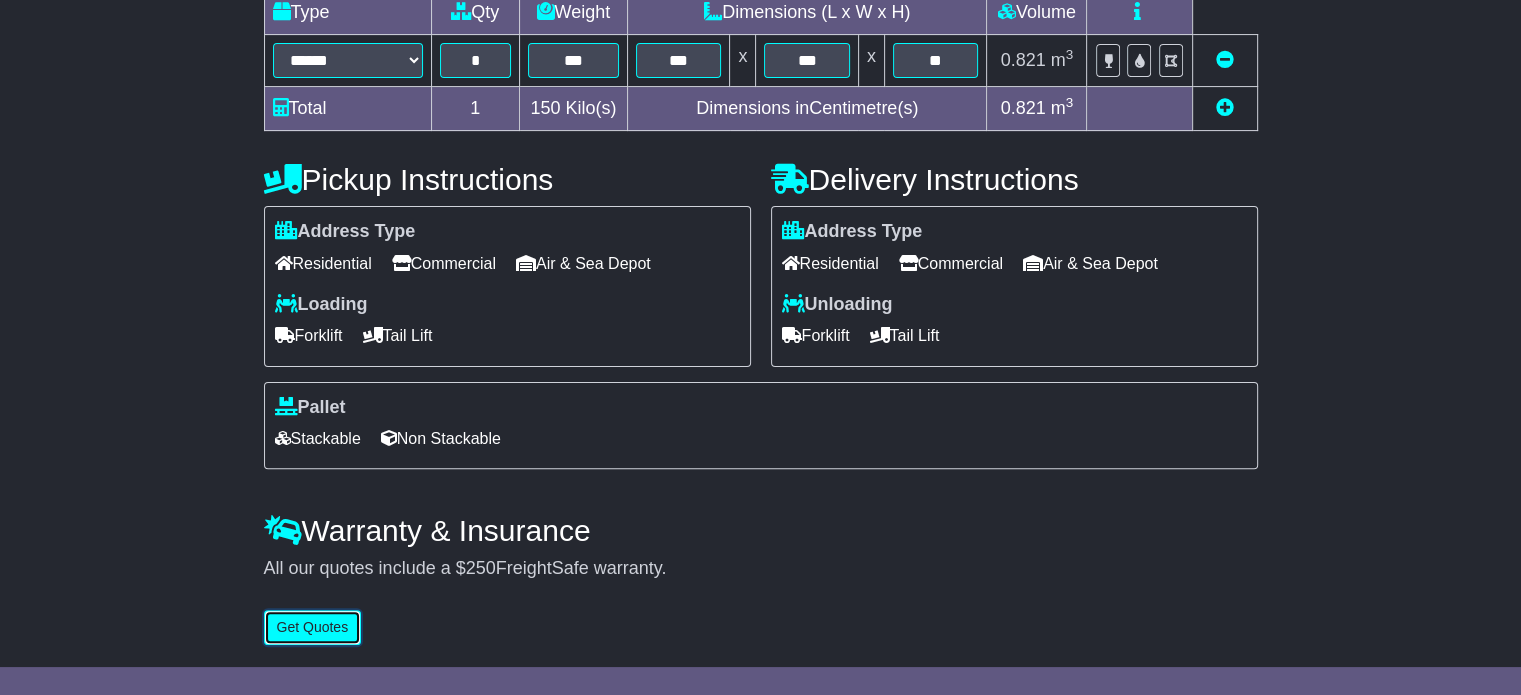 click on "Get Quotes" at bounding box center [313, 627] 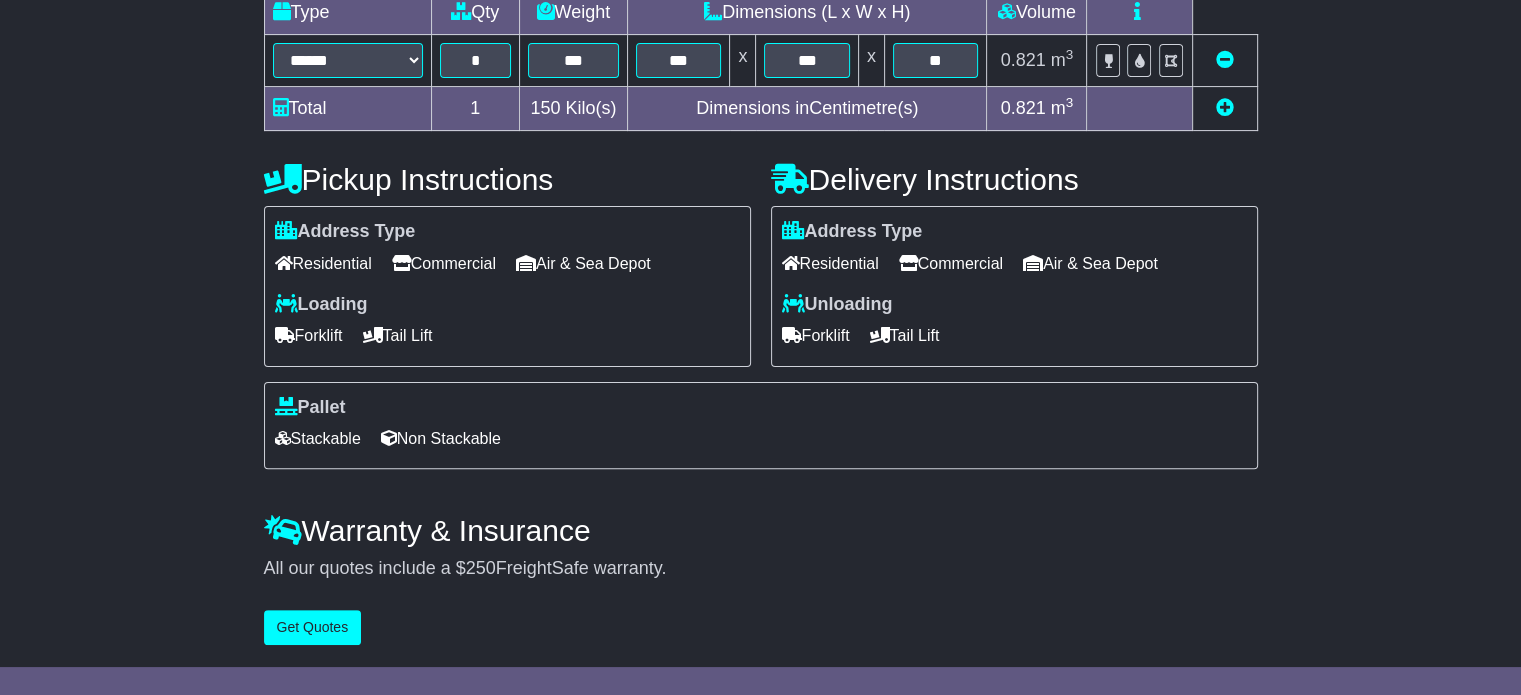 scroll, scrollTop: 0, scrollLeft: 0, axis: both 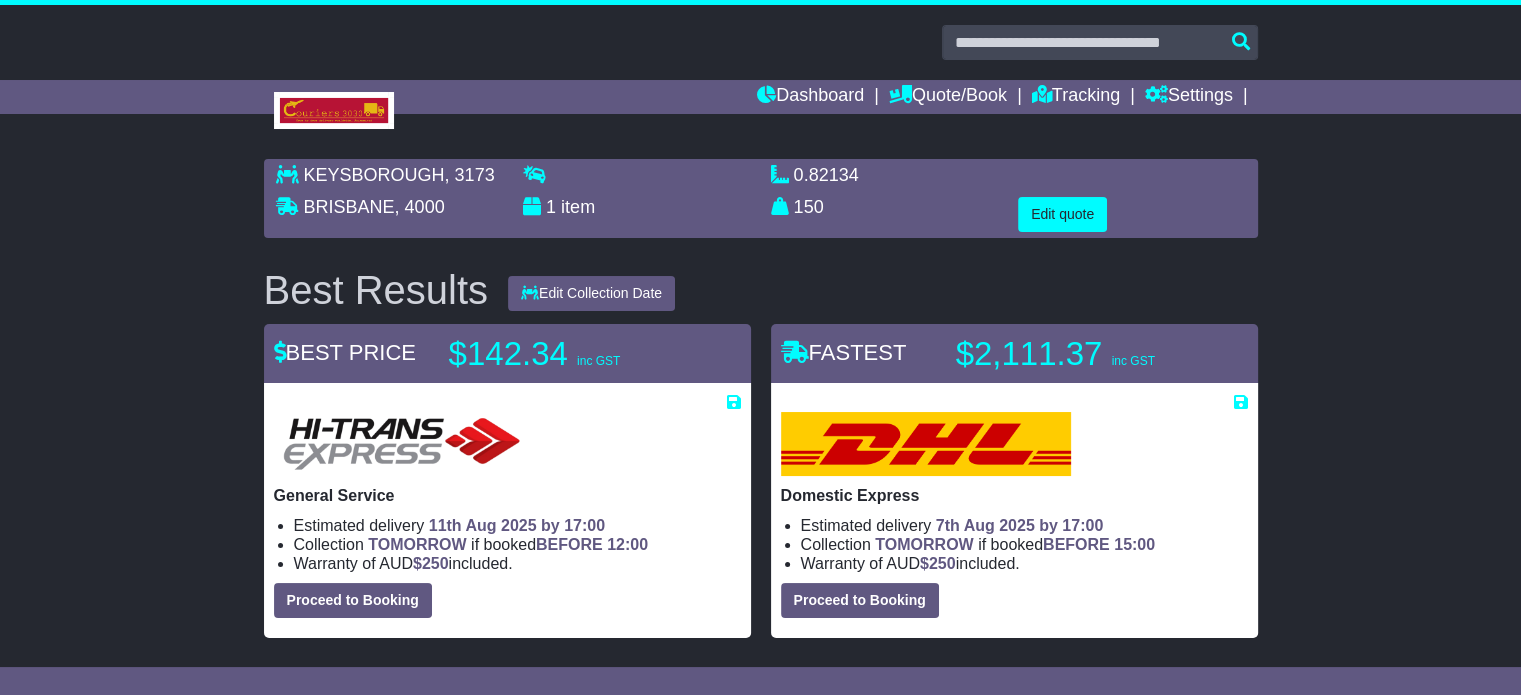 click at bounding box center [1132, 181] 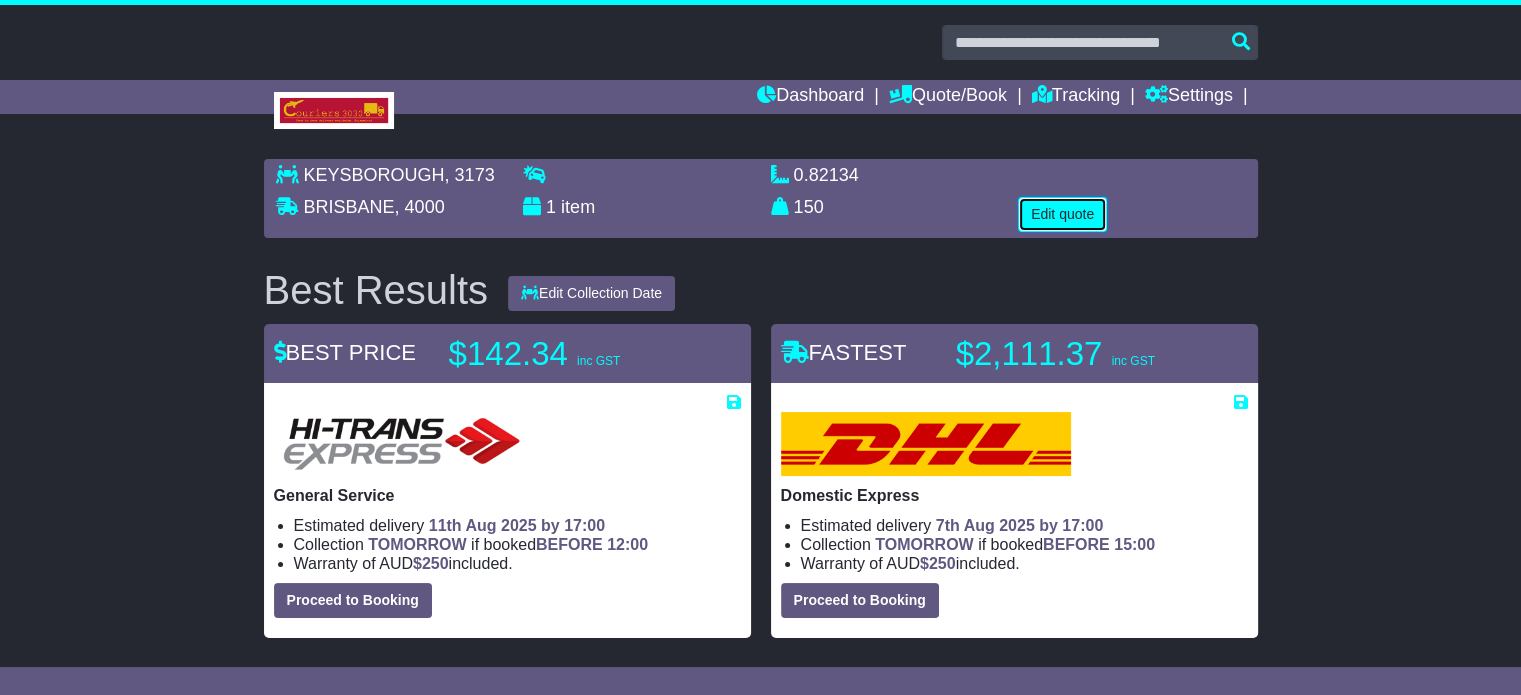 click on "Edit quote" at bounding box center [1062, 214] 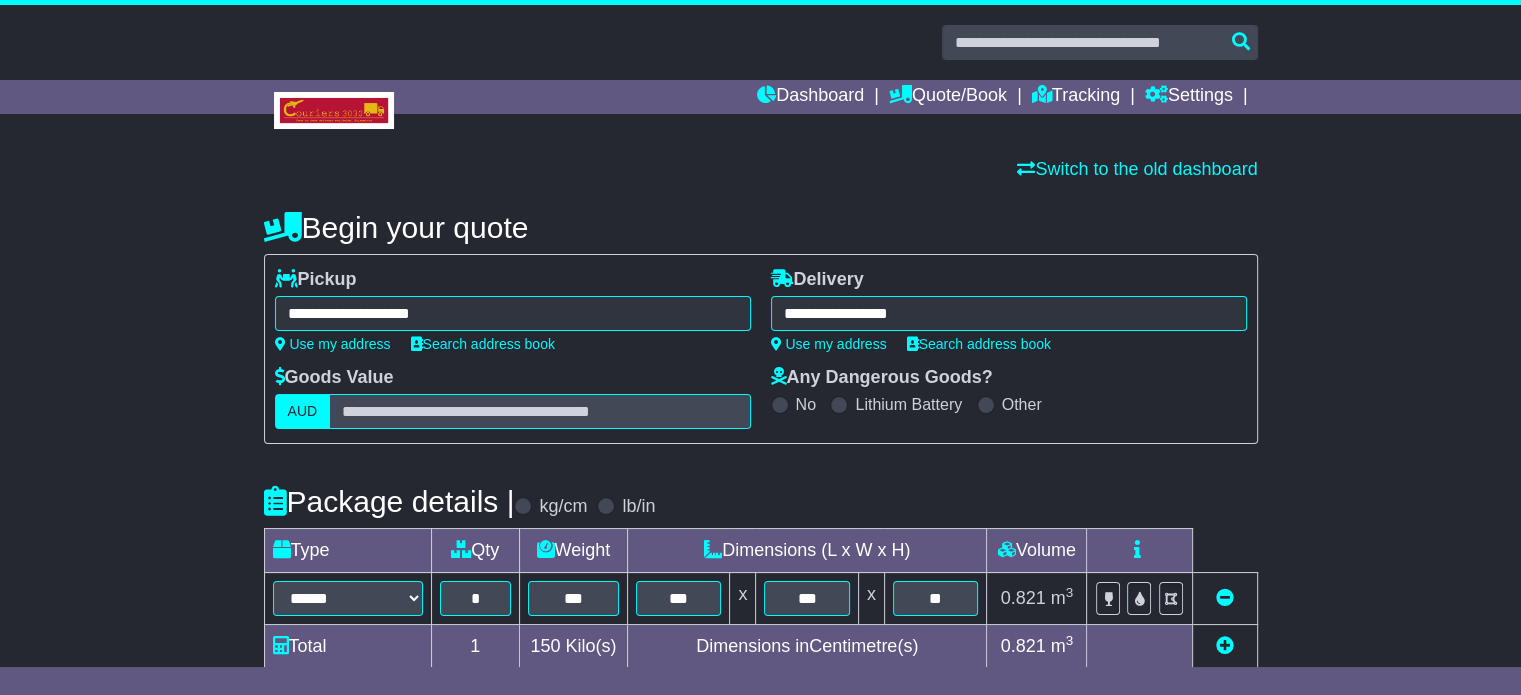 click on "**********" at bounding box center (1009, 313) 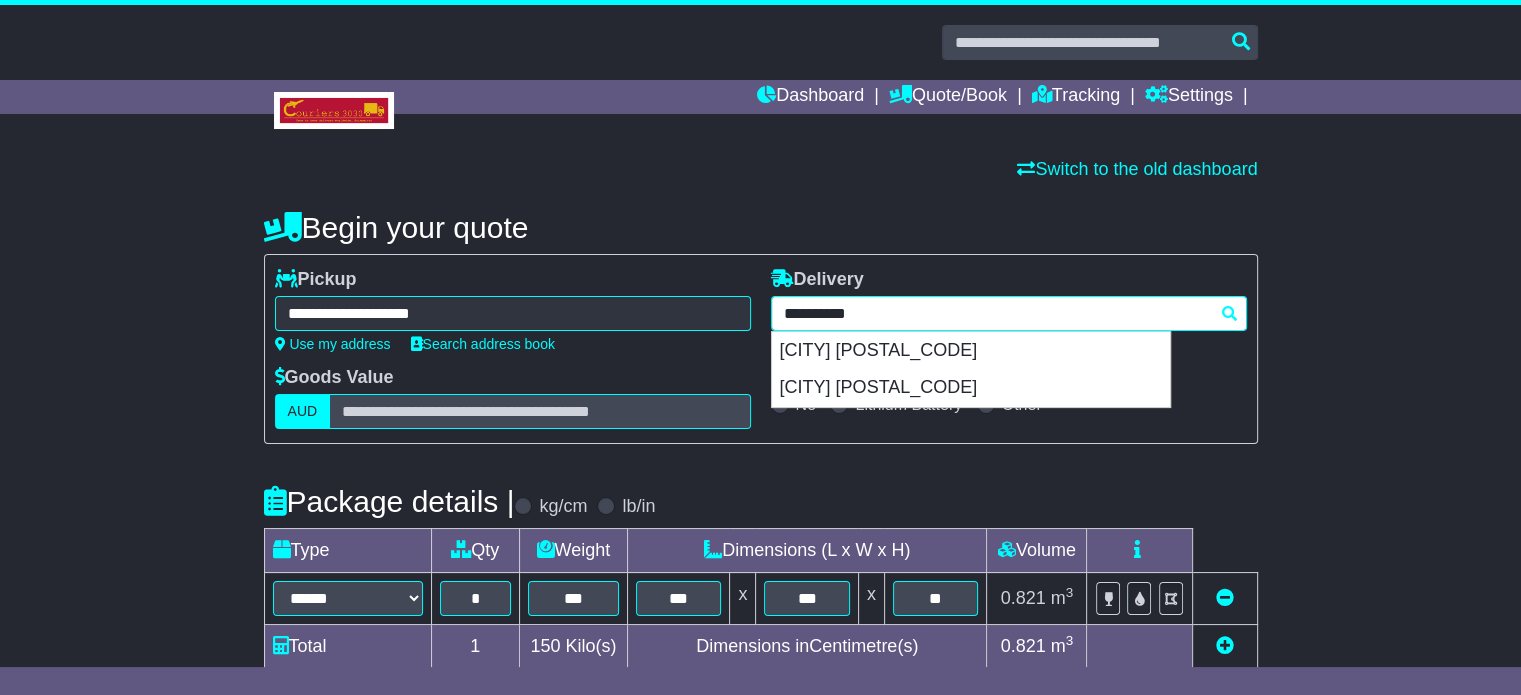 click on "**********" at bounding box center [1009, 313] 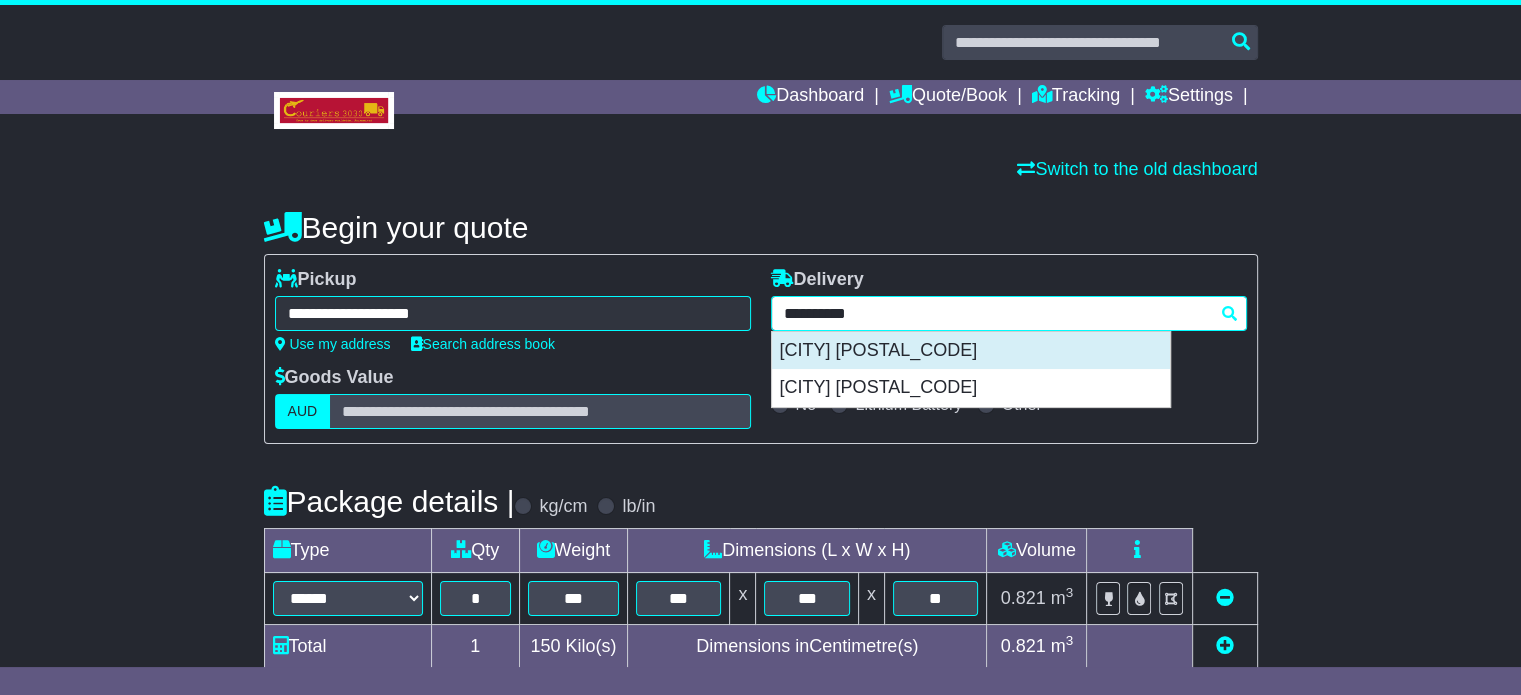 click on "NOOSAVILLE 4566" at bounding box center [971, 351] 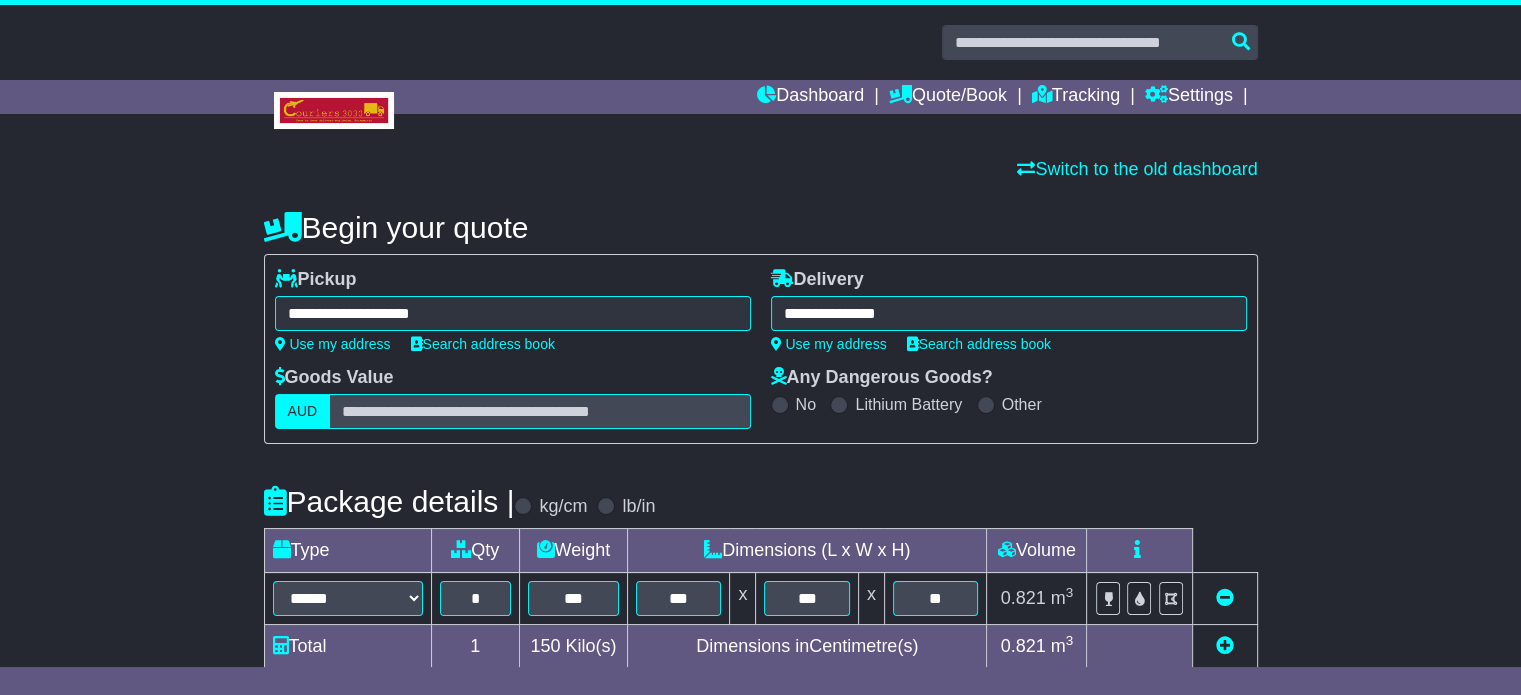 type on "**********" 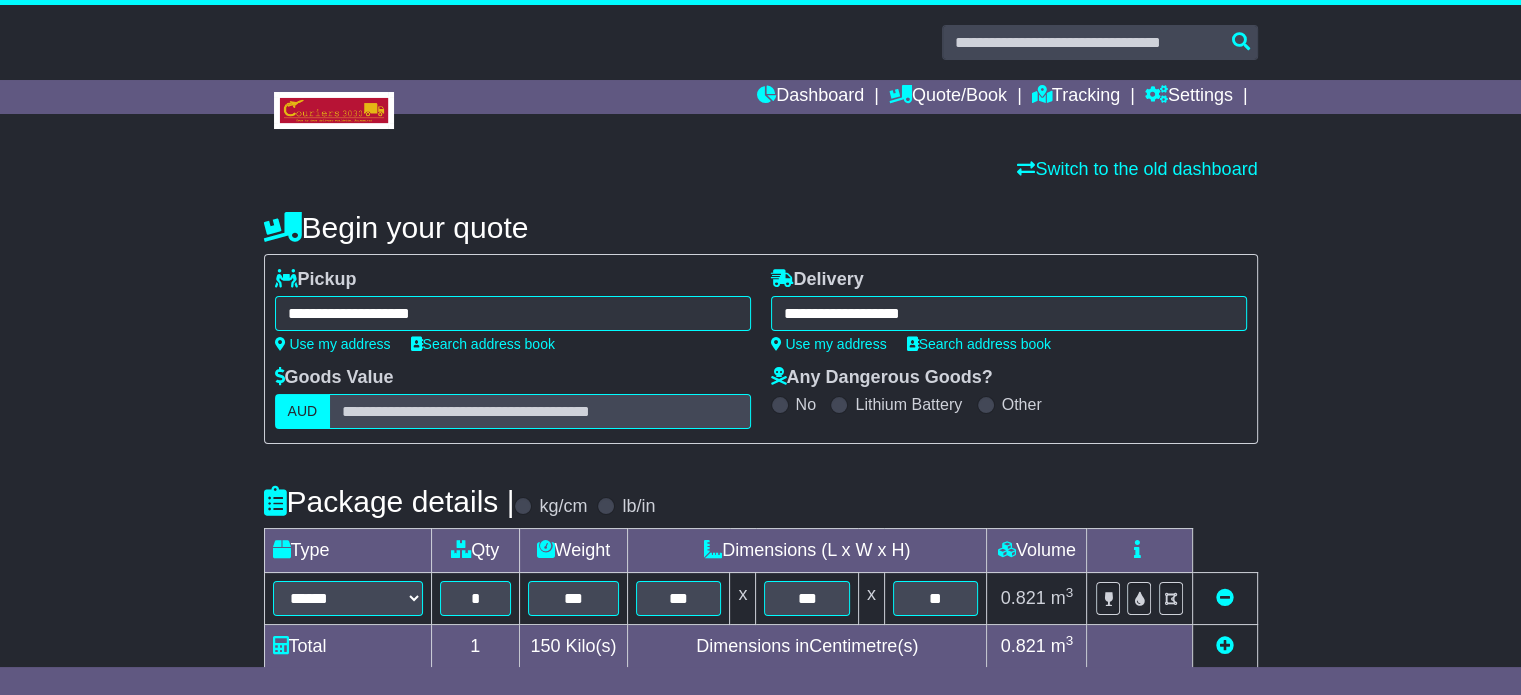 scroll, scrollTop: 500, scrollLeft: 0, axis: vertical 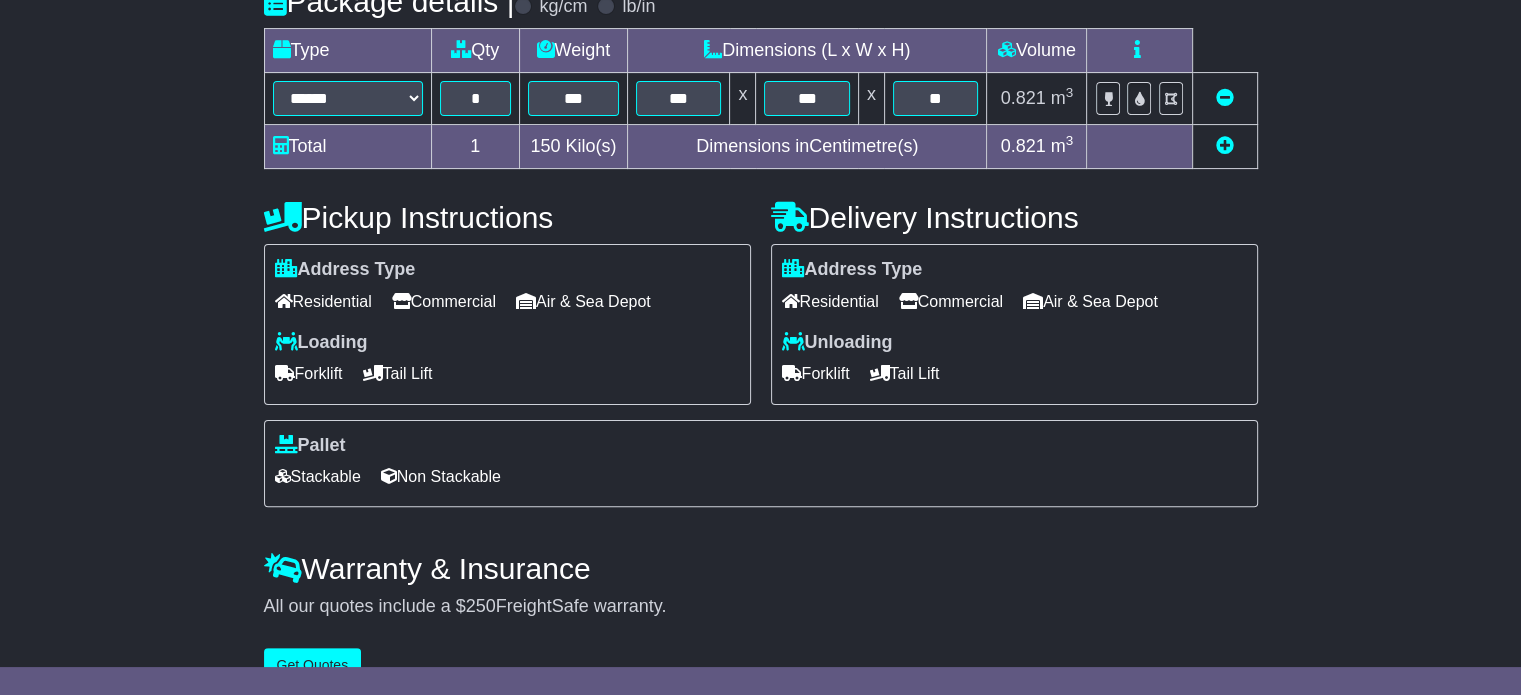 click on "Tail Lift" at bounding box center (905, 373) 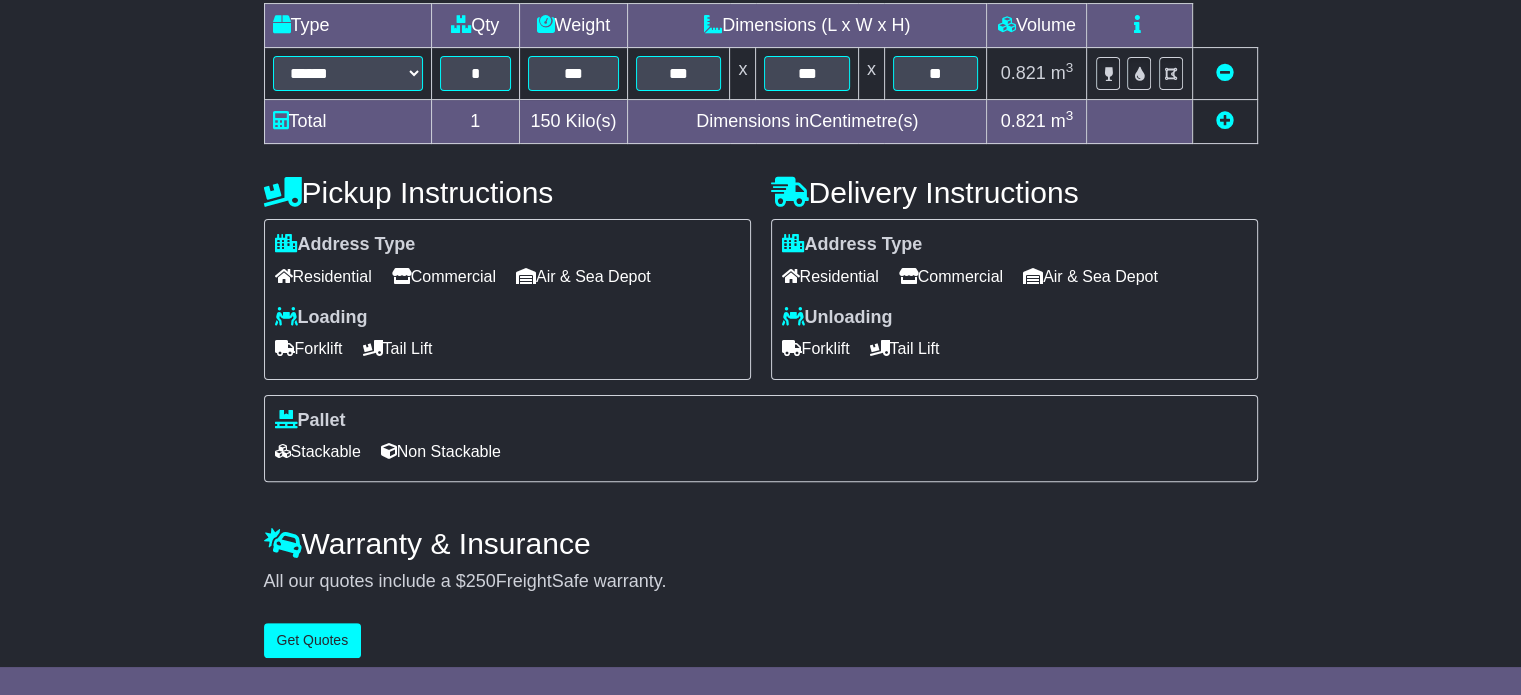 scroll, scrollTop: 540, scrollLeft: 0, axis: vertical 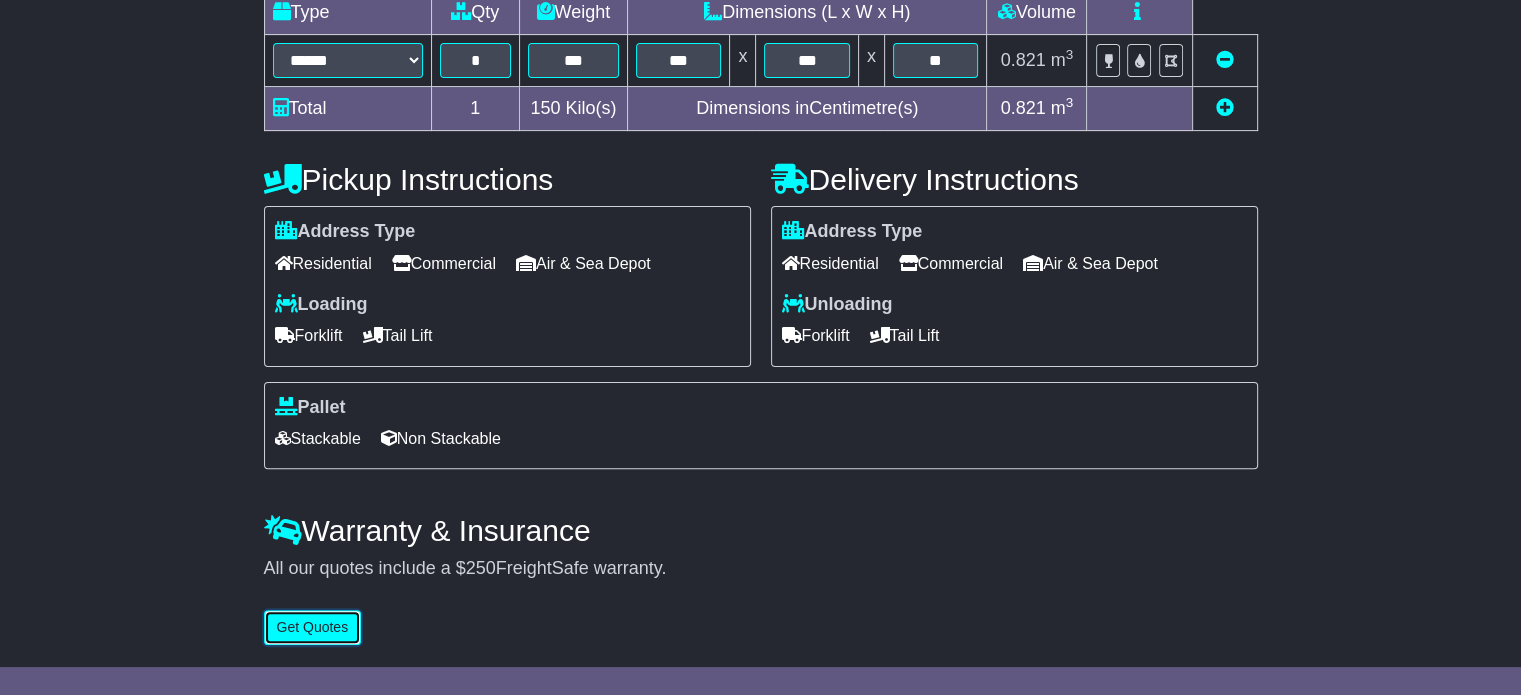 click on "Get Quotes" at bounding box center (313, 627) 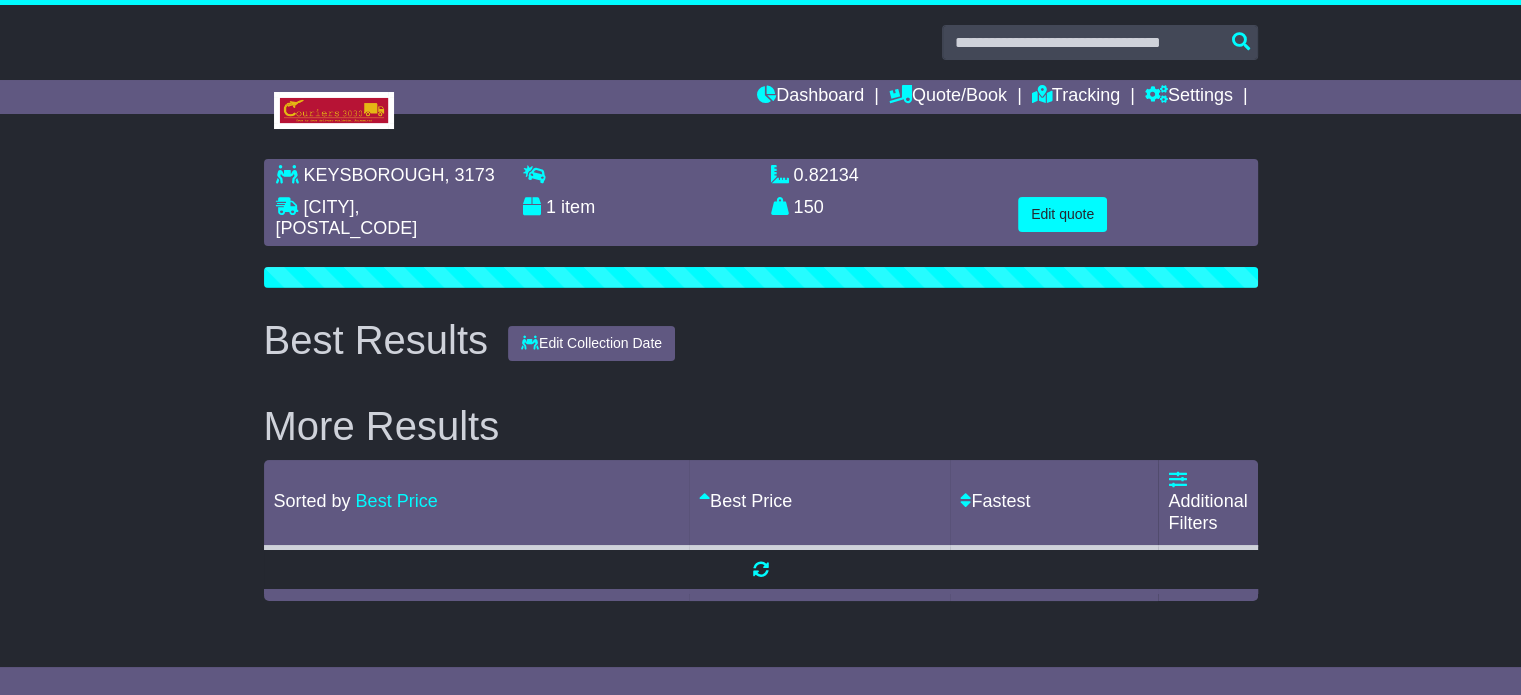 scroll, scrollTop: 0, scrollLeft: 0, axis: both 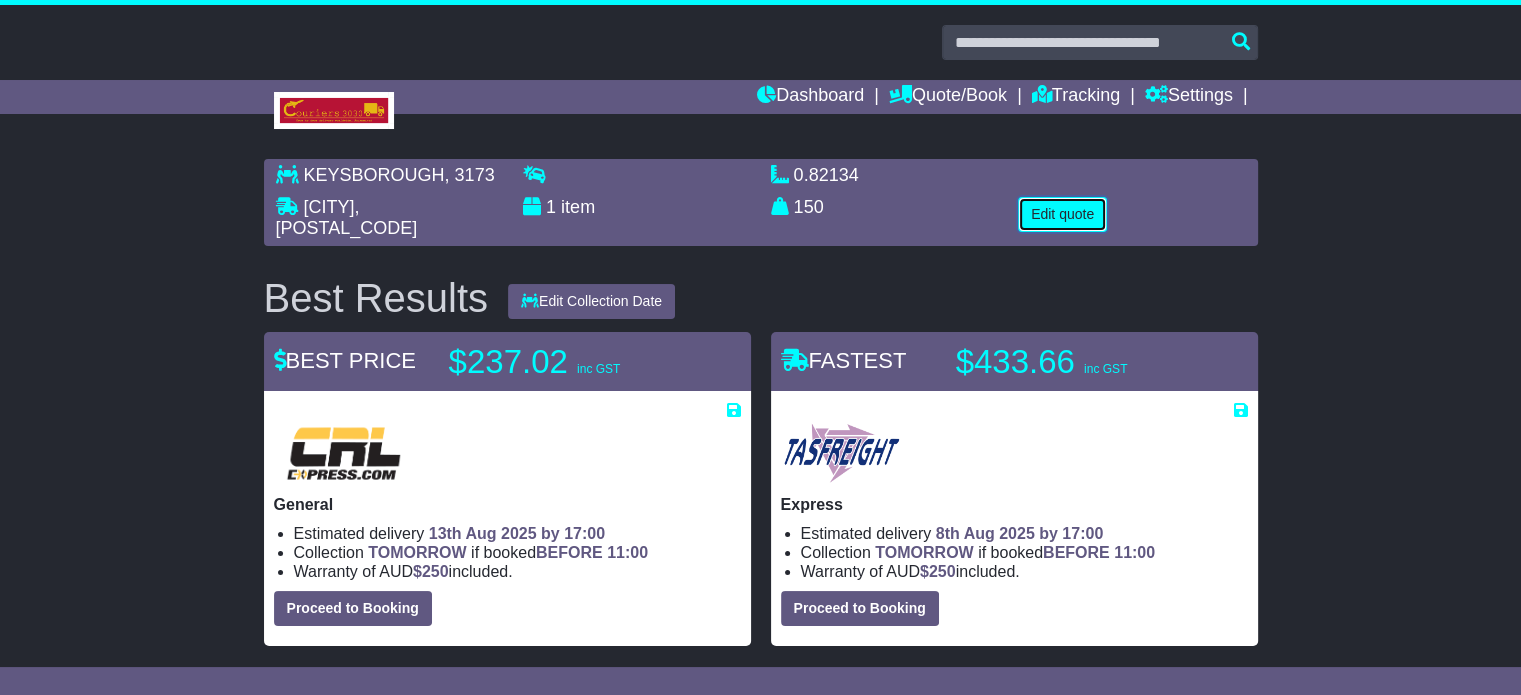click on "Edit quote" at bounding box center [1062, 214] 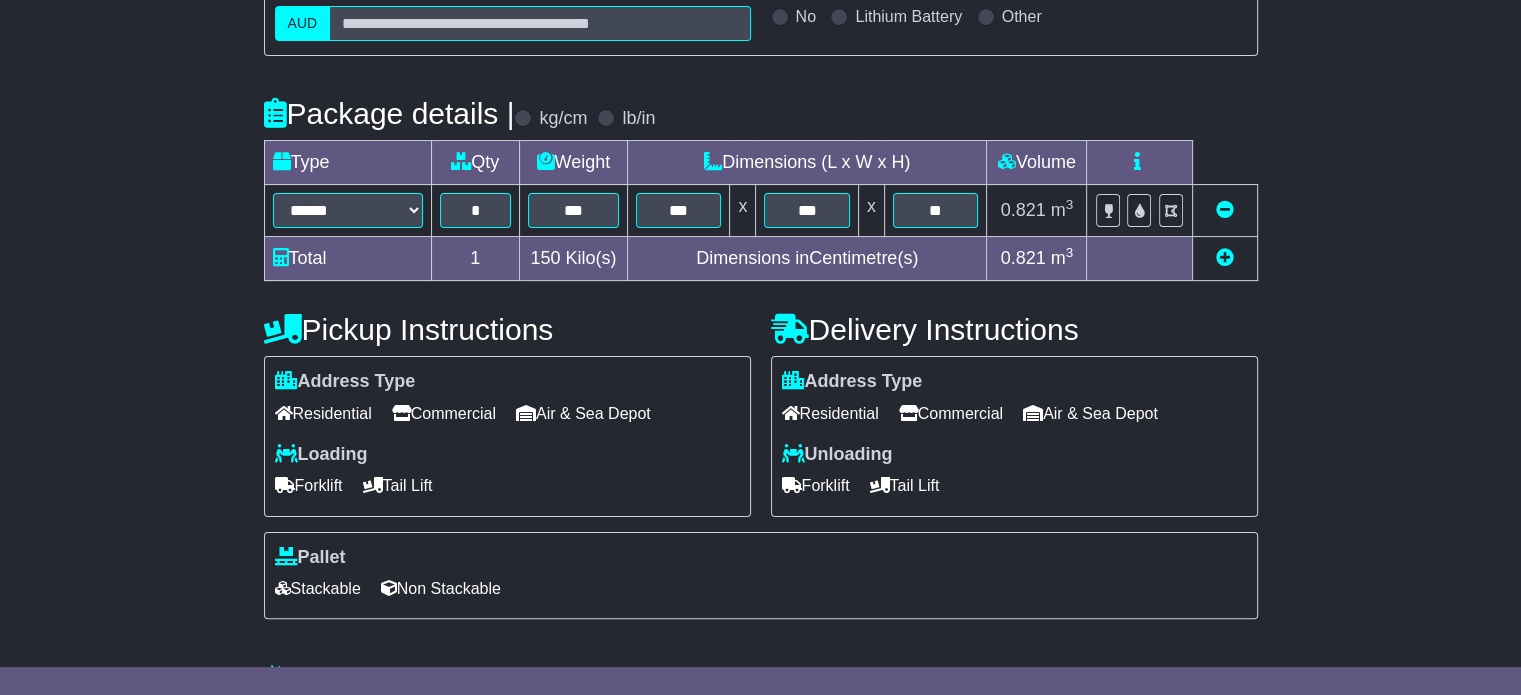 scroll, scrollTop: 540, scrollLeft: 0, axis: vertical 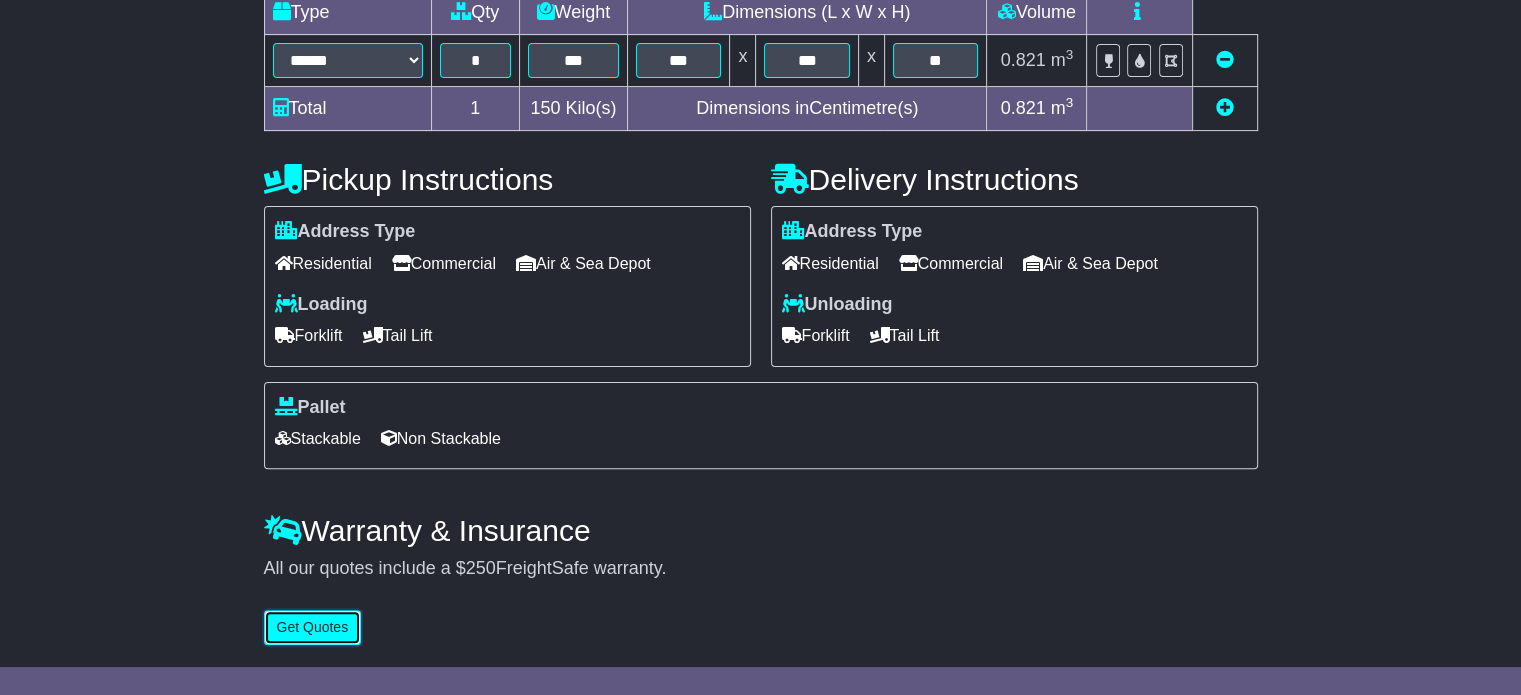 click on "Get Quotes" at bounding box center [313, 627] 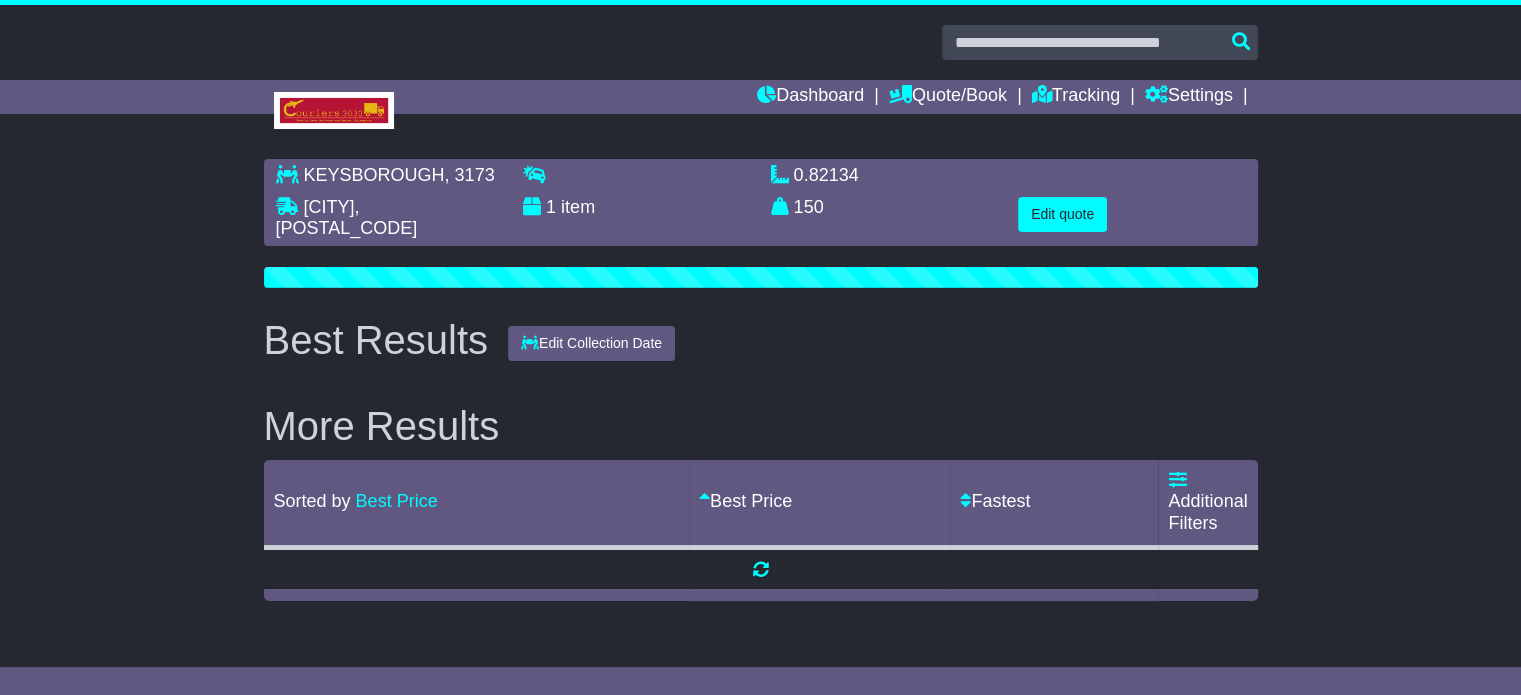 scroll, scrollTop: 0, scrollLeft: 0, axis: both 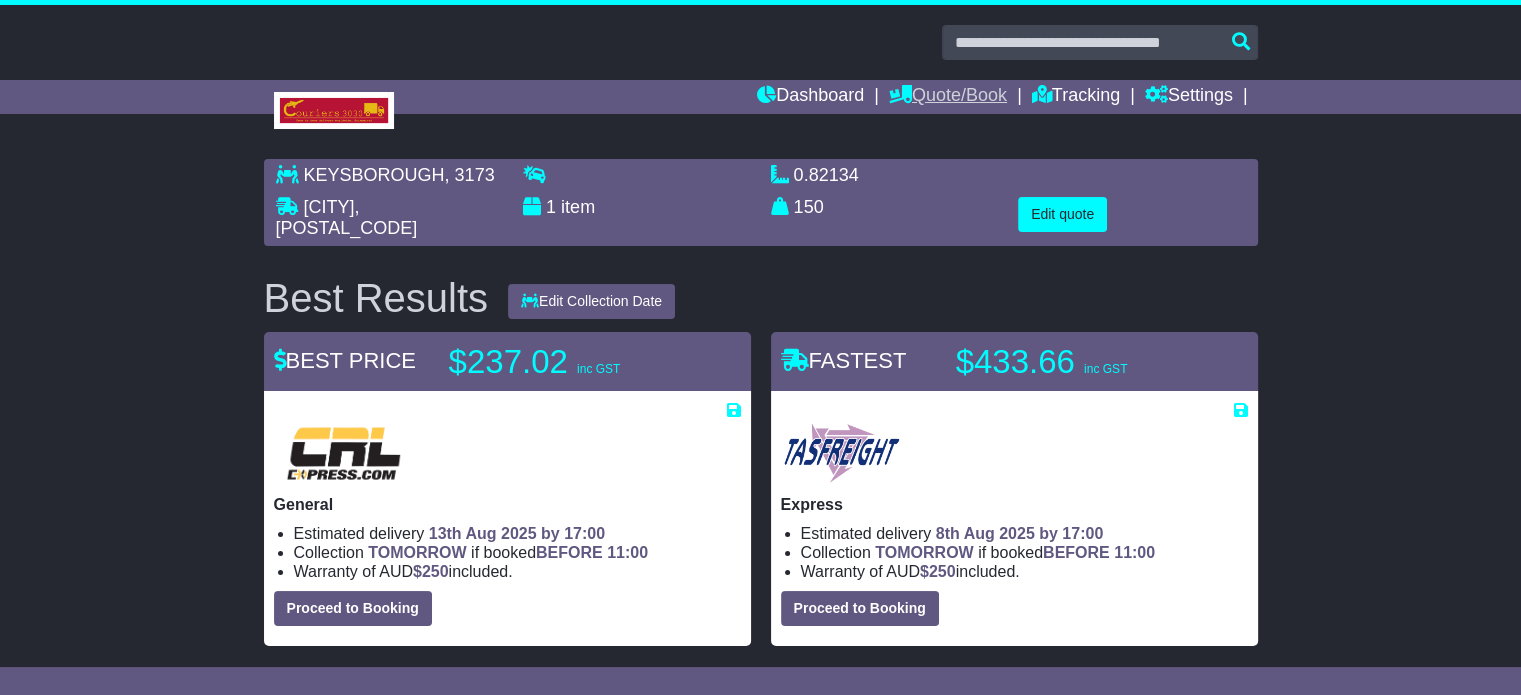 click on "Quote/Book" at bounding box center (948, 97) 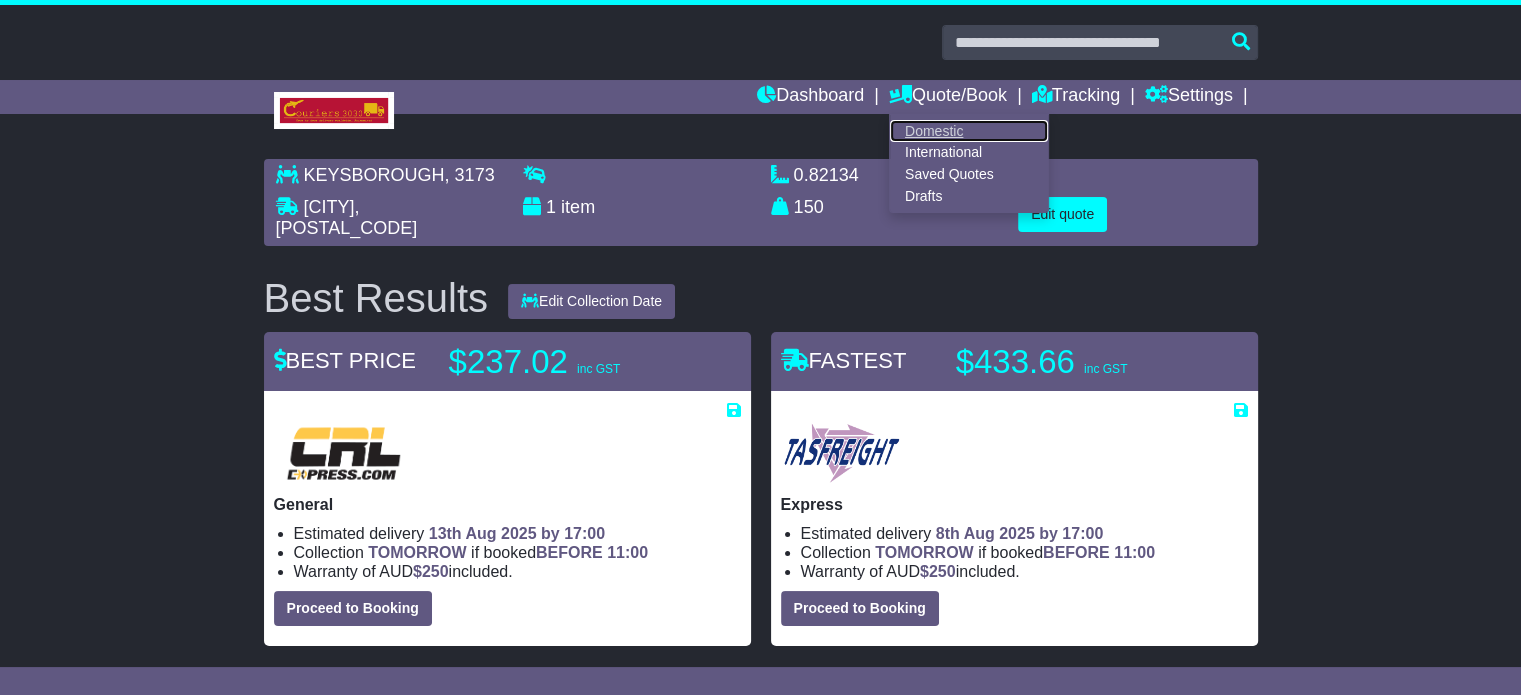 click on "Domestic" at bounding box center [969, 131] 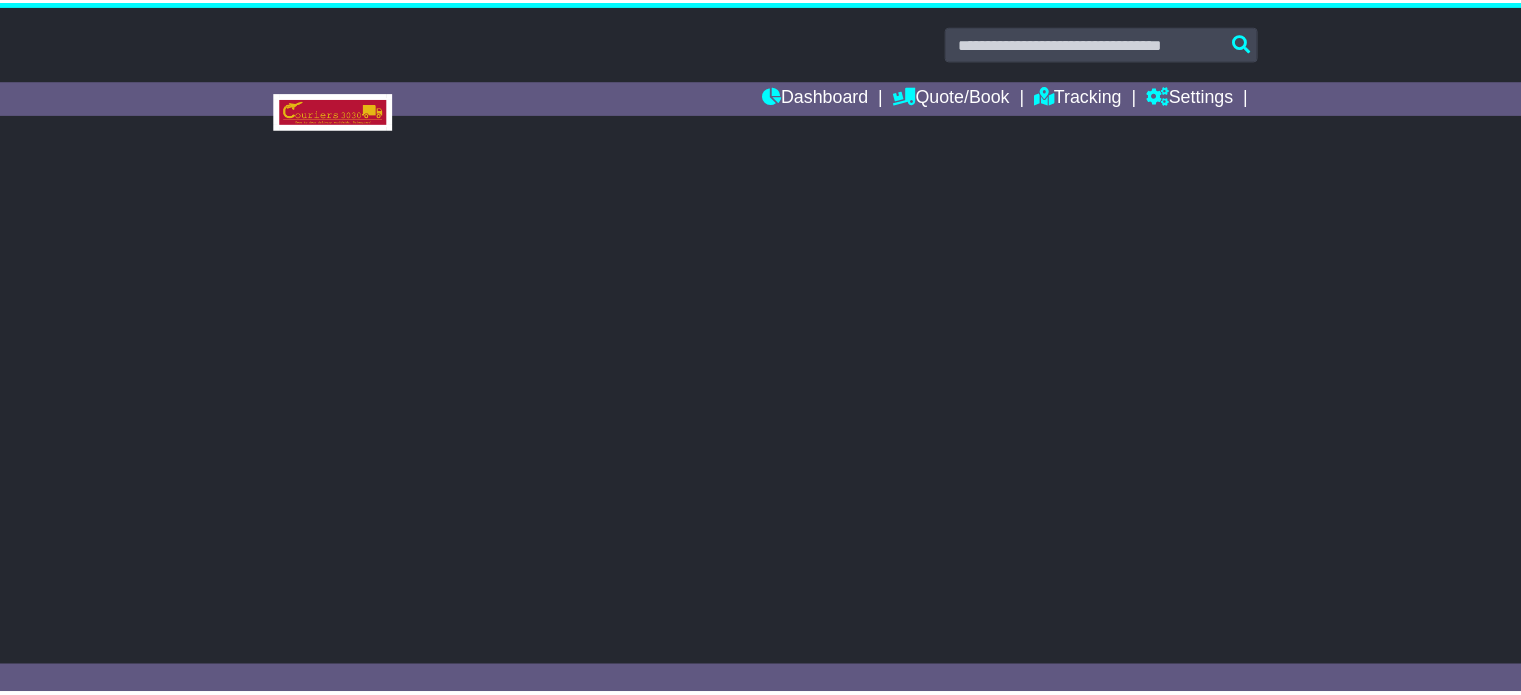 scroll, scrollTop: 0, scrollLeft: 0, axis: both 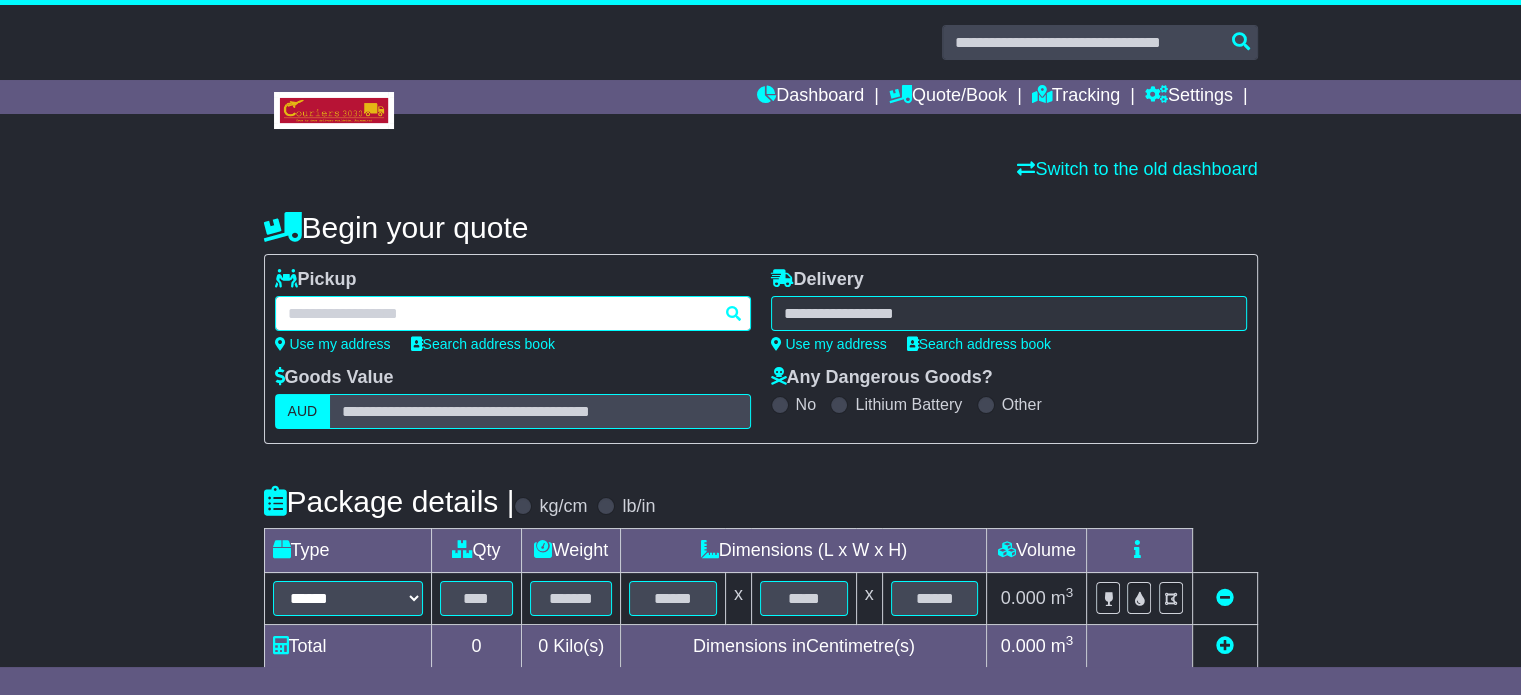click at bounding box center (513, 313) 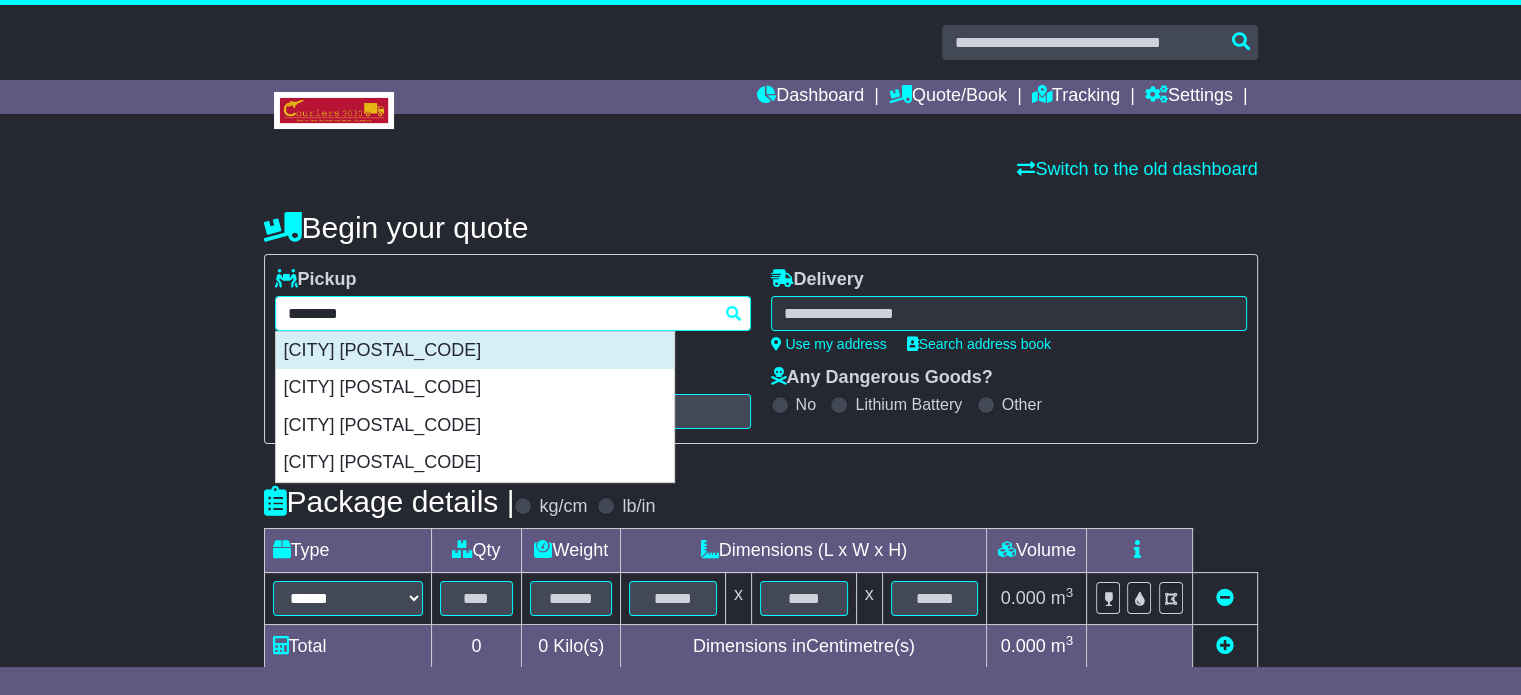 click on "[CITY] [POSTAL_CODE]" at bounding box center (475, 351) 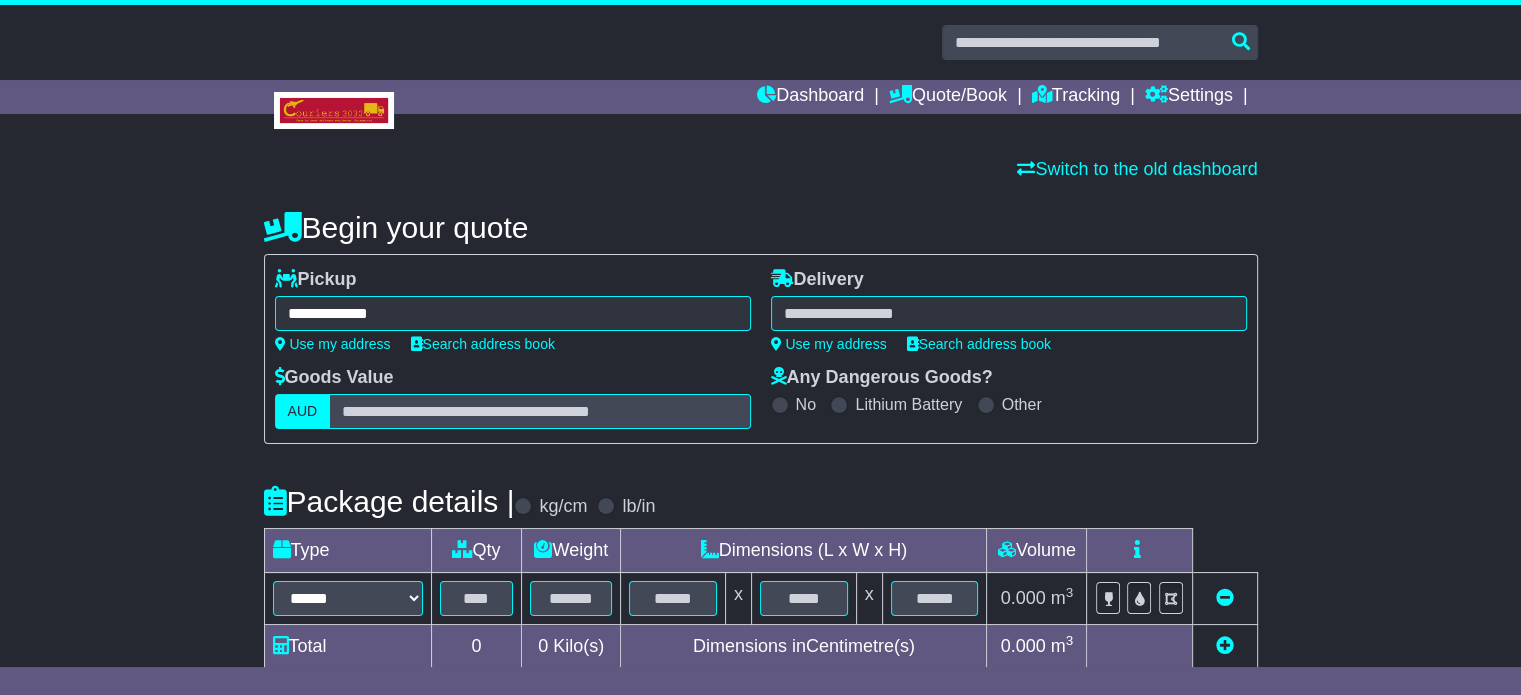 type on "**********" 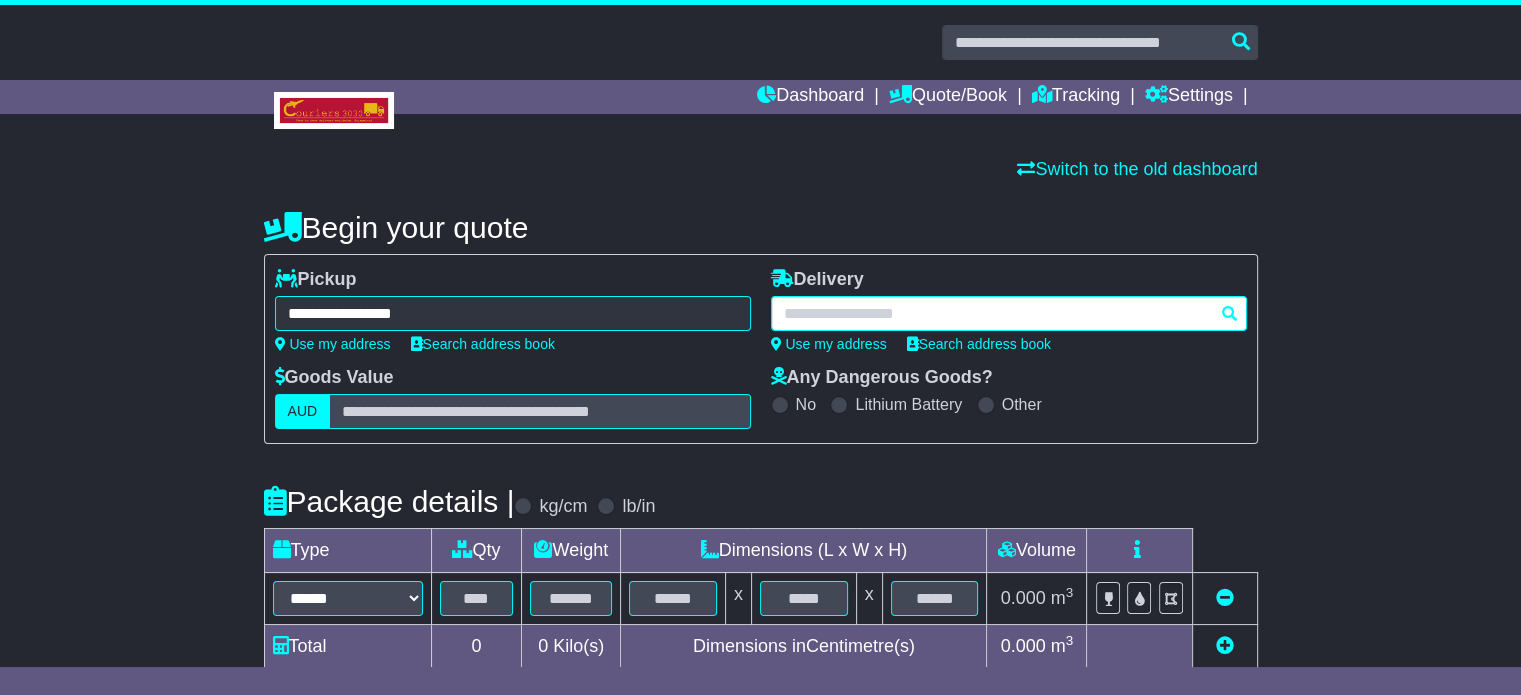 click at bounding box center (1009, 313) 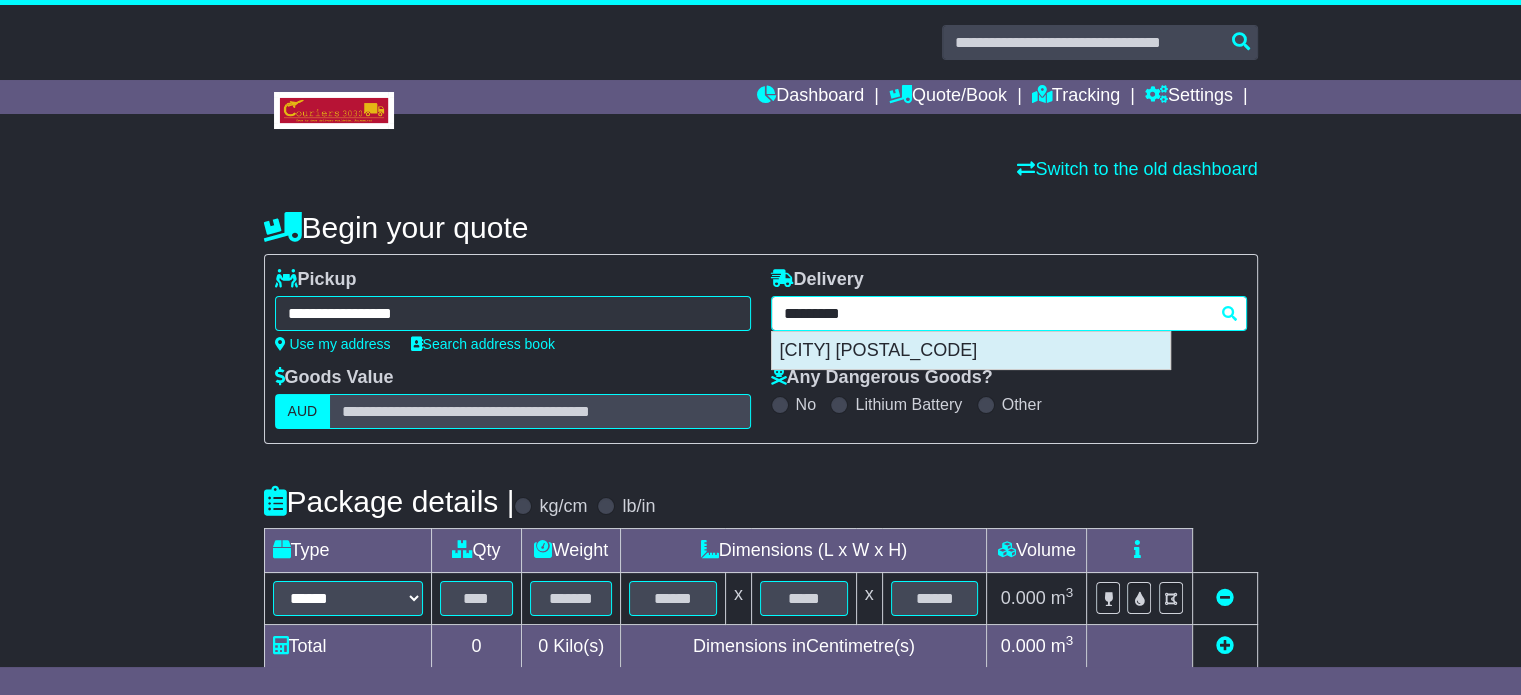 click on "[CITY] [POSTAL_CODE]" at bounding box center (971, 351) 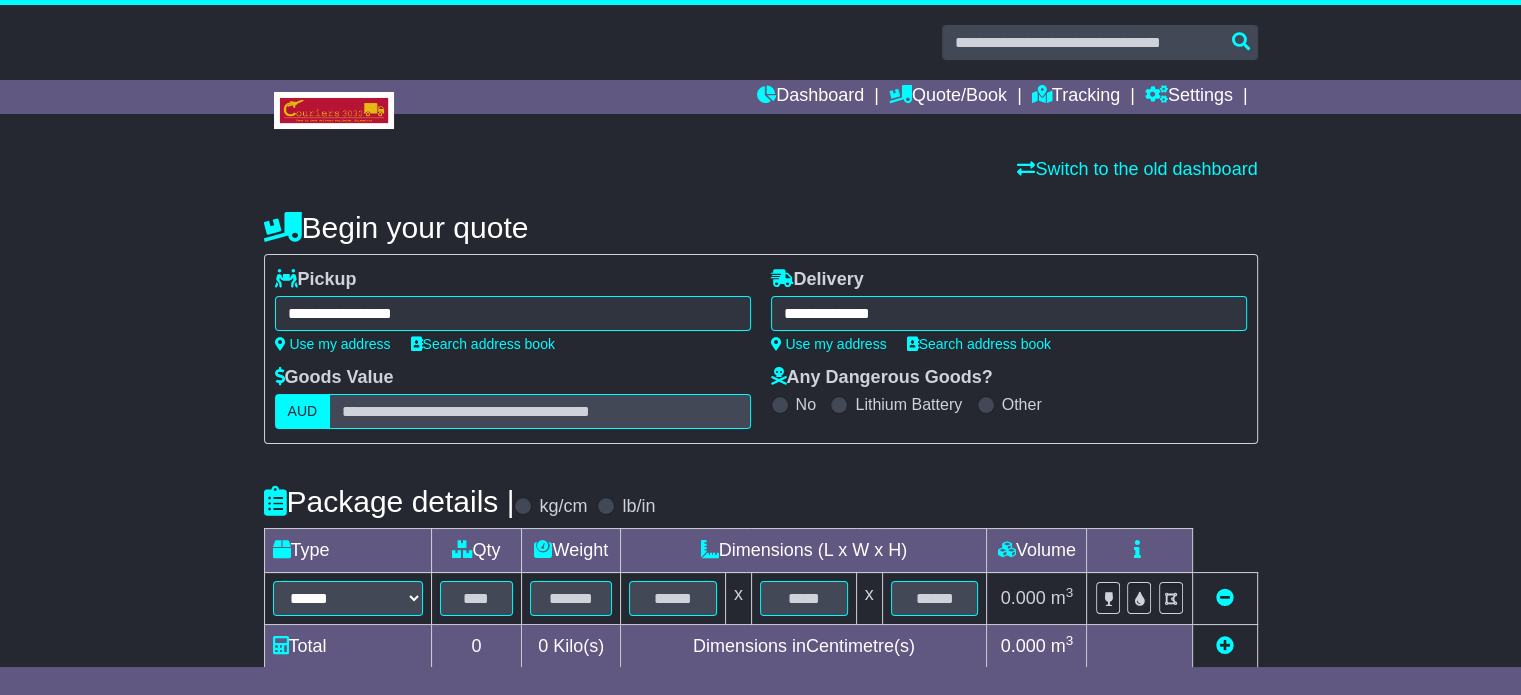 type on "**********" 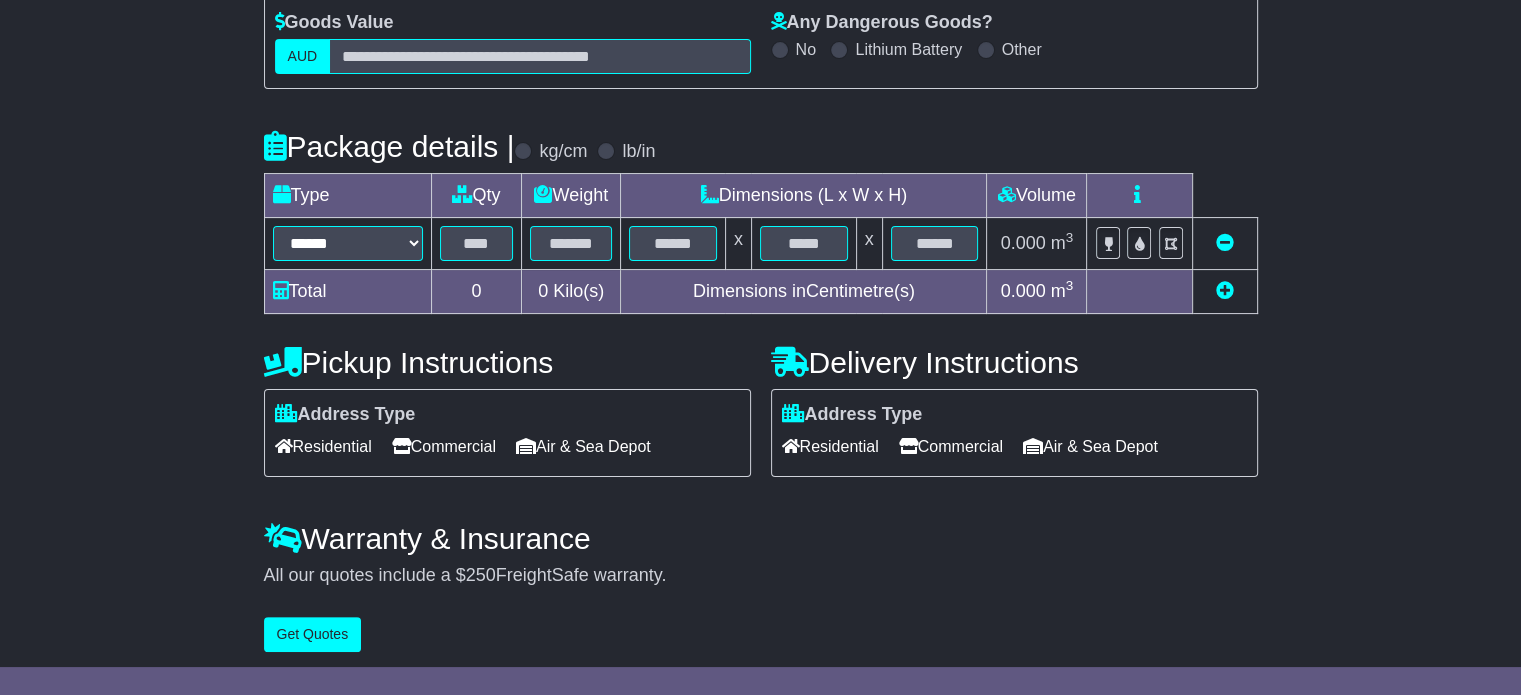 scroll, scrollTop: 360, scrollLeft: 0, axis: vertical 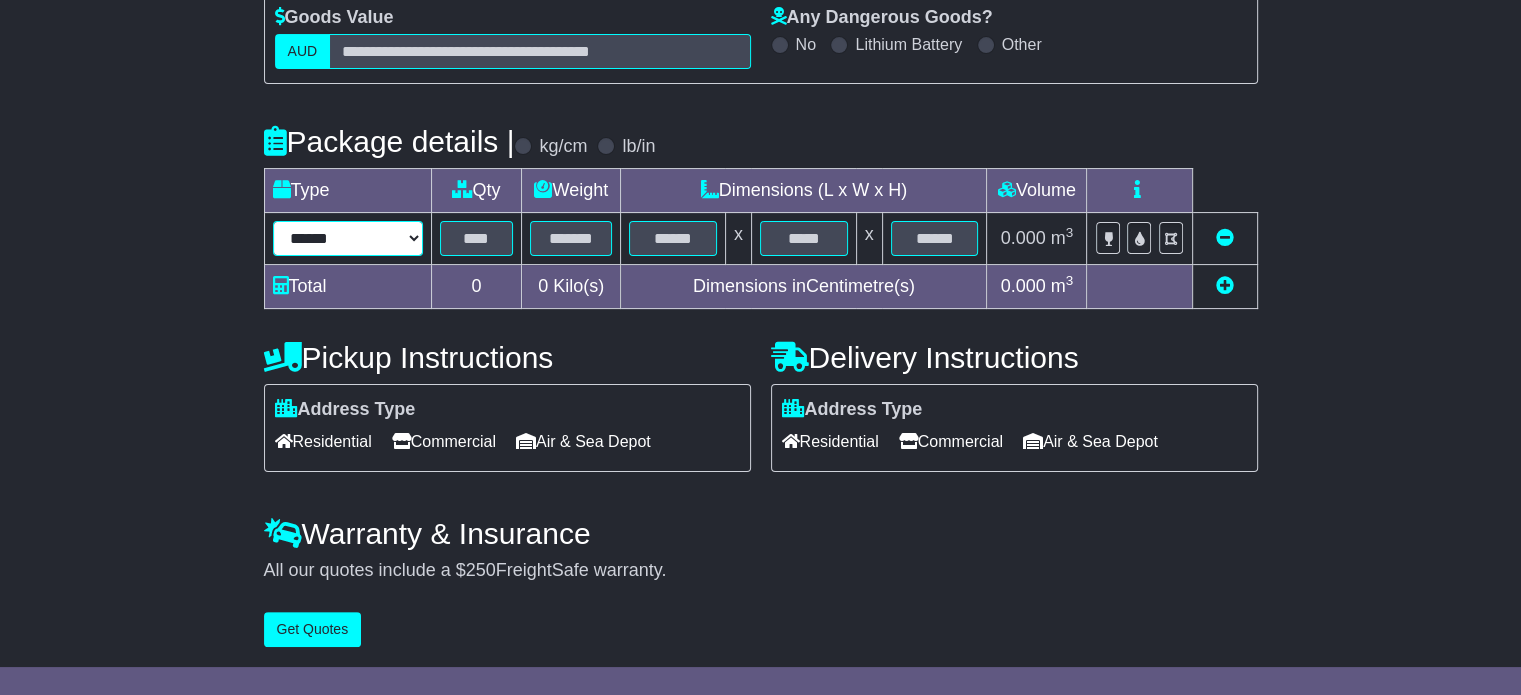 click on "****** ****** *** ******** ***** **** **** ****** *** *******" at bounding box center [348, 238] 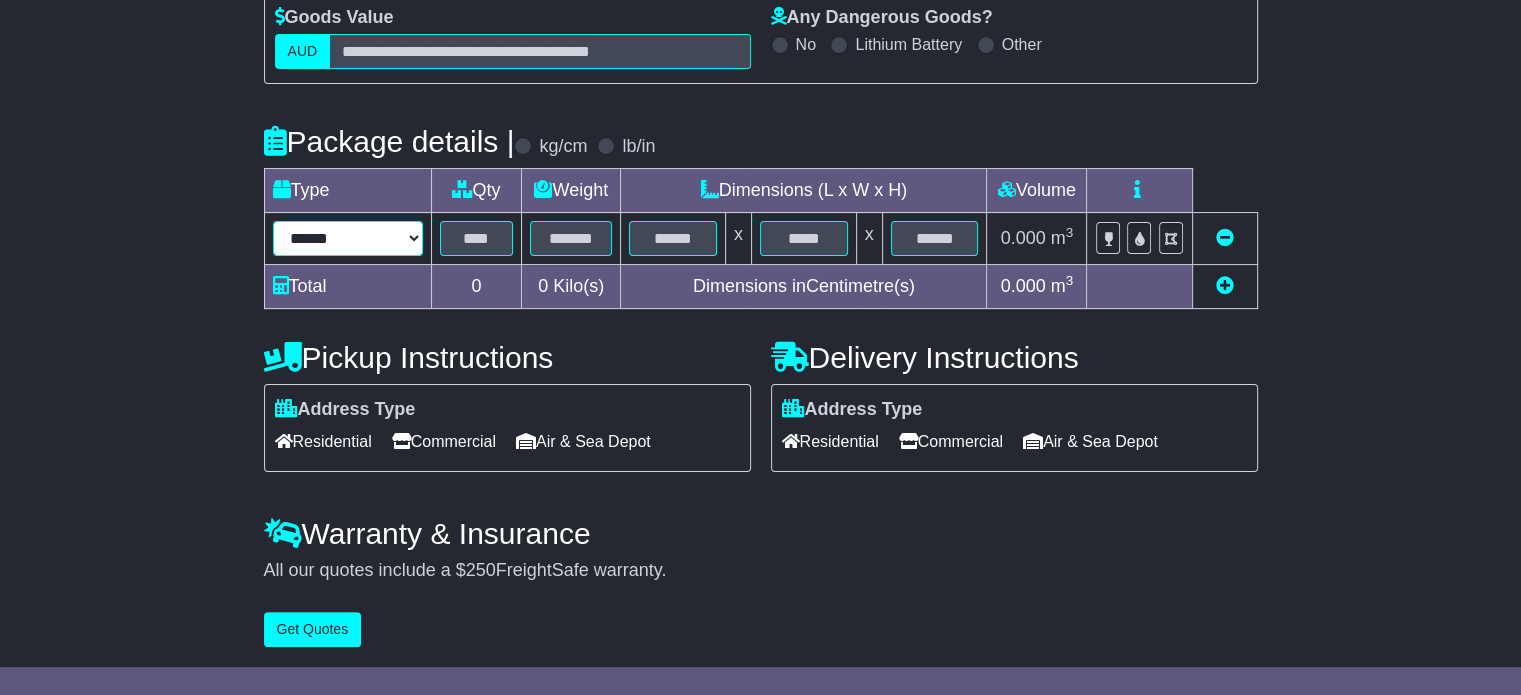 select on "*****" 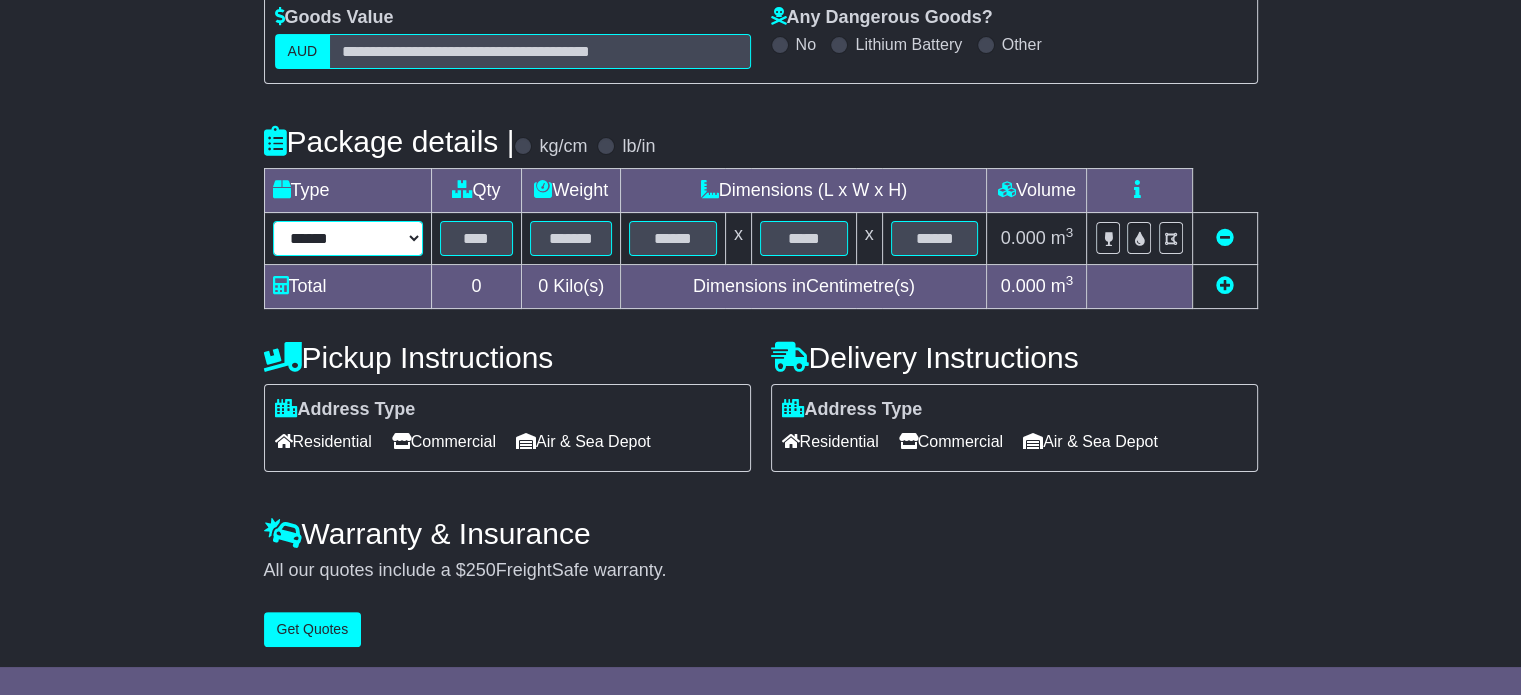 click on "****** ****** *** ******** ***** **** **** ****** *** *******" at bounding box center [348, 238] 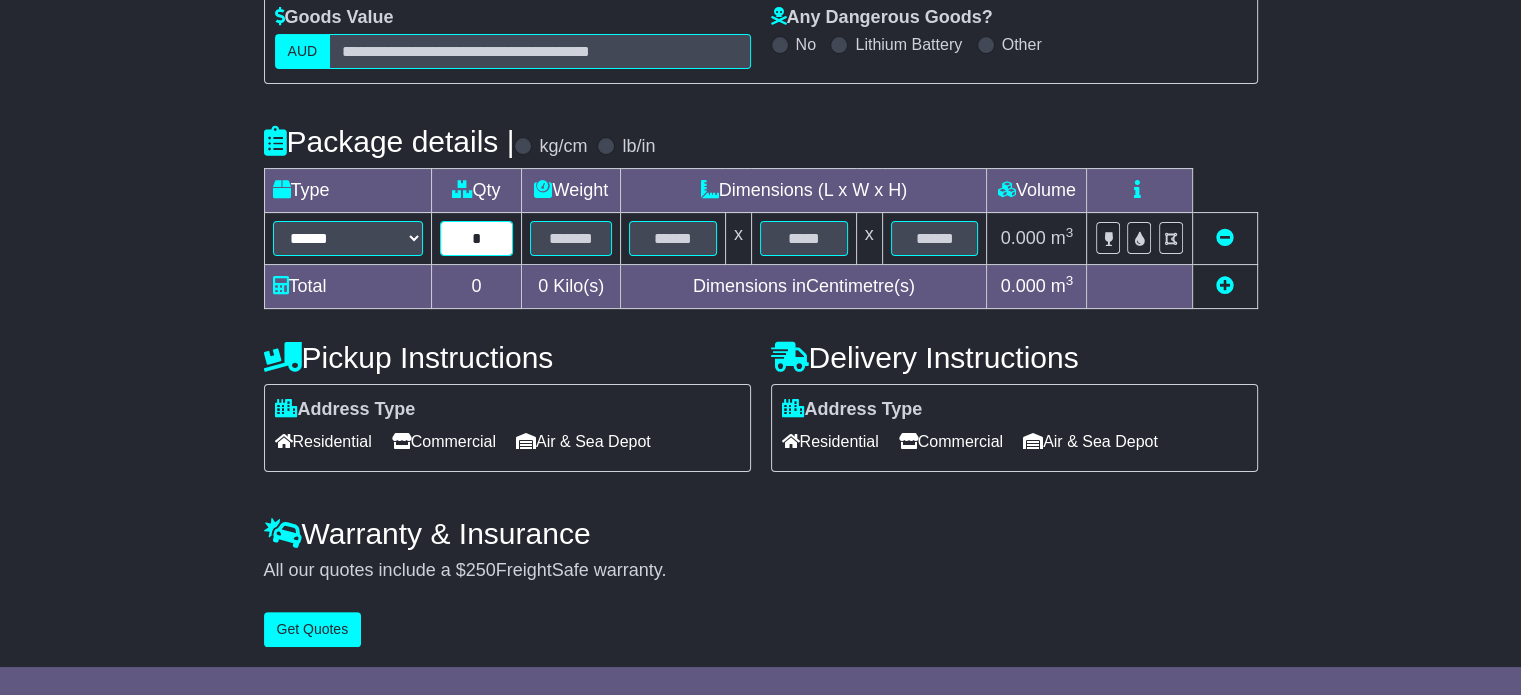 type on "*" 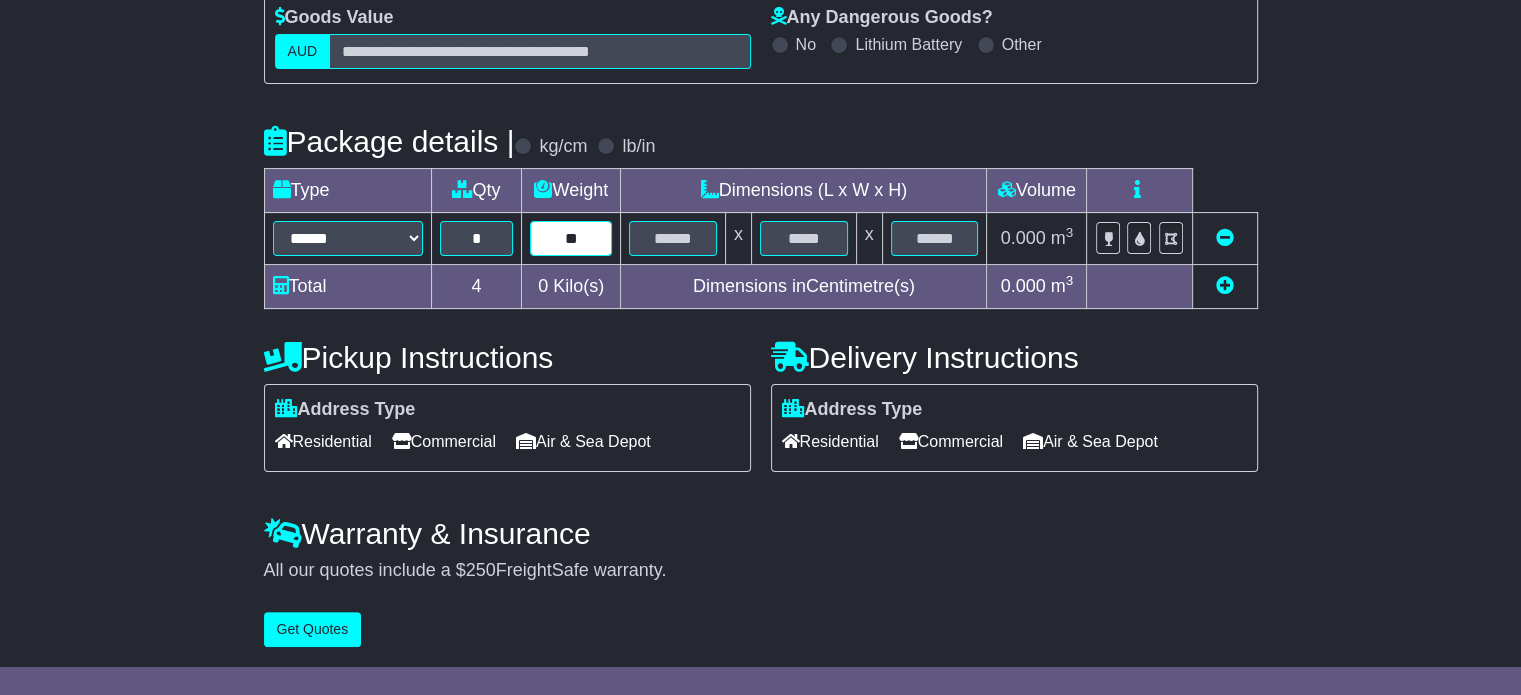 type on "**" 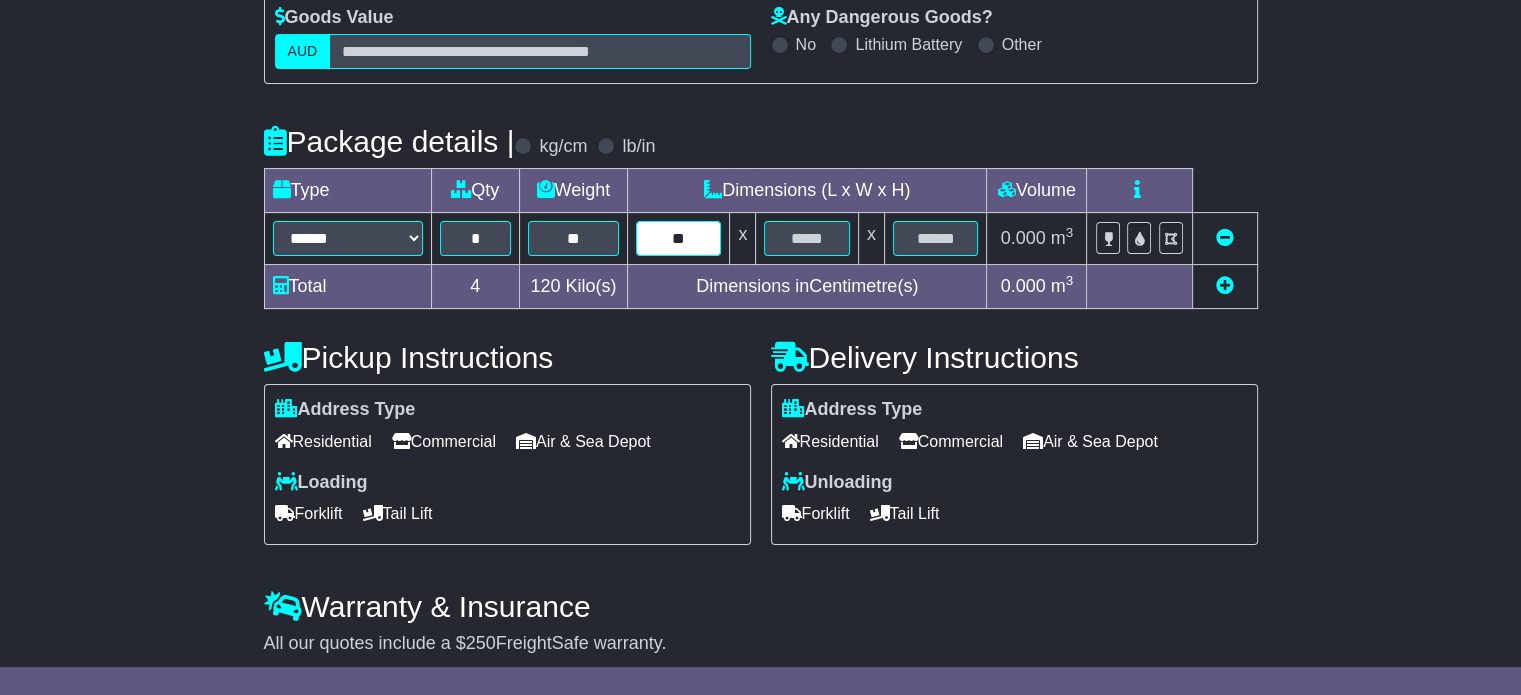 type on "**" 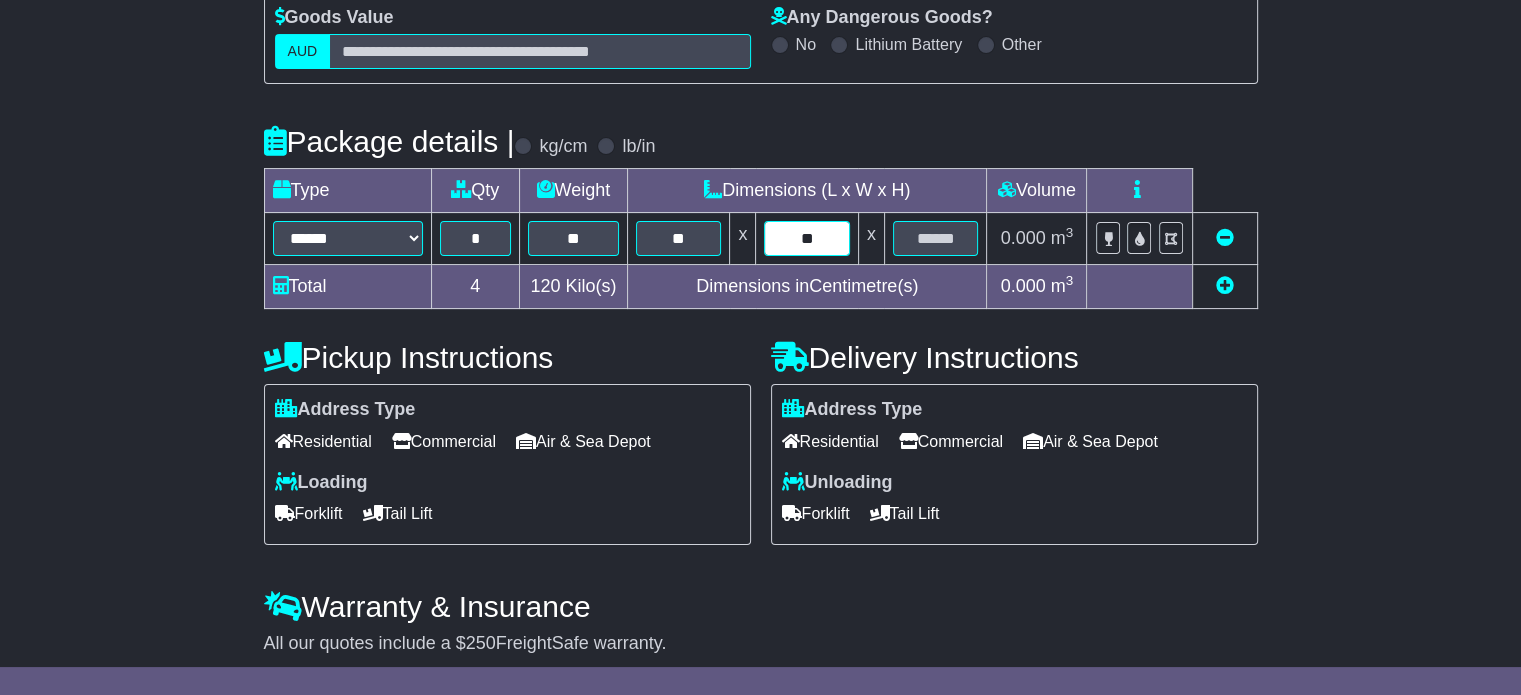 type on "**" 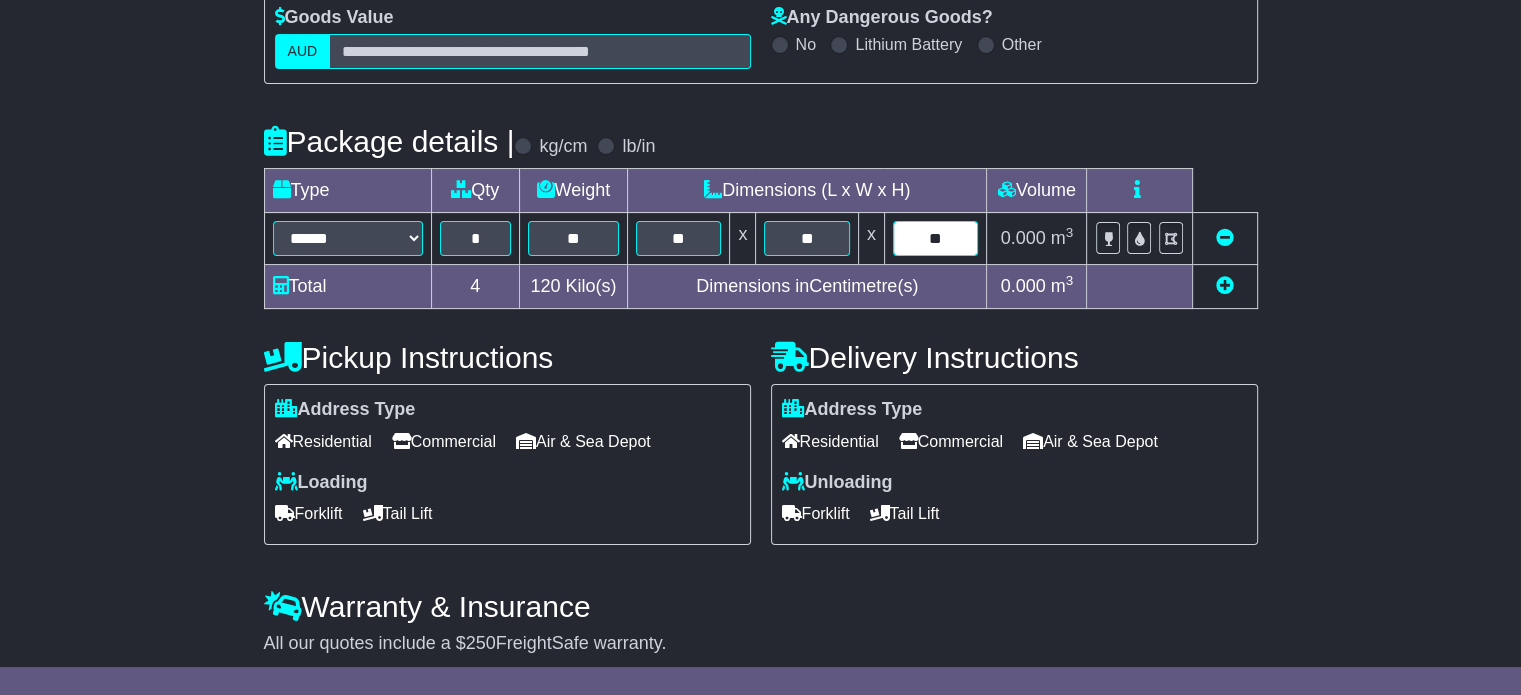 type on "**" 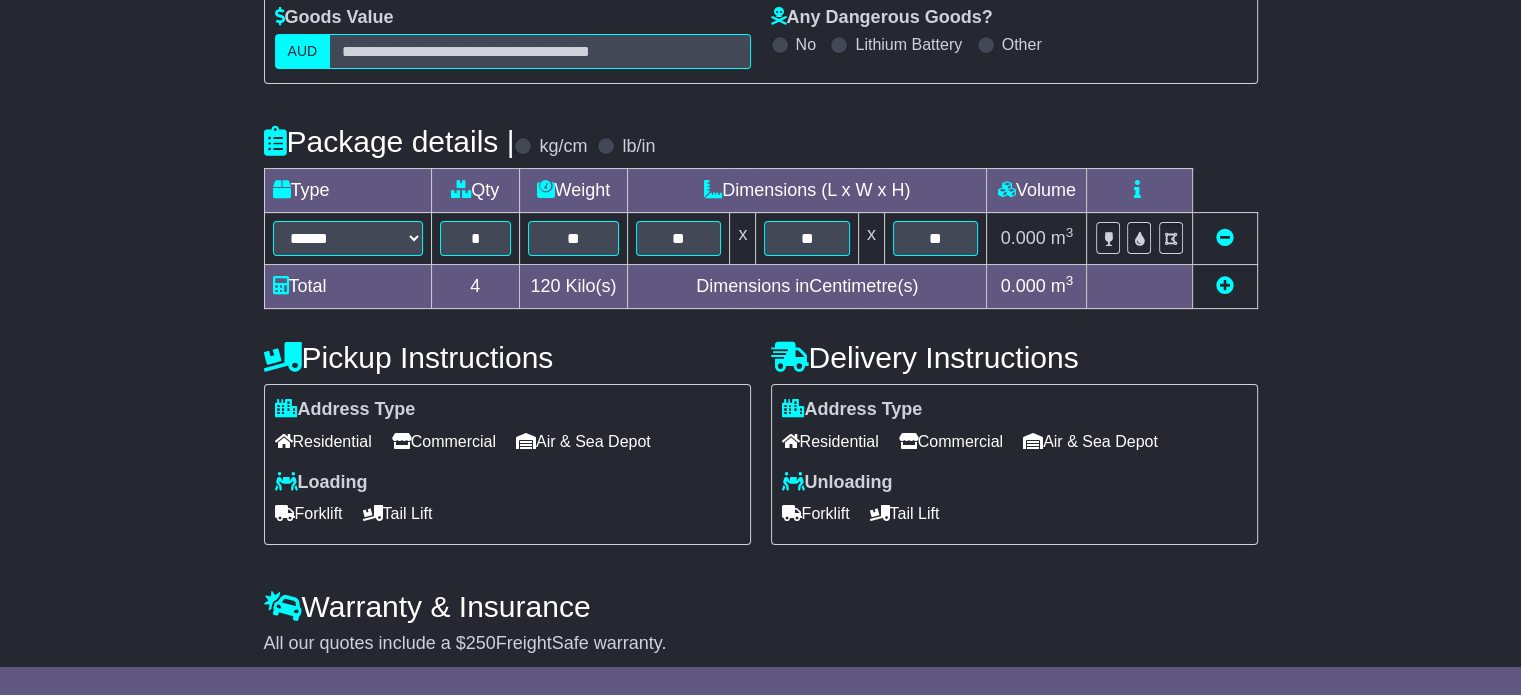 type 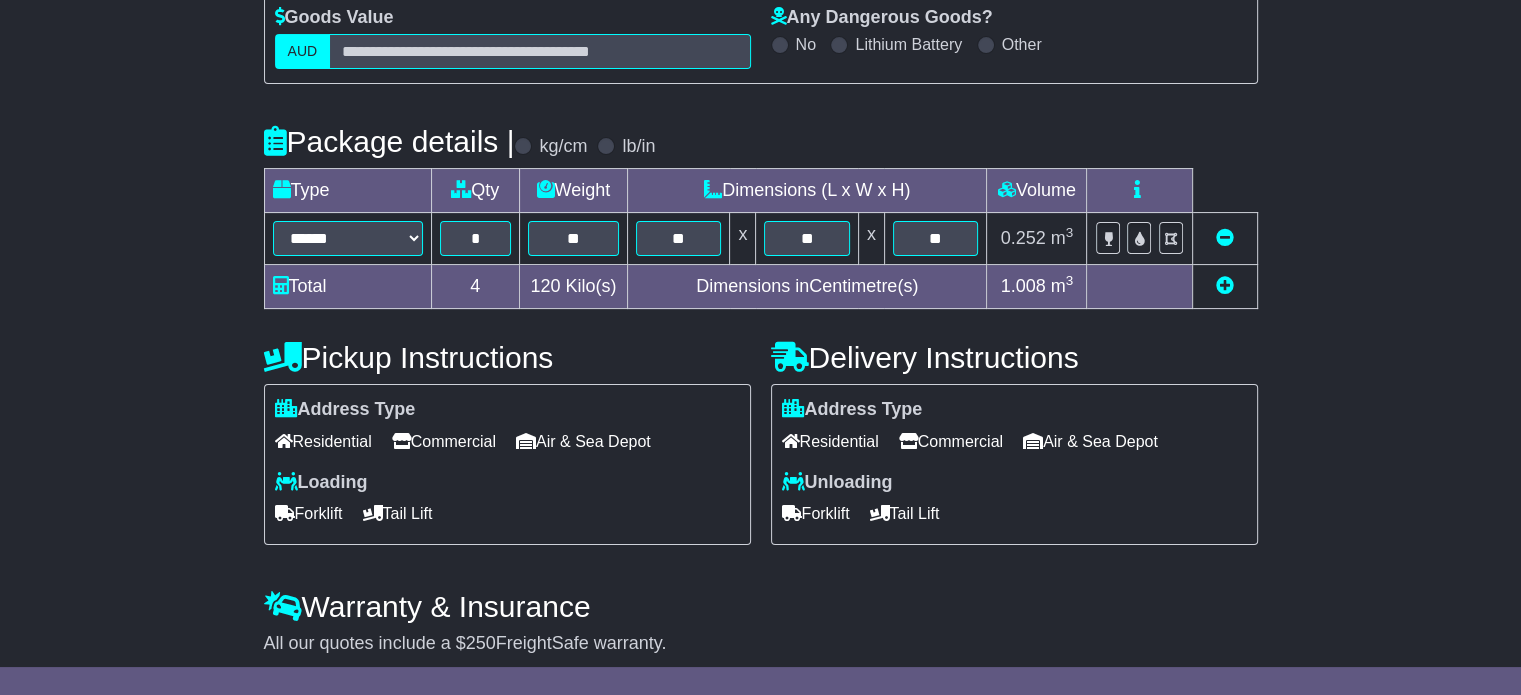 scroll, scrollTop: 382, scrollLeft: 0, axis: vertical 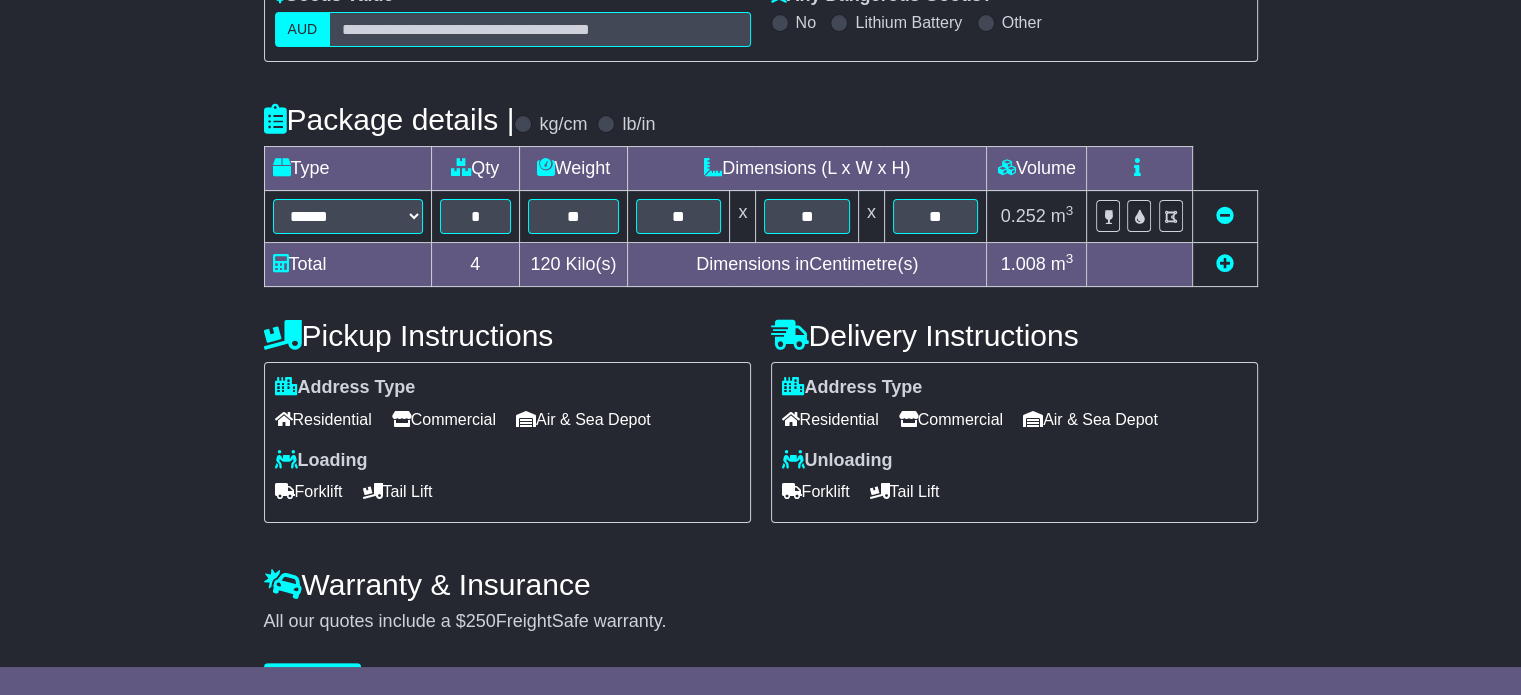 click at bounding box center [1225, 263] 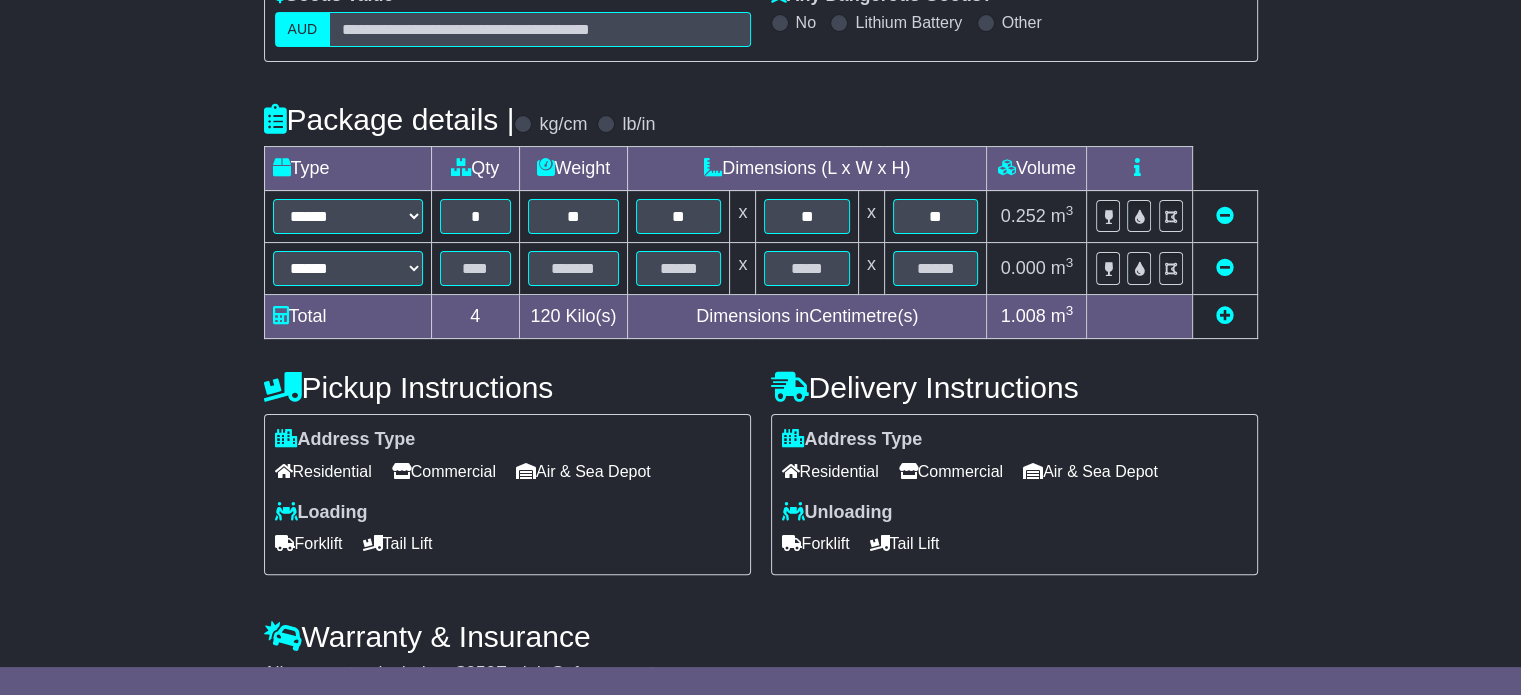 click at bounding box center (1225, 315) 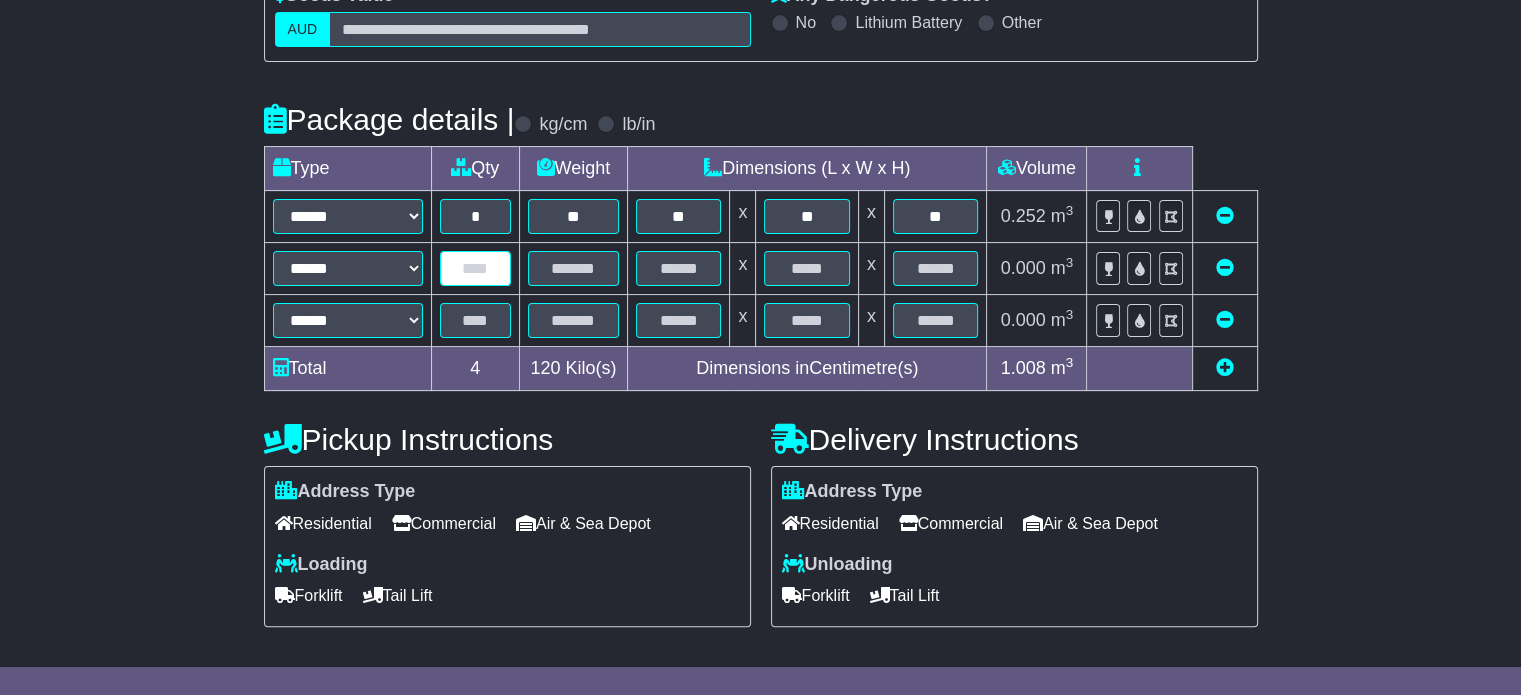 click at bounding box center (475, 268) 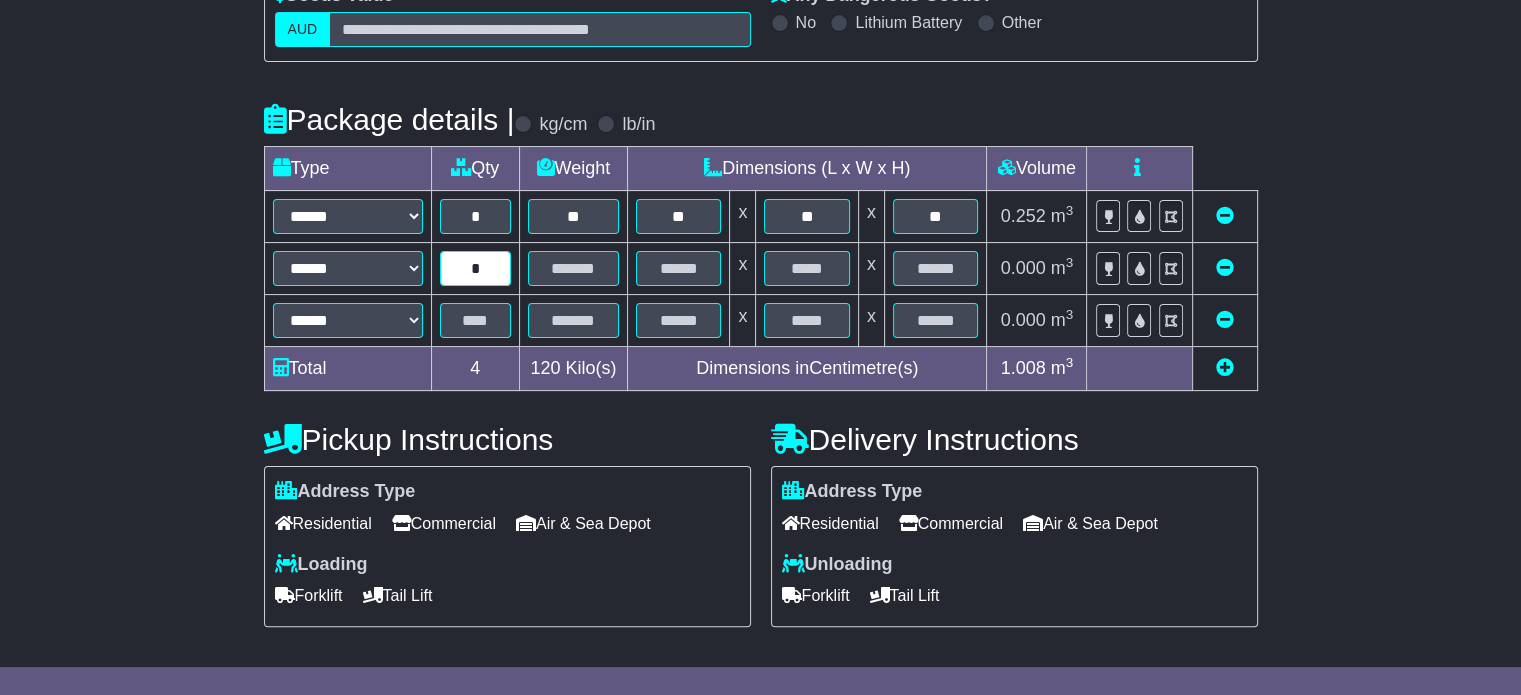 type on "*" 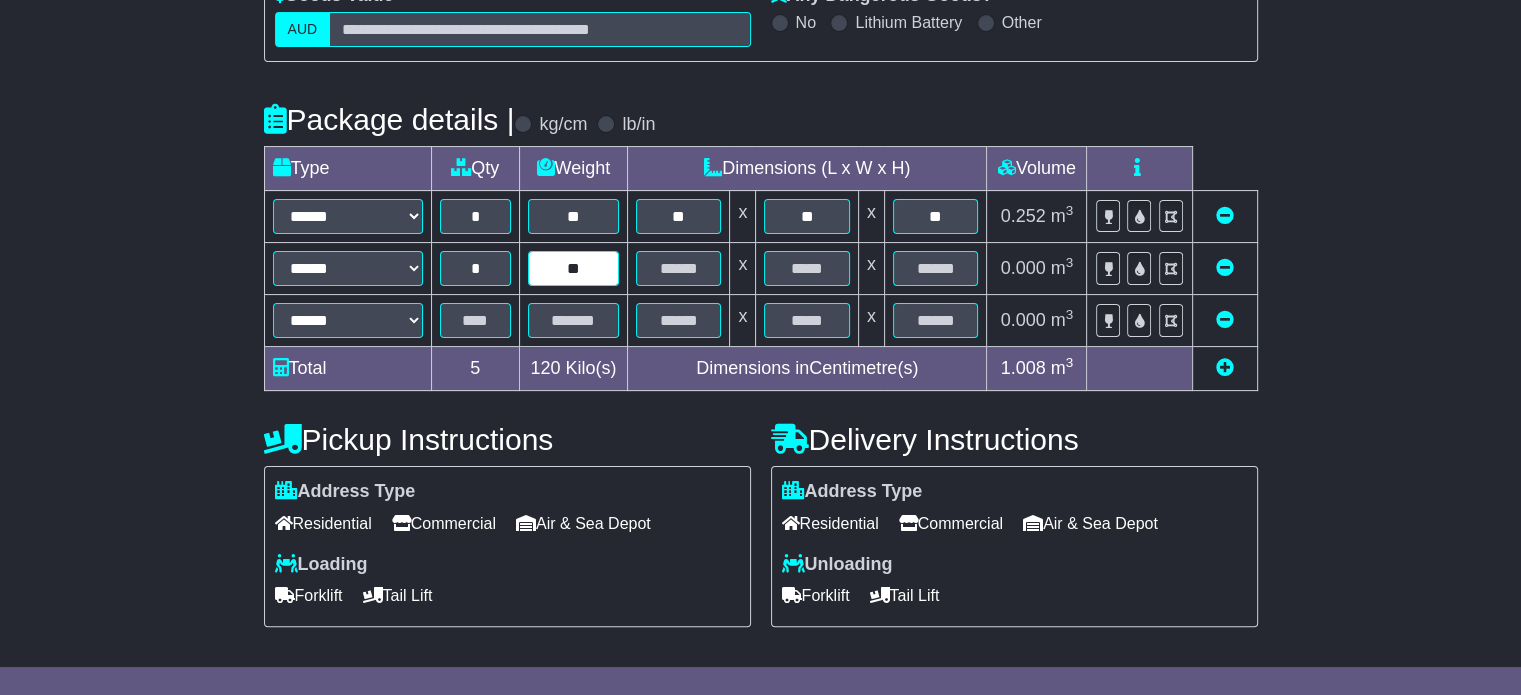 type on "**" 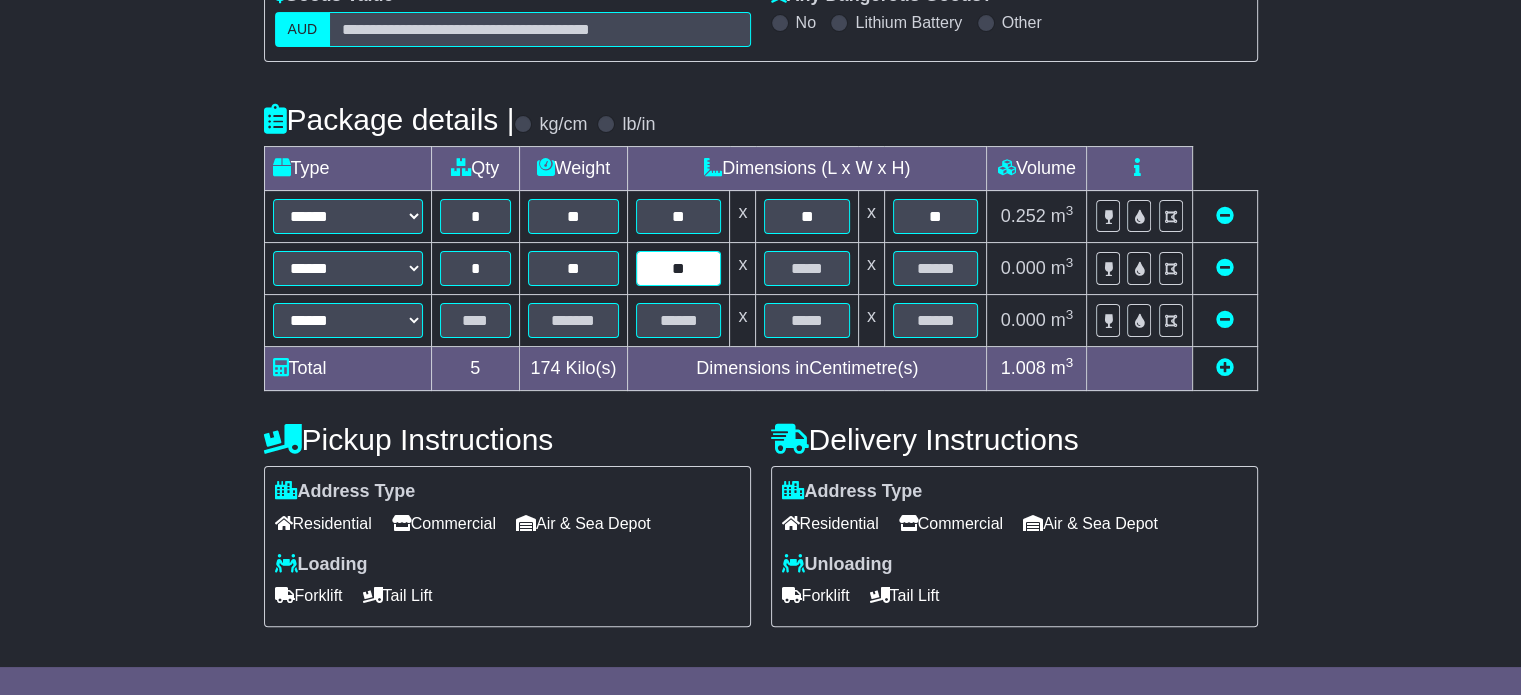 type on "**" 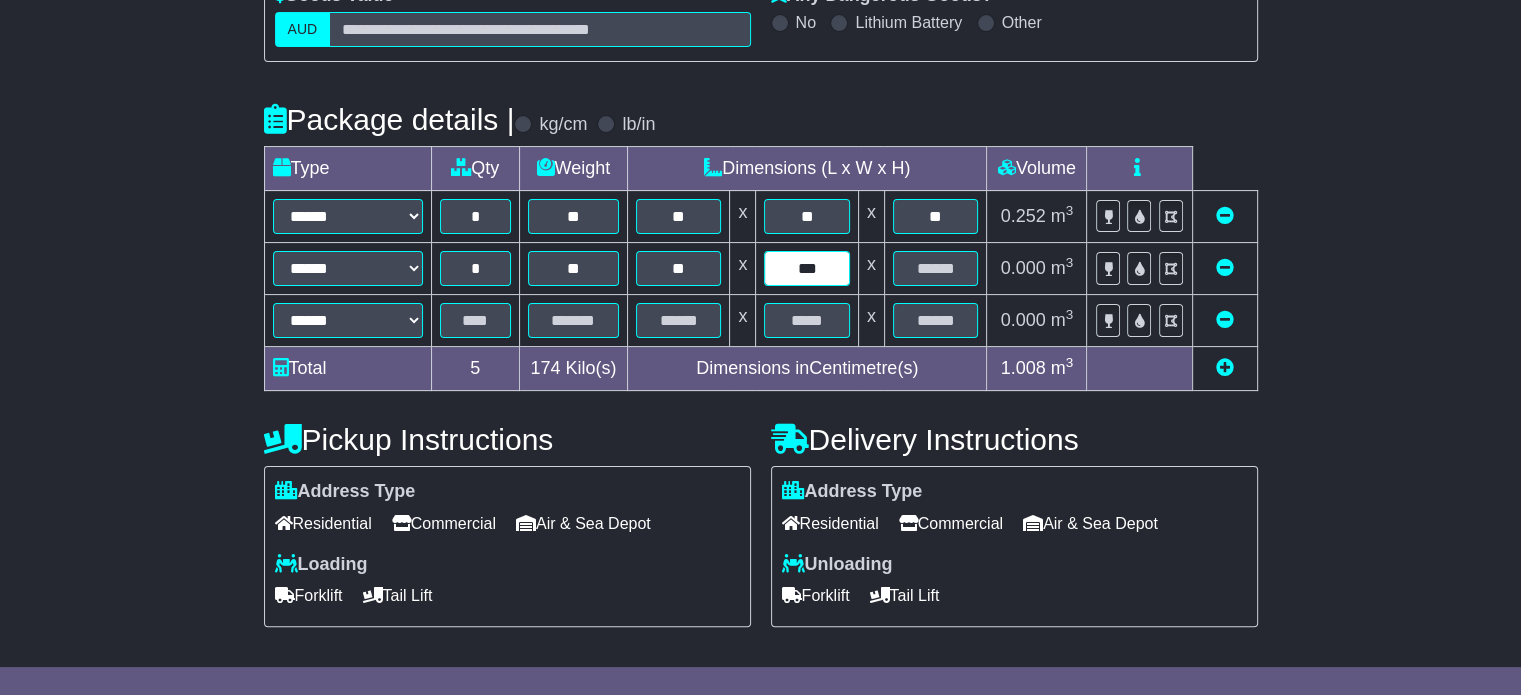 type on "***" 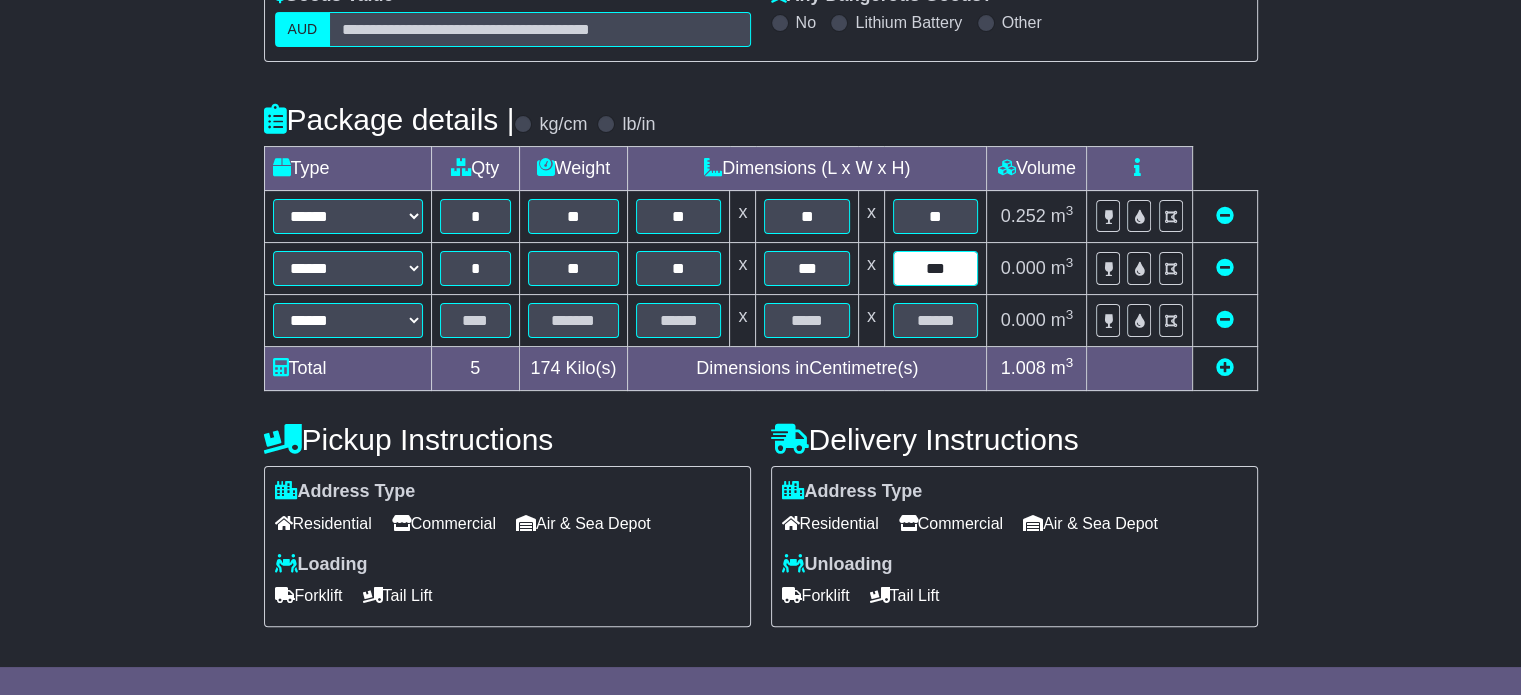 type on "***" 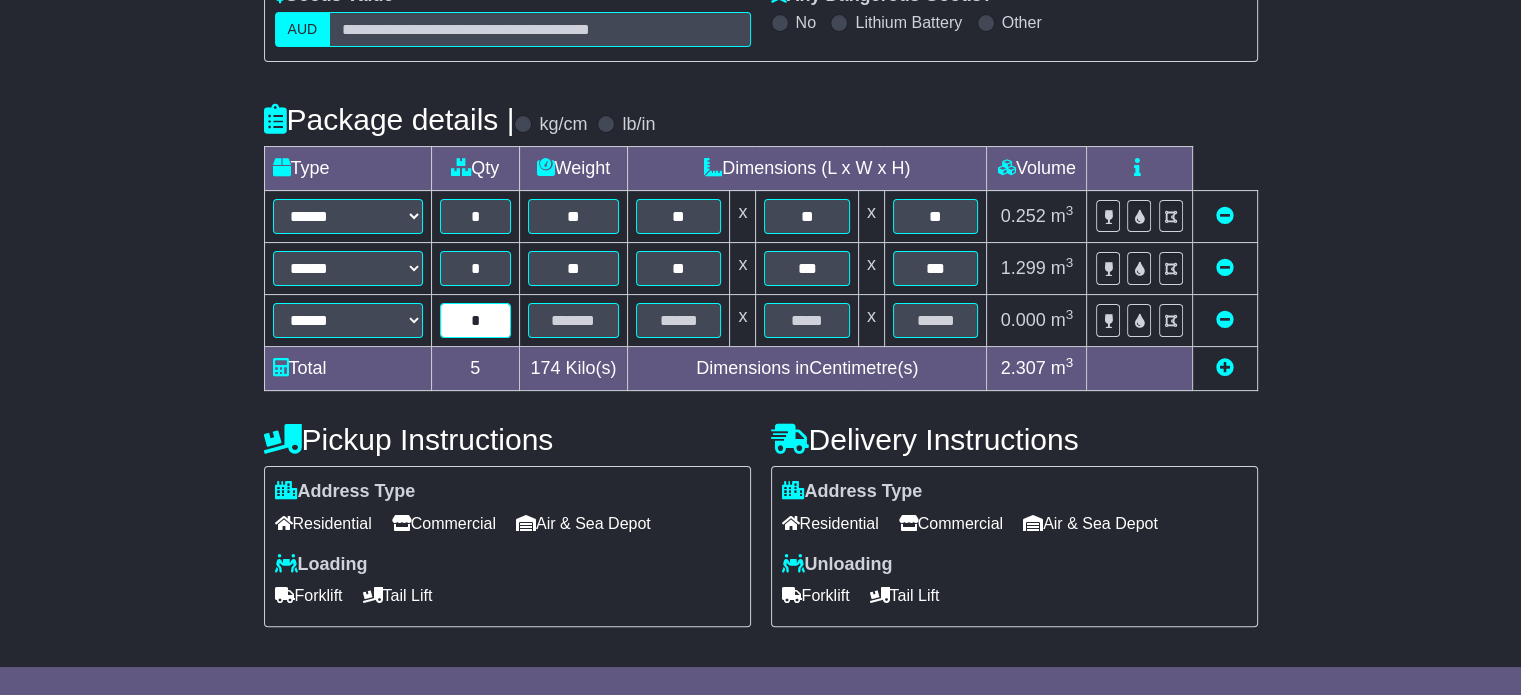 type on "*" 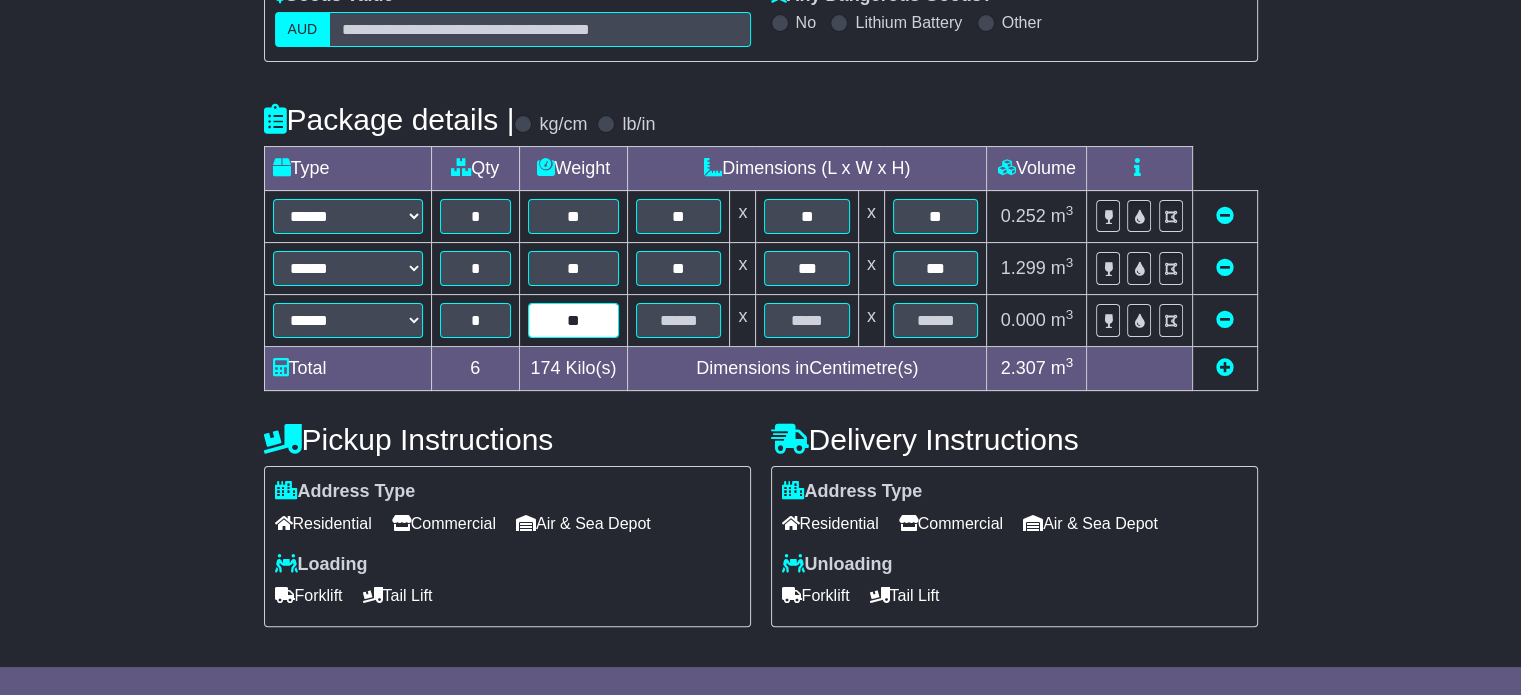 type on "**" 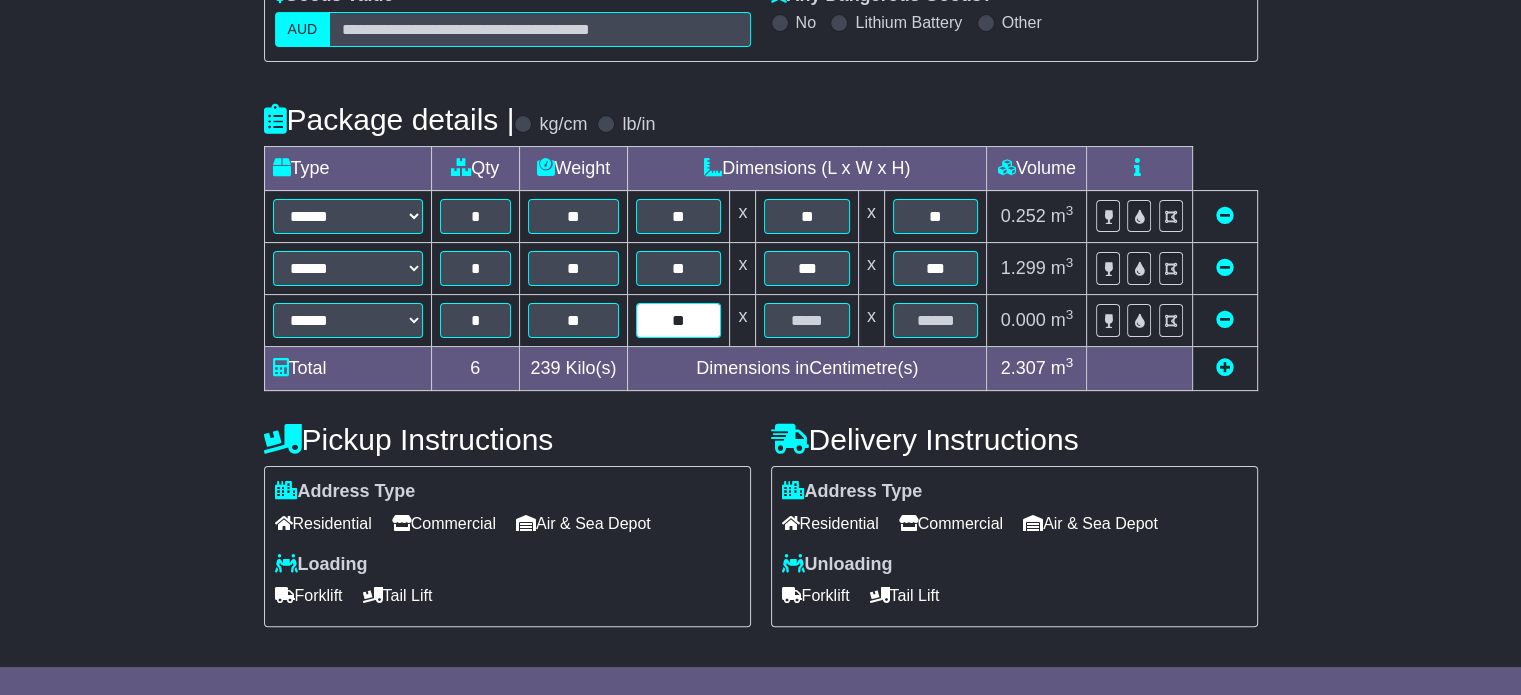 type on "**" 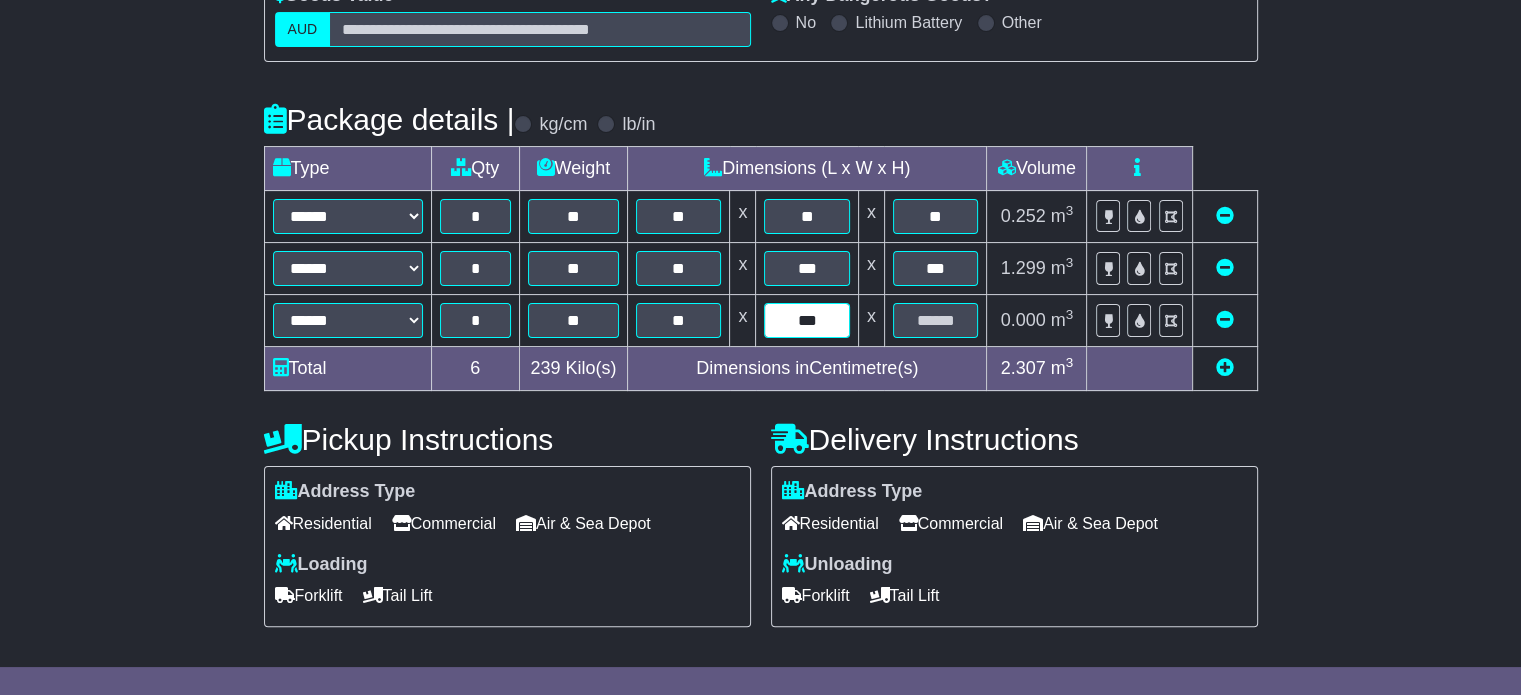 type on "***" 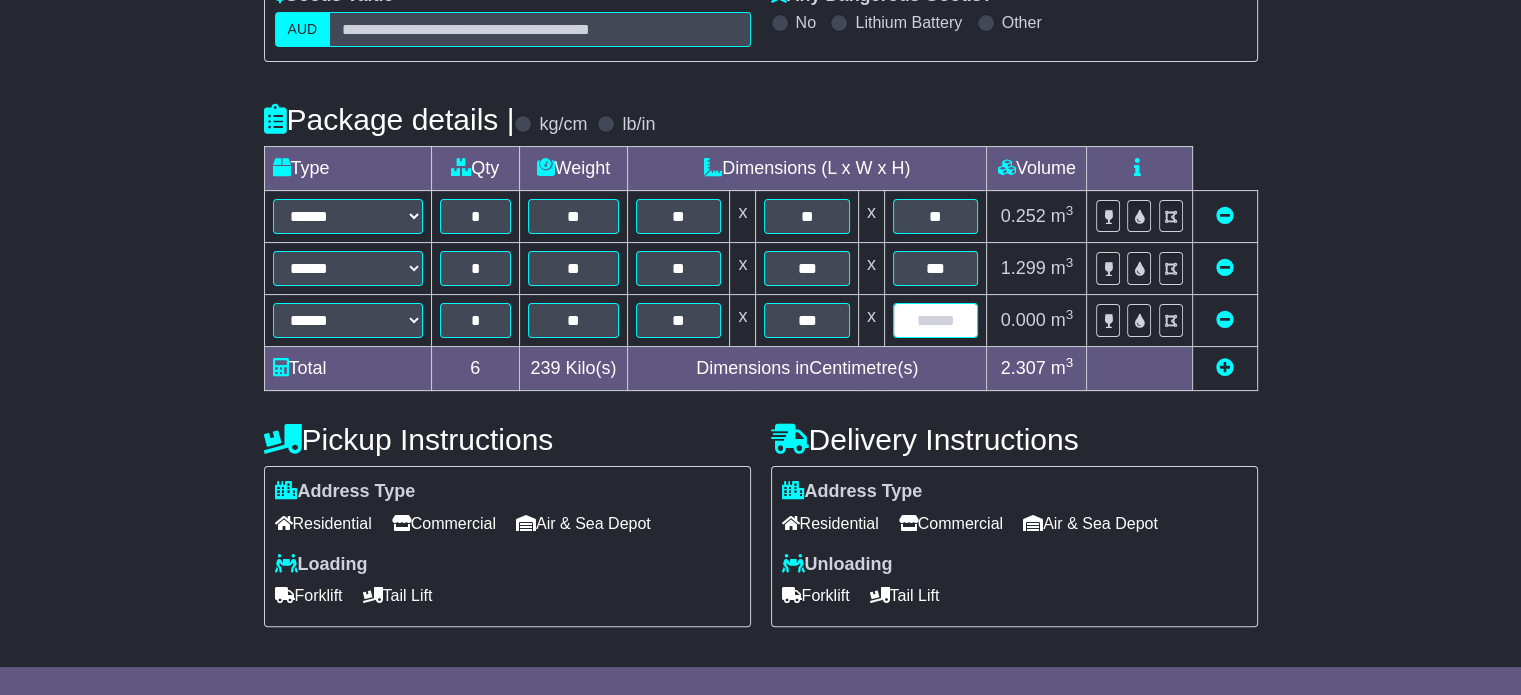 type on "*" 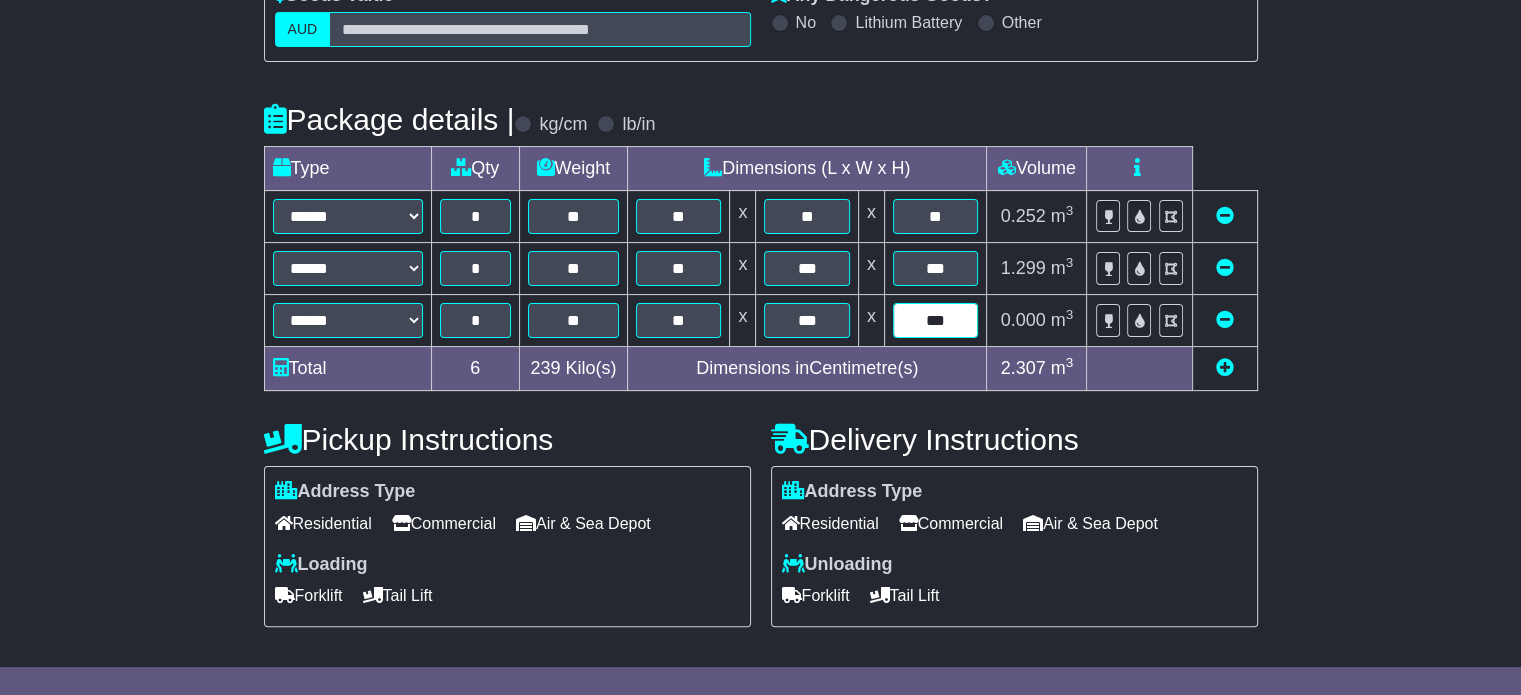 type on "***" 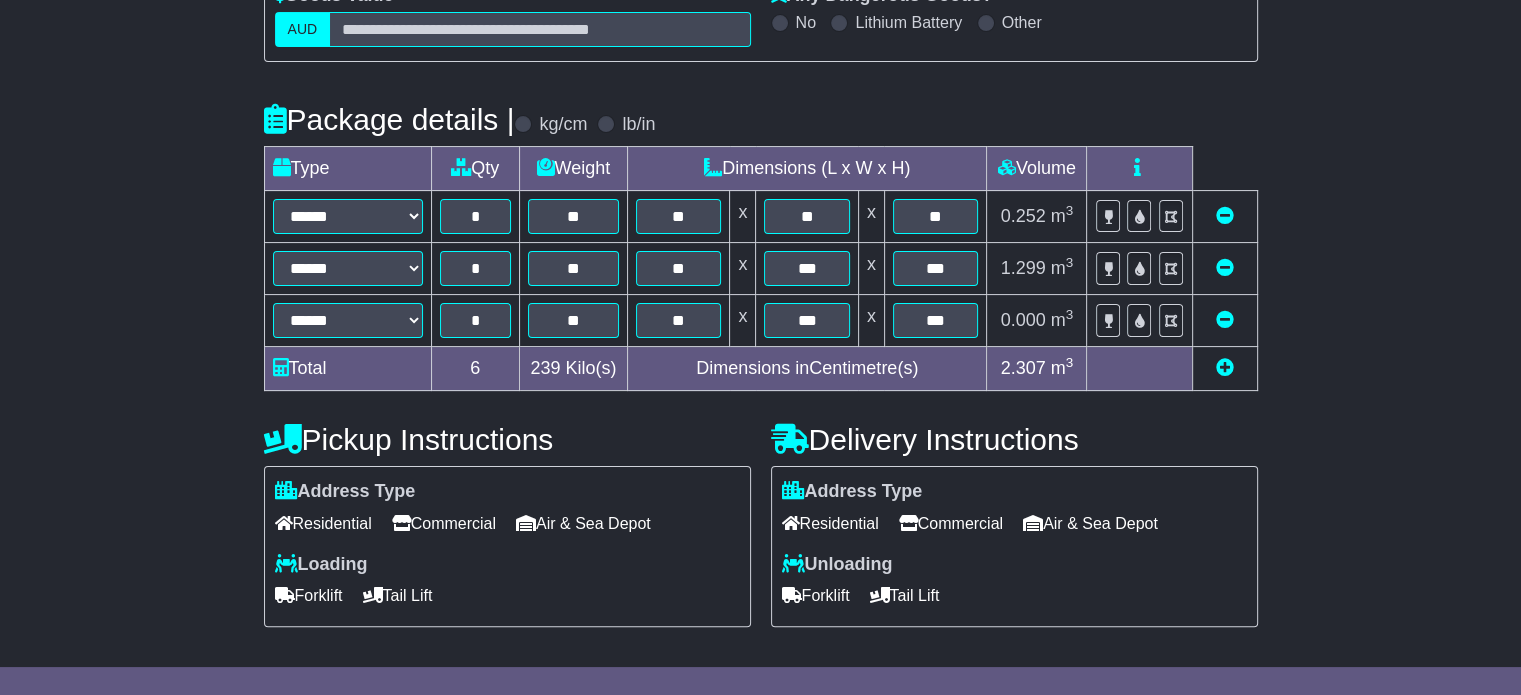 scroll, scrollTop: 536, scrollLeft: 0, axis: vertical 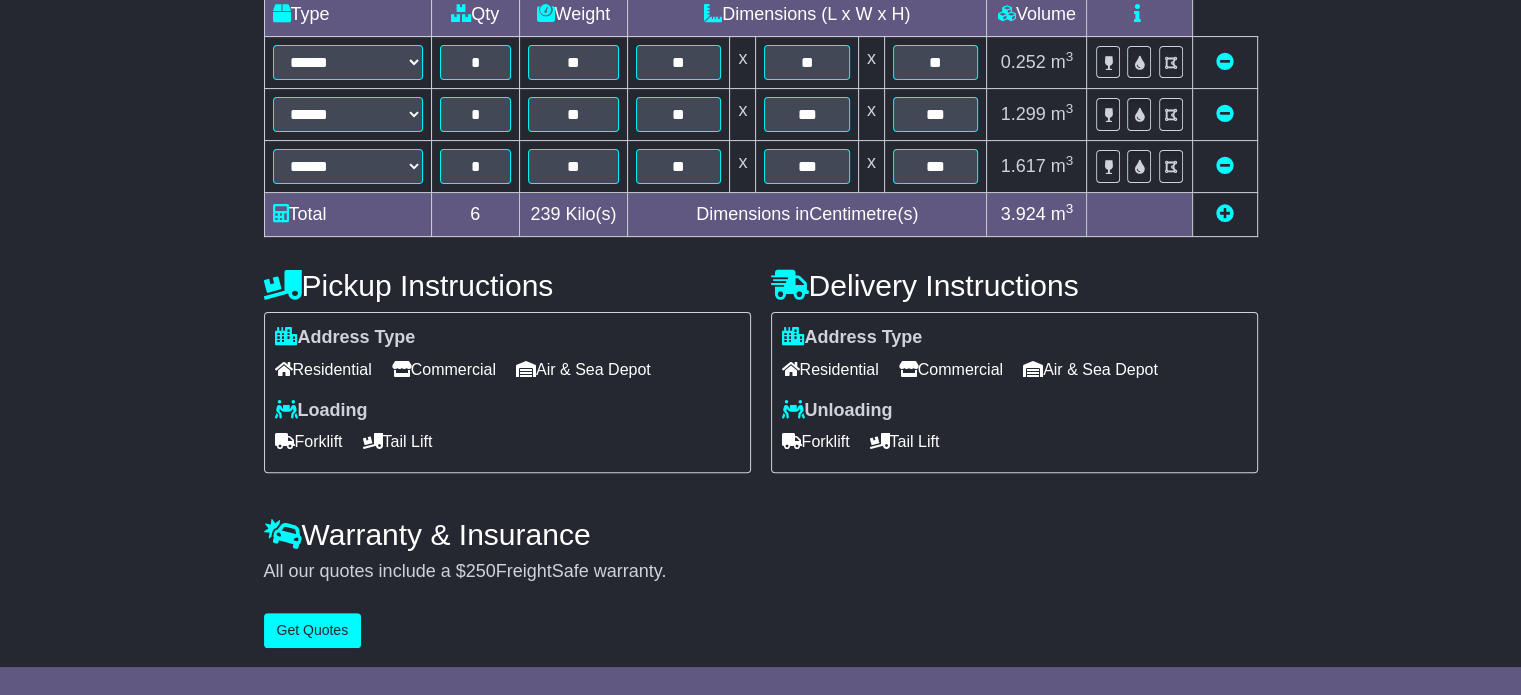 click on "Commercial" at bounding box center [444, 369] 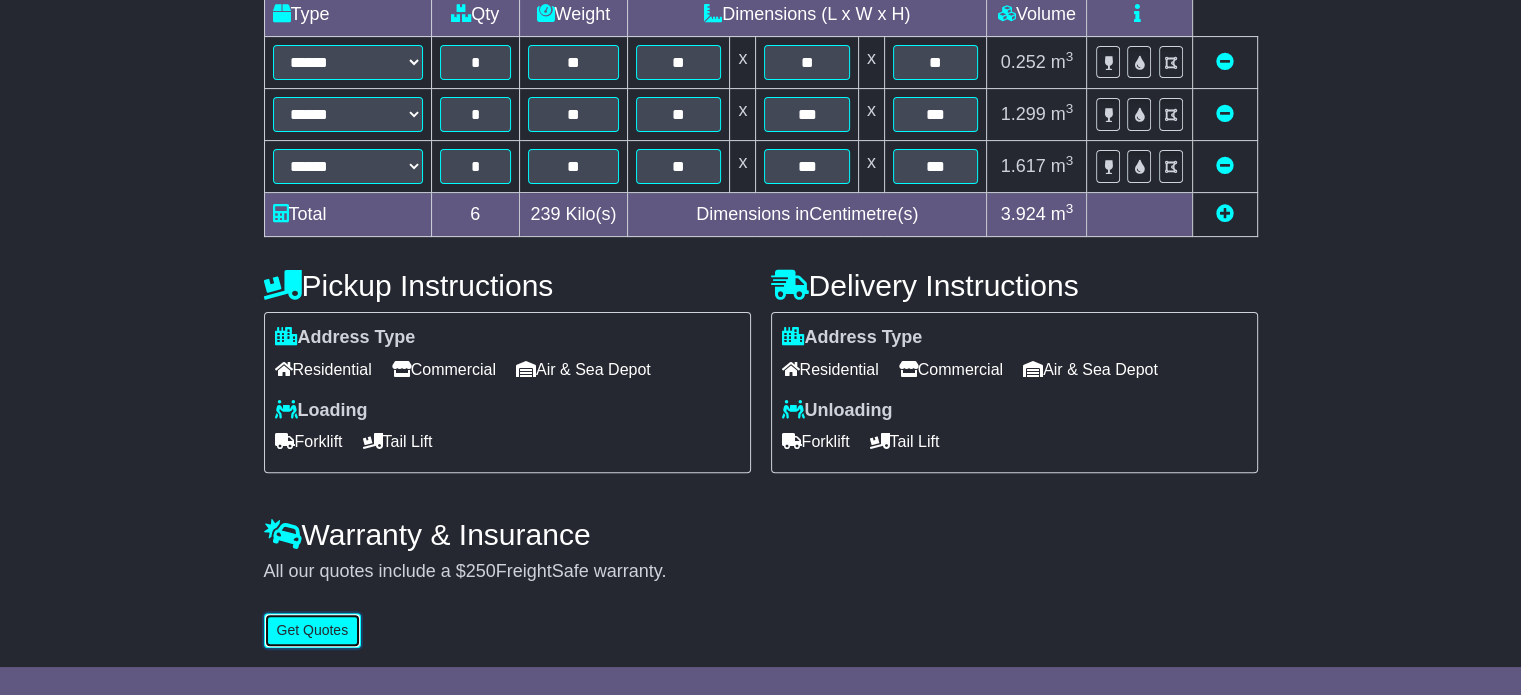 click on "Get Quotes" at bounding box center (313, 630) 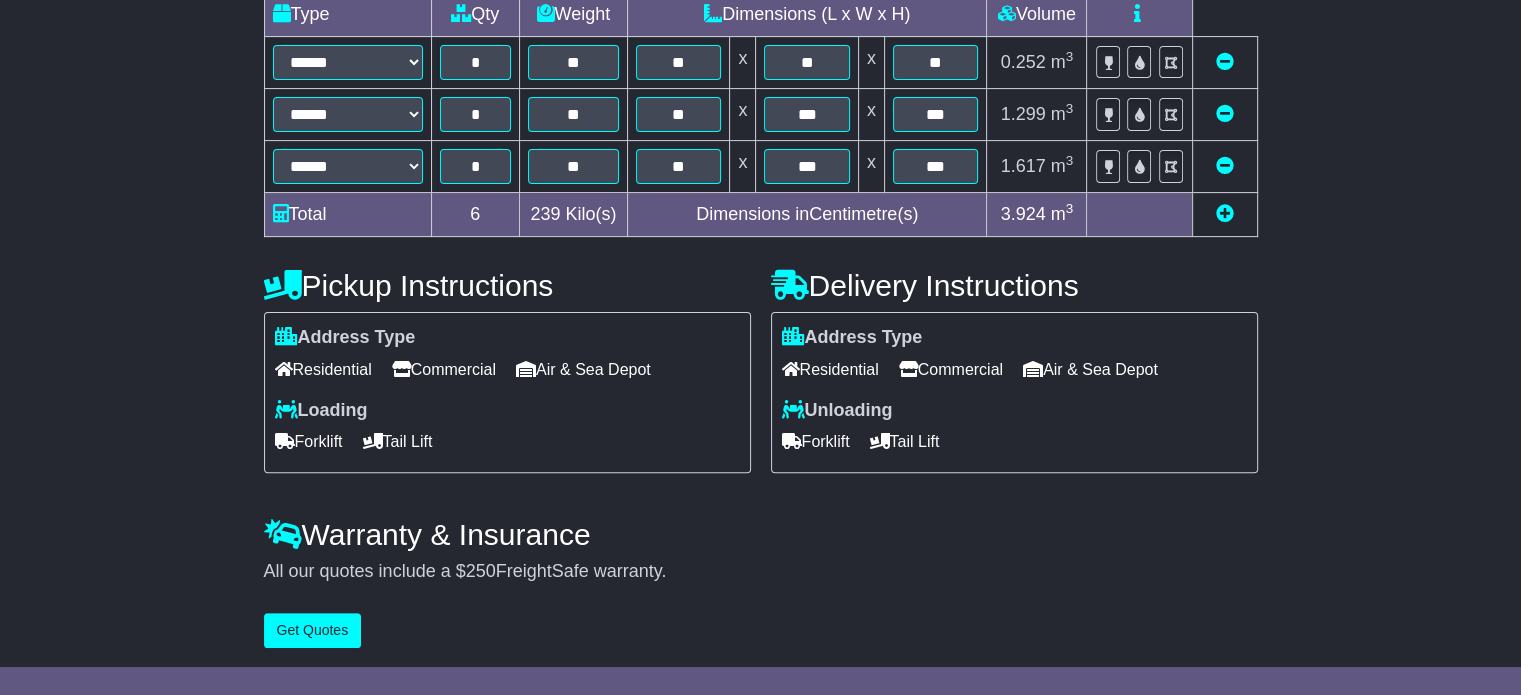 scroll, scrollTop: 0, scrollLeft: 0, axis: both 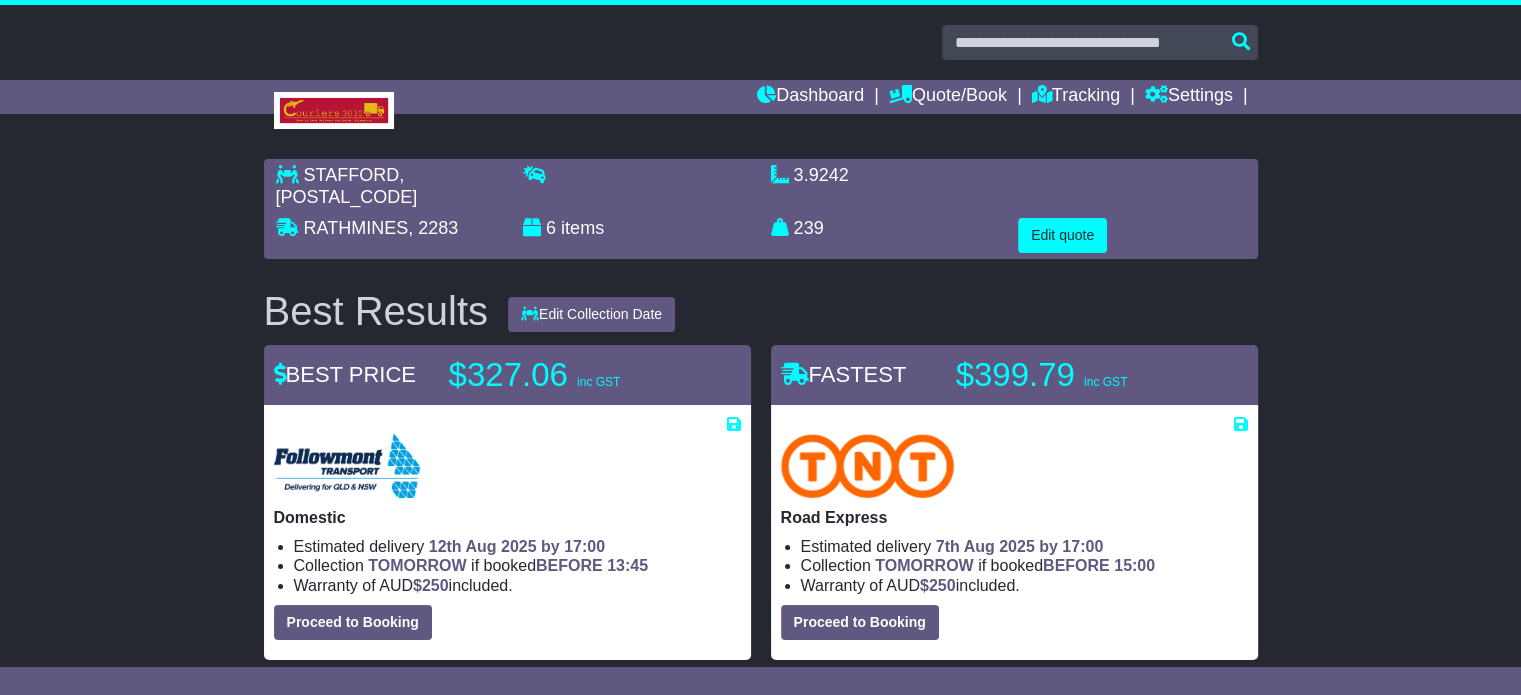 click on "[CITY] , [POSTAL_CODE]
[CITY] , [POSTAL_CODE]
6   items
3.9242
m 3
in 3
239  kg(s)  lb(s)" at bounding box center [761, 209] 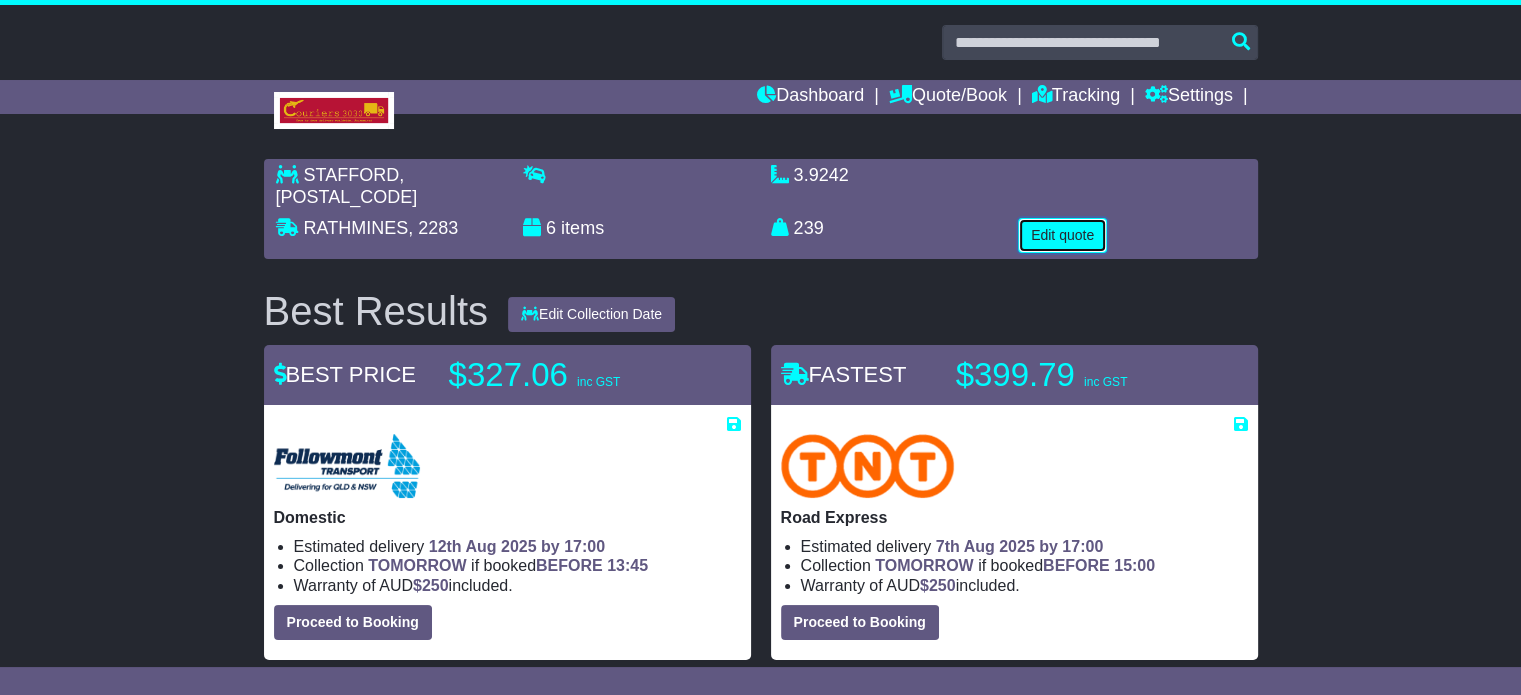 click on "Edit quote" at bounding box center [1062, 235] 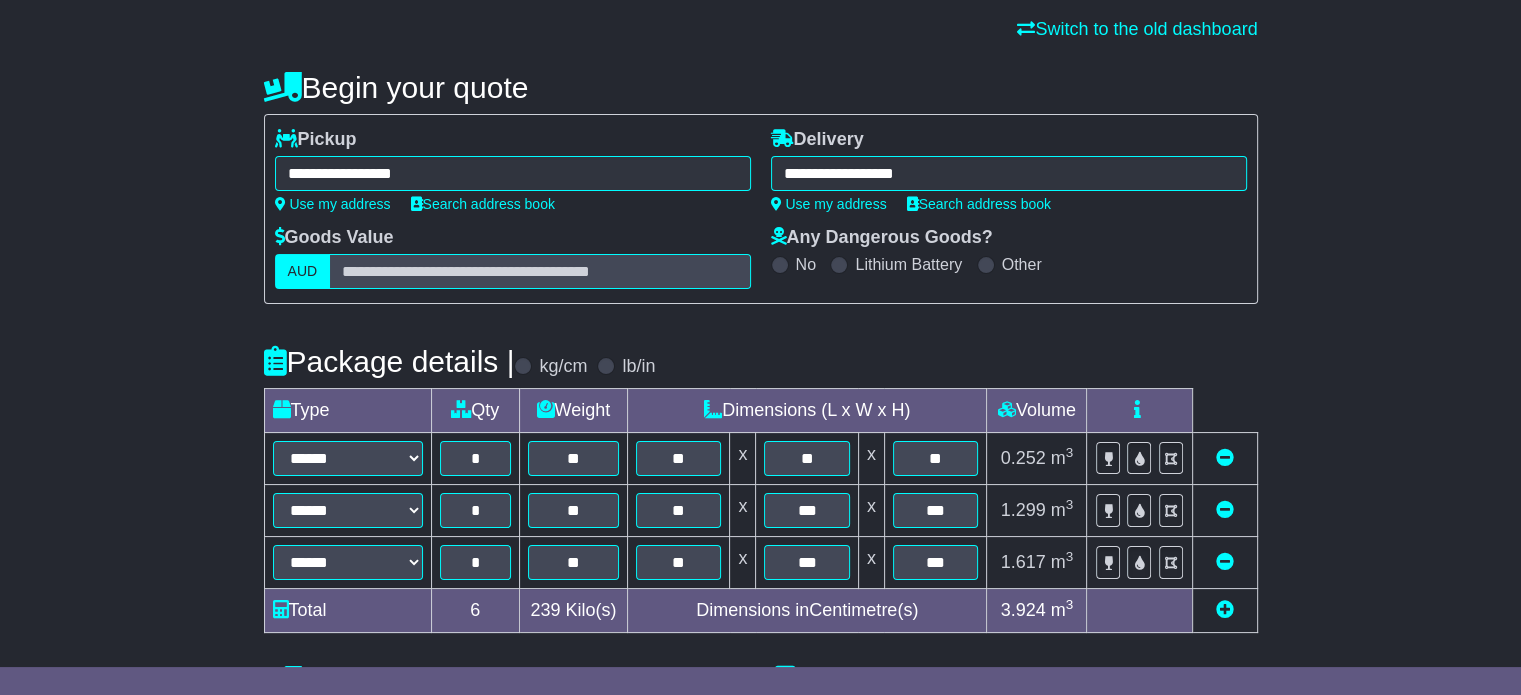 scroll, scrollTop: 400, scrollLeft: 0, axis: vertical 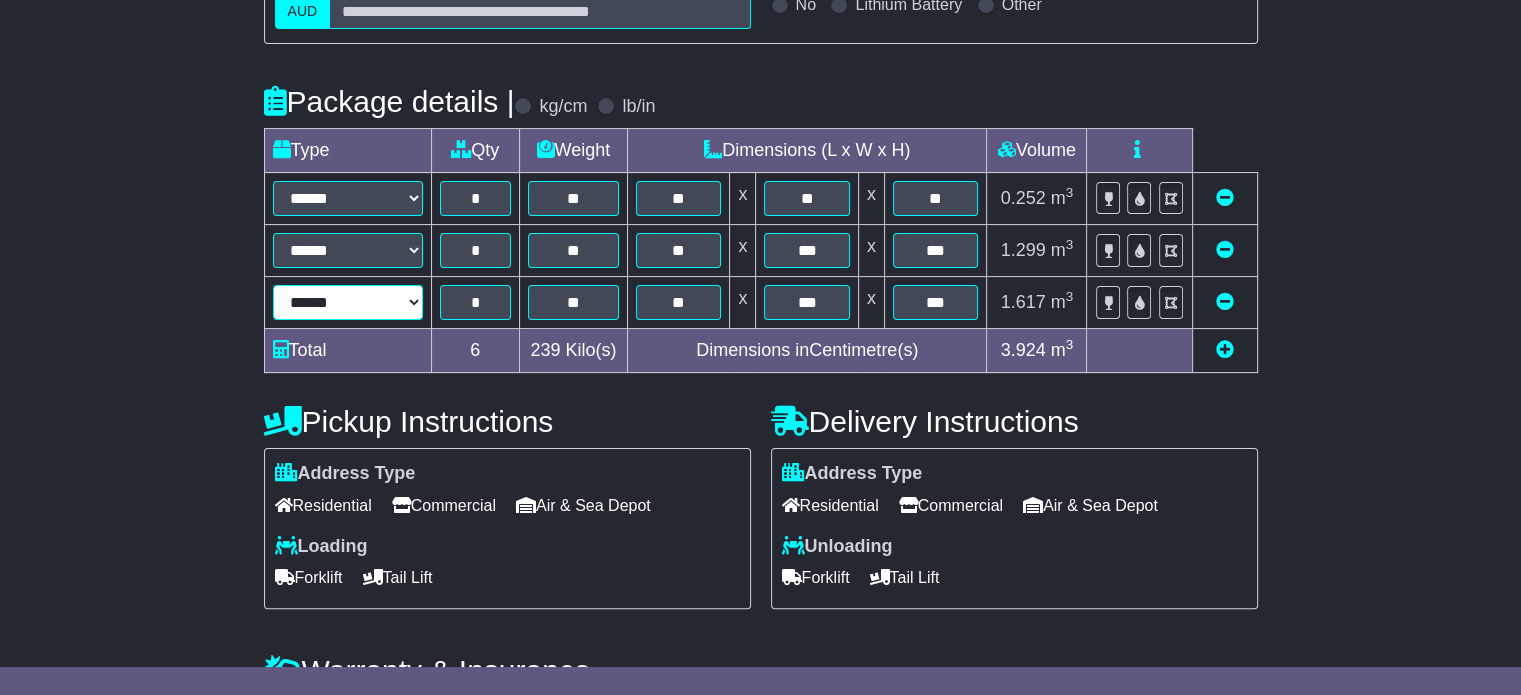 click on "****** ****** *** ******** ***** **** **** ****** *** *******" at bounding box center [348, 302] 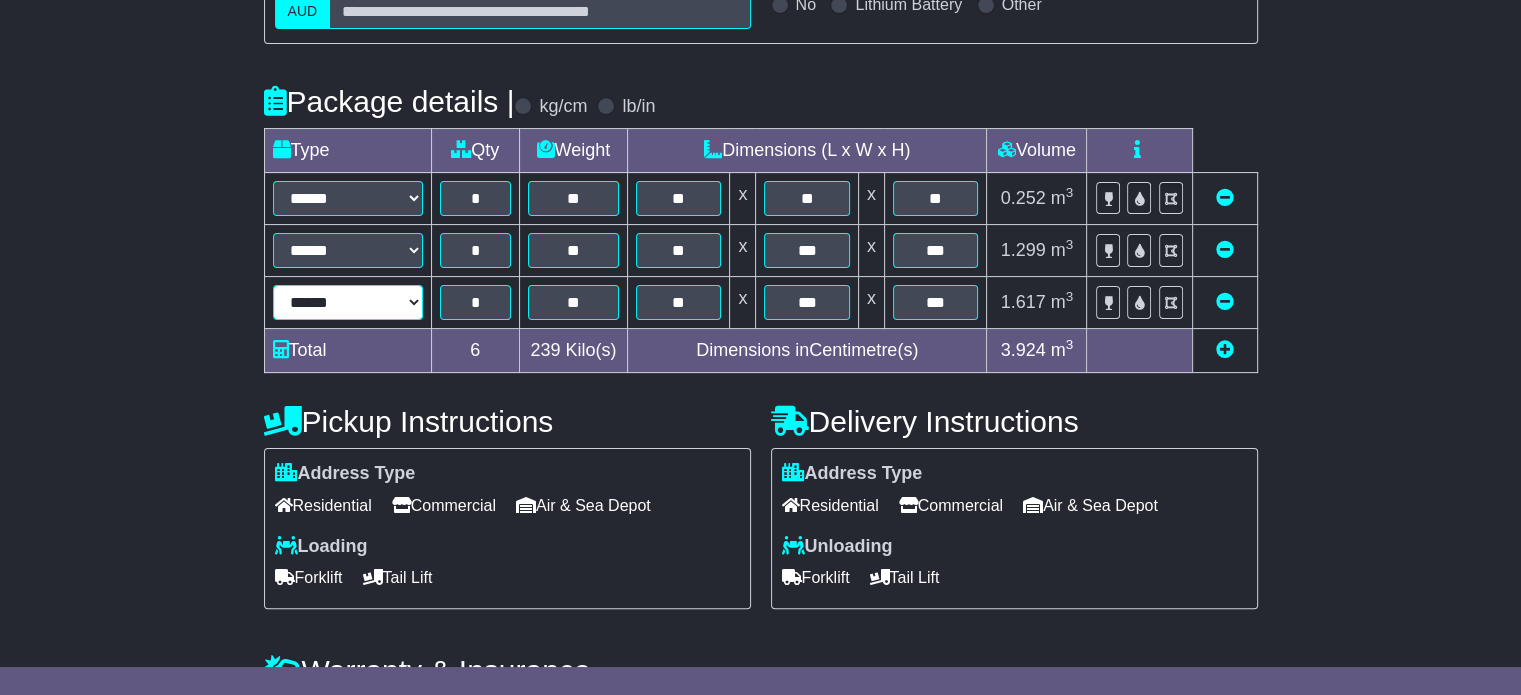 select on "*****" 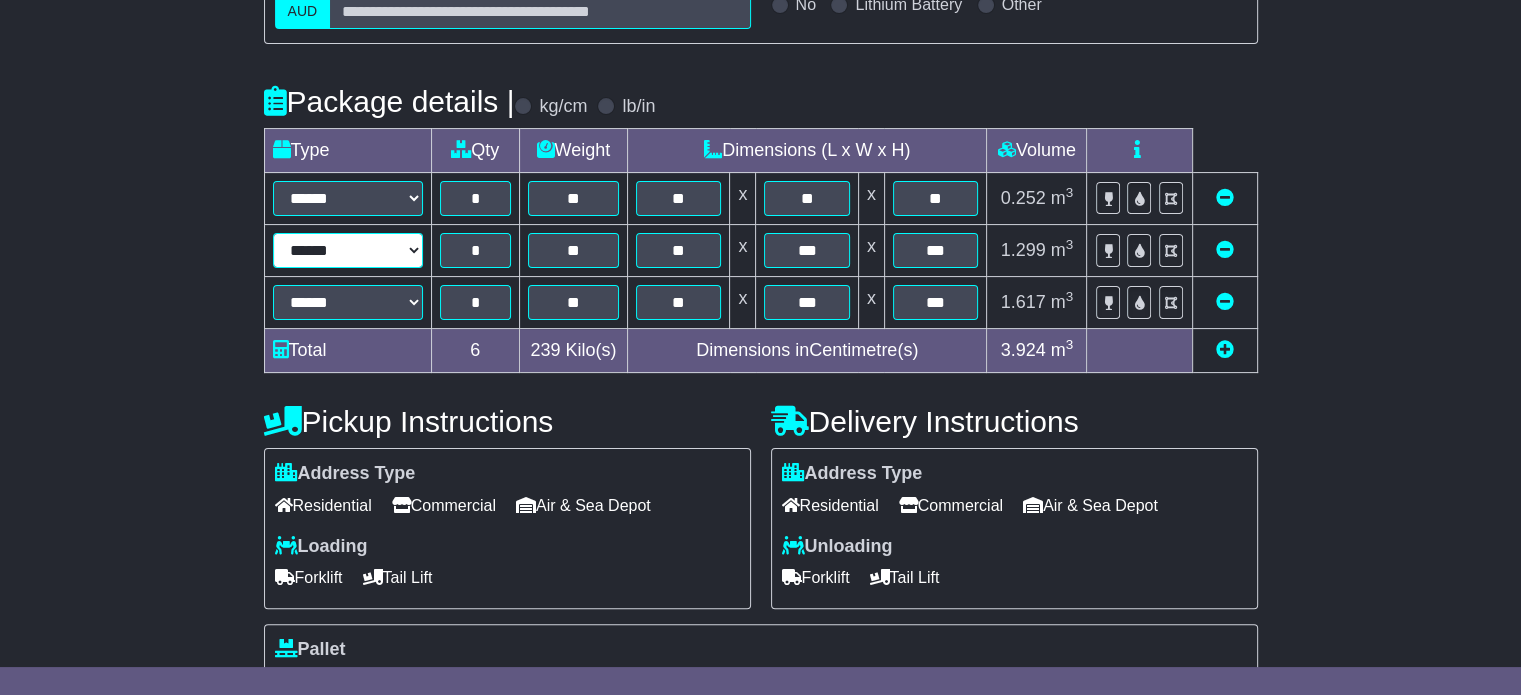 click on "****** ****** *** ******** ***** **** **** ****** *** *******" at bounding box center [348, 250] 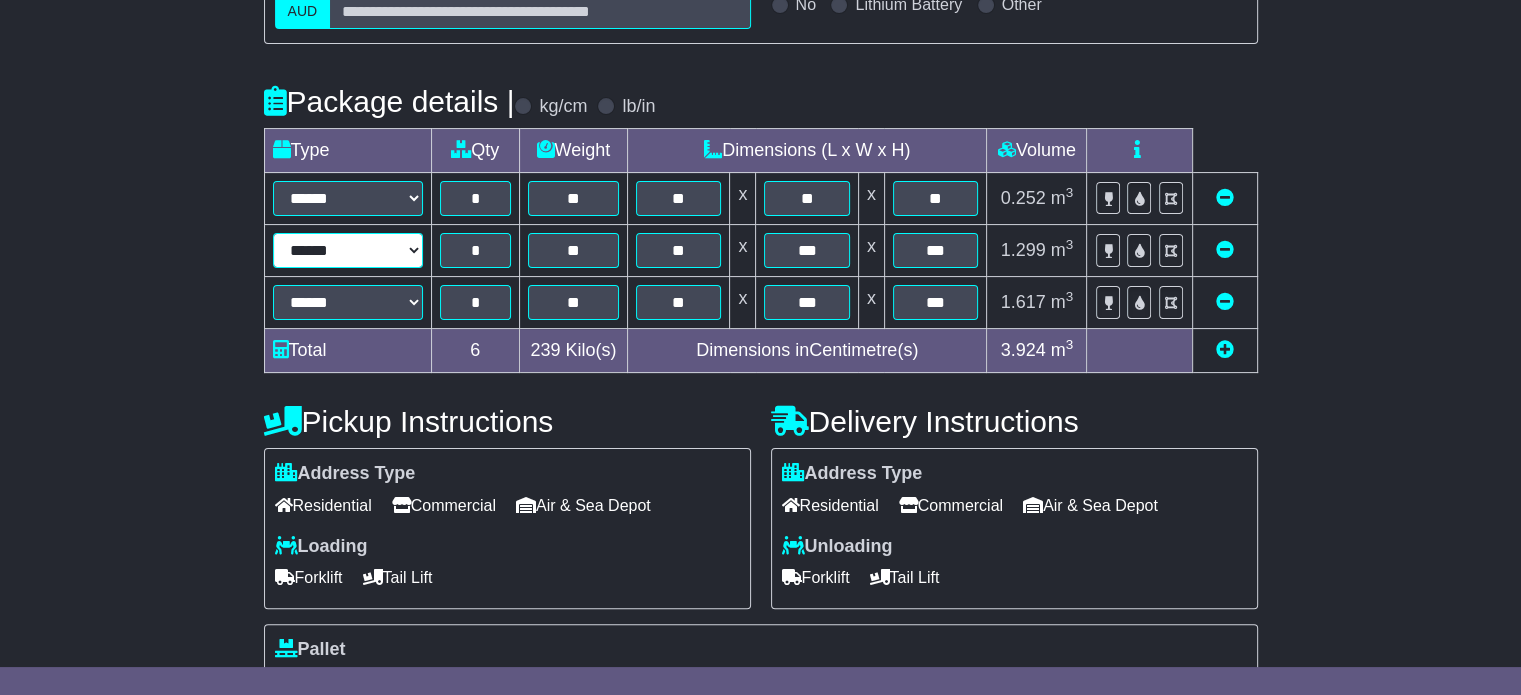 scroll, scrollTop: 656, scrollLeft: 0, axis: vertical 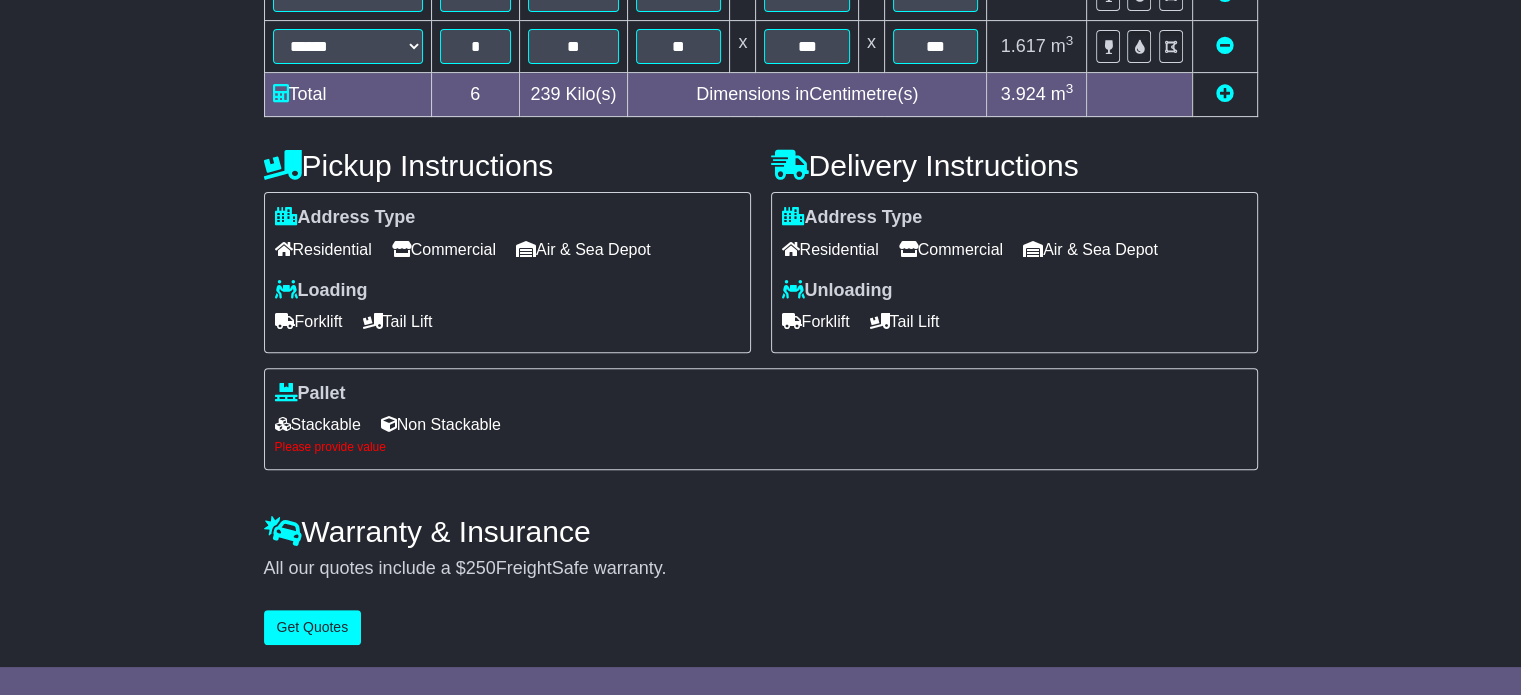 click at bounding box center (283, 424) 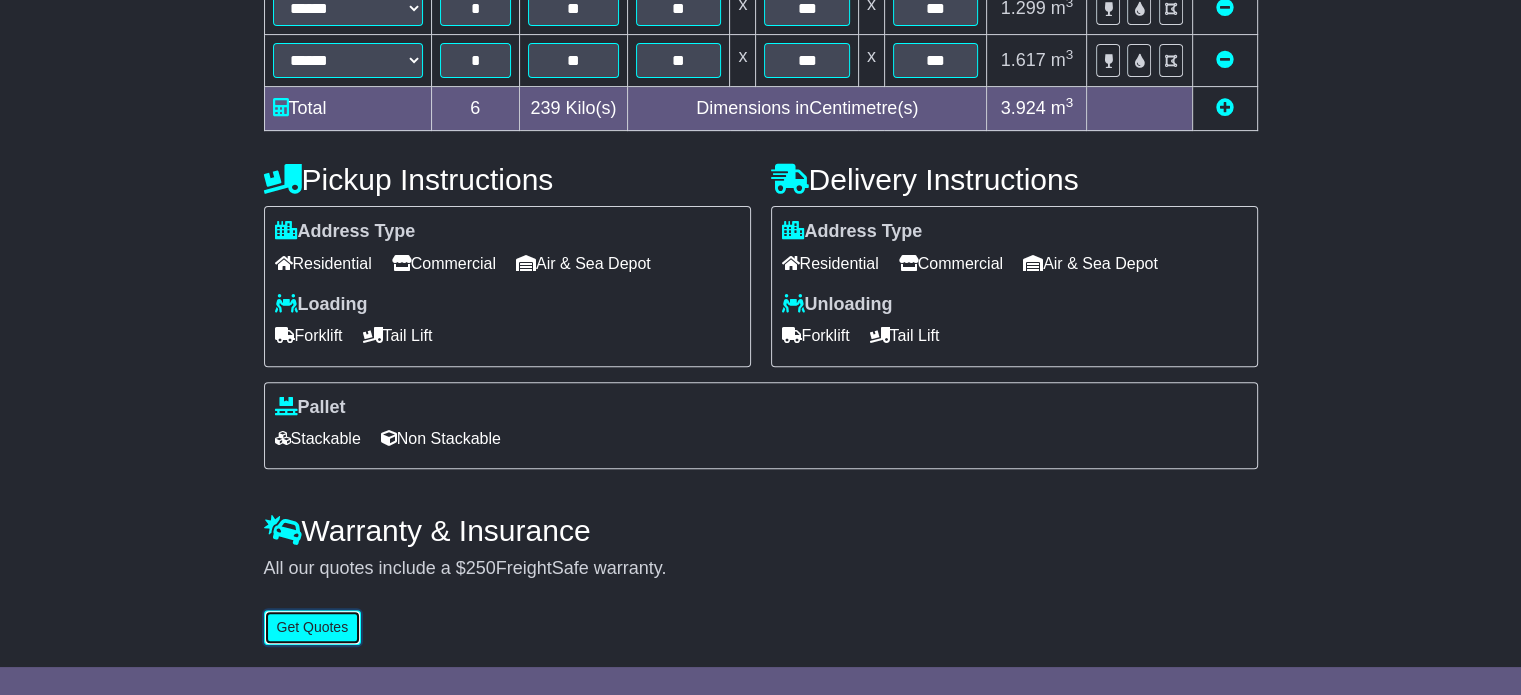 click on "Get Quotes" at bounding box center [313, 627] 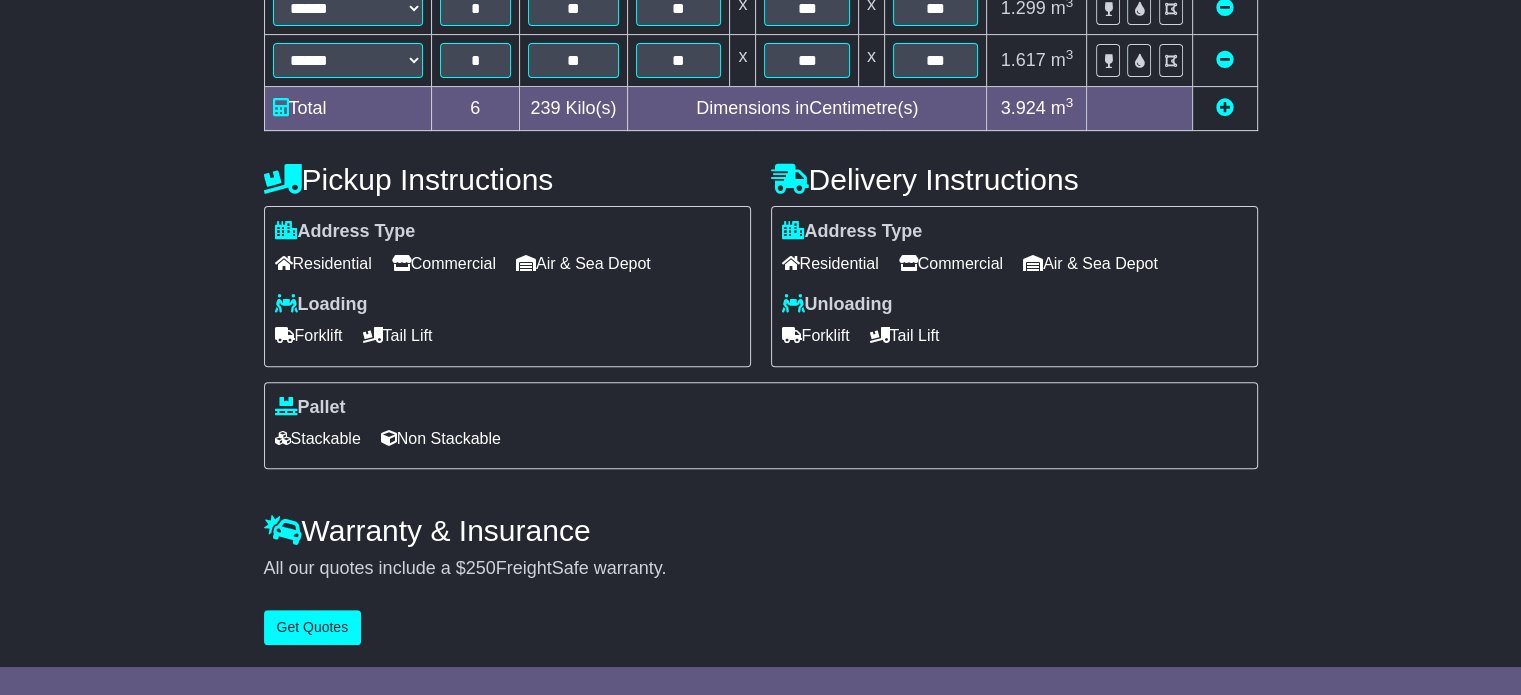 scroll, scrollTop: 0, scrollLeft: 0, axis: both 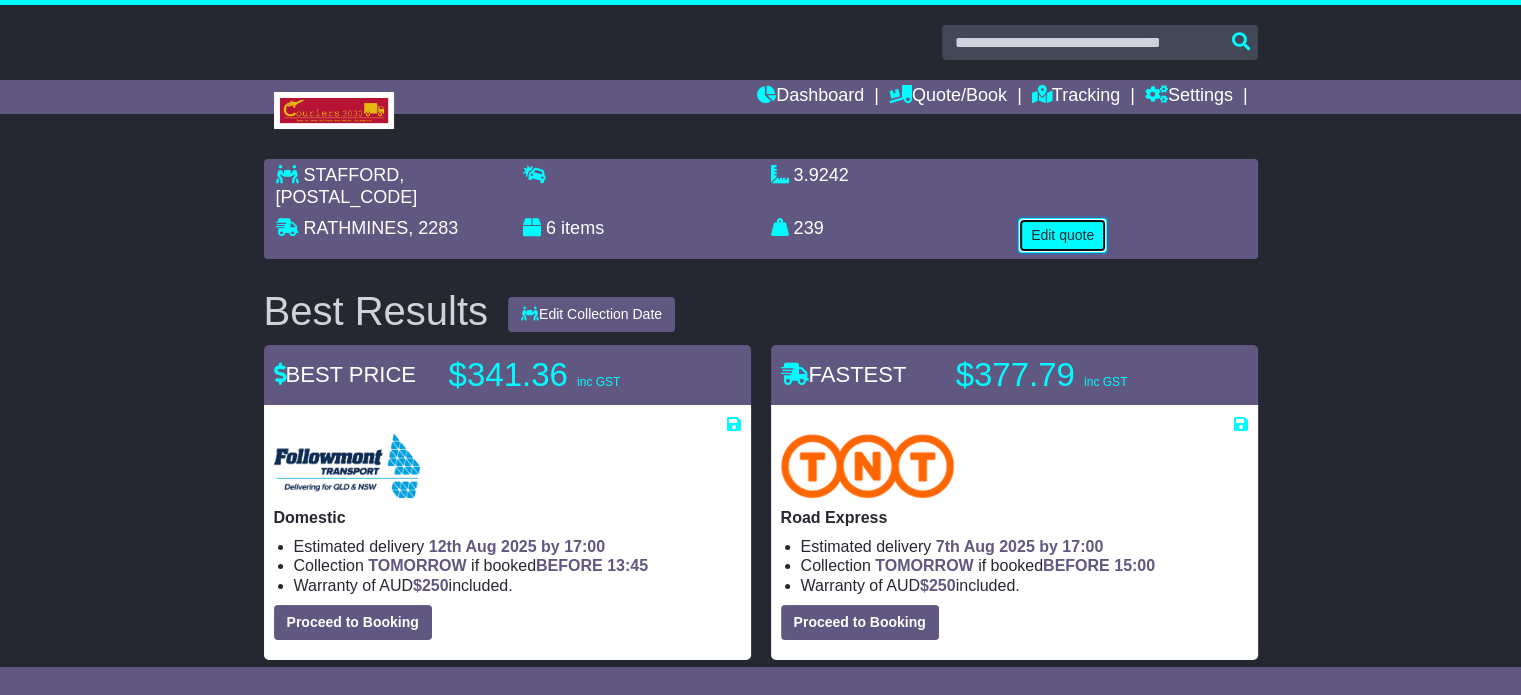 click on "Edit quote" at bounding box center [1062, 235] 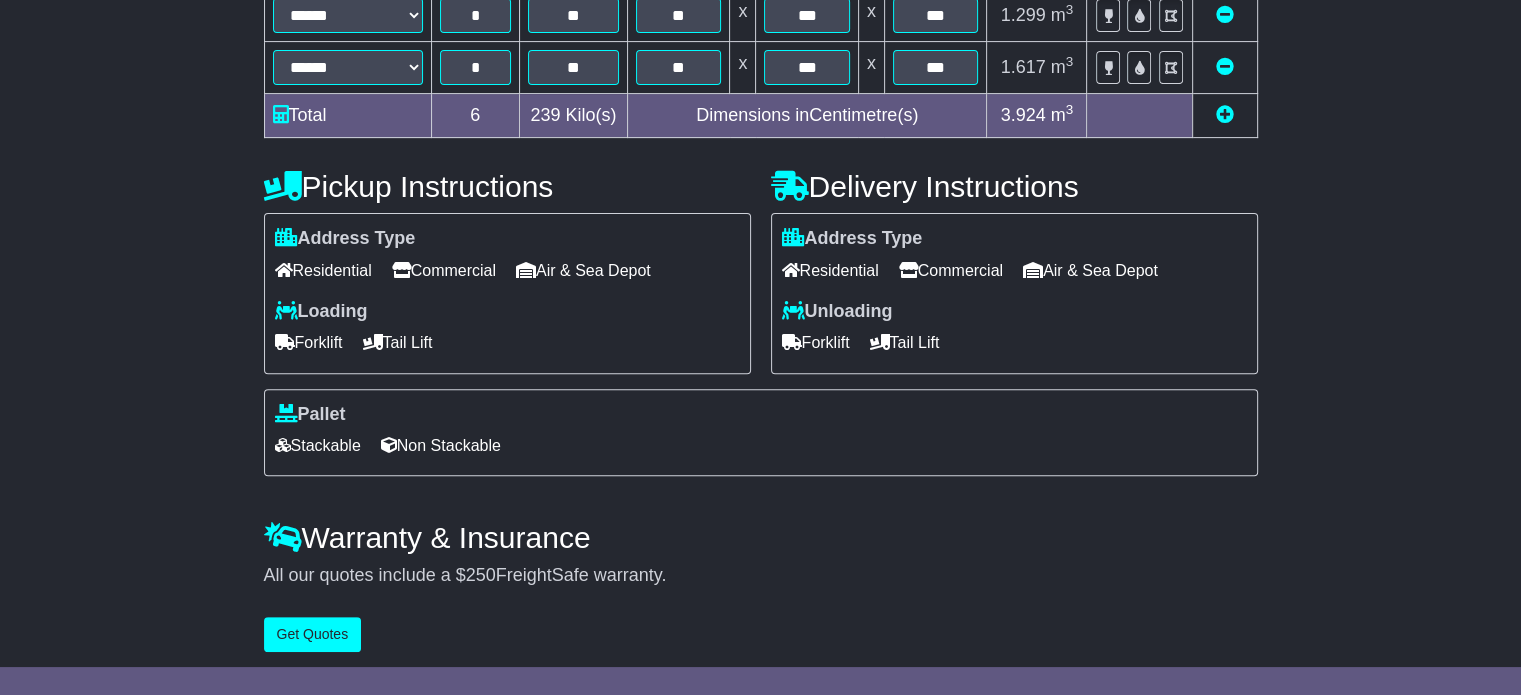 scroll, scrollTop: 643, scrollLeft: 0, axis: vertical 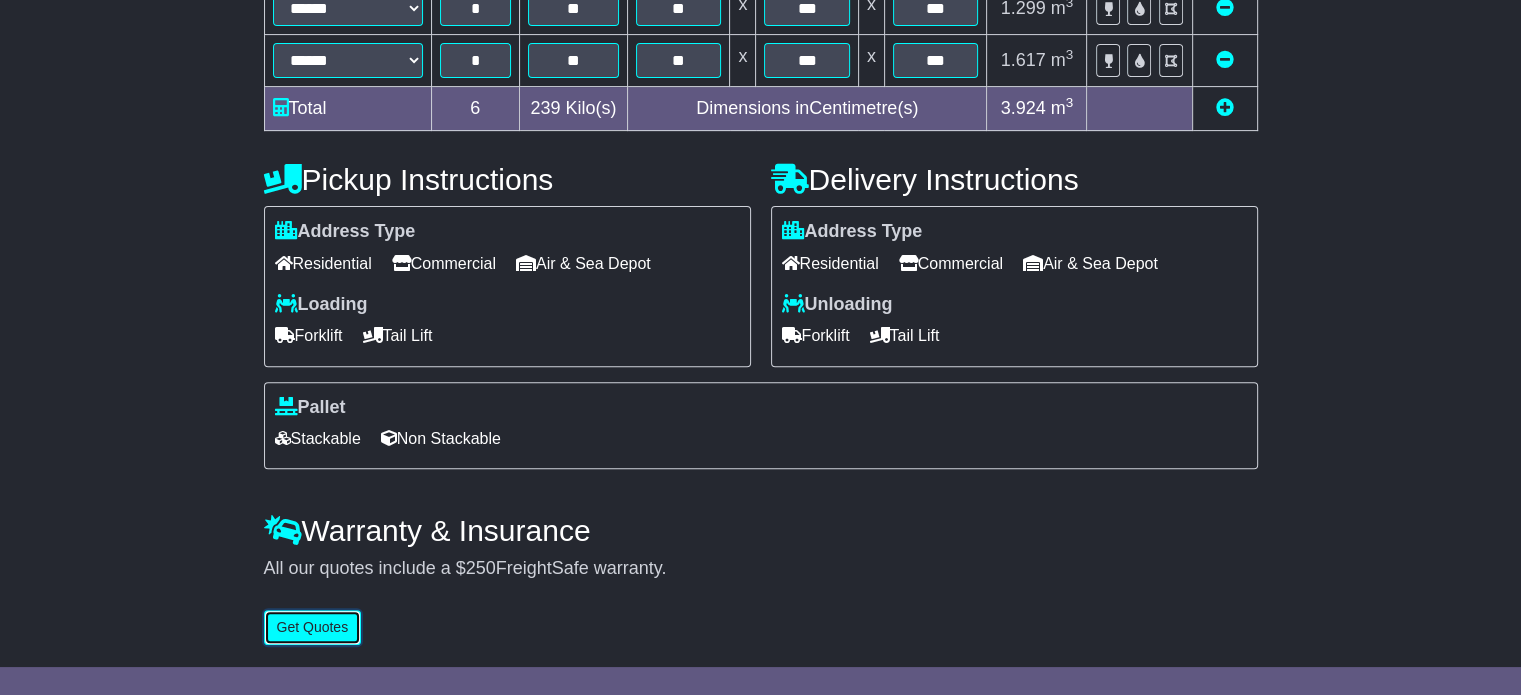click on "Get Quotes" at bounding box center [313, 627] 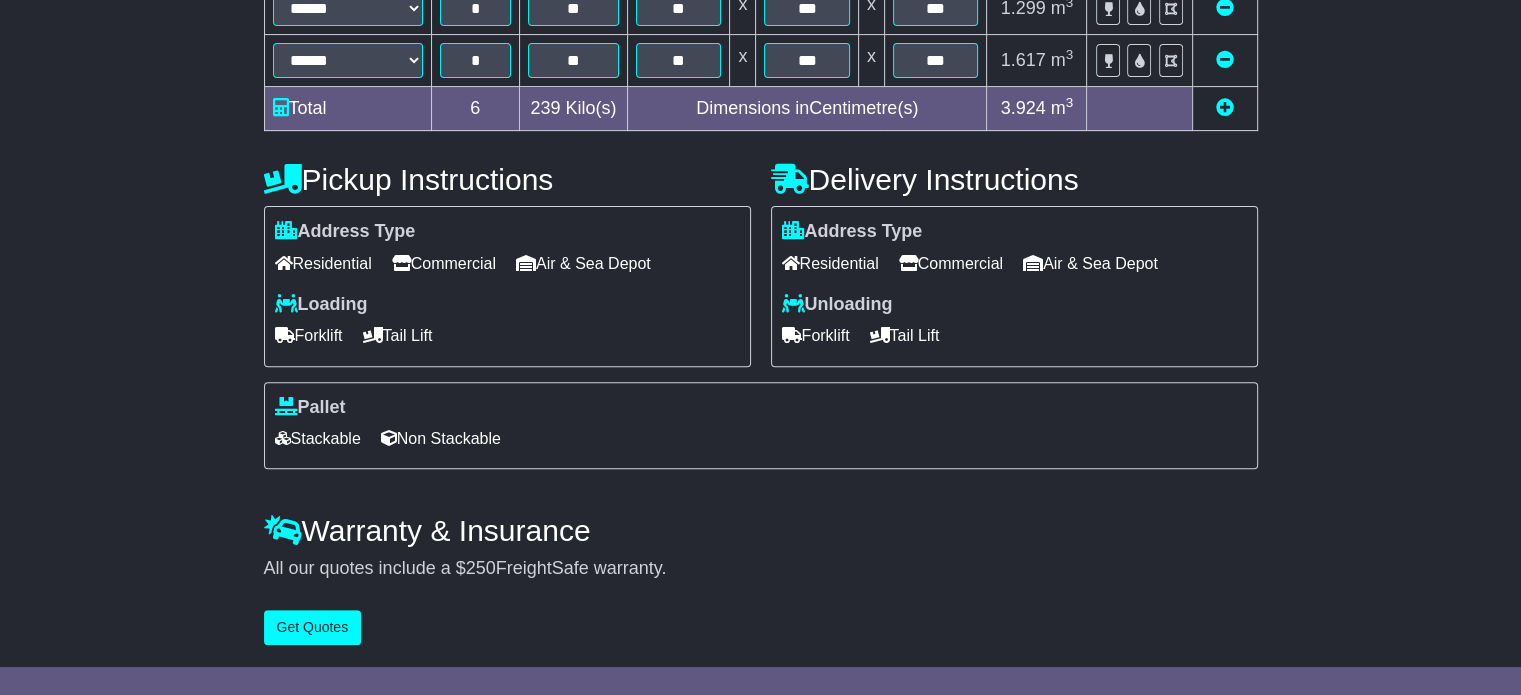 scroll, scrollTop: 0, scrollLeft: 0, axis: both 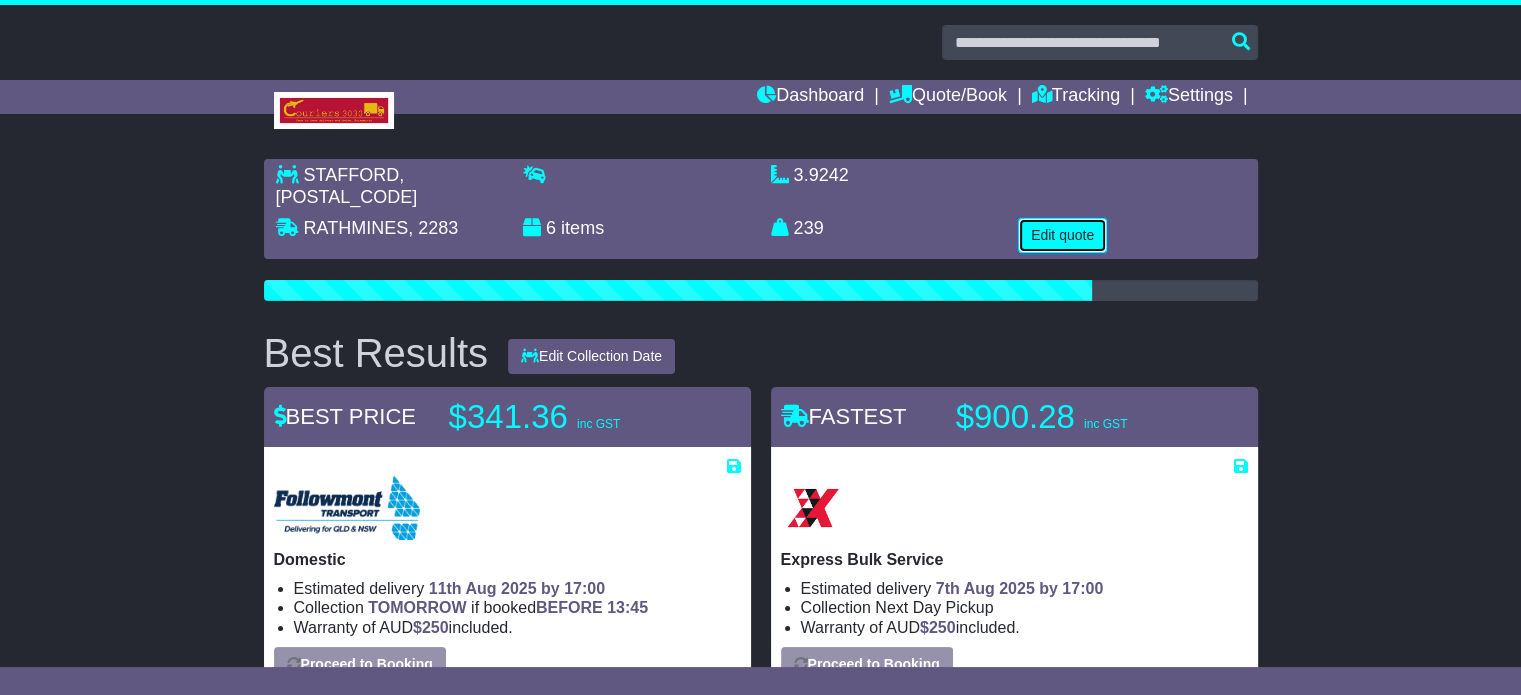 click on "Edit quote" at bounding box center (1062, 235) 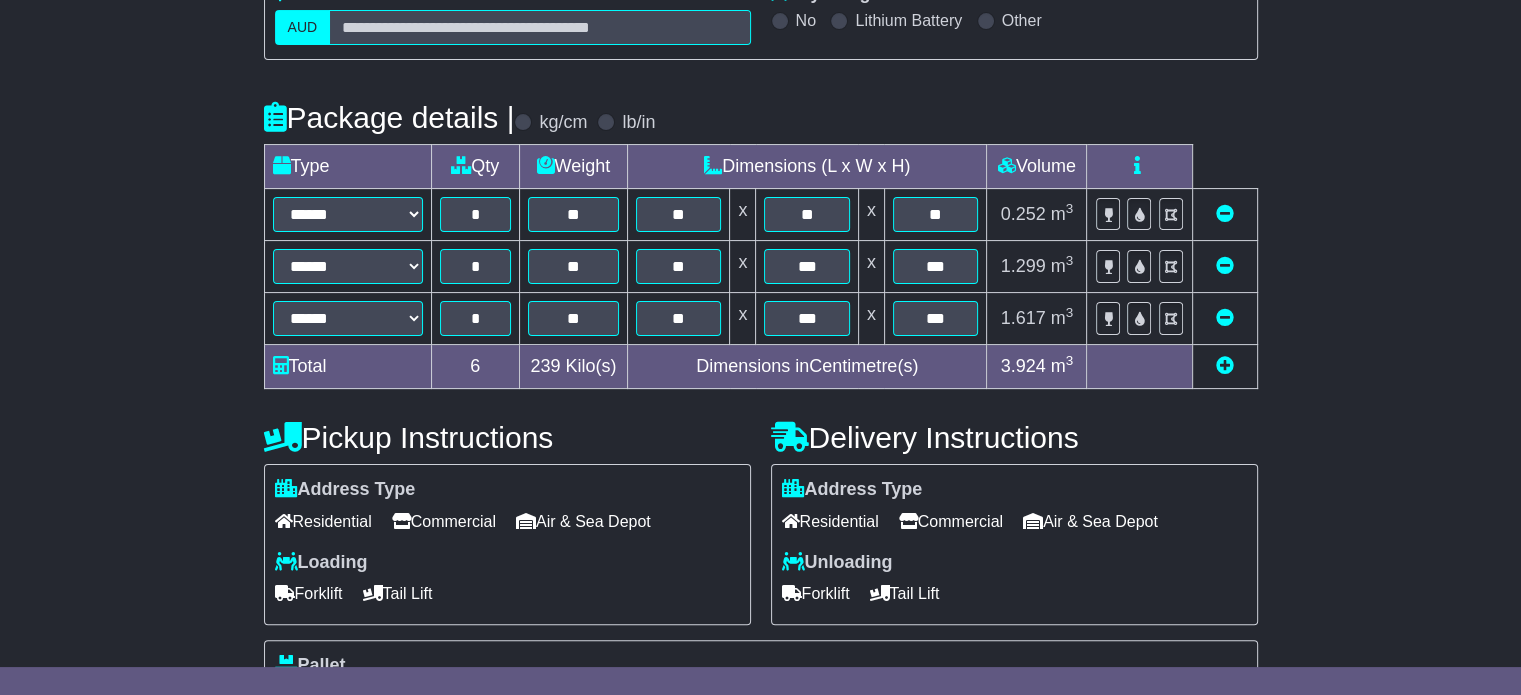 scroll, scrollTop: 400, scrollLeft: 0, axis: vertical 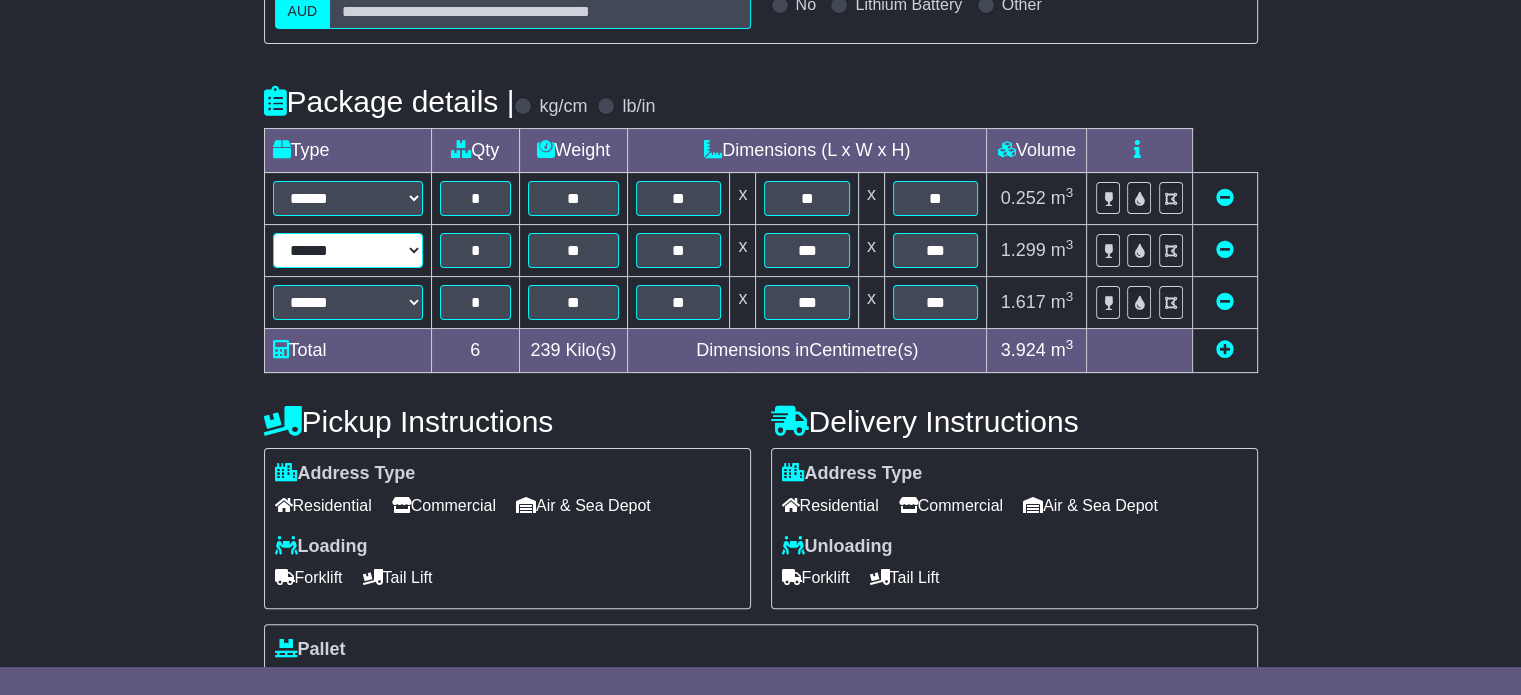 click on "****** ****** *** ******** ***** **** **** ****** *** *******" at bounding box center (348, 250) 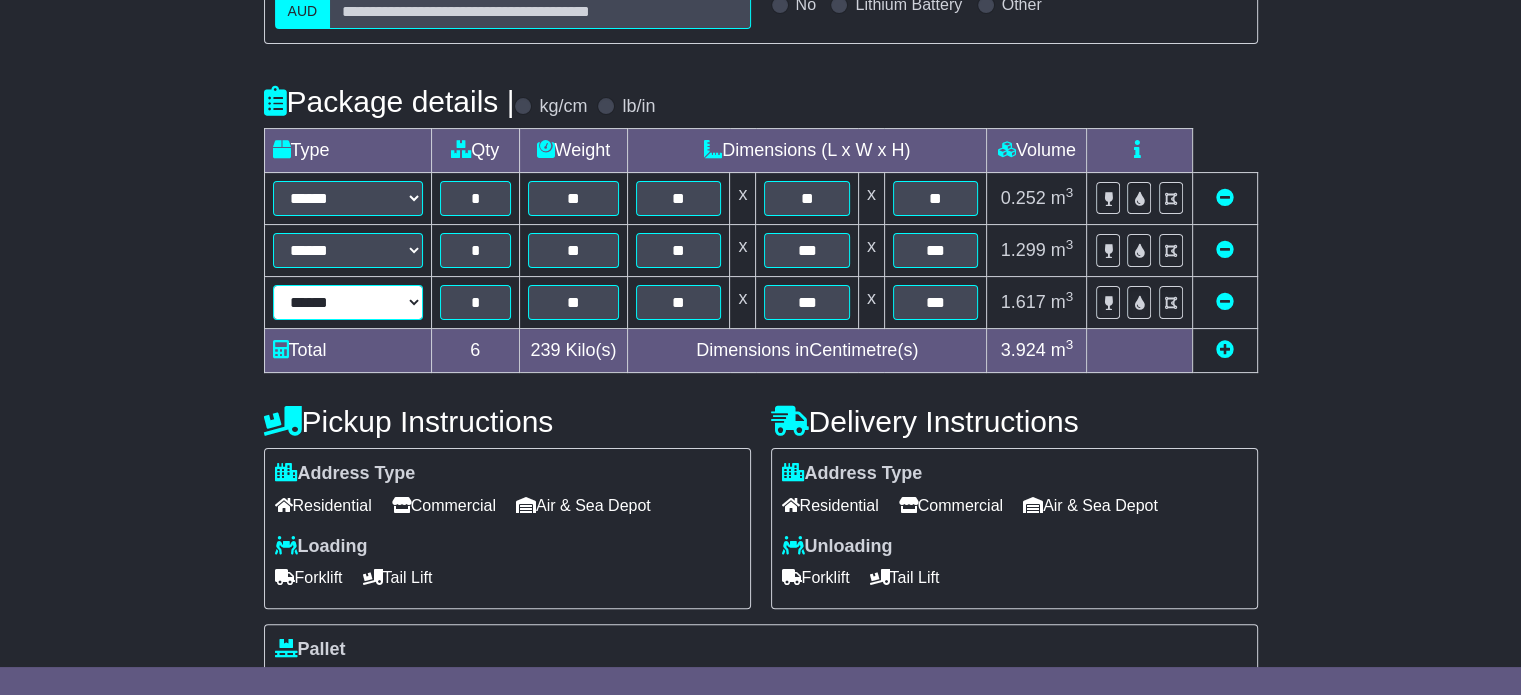 click on "****** ****** *** ******** ***** **** **** ****** *** *******" at bounding box center (348, 302) 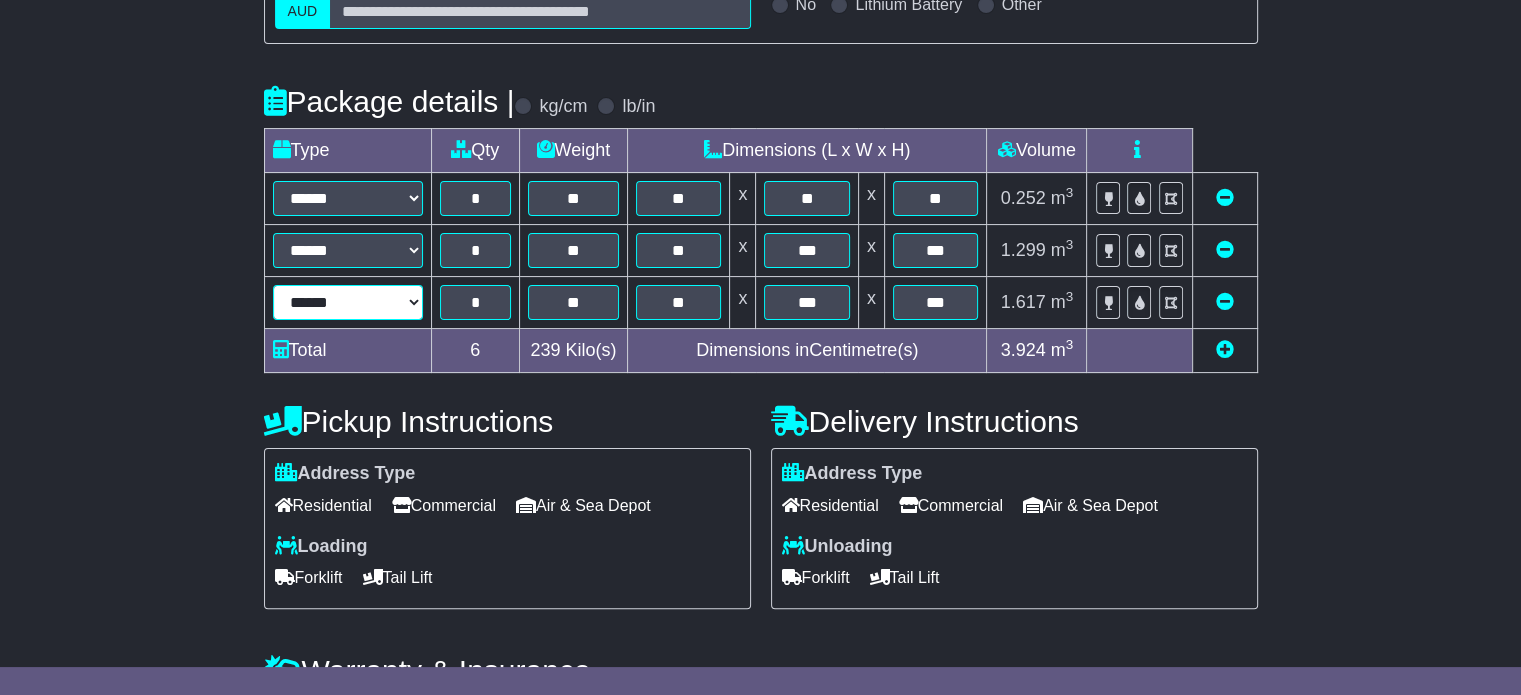 scroll, scrollTop: 539, scrollLeft: 0, axis: vertical 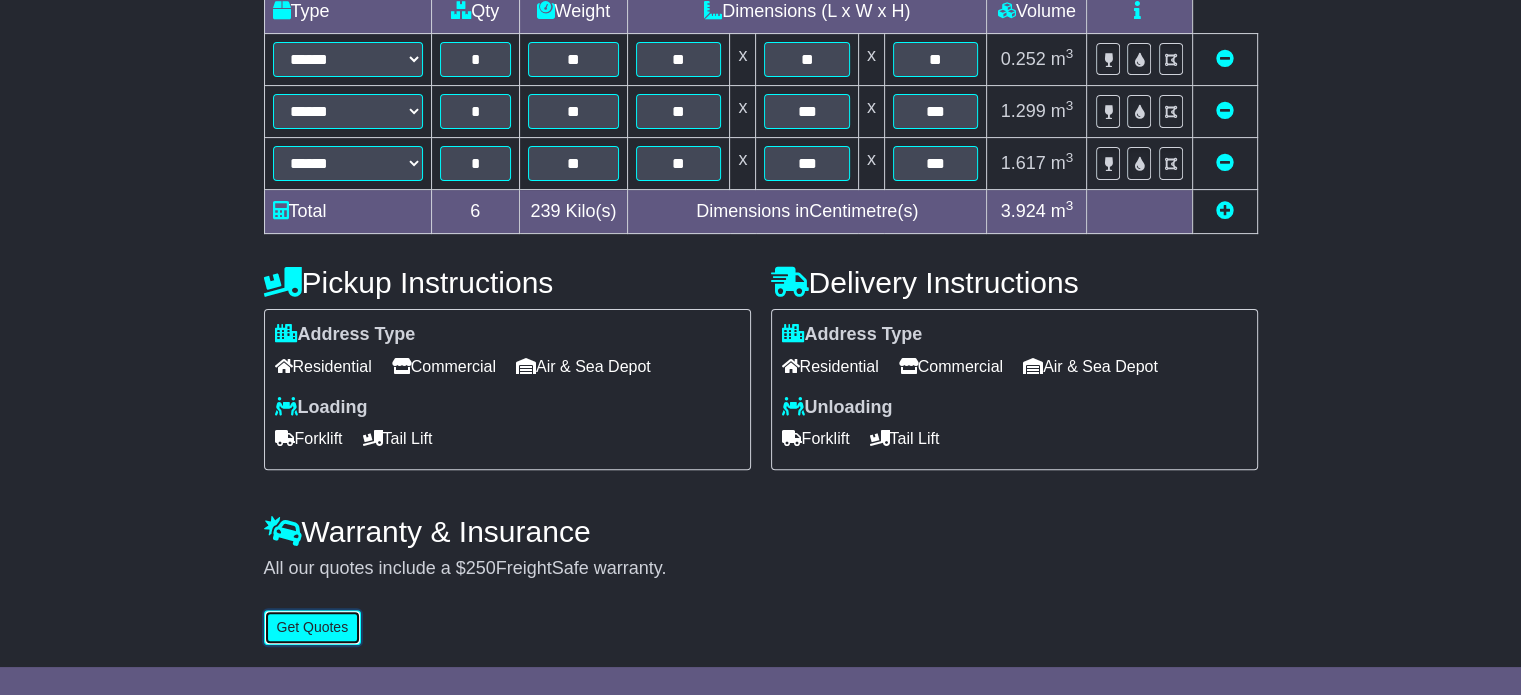 click on "Get Quotes" at bounding box center [313, 627] 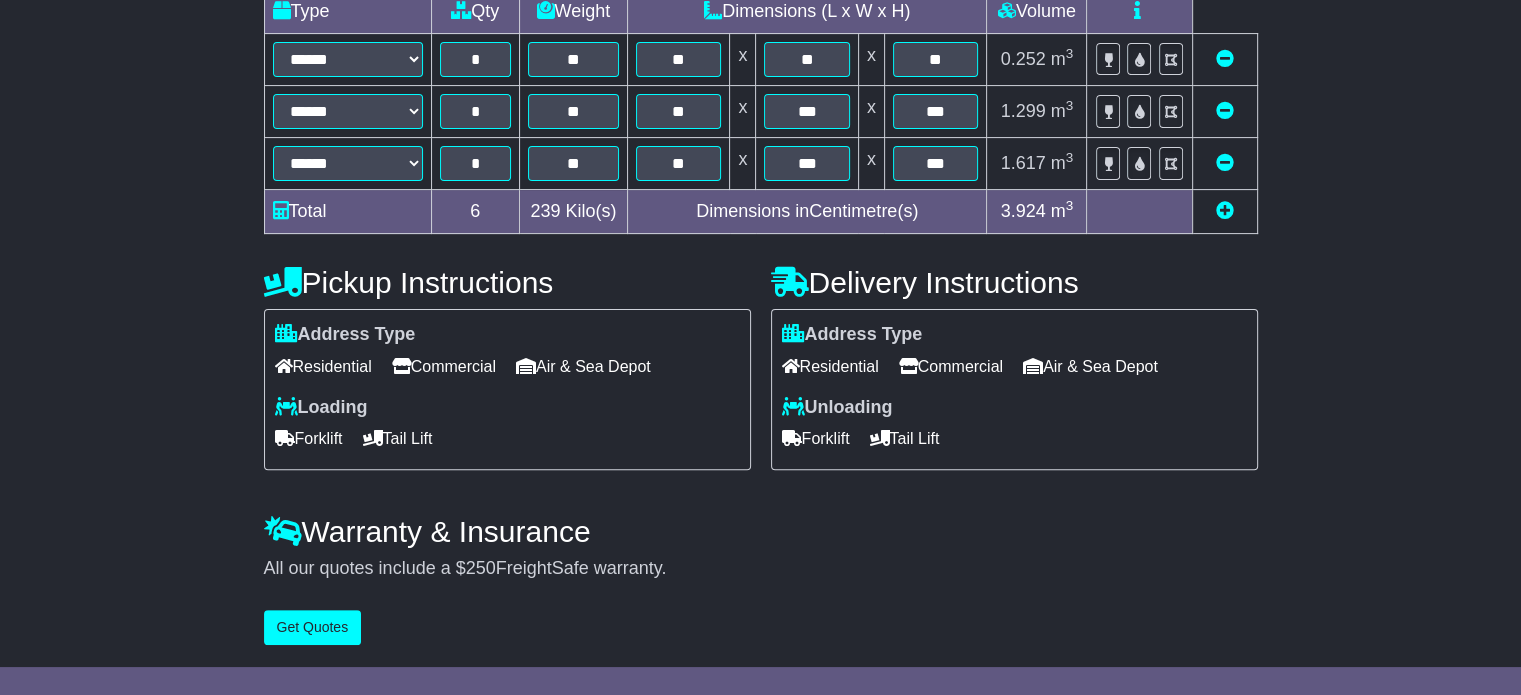 scroll, scrollTop: 0, scrollLeft: 0, axis: both 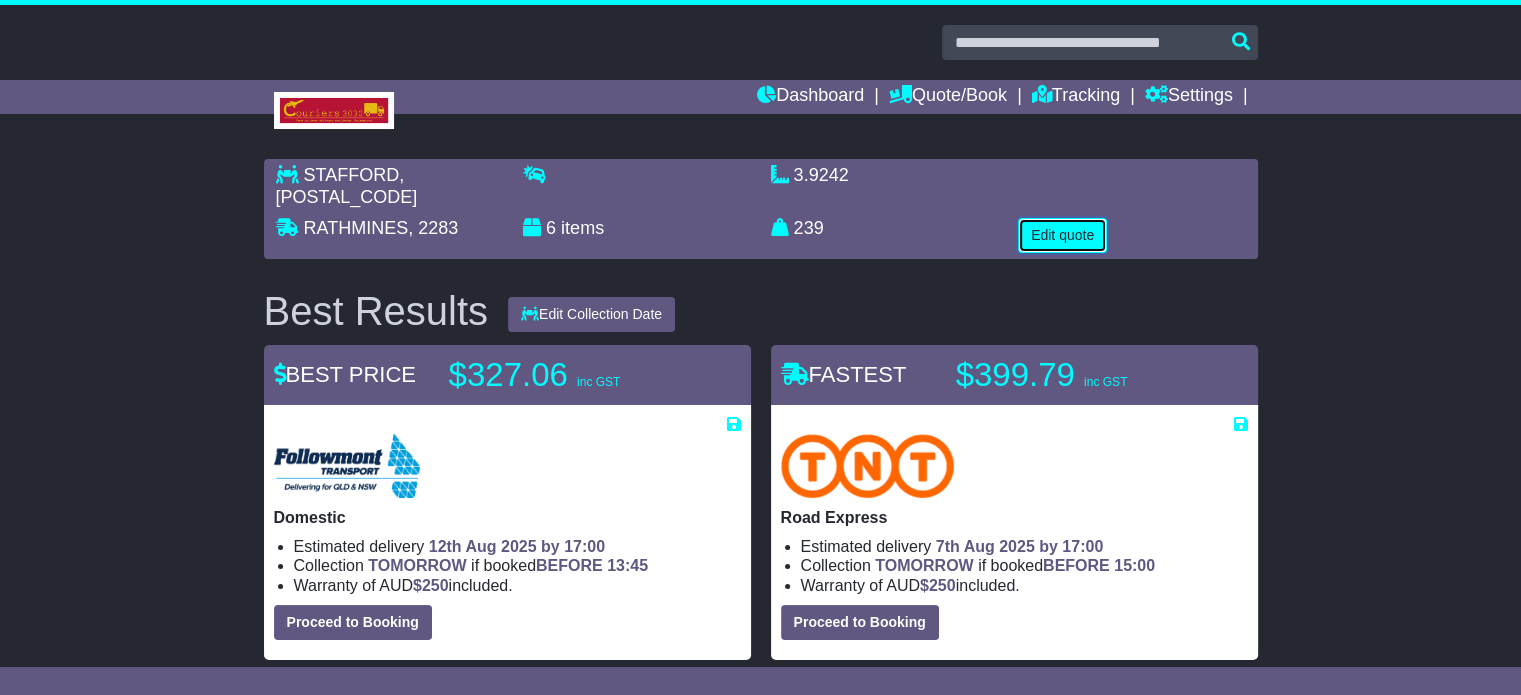 click on "Edit quote" at bounding box center [1062, 235] 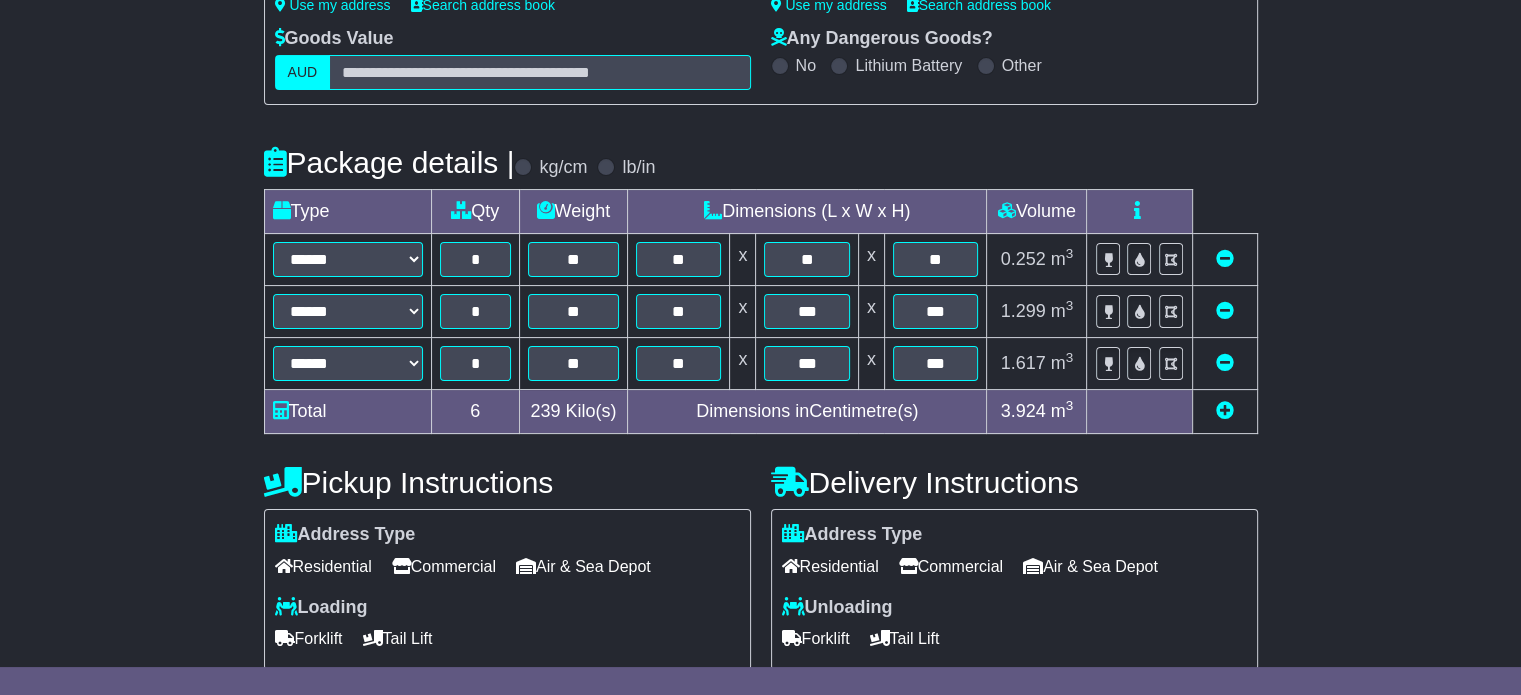 scroll, scrollTop: 539, scrollLeft: 0, axis: vertical 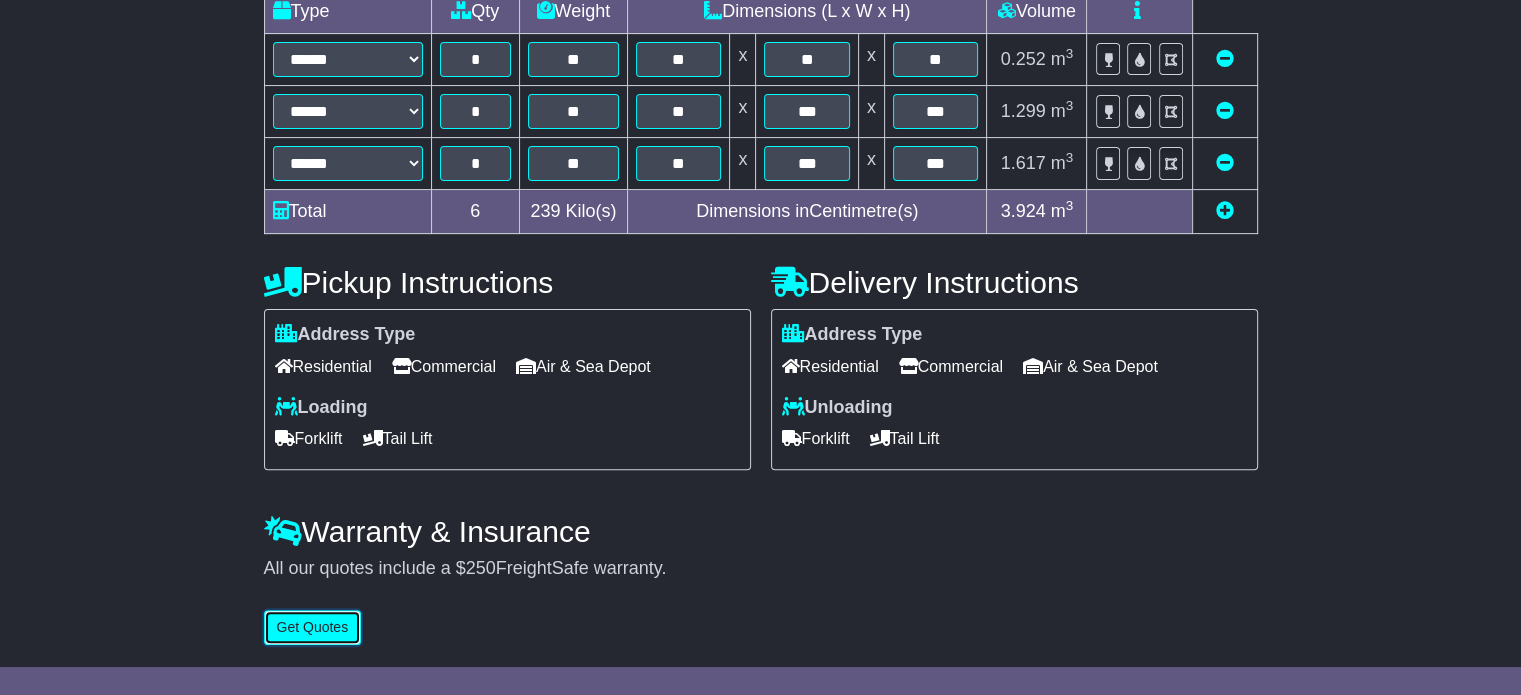 click on "Get Quotes" at bounding box center [313, 627] 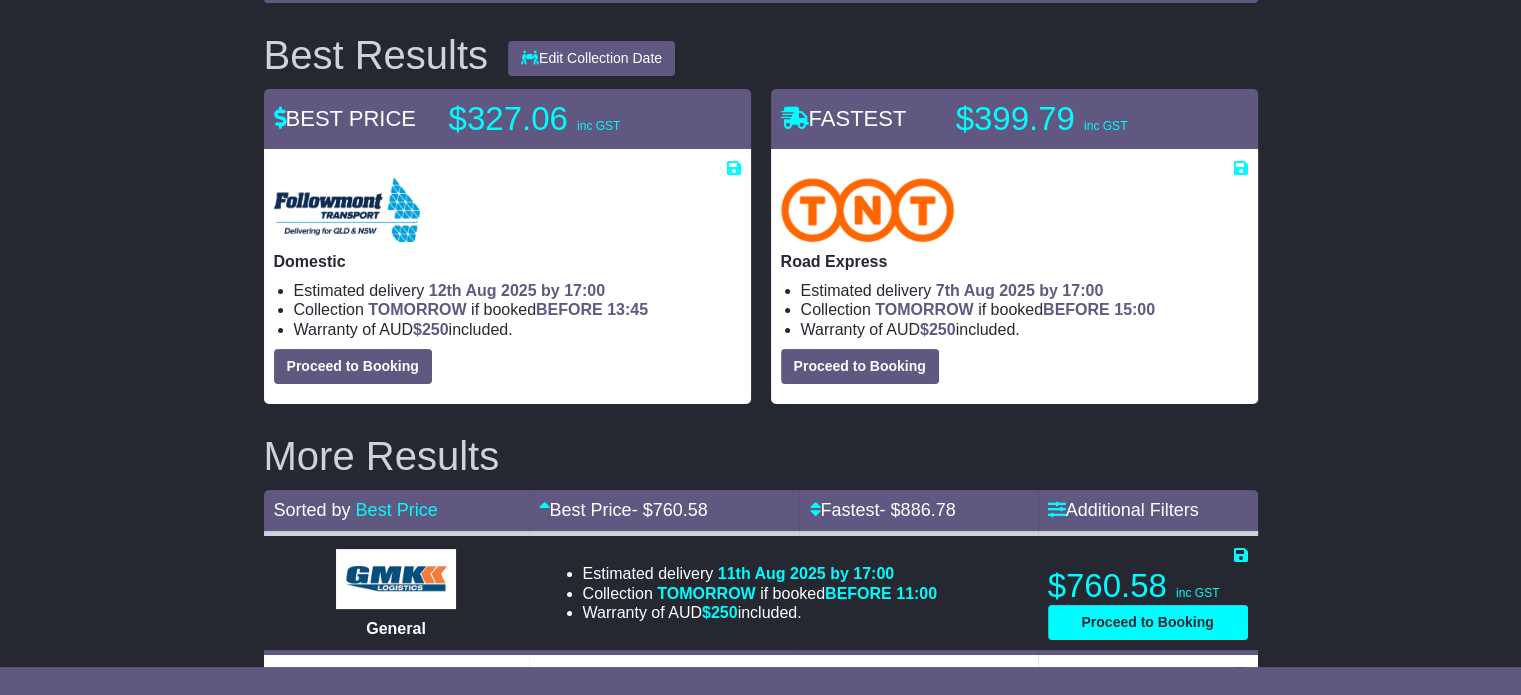 scroll, scrollTop: 0, scrollLeft: 0, axis: both 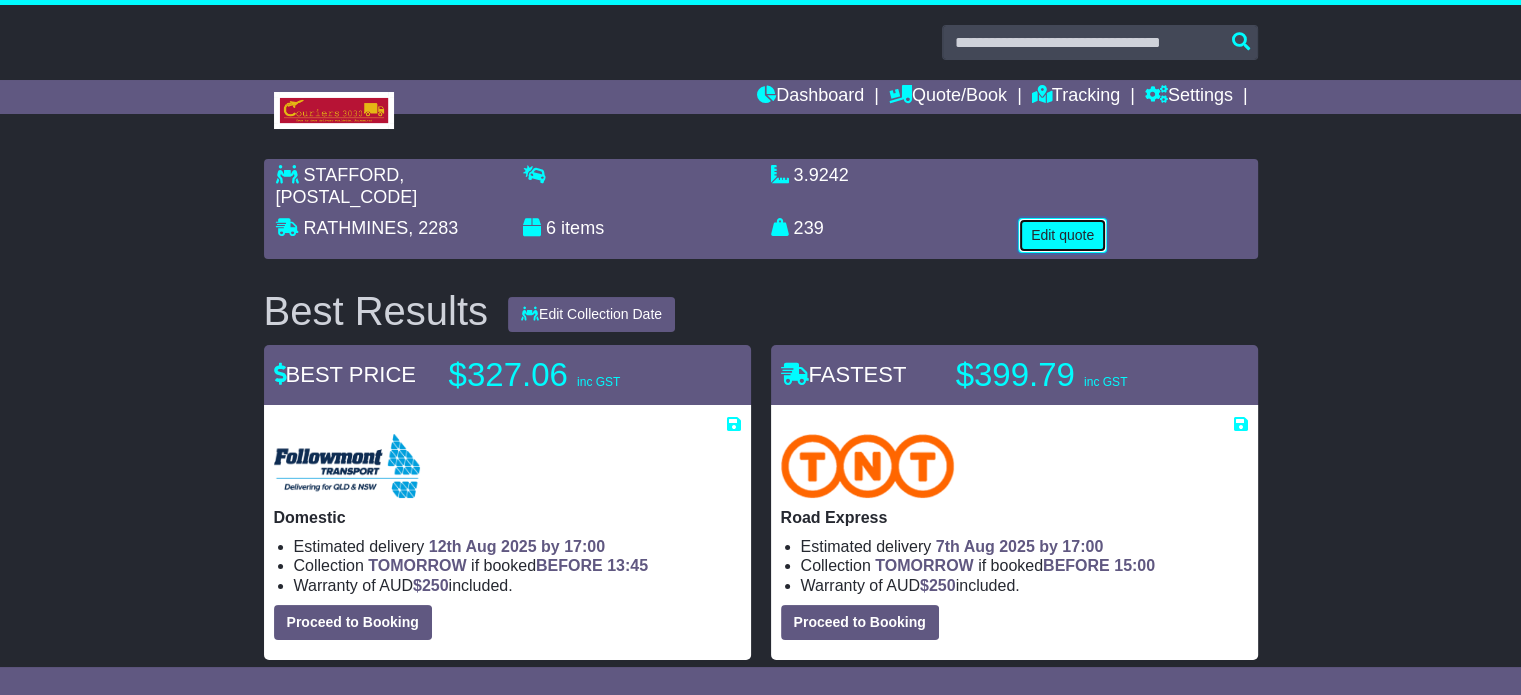 click on "Edit quote" at bounding box center (1062, 235) 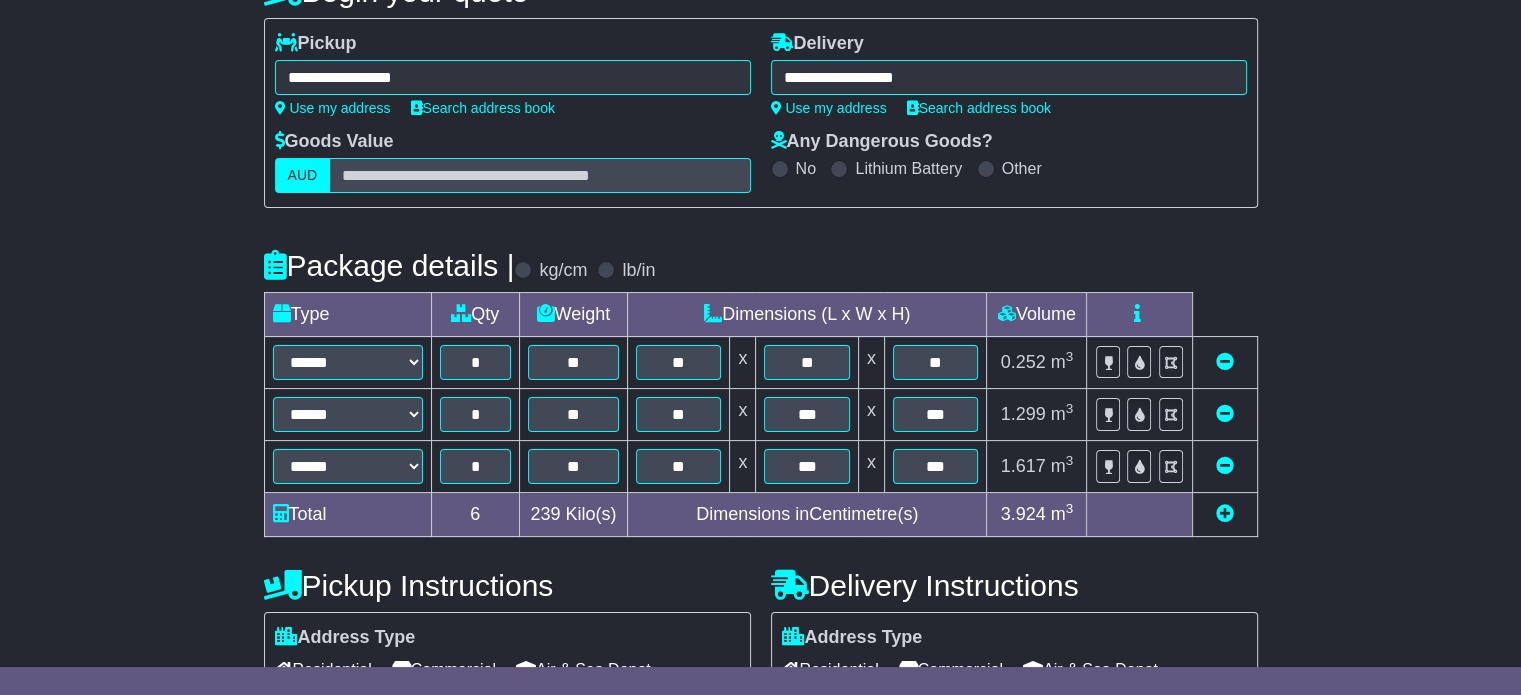 scroll, scrollTop: 39, scrollLeft: 0, axis: vertical 